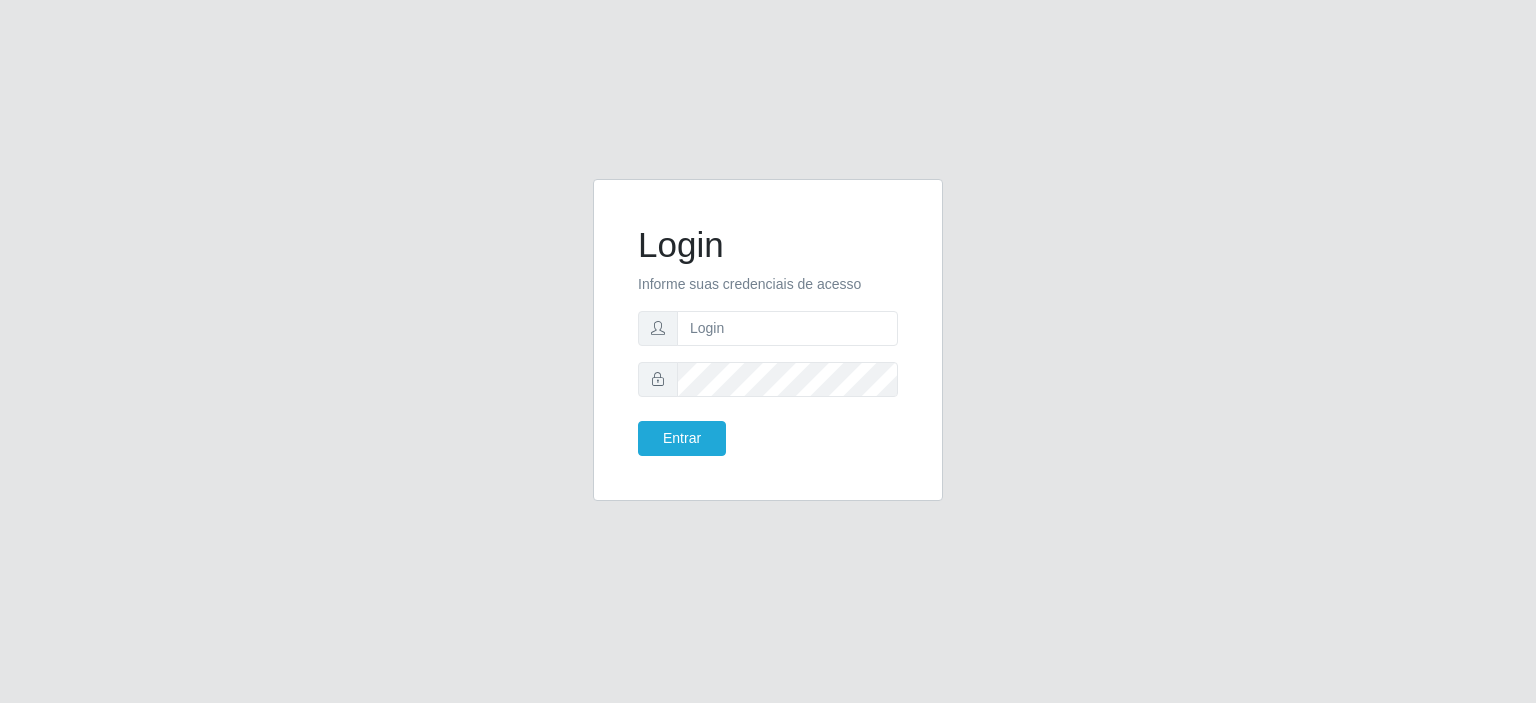 scroll, scrollTop: 0, scrollLeft: 0, axis: both 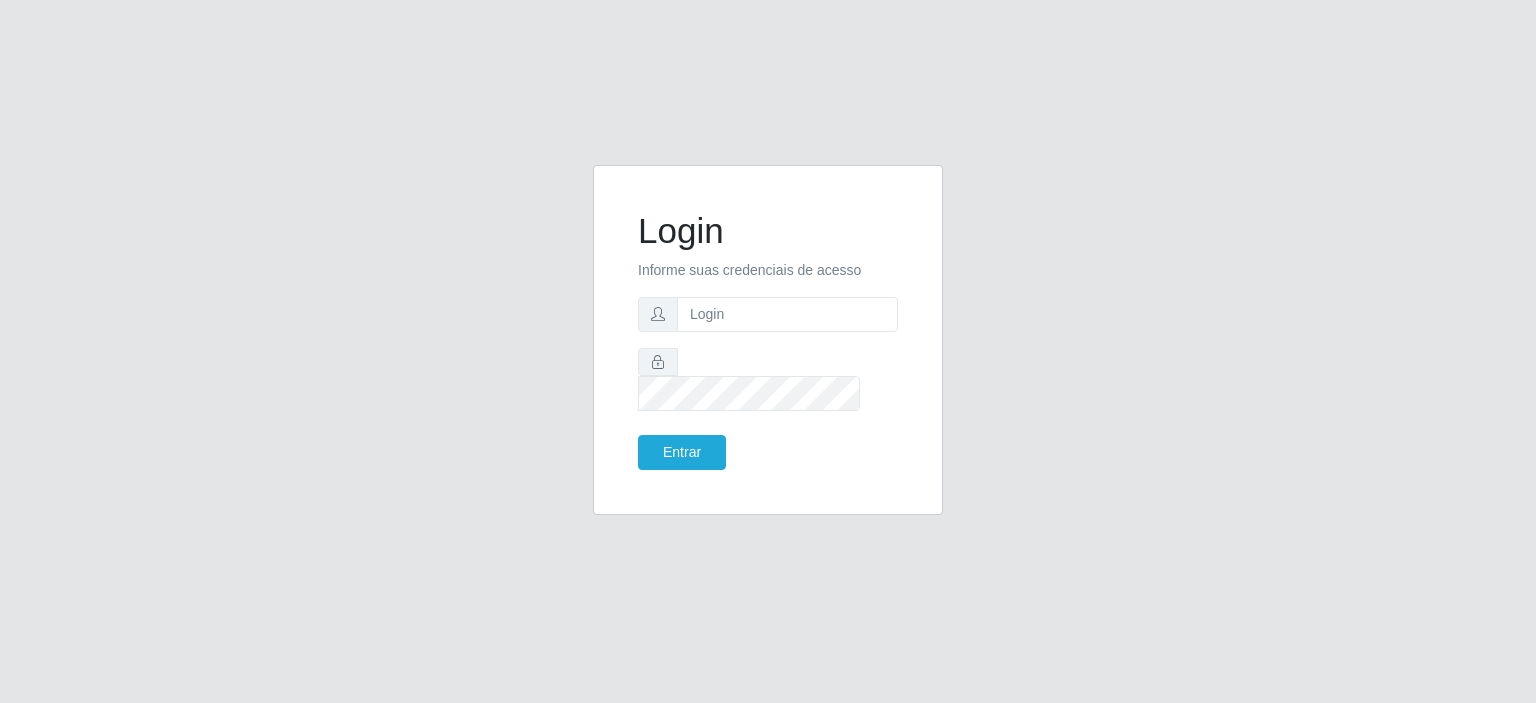click on "Login Informe suas credenciais de acesso Entrar" at bounding box center (768, 340) 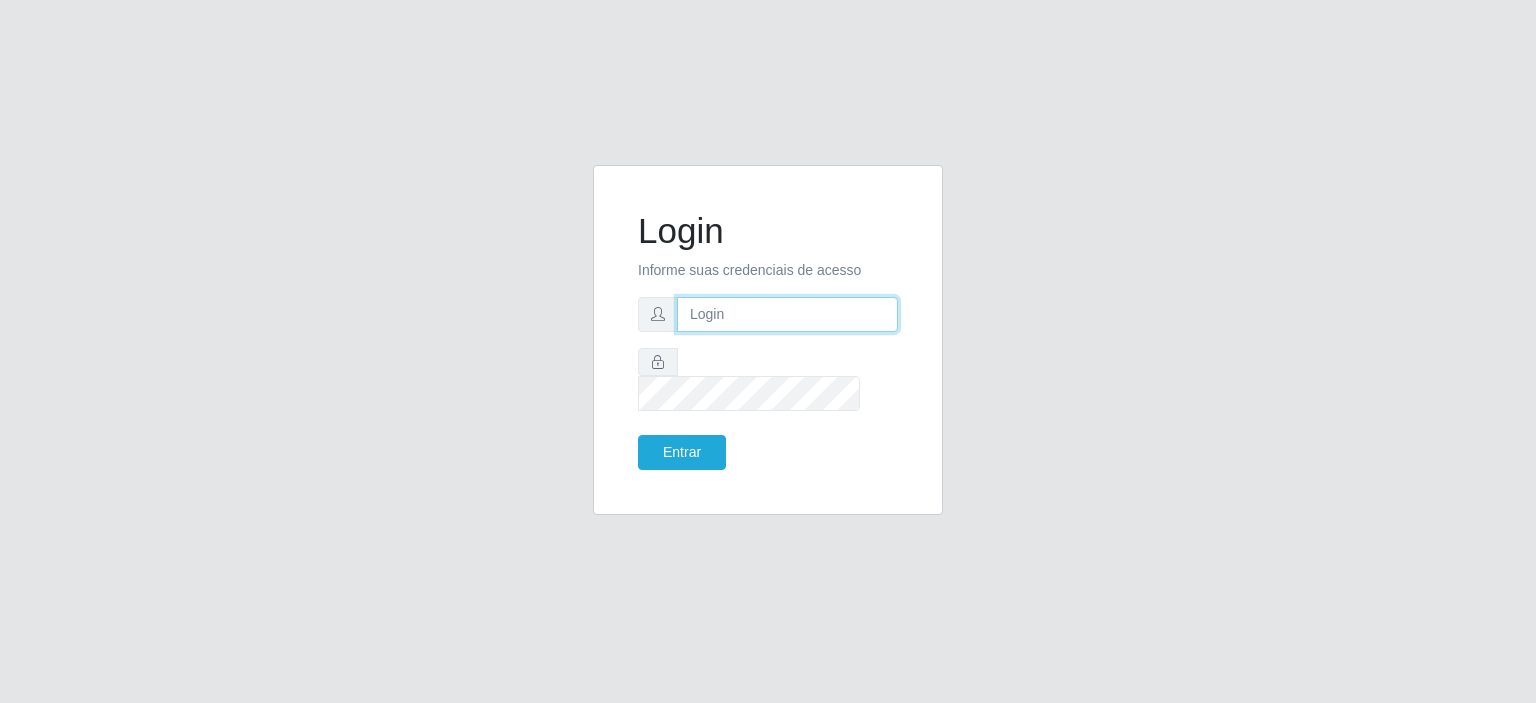 click at bounding box center [787, 314] 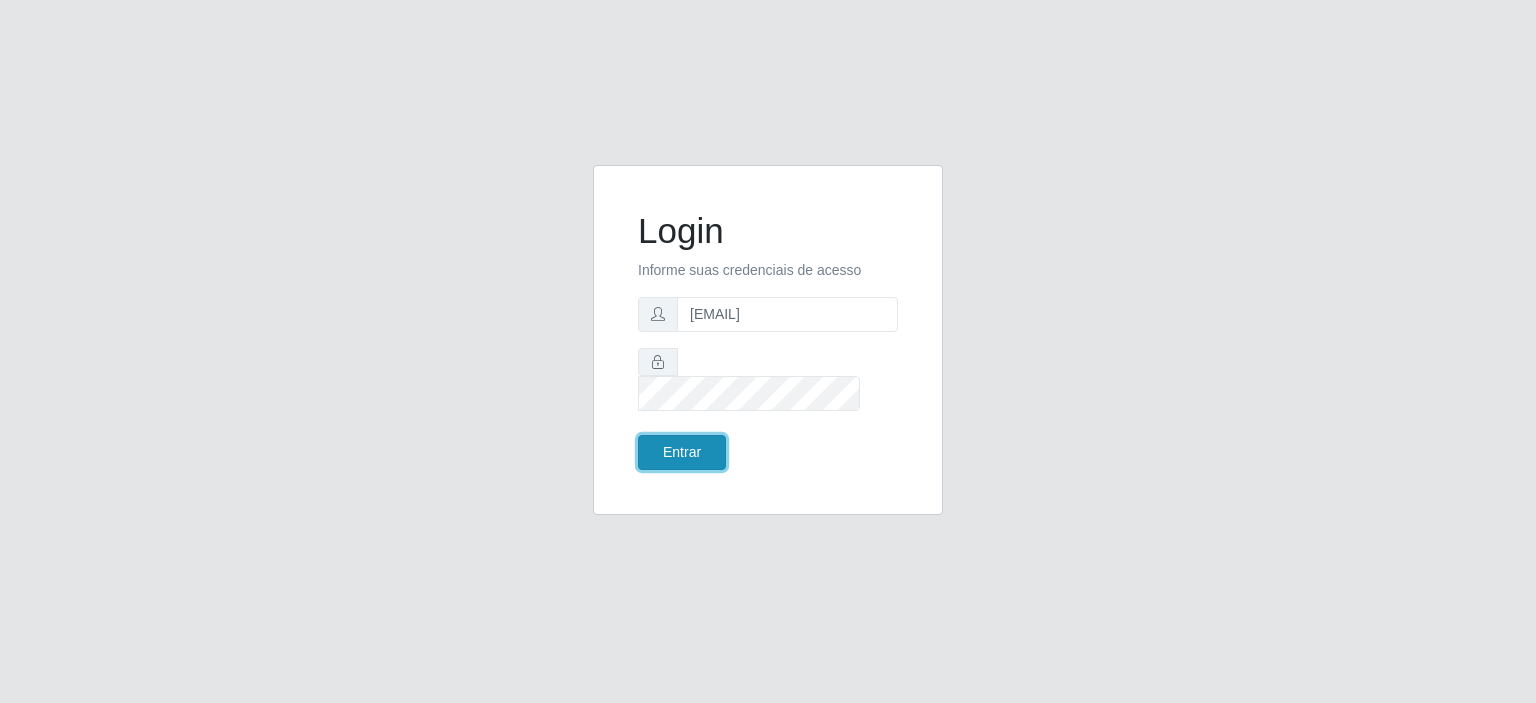 click on "Entrar" at bounding box center [682, 452] 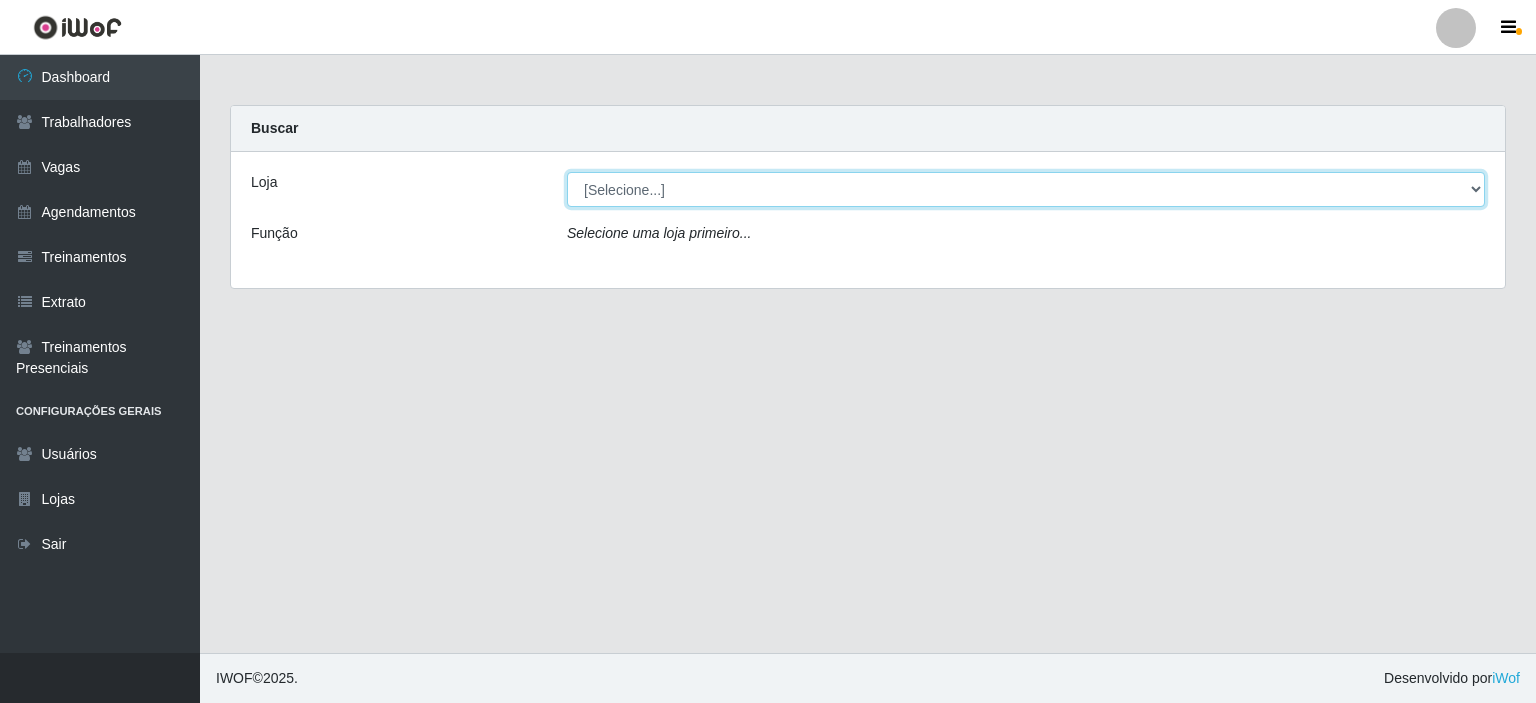 click on "[Selecione...] Corte Fácil - Unidade Planalto" at bounding box center [1026, 189] 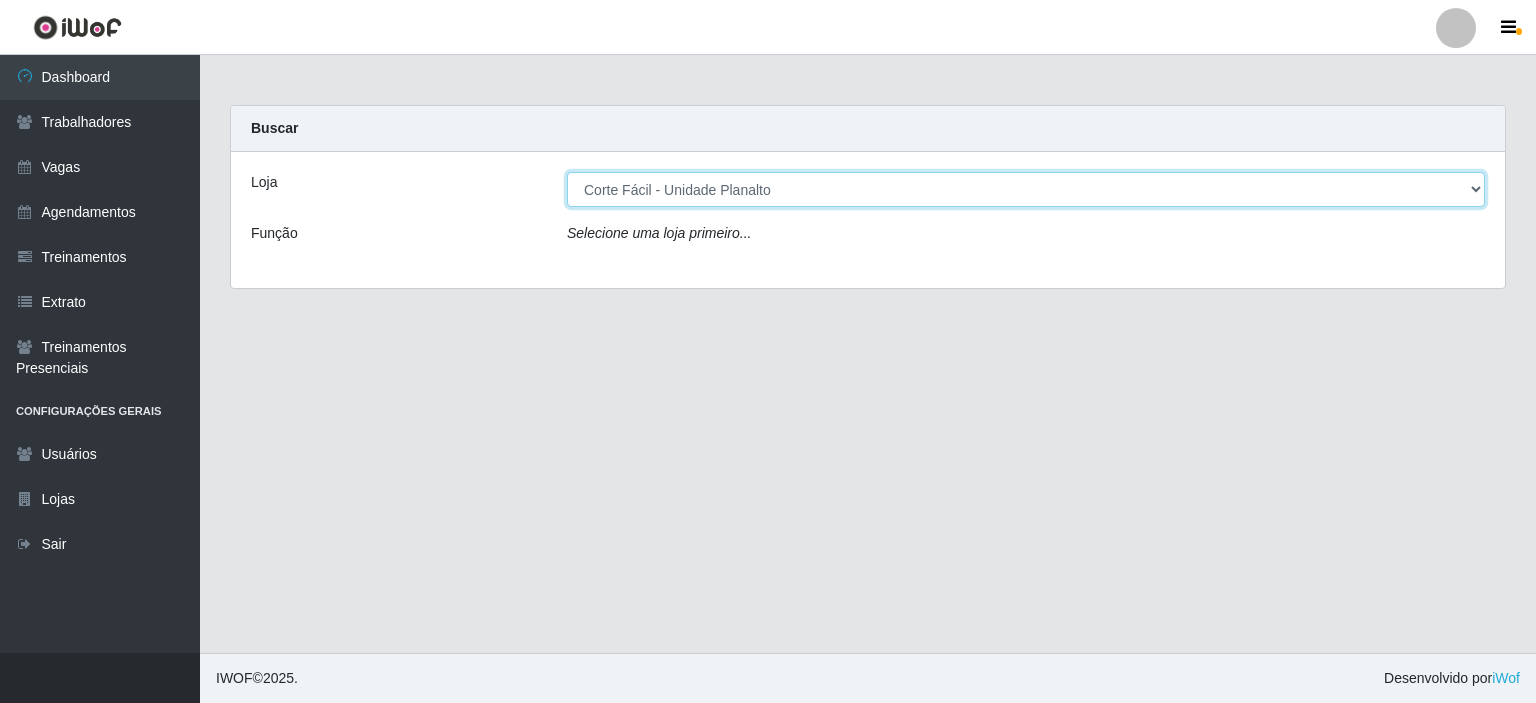 click on "[Selecione...] Corte Fácil - Unidade Planalto" at bounding box center (1026, 189) 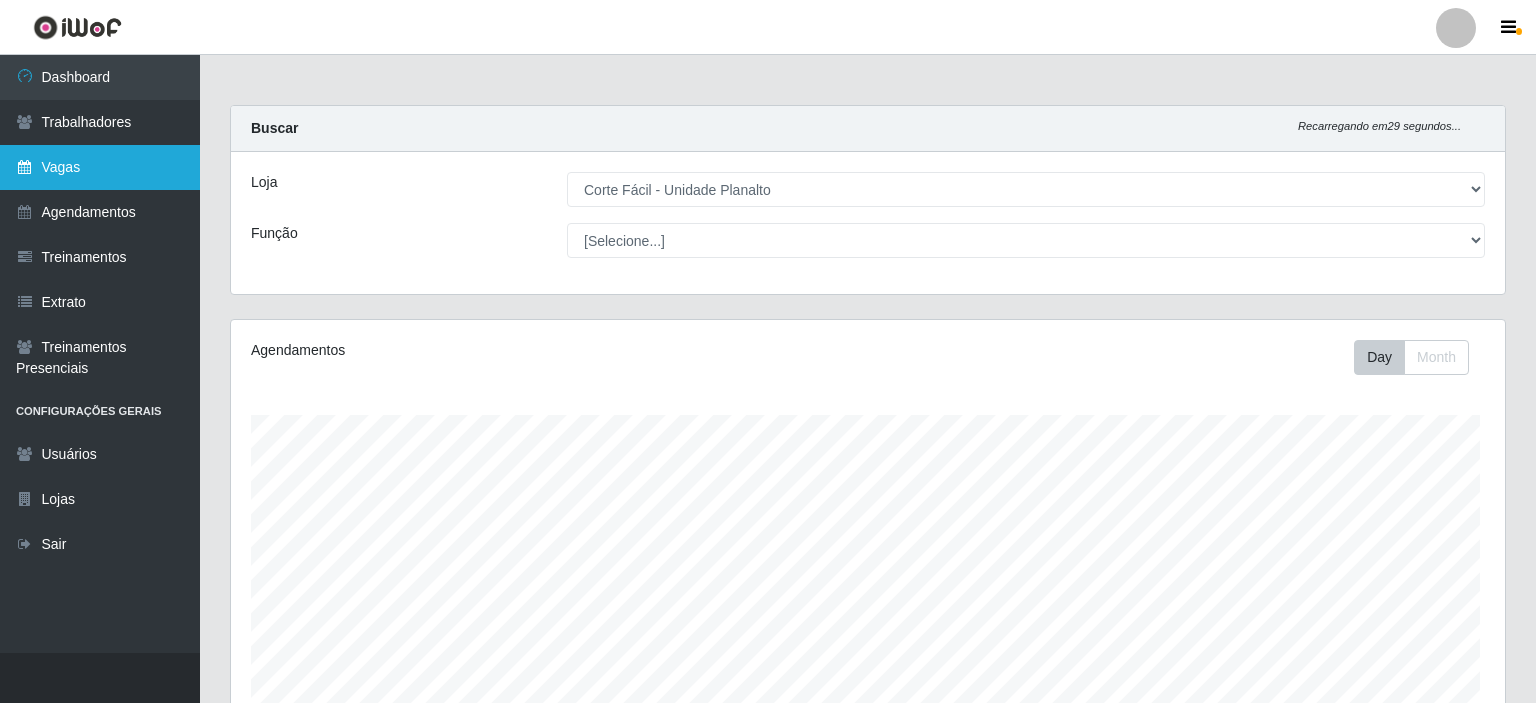 click on "Vagas" at bounding box center (100, 167) 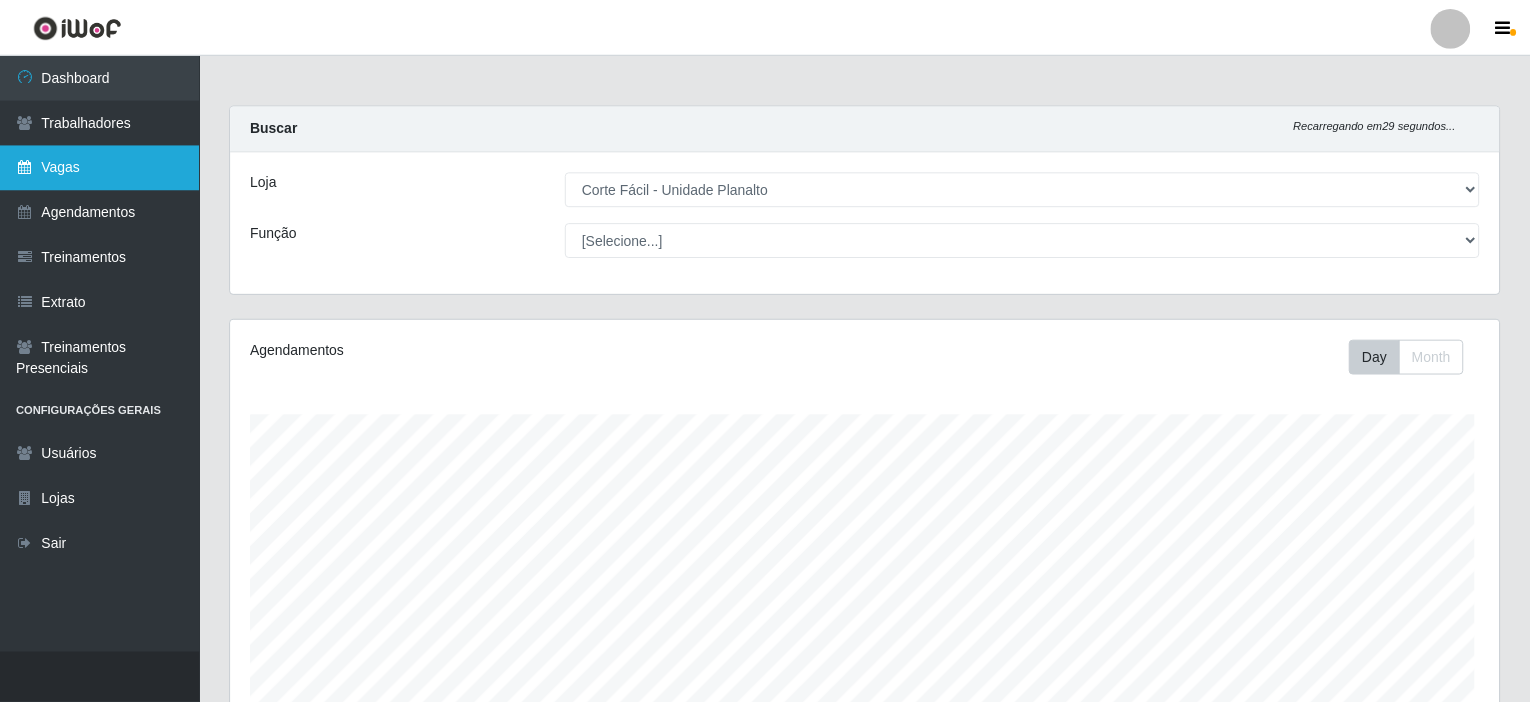 scroll, scrollTop: 0, scrollLeft: 0, axis: both 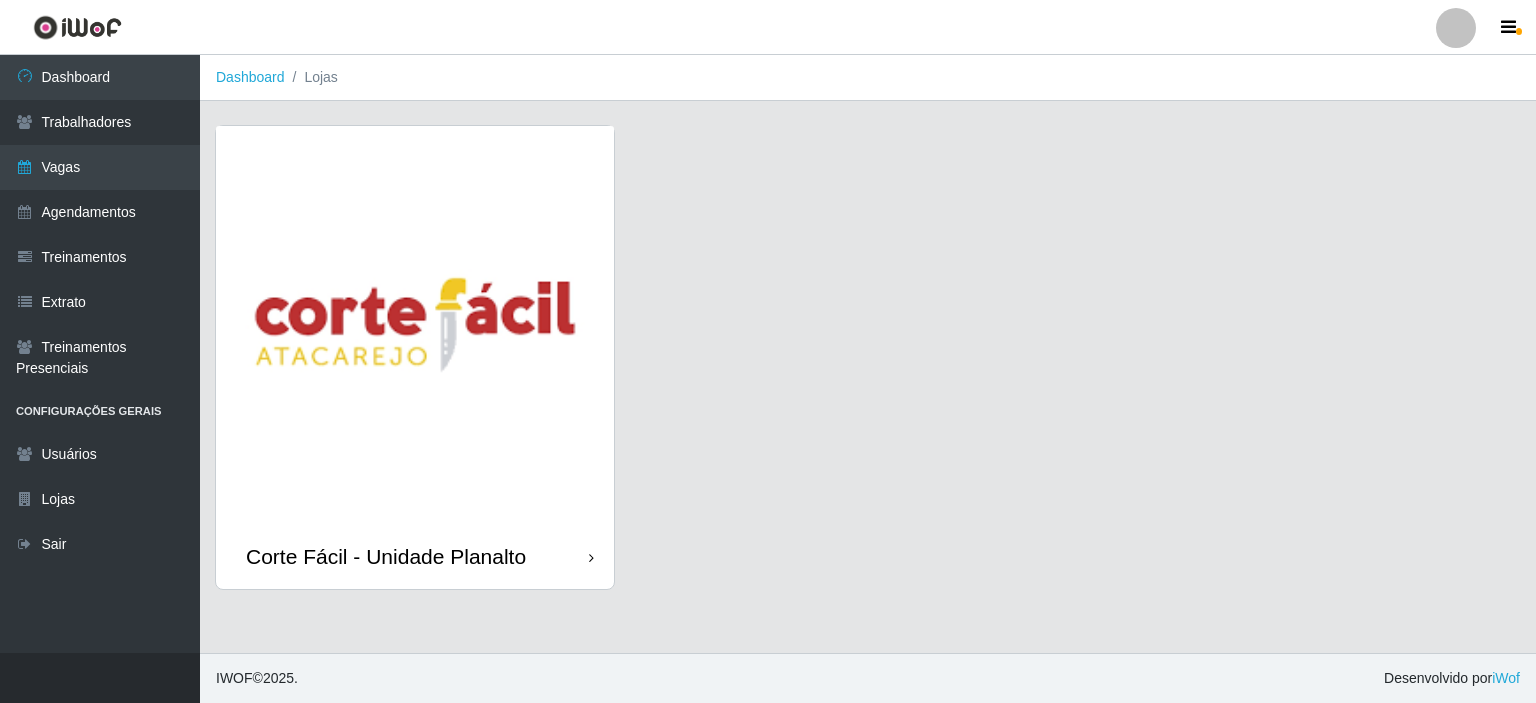 click at bounding box center (415, 325) 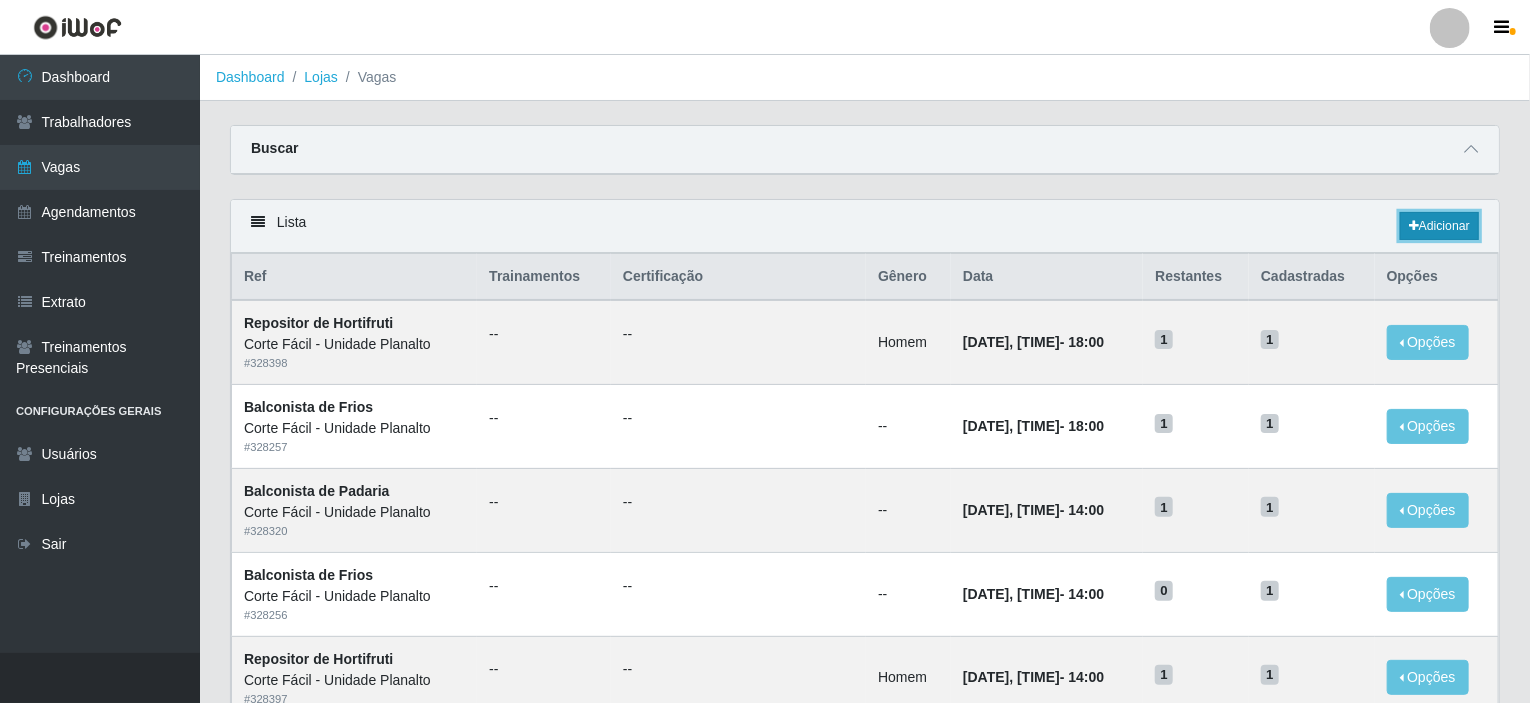 click on "Adicionar" at bounding box center [1439, 226] 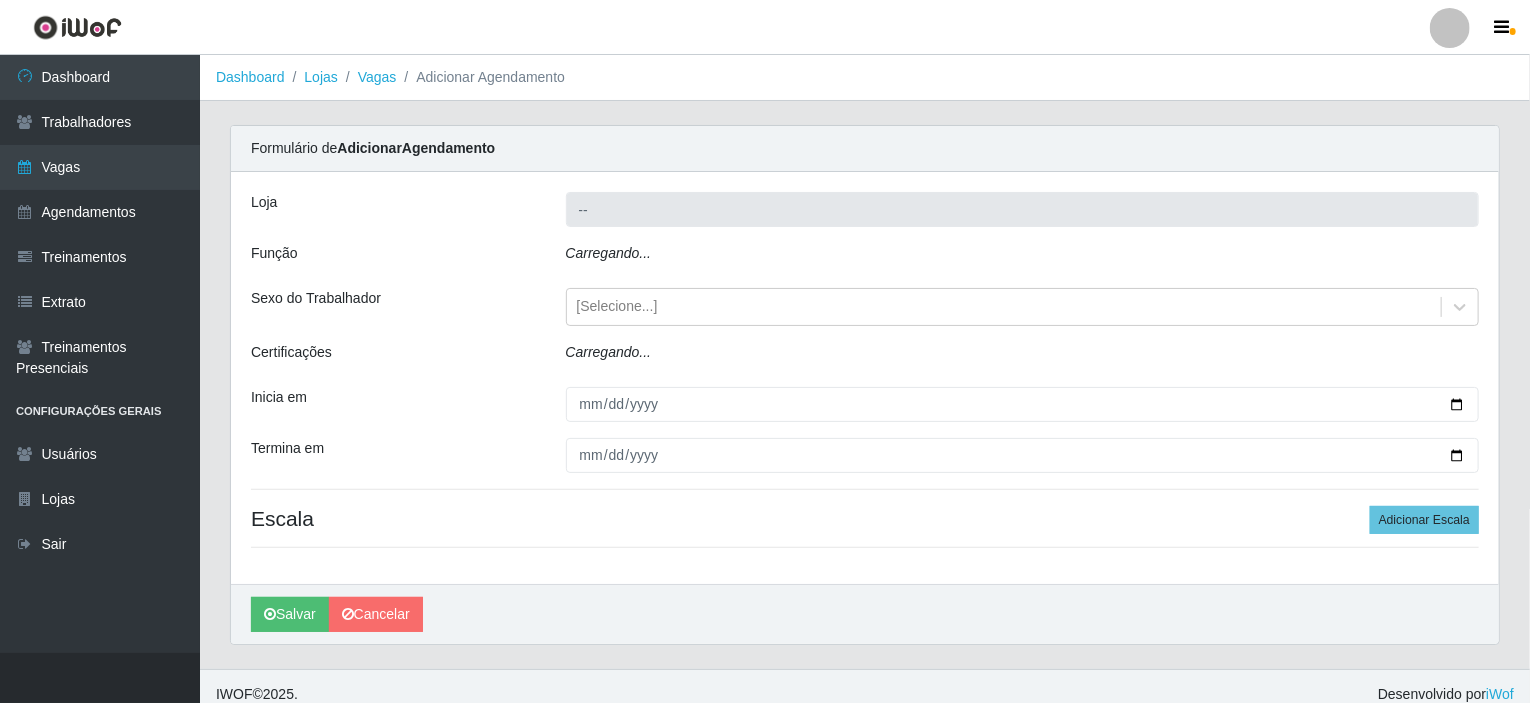 type on "Corte Fácil - Unidade Planalto" 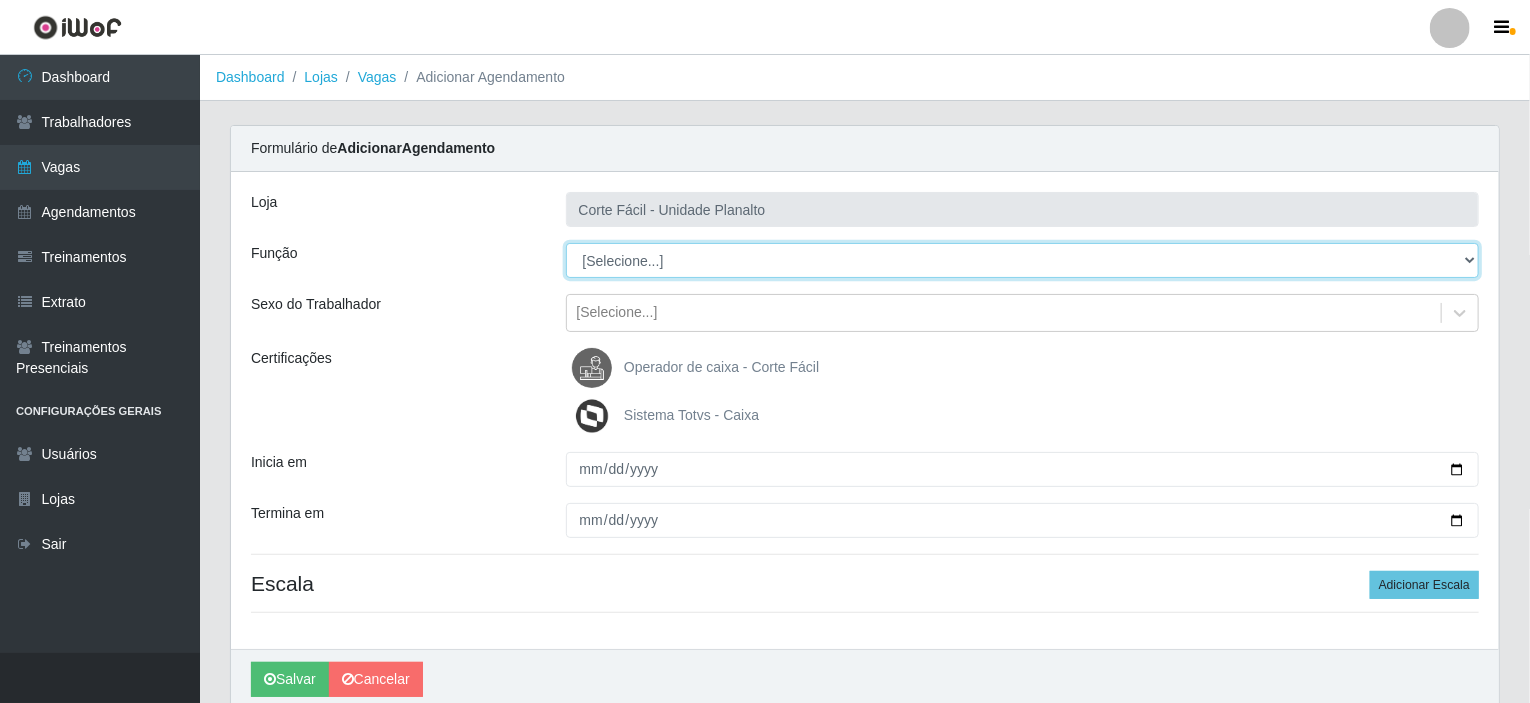 click on "[Selecione...] ASG ASG + ASG ++ Auxiliar de Estacionamento Auxiliar de Estacionamento + Auxiliar de Estacionamento ++ Balconista de Açougue  Balconista de Açougue + Balconista de Açougue ++ Balconista de Frios Balconista de Frios + Balconista de Frios ++ Balconista de Padaria  Balconista de Padaria + Balconista de Padaria ++ Embalador Embalador + Embalador ++ Operador de Caixa Operador de Caixa + Operador de Caixa ++ Repositor  Repositor + Repositor ++ Repositor de Hortifruti Repositor de Hortifruti + Repositor de Hortifruti ++" at bounding box center (1023, 260) 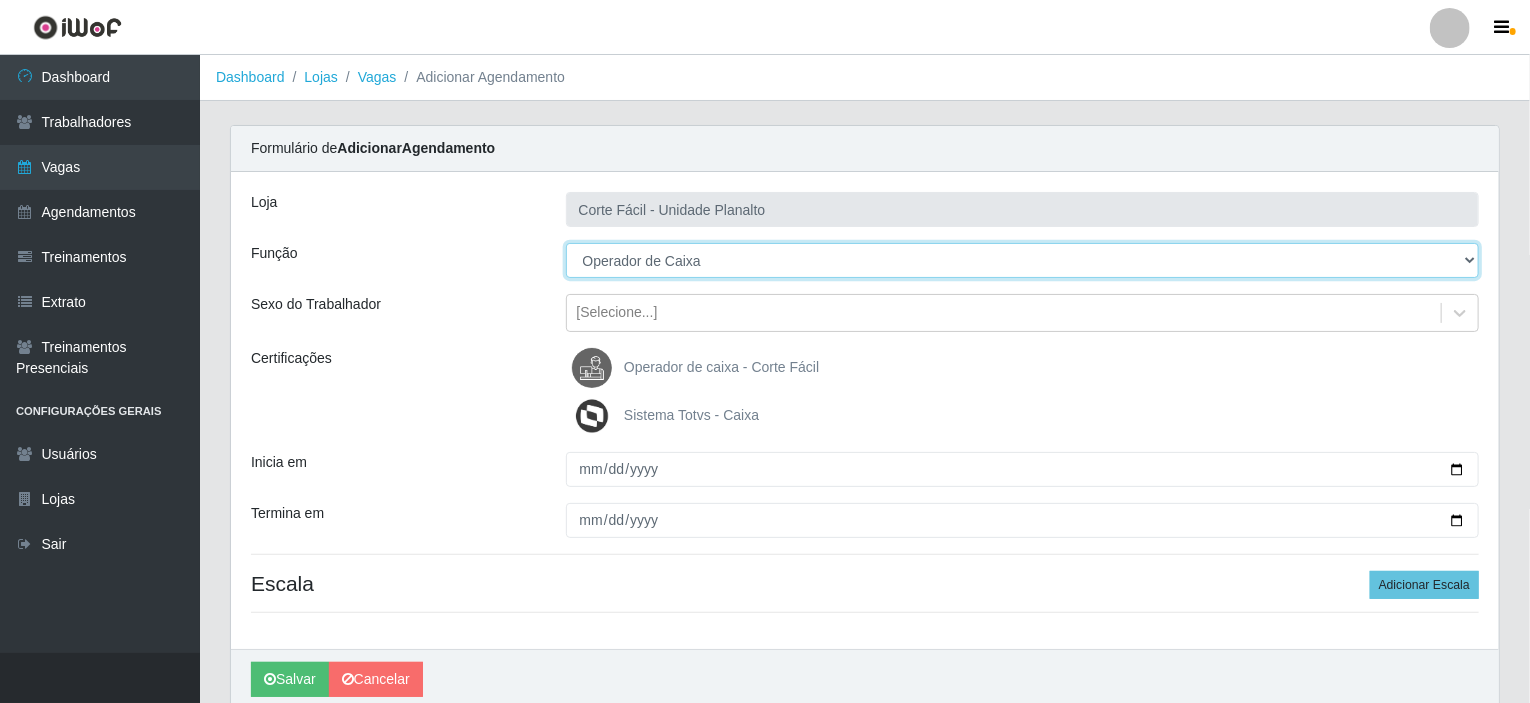 click on "[Selecione...] ASG ASG + ASG ++ Auxiliar de Estacionamento Auxiliar de Estacionamento + Auxiliar de Estacionamento ++ Balconista de Açougue  Balconista de Açougue + Balconista de Açougue ++ Balconista de Frios Balconista de Frios + Balconista de Frios ++ Balconista de Padaria  Balconista de Padaria + Balconista de Padaria ++ Embalador Embalador + Embalador ++ Operador de Caixa Operador de Caixa + Operador de Caixa ++ Repositor  Repositor + Repositor ++ Repositor de Hortifruti Repositor de Hortifruti + Repositor de Hortifruti ++" at bounding box center (1023, 260) 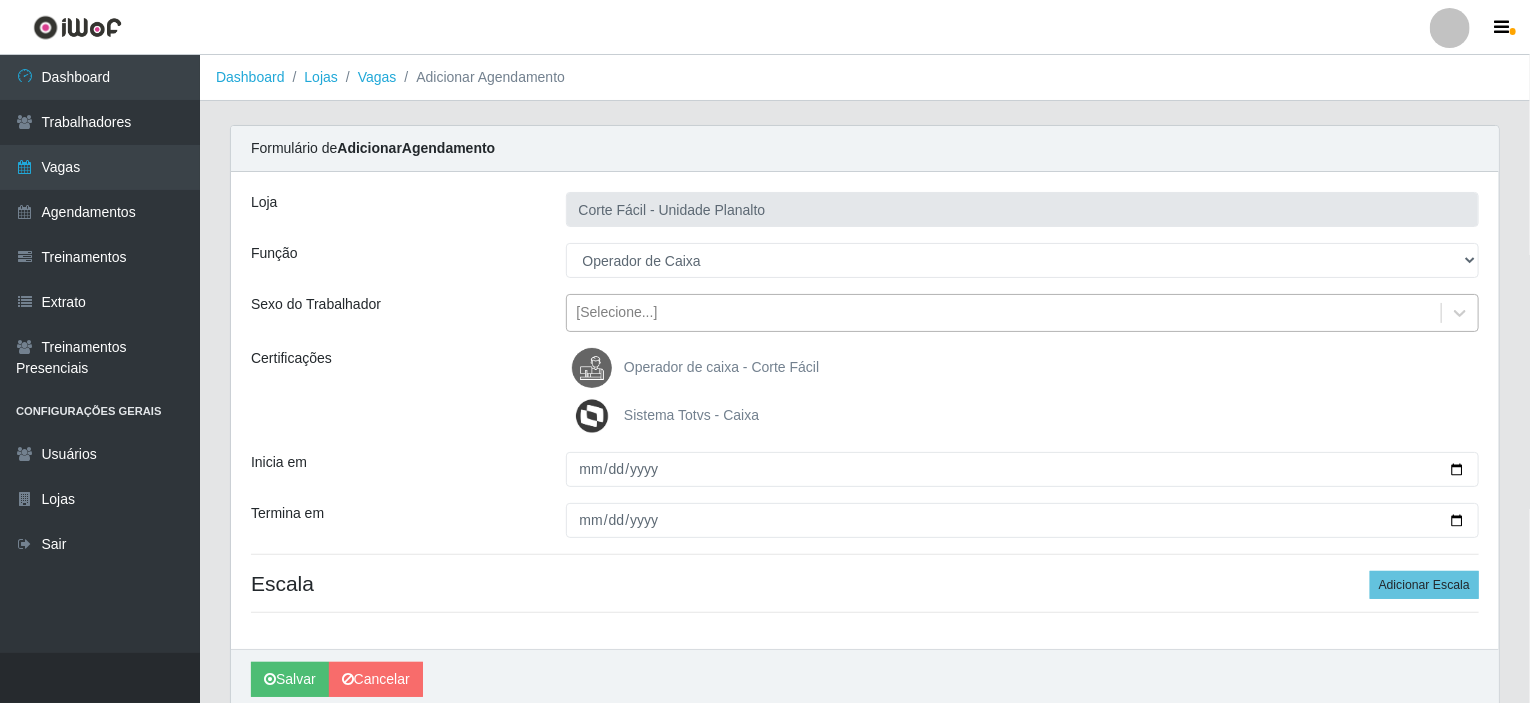 click on "[Selecione...]" at bounding box center [617, 313] 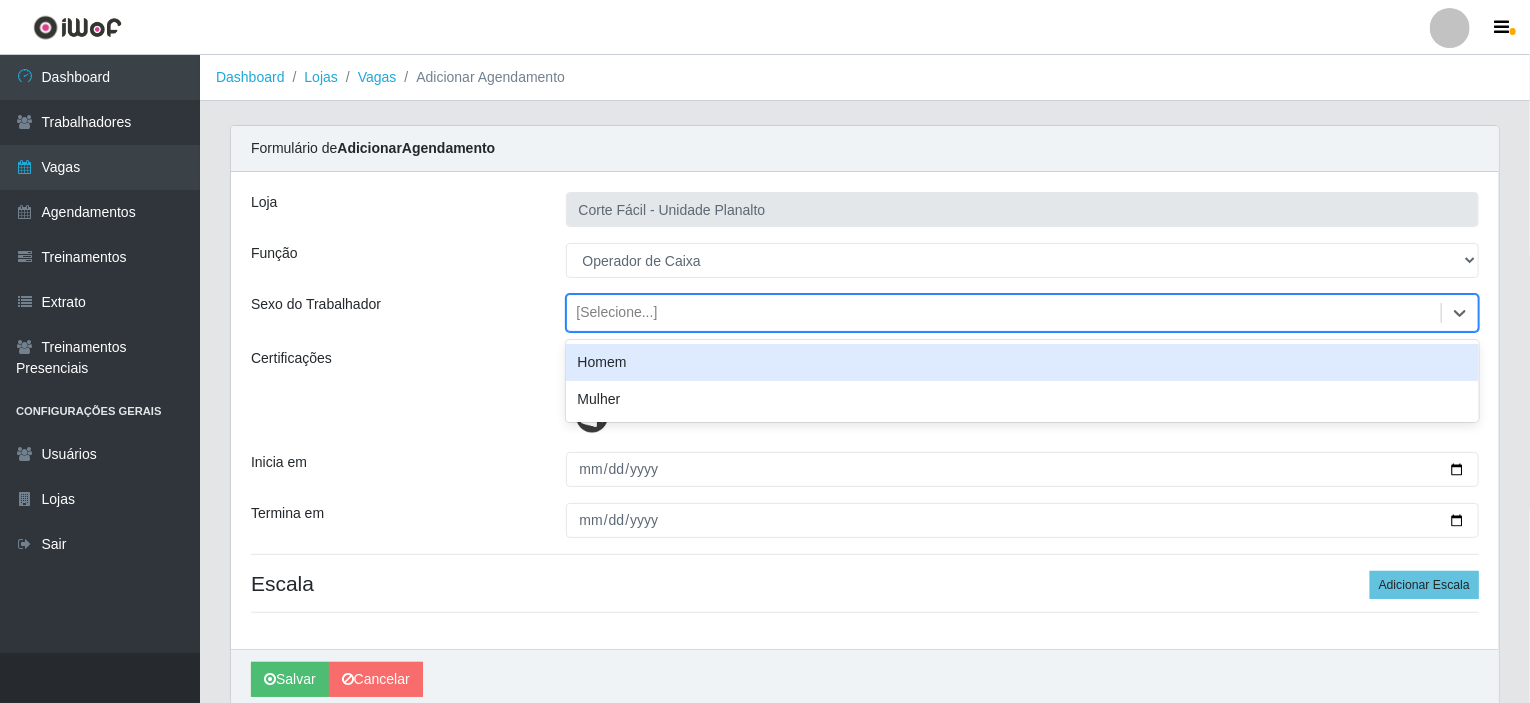 click on "Sexo do Trabalhador" at bounding box center [393, 313] 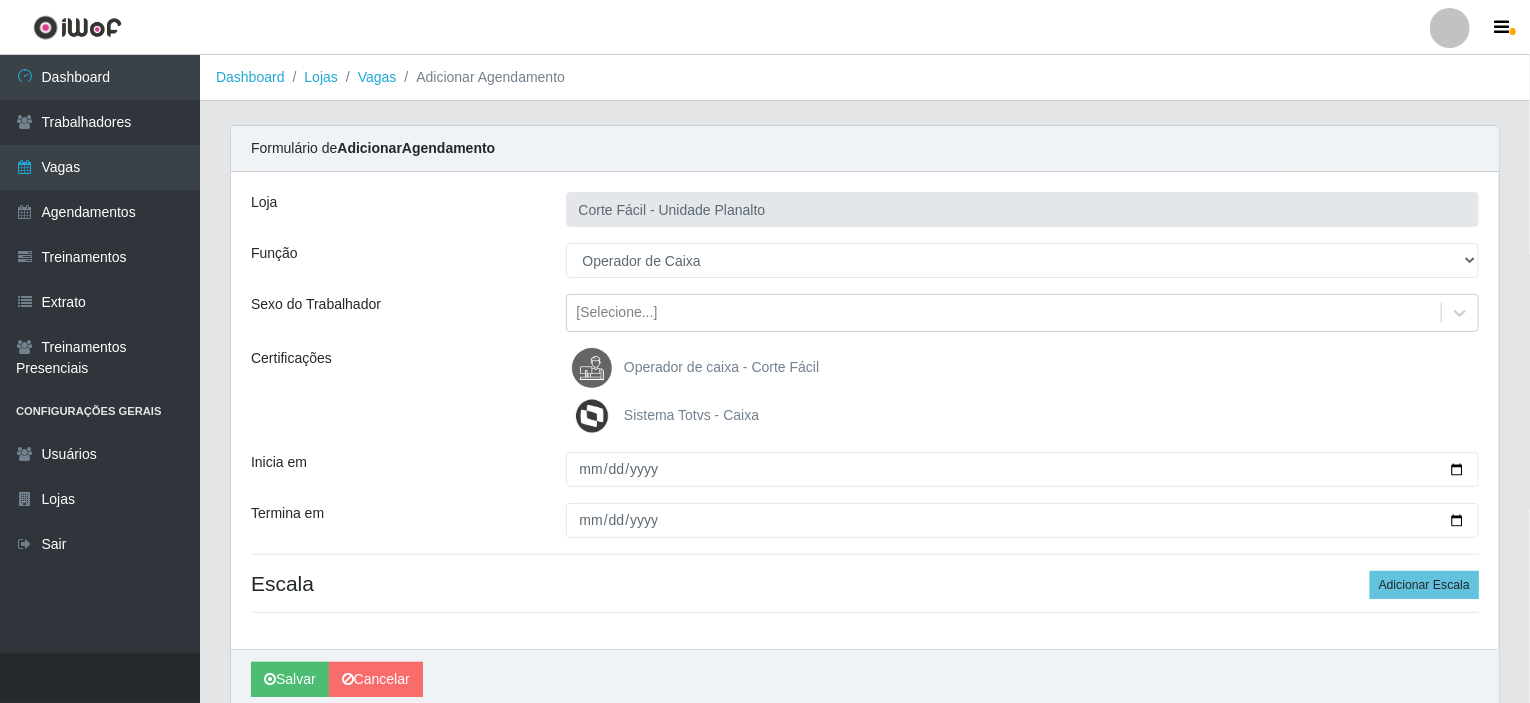 click on "Operador de caixa - Corte Fácil" at bounding box center [721, 367] 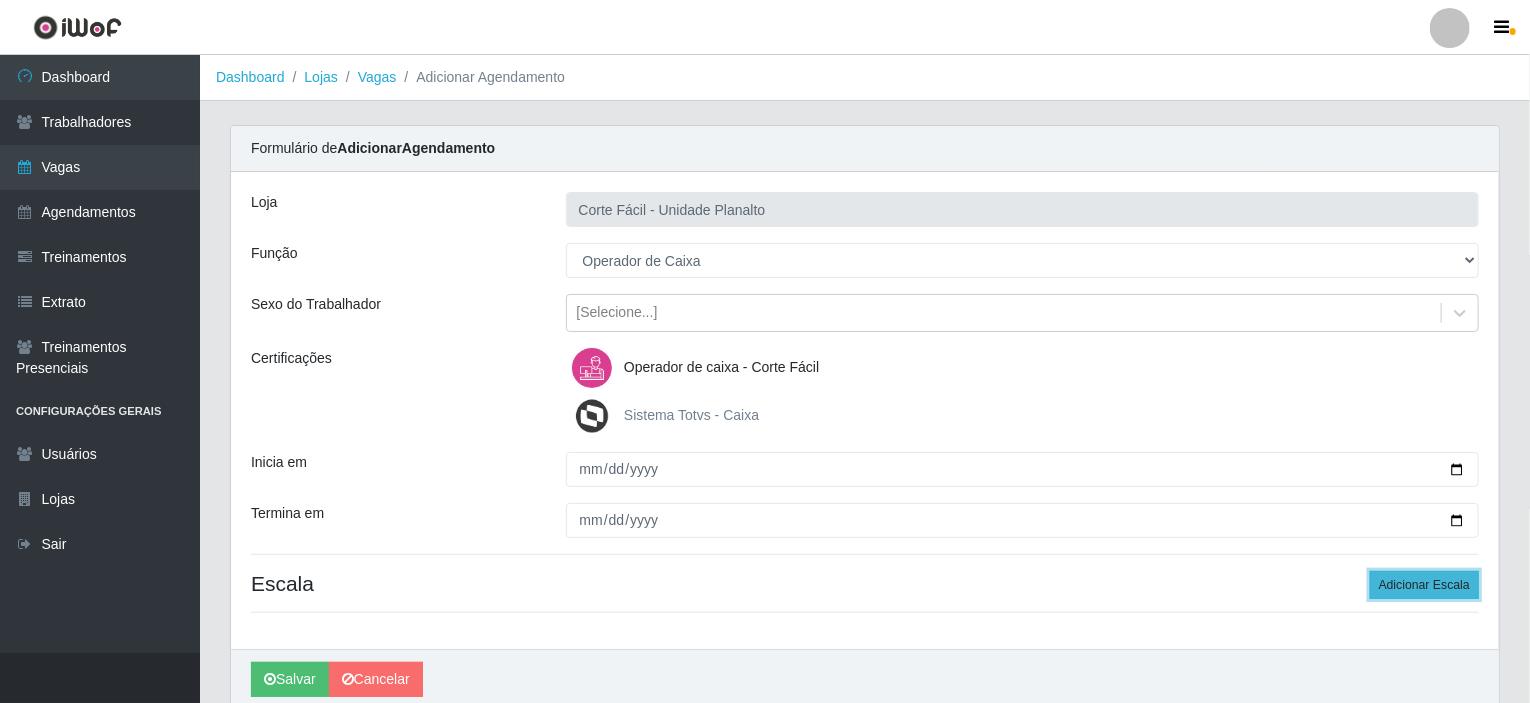 click on "Adicionar Escala" at bounding box center [1424, 585] 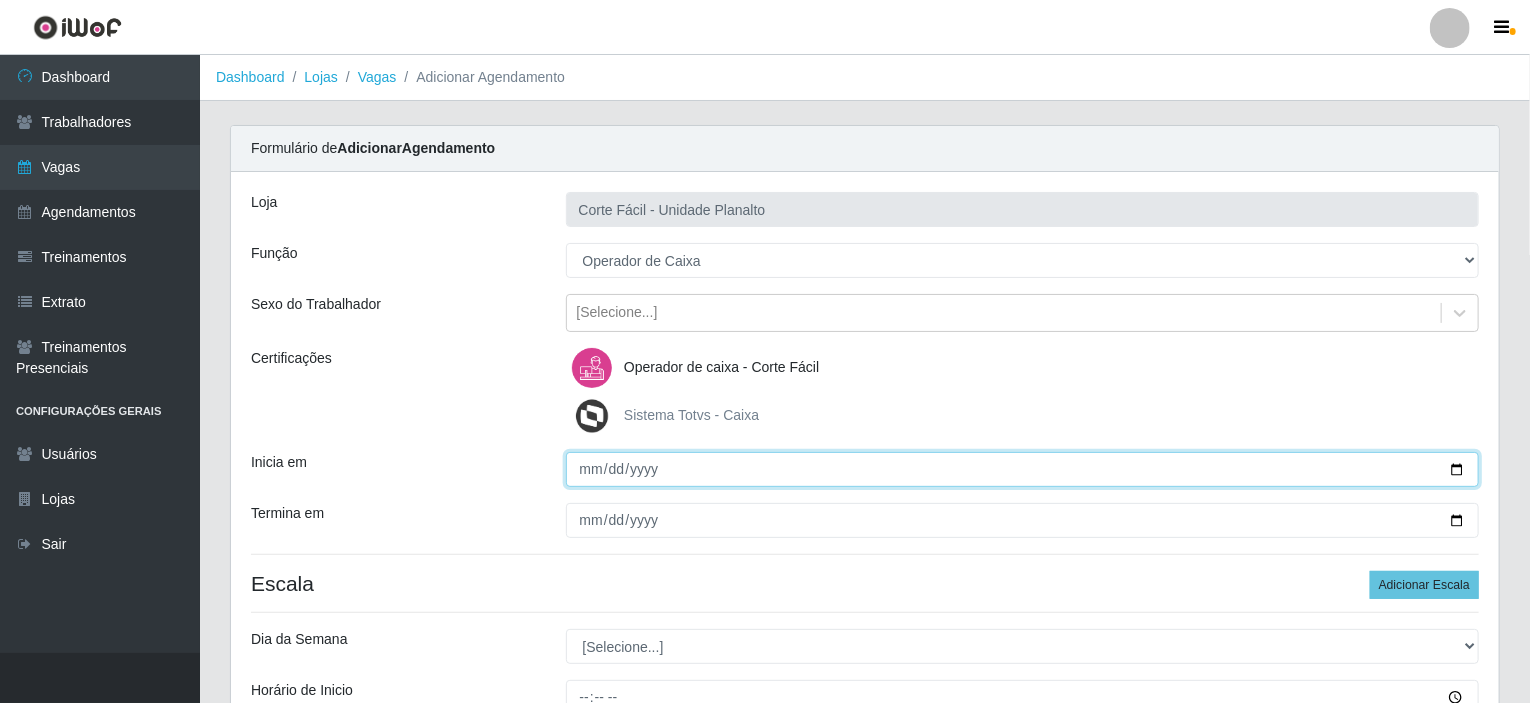 click on "Inicia em" at bounding box center [1023, 469] 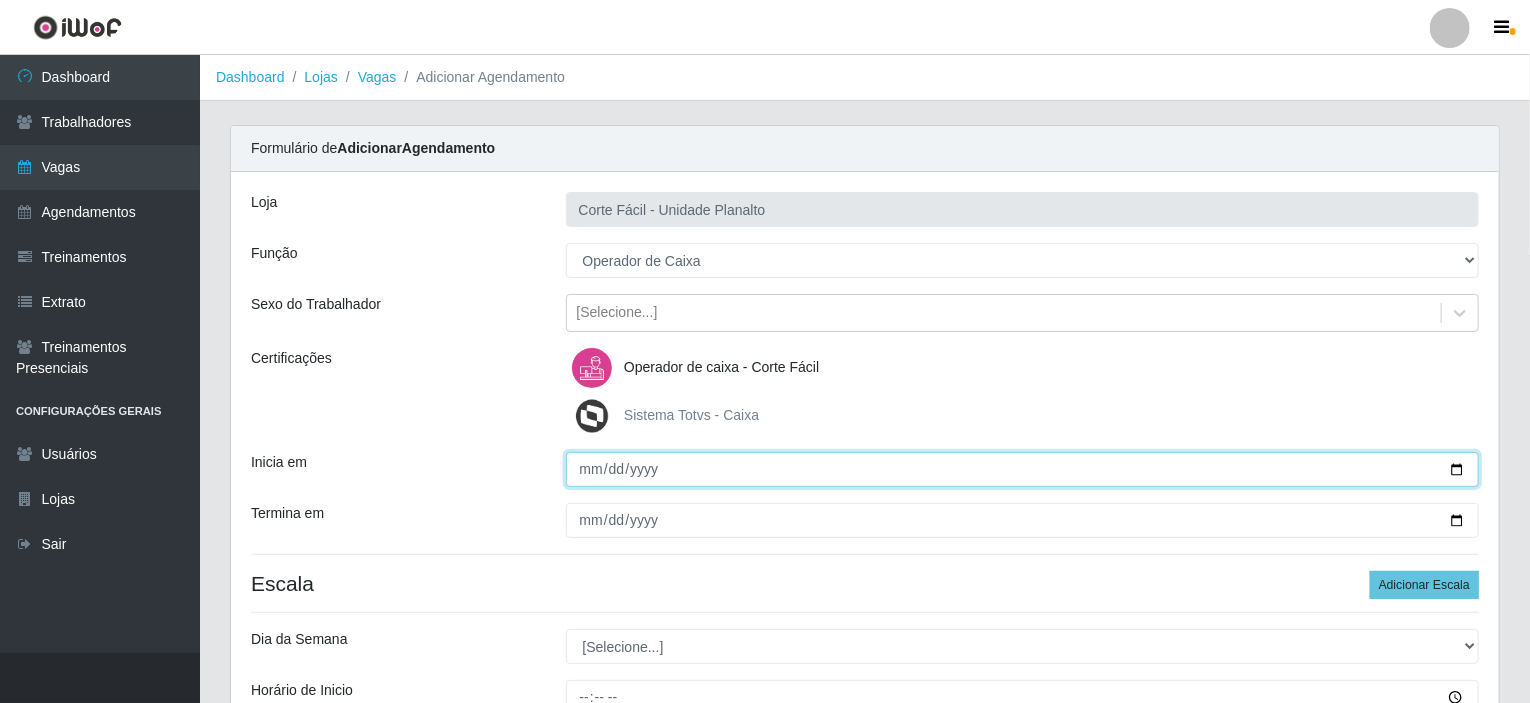 click on "Inicia em" at bounding box center [1023, 469] 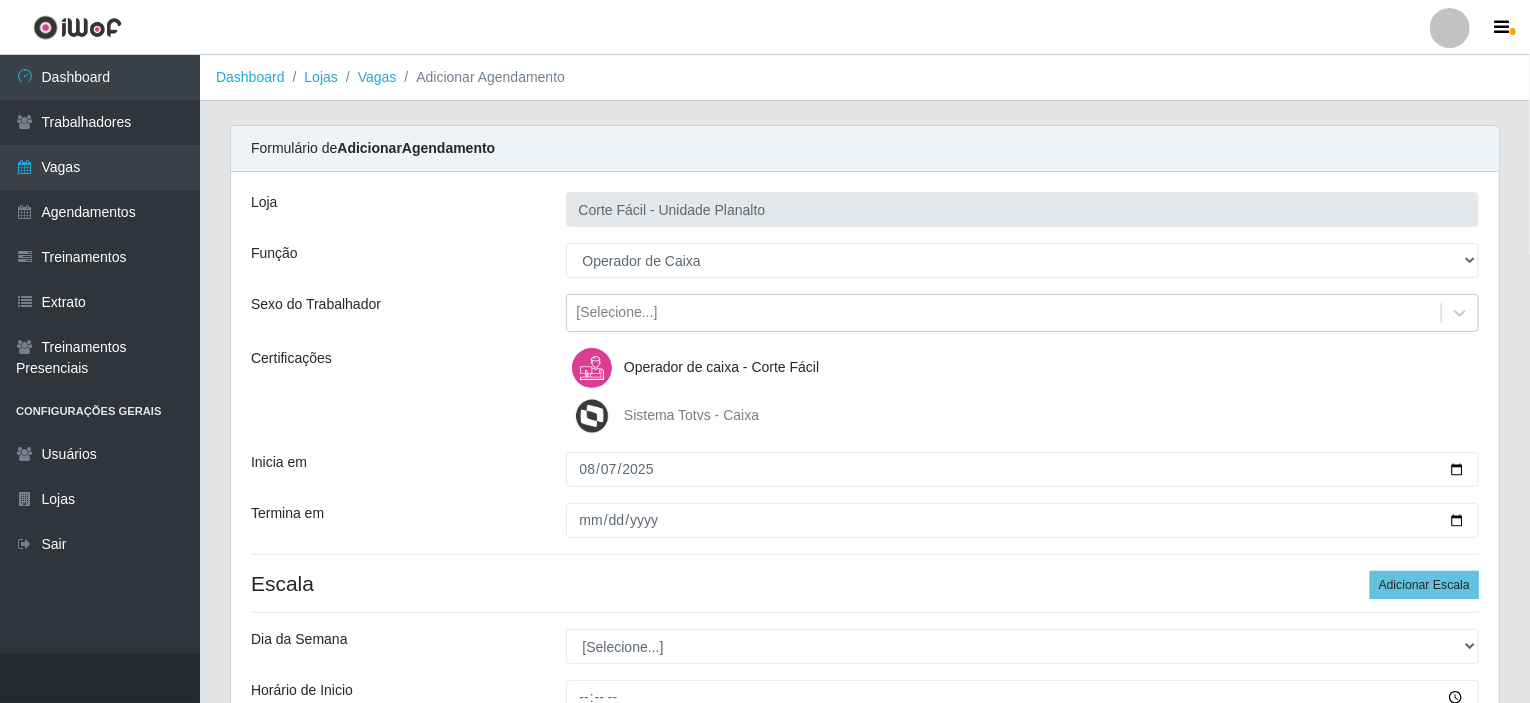 click on "Certificações" at bounding box center [393, 392] 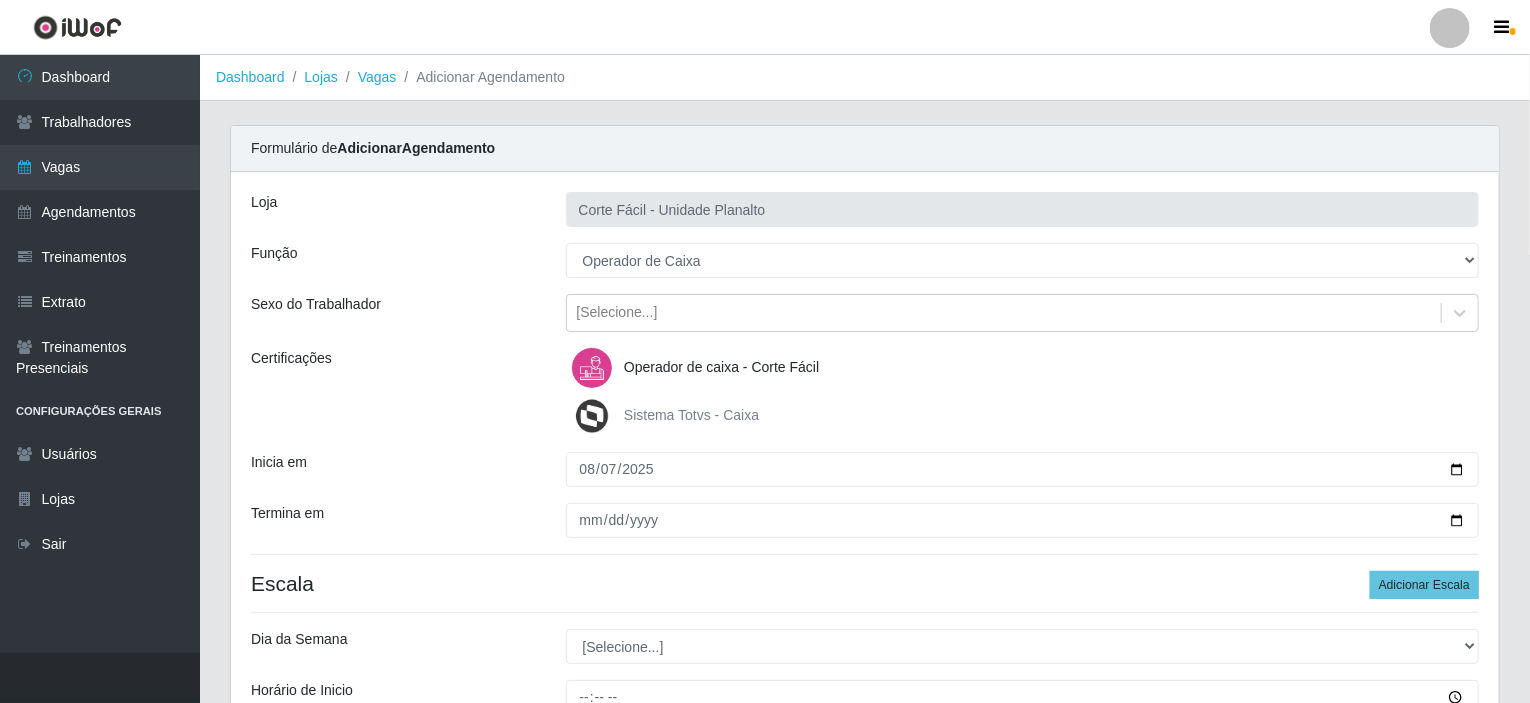click on "Sistema Totvs - Caixa" at bounding box center (691, 415) 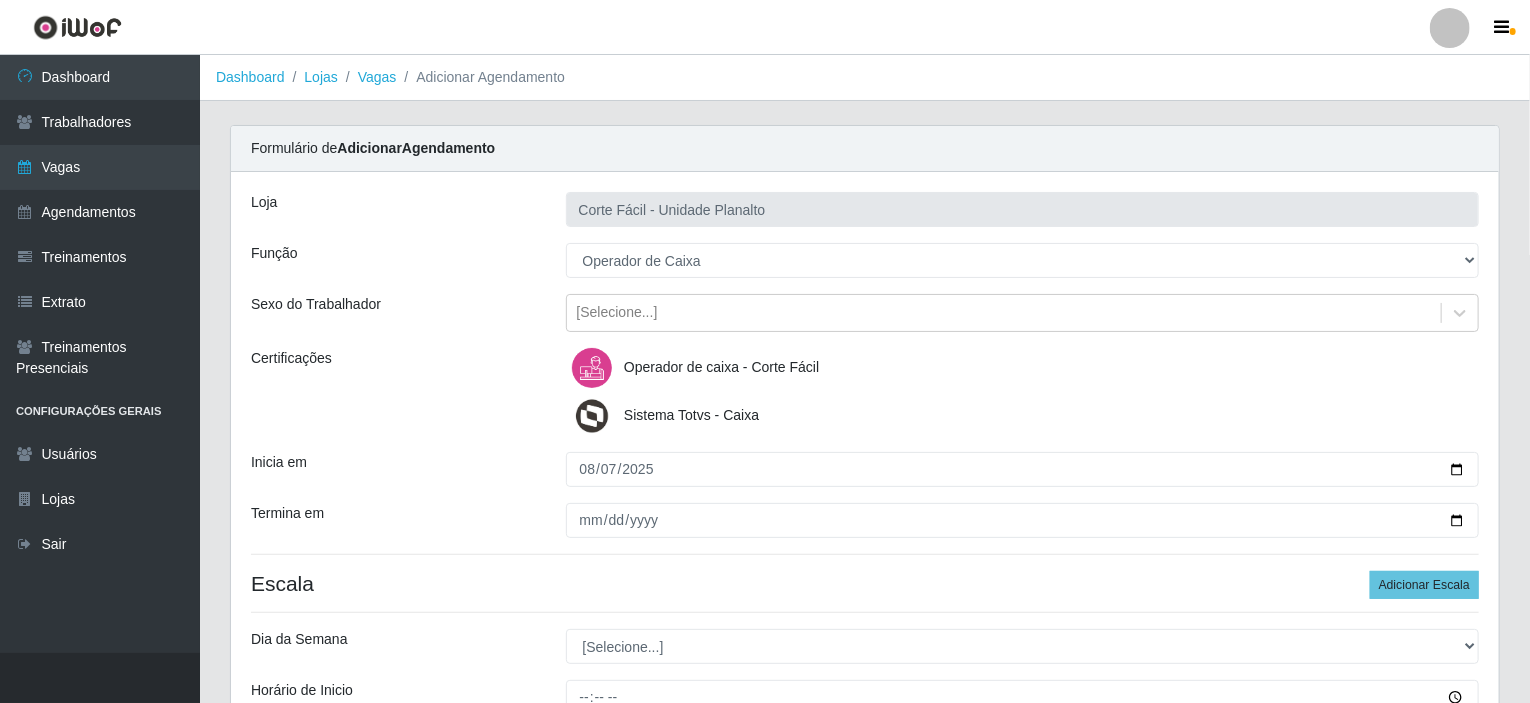 click on "Certificações" at bounding box center (393, 392) 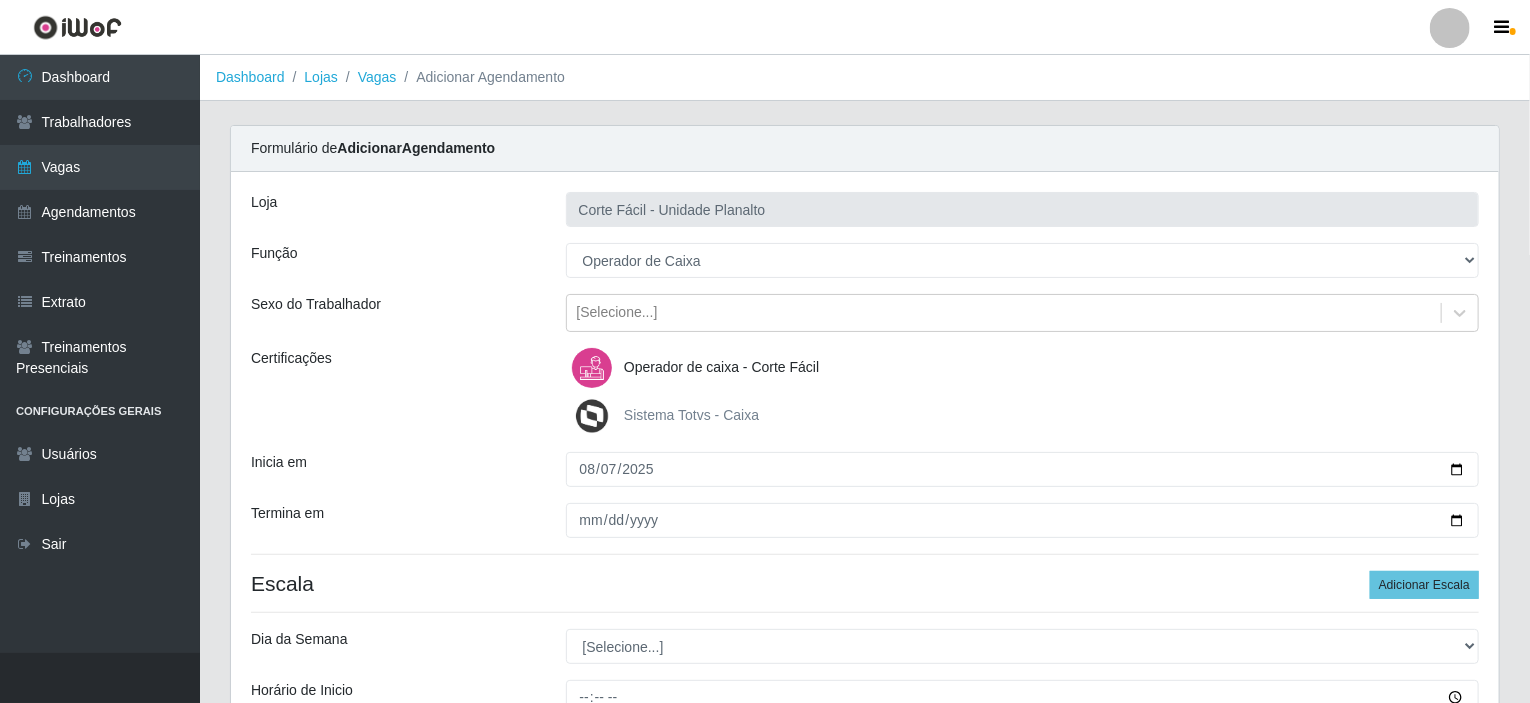 click on "Inicia em" at bounding box center (393, 469) 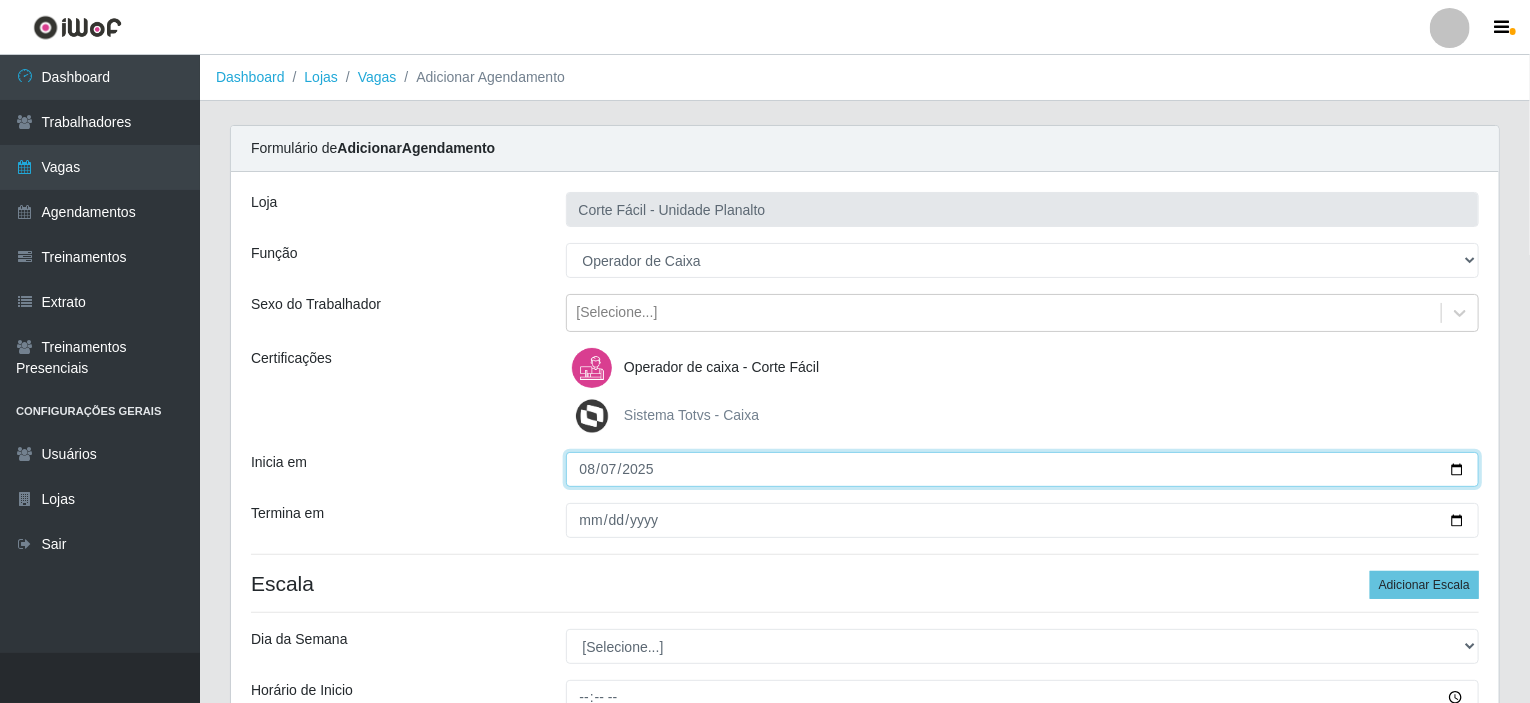 click on "2025-08-07" at bounding box center (1023, 469) 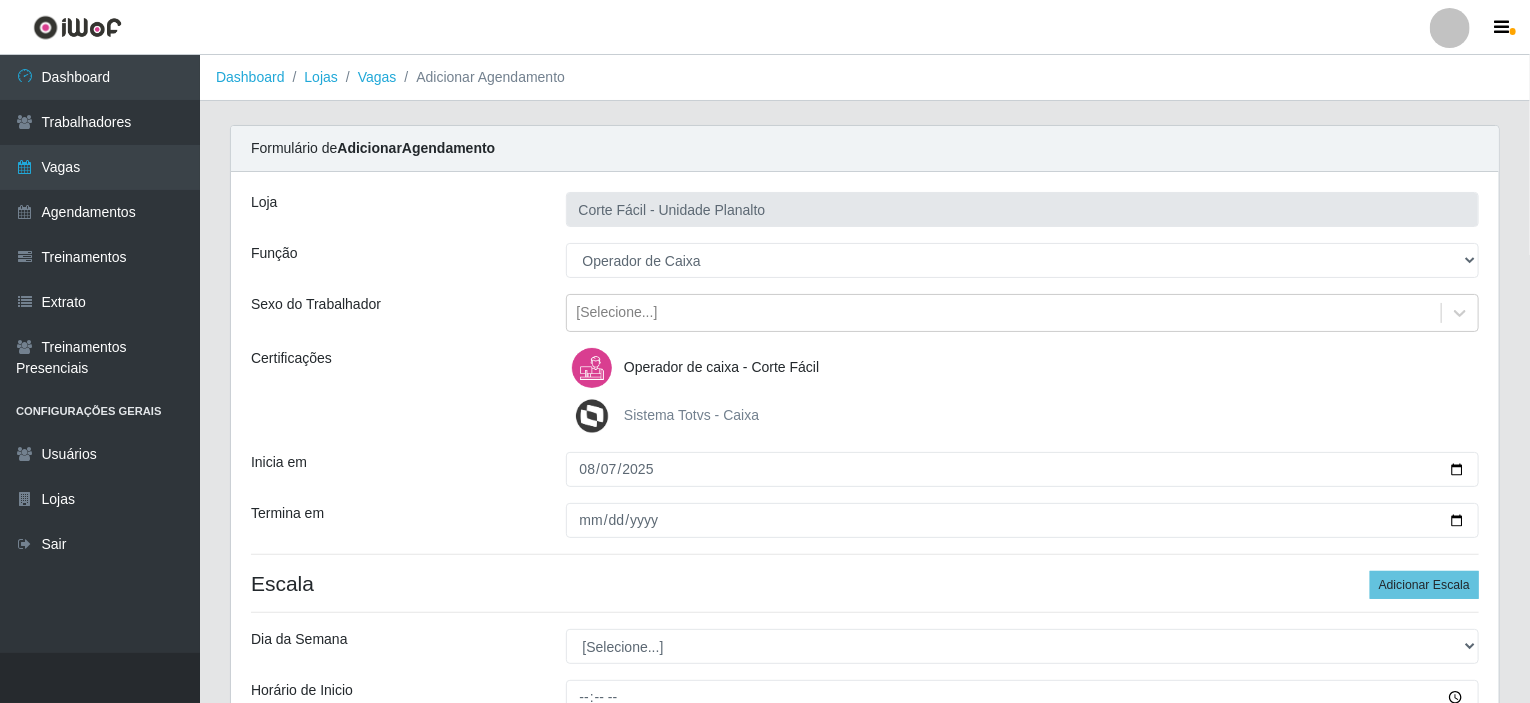 click on "Inicia em" at bounding box center [393, 469] 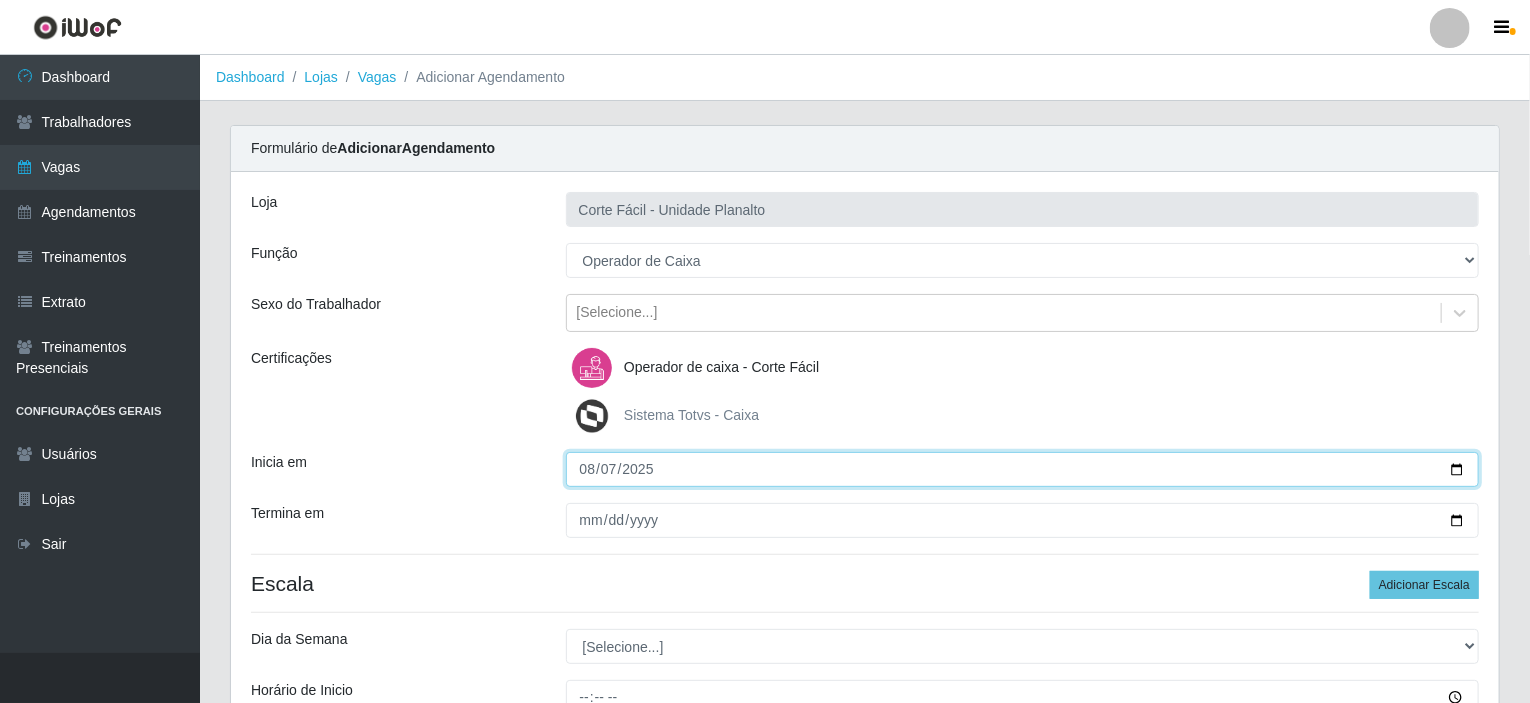 click on "2025-08-07" at bounding box center (1023, 469) 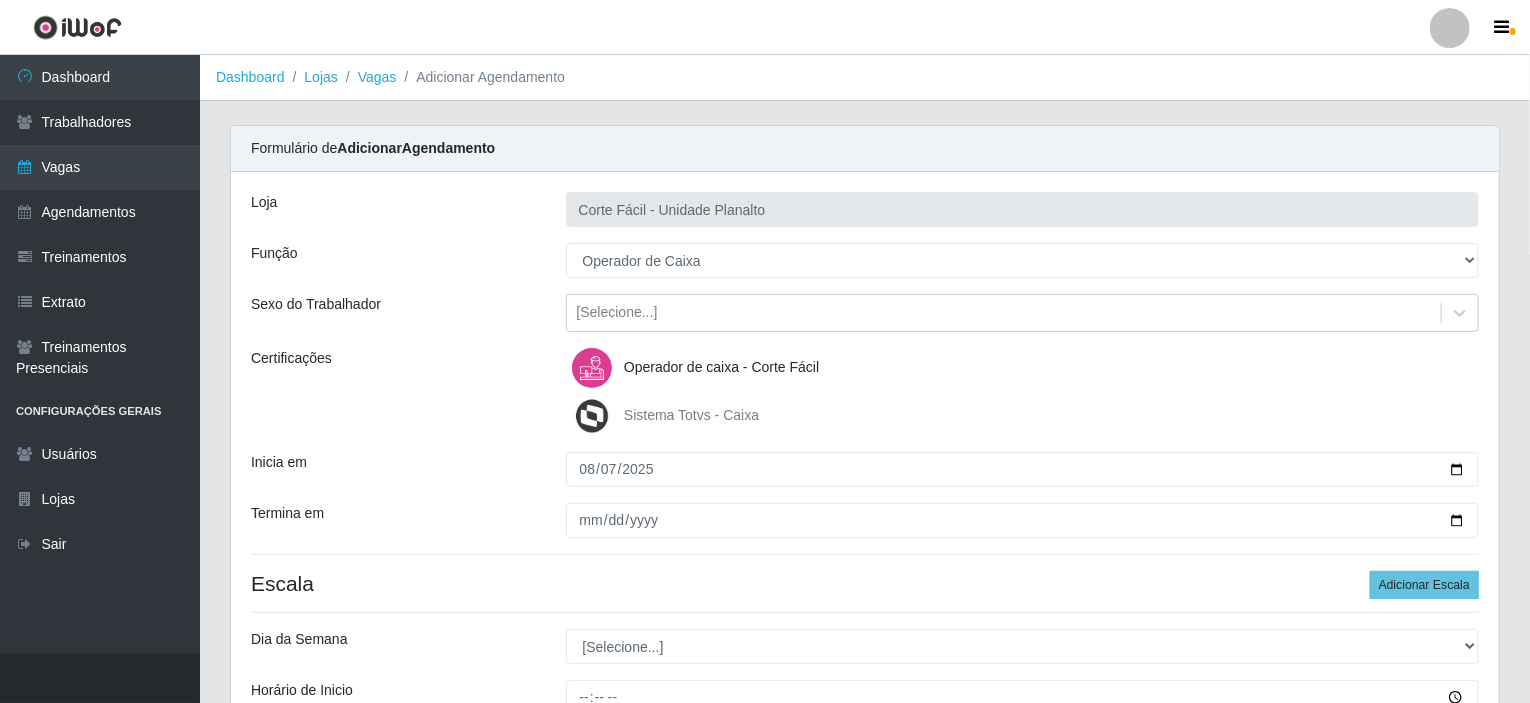 click on "Inicia em" at bounding box center [393, 469] 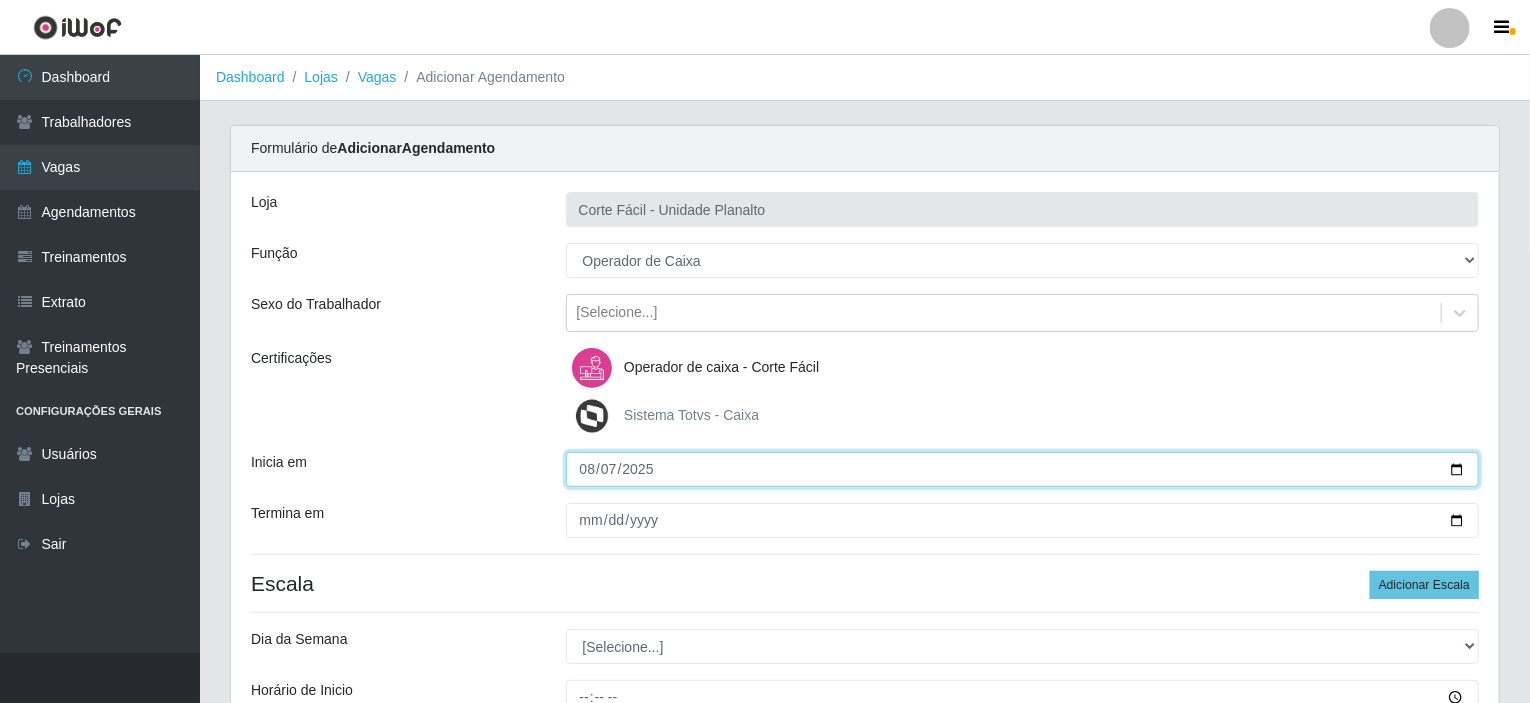 click on "2025-08-07" at bounding box center [1023, 469] 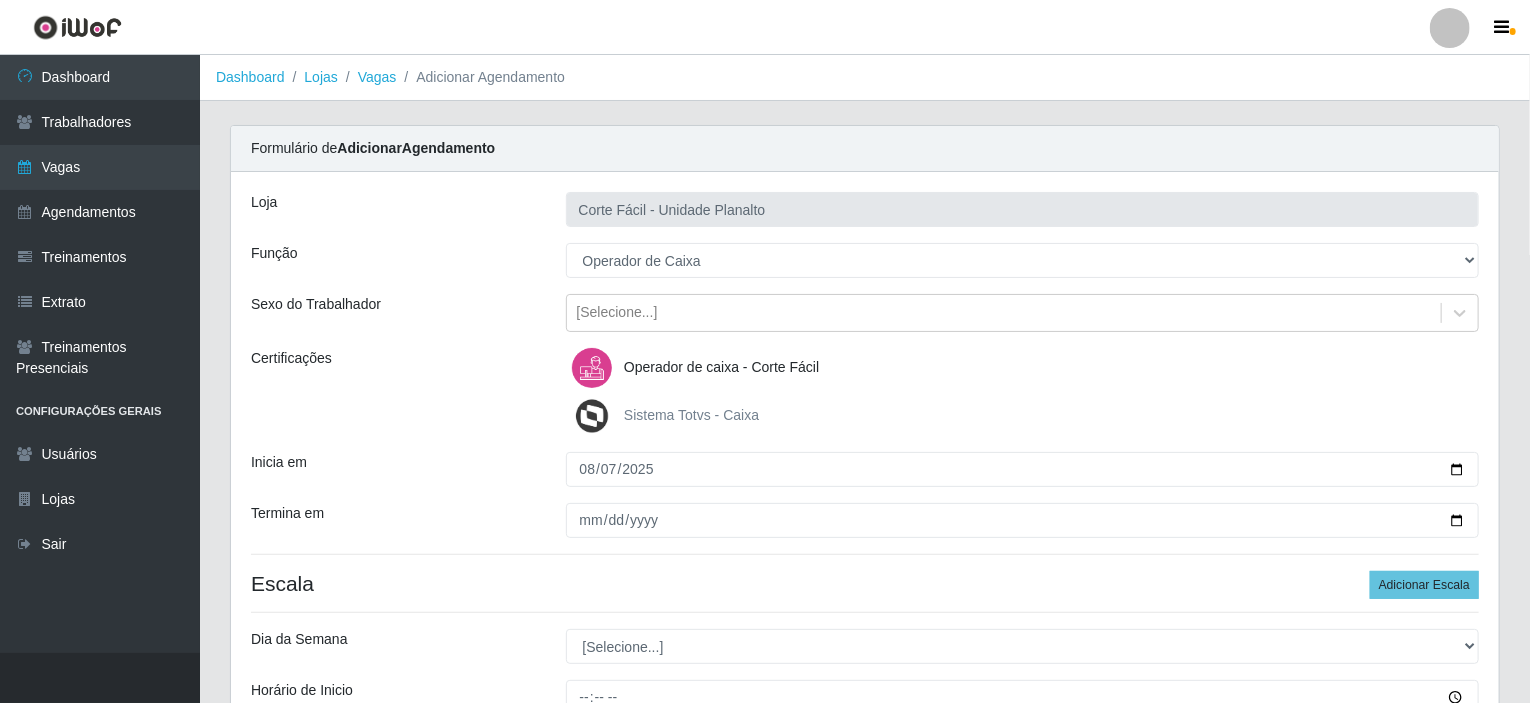 click on "Certificações" at bounding box center [393, 392] 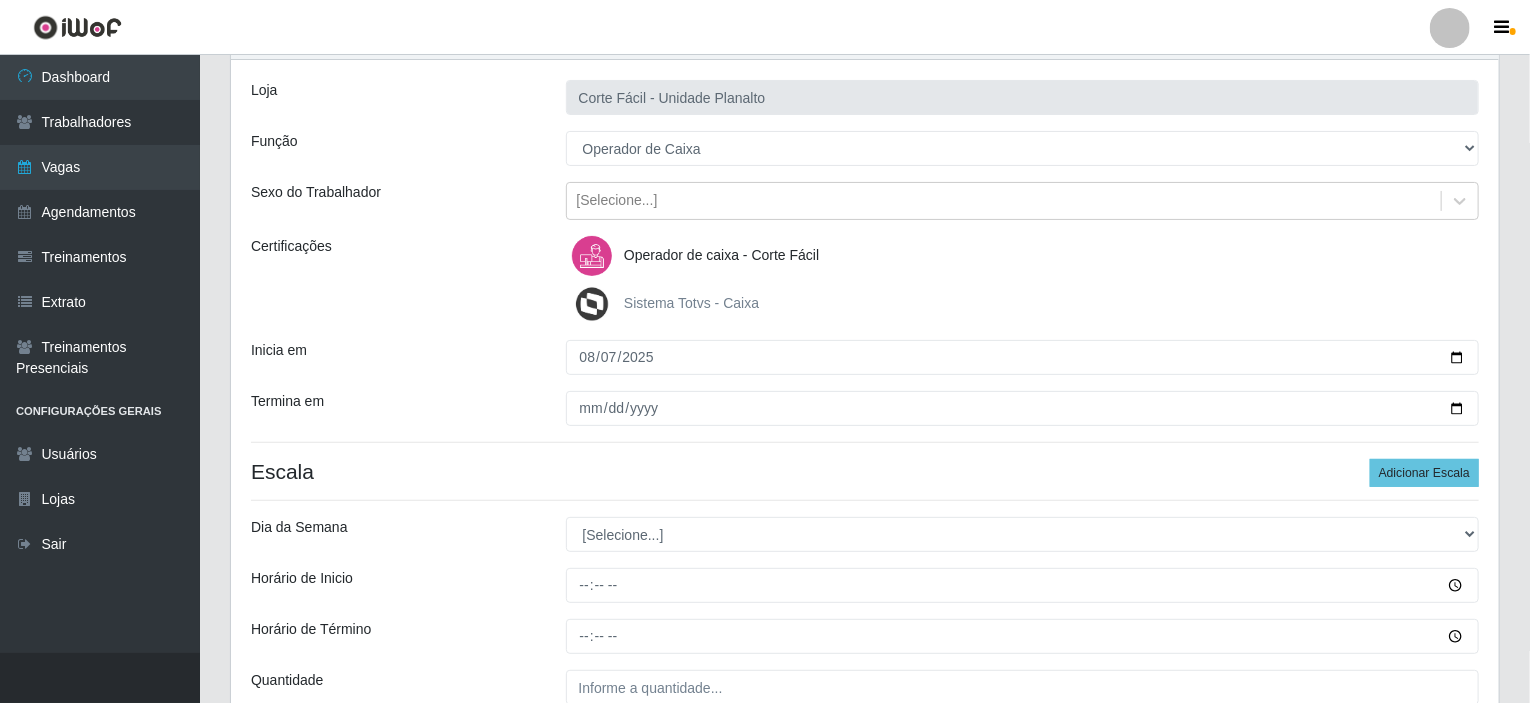 scroll, scrollTop: 200, scrollLeft: 0, axis: vertical 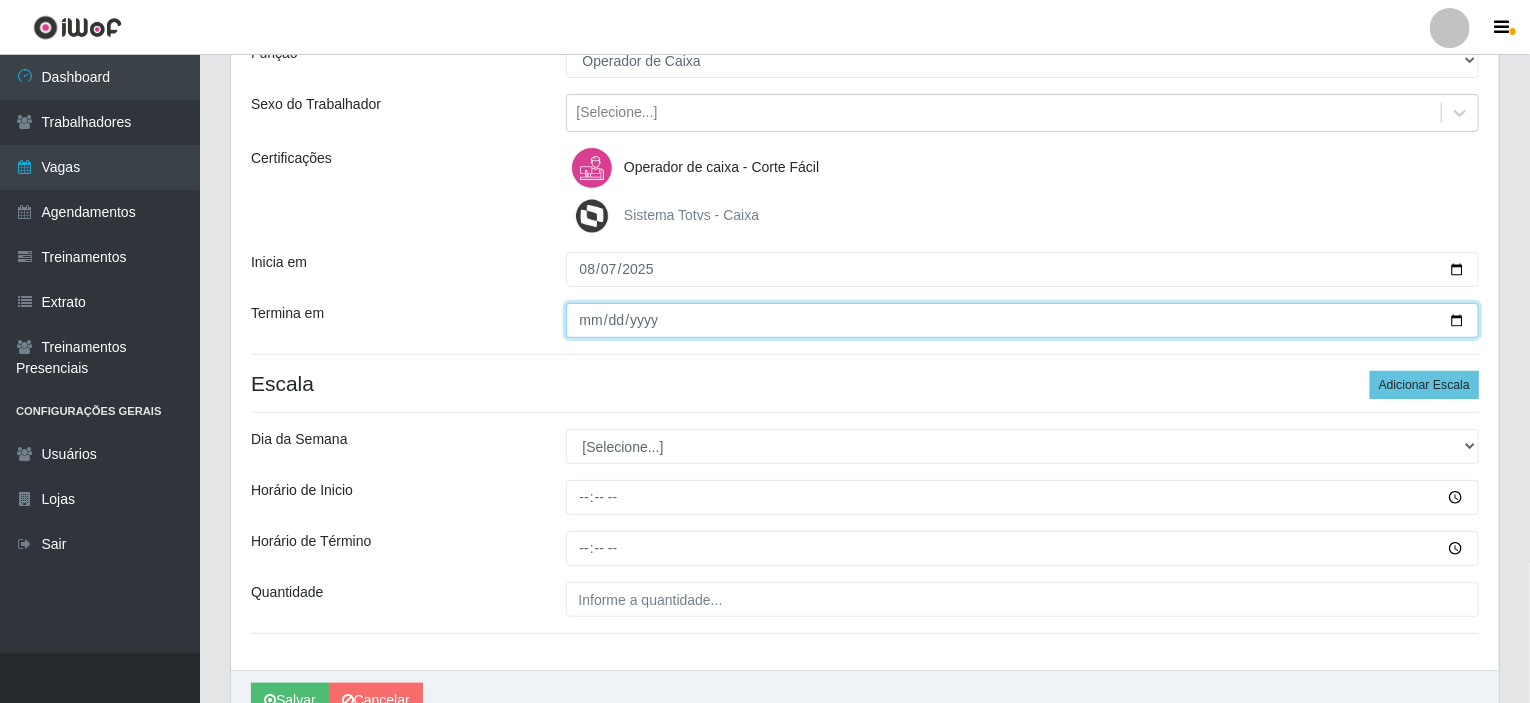 click on "Termina em" at bounding box center [1023, 320] 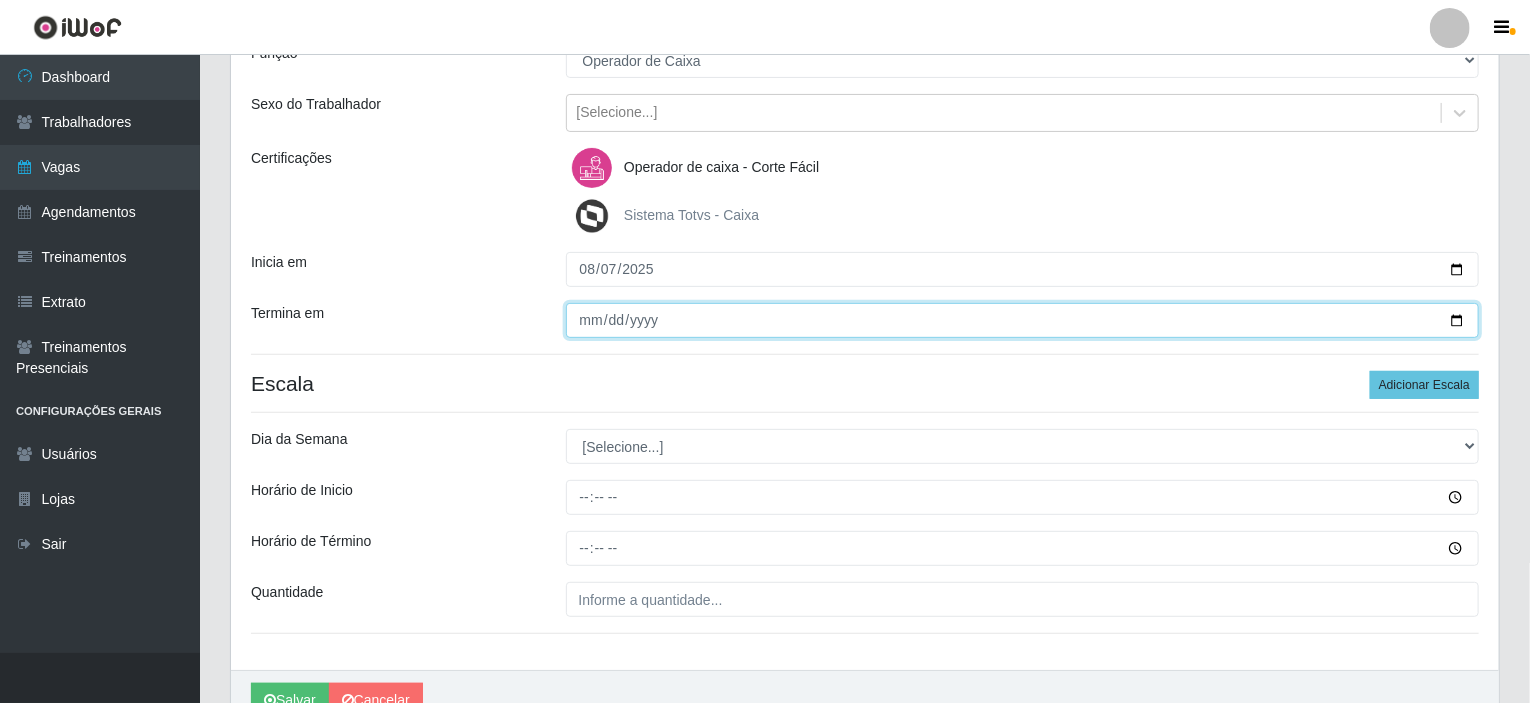 type on "2025-08-07" 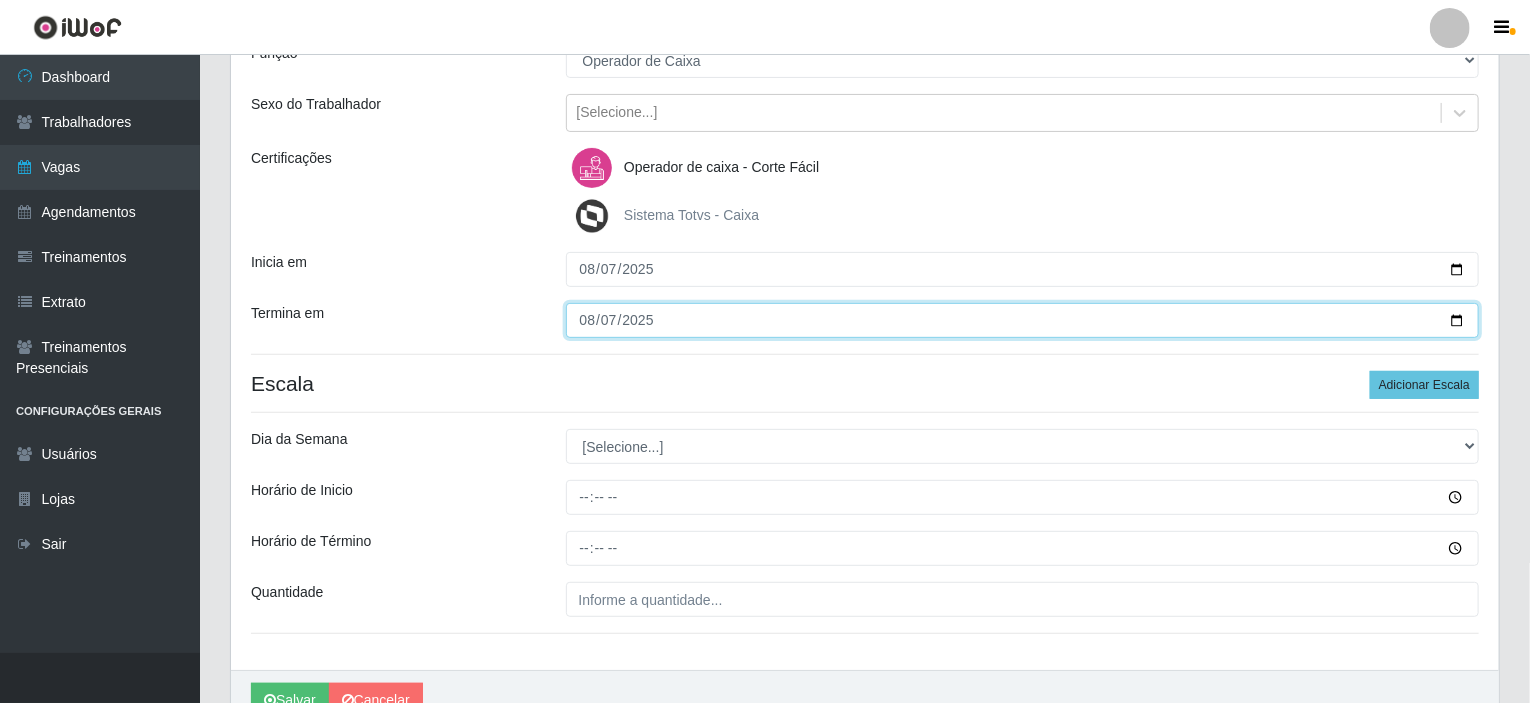 scroll, scrollTop: 300, scrollLeft: 0, axis: vertical 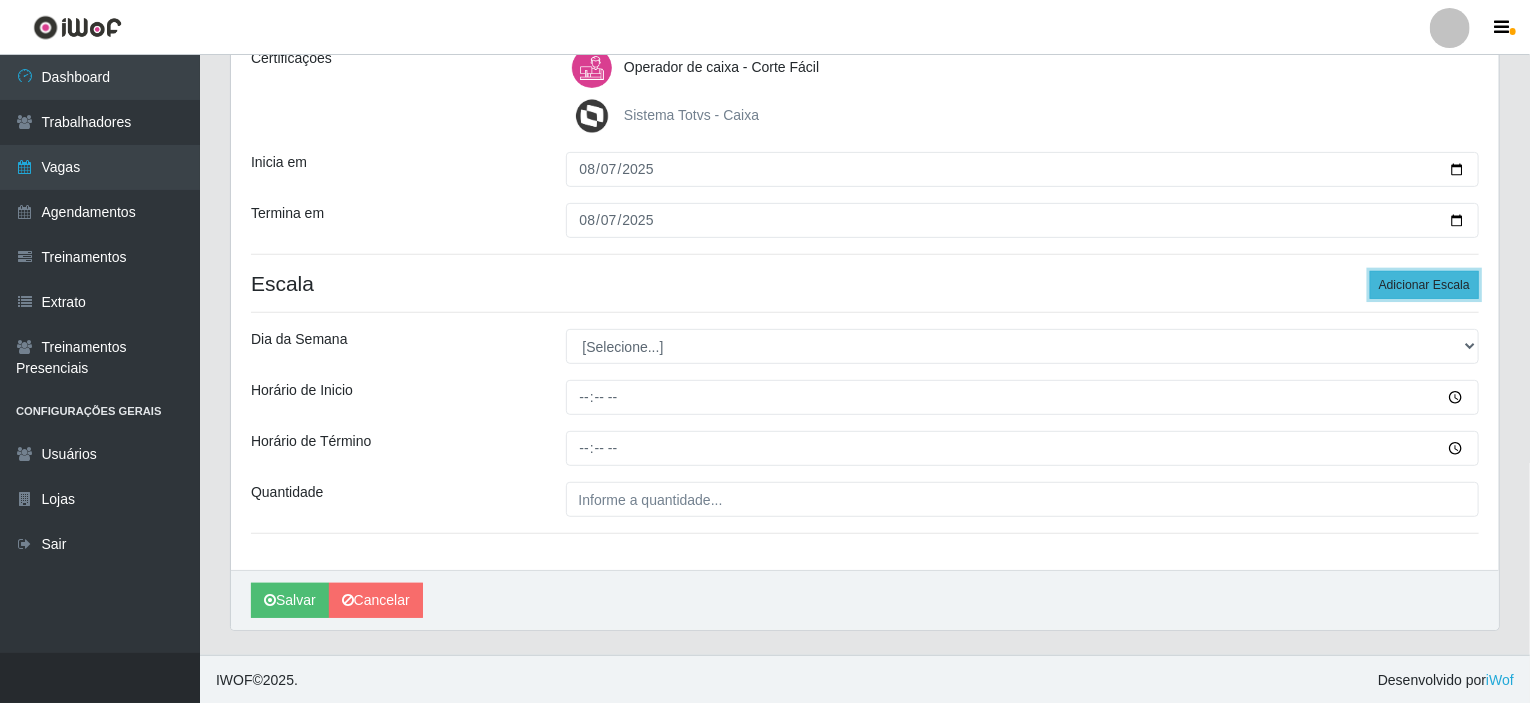 click on "Adicionar Escala" at bounding box center (1424, 285) 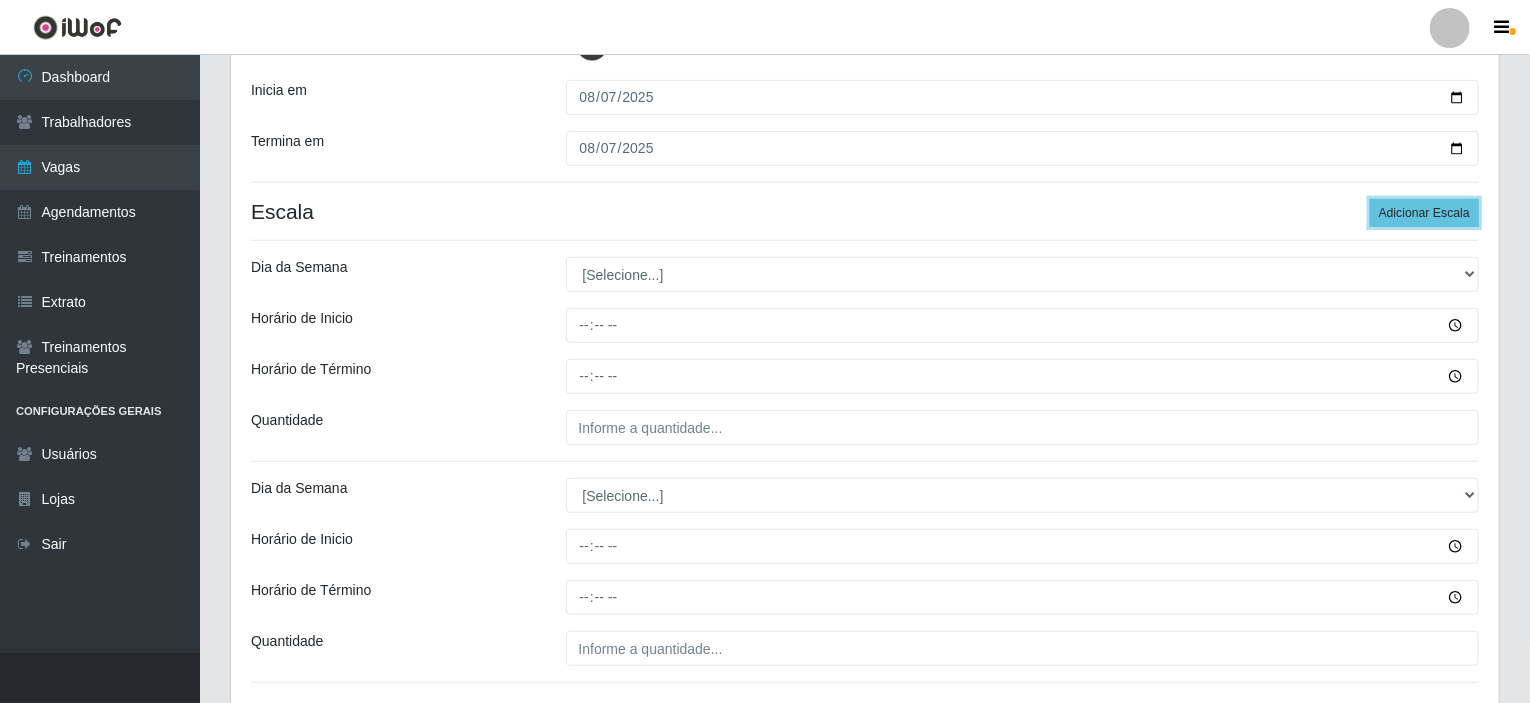 scroll, scrollTop: 520, scrollLeft: 0, axis: vertical 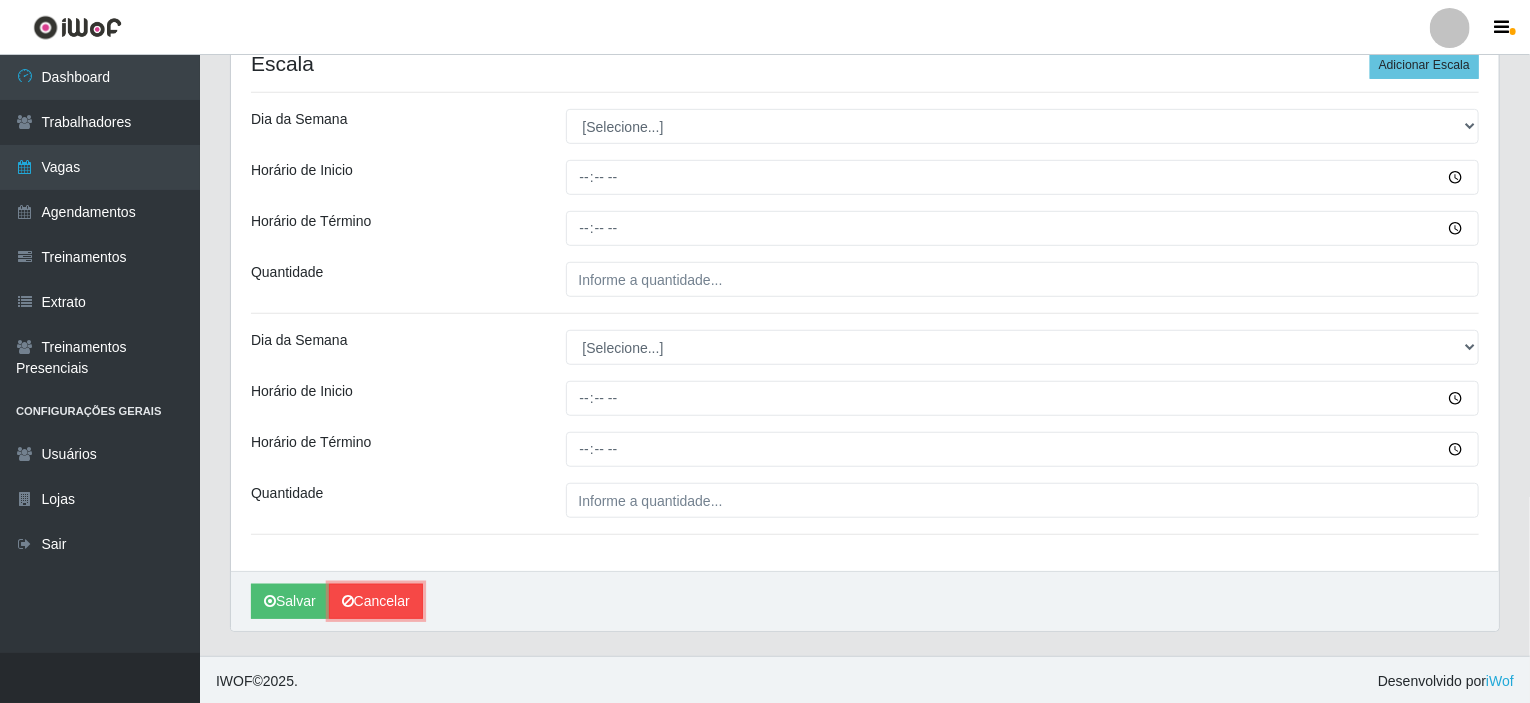 click on "Cancelar" at bounding box center [376, 601] 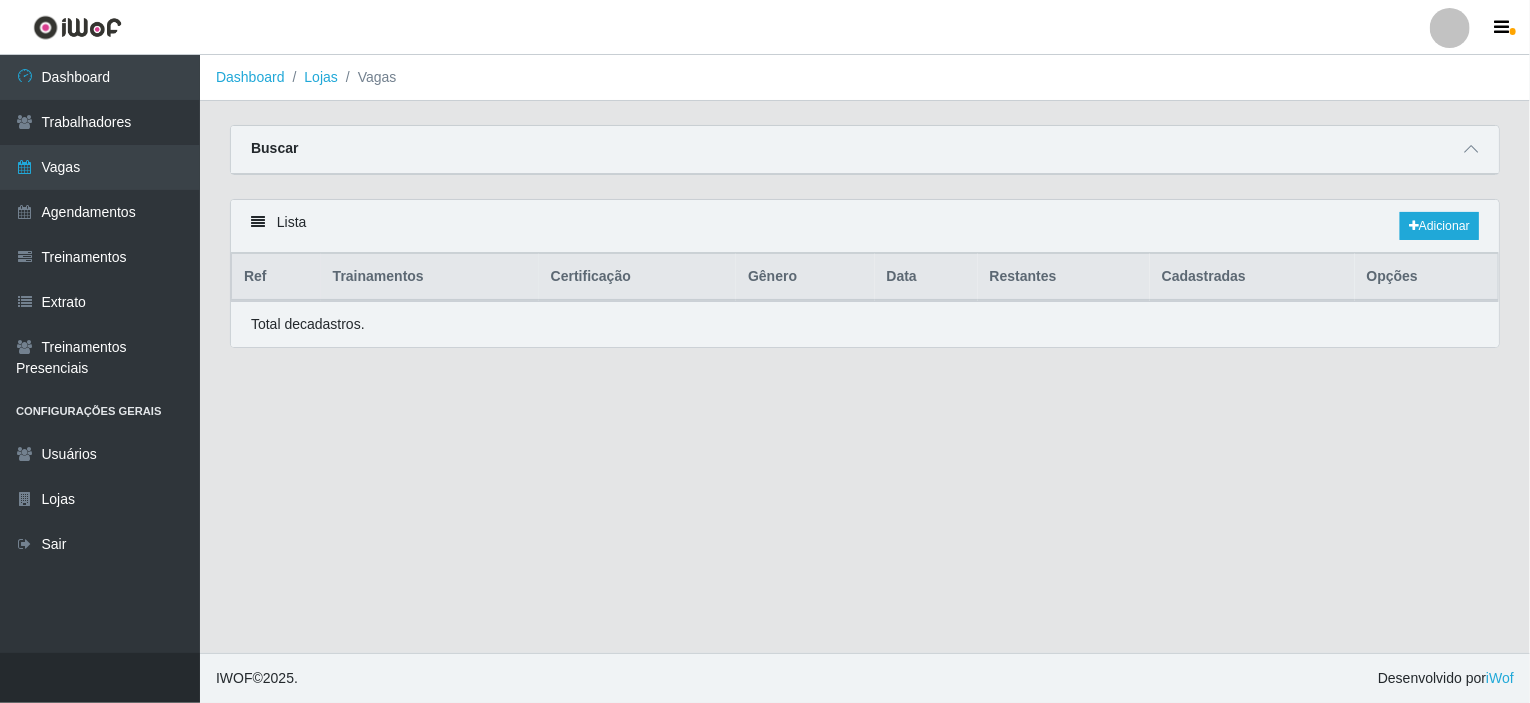 scroll, scrollTop: 0, scrollLeft: 0, axis: both 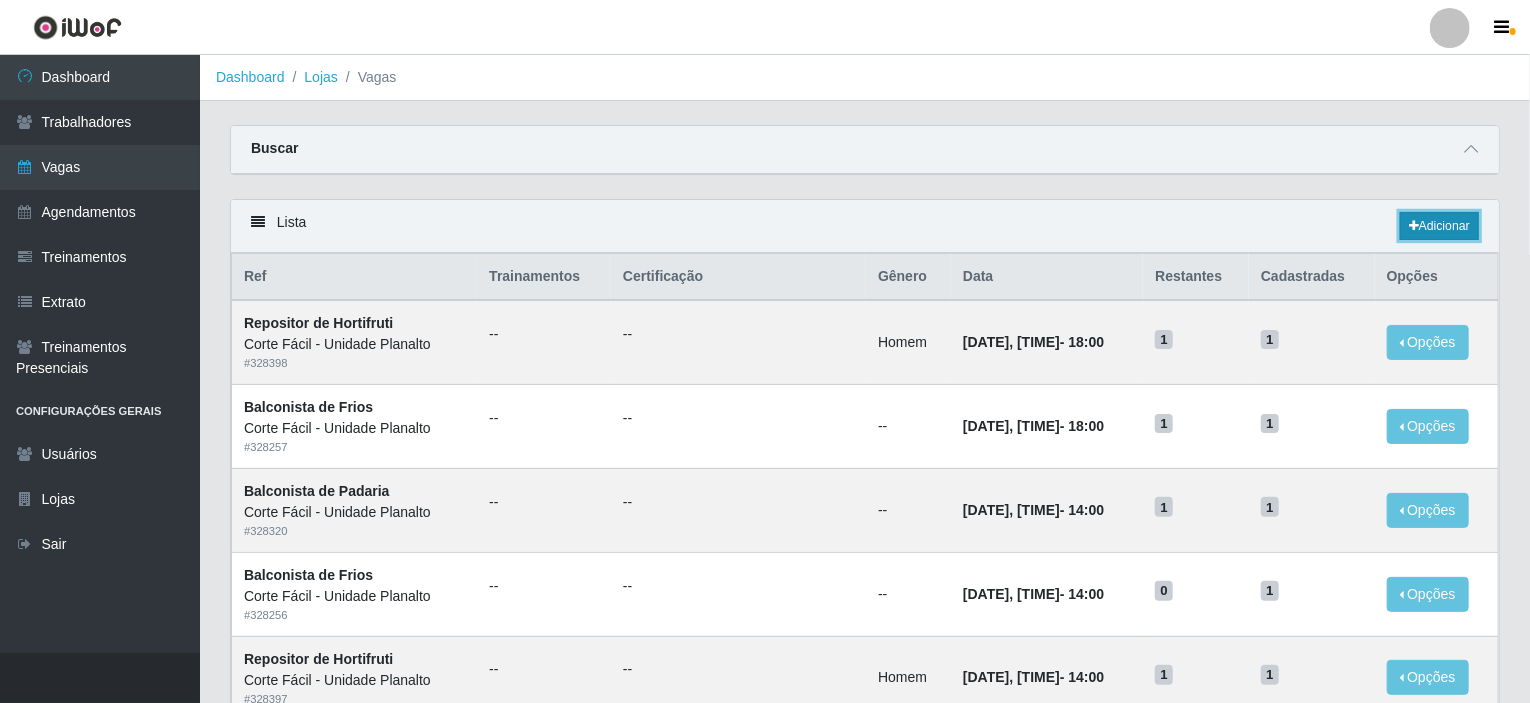 click on "Adicionar" at bounding box center (1439, 226) 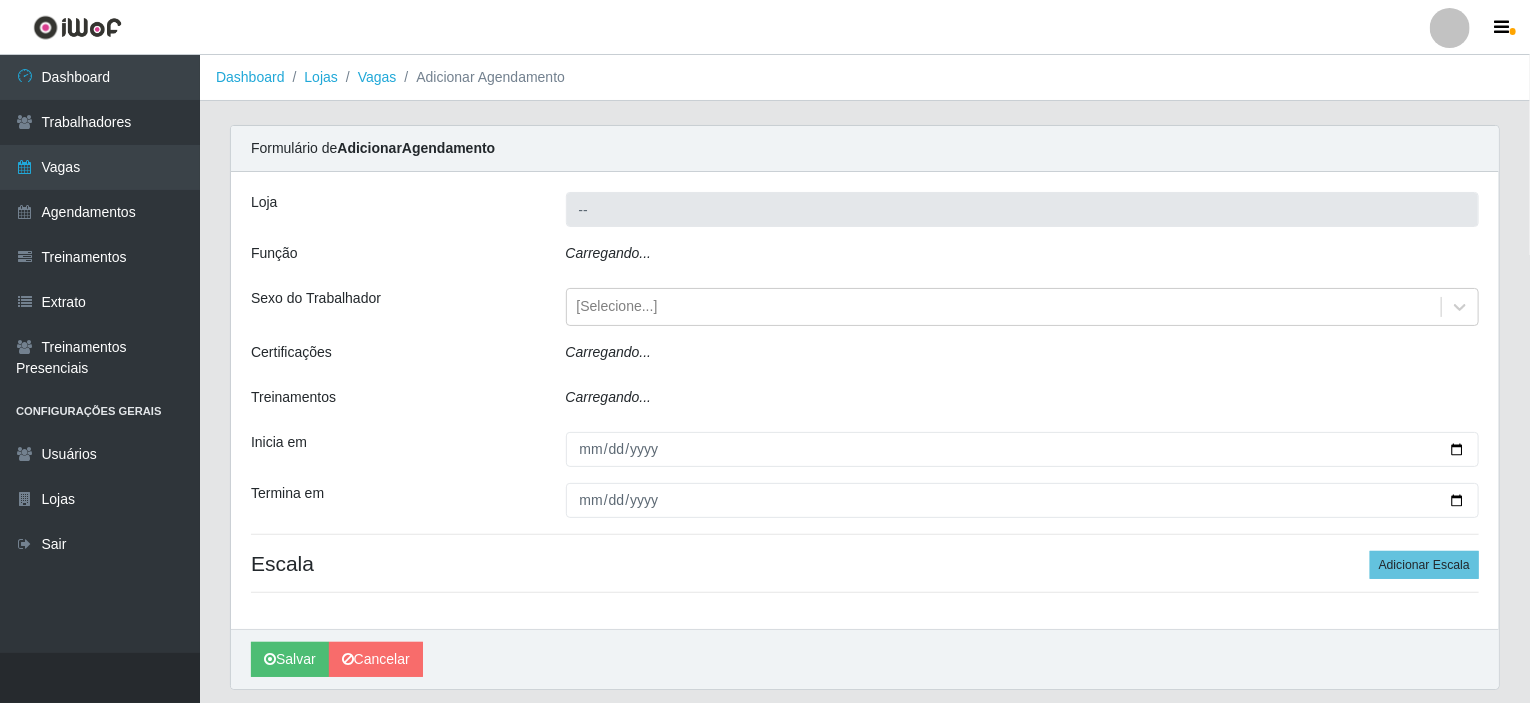 type on "Corte Fácil - Unidade Planalto" 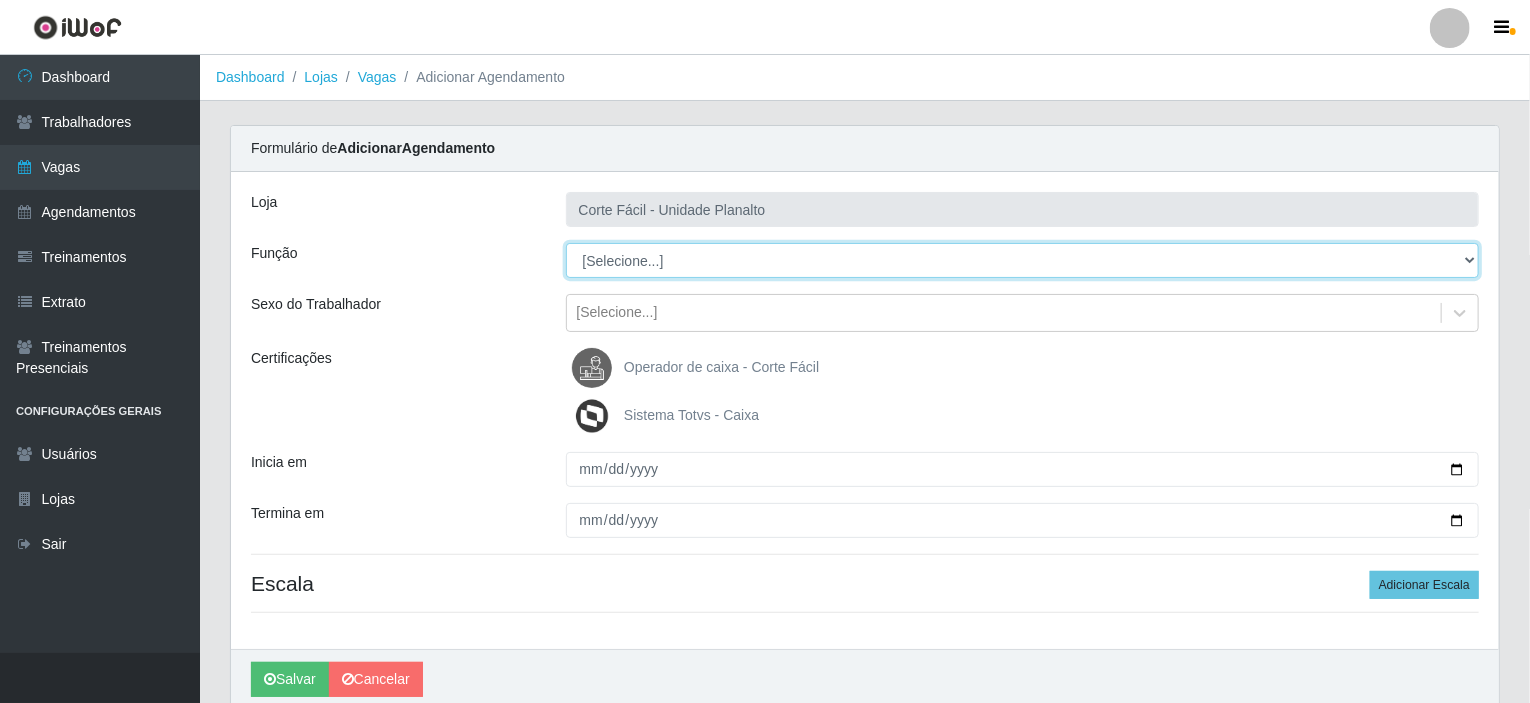 click on "[Selecione...] ASG ASG + ASG ++ Auxiliar de Estacionamento Auxiliar de Estacionamento + Auxiliar de Estacionamento ++ Balconista de Açougue  Balconista de Açougue + Balconista de Açougue ++ Balconista de Frios Balconista de Frios + Balconista de Frios ++ Balconista de Padaria  Balconista de Padaria + Balconista de Padaria ++ Embalador Embalador + Embalador ++ Operador de Caixa Operador de Caixa + Operador de Caixa ++ Repositor  Repositor + Repositor ++ Repositor de Hortifruti Repositor de Hortifruti + Repositor de Hortifruti ++" at bounding box center [1023, 260] 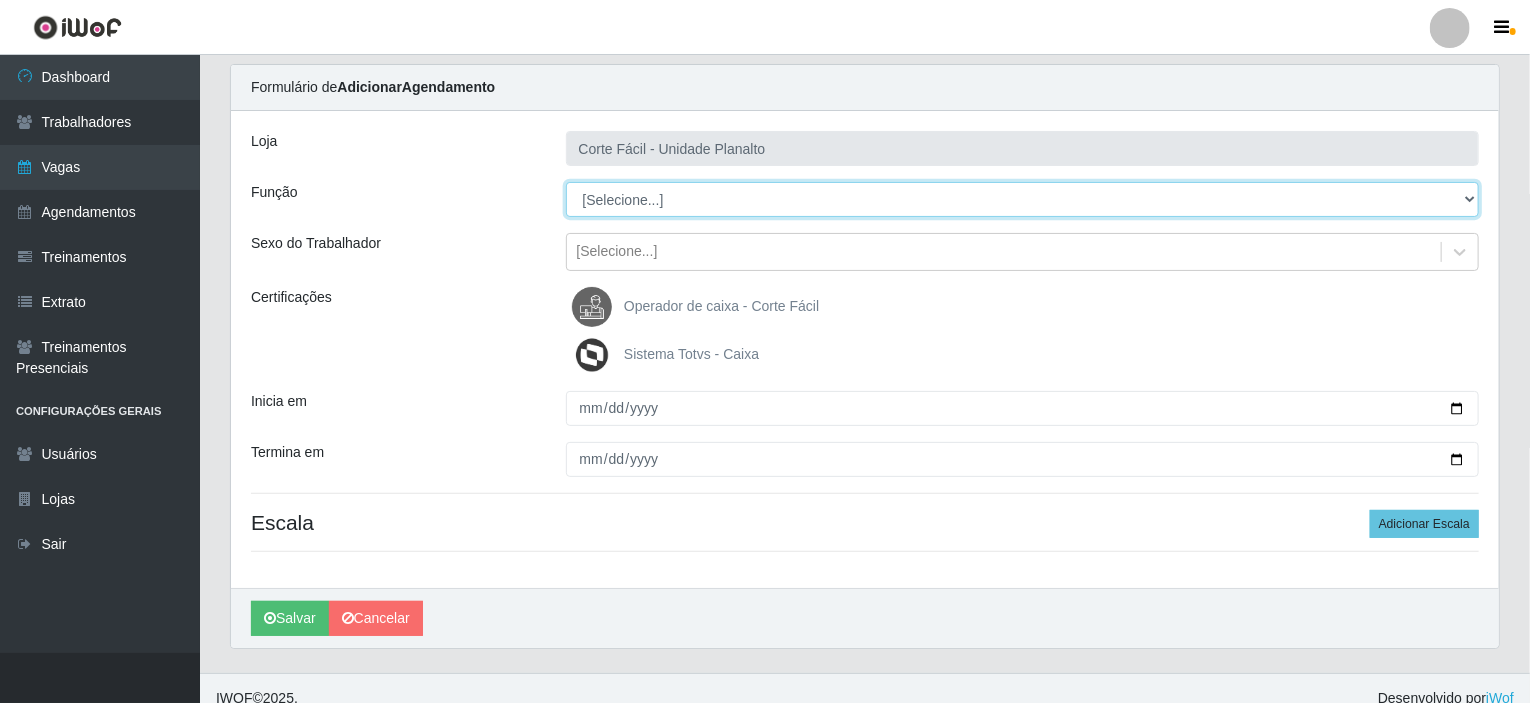 scroll, scrollTop: 79, scrollLeft: 0, axis: vertical 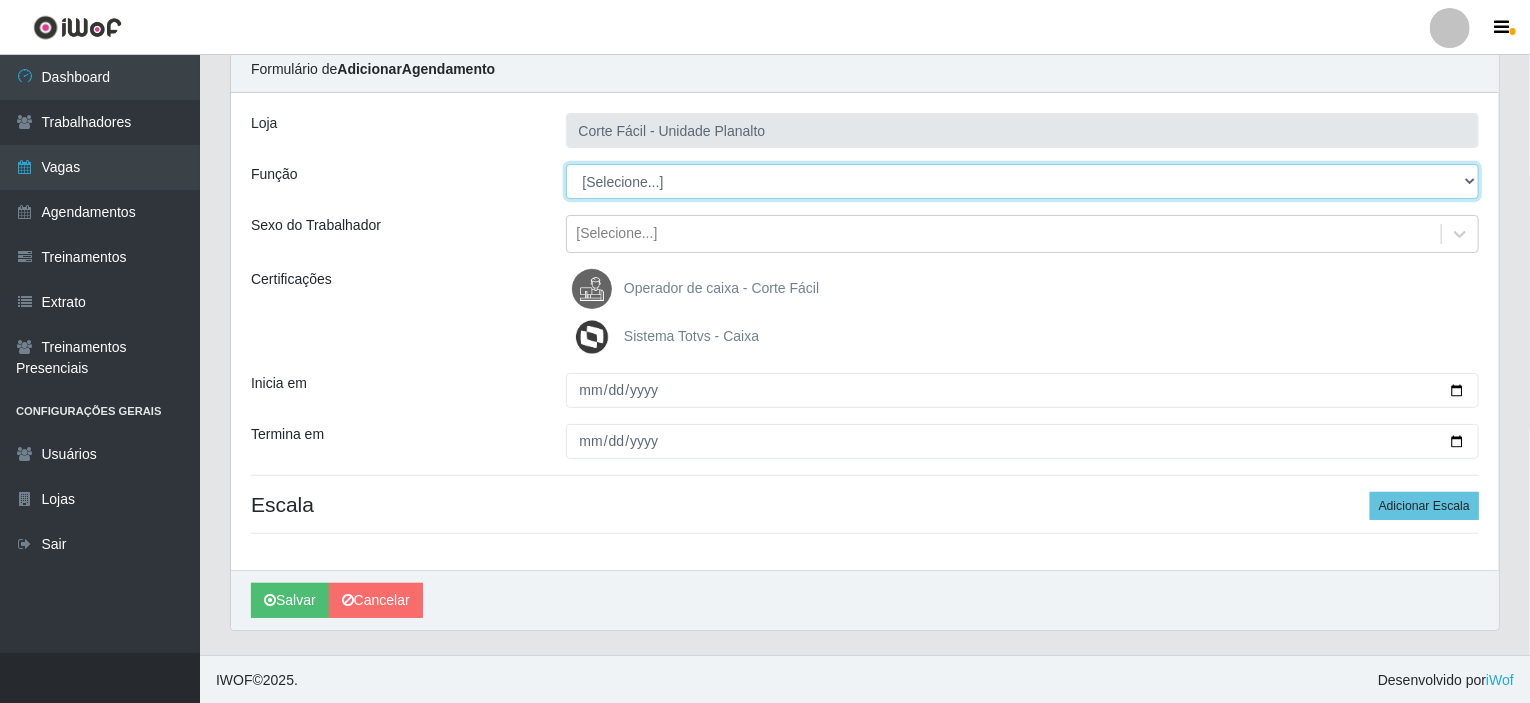 click on "[Selecione...] ASG ASG + ASG ++ Auxiliar de Estacionamento Auxiliar de Estacionamento + Auxiliar de Estacionamento ++ Balconista de Açougue  Balconista de Açougue + Balconista de Açougue ++ Balconista de Frios Balconista de Frios + Balconista de Frios ++ Balconista de Padaria  Balconista de Padaria + Balconista de Padaria ++ Embalador Embalador + Embalador ++ Operador de Caixa Operador de Caixa + Operador de Caixa ++ Repositor  Repositor + Repositor ++ Repositor de Hortifruti Repositor de Hortifruti + Repositor de Hortifruti ++" at bounding box center [1023, 181] 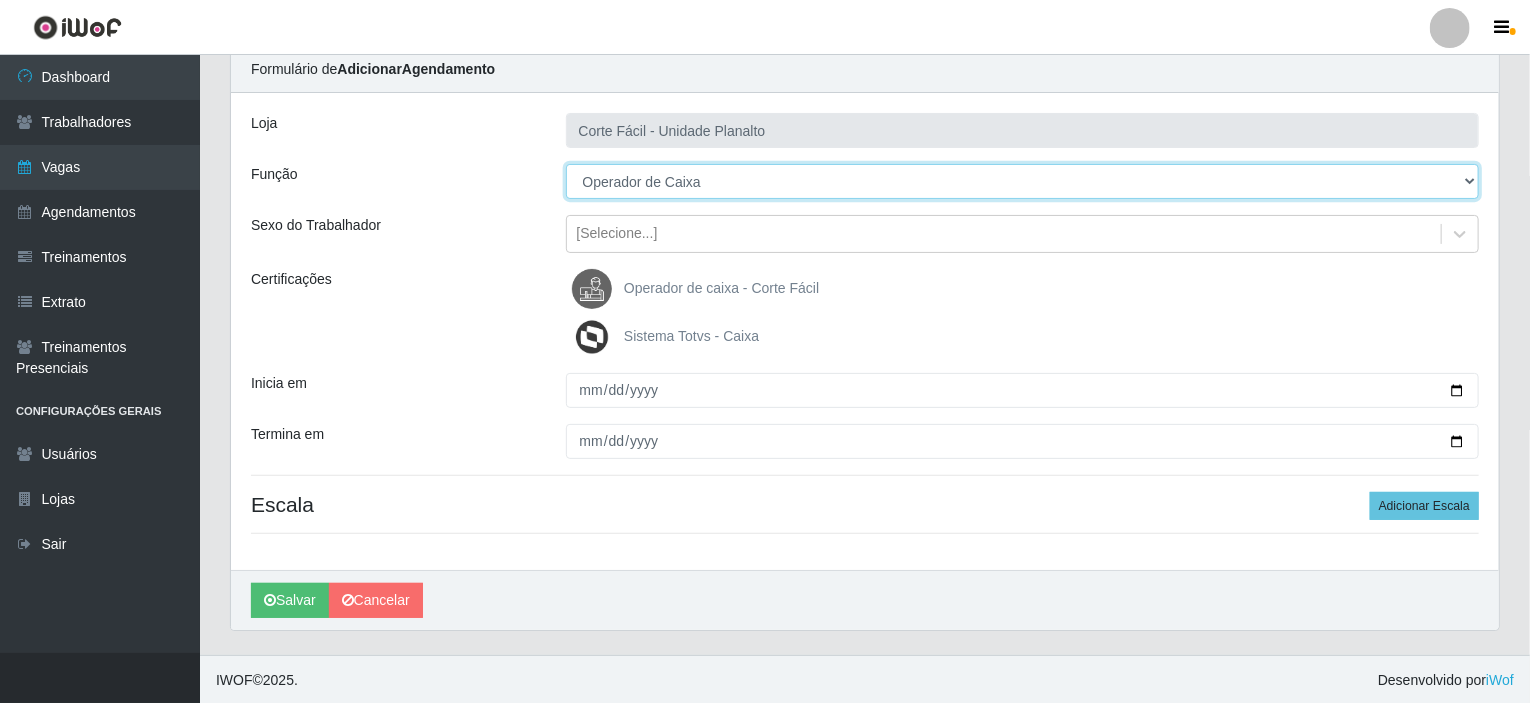 click on "[Selecione...] ASG ASG + ASG ++ Auxiliar de Estacionamento Auxiliar de Estacionamento + Auxiliar de Estacionamento ++ Balconista de Açougue  Balconista de Açougue + Balconista de Açougue ++ Balconista de Frios Balconista de Frios + Balconista de Frios ++ Balconista de Padaria  Balconista de Padaria + Balconista de Padaria ++ Embalador Embalador + Embalador ++ Operador de Caixa Operador de Caixa + Operador de Caixa ++ Repositor  Repositor + Repositor ++ Repositor de Hortifruti Repositor de Hortifruti + Repositor de Hortifruti ++" at bounding box center (1023, 181) 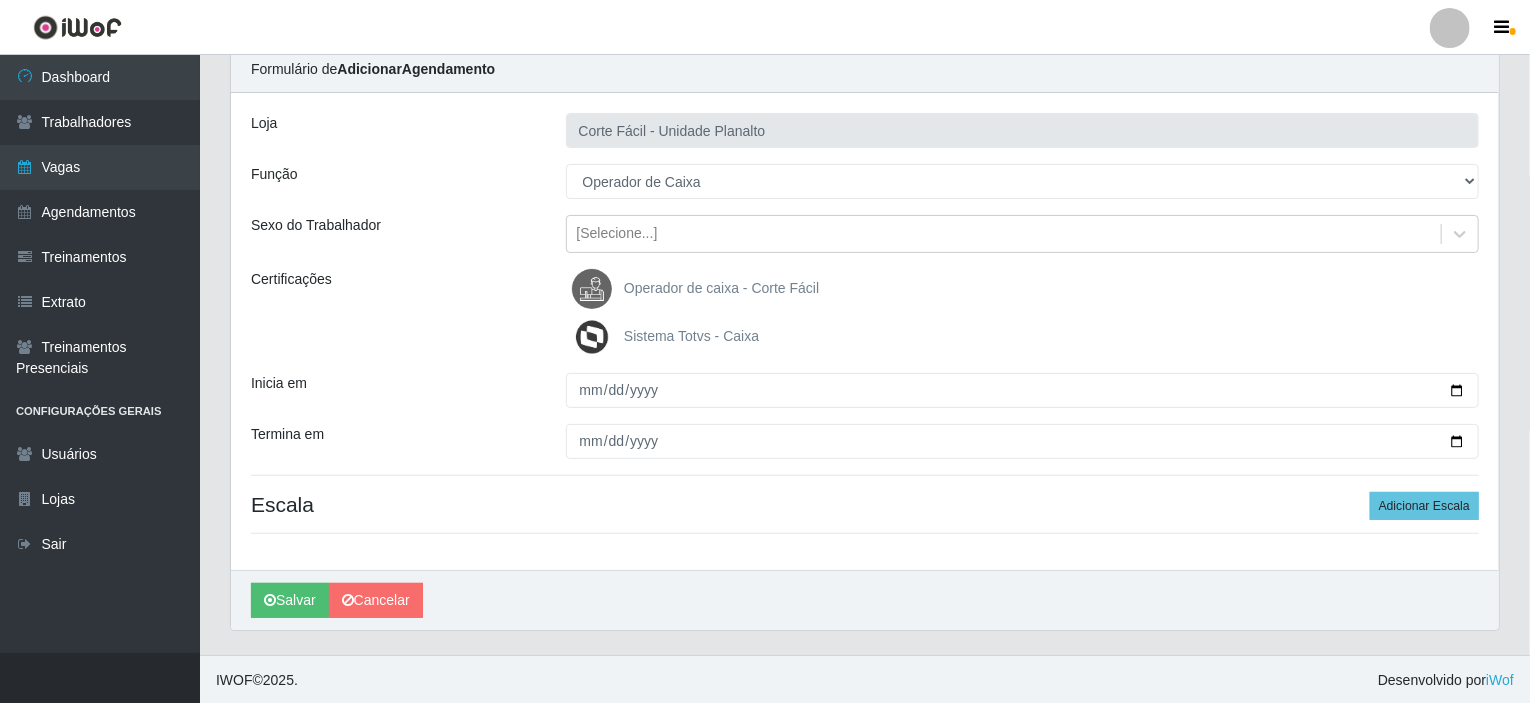 click on "Operador de caixa - Corte Fácil" at bounding box center (721, 288) 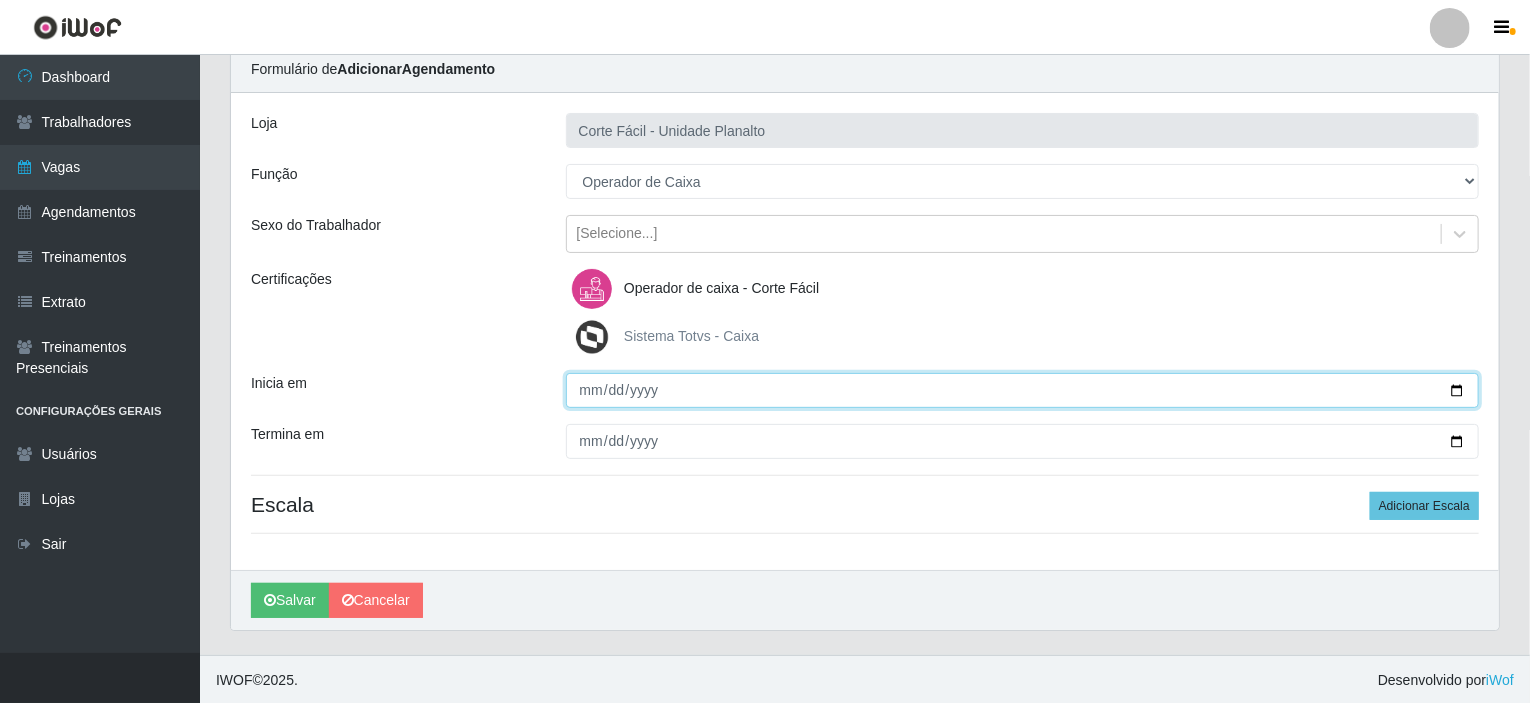 click on "Inicia em" at bounding box center (1023, 390) 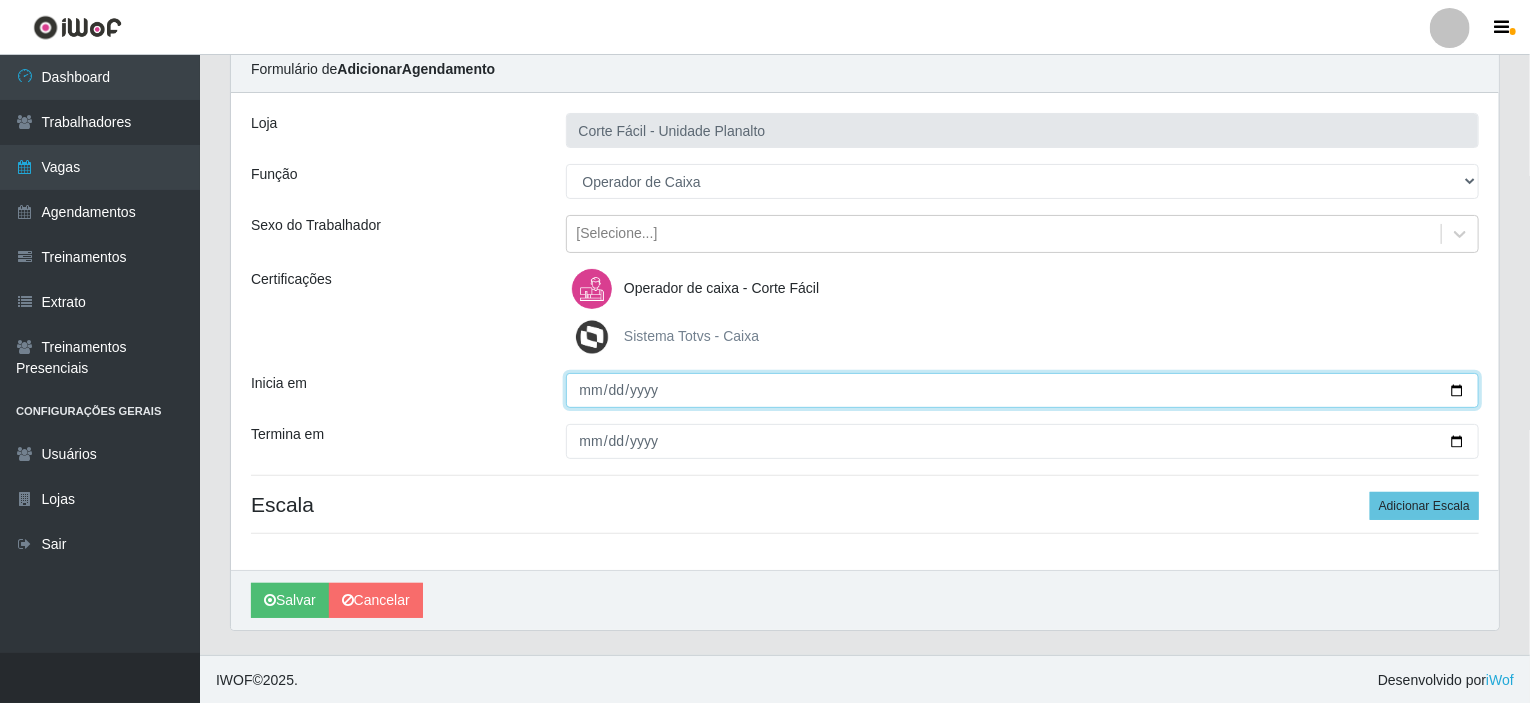 type on "2025-08-07" 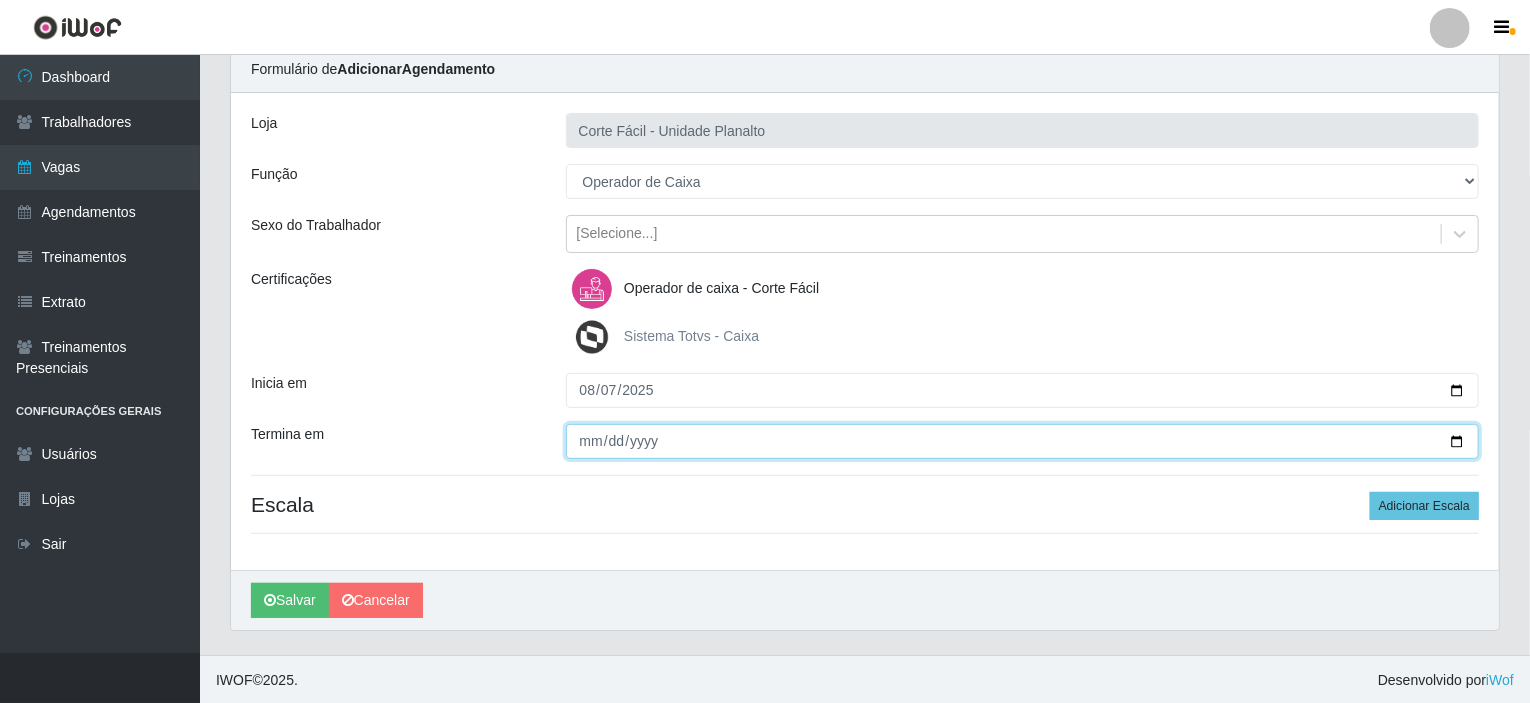 click on "Termina em" at bounding box center [1023, 441] 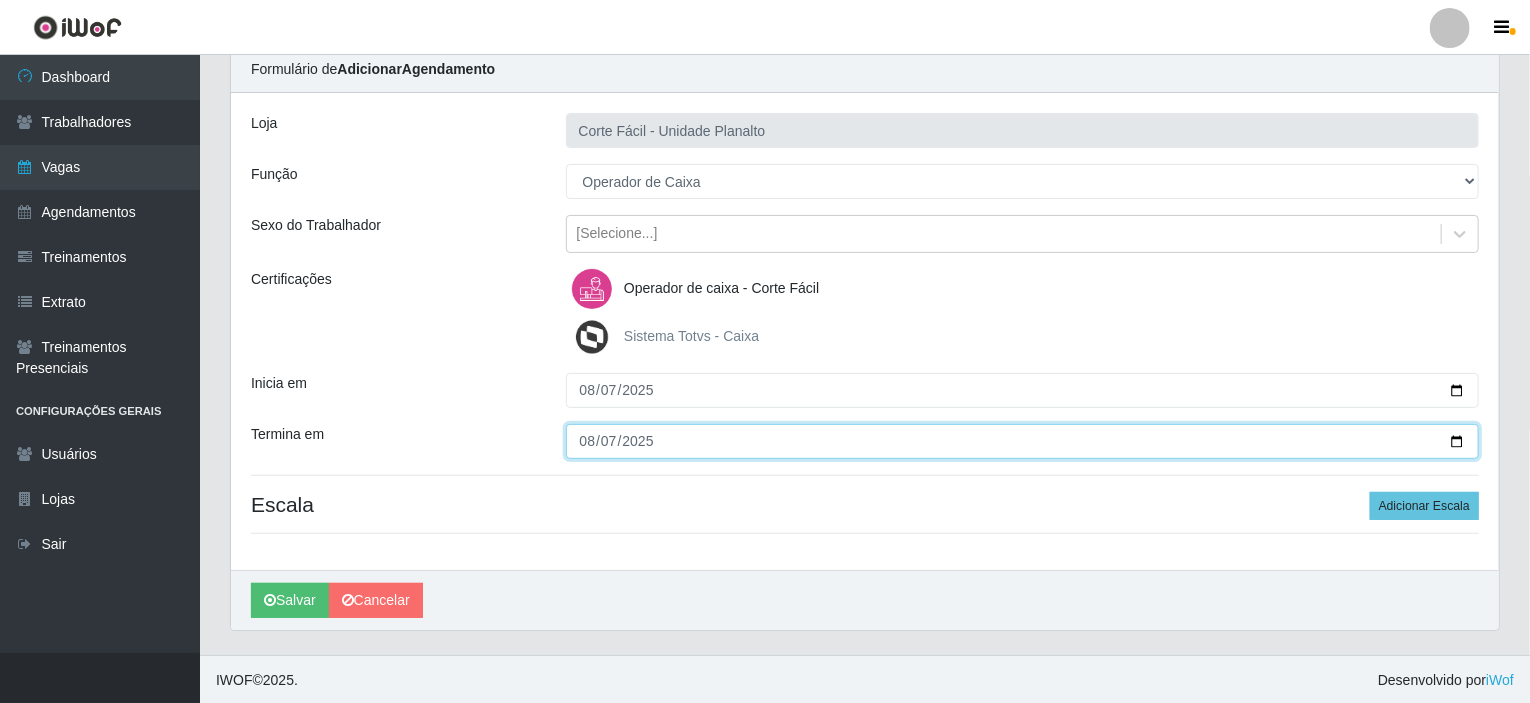 type on "2025-08-07" 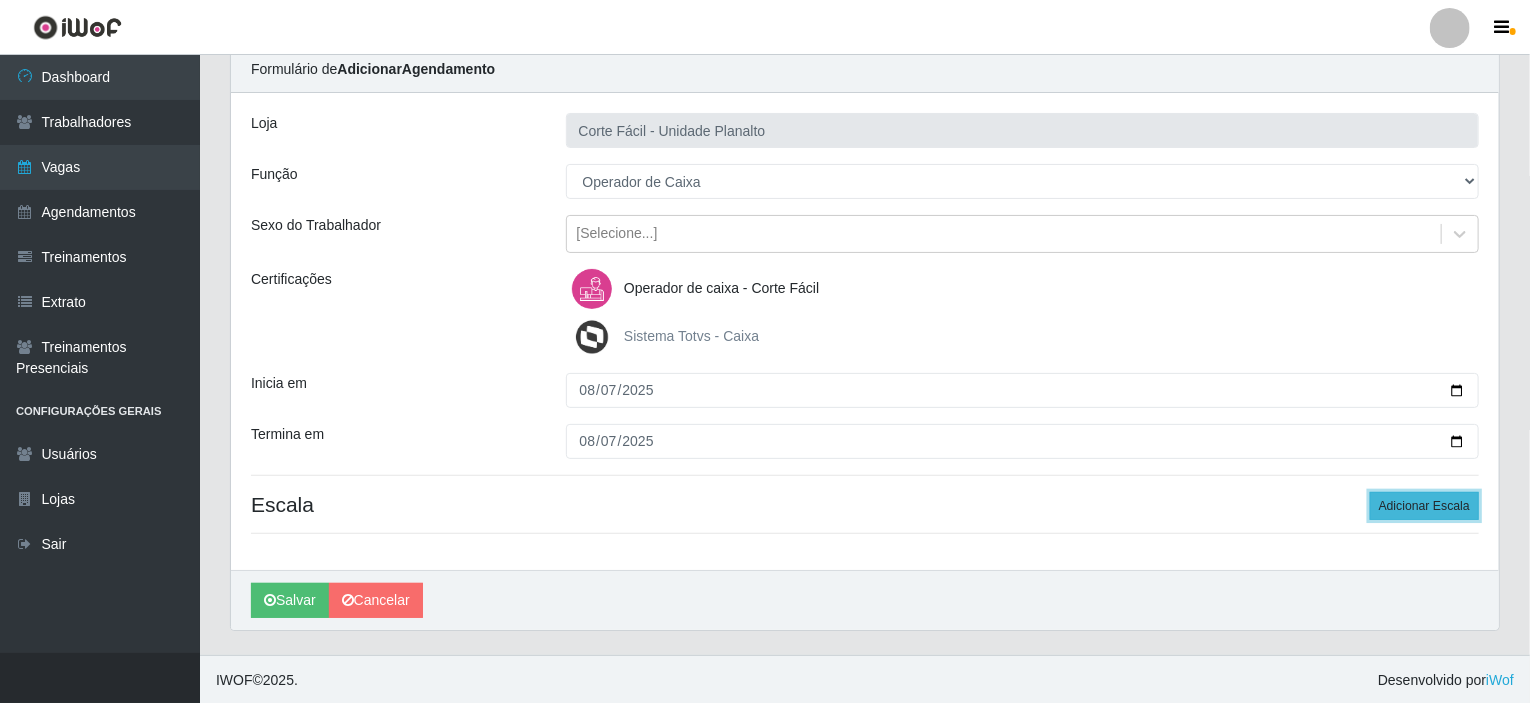 click on "Adicionar Escala" at bounding box center [1424, 506] 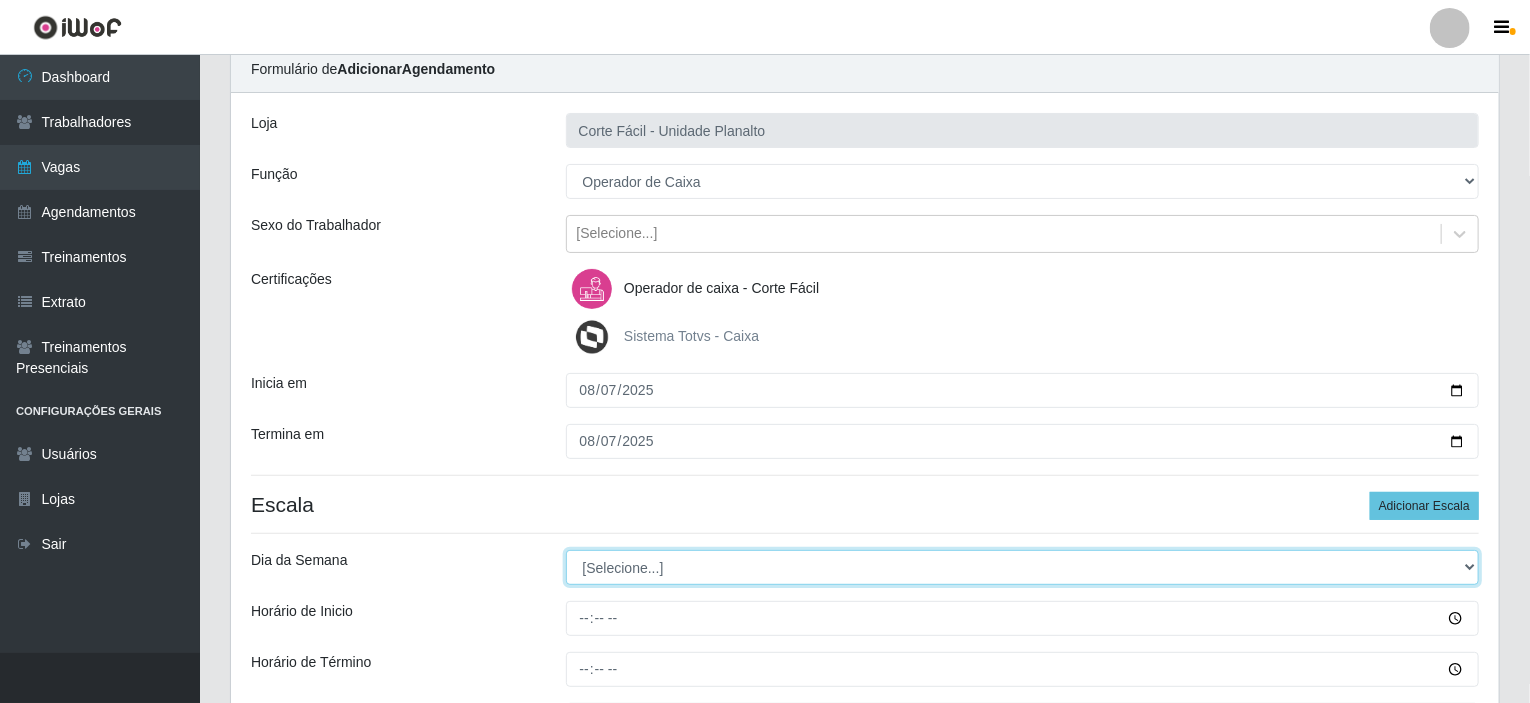 click on "[Selecione...] Segunda Terça Quarta Quinta Sexta Sábado Domingo" at bounding box center (1023, 567) 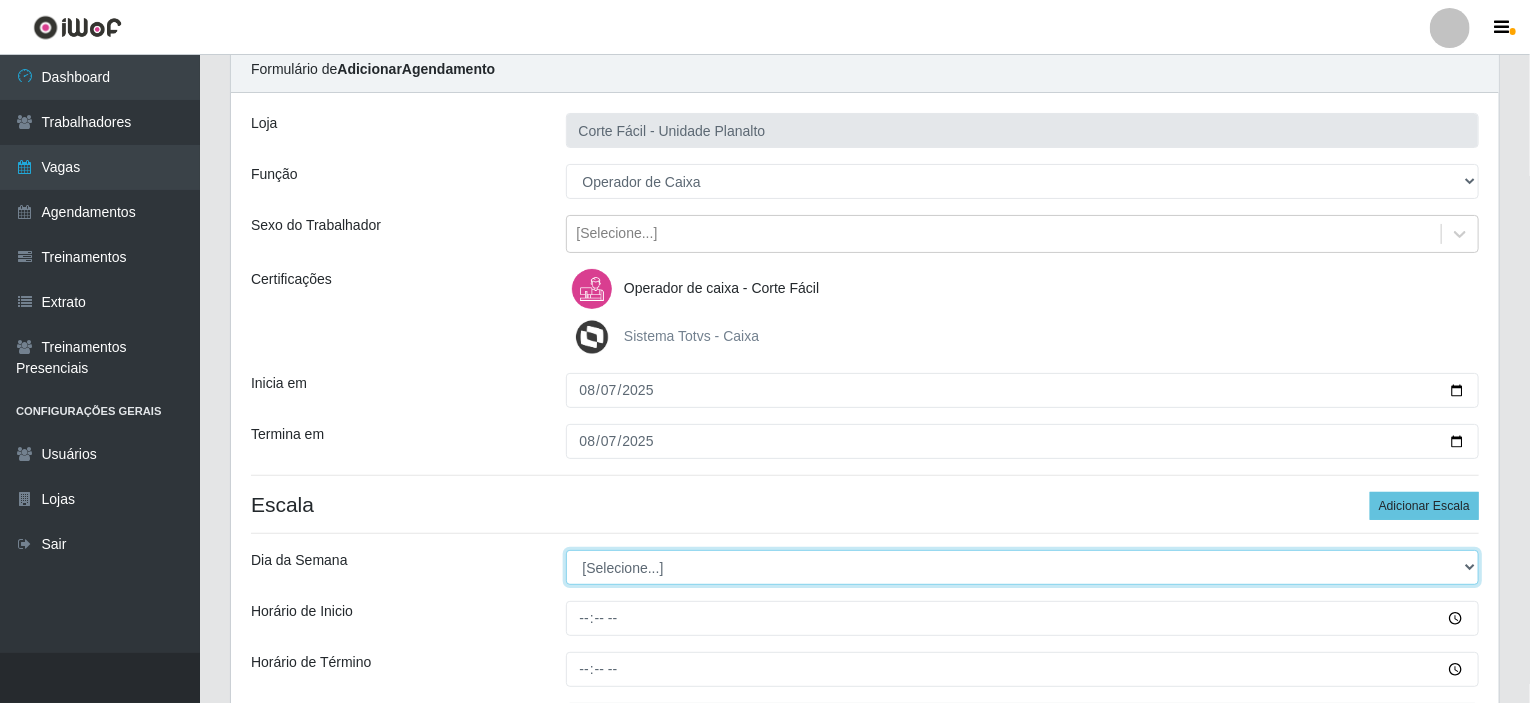 select on "4" 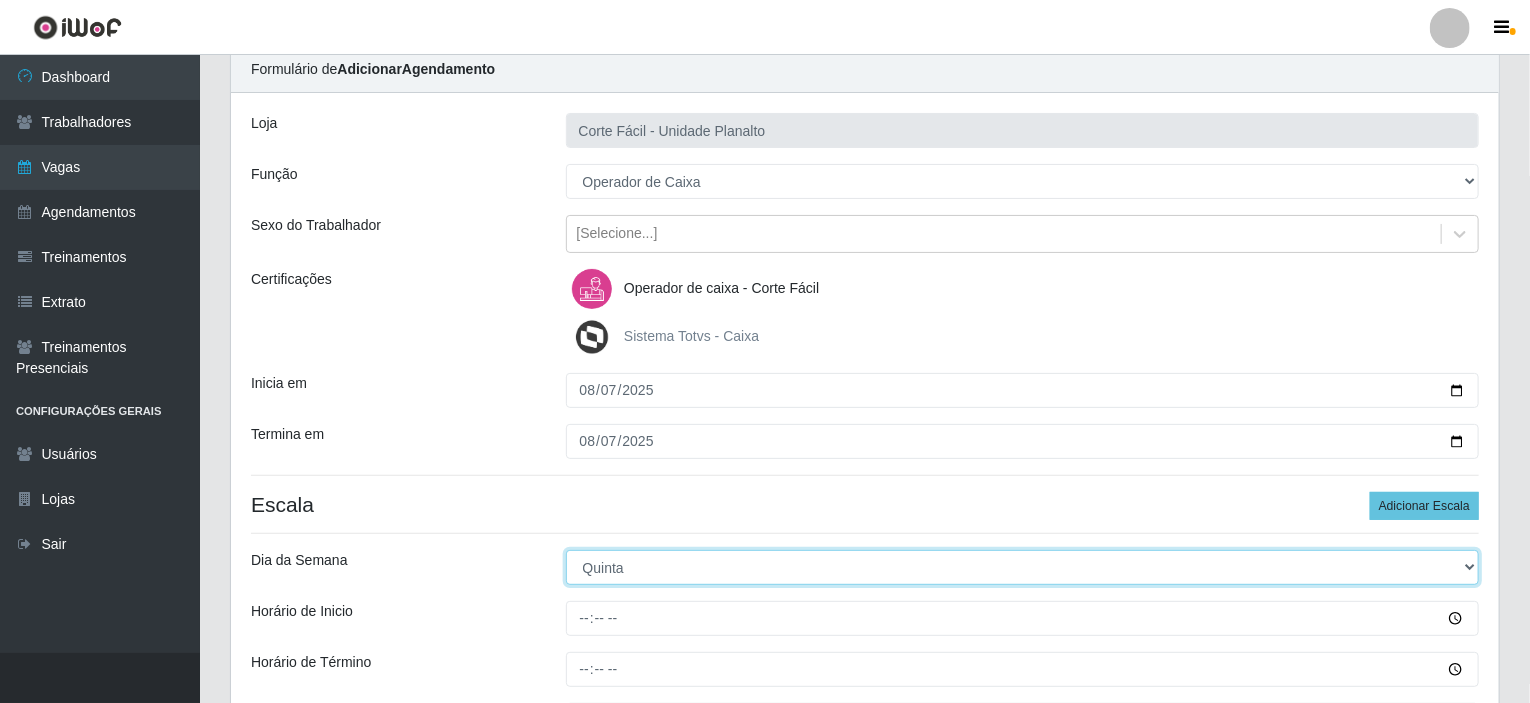 click on "[Selecione...] Segunda Terça Quarta Quinta Sexta Sábado Domingo" at bounding box center (1023, 567) 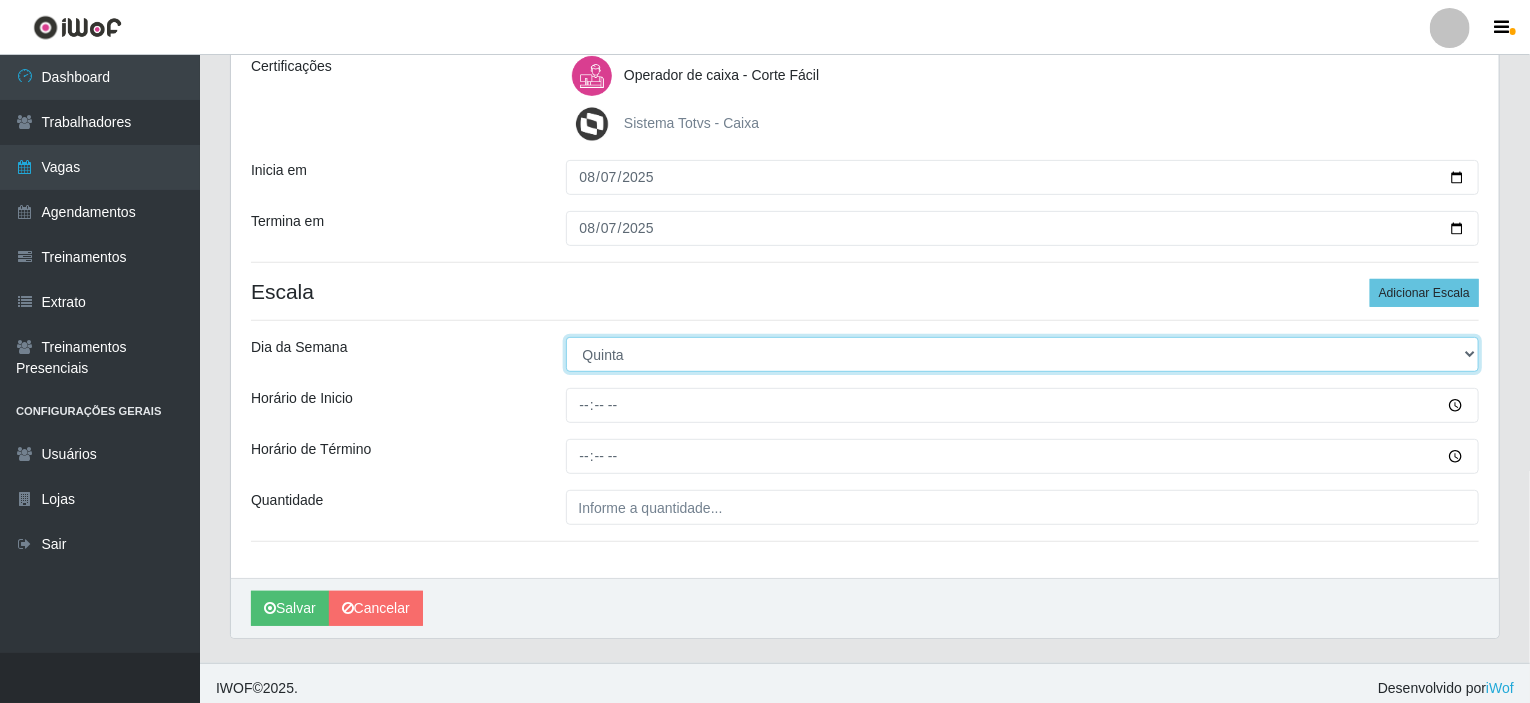 scroll, scrollTop: 300, scrollLeft: 0, axis: vertical 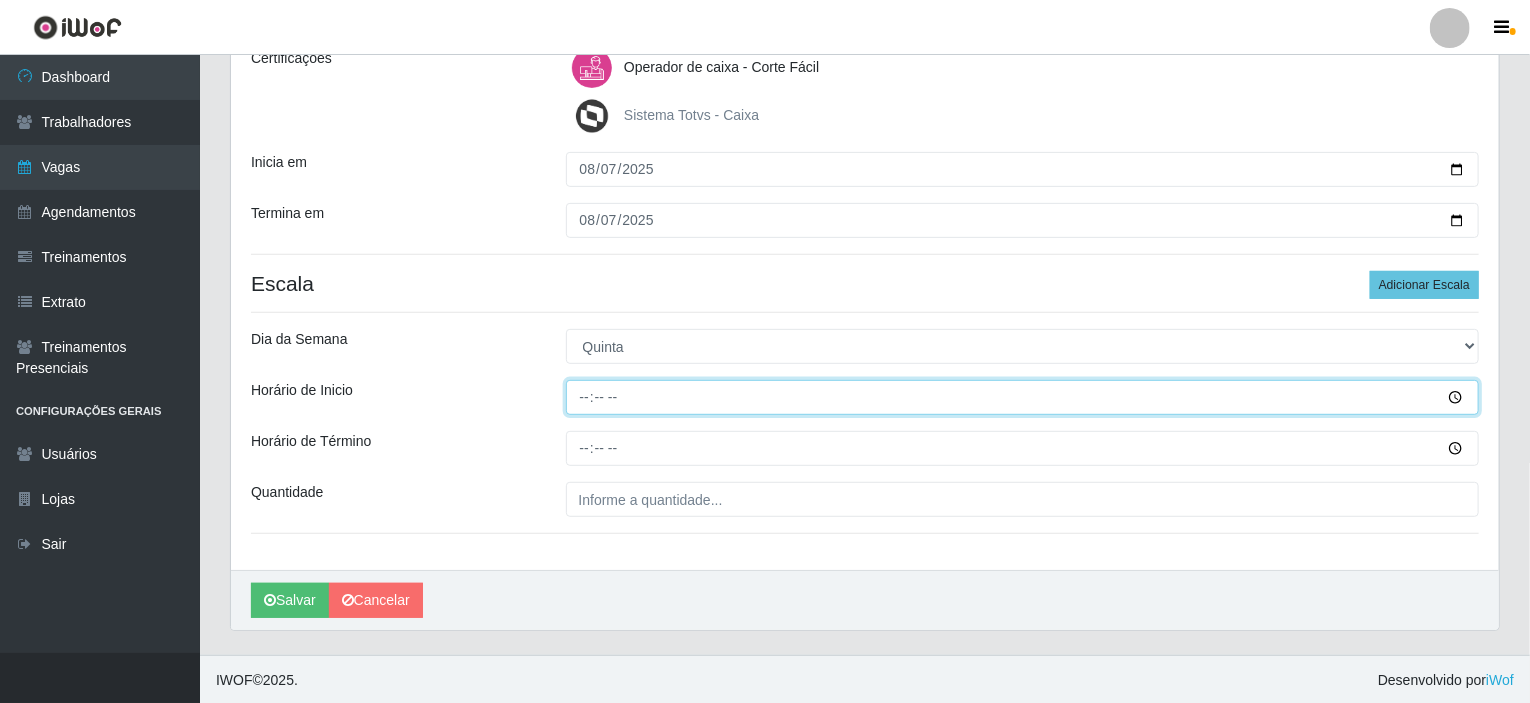 click on "Horário de Inicio" at bounding box center (1023, 397) 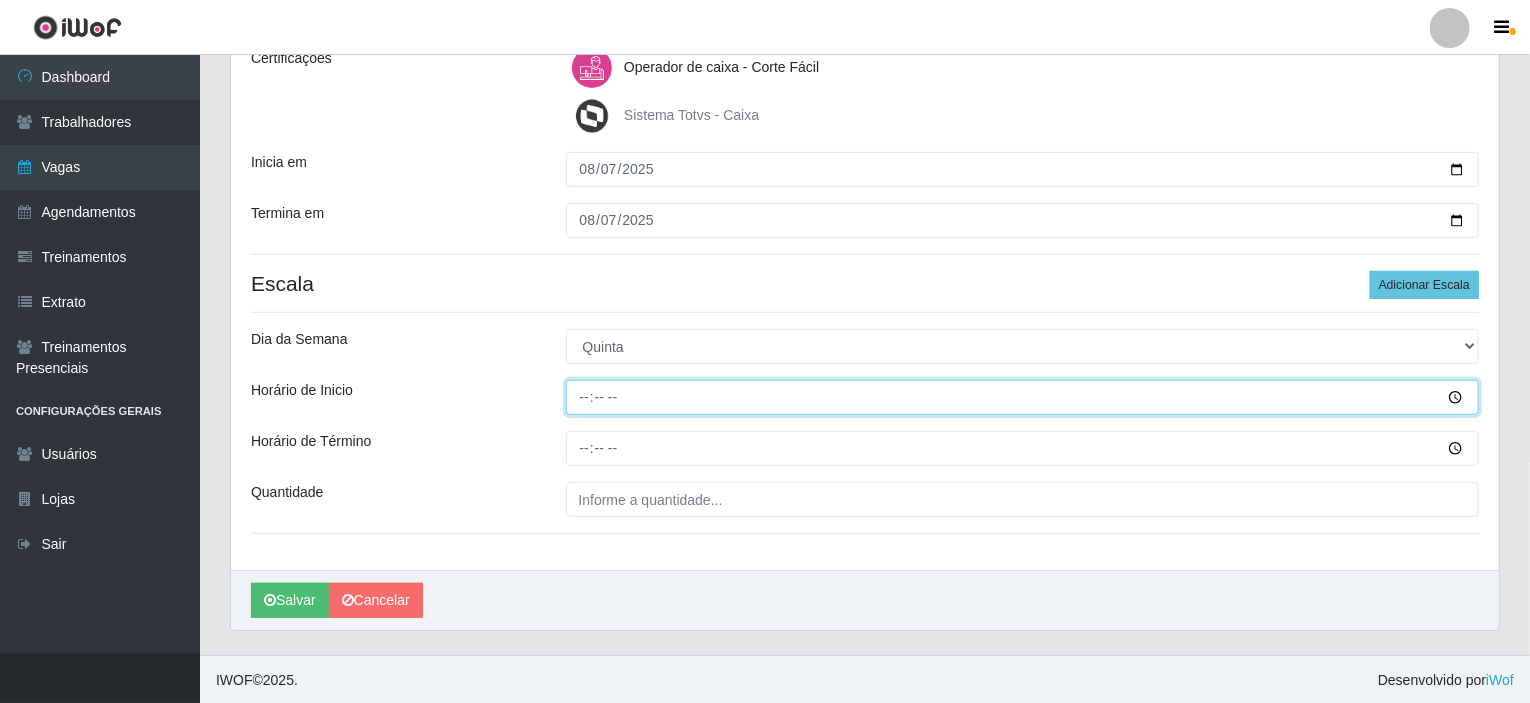 type on "08:00" 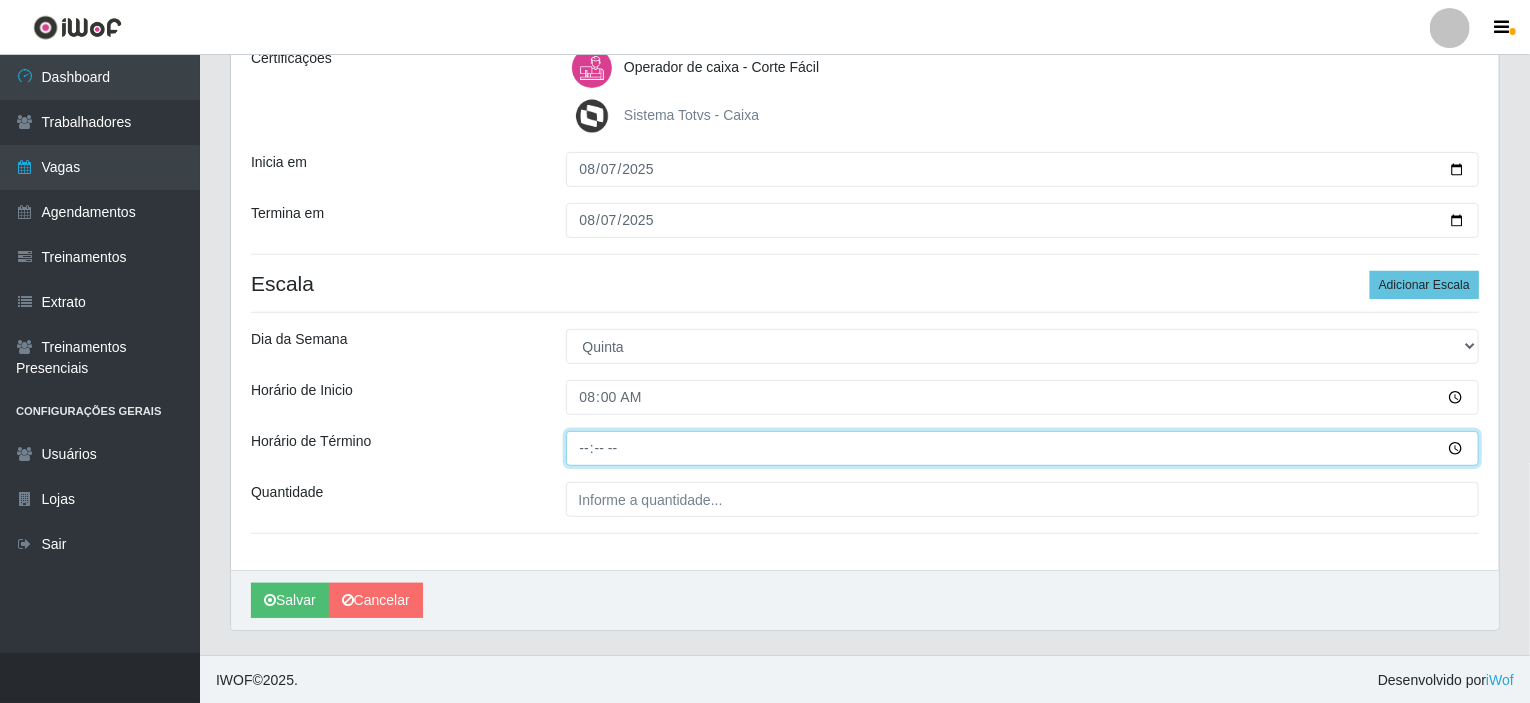click on "Horário de Término" at bounding box center [1023, 448] 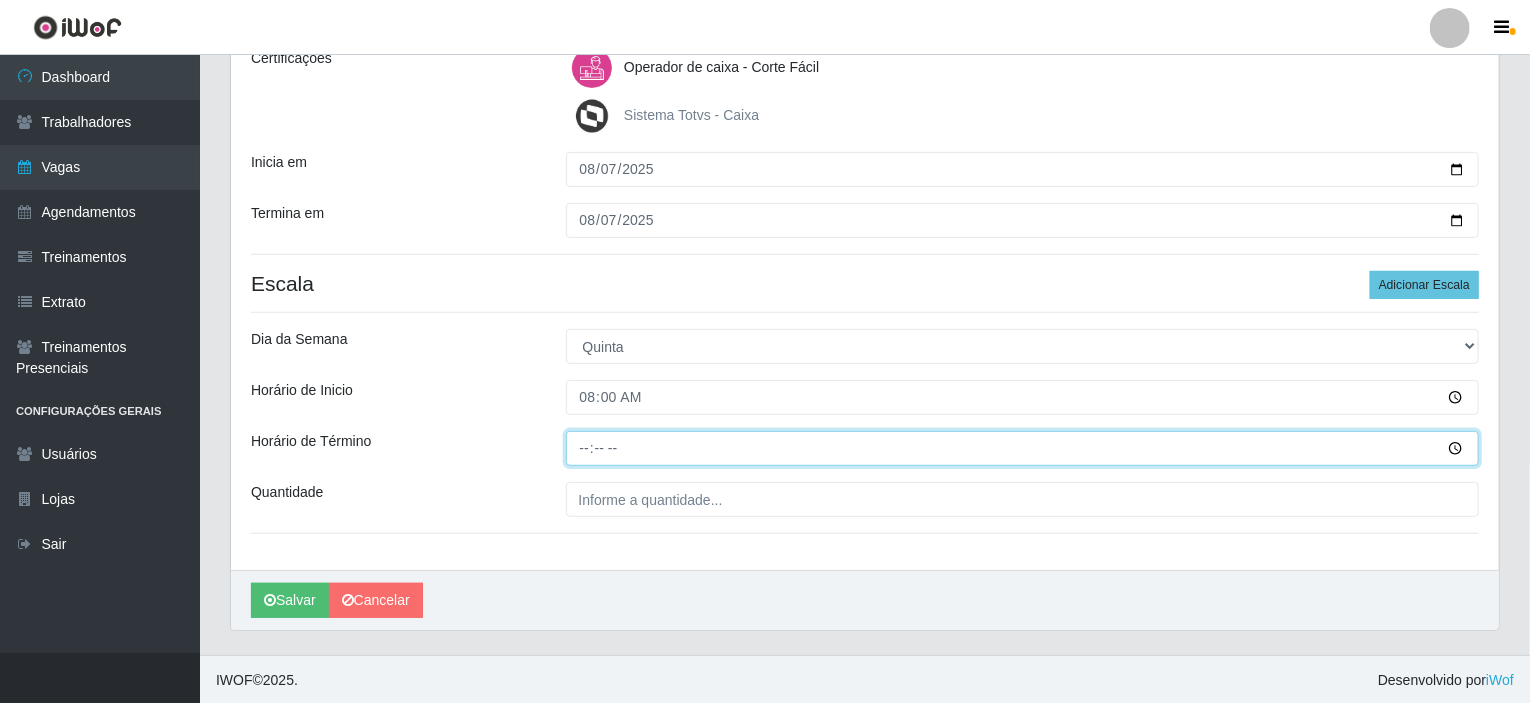 type on "14:00" 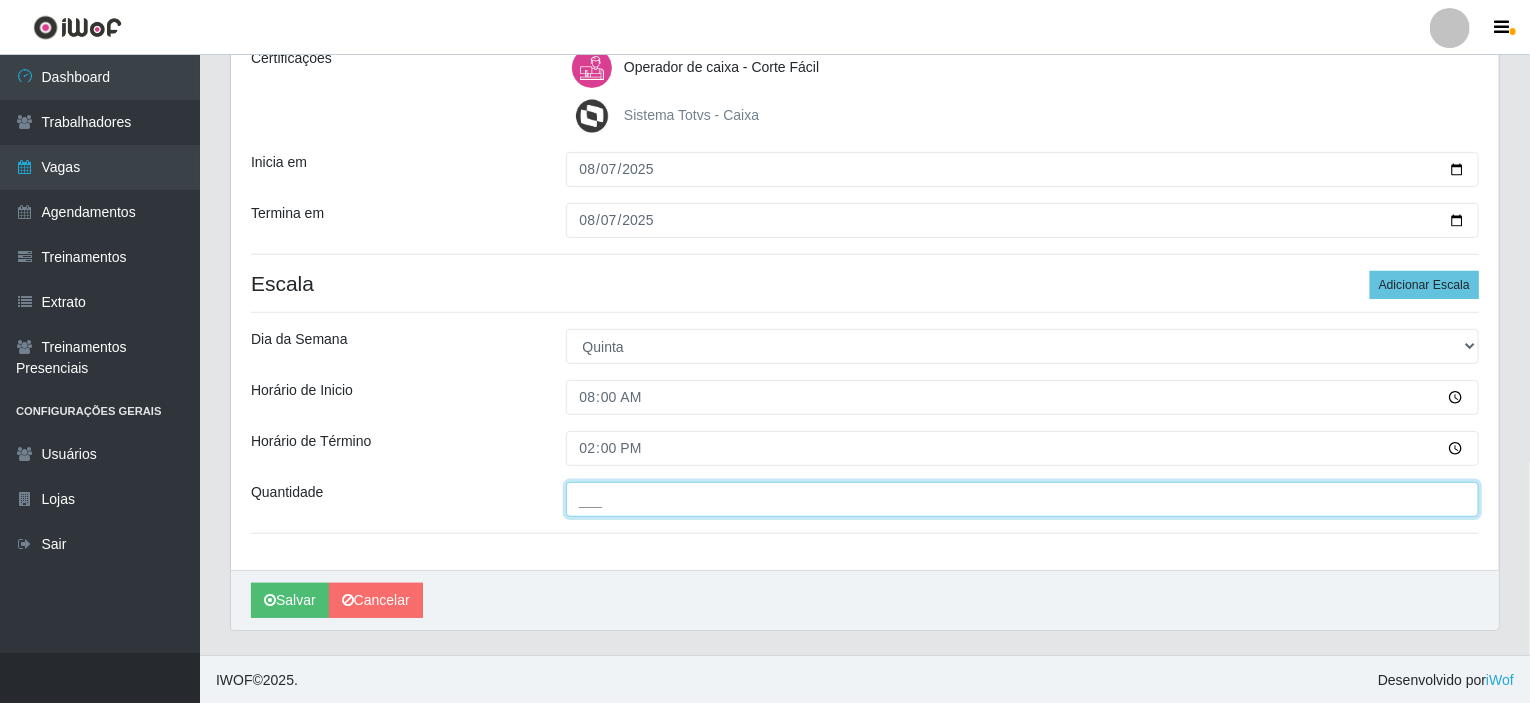 click on "___" at bounding box center (1023, 499) 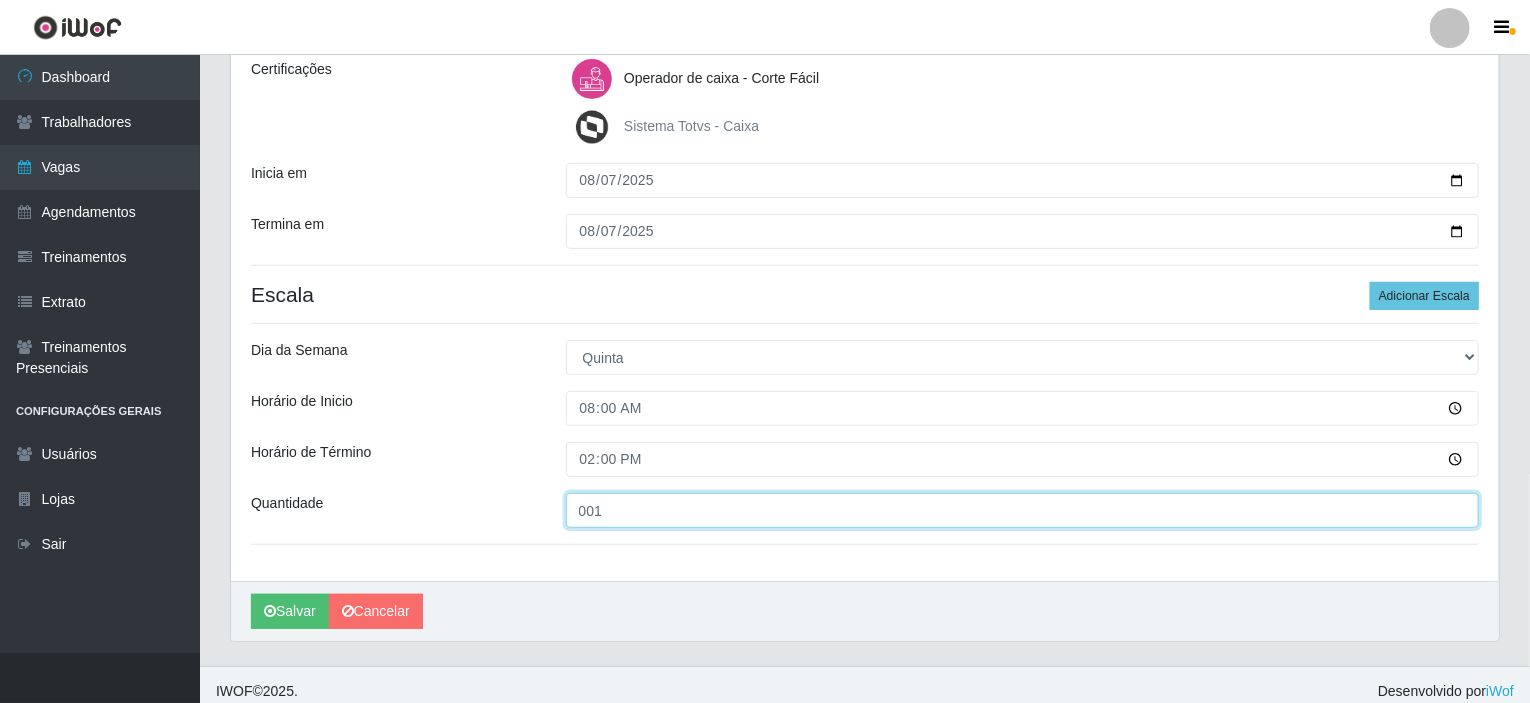 scroll, scrollTop: 300, scrollLeft: 0, axis: vertical 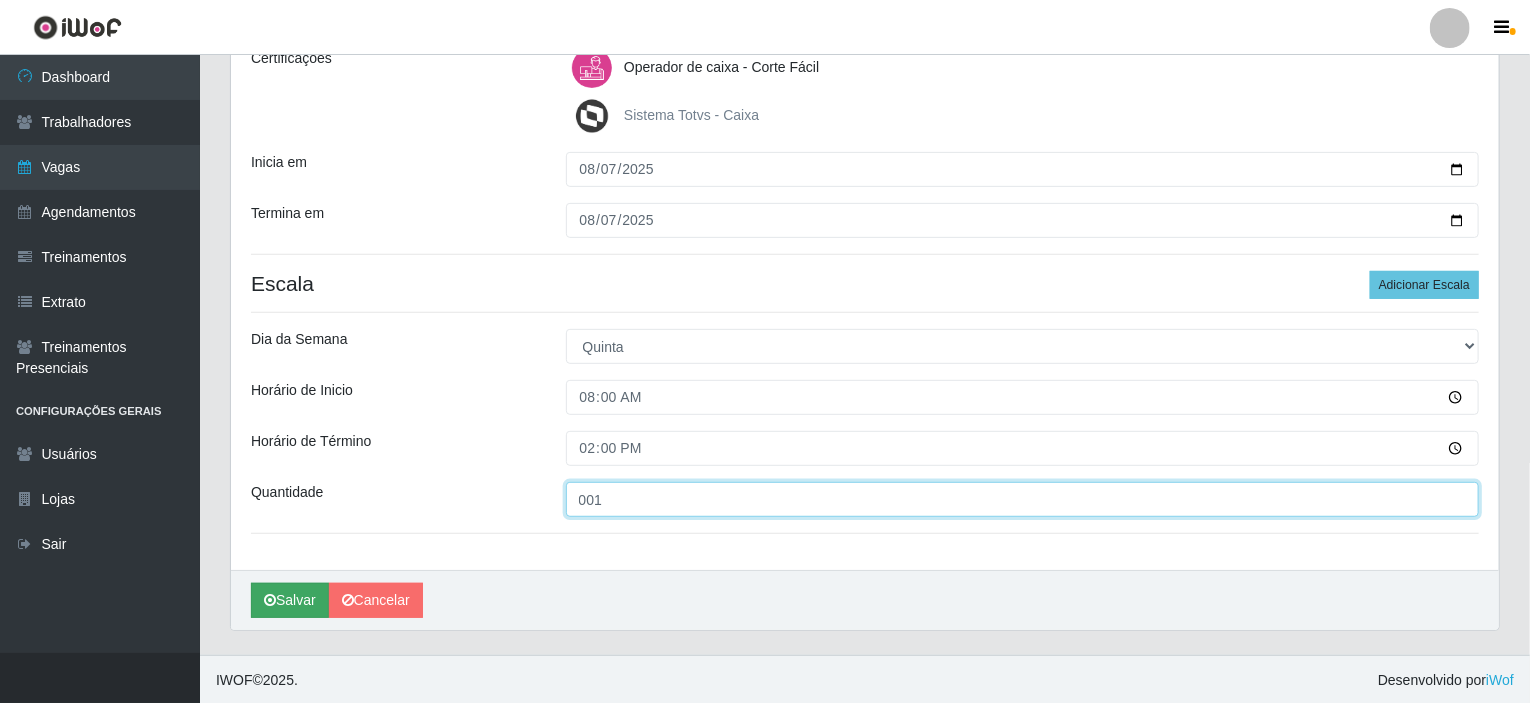 type on "001" 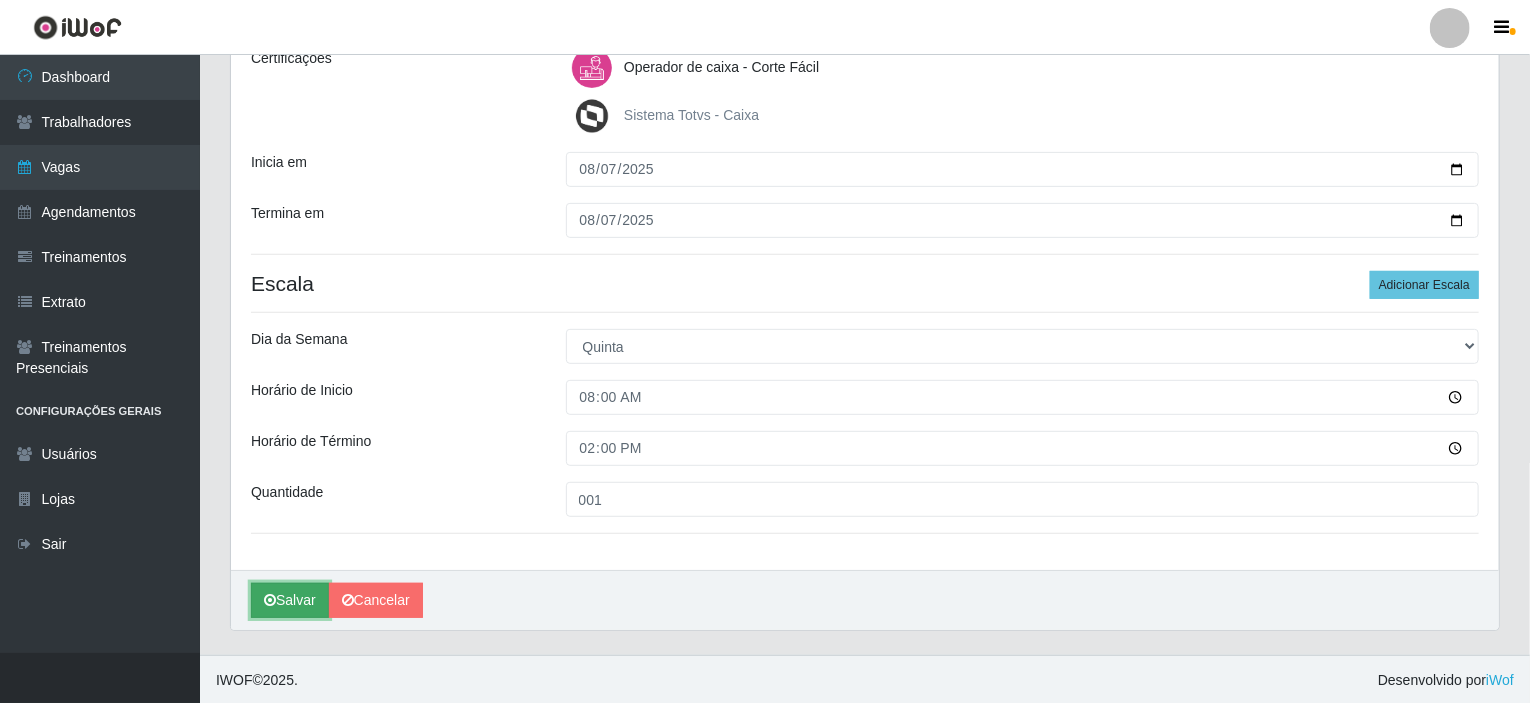 click at bounding box center (270, 600) 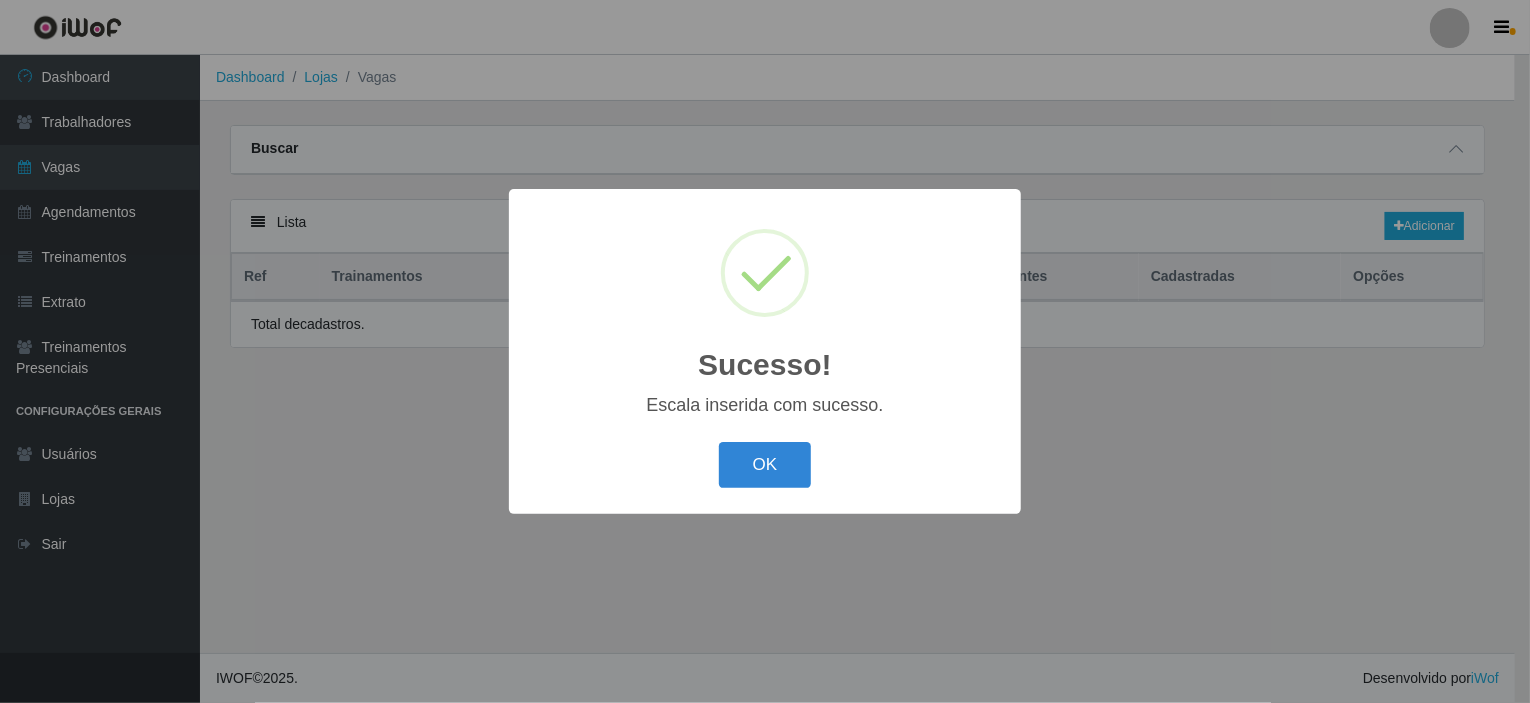 scroll, scrollTop: 0, scrollLeft: 0, axis: both 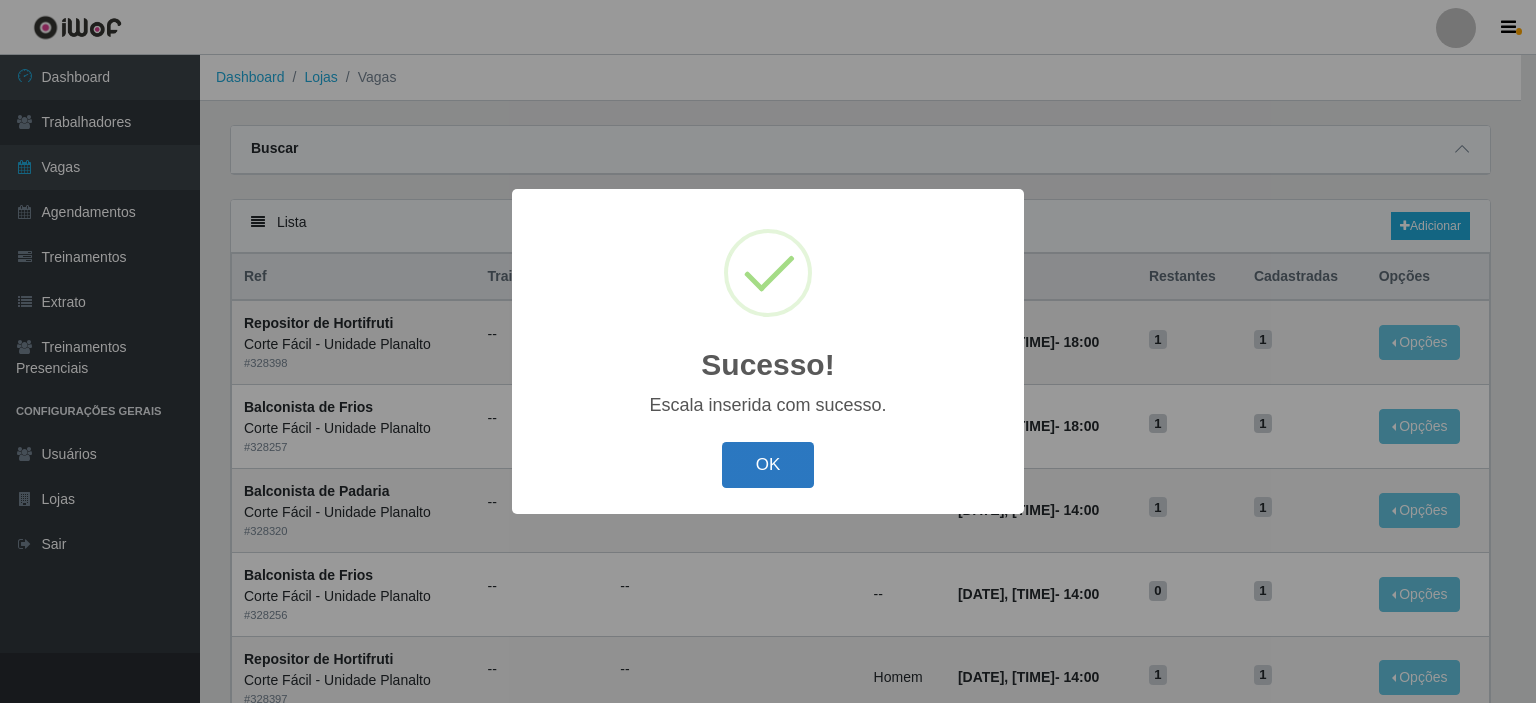 click on "OK" at bounding box center [768, 465] 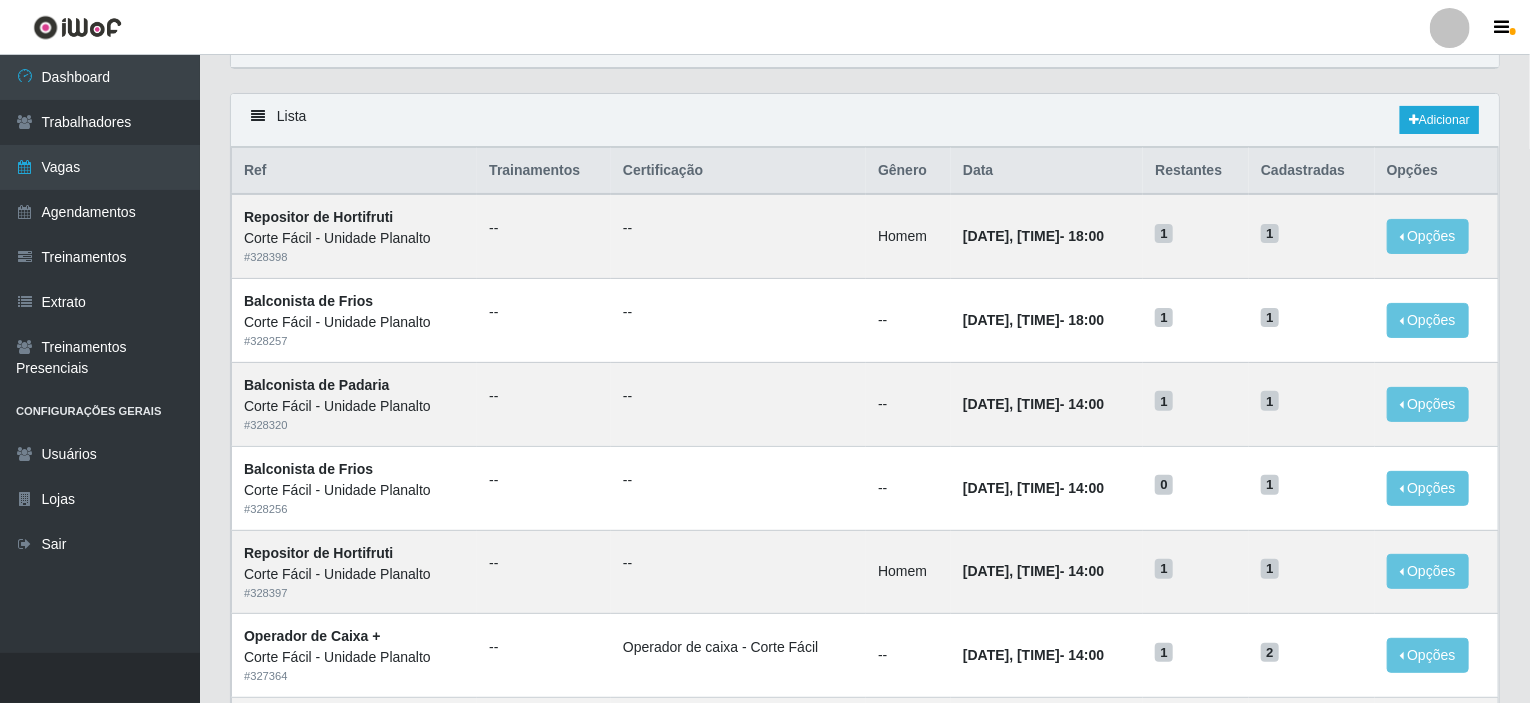 scroll, scrollTop: 0, scrollLeft: 0, axis: both 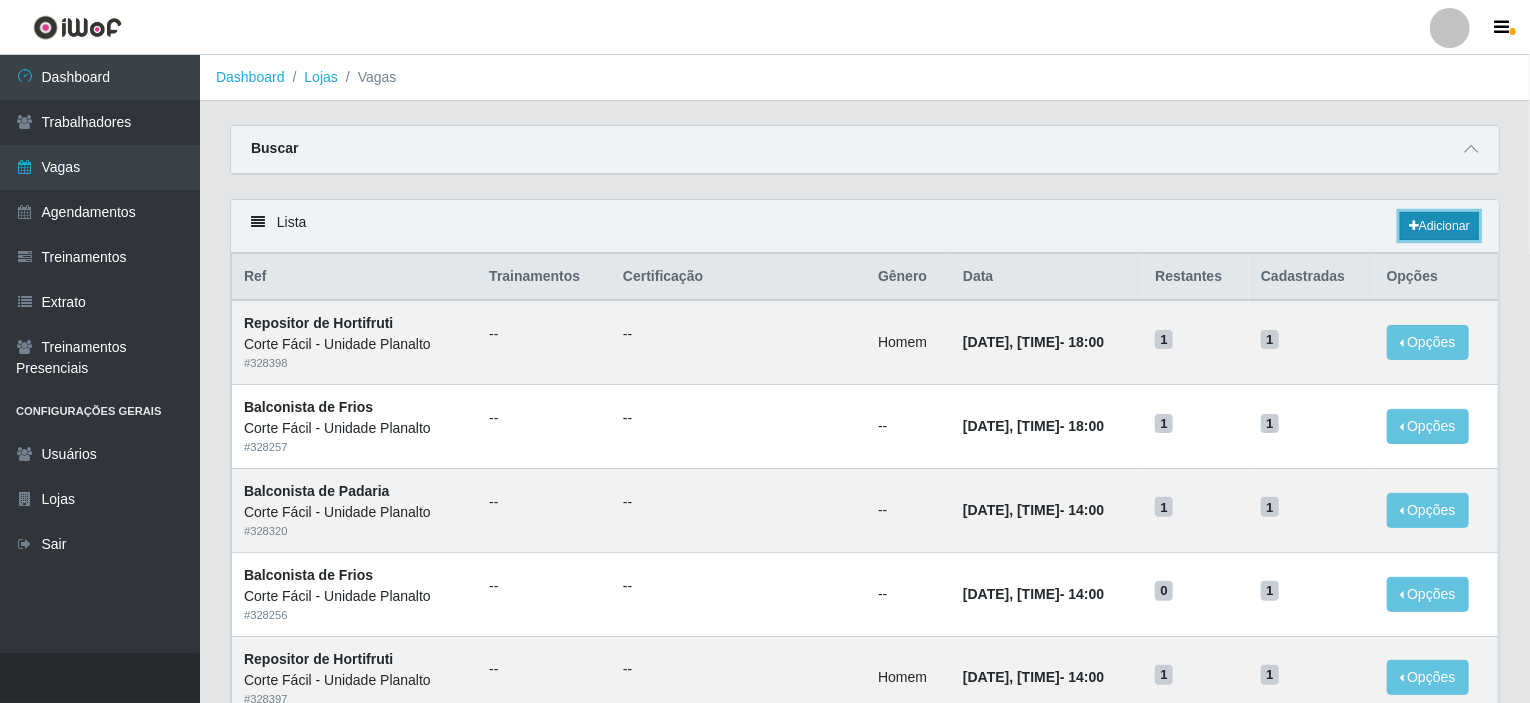 click on "Adicionar" at bounding box center [1439, 226] 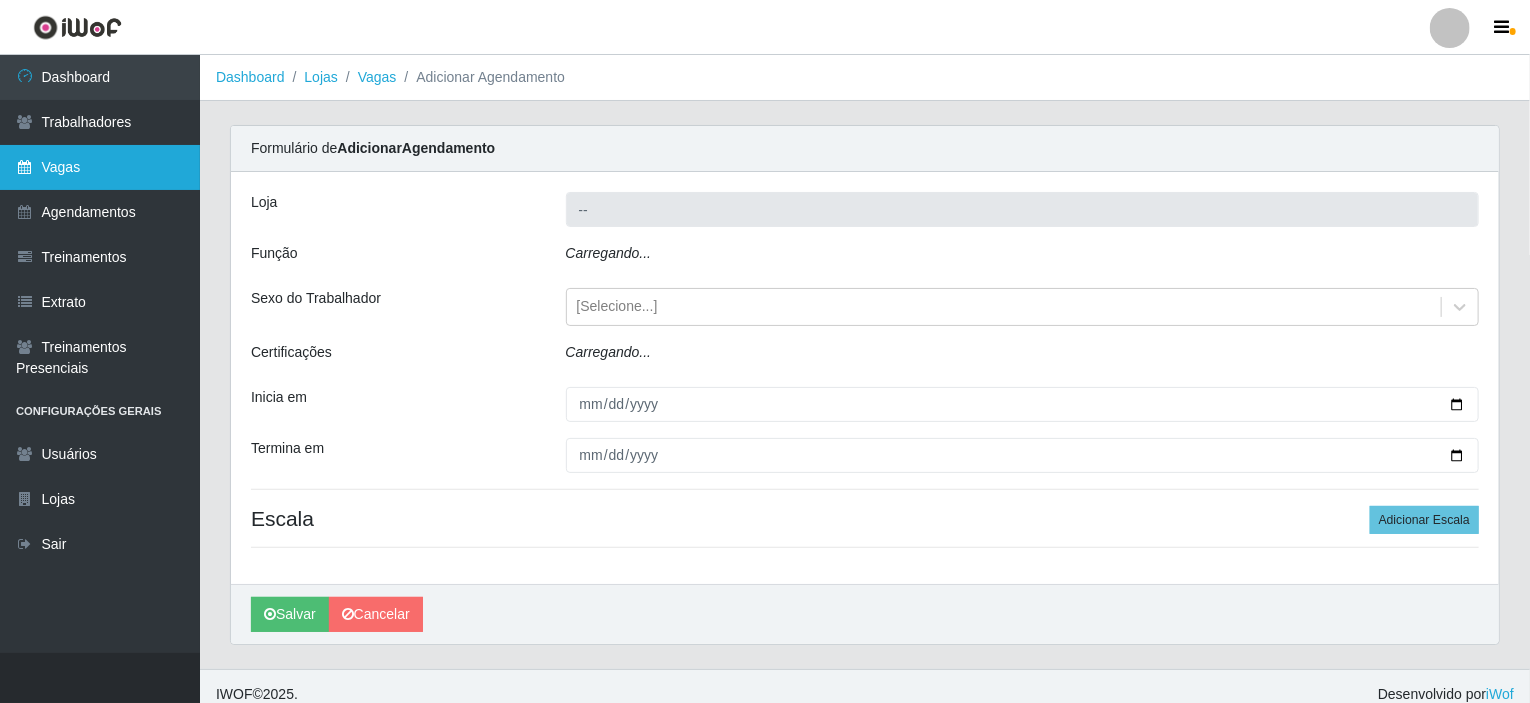 type on "Corte Fácil - Unidade Planalto" 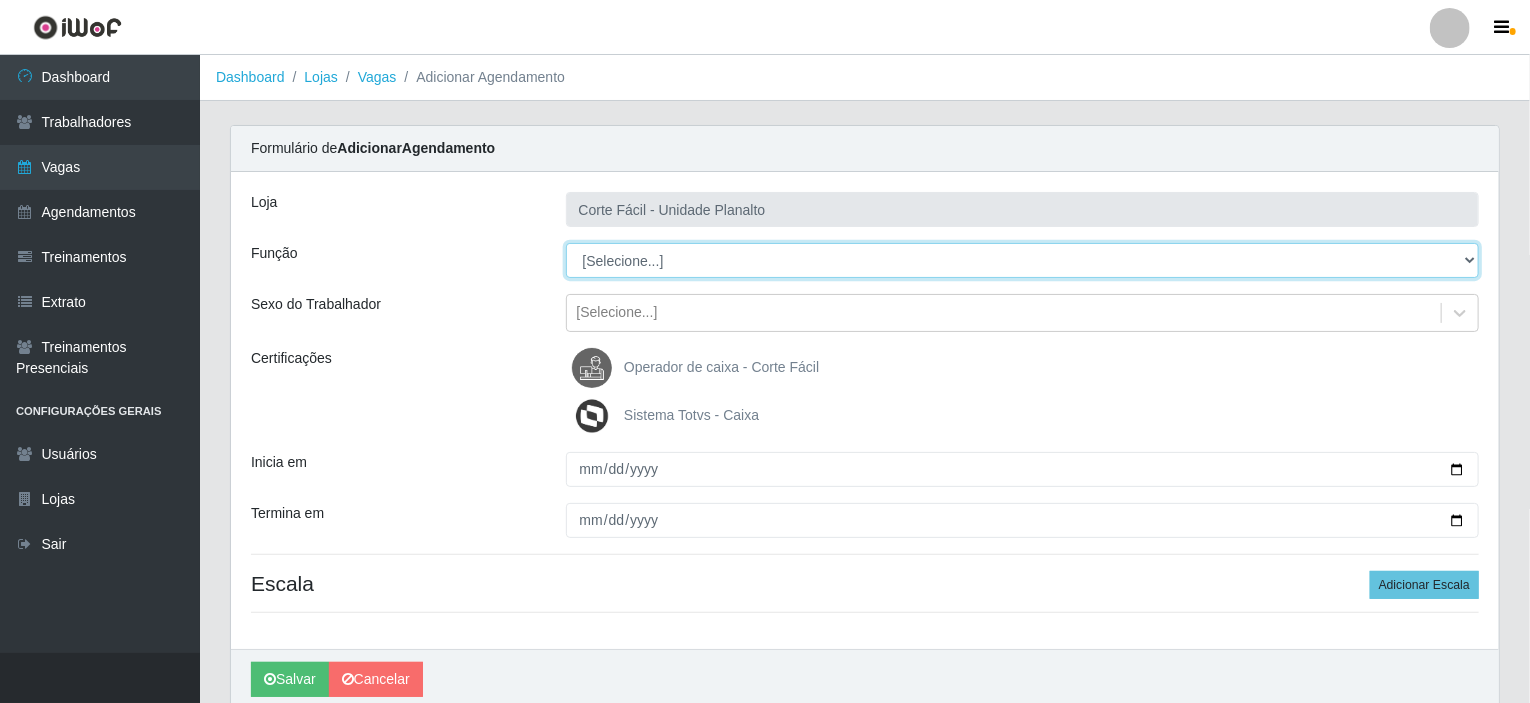 click on "[Selecione...] ASG ASG + ASG ++ Auxiliar de Estacionamento Auxiliar de Estacionamento + Auxiliar de Estacionamento ++ Balconista de Açougue  Balconista de Açougue + Balconista de Açougue ++ Balconista de Frios Balconista de Frios + Balconista de Frios ++ Balconista de Padaria  Balconista de Padaria + Balconista de Padaria ++ Embalador Embalador + Embalador ++ Operador de Caixa Operador de Caixa + Operador de Caixa ++ Repositor  Repositor + Repositor ++ Repositor de Hortifruti Repositor de Hortifruti + Repositor de Hortifruti ++" at bounding box center [1023, 260] 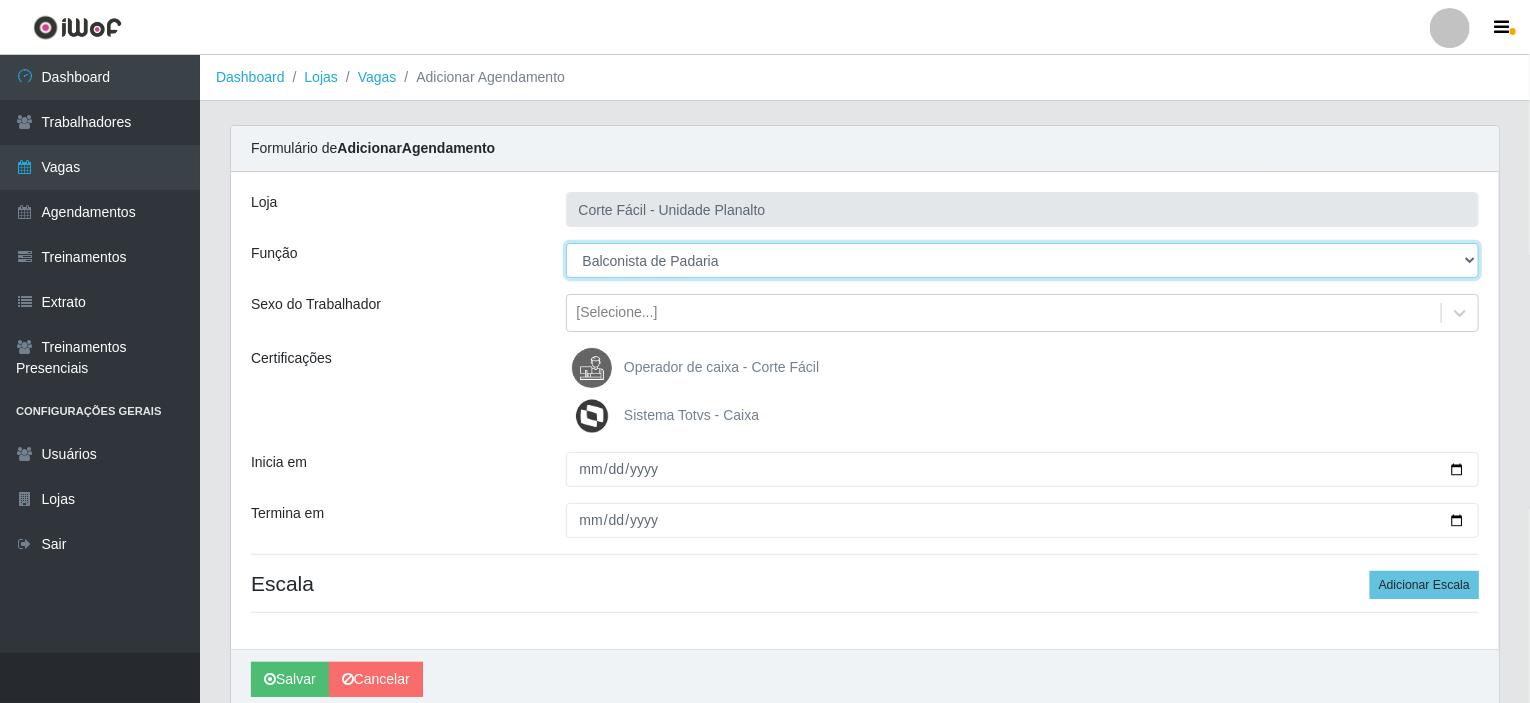 click on "[Selecione...] ASG ASG + ASG ++ Auxiliar de Estacionamento Auxiliar de Estacionamento + Auxiliar de Estacionamento ++ Balconista de Açougue  Balconista de Açougue + Balconista de Açougue ++ Balconista de Frios Balconista de Frios + Balconista de Frios ++ Balconista de Padaria  Balconista de Padaria + Balconista de Padaria ++ Embalador Embalador + Embalador ++ Operador de Caixa Operador de Caixa + Operador de Caixa ++ Repositor  Repositor + Repositor ++ Repositor de Hortifruti Repositor de Hortifruti + Repositor de Hortifruti ++" at bounding box center (1023, 260) 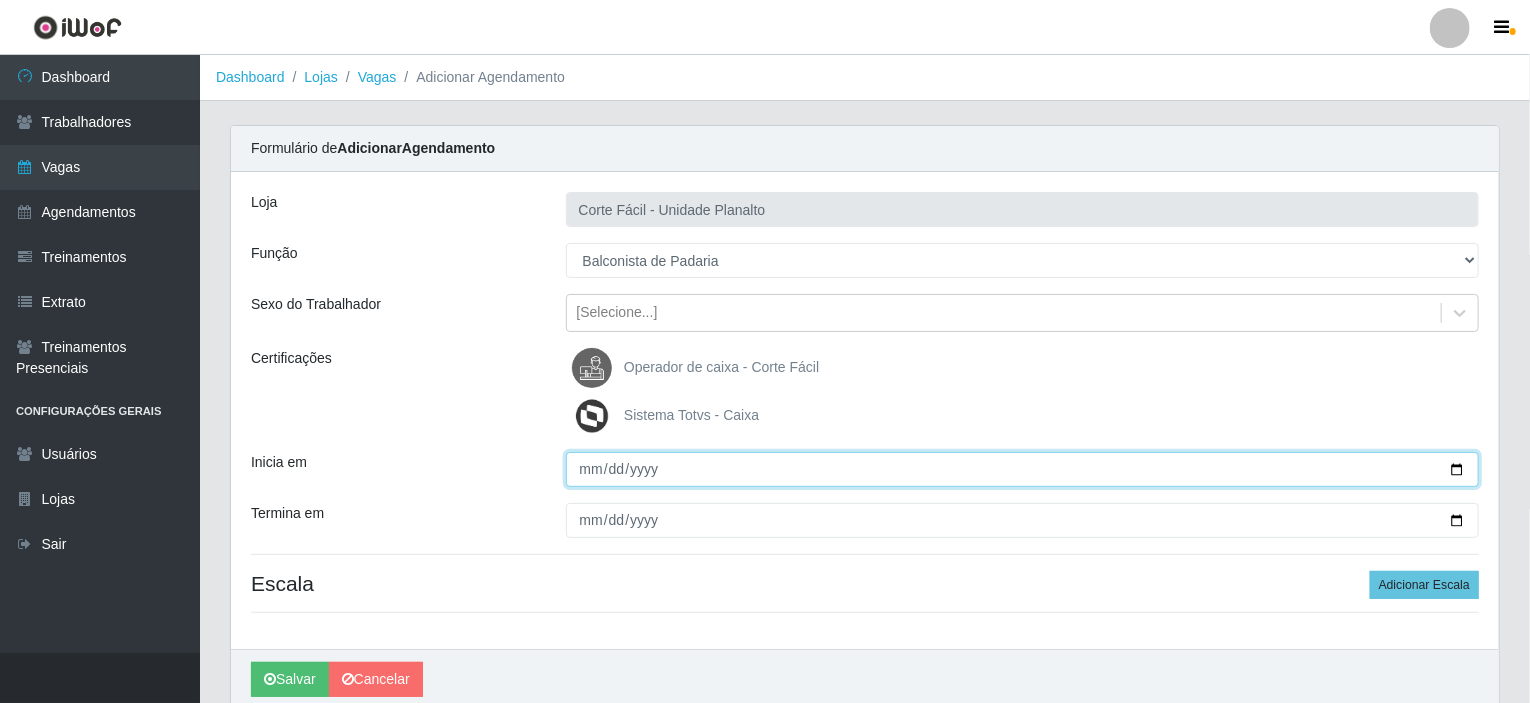 click on "Inicia em" at bounding box center (1023, 469) 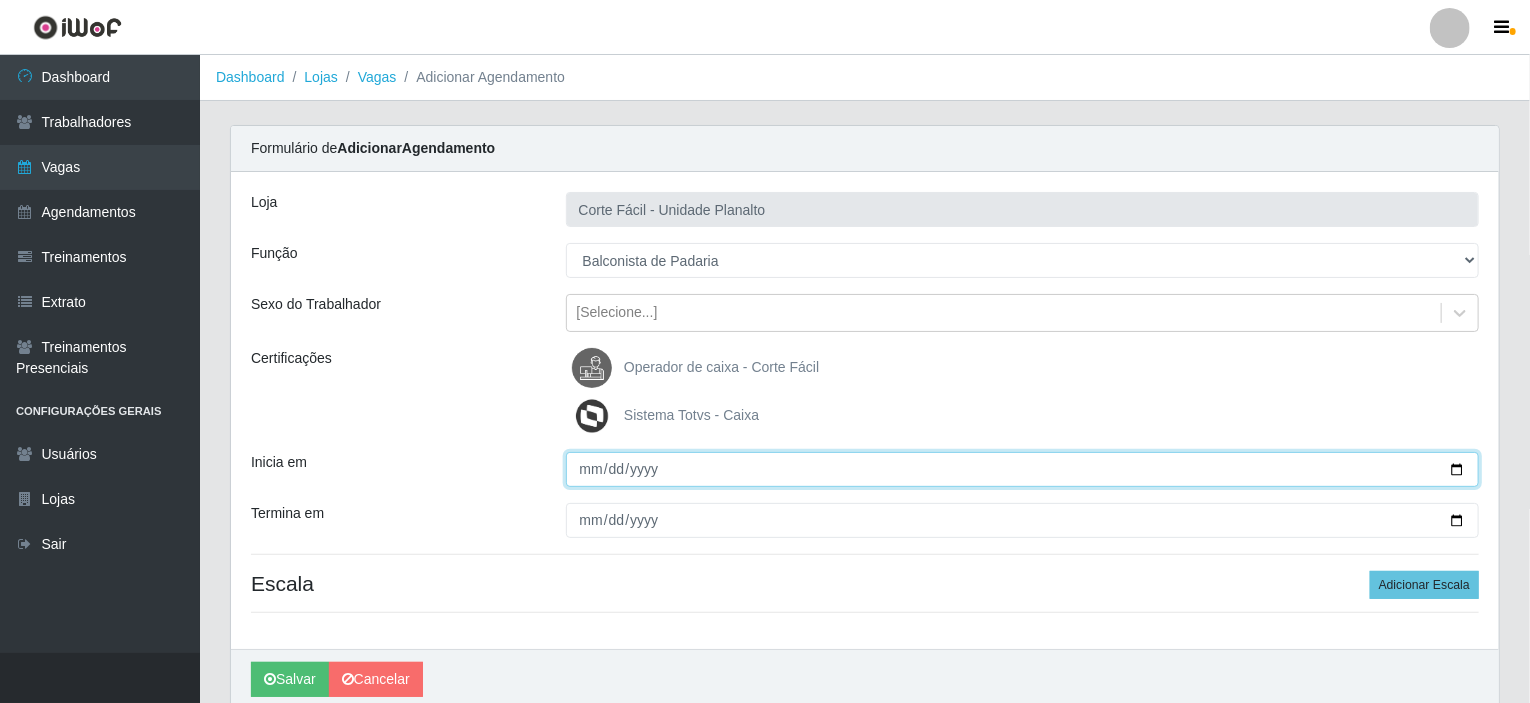 type on "2025-08-08" 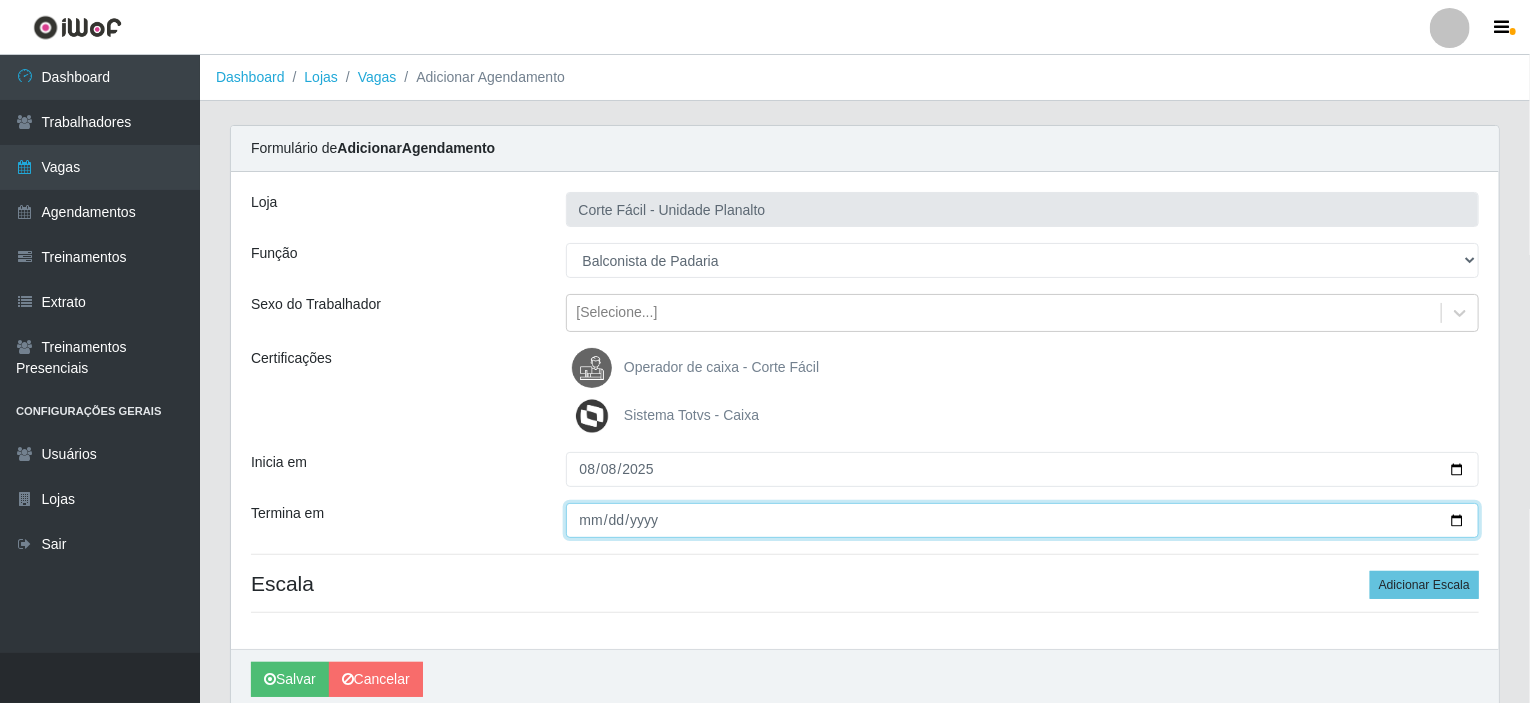 click on "Termina em" at bounding box center (1023, 520) 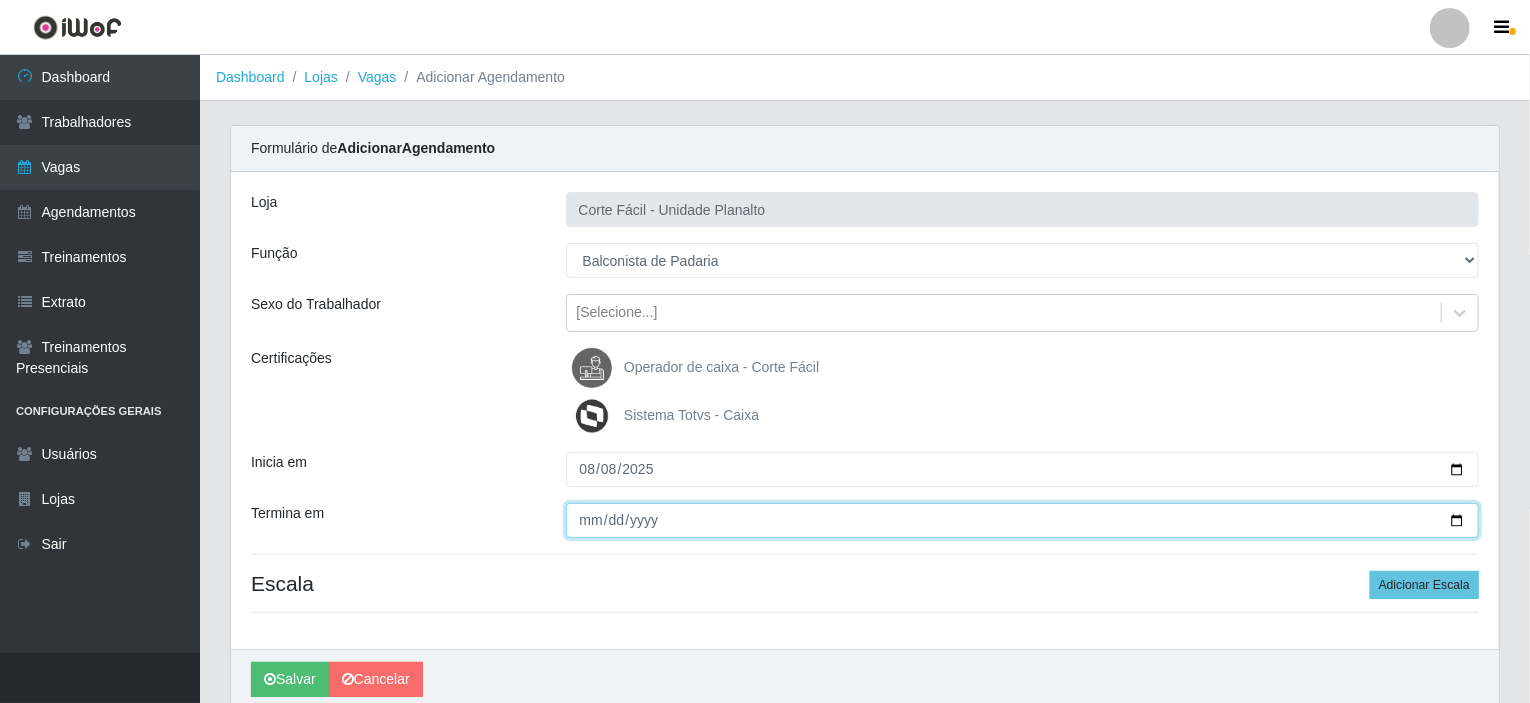 type on "2025-08-09" 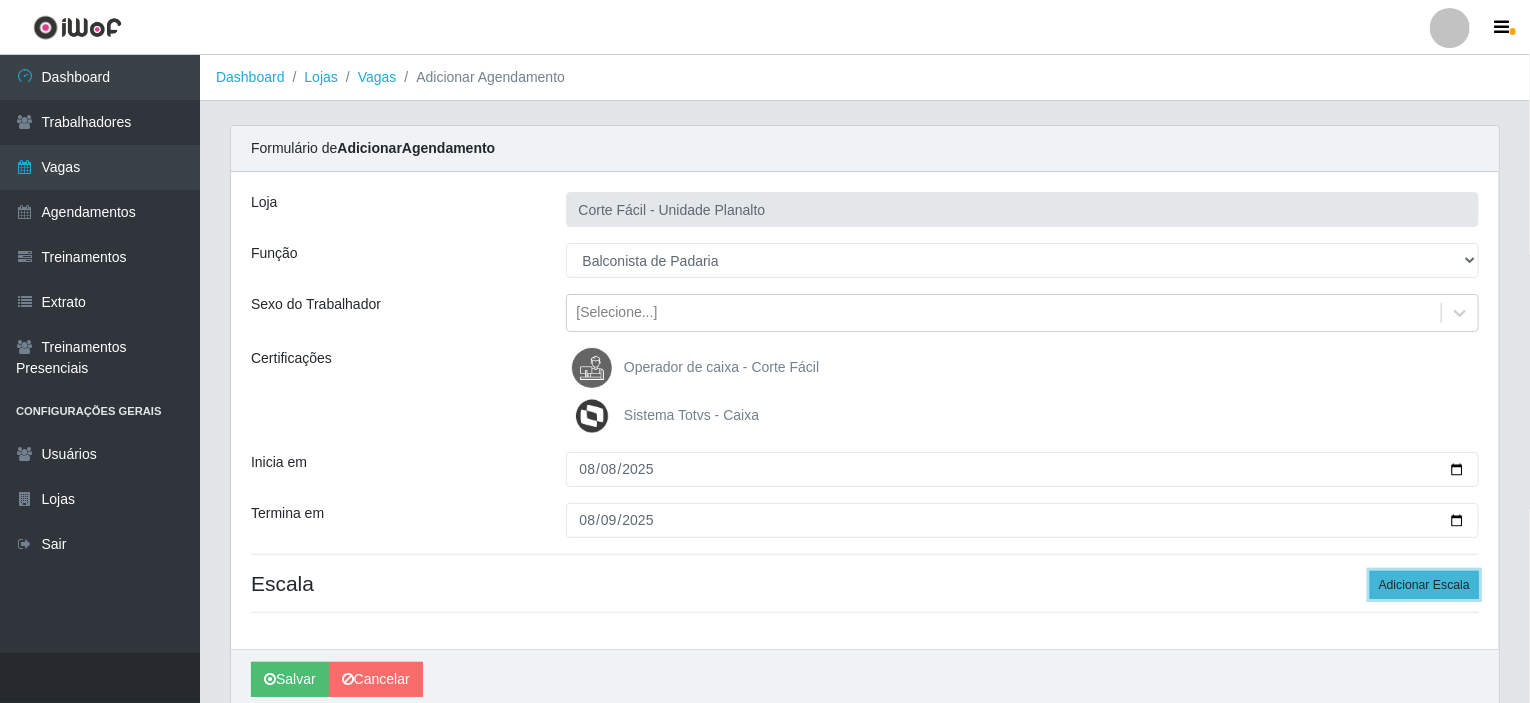 click on "Adicionar Escala" at bounding box center (1424, 585) 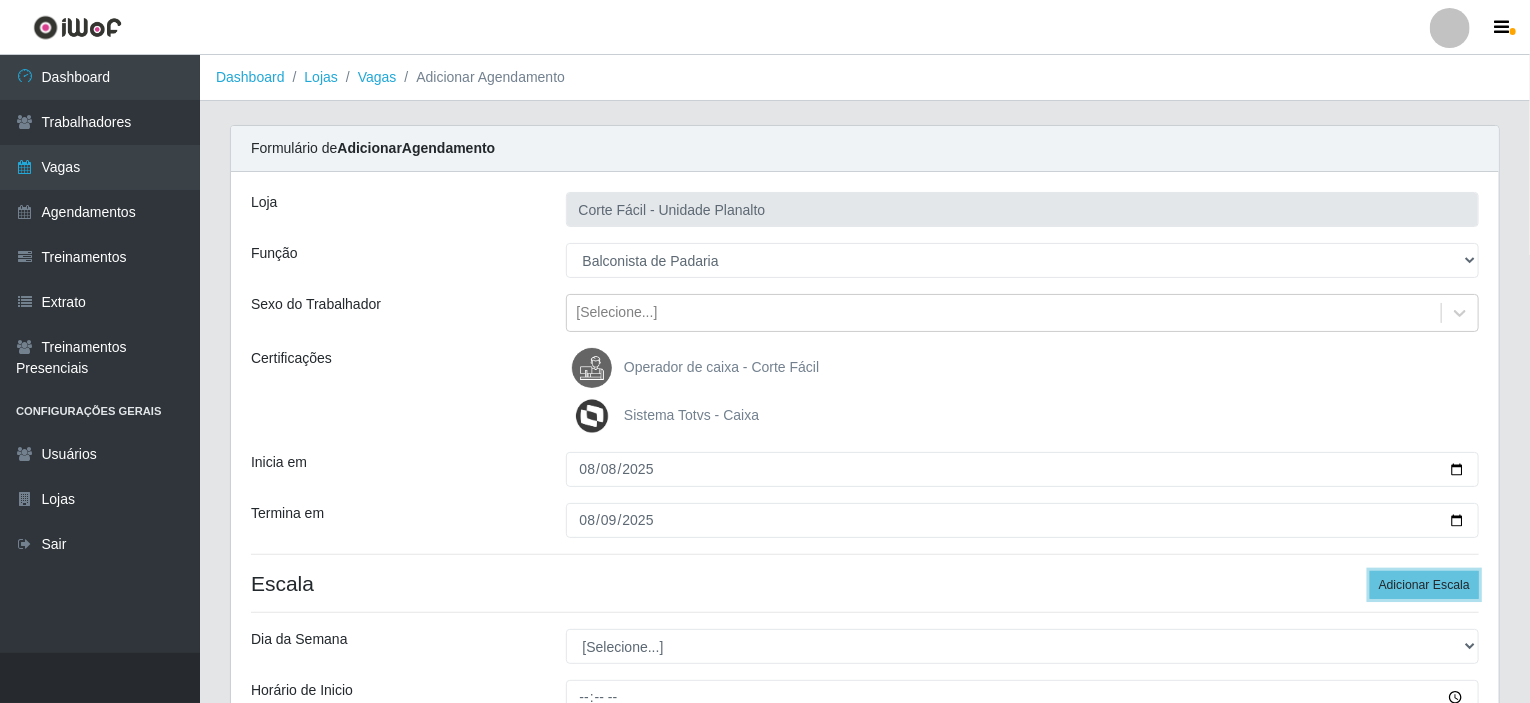 scroll, scrollTop: 100, scrollLeft: 0, axis: vertical 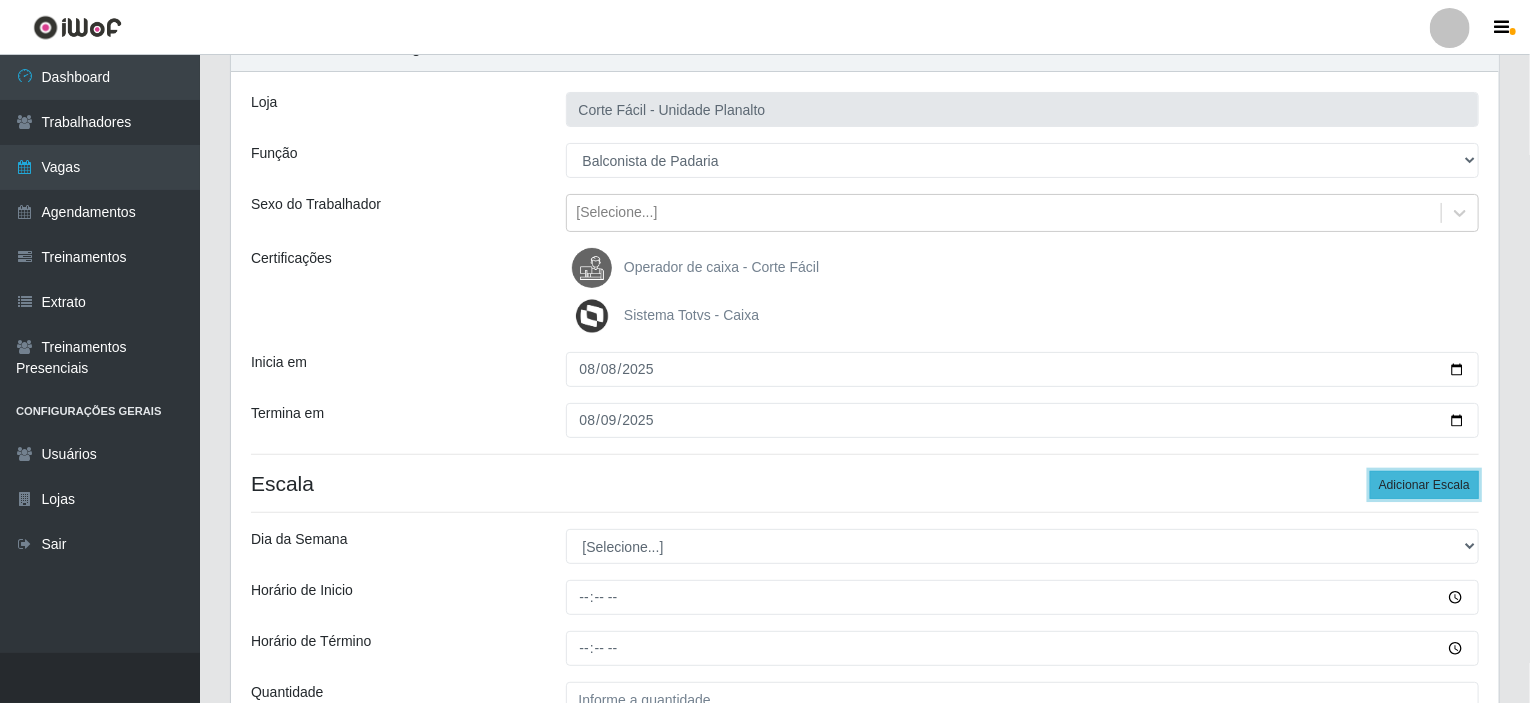 click on "Adicionar Escala" at bounding box center [1424, 485] 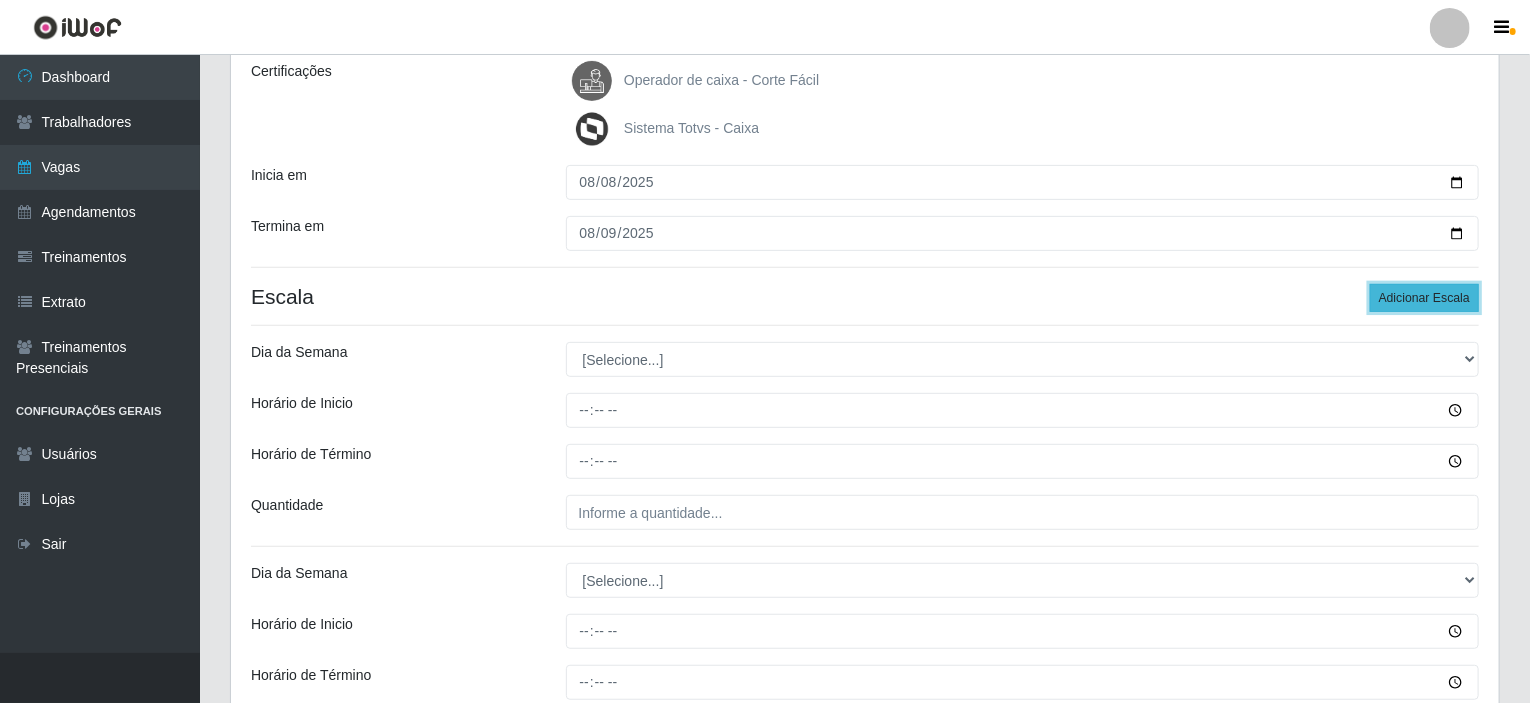 scroll, scrollTop: 300, scrollLeft: 0, axis: vertical 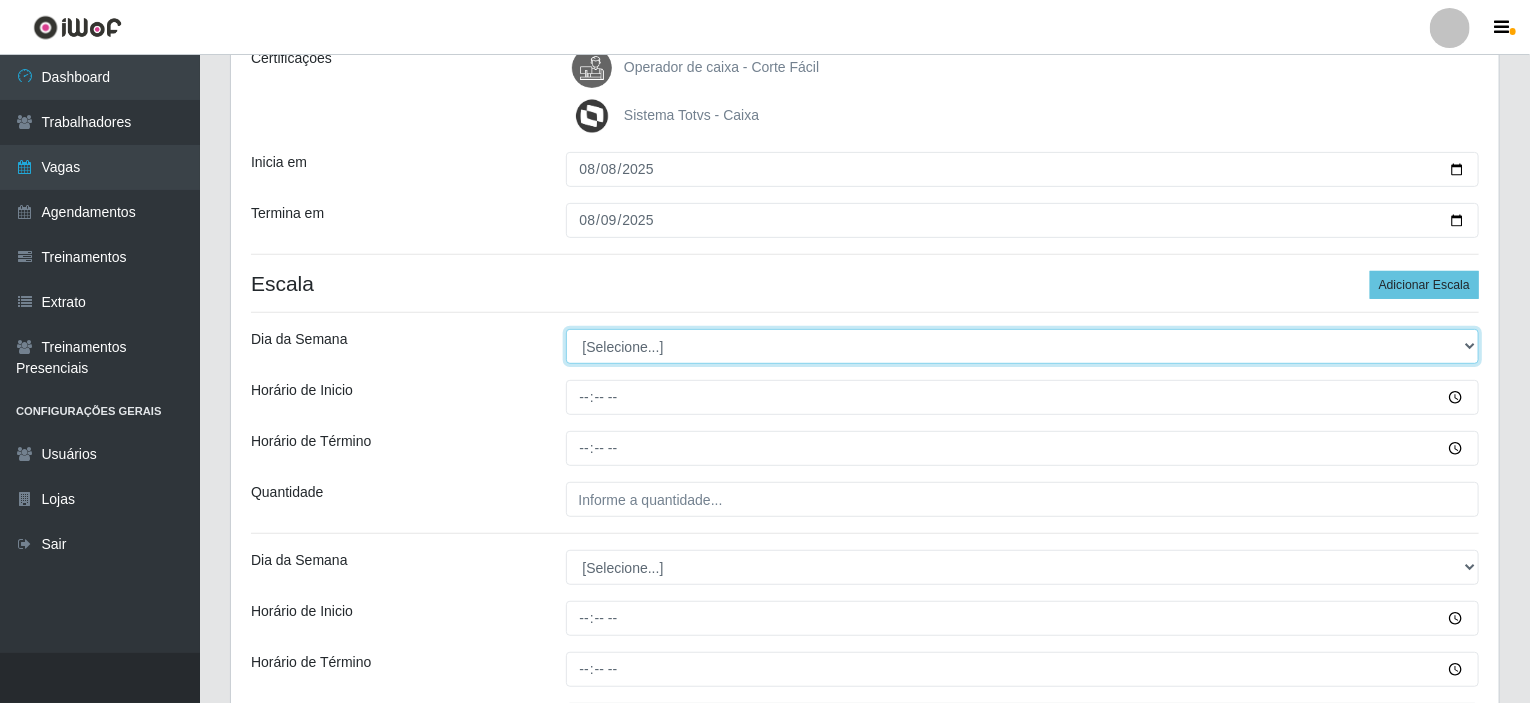 click on "[Selecione...] Segunda Terça Quarta Quinta Sexta Sábado Domingo" at bounding box center (1023, 346) 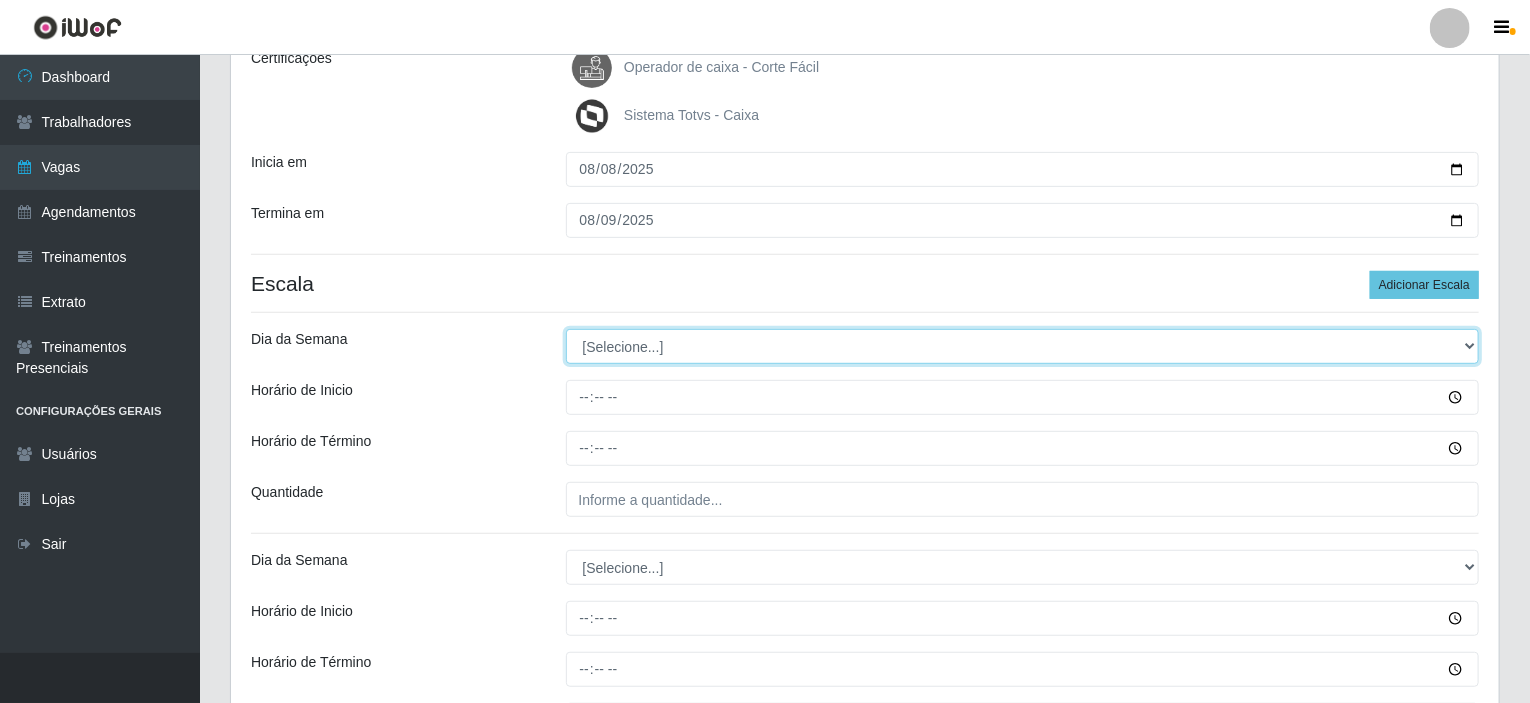 select on "5" 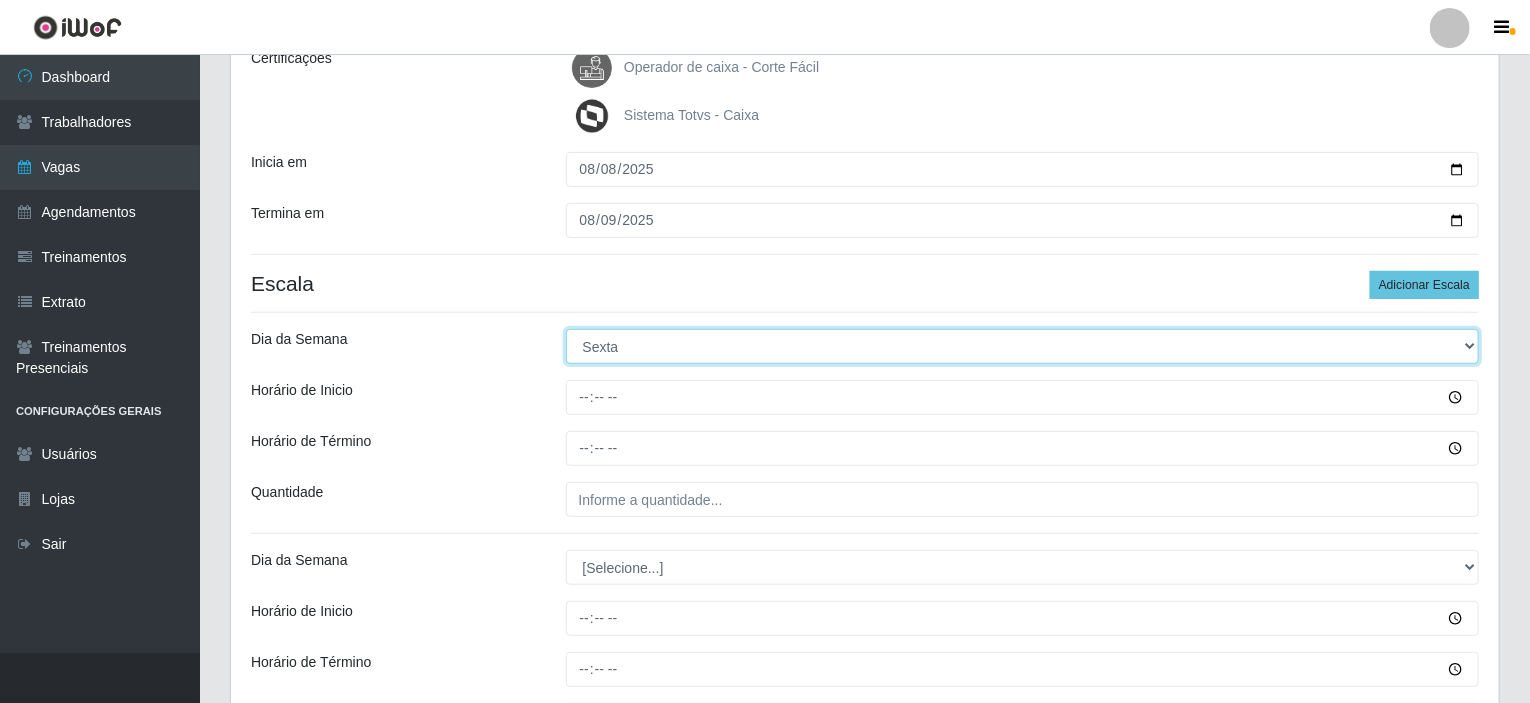 click on "[Selecione...] Segunda Terça Quarta Quinta Sexta Sábado Domingo" at bounding box center [1023, 346] 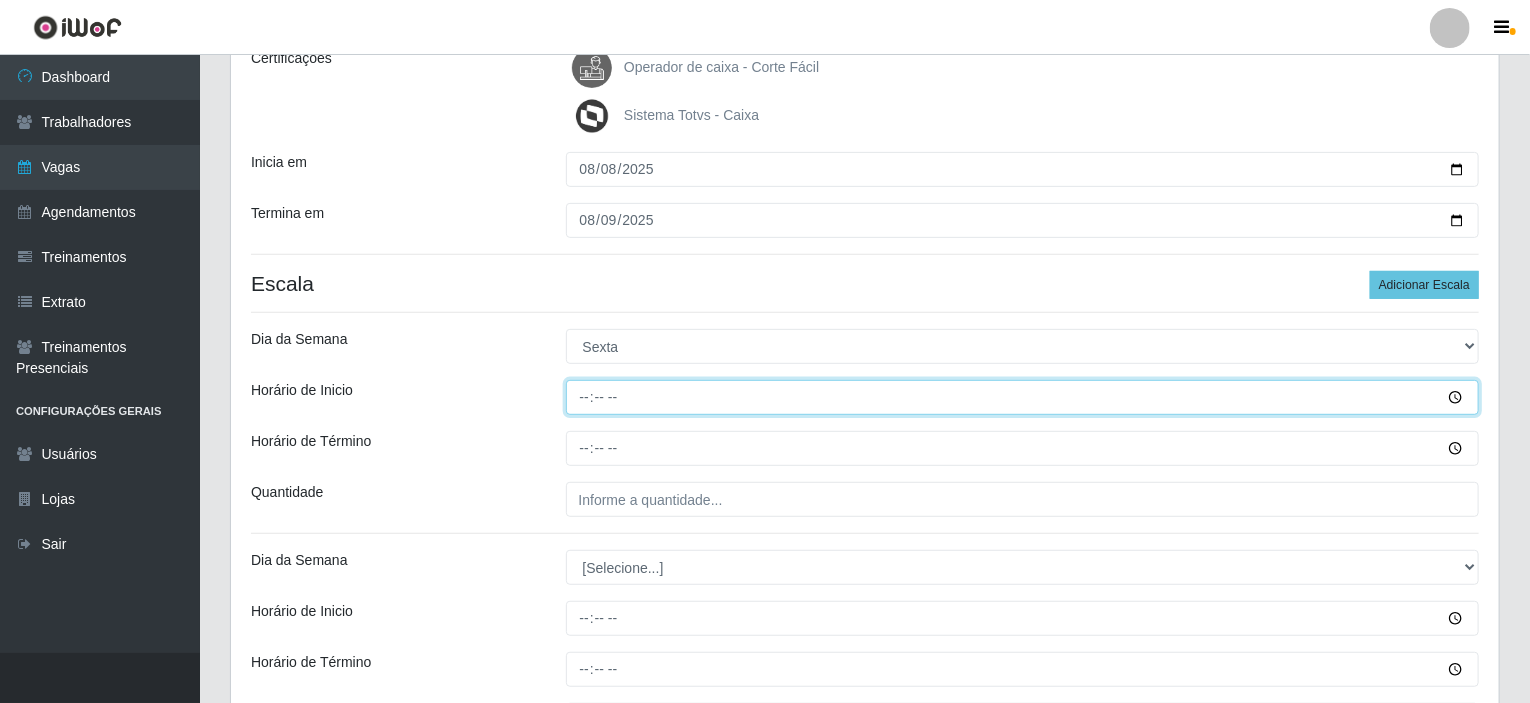 click on "Horário de Inicio" at bounding box center (1023, 397) 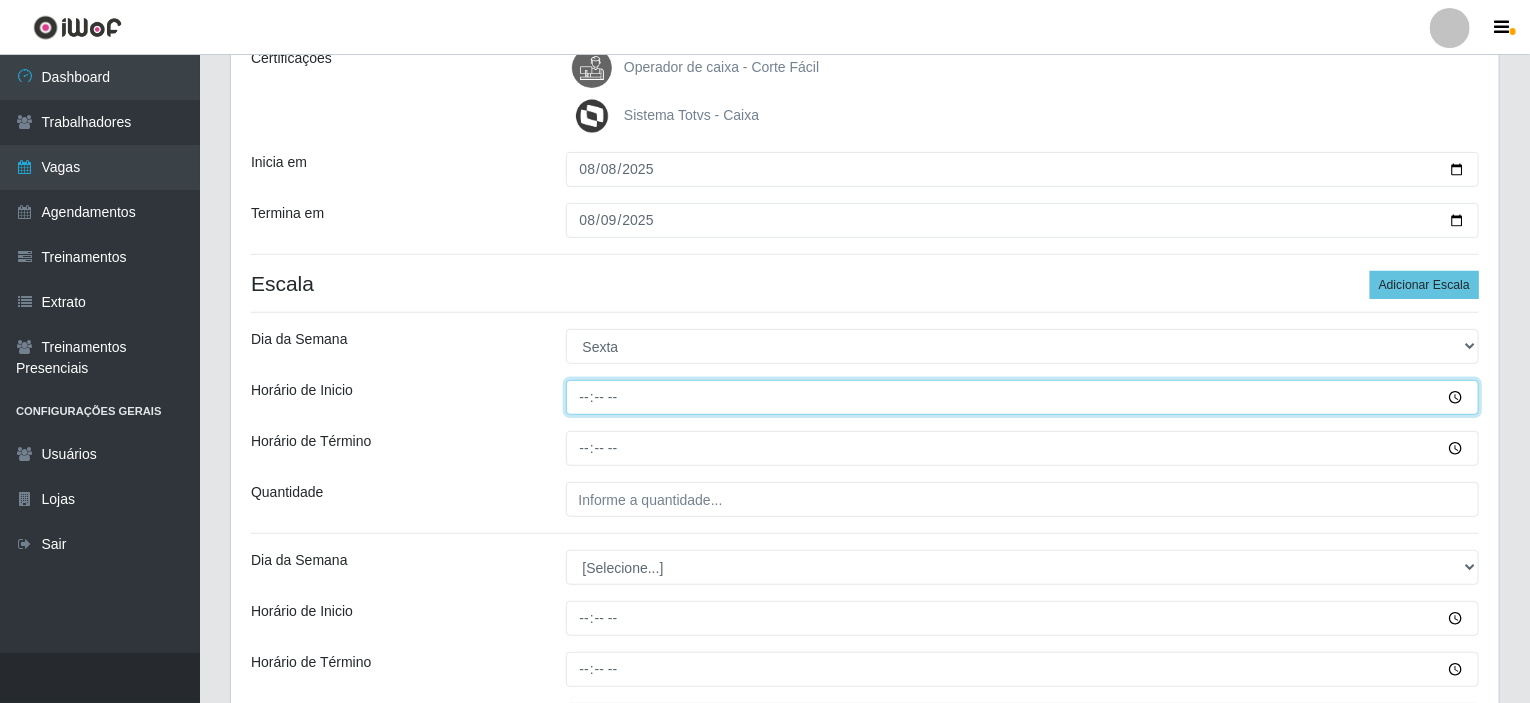 type on "07:00" 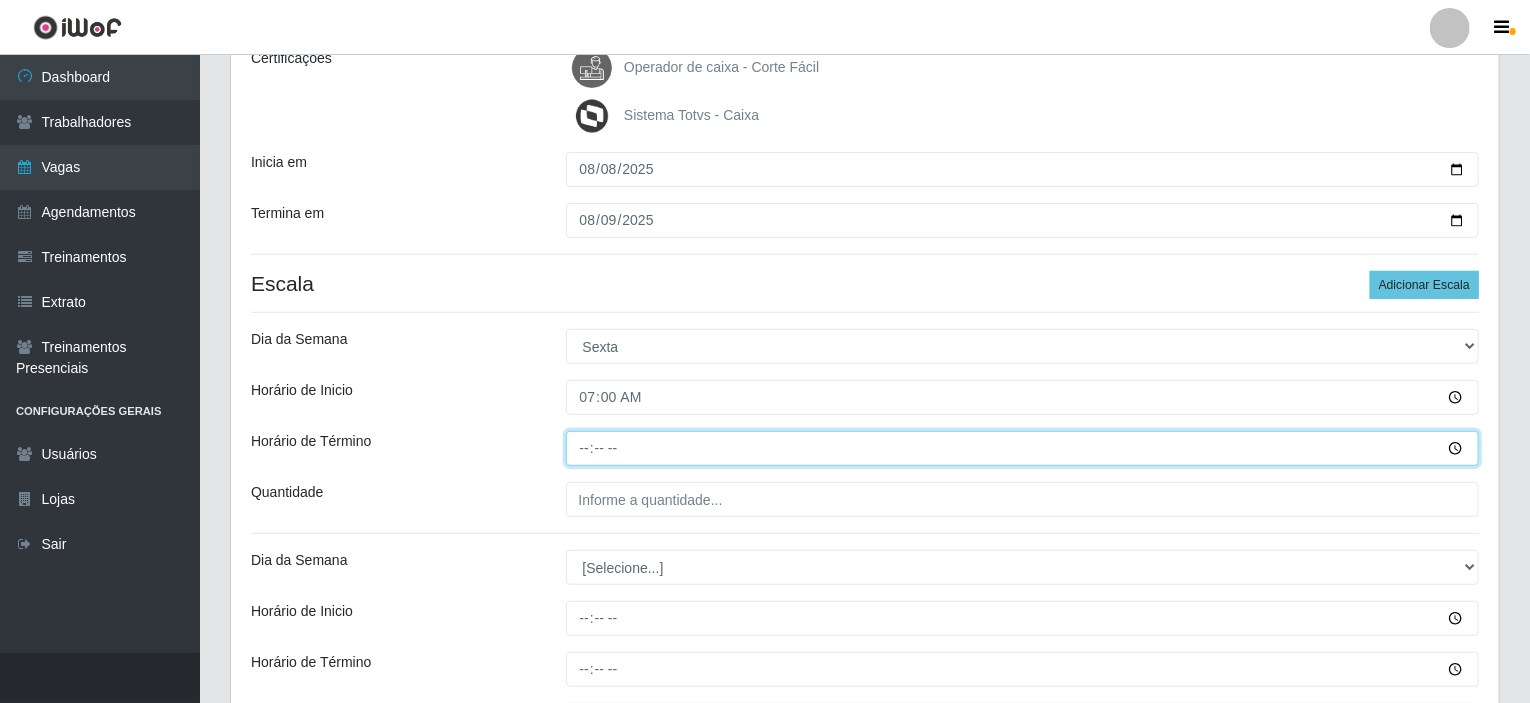 click on "Horário de Término" at bounding box center [1023, 448] 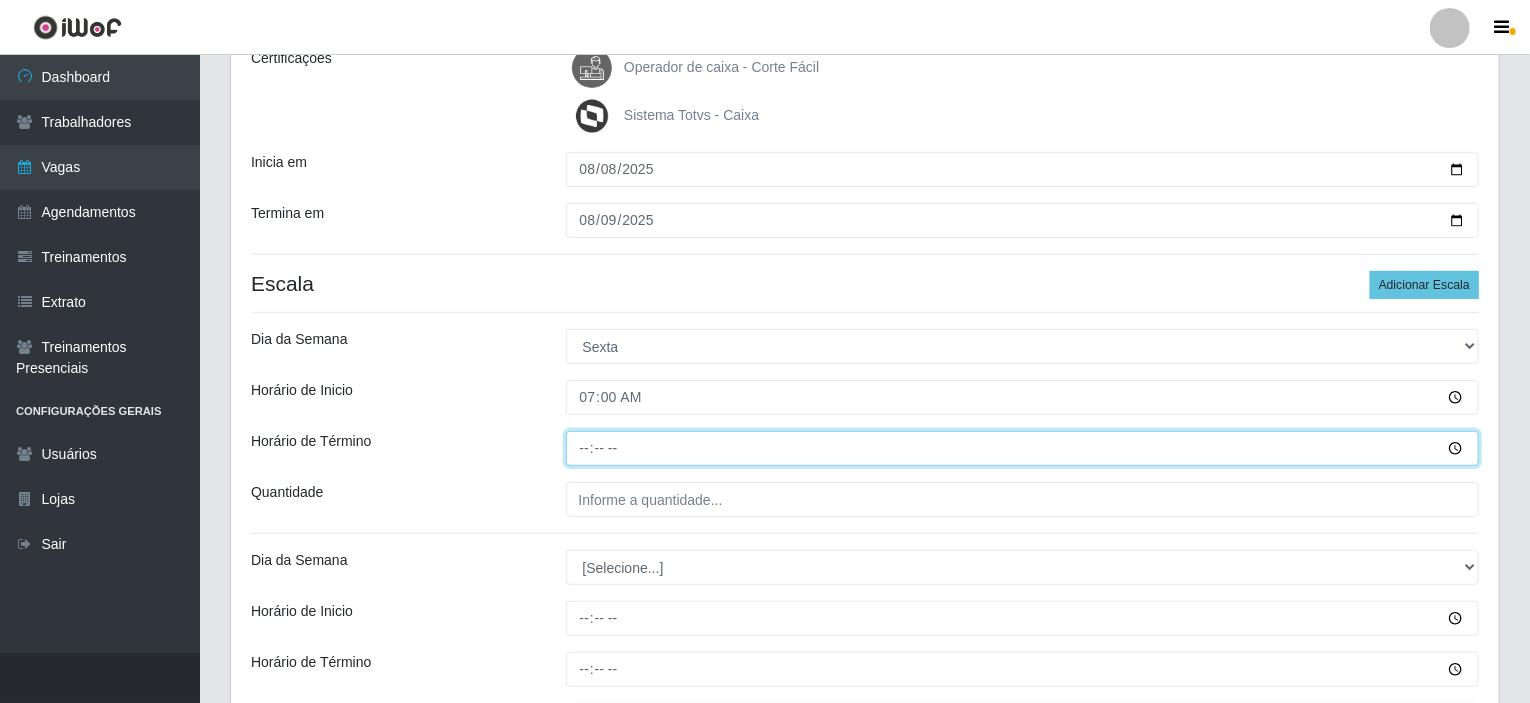 type on "13:00" 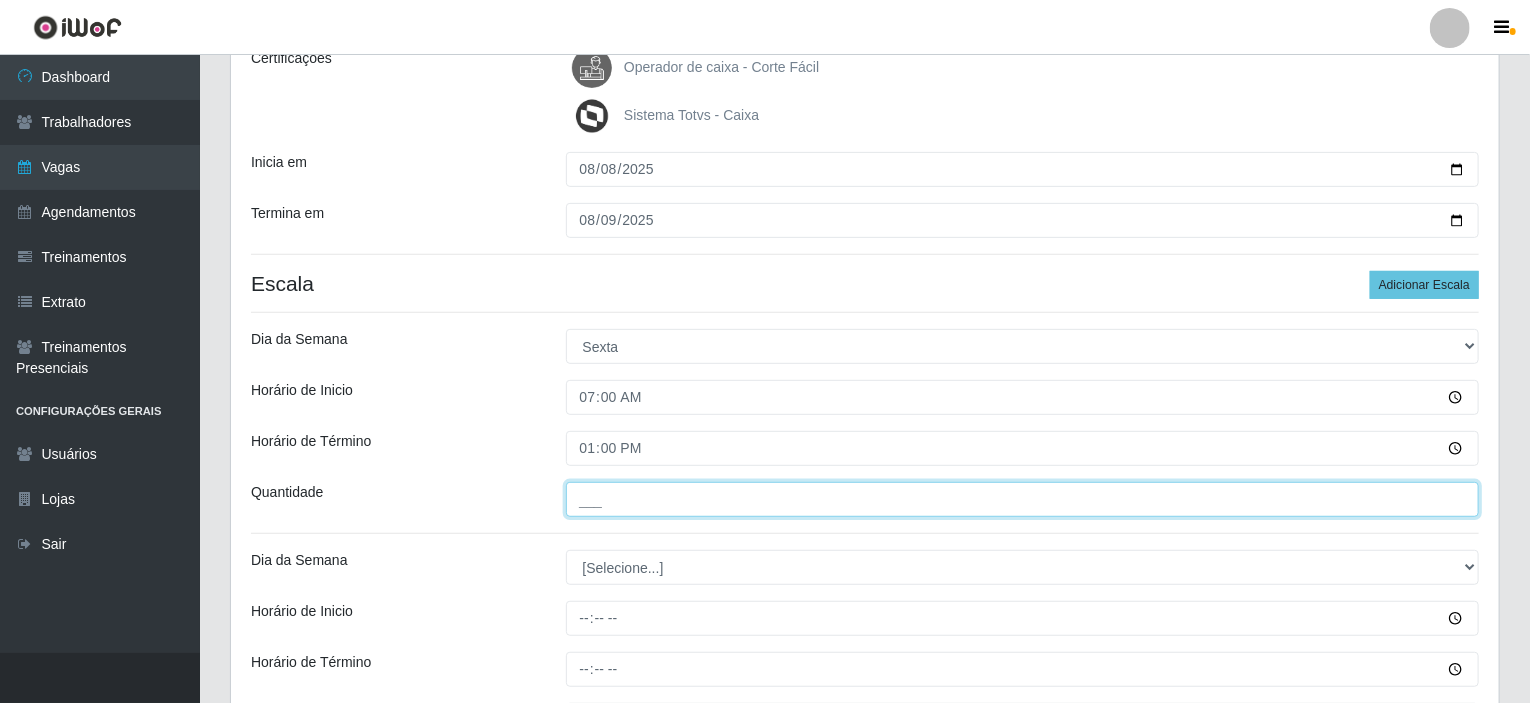 click on "___" at bounding box center [1023, 499] 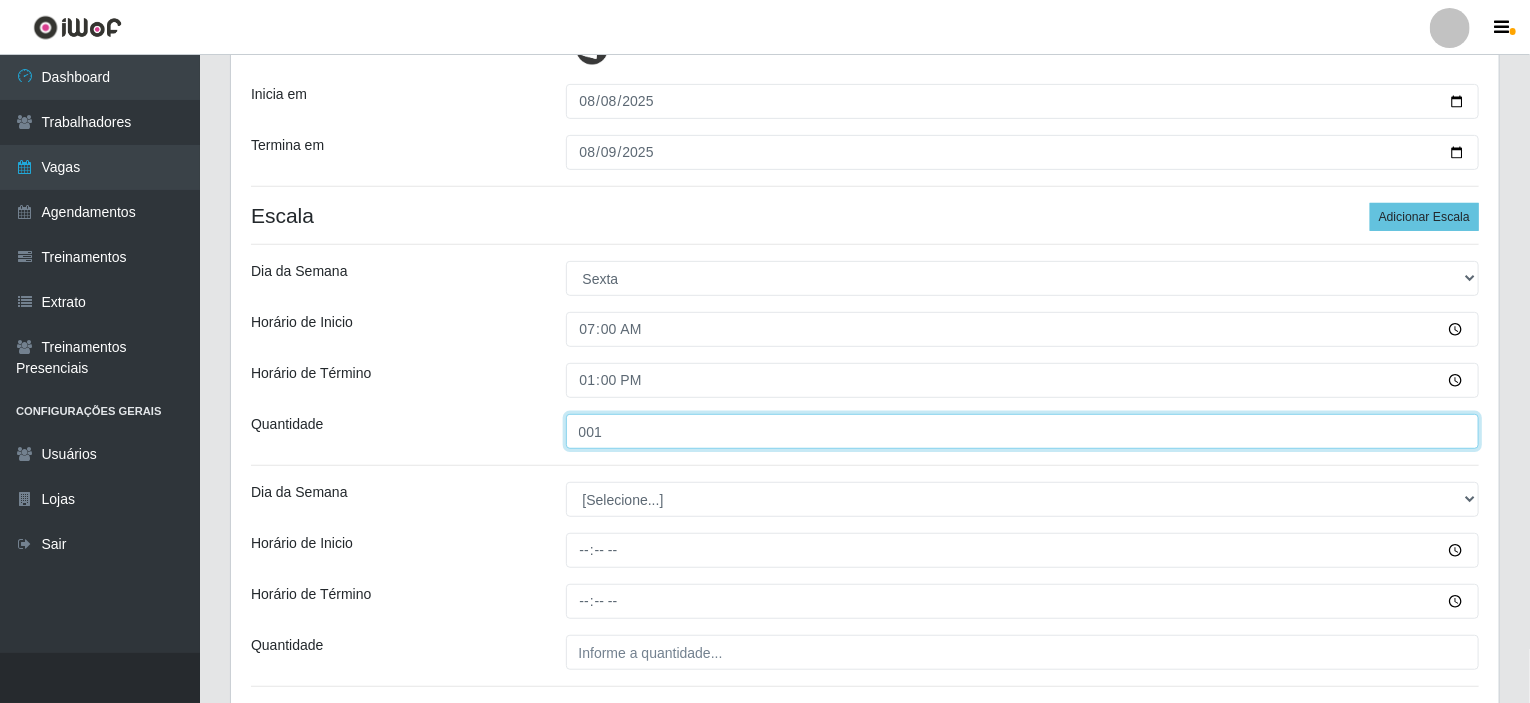 scroll, scrollTop: 520, scrollLeft: 0, axis: vertical 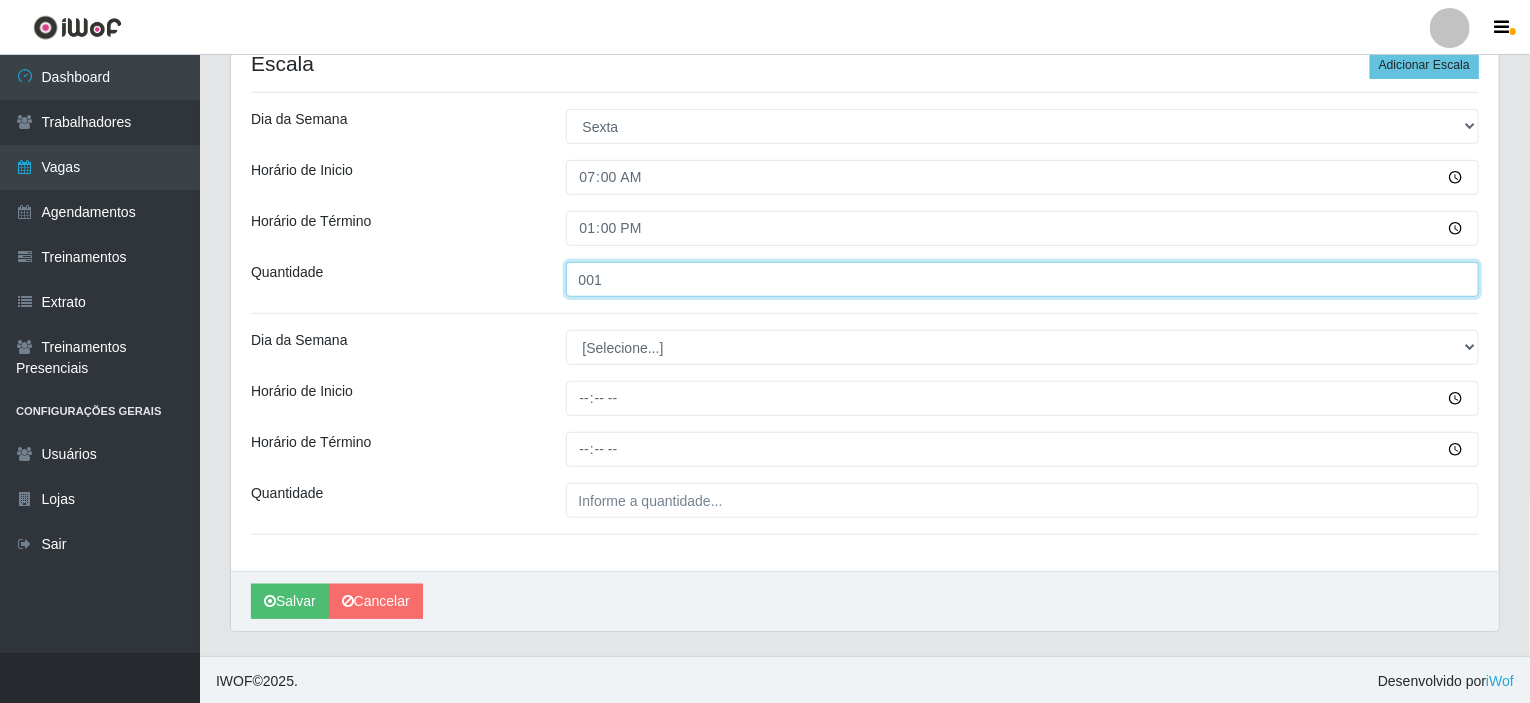 type on "001" 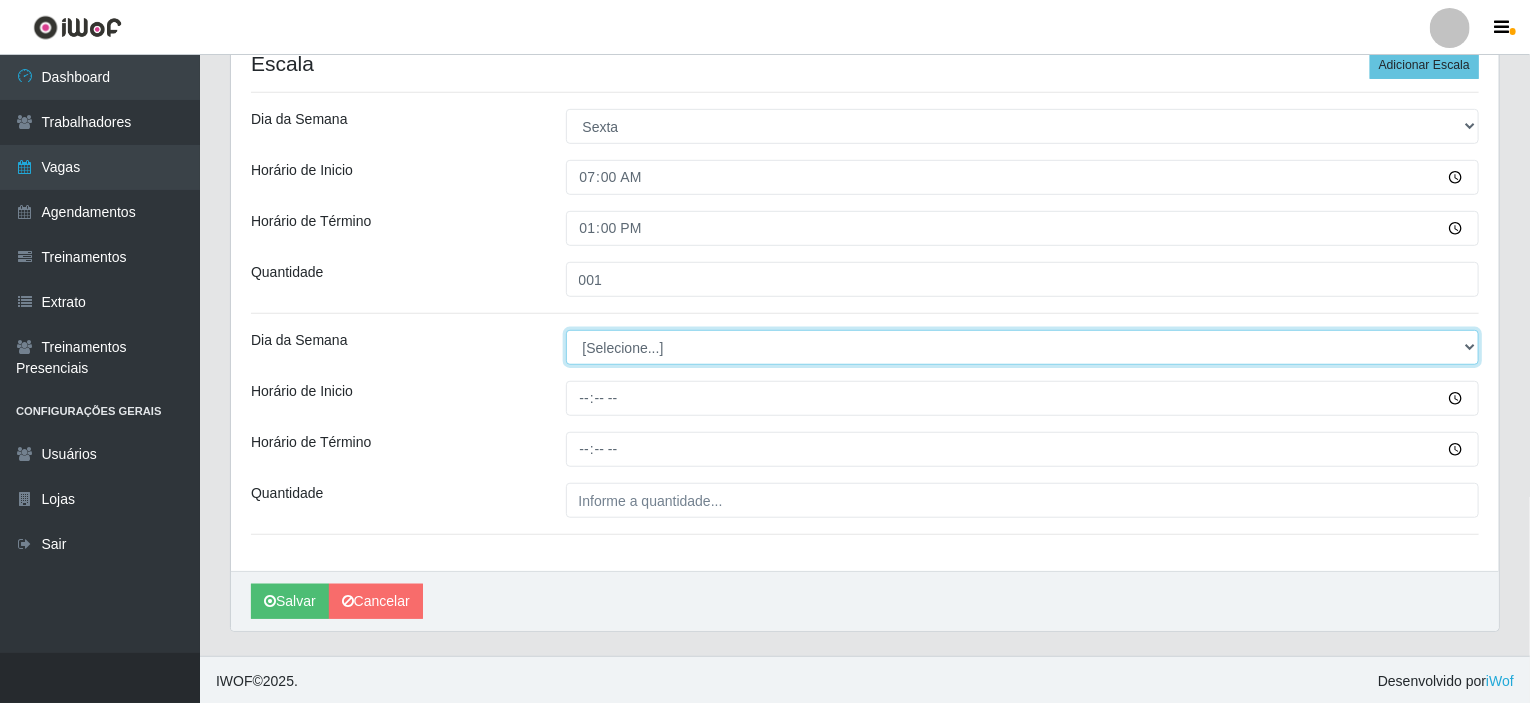click on "[Selecione...] Segunda Terça Quarta Quinta Sexta Sábado Domingo" at bounding box center [1023, 347] 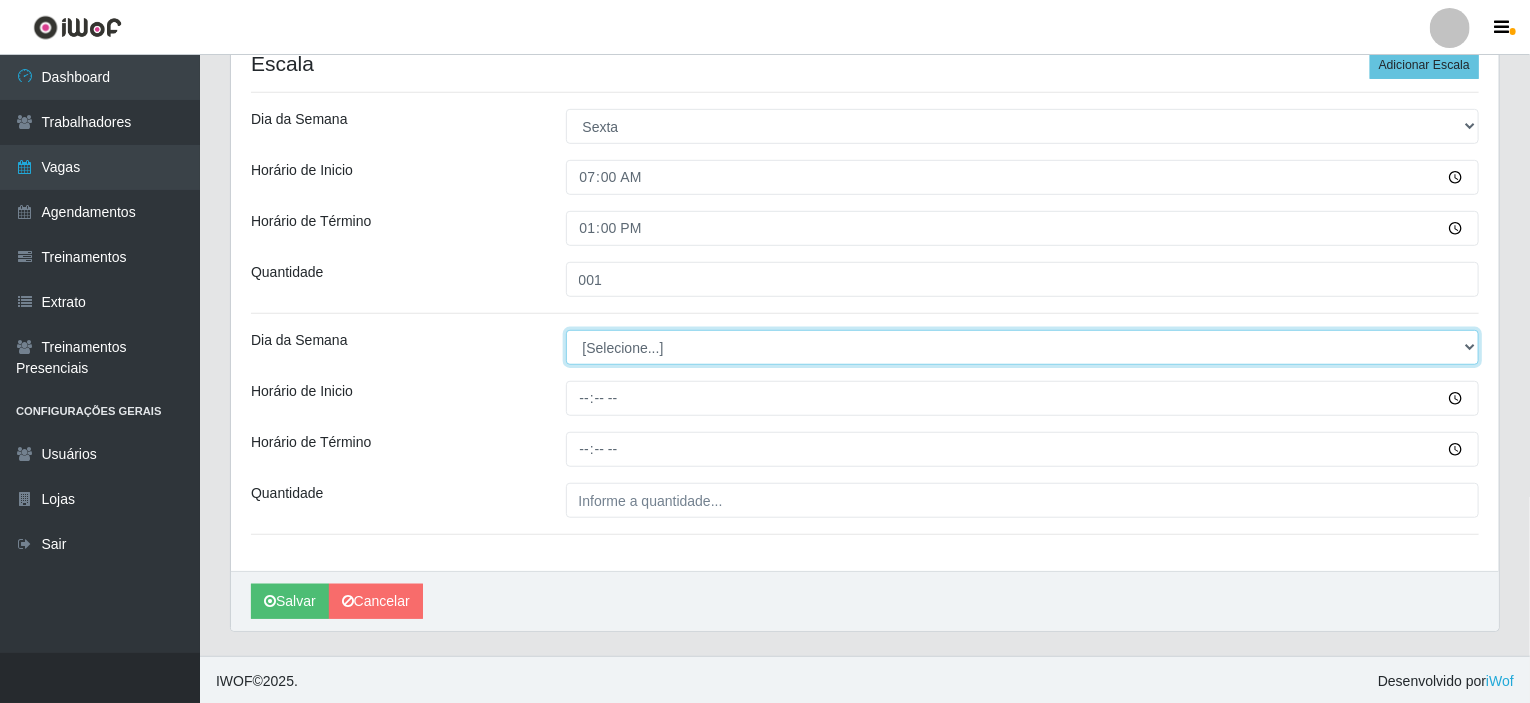 select on "5" 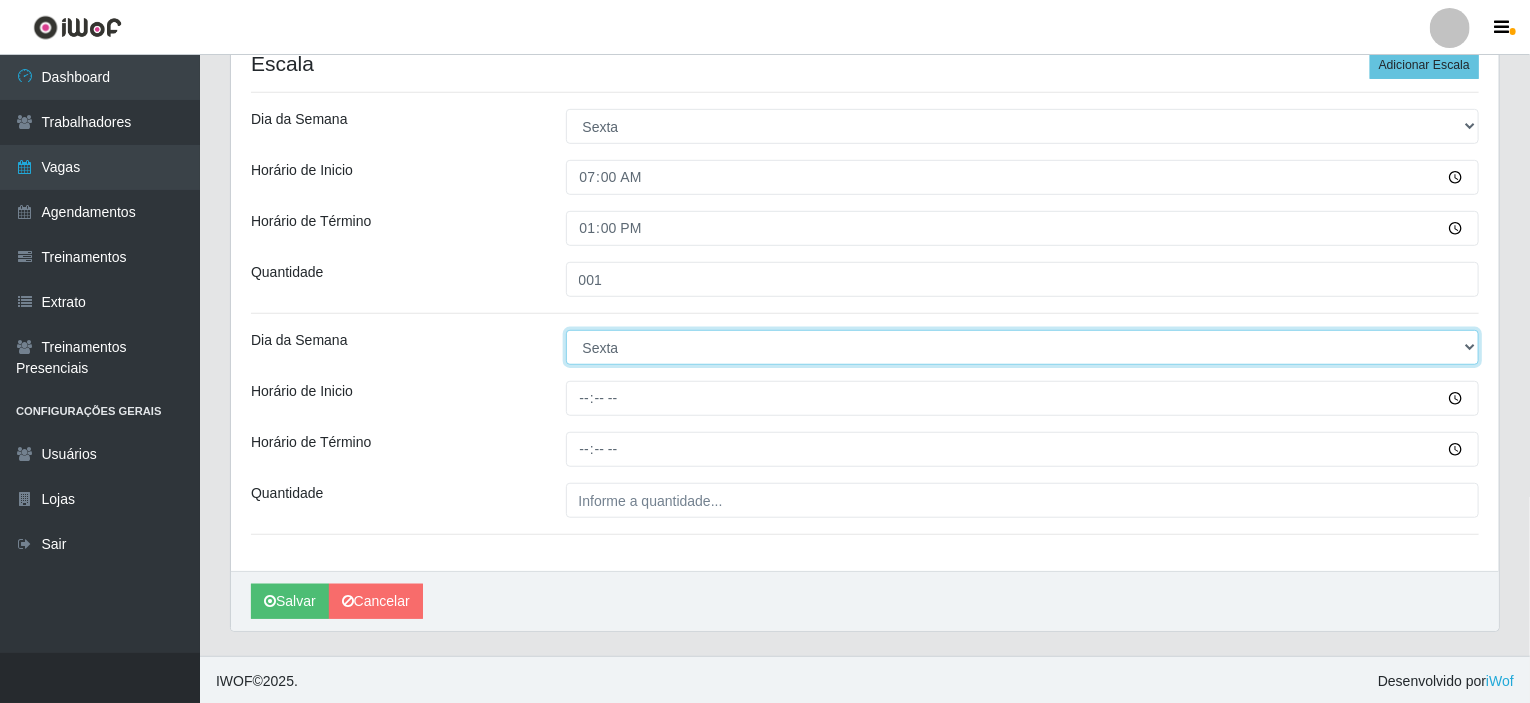 click on "[Selecione...] Segunda Terça Quarta Quinta Sexta Sábado Domingo" at bounding box center [1023, 347] 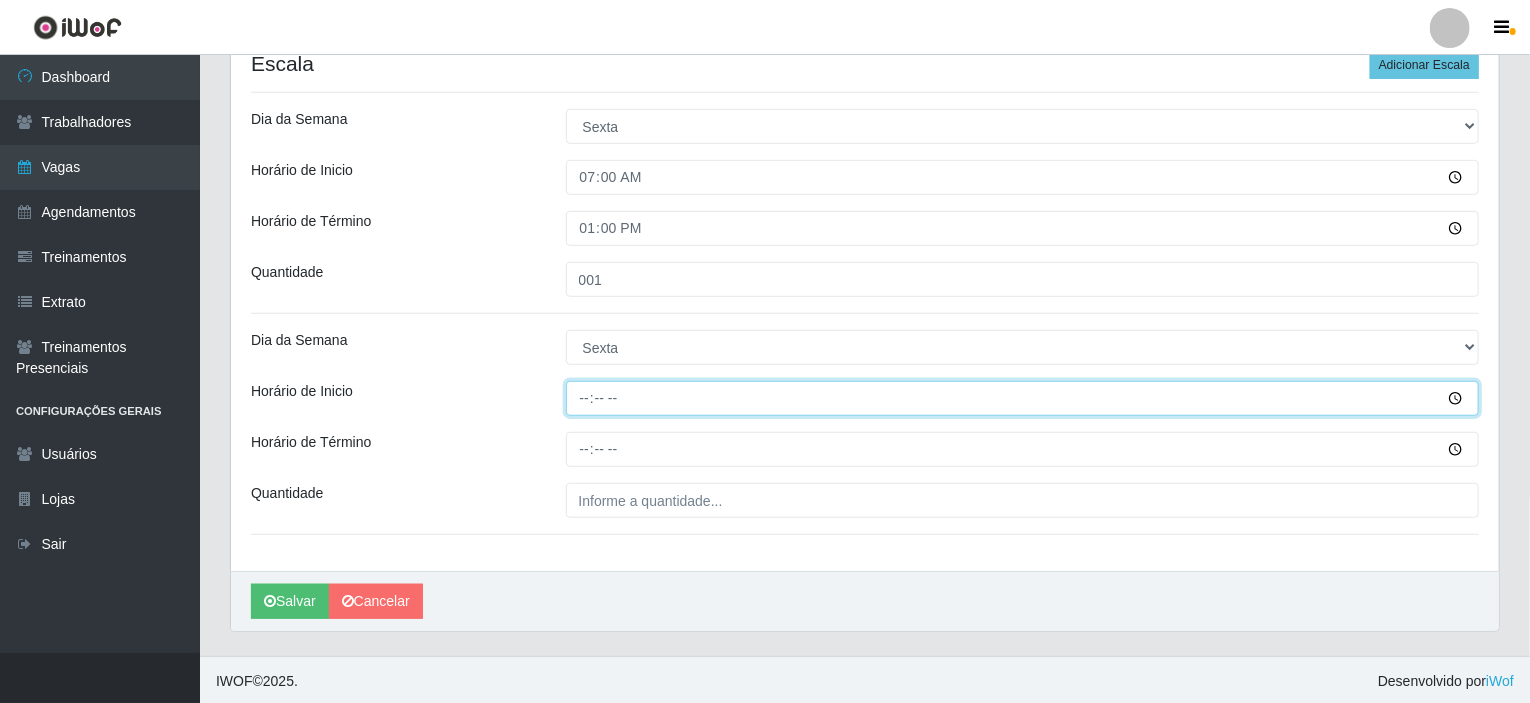 click on "Horário de Inicio" at bounding box center (1023, 398) 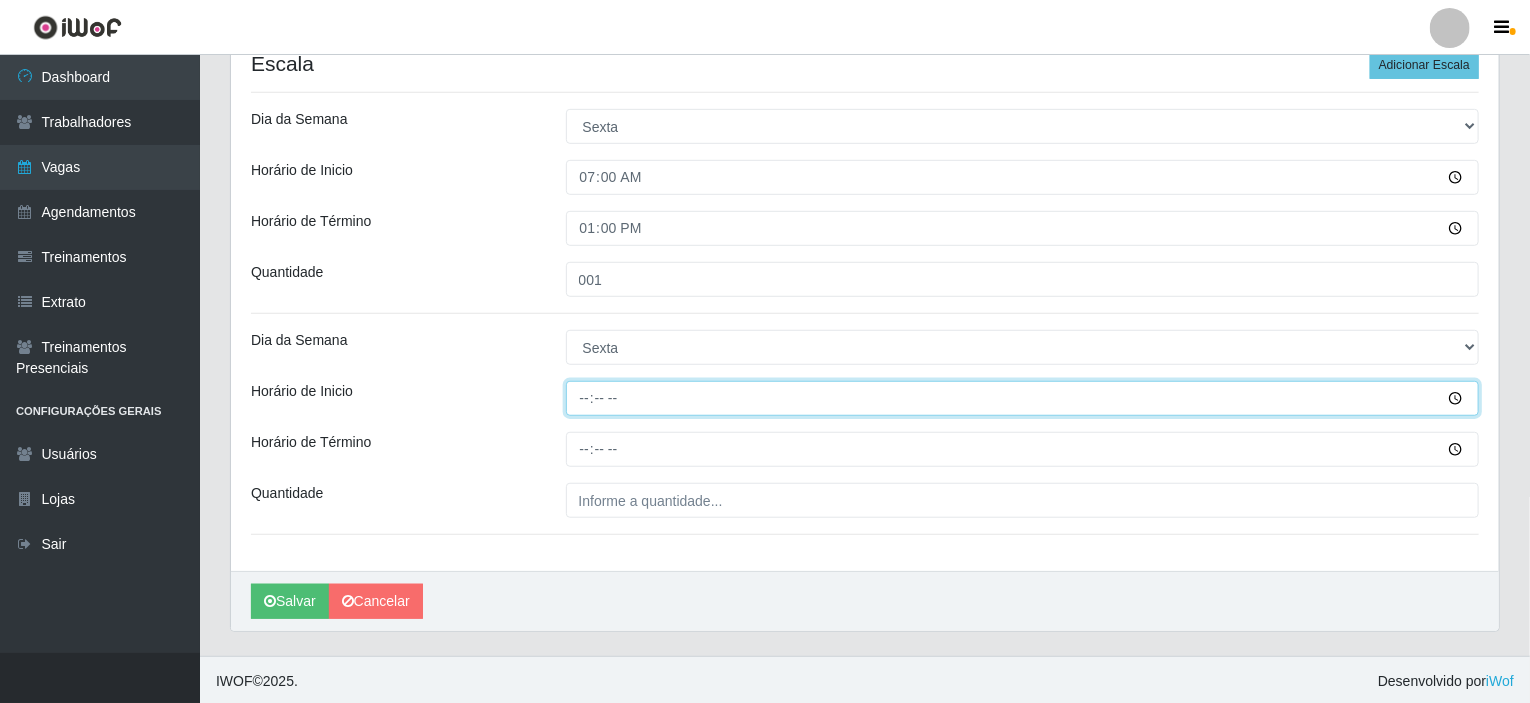 type on "14:00" 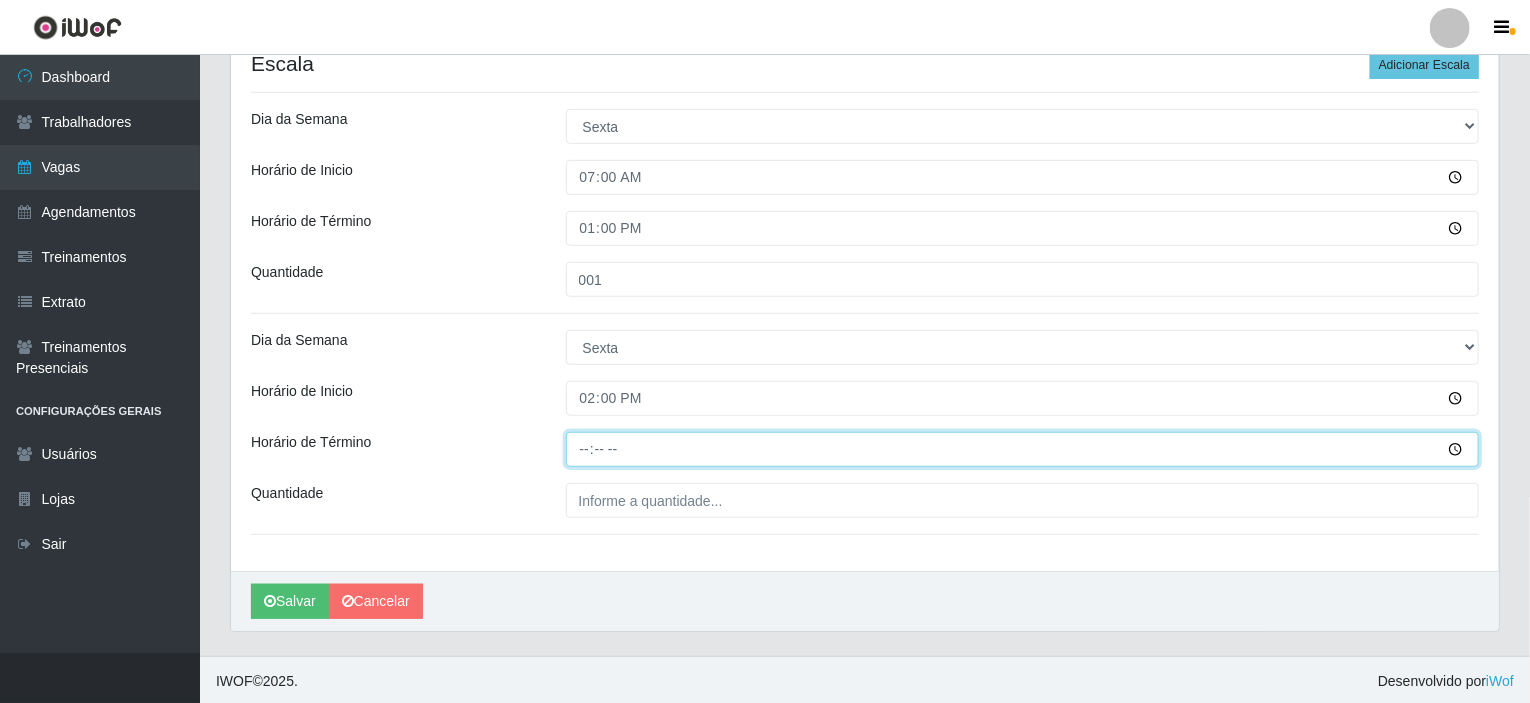 click on "Horário de Término" at bounding box center (1023, 449) 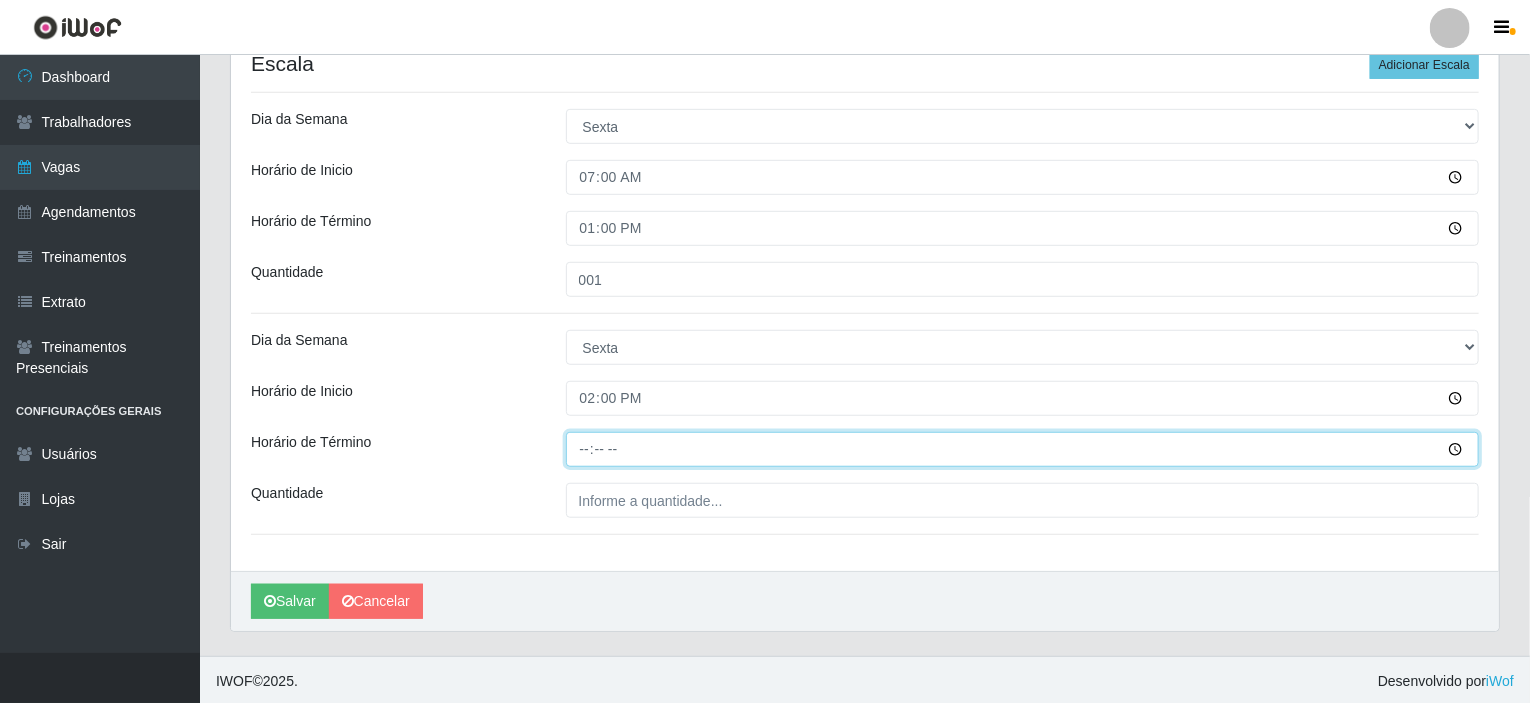 type on "20:00" 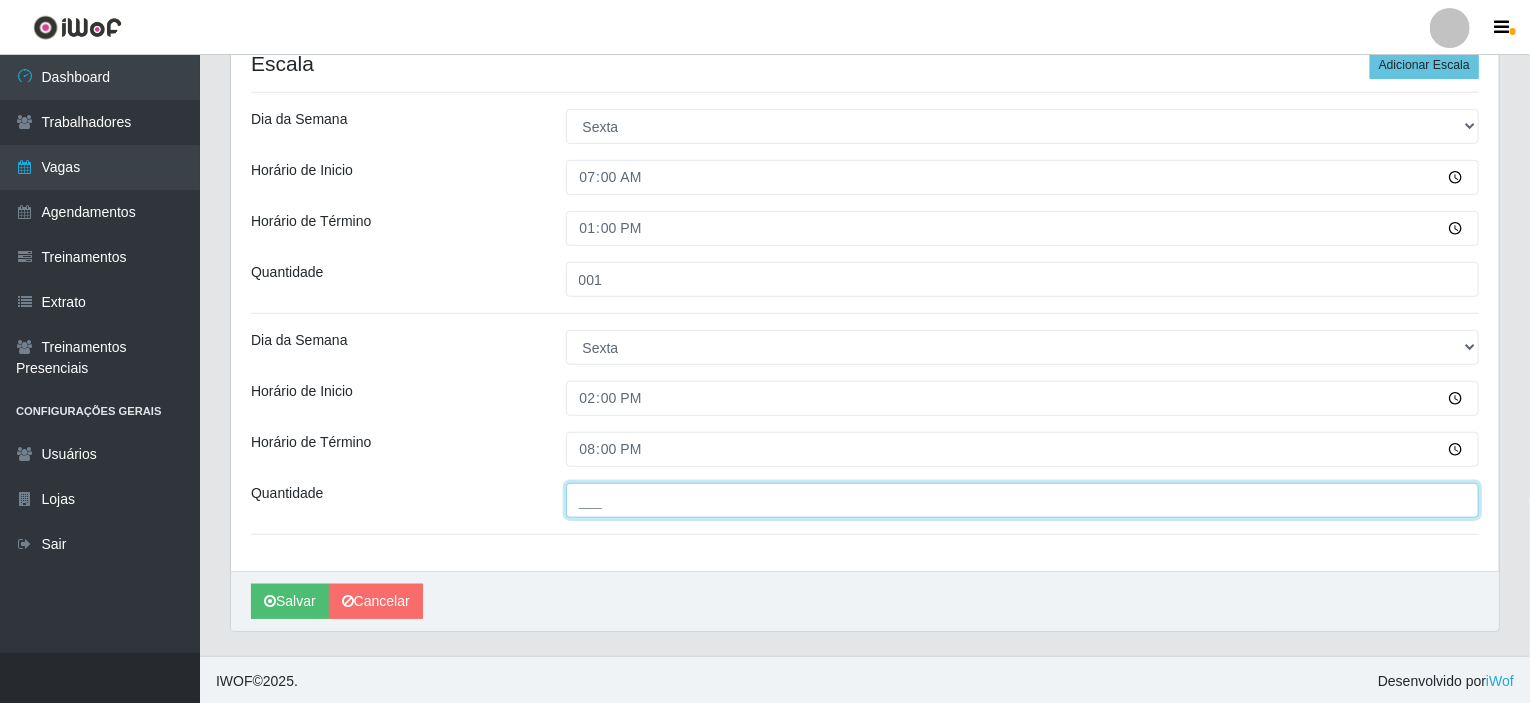 click on "___" at bounding box center (1023, 500) 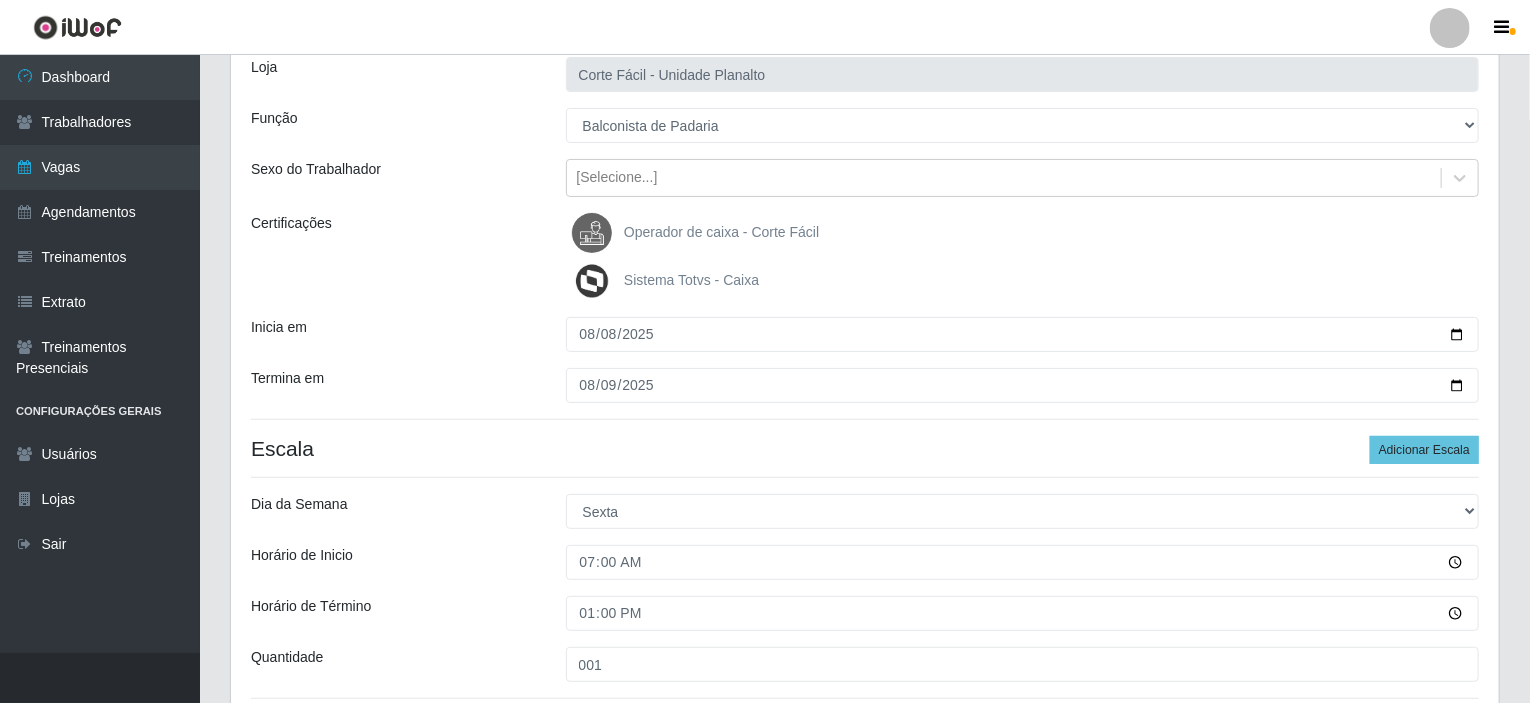 scroll, scrollTop: 120, scrollLeft: 0, axis: vertical 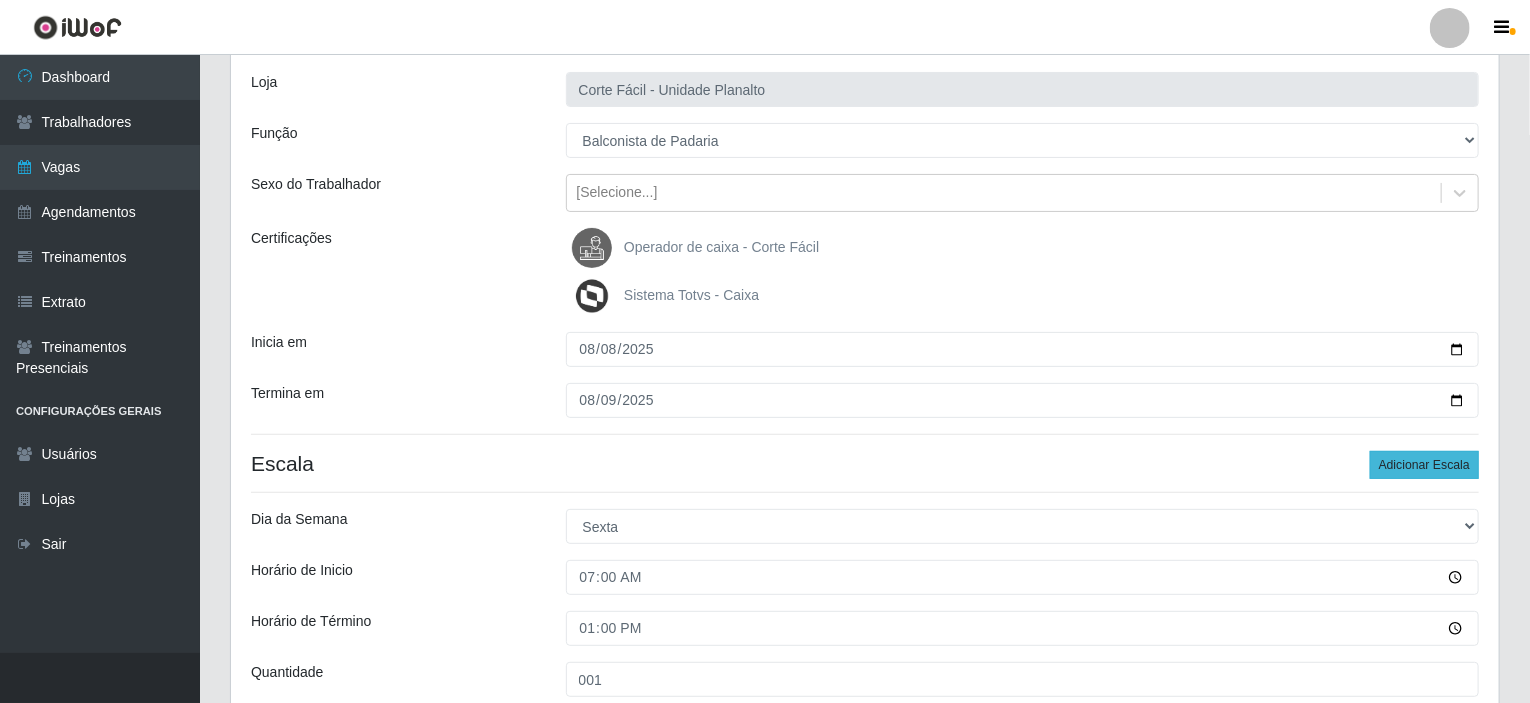 type on "001" 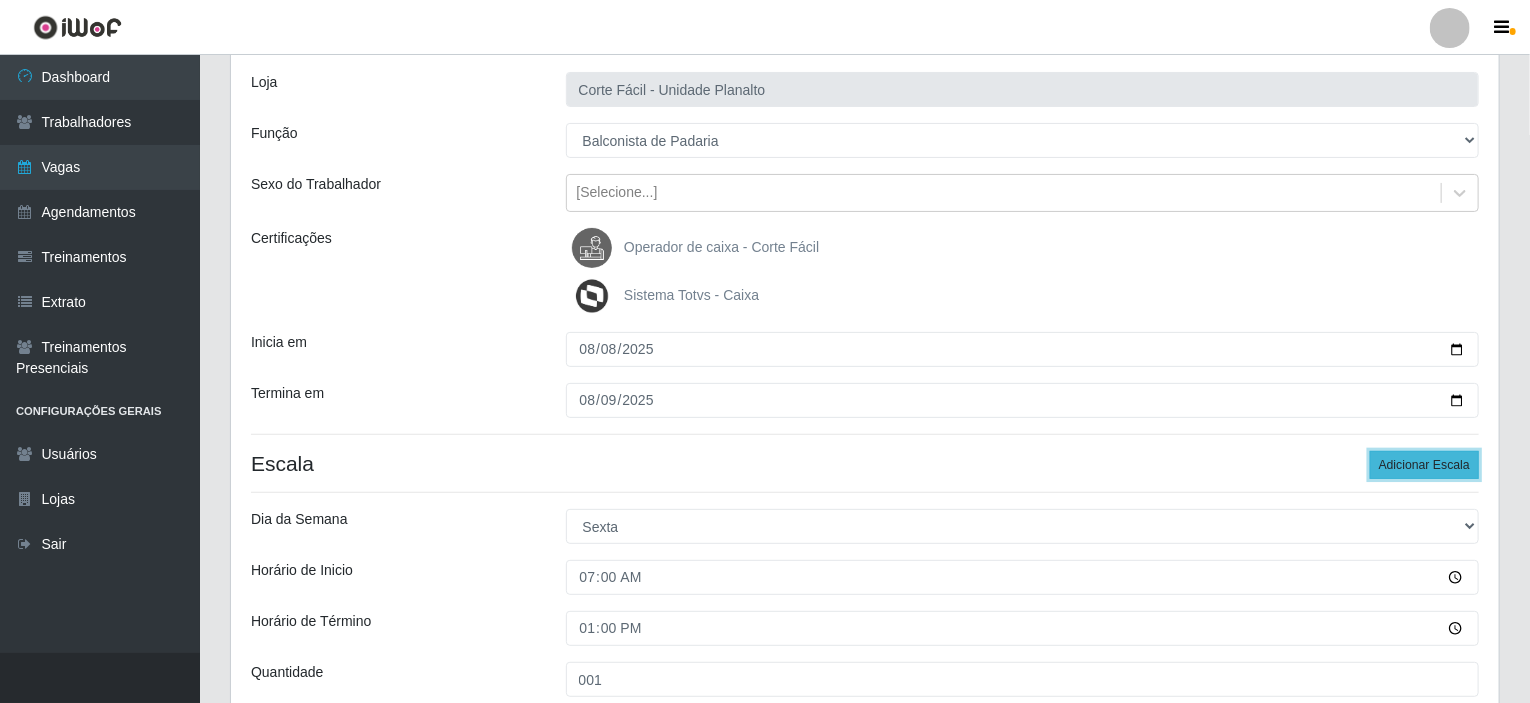 click on "Adicionar Escala" at bounding box center [1424, 465] 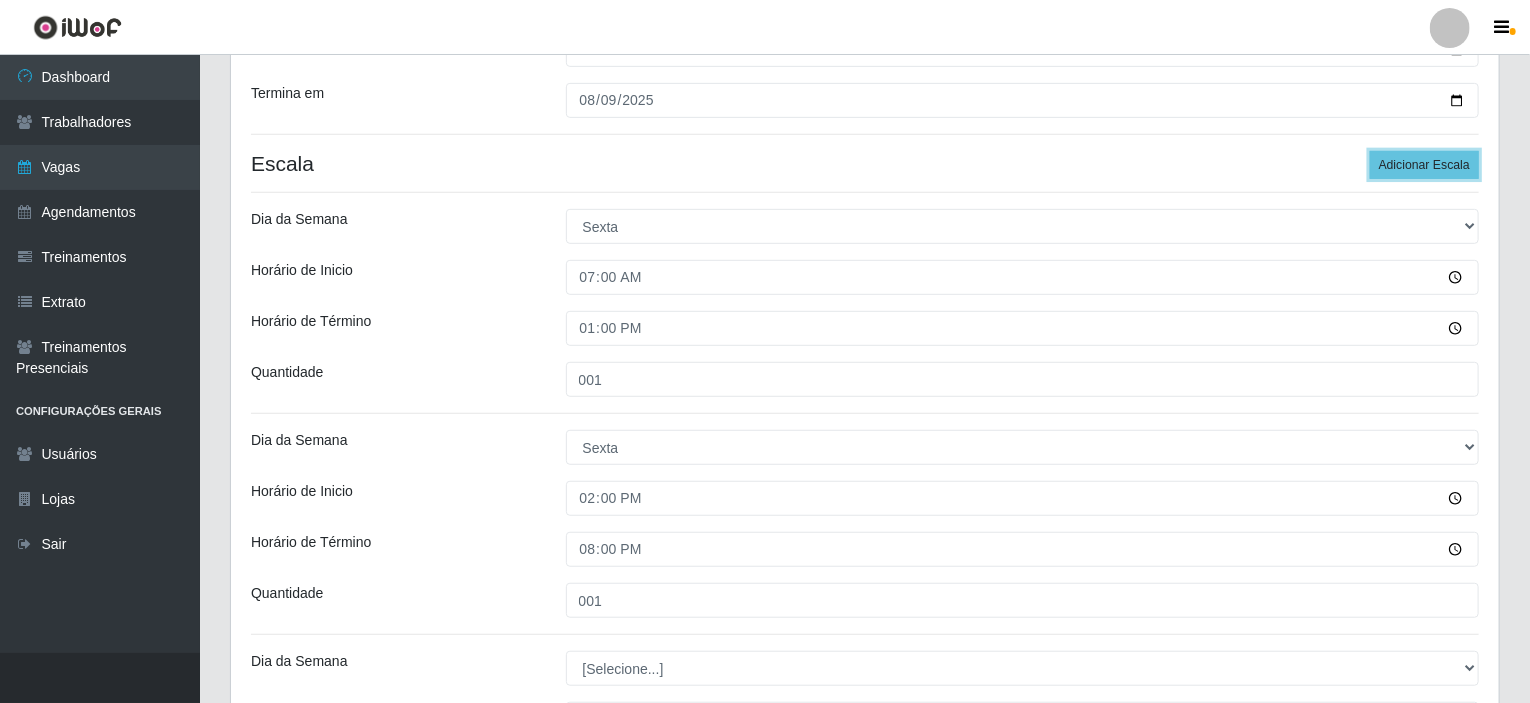 scroll, scrollTop: 720, scrollLeft: 0, axis: vertical 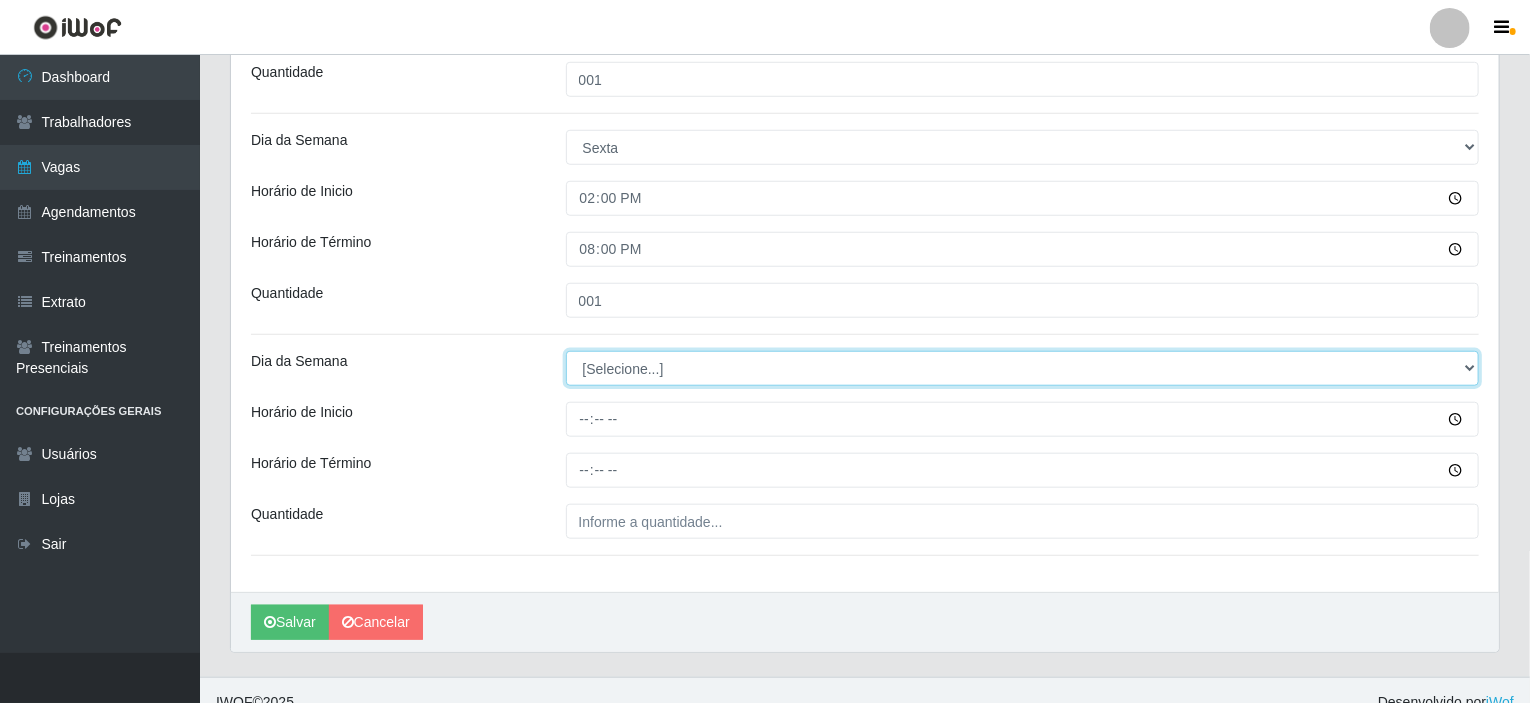 click on "[Selecione...] Segunda Terça Quarta Quinta Sexta Sábado Domingo" at bounding box center (1023, 368) 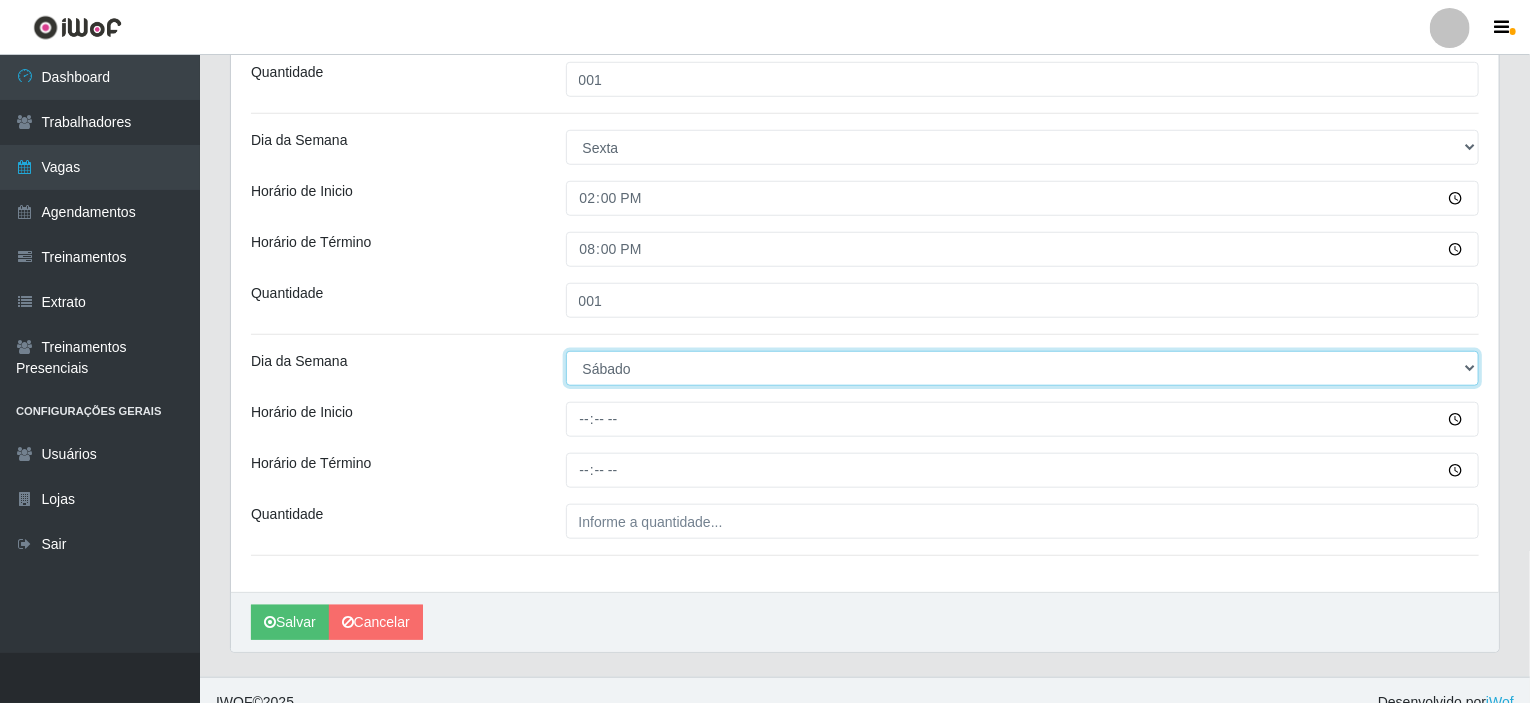 click on "[Selecione...] Segunda Terça Quarta Quinta Sexta Sábado Domingo" at bounding box center [1023, 368] 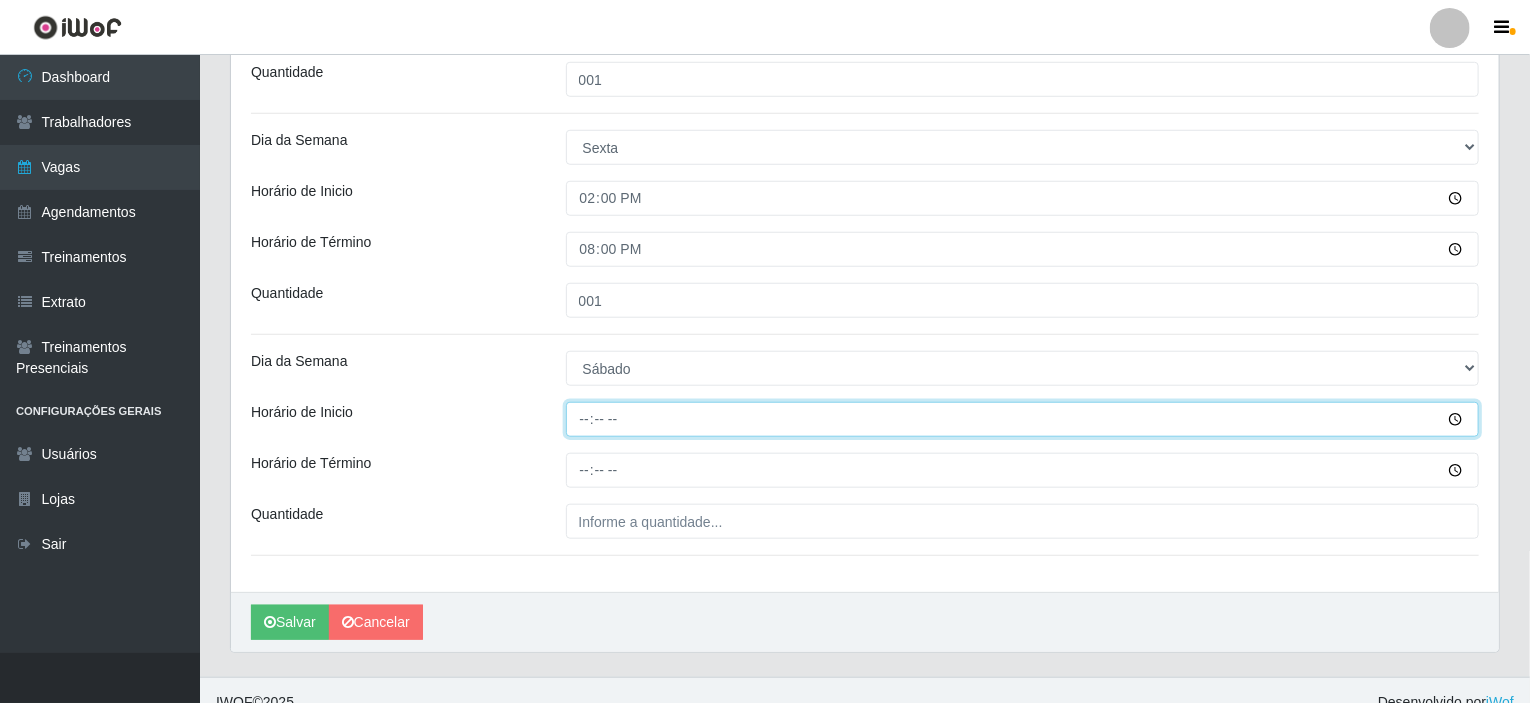 click on "Horário de Inicio" at bounding box center [1023, 419] 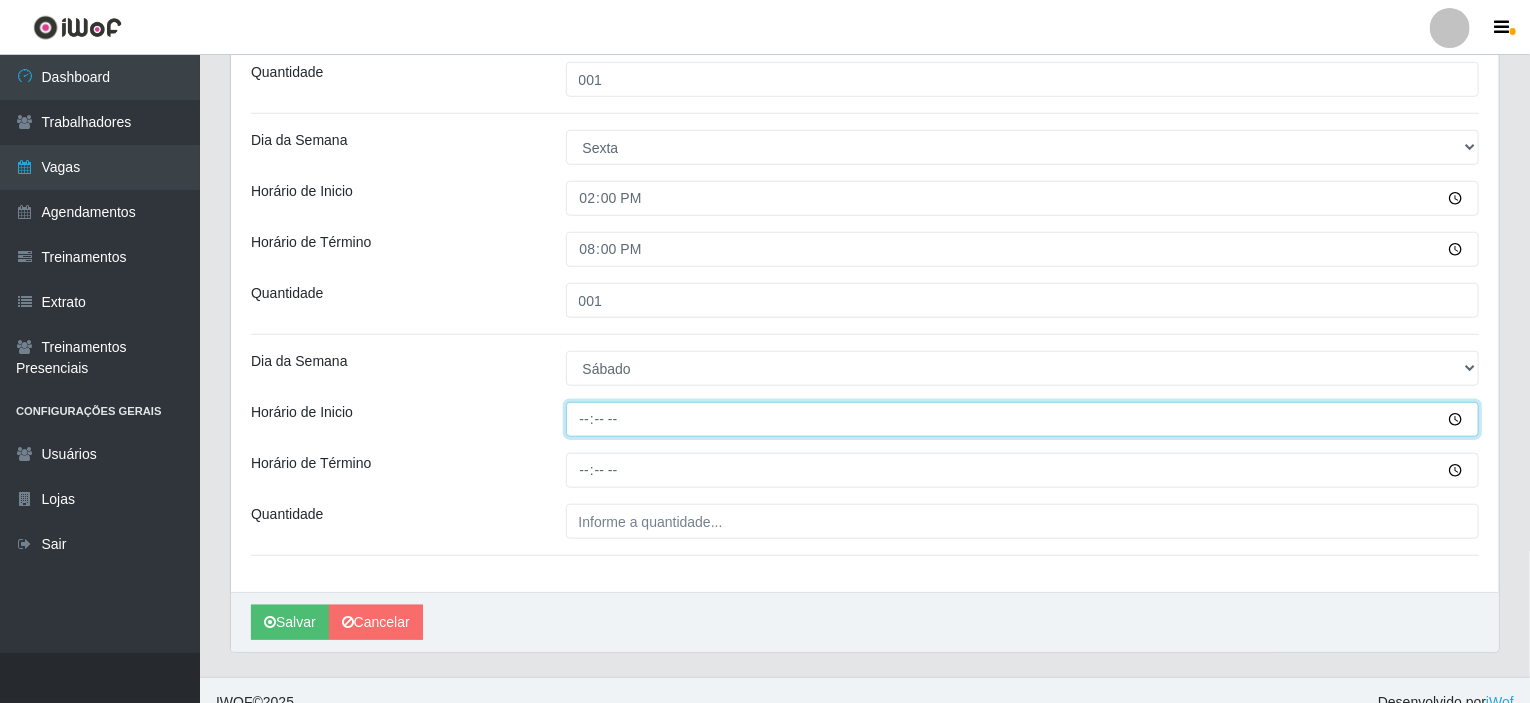 type on "14:00" 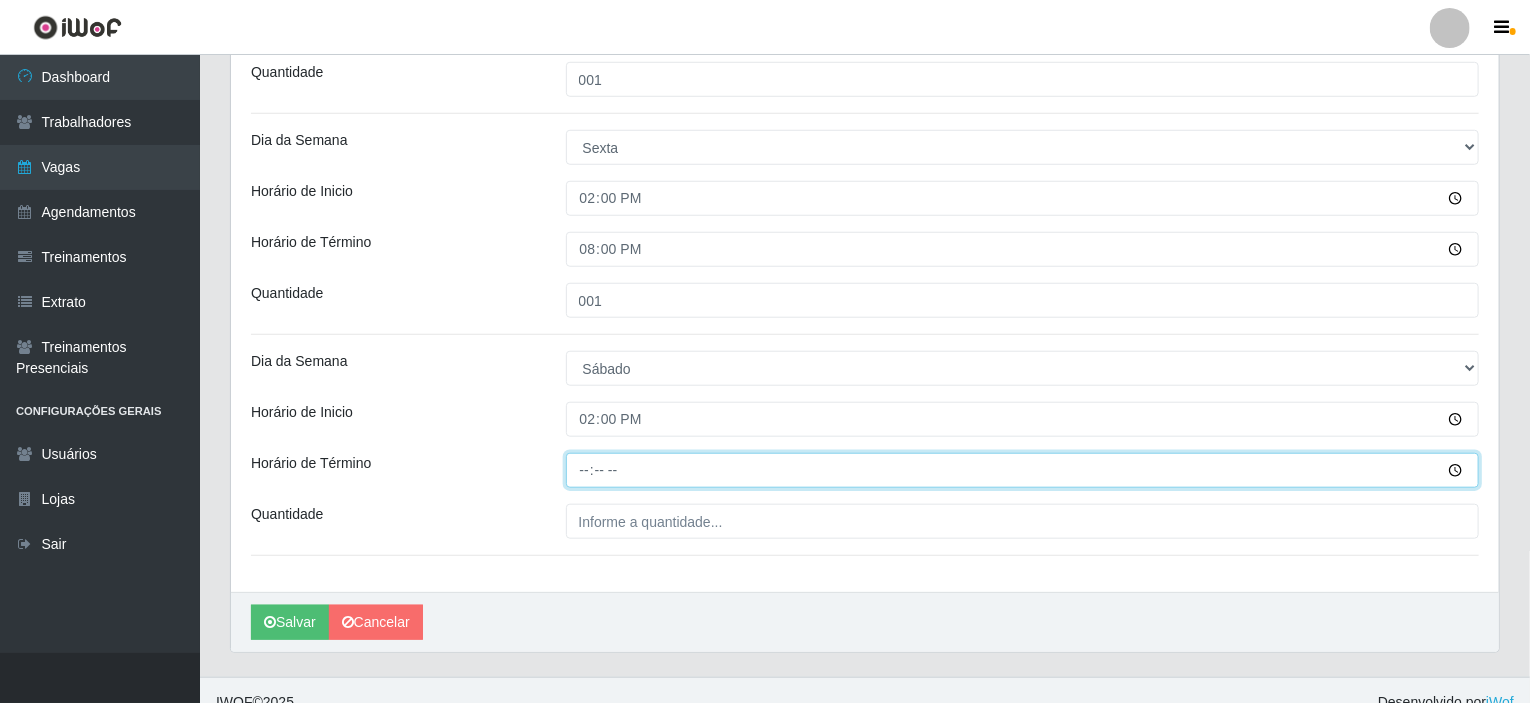 click on "Horário de Término" at bounding box center [1023, 470] 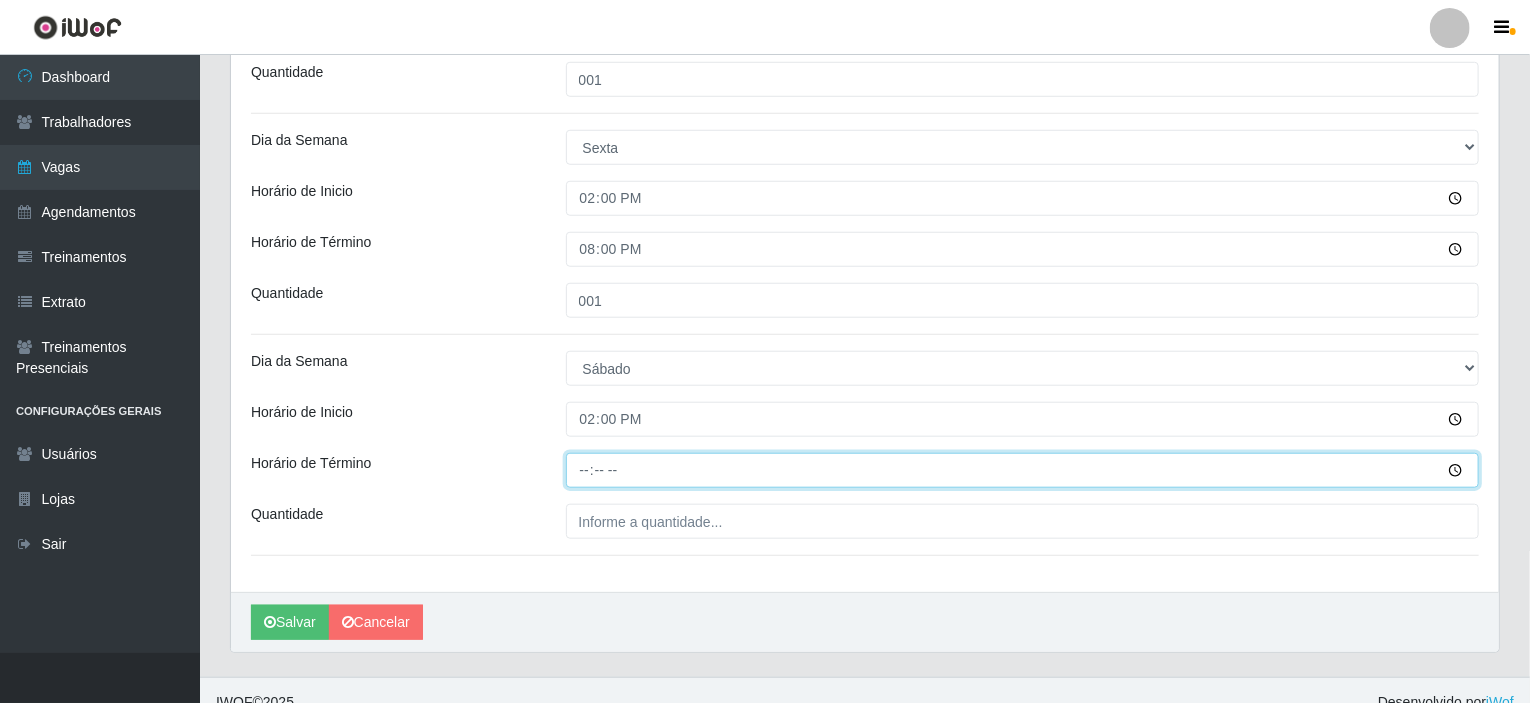 type on "20:00" 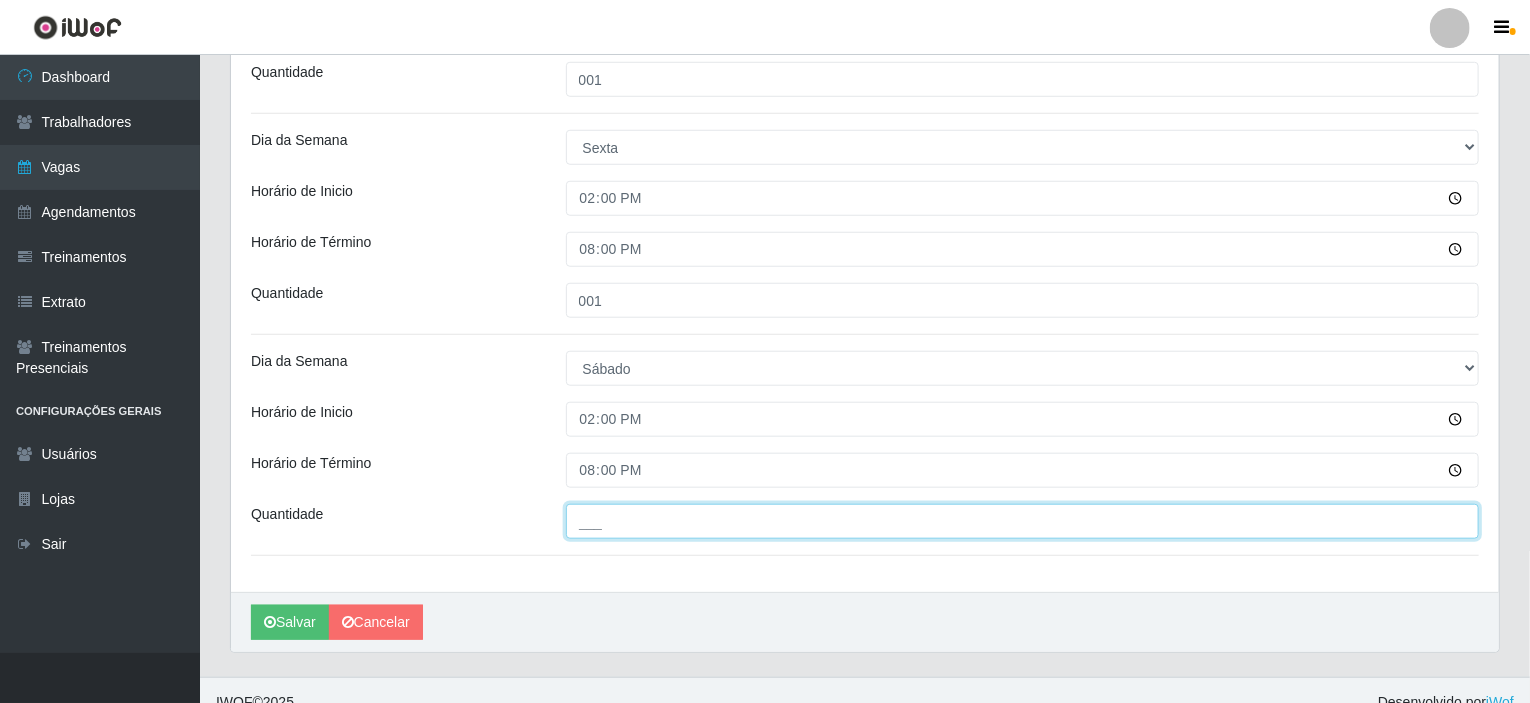 click on "___" at bounding box center [1023, 521] 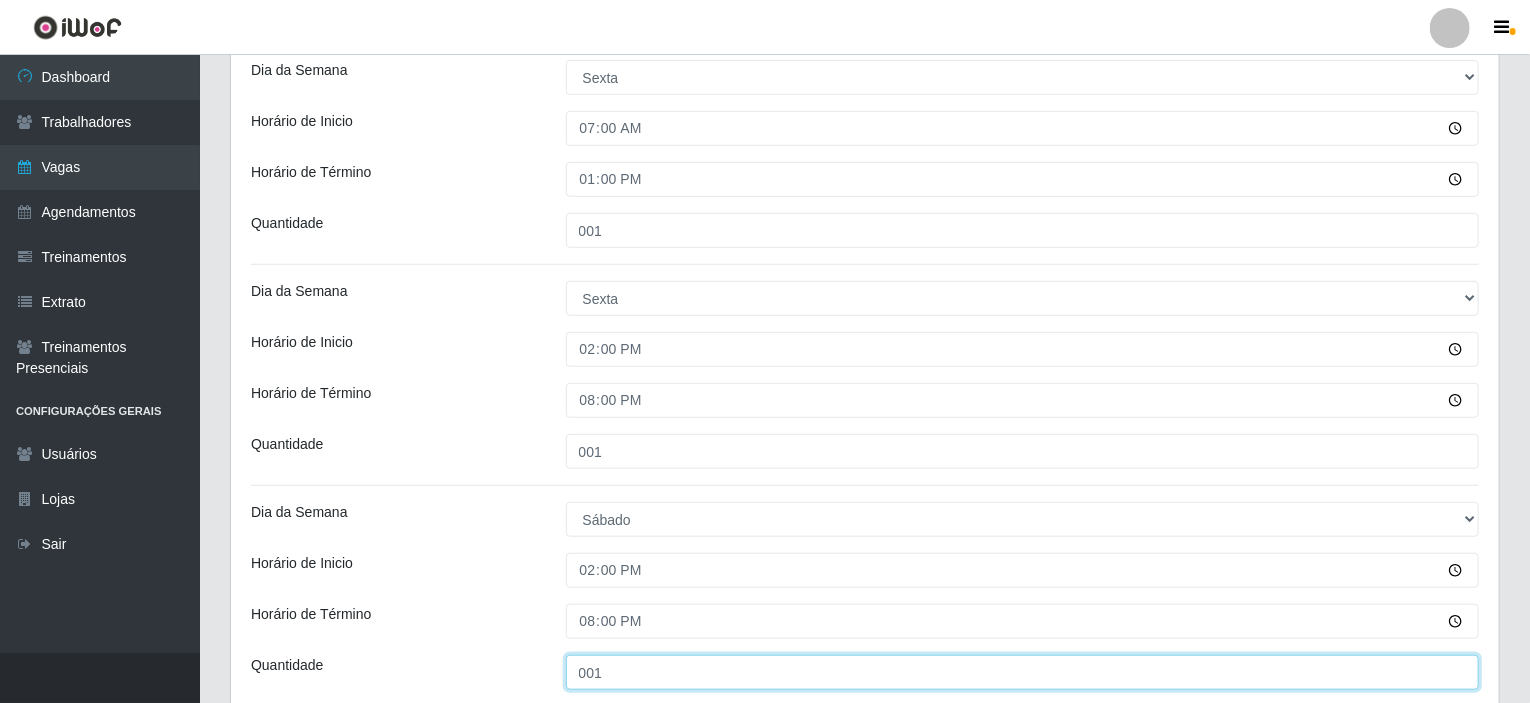 scroll, scrollTop: 520, scrollLeft: 0, axis: vertical 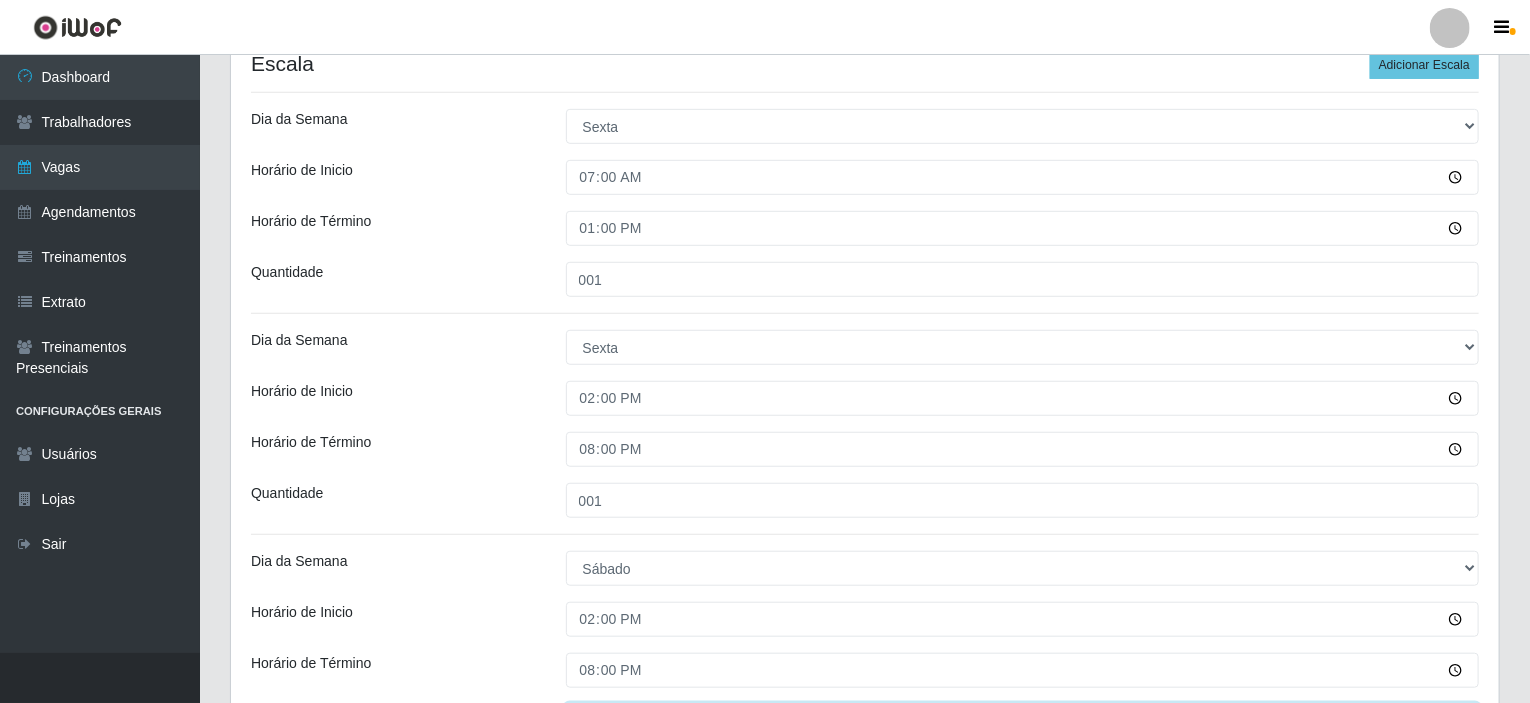 type on "001" 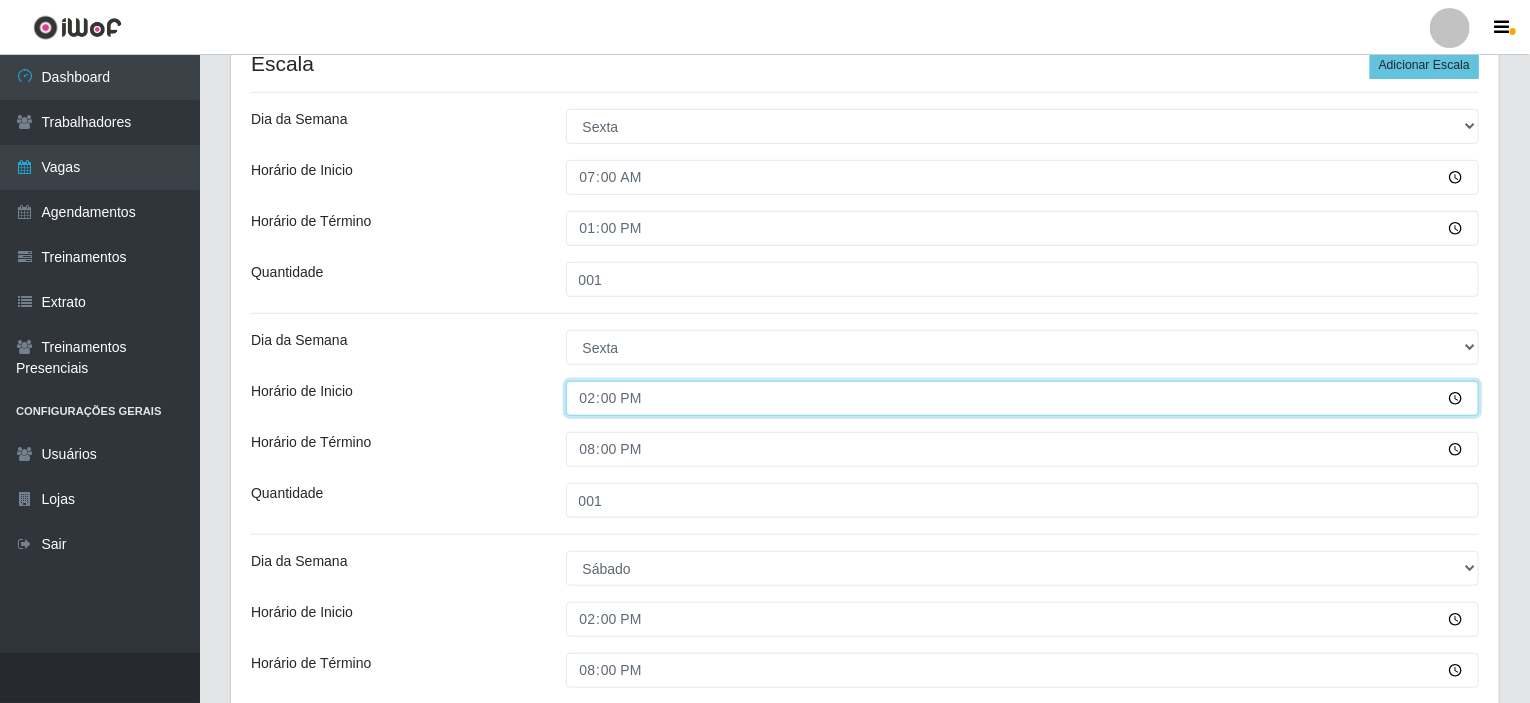 click on "14:00" at bounding box center (1023, 398) 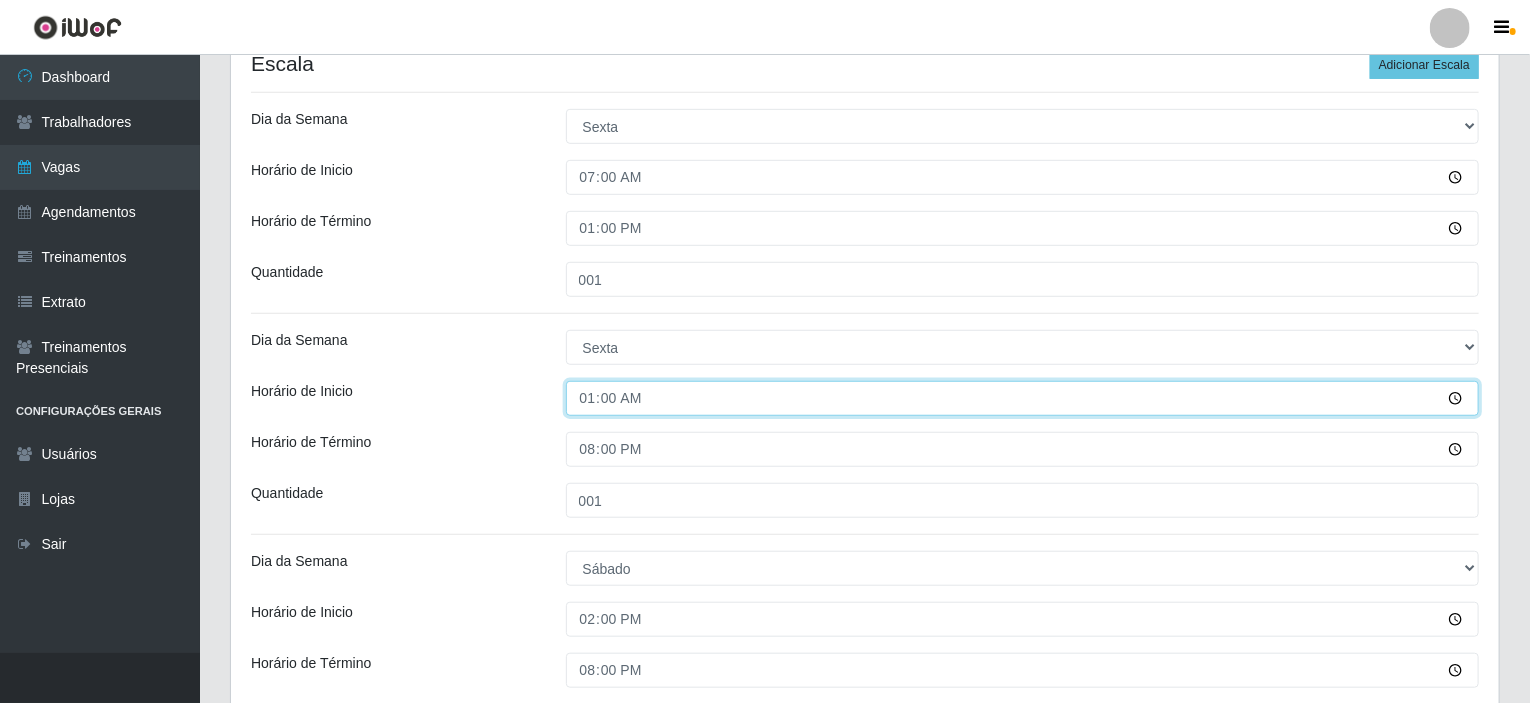 type on "15:00" 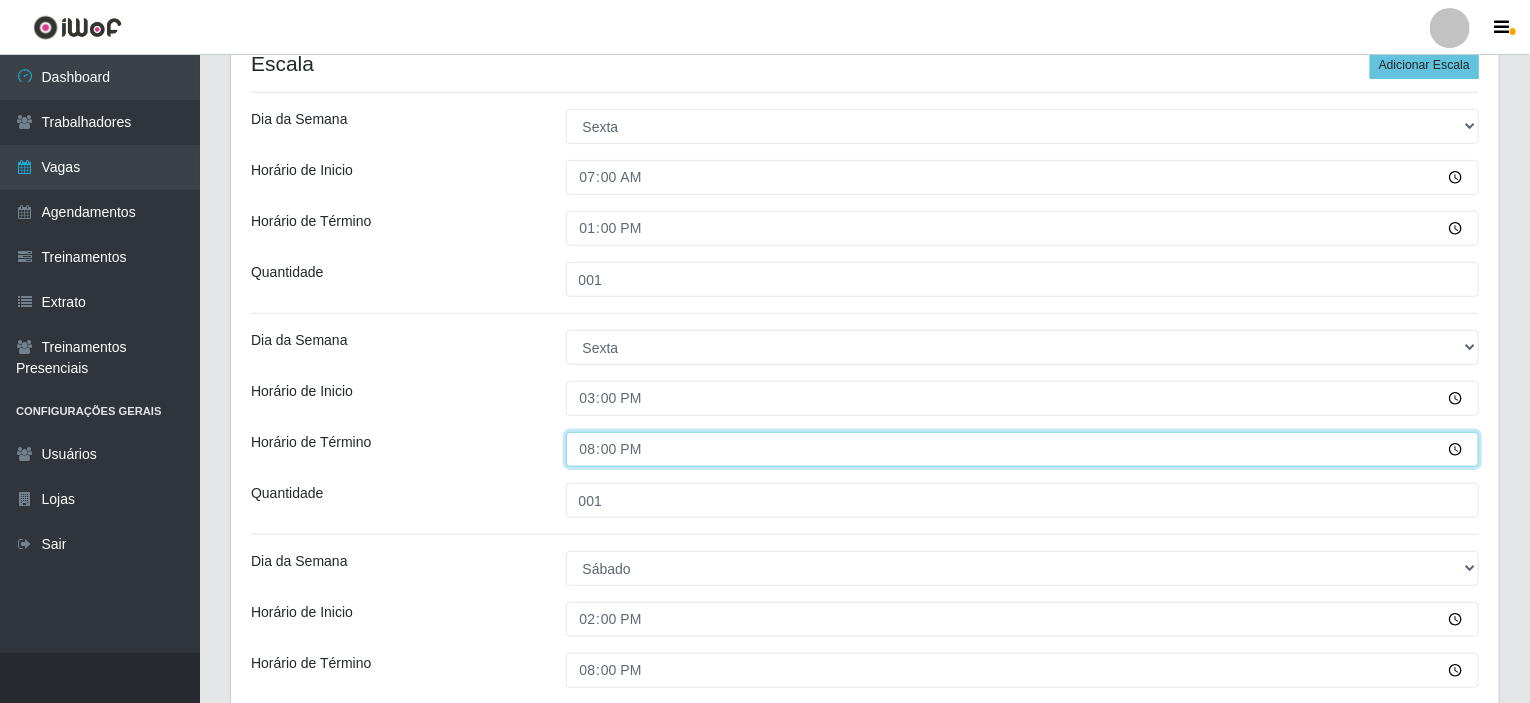 click on "20:00" at bounding box center (1023, 449) 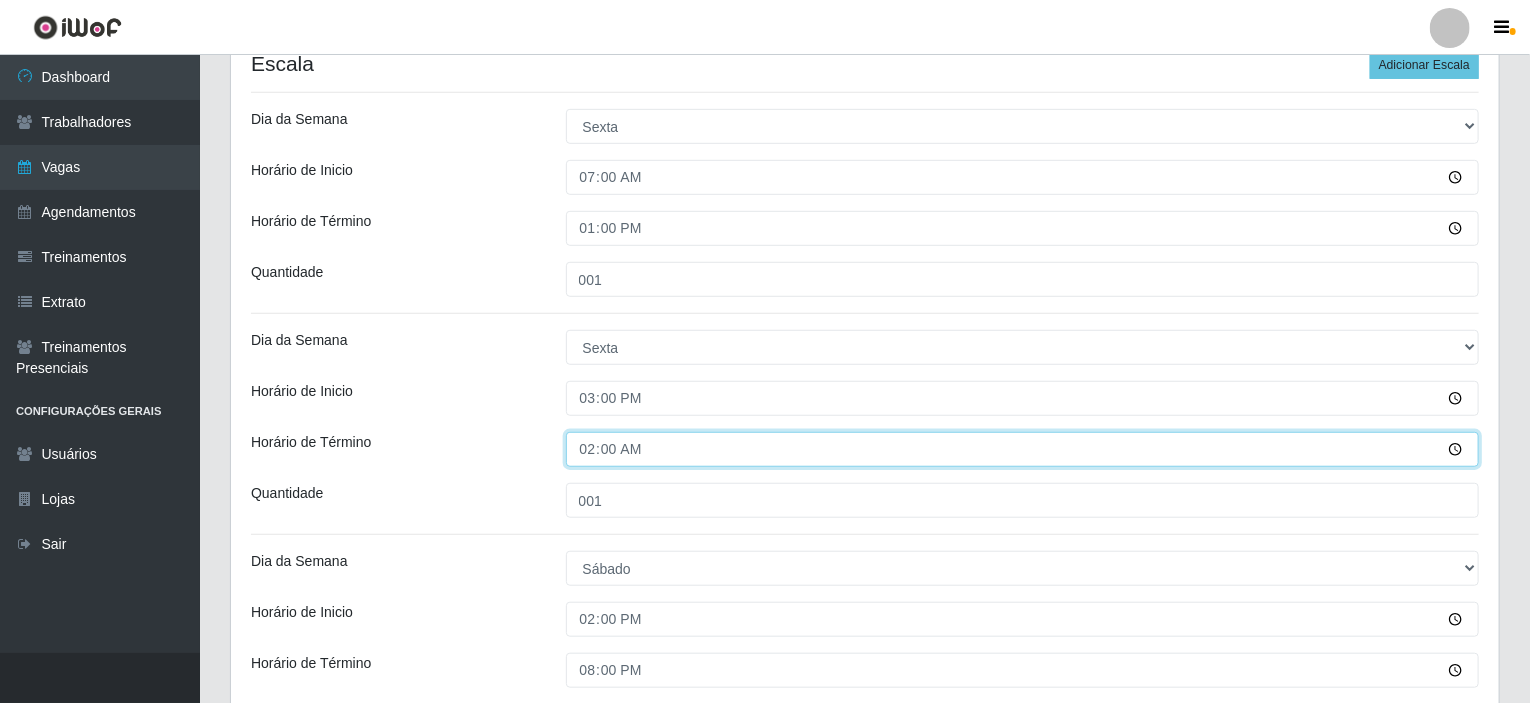 type on "21:00" 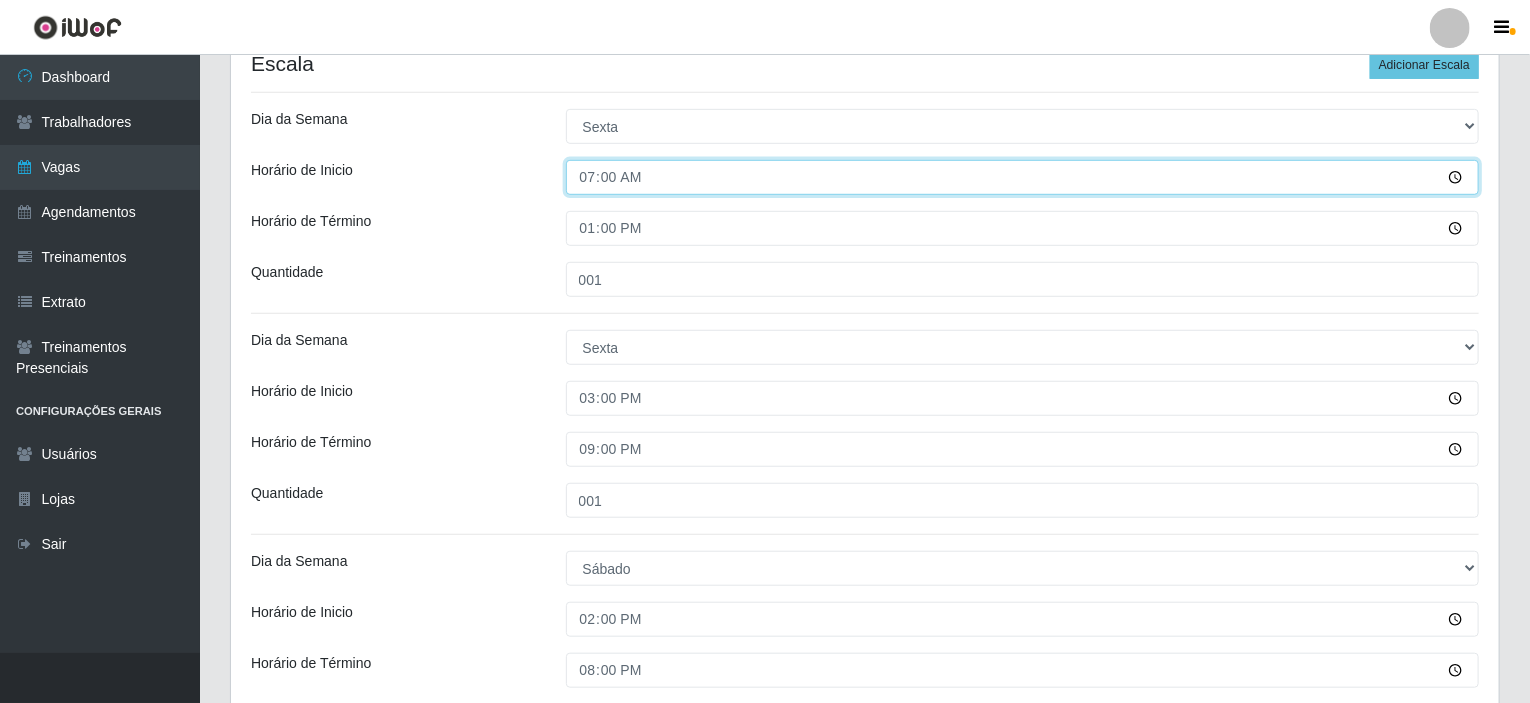 click on "07:00" at bounding box center [1023, 177] 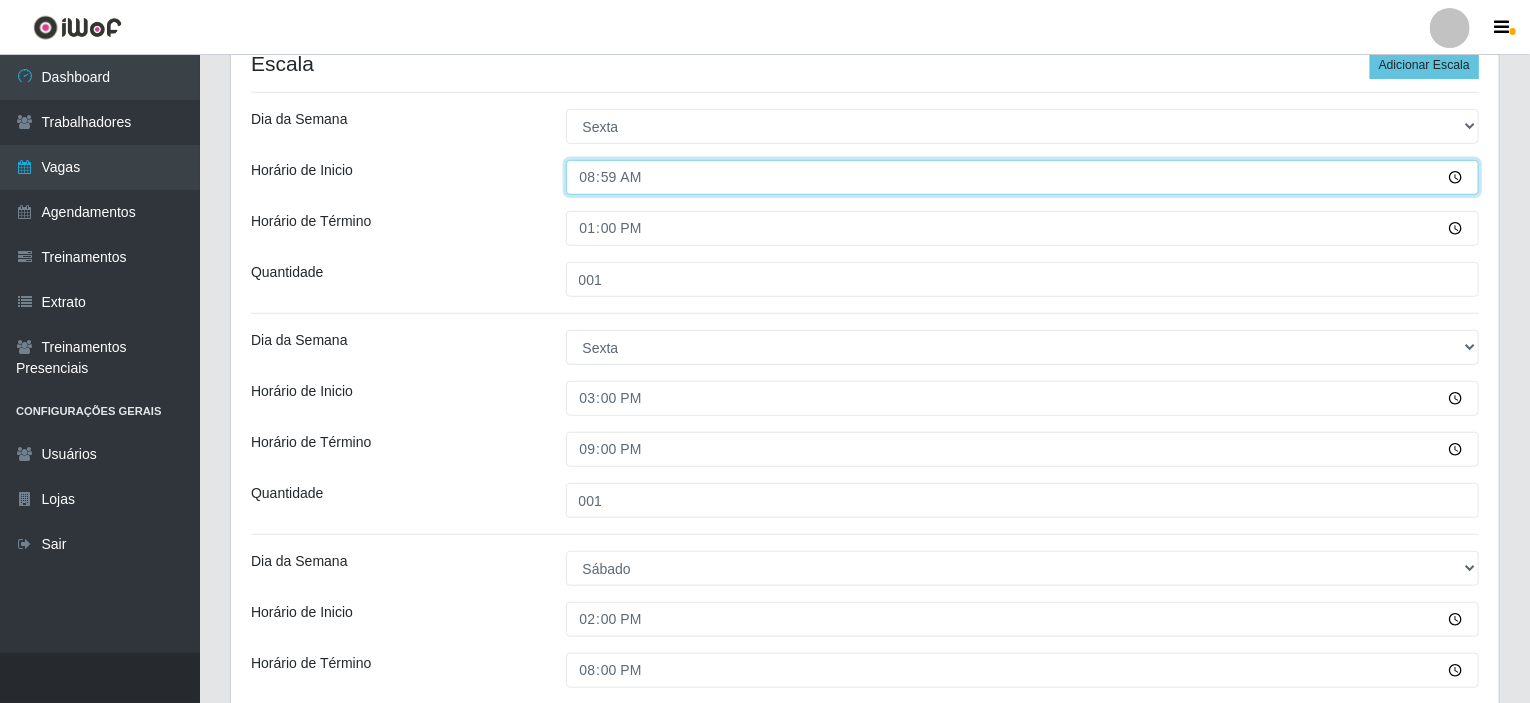 type on "08:00" 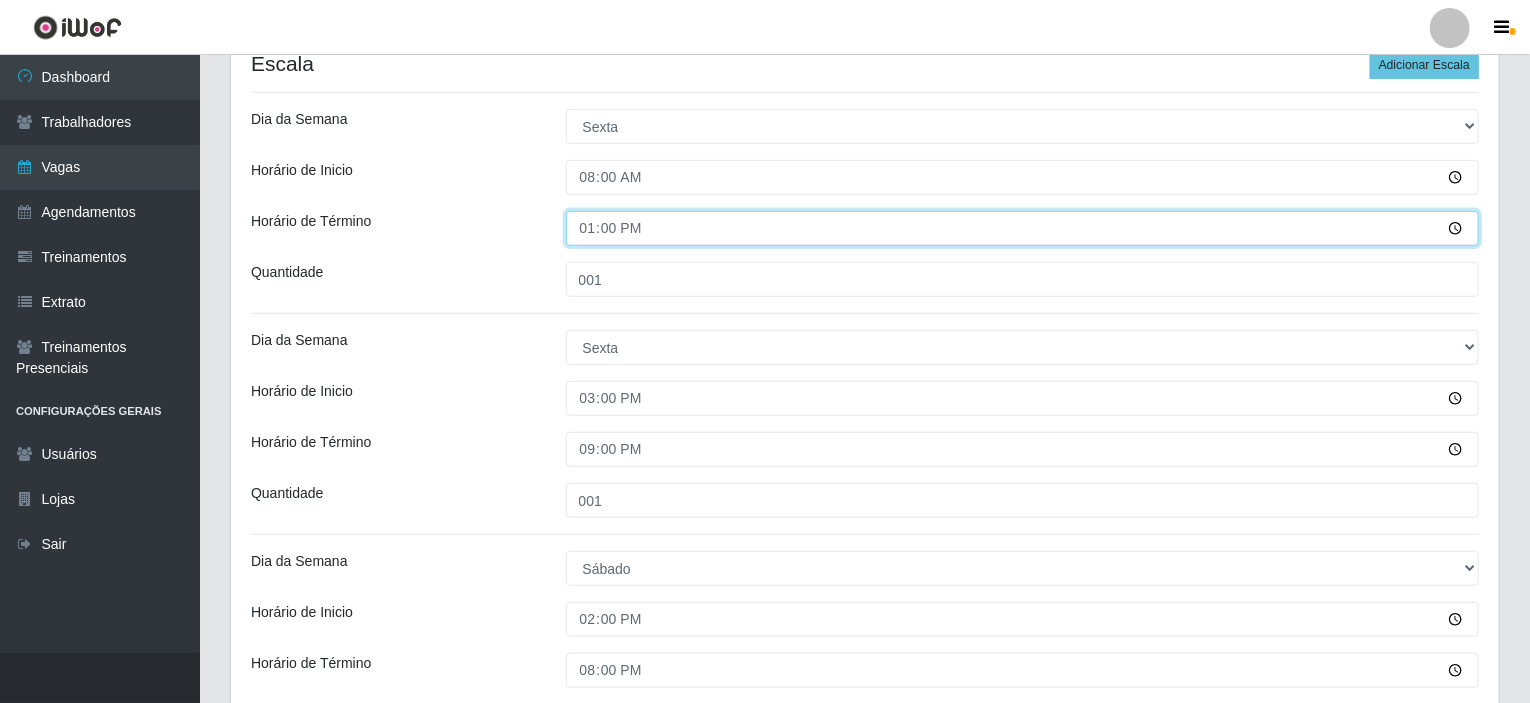 click on "13:00" at bounding box center [1023, 228] 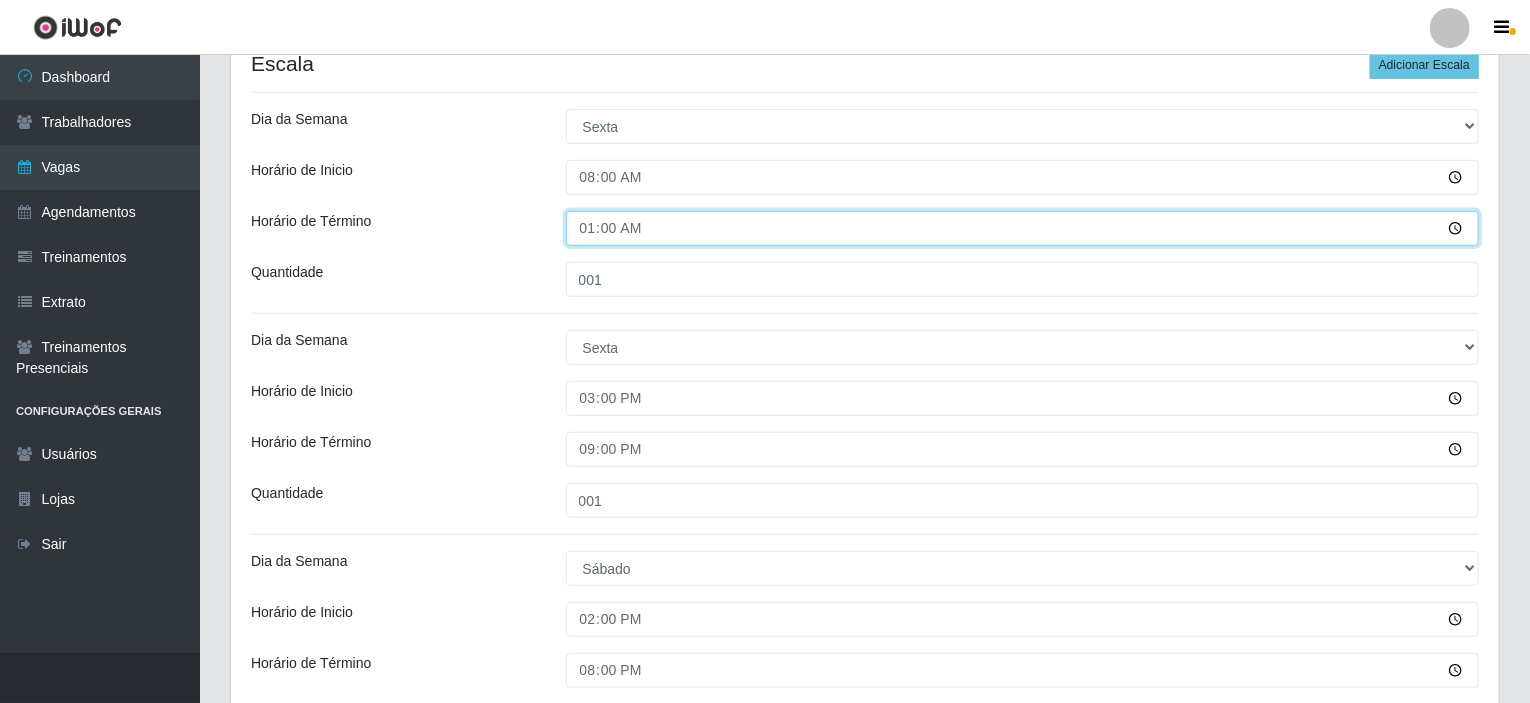 type on "14:00" 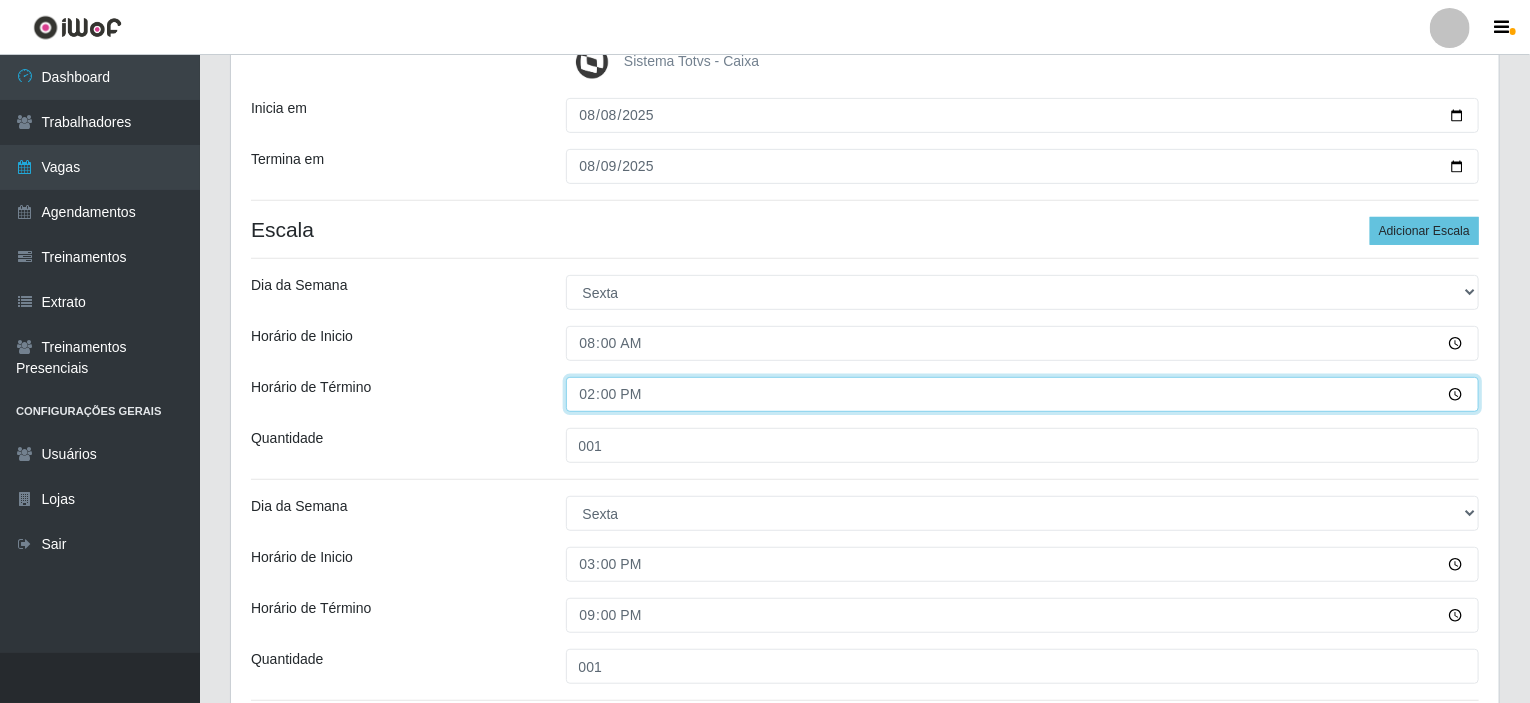 scroll, scrollTop: 741, scrollLeft: 0, axis: vertical 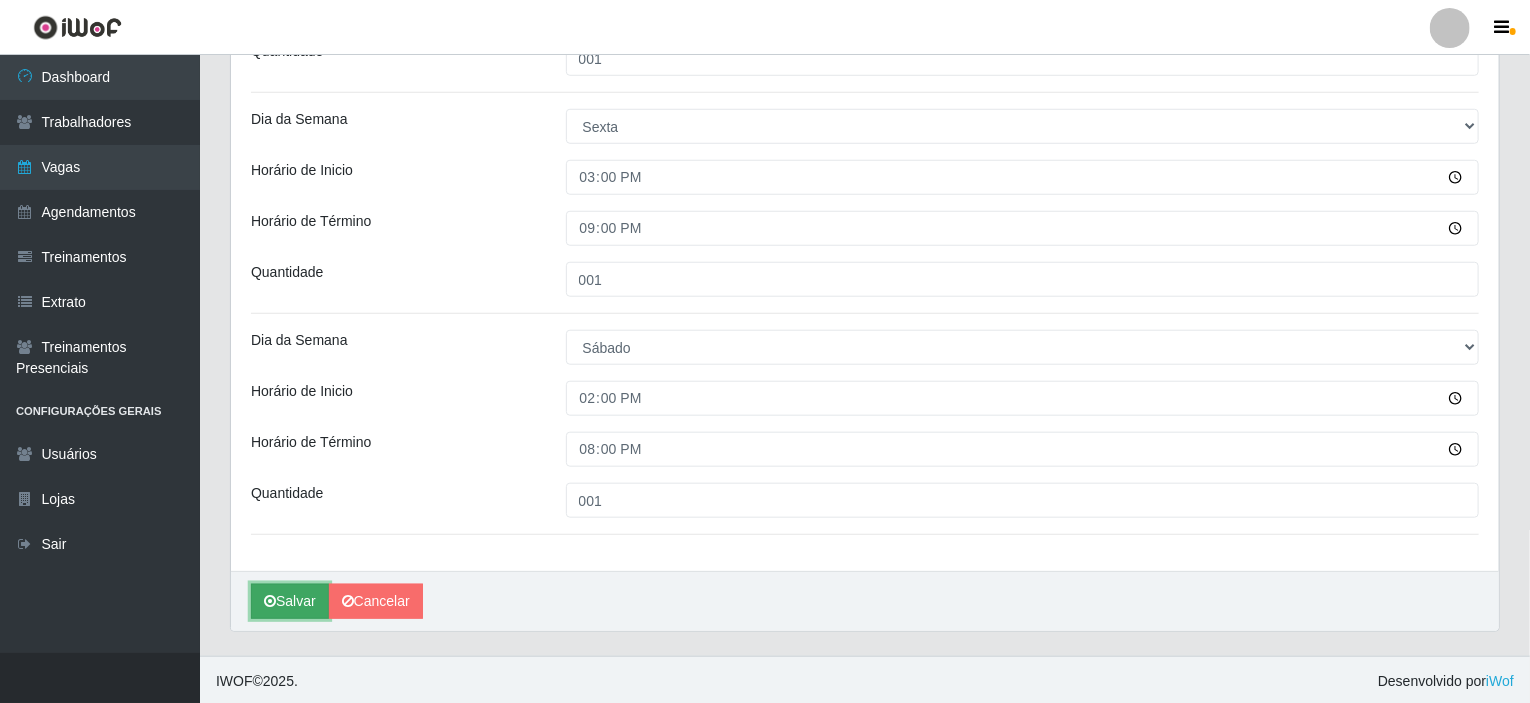 click on "Salvar" at bounding box center [290, 601] 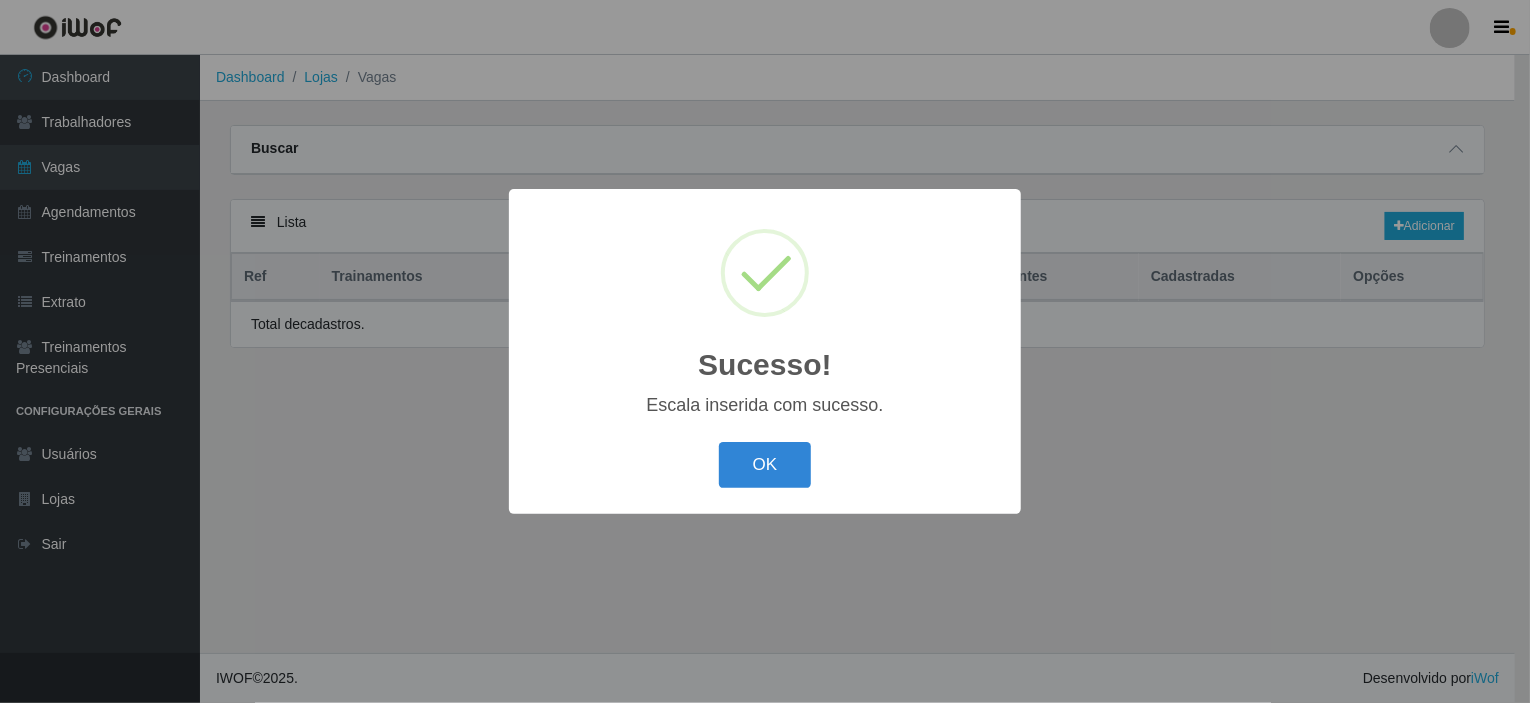 scroll, scrollTop: 0, scrollLeft: 0, axis: both 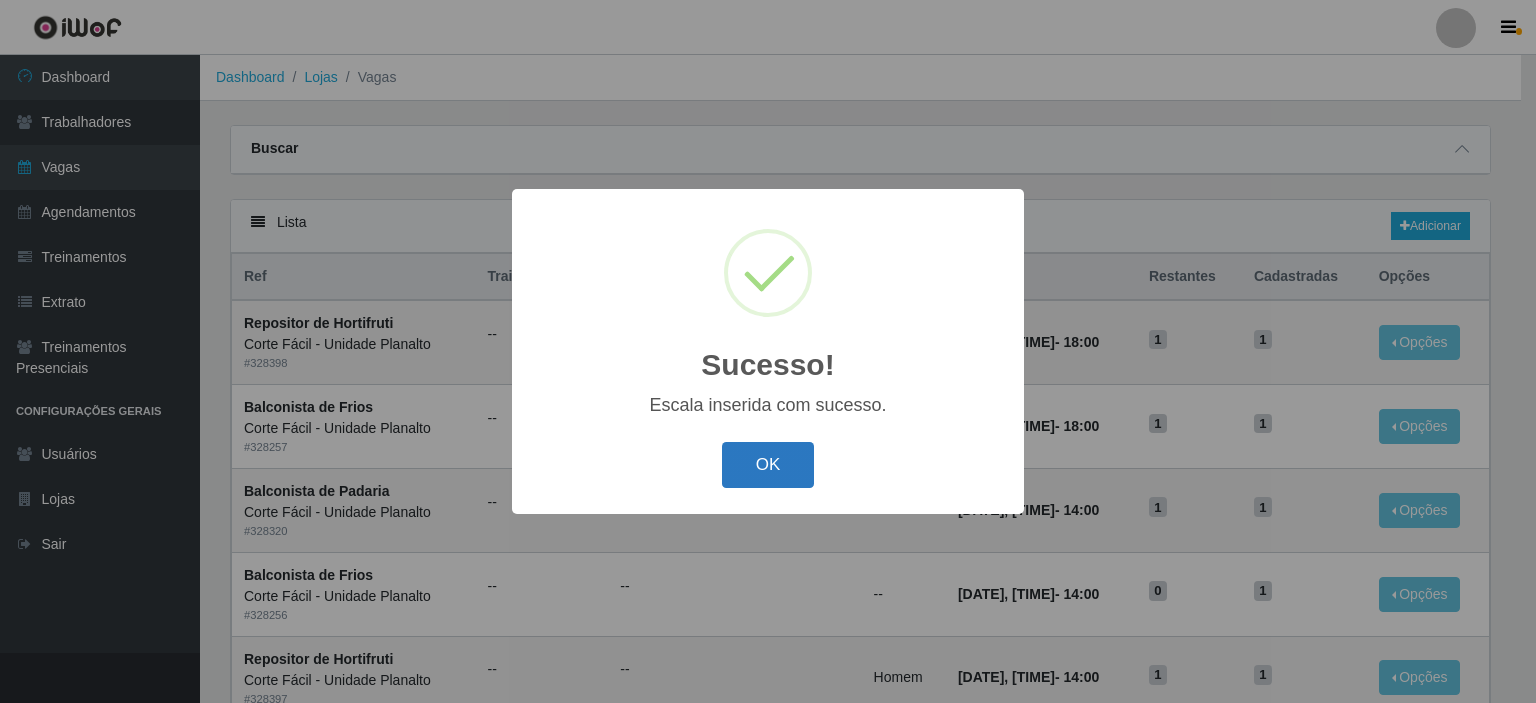 click on "OK" at bounding box center (768, 465) 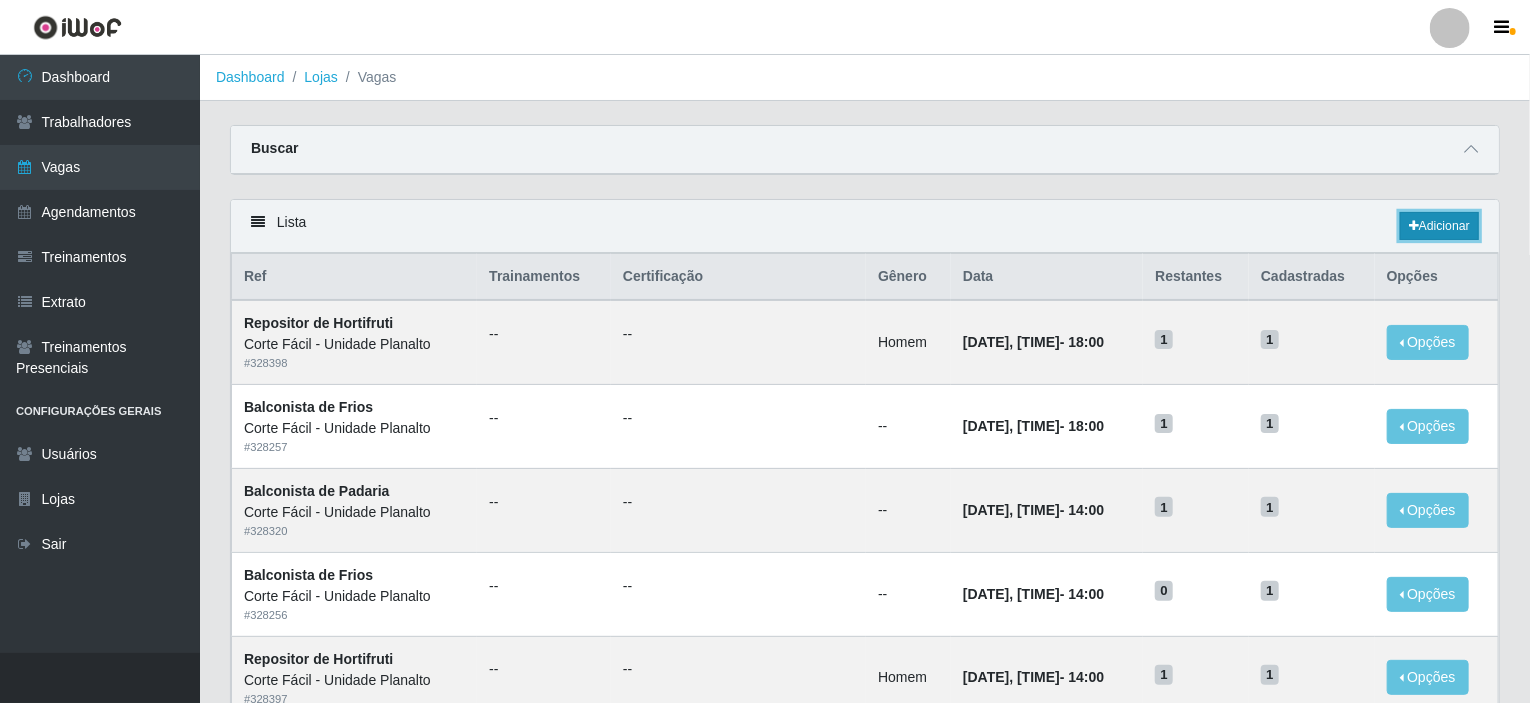 click on "Adicionar" at bounding box center (1439, 226) 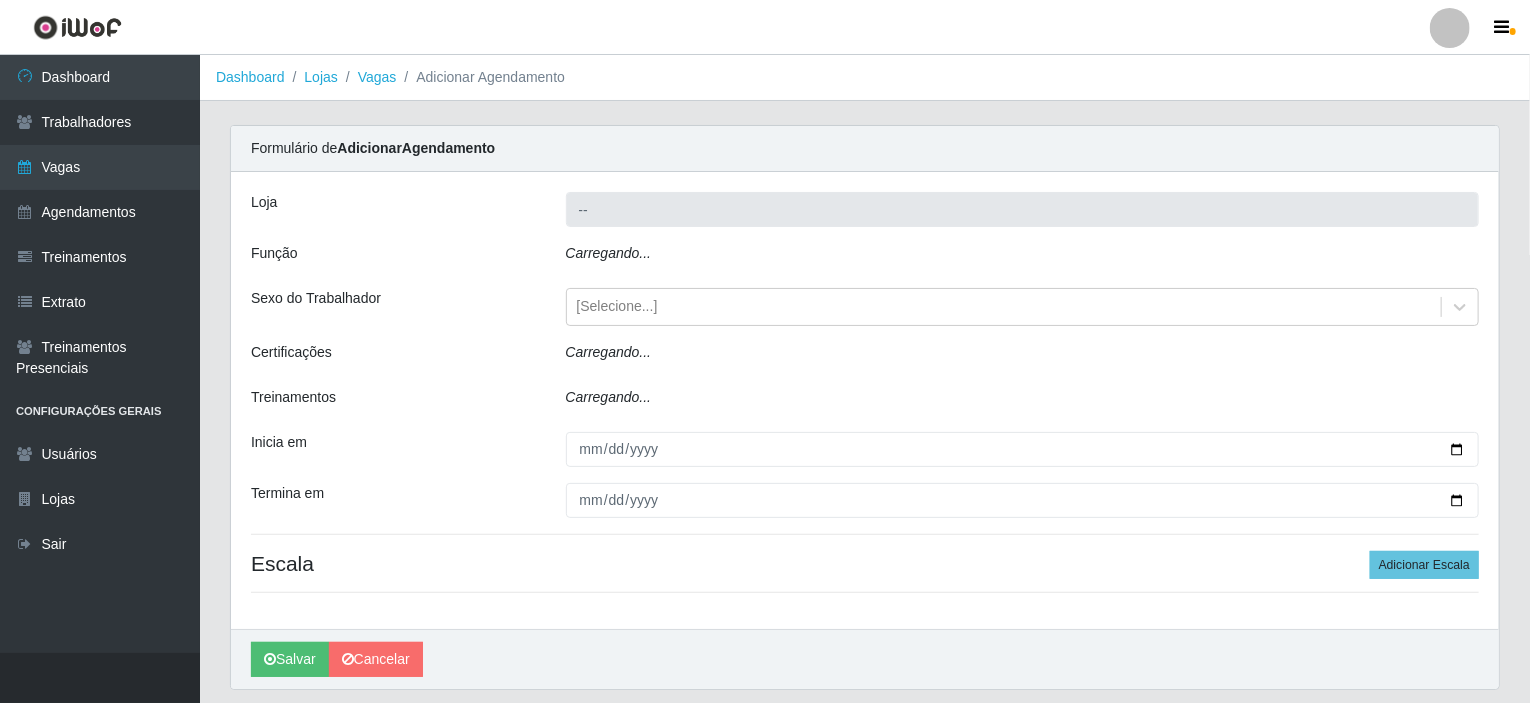 type on "Corte Fácil - Unidade Planalto" 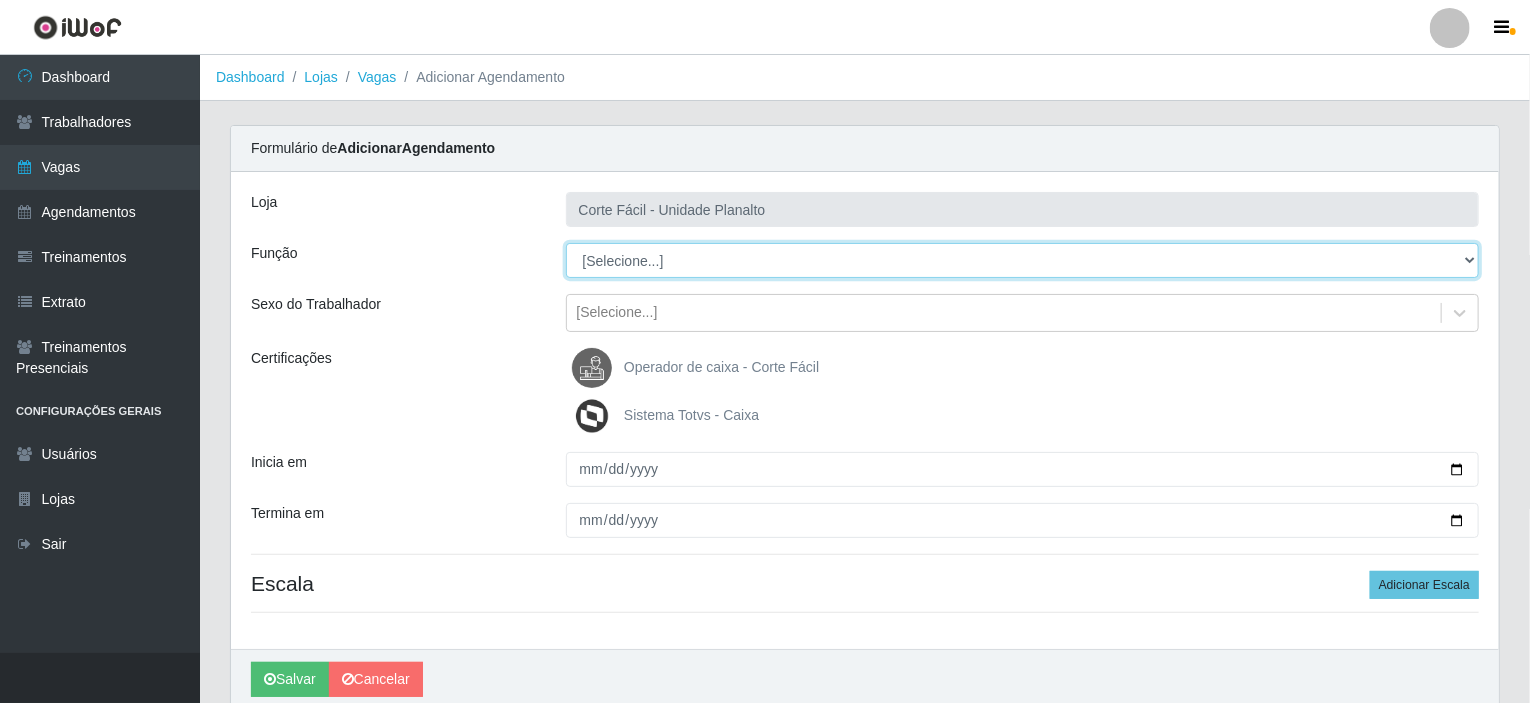 click on "[Selecione...] ASG ASG + ASG ++ Auxiliar de Estacionamento Auxiliar de Estacionamento + Auxiliar de Estacionamento ++ Balconista de Açougue  Balconista de Açougue + Balconista de Açougue ++ Balconista de Frios Balconista de Frios + Balconista de Frios ++ Balconista de Padaria  Balconista de Padaria + Balconista de Padaria ++ Embalador Embalador + Embalador ++ Operador de Caixa Operador de Caixa + Operador de Caixa ++ Repositor  Repositor + Repositor ++ Repositor de Hortifruti Repositor de Hortifruti + Repositor de Hortifruti ++" at bounding box center (1023, 260) 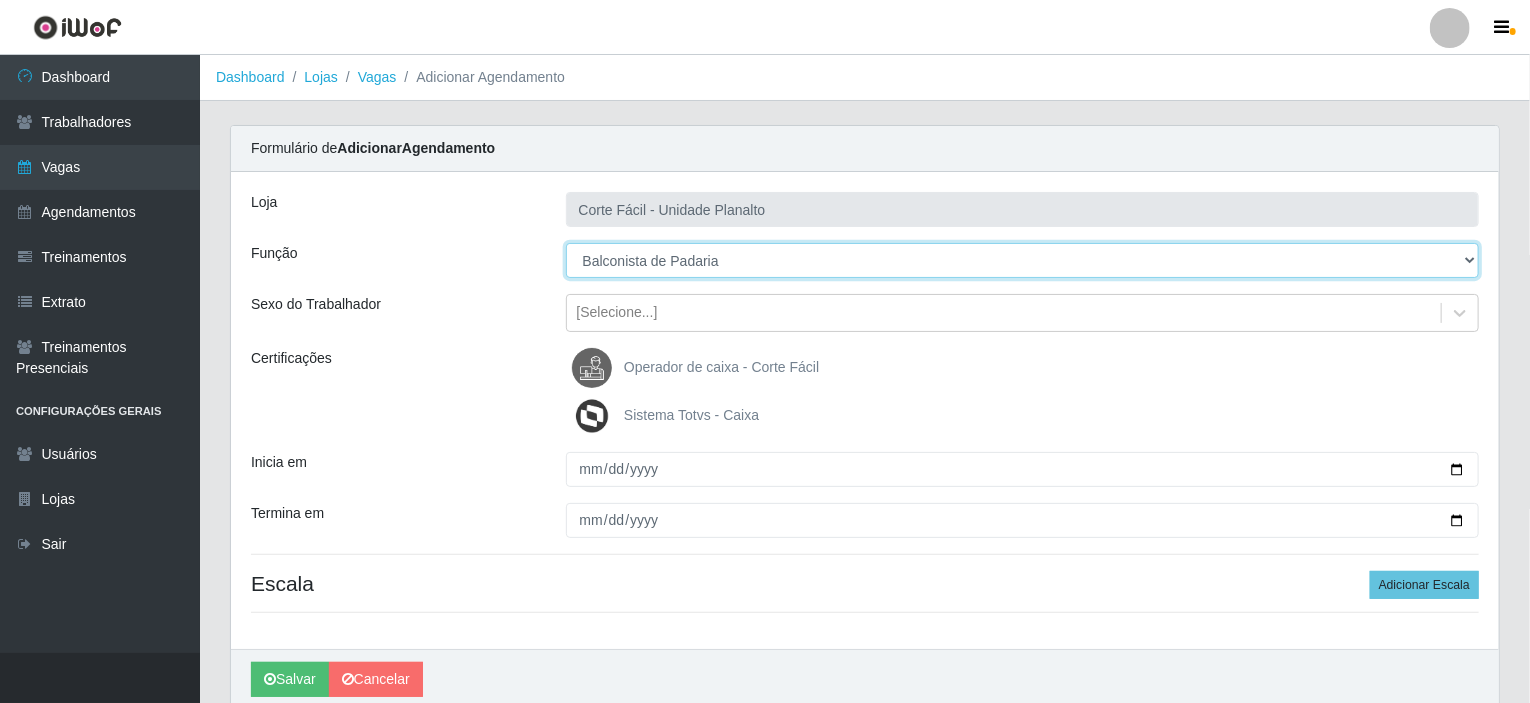 click on "[Selecione...] ASG ASG + ASG ++ Auxiliar de Estacionamento Auxiliar de Estacionamento + Auxiliar de Estacionamento ++ Balconista de Açougue  Balconista de Açougue + Balconista de Açougue ++ Balconista de Frios Balconista de Frios + Balconista de Frios ++ Balconista de Padaria  Balconista de Padaria + Balconista de Padaria ++ Embalador Embalador + Embalador ++ Operador de Caixa Operador de Caixa + Operador de Caixa ++ Repositor  Repositor + Repositor ++ Repositor de Hortifruti Repositor de Hortifruti + Repositor de Hortifruti ++" at bounding box center [1023, 260] 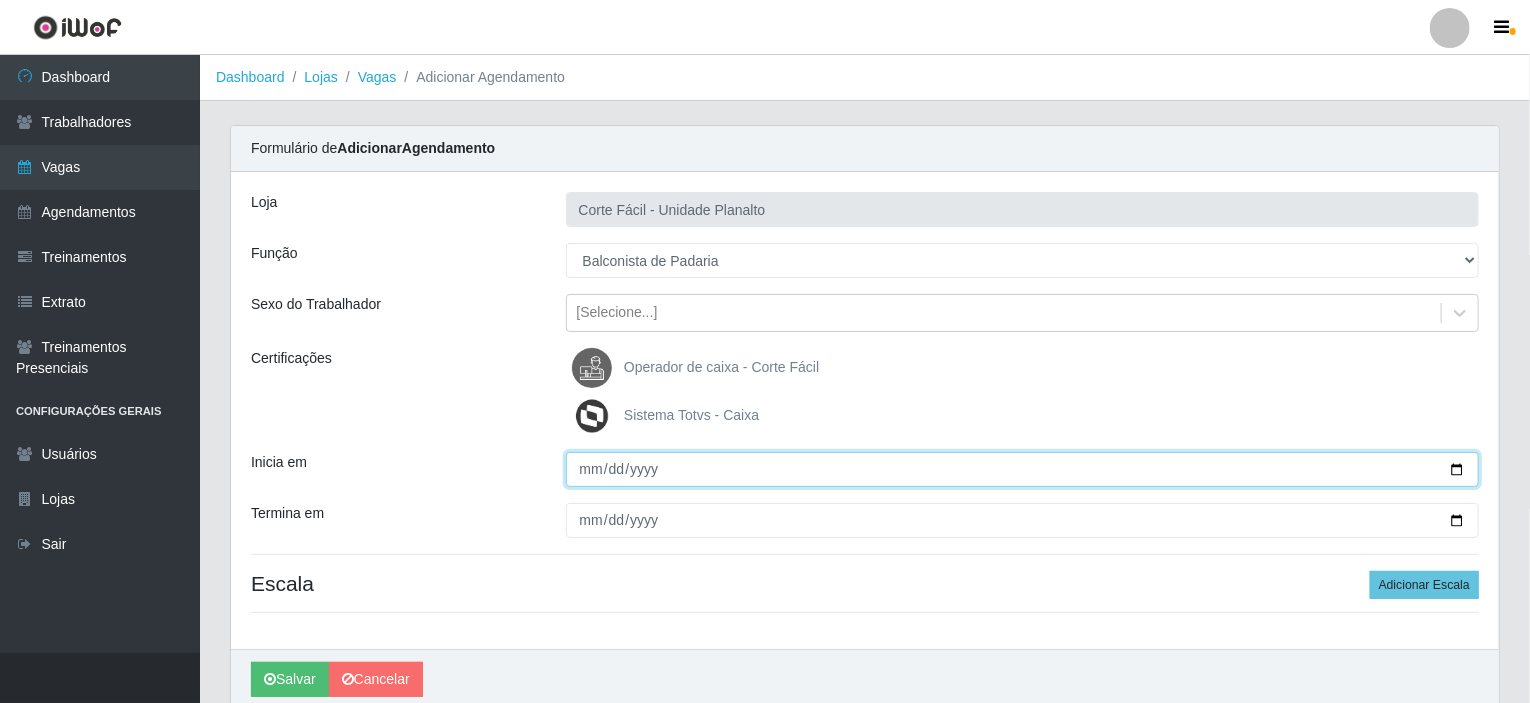 click on "Inicia em" at bounding box center [1023, 469] 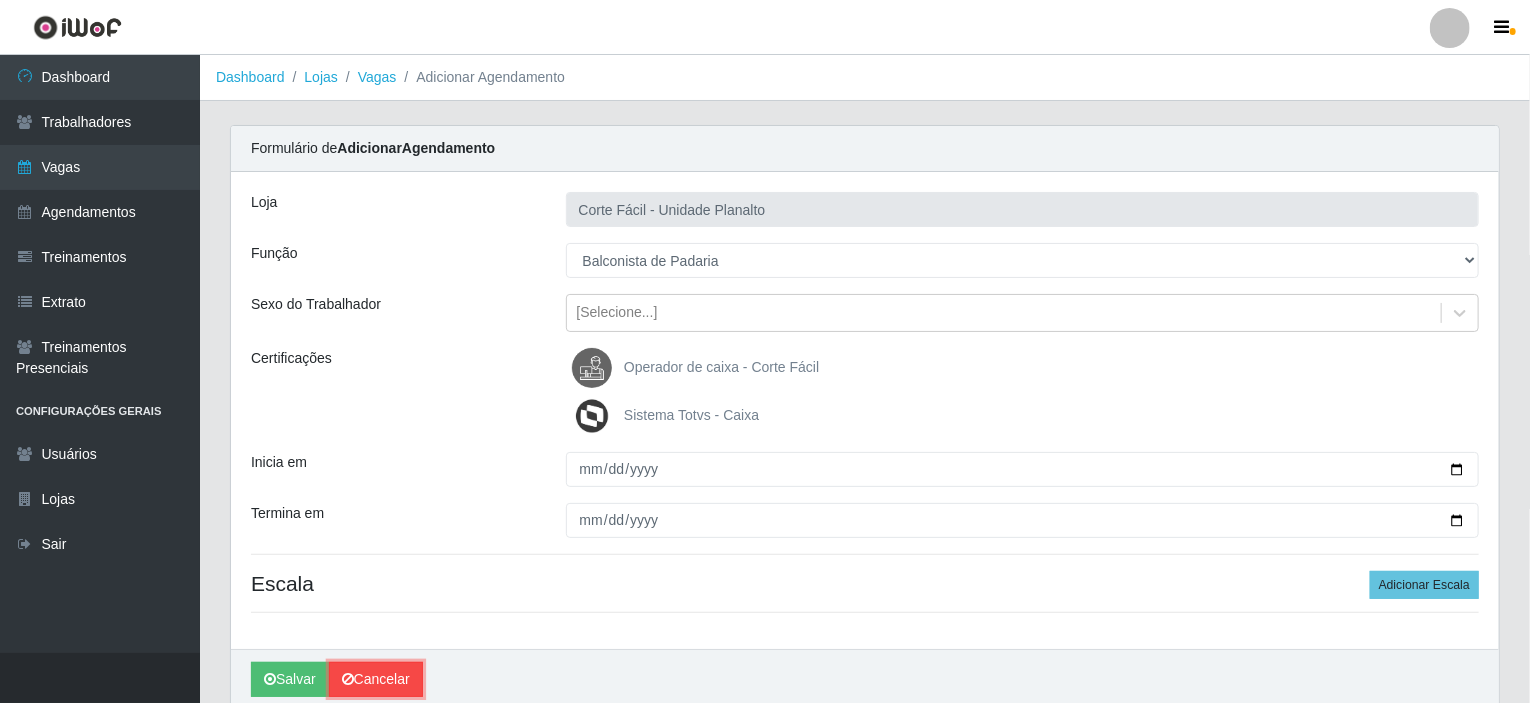click on "Cancelar" at bounding box center (376, 679) 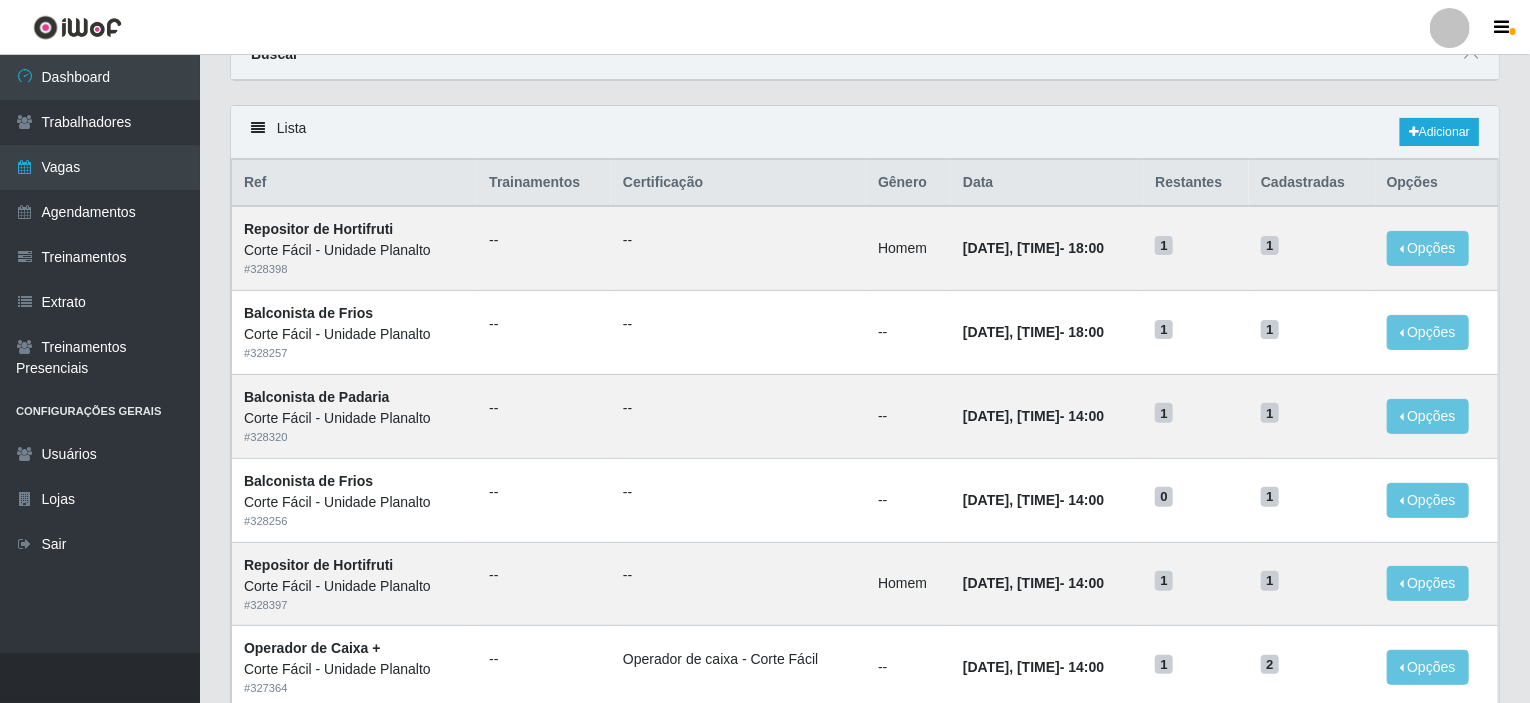 scroll, scrollTop: 0, scrollLeft: 0, axis: both 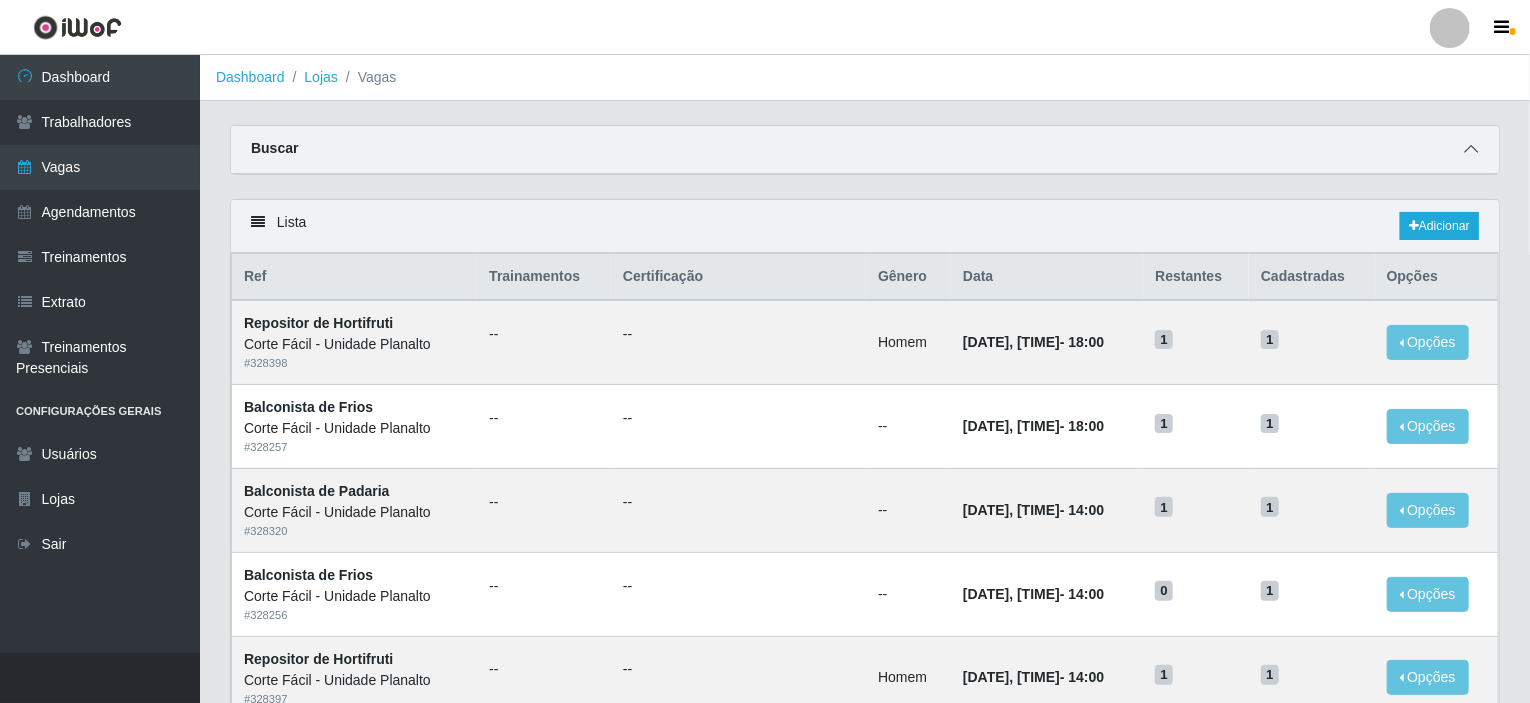click at bounding box center (1471, 149) 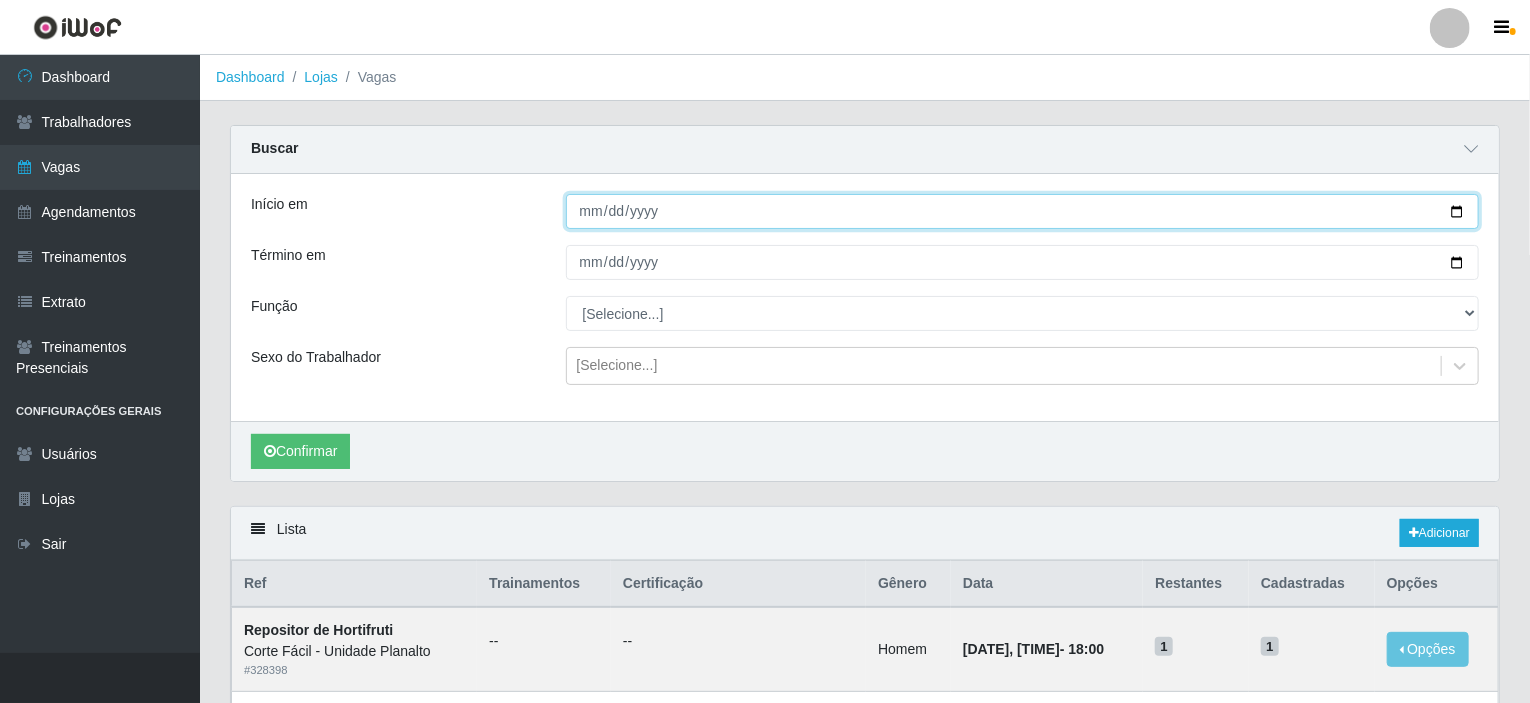 click on "Início em" at bounding box center [1023, 211] 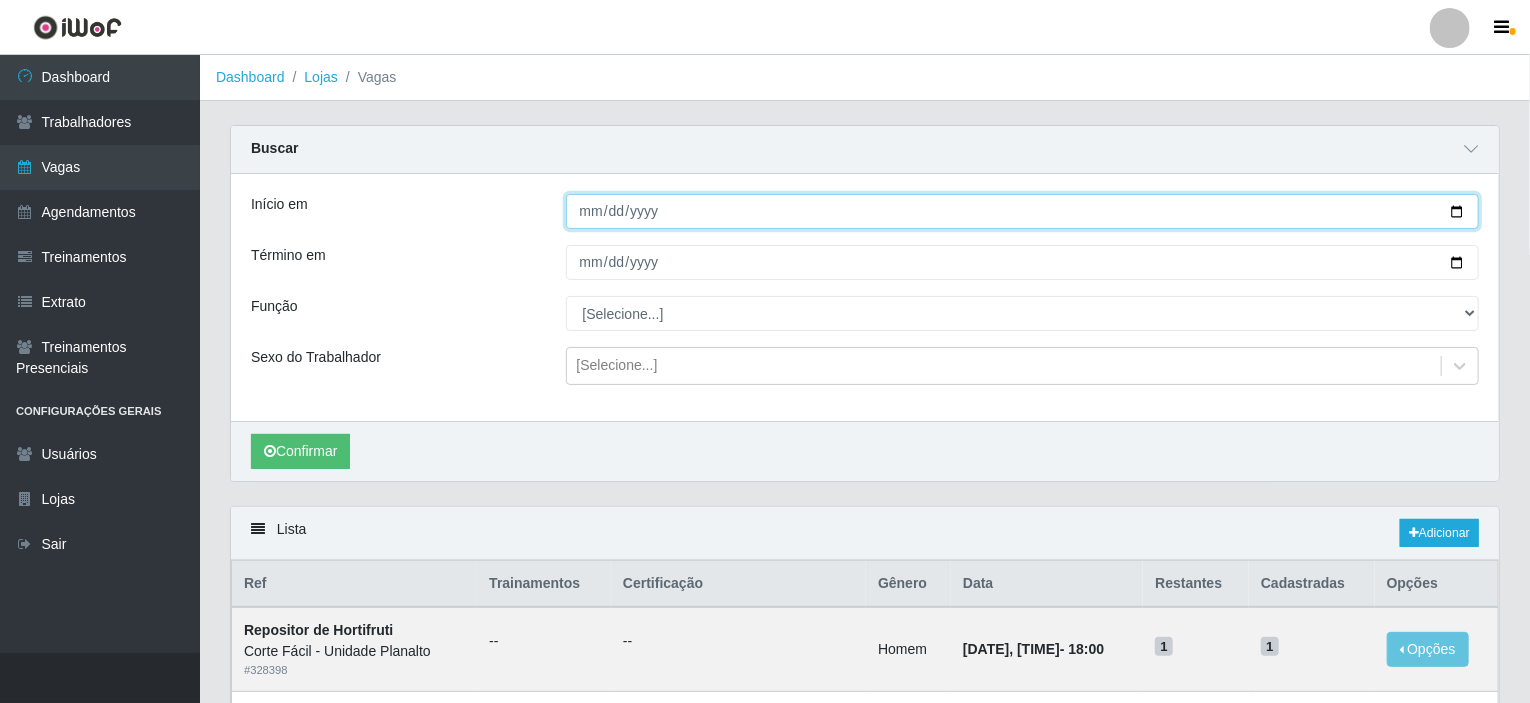 click on "Início em" at bounding box center (1023, 211) 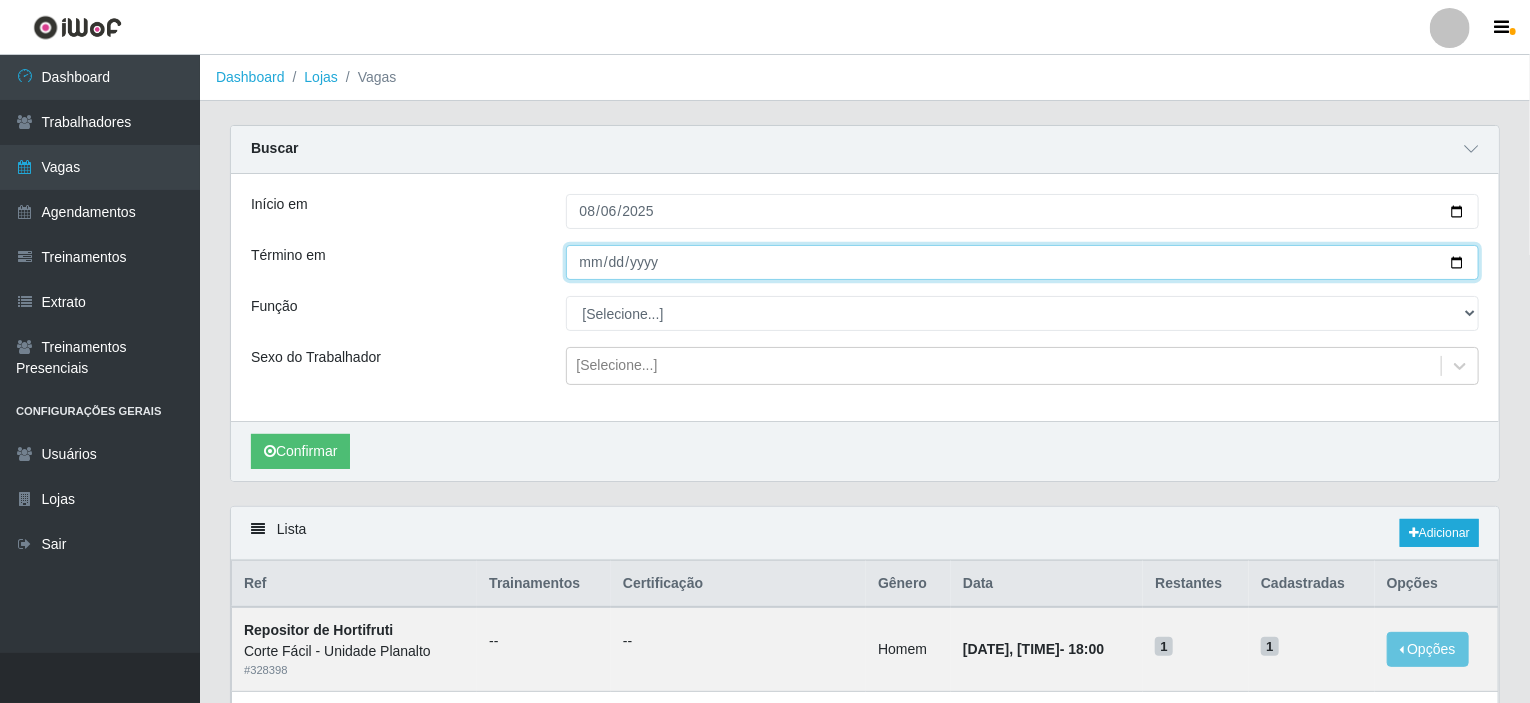 click on "Término em" at bounding box center [1023, 262] 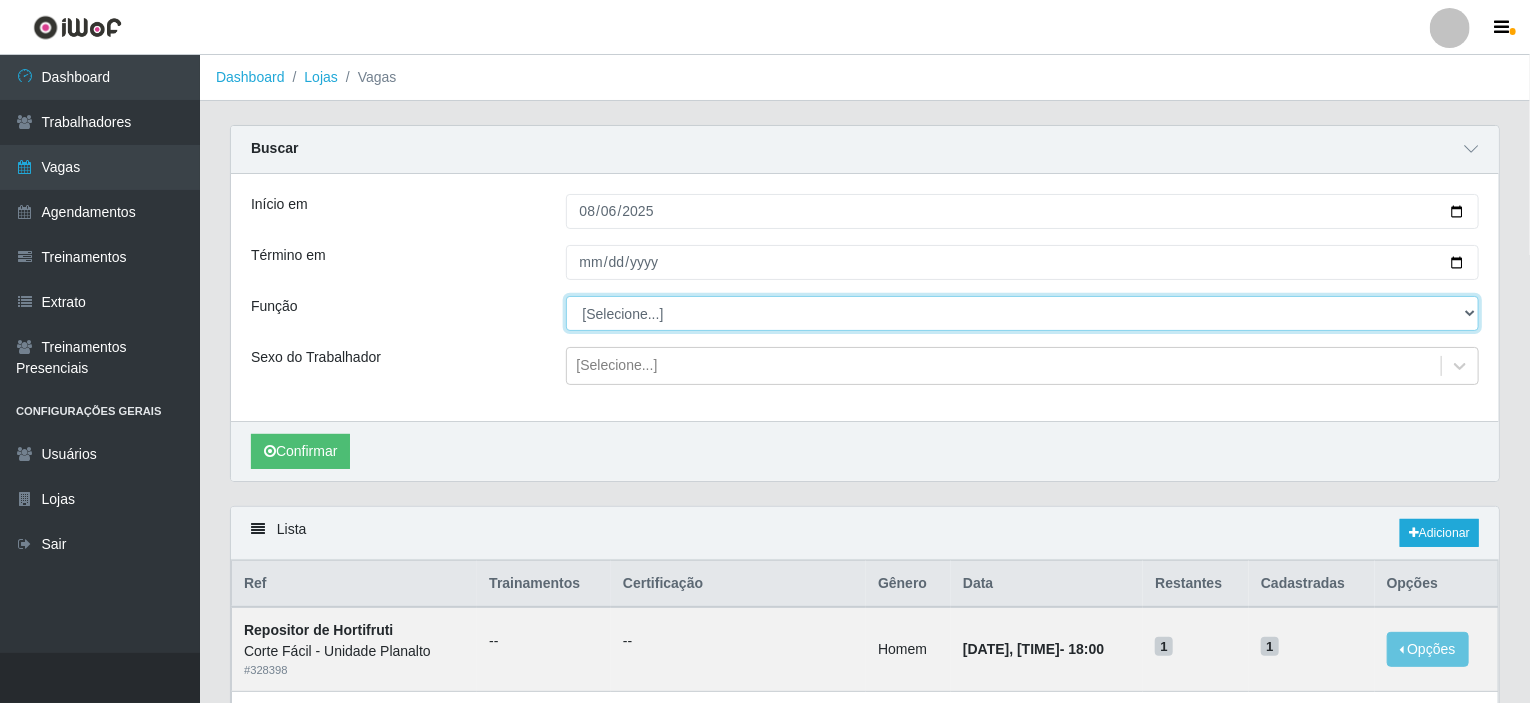 click on "[Selecione...] ASG ASG + ASG ++ Auxiliar de Estacionamento Auxiliar de Estacionamento + Auxiliar de Estacionamento ++ Balconista de Açougue  Balconista de Açougue + Balconista de Açougue ++ Balconista de Frios Balconista de Frios + Balconista de Frios ++ Balconista de Padaria  Balconista de Padaria + Balconista de Padaria ++ Embalador Embalador + Embalador ++ Operador de Caixa Operador de Caixa + Operador de Caixa ++ Repositor  Repositor + Repositor ++ Repositor de Hortifruti Repositor de Hortifruti + Repositor de Hortifruti ++" at bounding box center (1023, 313) 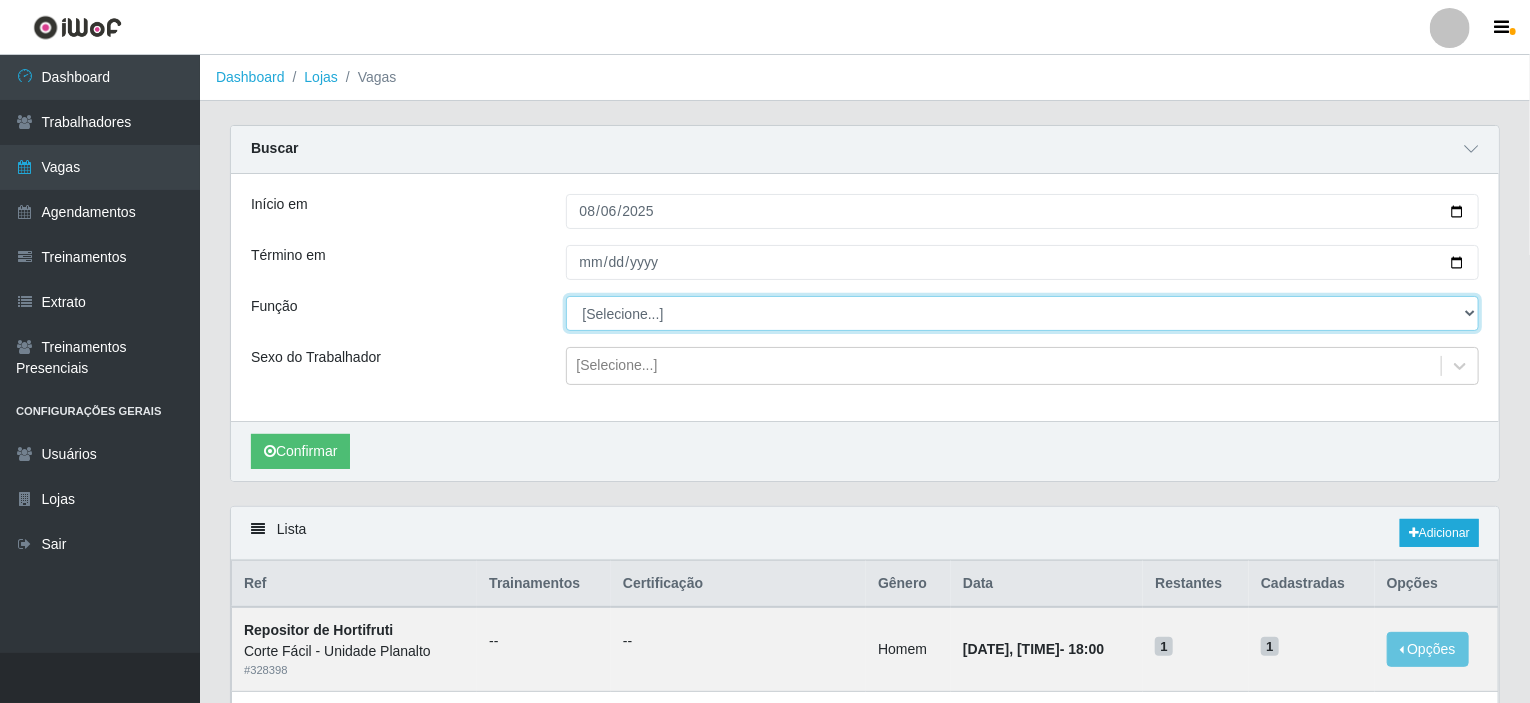 select on "115" 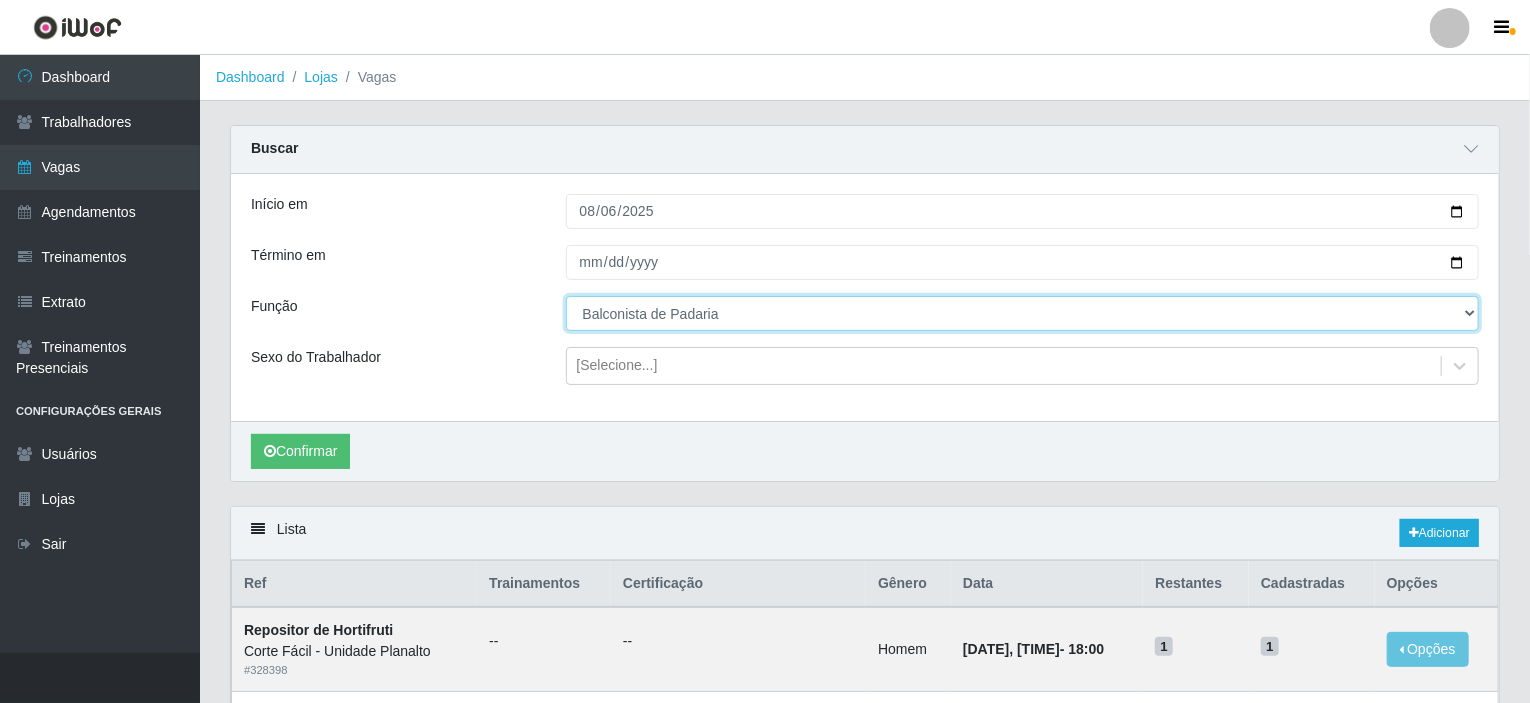 click on "[Selecione...] ASG ASG + ASG ++ Auxiliar de Estacionamento Auxiliar de Estacionamento + Auxiliar de Estacionamento ++ Balconista de Açougue  Balconista de Açougue + Balconista de Açougue ++ Balconista de Frios Balconista de Frios + Balconista de Frios ++ Balconista de Padaria  Balconista de Padaria + Balconista de Padaria ++ Embalador Embalador + Embalador ++ Operador de Caixa Operador de Caixa + Operador de Caixa ++ Repositor  Repositor + Repositor ++ Repositor de Hortifruti Repositor de Hortifruti + Repositor de Hortifruti ++" at bounding box center [1023, 313] 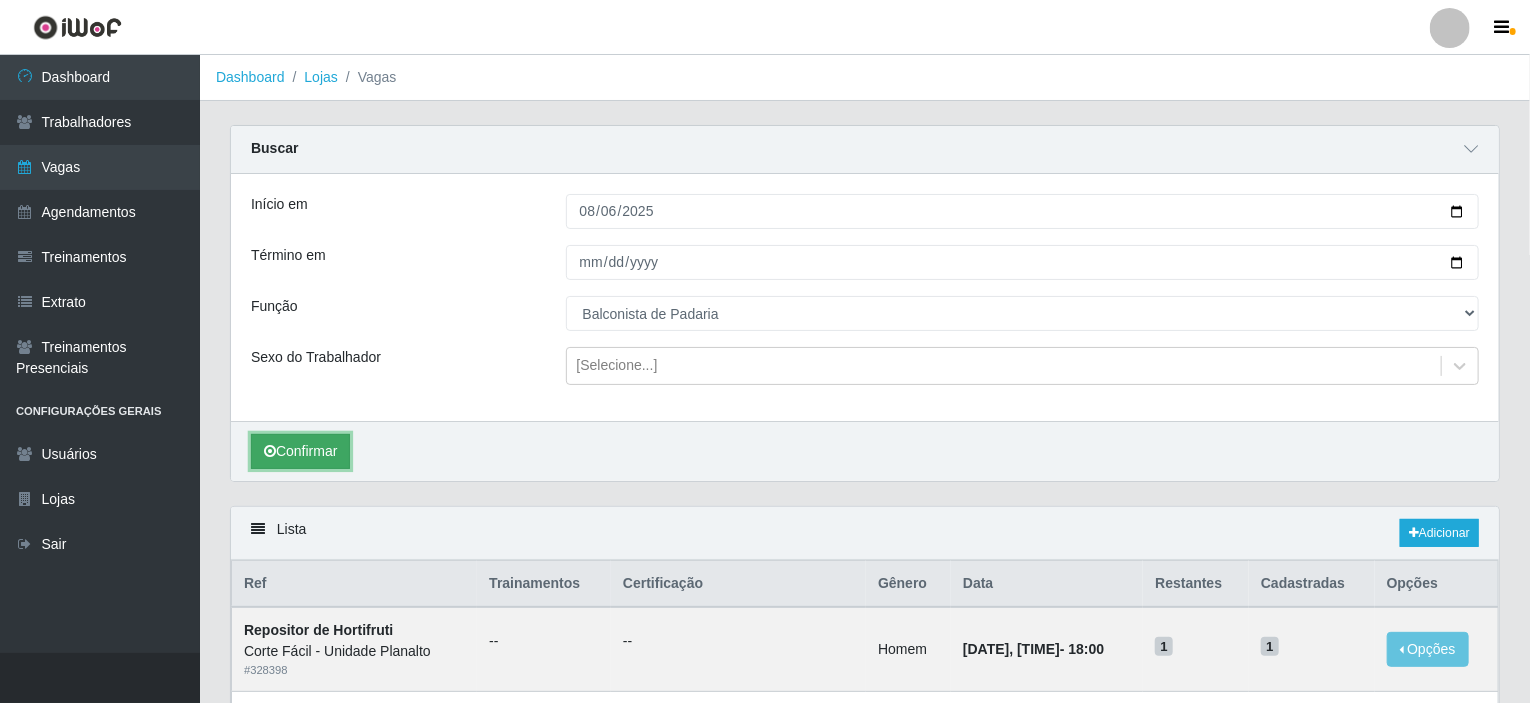click on "Confirmar" at bounding box center [300, 451] 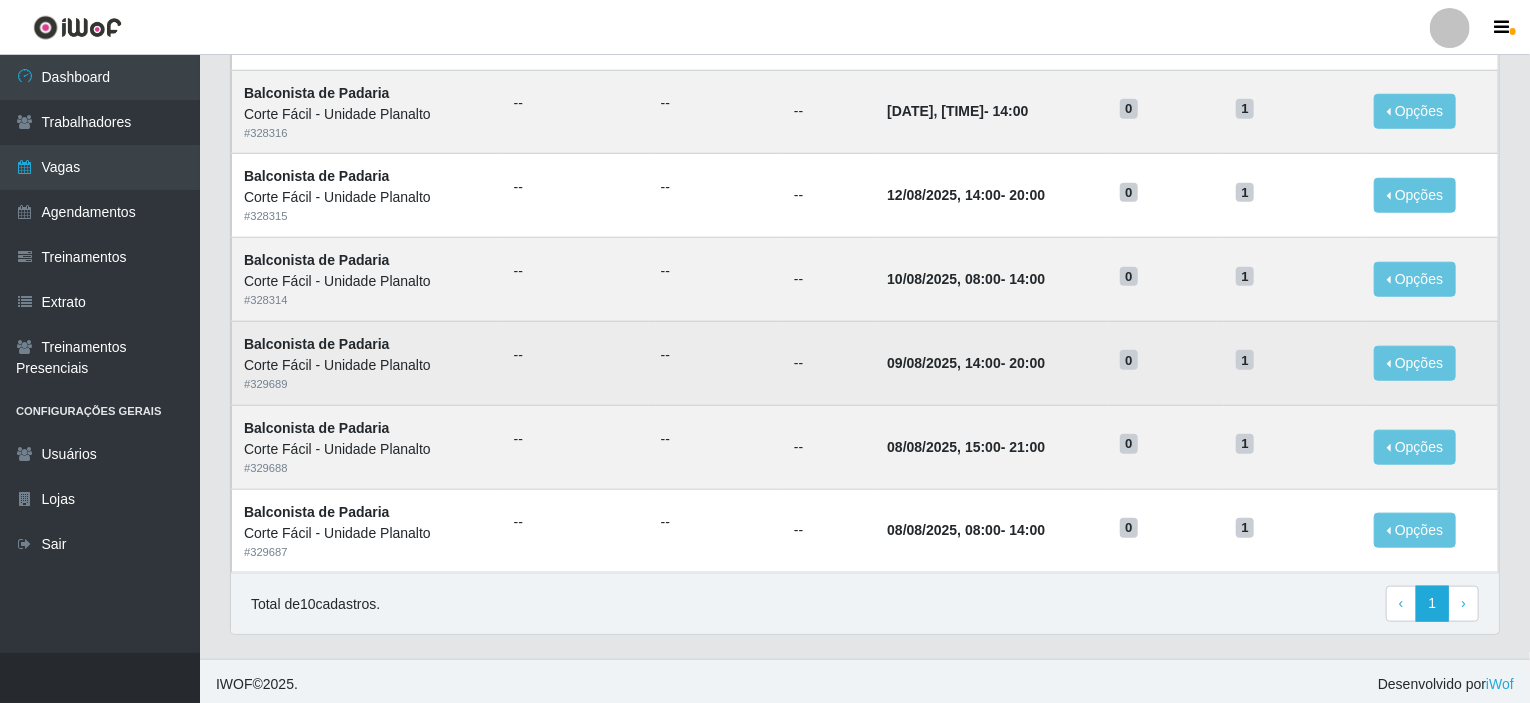 scroll, scrollTop: 773, scrollLeft: 0, axis: vertical 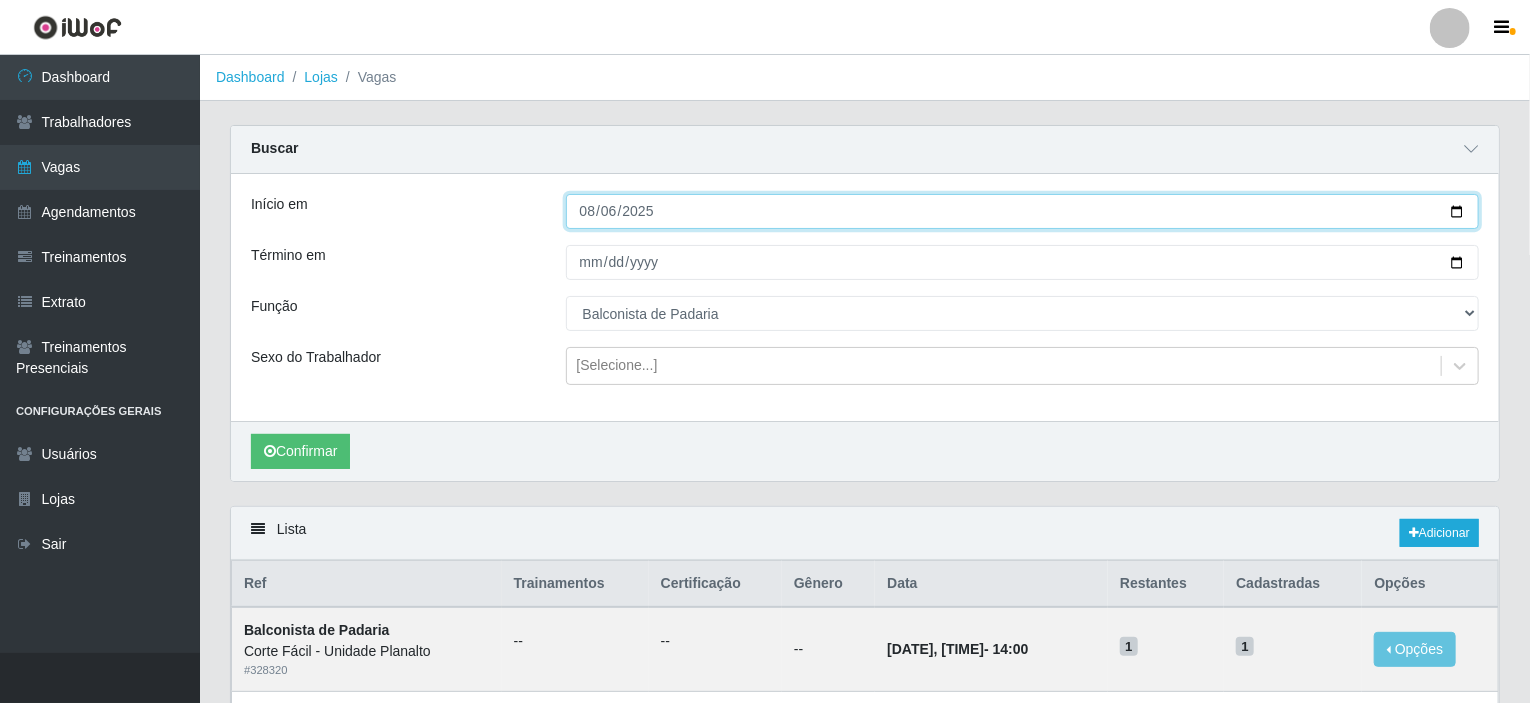 click on "2025-08-06" at bounding box center (1023, 211) 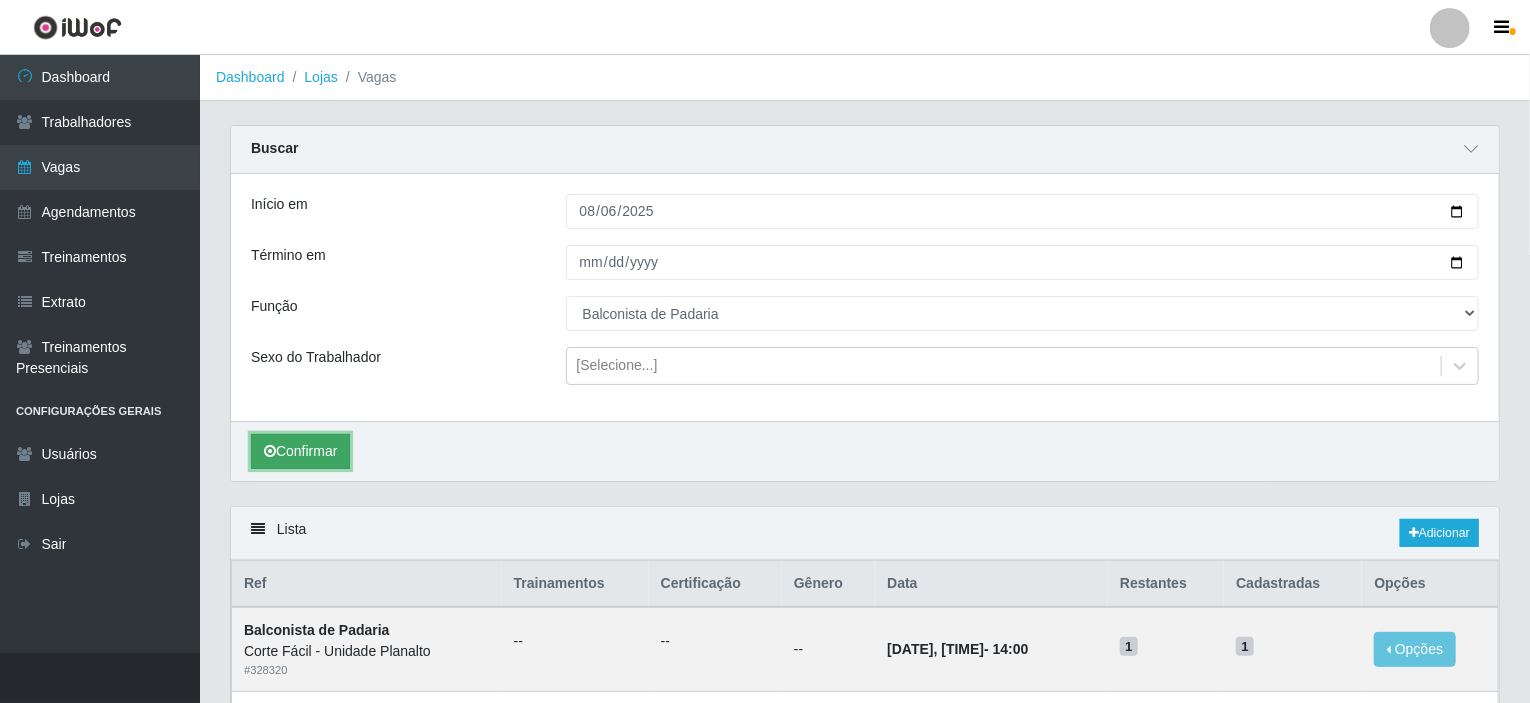 click on "Confirmar" at bounding box center (300, 451) 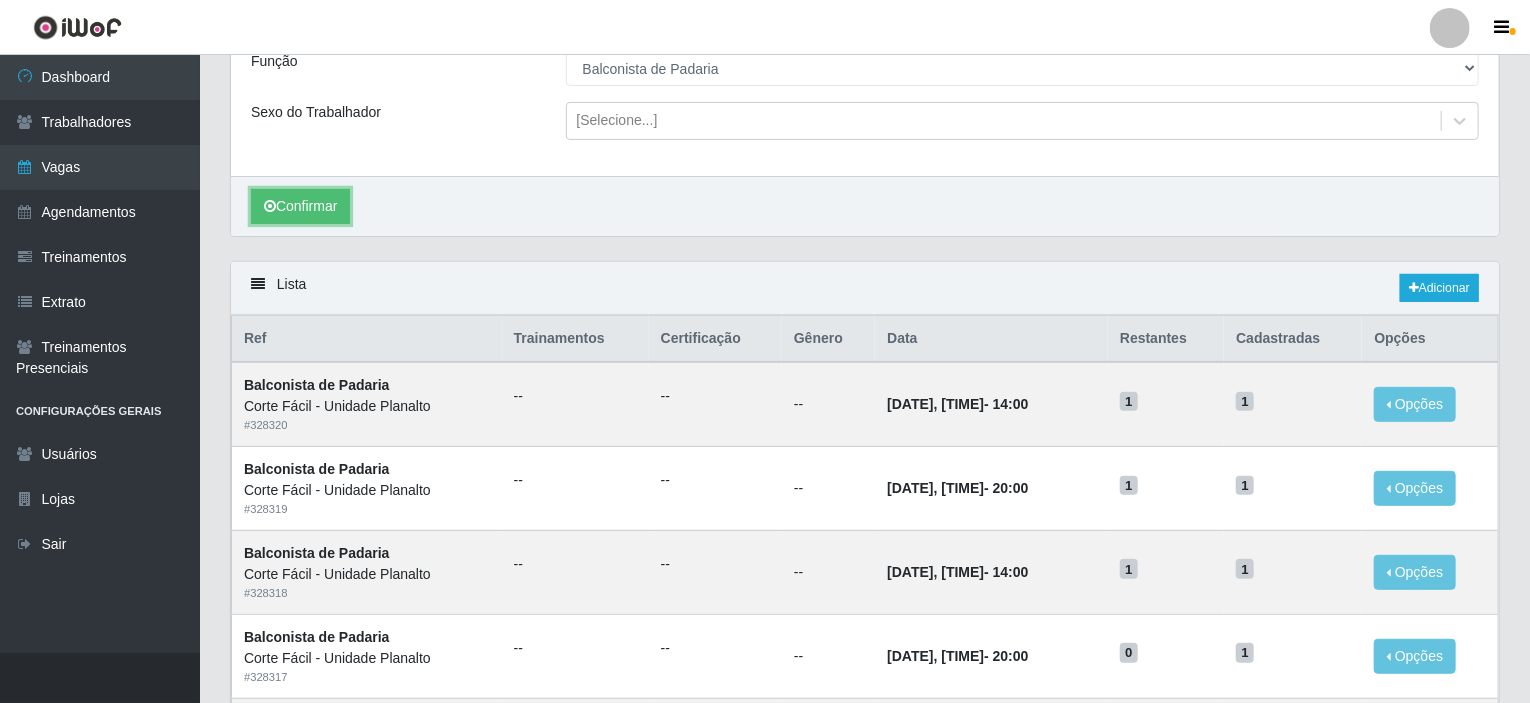 scroll, scrollTop: 0, scrollLeft: 0, axis: both 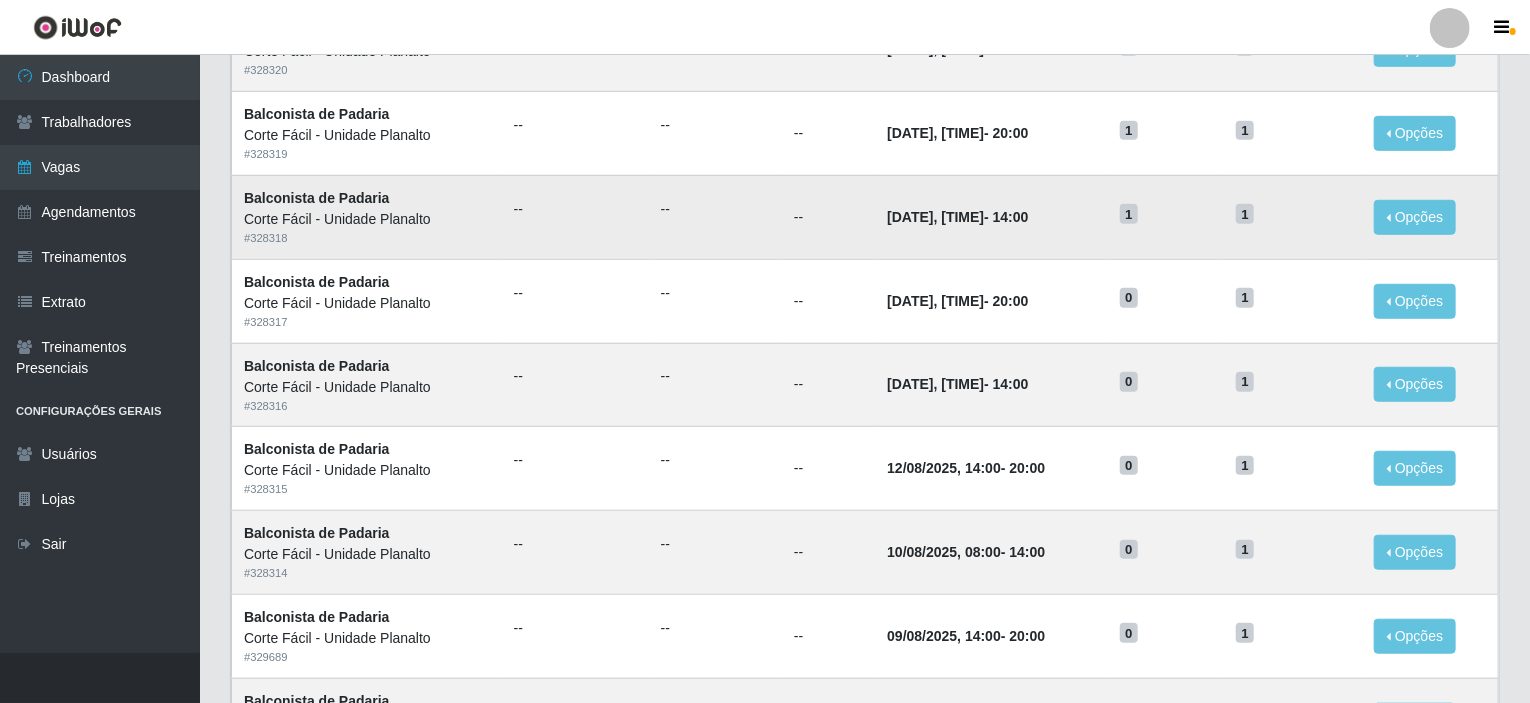 click on "[DATE], [TIME]" at bounding box center [935, 217] 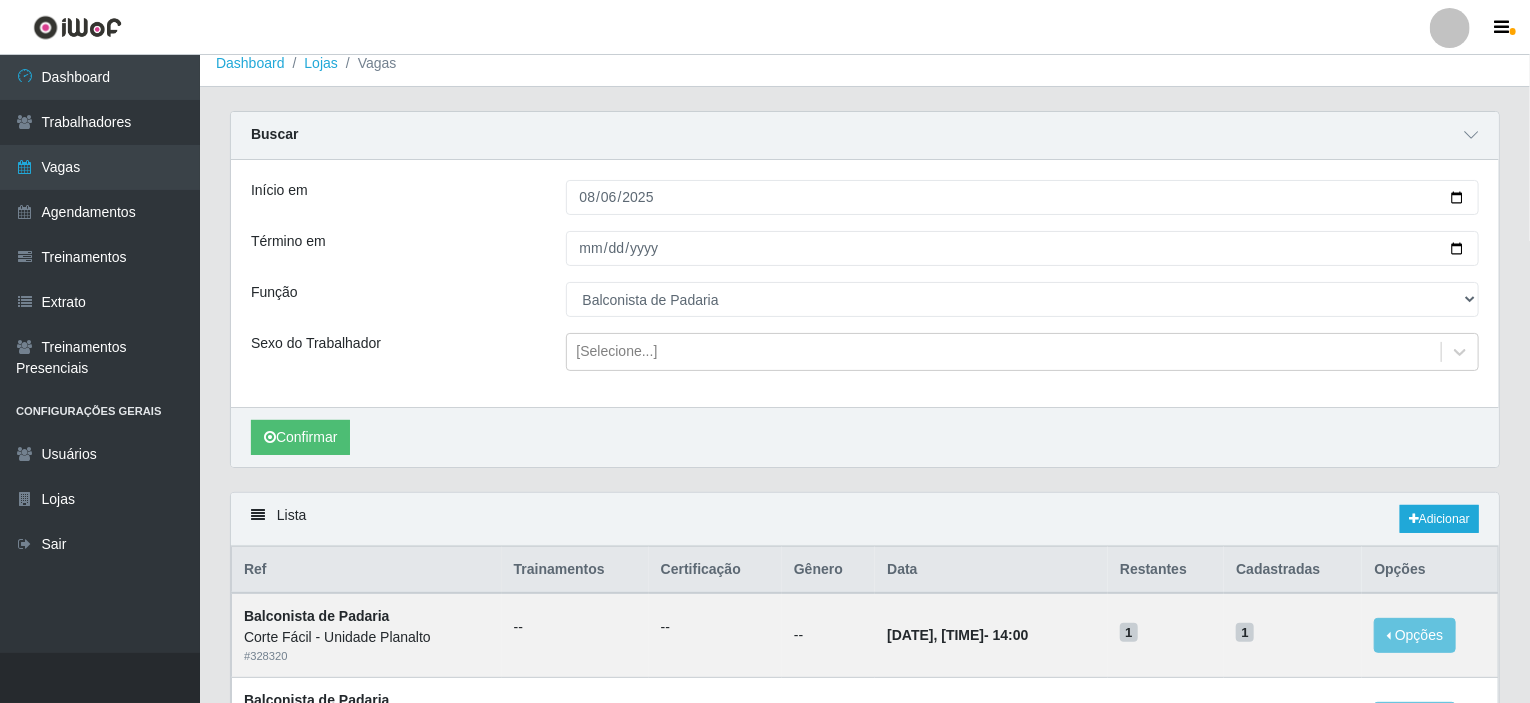 scroll, scrollTop: 0, scrollLeft: 0, axis: both 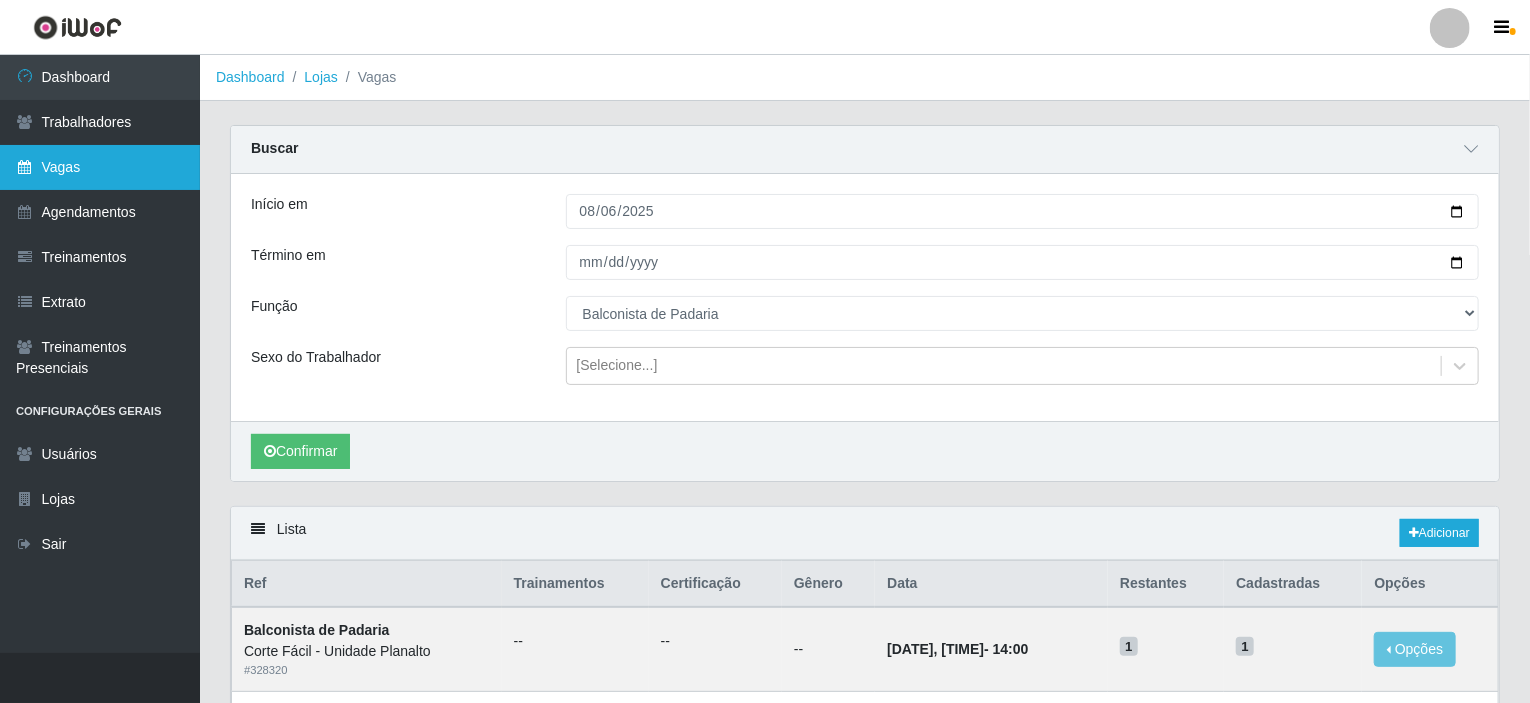 click on "Vagas" at bounding box center (100, 167) 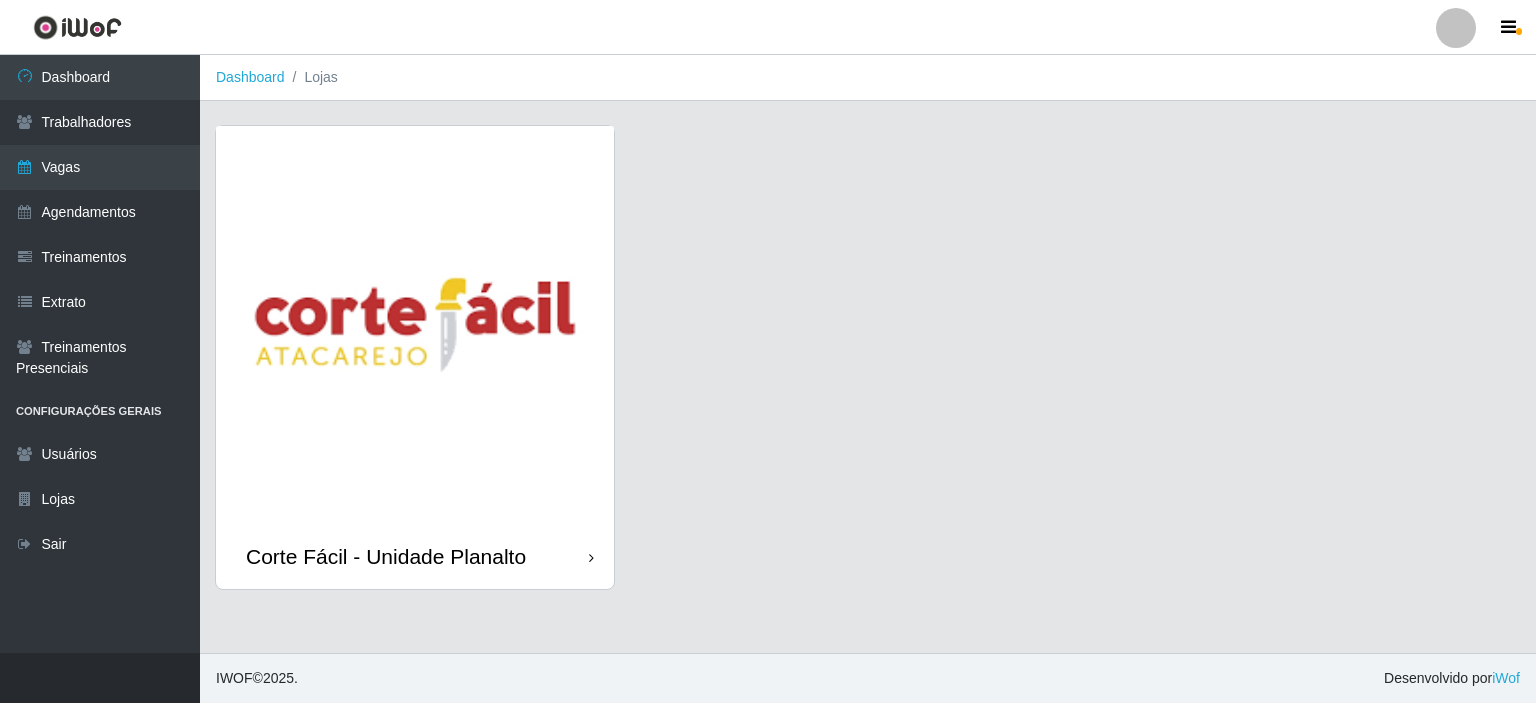 click at bounding box center (415, 325) 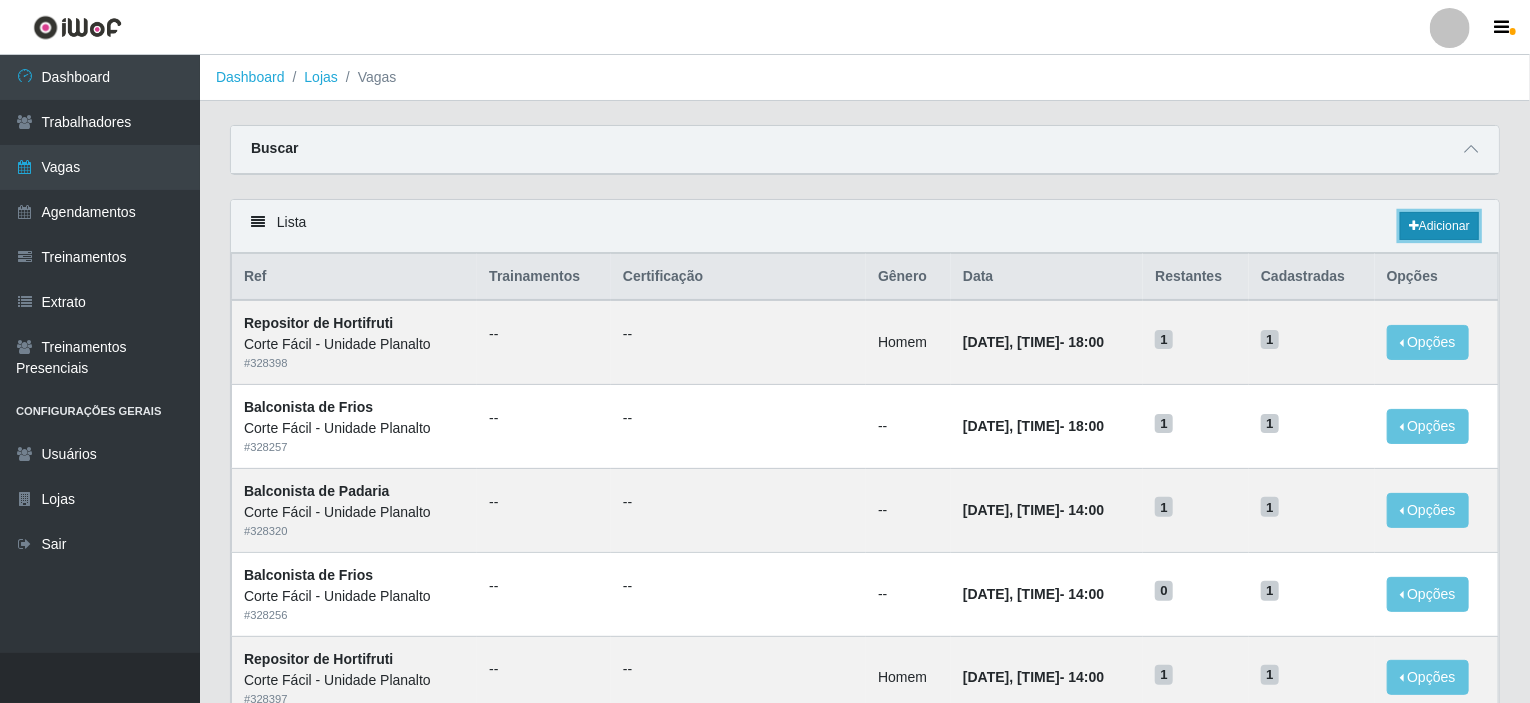 click on "Adicionar" at bounding box center (1439, 226) 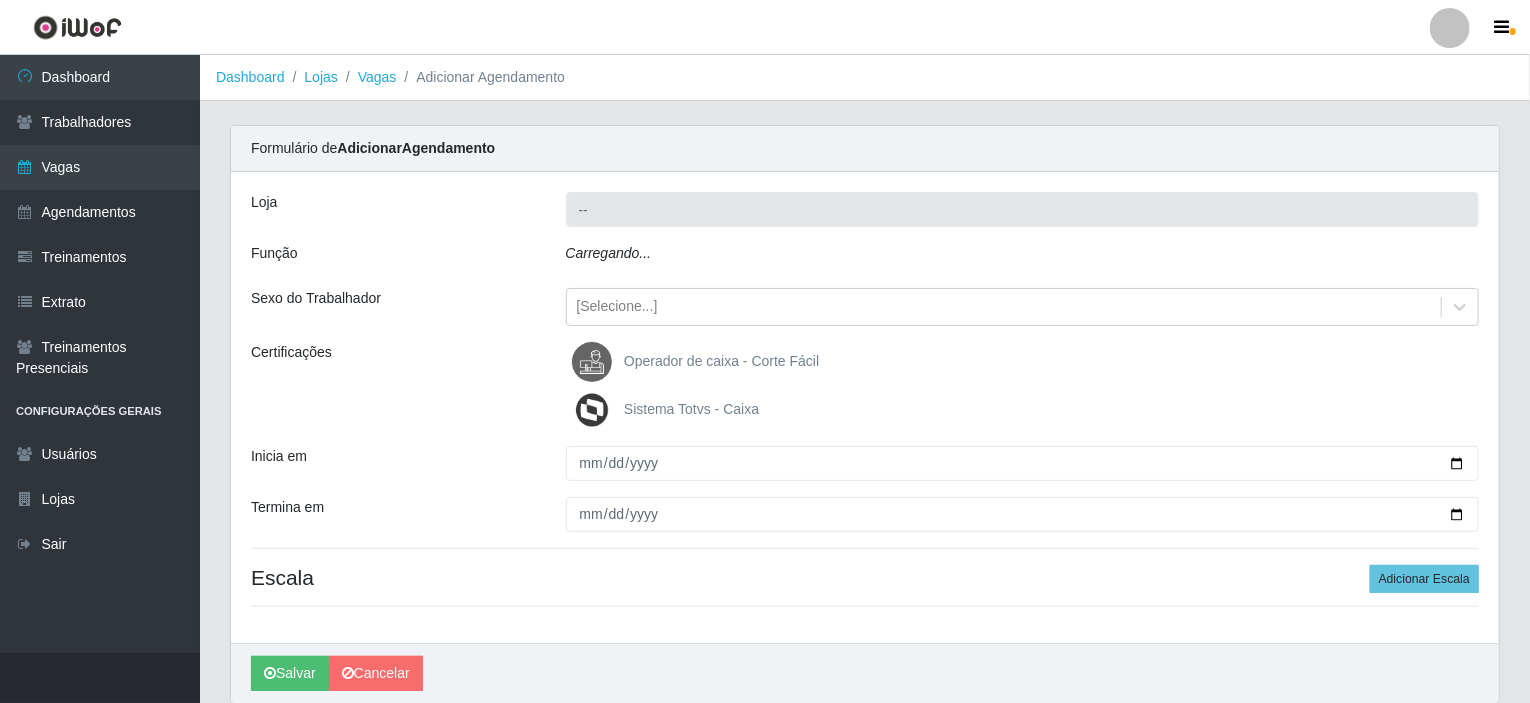 type on "Corte Fácil - Unidade Planalto" 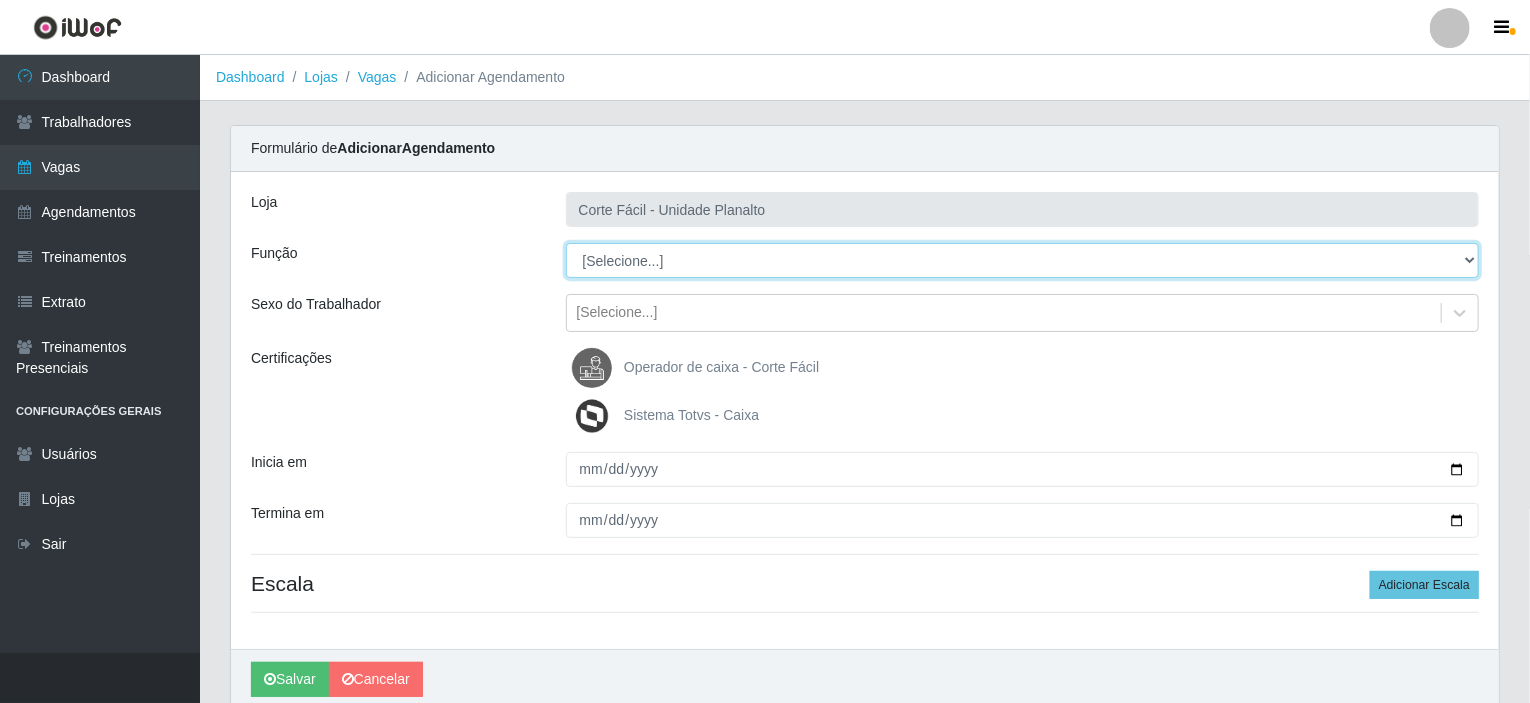 click on "[Selecione...] ASG ASG + ASG ++ Auxiliar de Estacionamento Auxiliar de Estacionamento + Auxiliar de Estacionamento ++ Balconista de Açougue  Balconista de Açougue + Balconista de Açougue ++ Balconista de Frios Balconista de Frios + Balconista de Frios ++ Balconista de Padaria  Balconista de Padaria + Balconista de Padaria ++ Embalador Embalador + Embalador ++ Operador de Caixa Operador de Caixa + Operador de Caixa ++ Repositor  Repositor + Repositor ++ Repositor de Hortifruti Repositor de Hortifruti + Repositor de Hortifruti ++" at bounding box center [1023, 260] 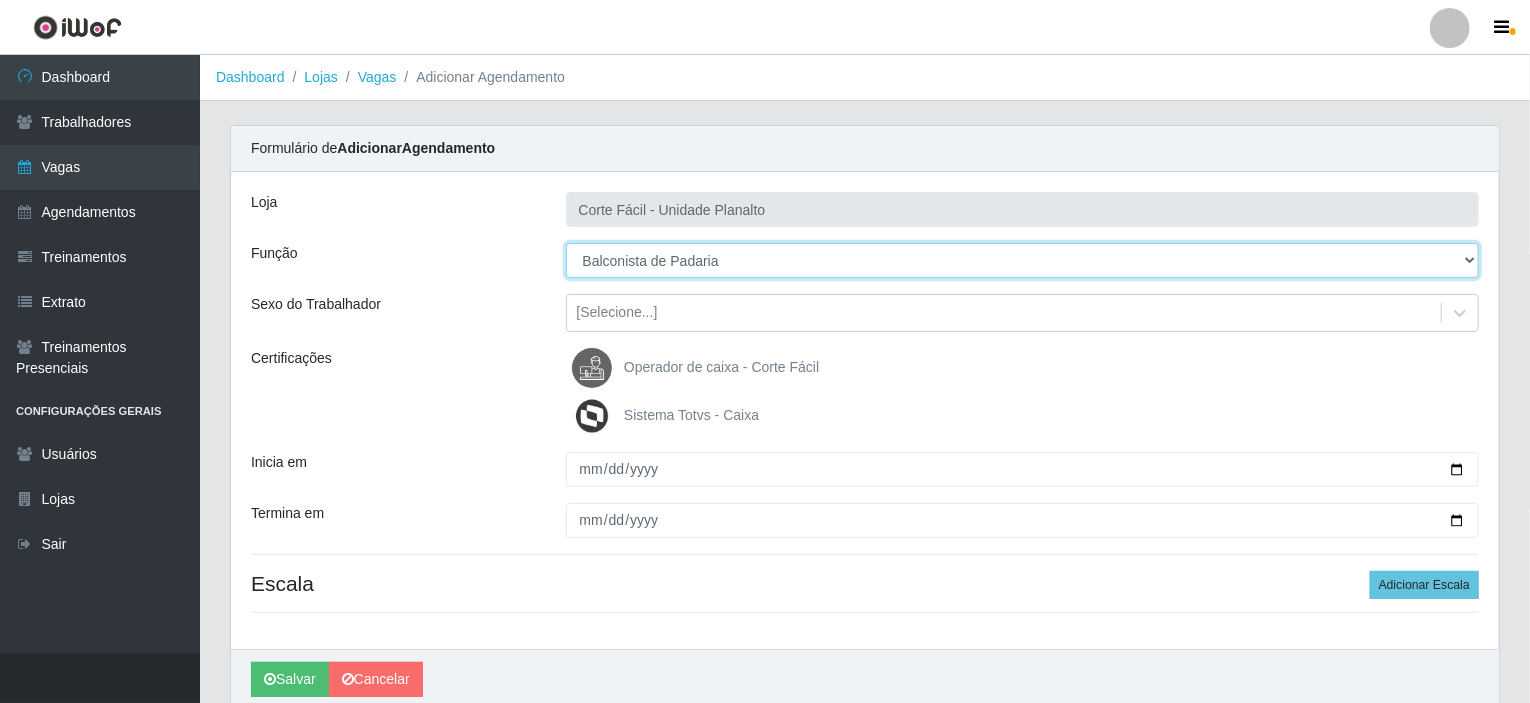 click on "[Selecione...] ASG ASG + ASG ++ Auxiliar de Estacionamento Auxiliar de Estacionamento + Auxiliar de Estacionamento ++ Balconista de Açougue  Balconista de Açougue + Balconista de Açougue ++ Balconista de Frios Balconista de Frios + Balconista de Frios ++ Balconista de Padaria  Balconista de Padaria + Balconista de Padaria ++ Embalador Embalador + Embalador ++ Operador de Caixa Operador de Caixa + Operador de Caixa ++ Repositor  Repositor + Repositor ++ Repositor de Hortifruti Repositor de Hortifruti + Repositor de Hortifruti ++" at bounding box center [1023, 260] 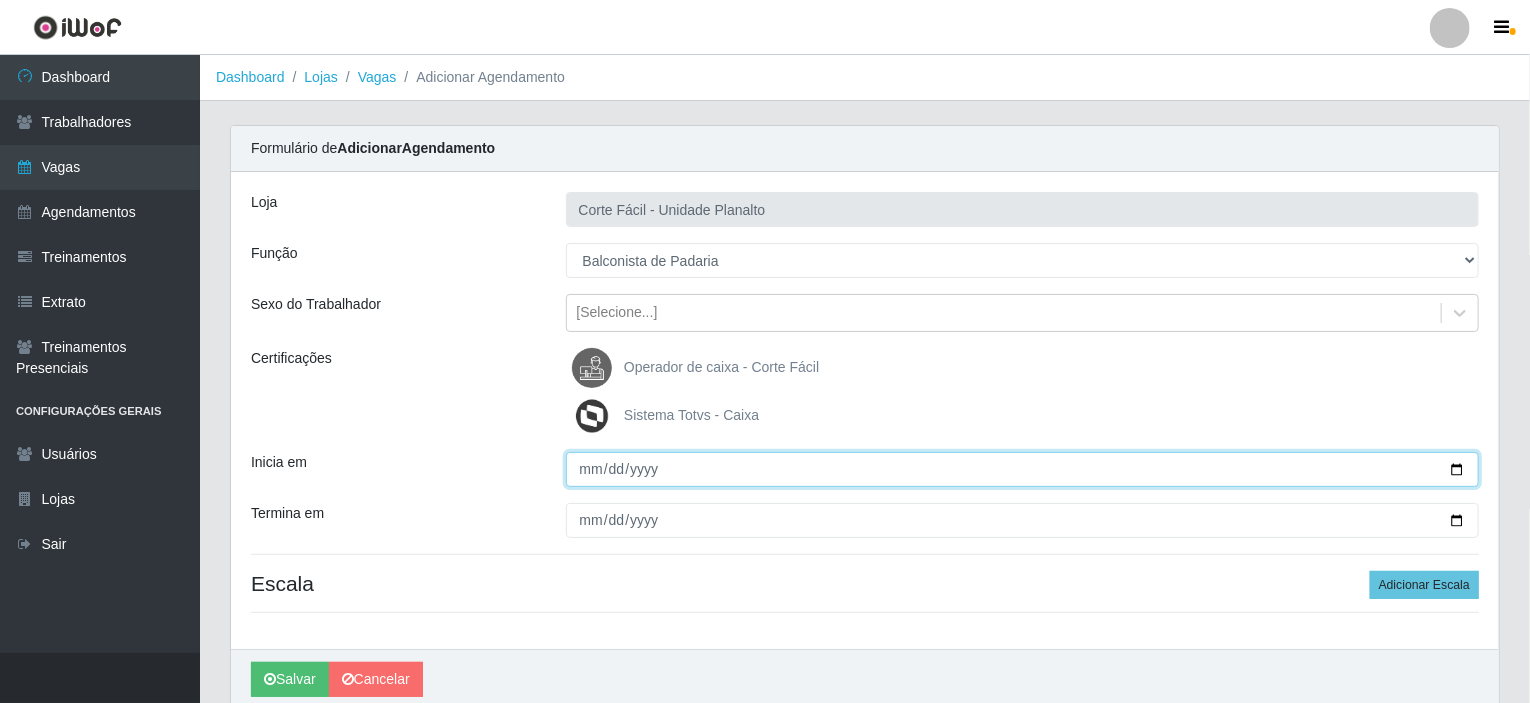 click on "Inicia em" at bounding box center [1023, 469] 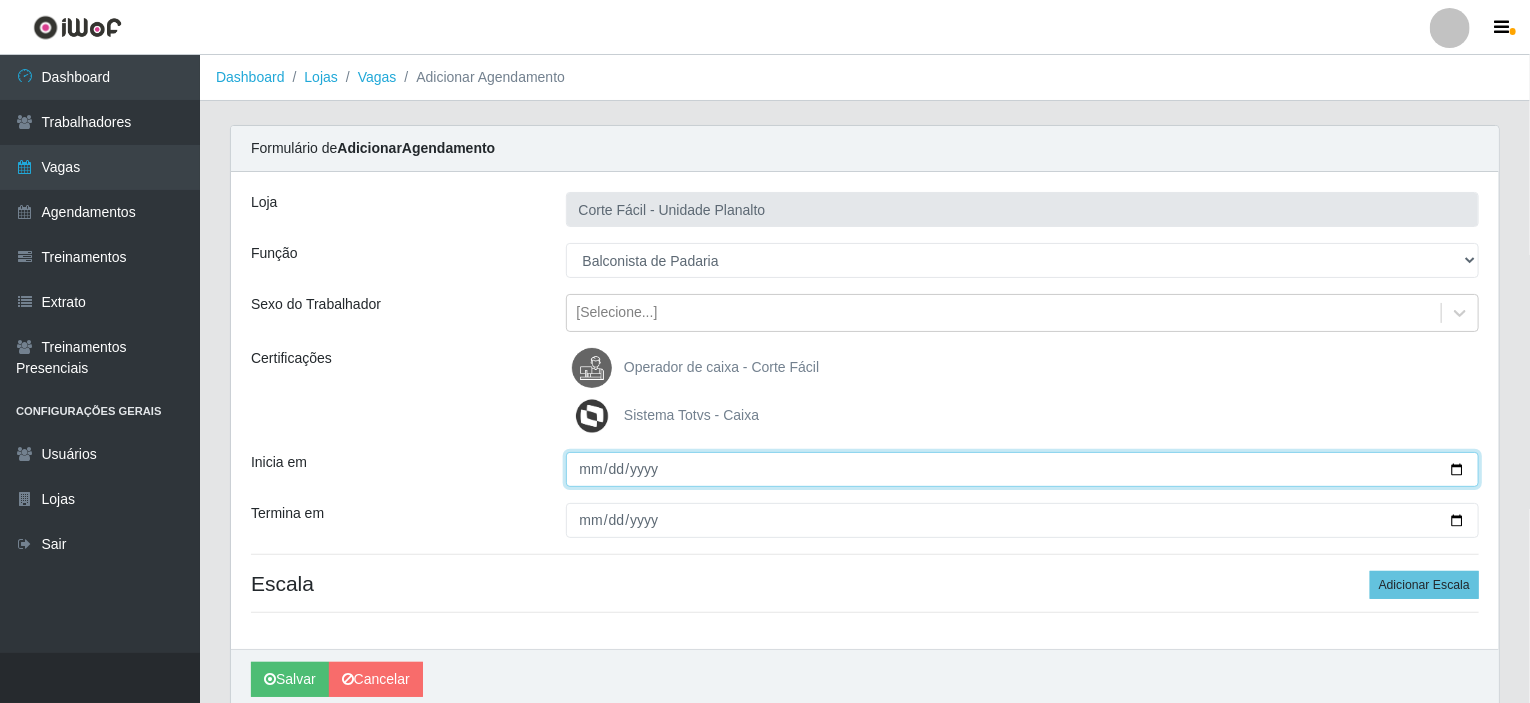 type on "[DATE]" 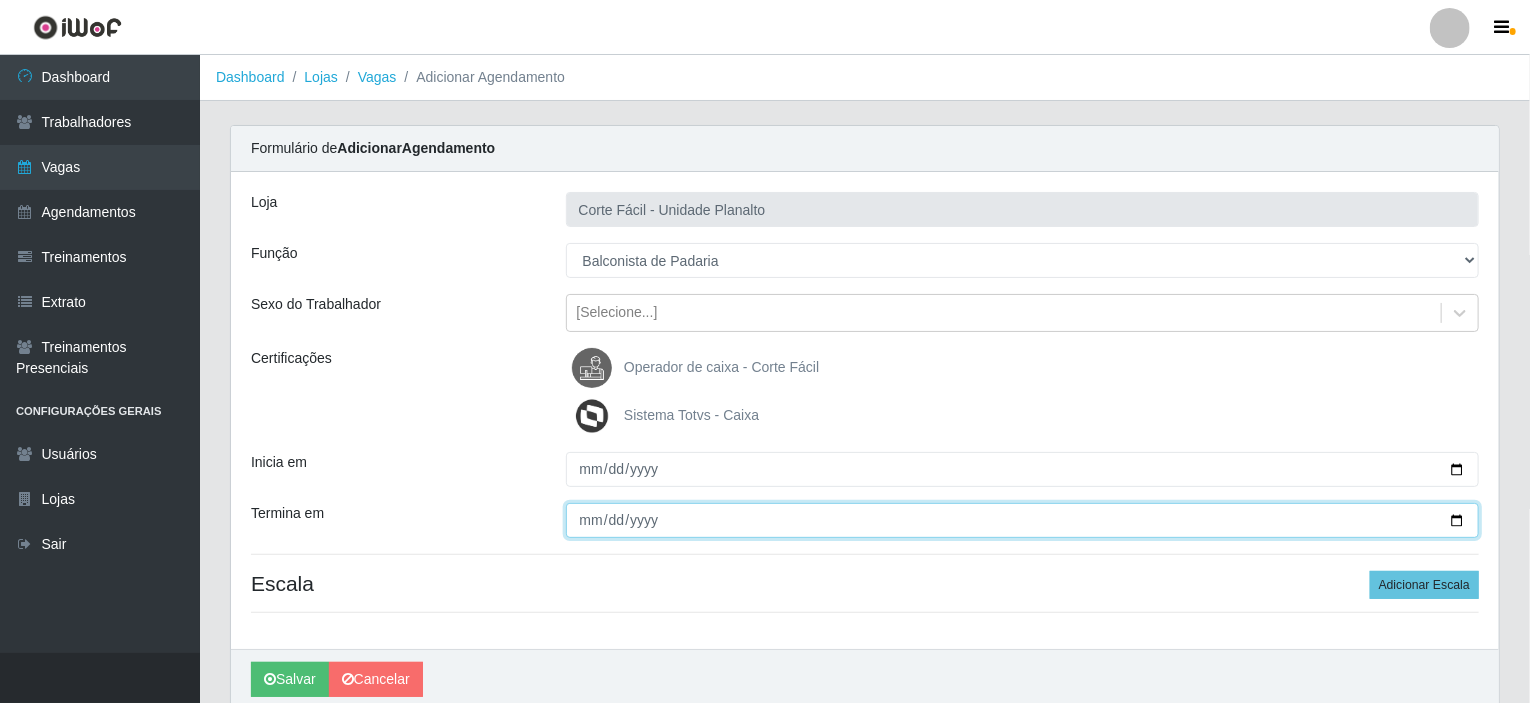 click on "Termina em" at bounding box center (1023, 520) 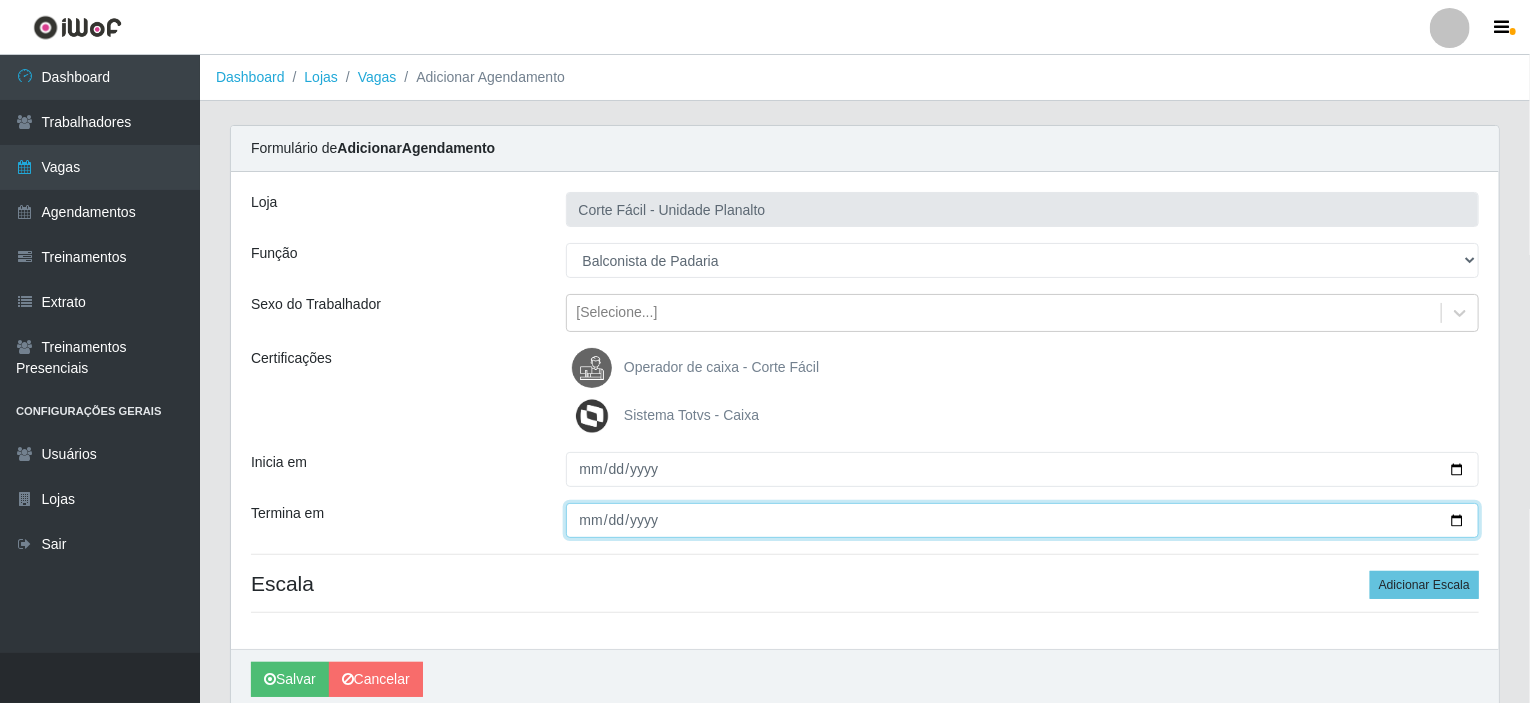 type on "[DATE]" 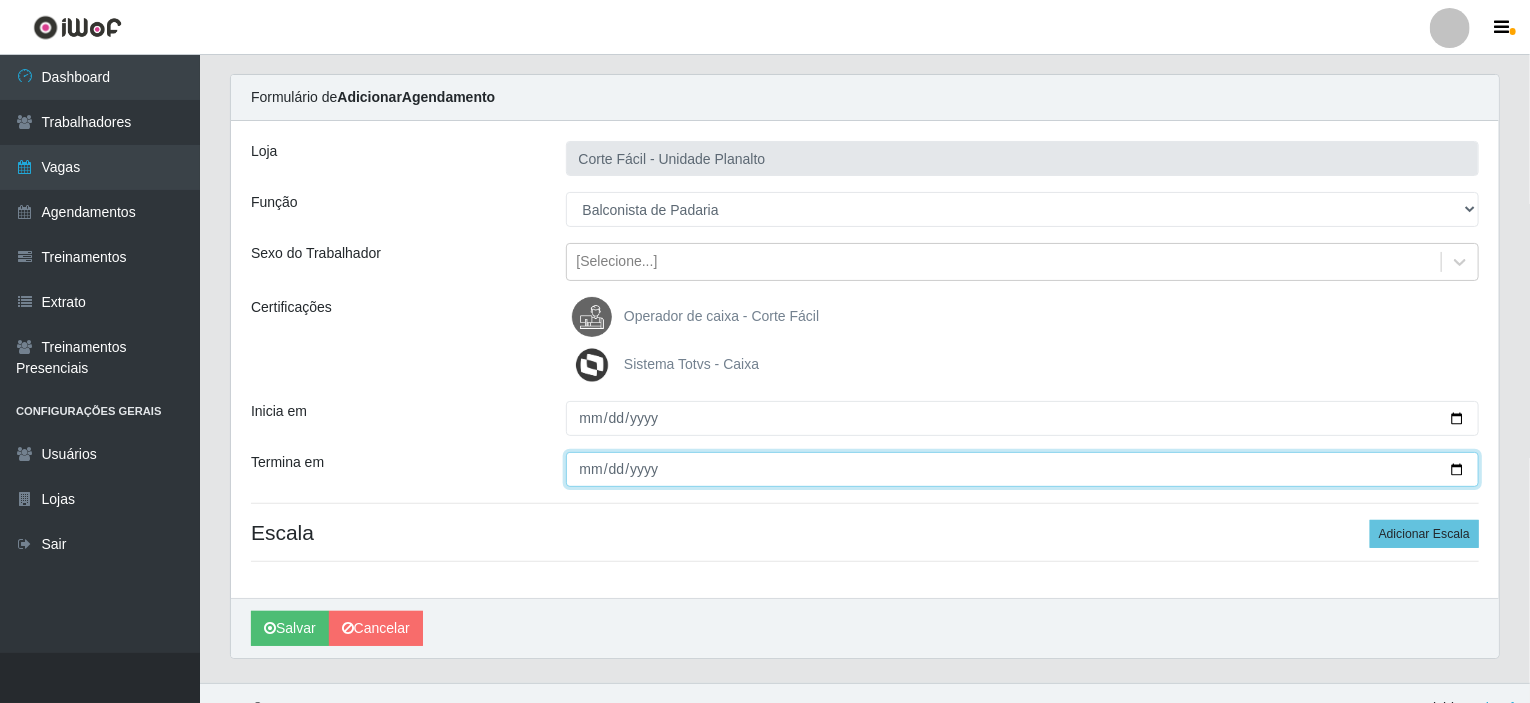 scroll, scrollTop: 79, scrollLeft: 0, axis: vertical 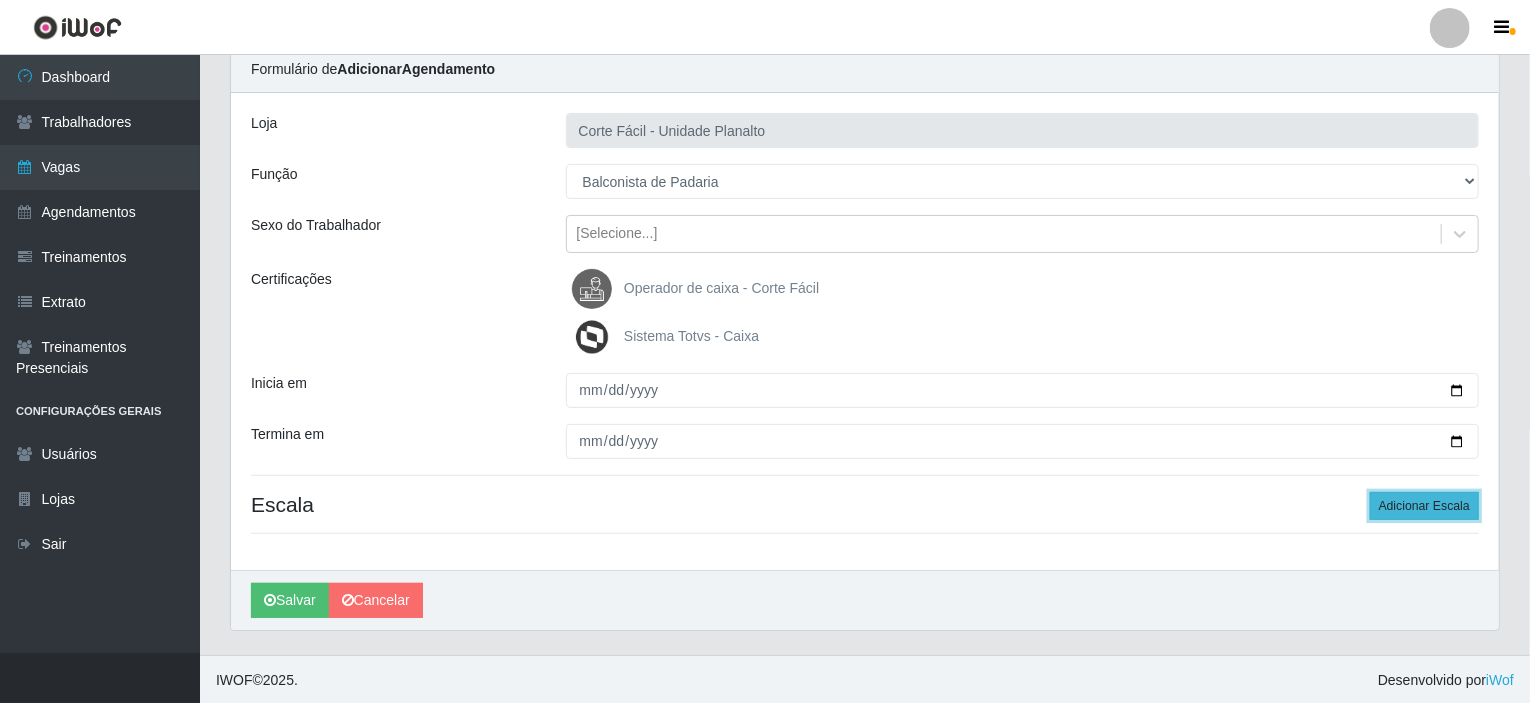 click on "Adicionar Escala" at bounding box center [1424, 506] 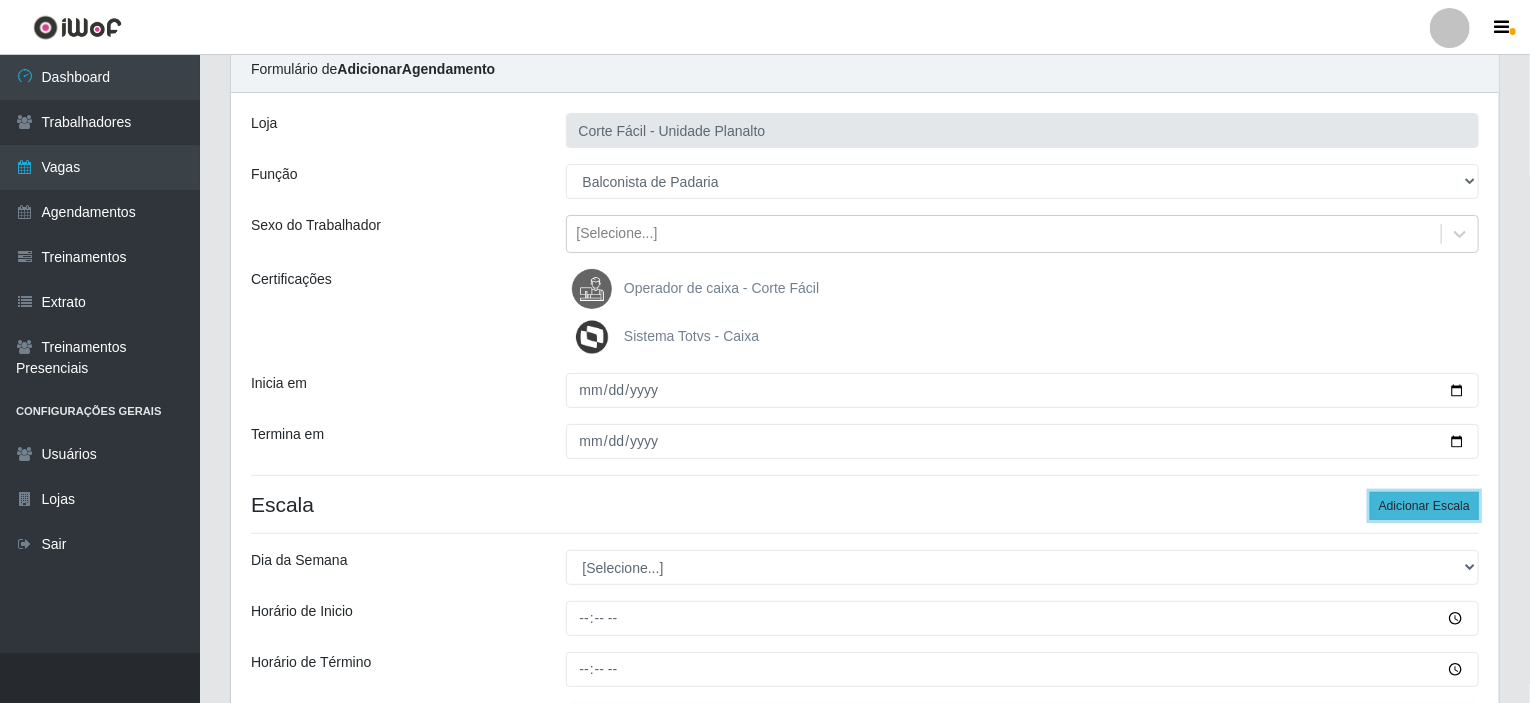 click on "Adicionar Escala" at bounding box center [1424, 506] 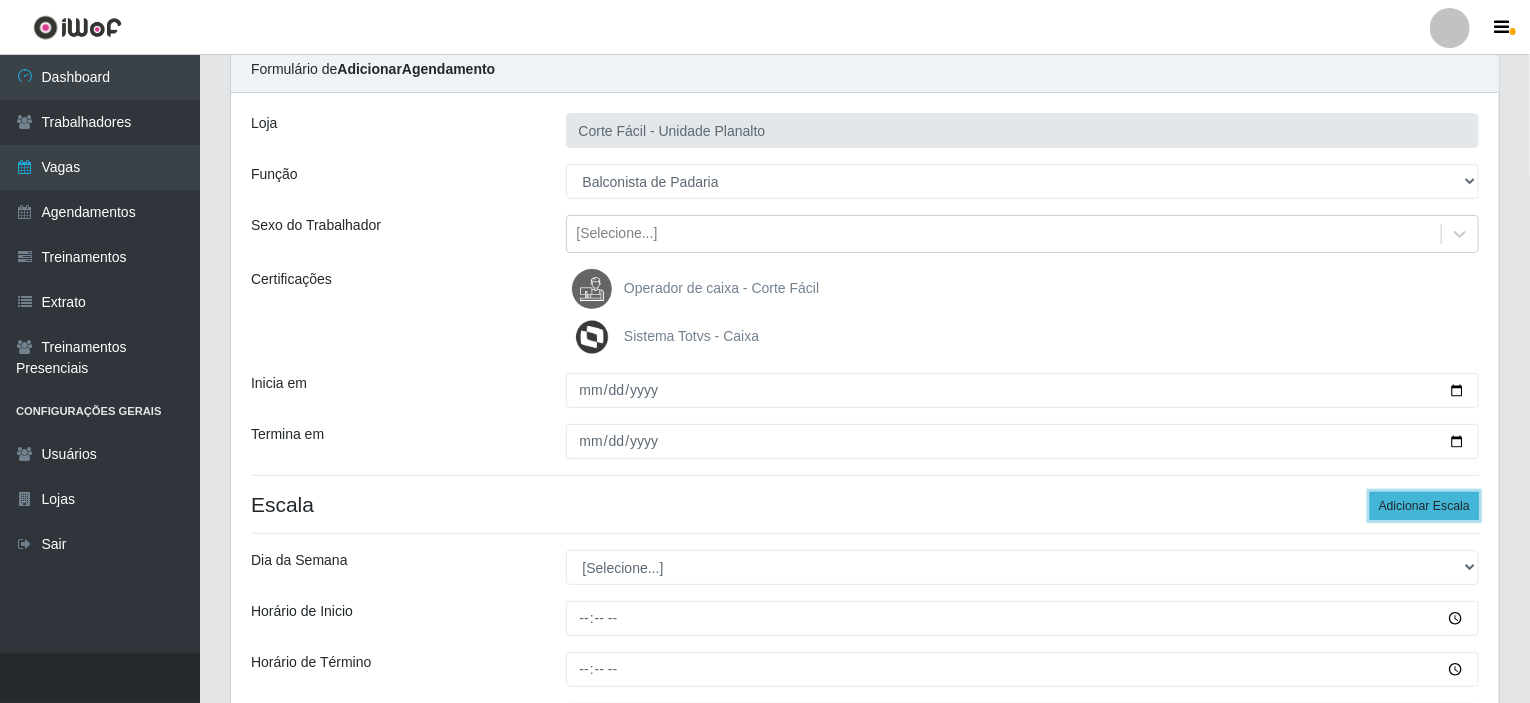 click on "Adicionar Escala" at bounding box center (1424, 506) 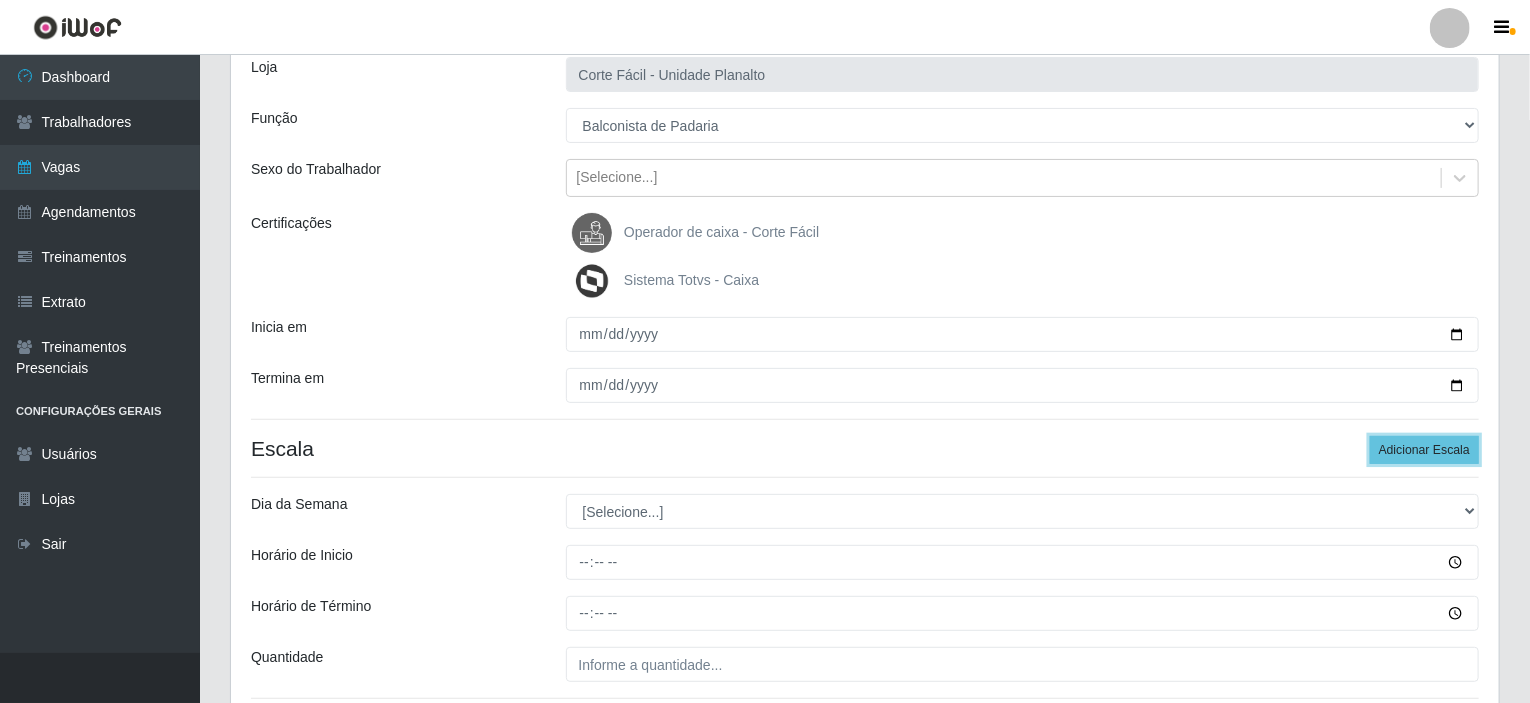 scroll, scrollTop: 179, scrollLeft: 0, axis: vertical 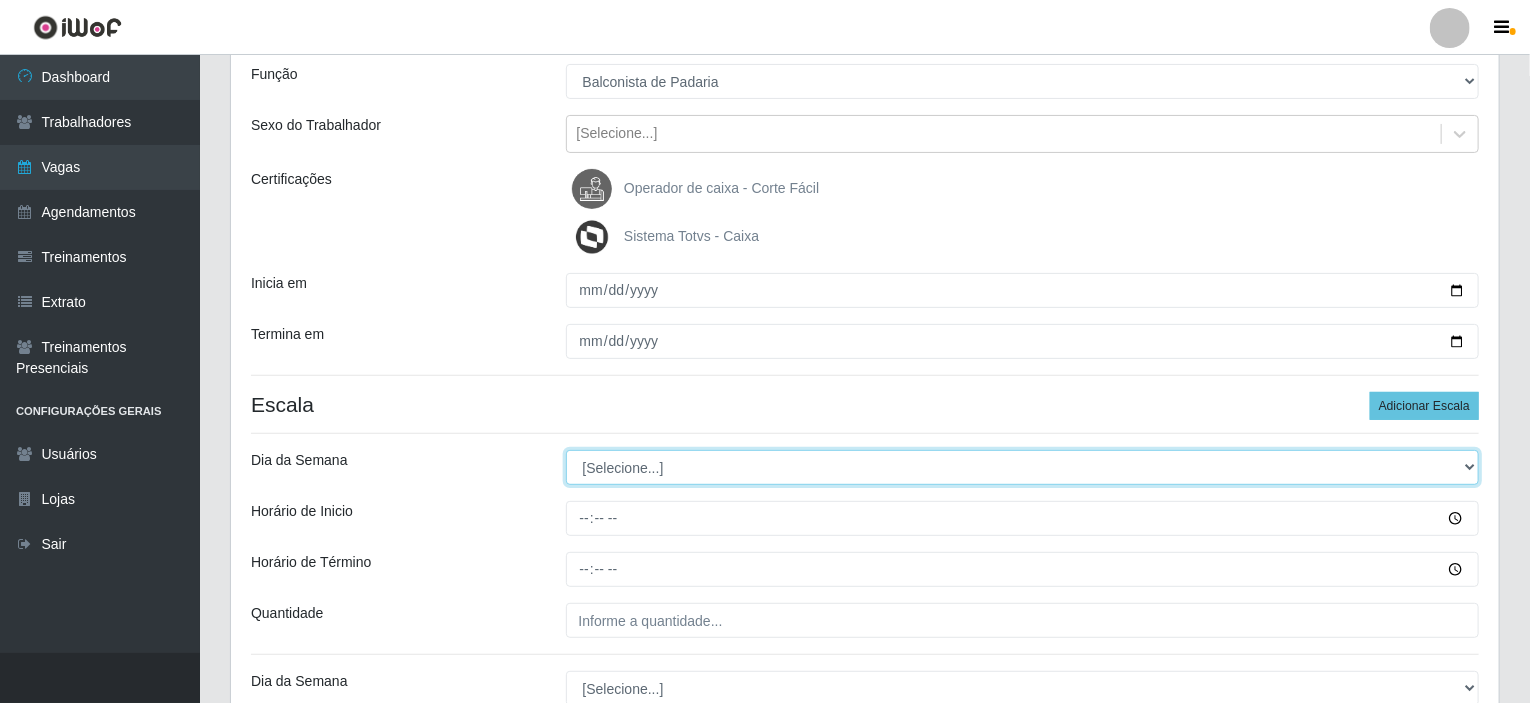 click on "[Selecione...] Segunda Terça Quarta Quinta Sexta Sábado Domingo" at bounding box center [1023, 467] 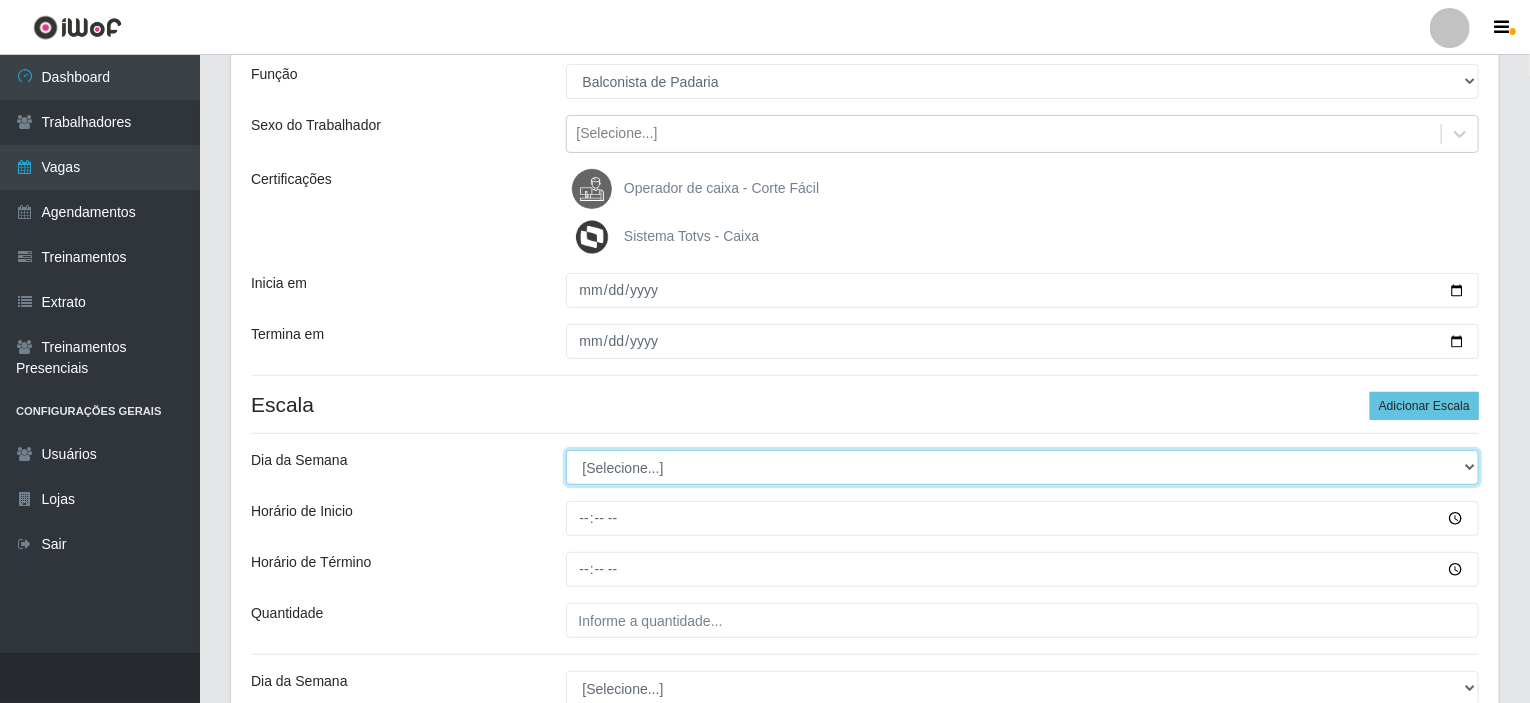 select on "1" 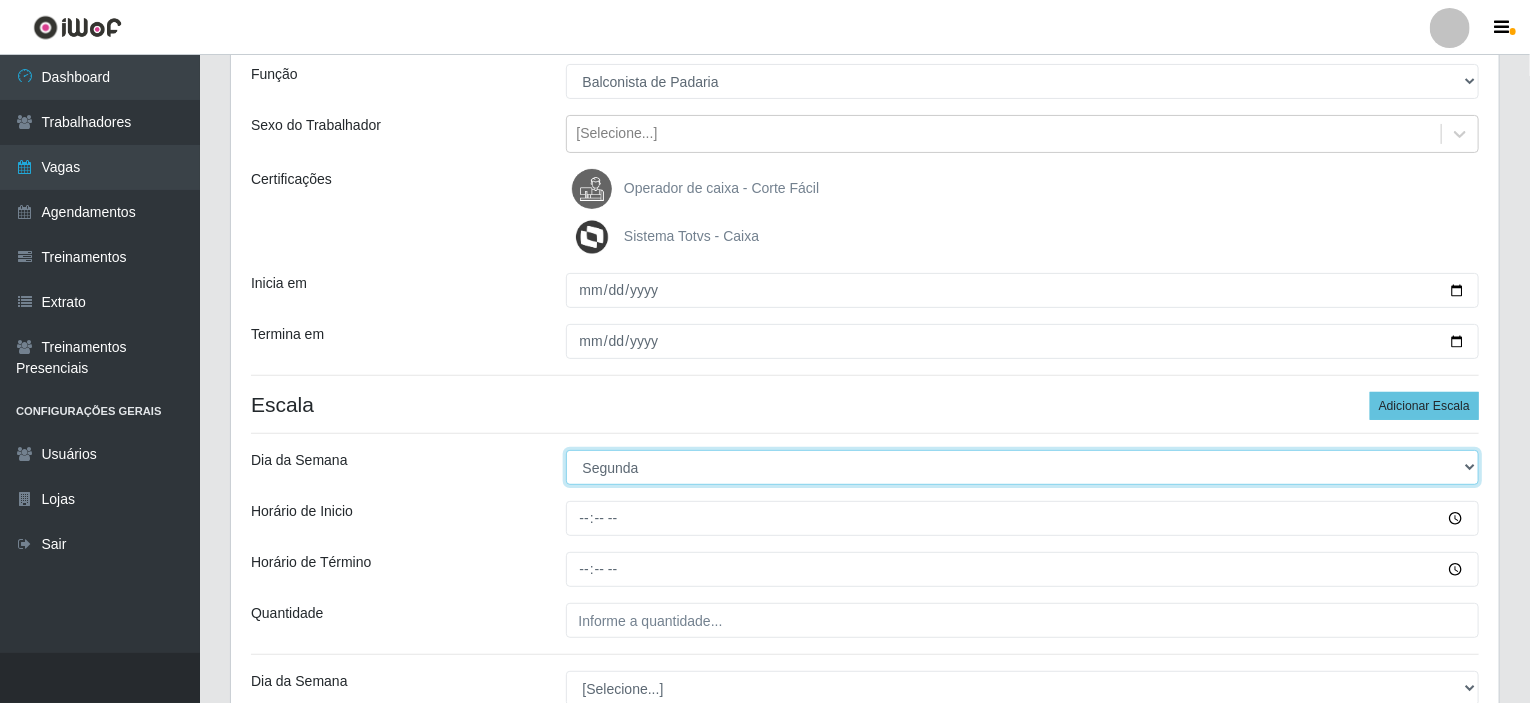 click on "[Selecione...] Segunda Terça Quarta Quinta Sexta Sábado Domingo" at bounding box center (1023, 467) 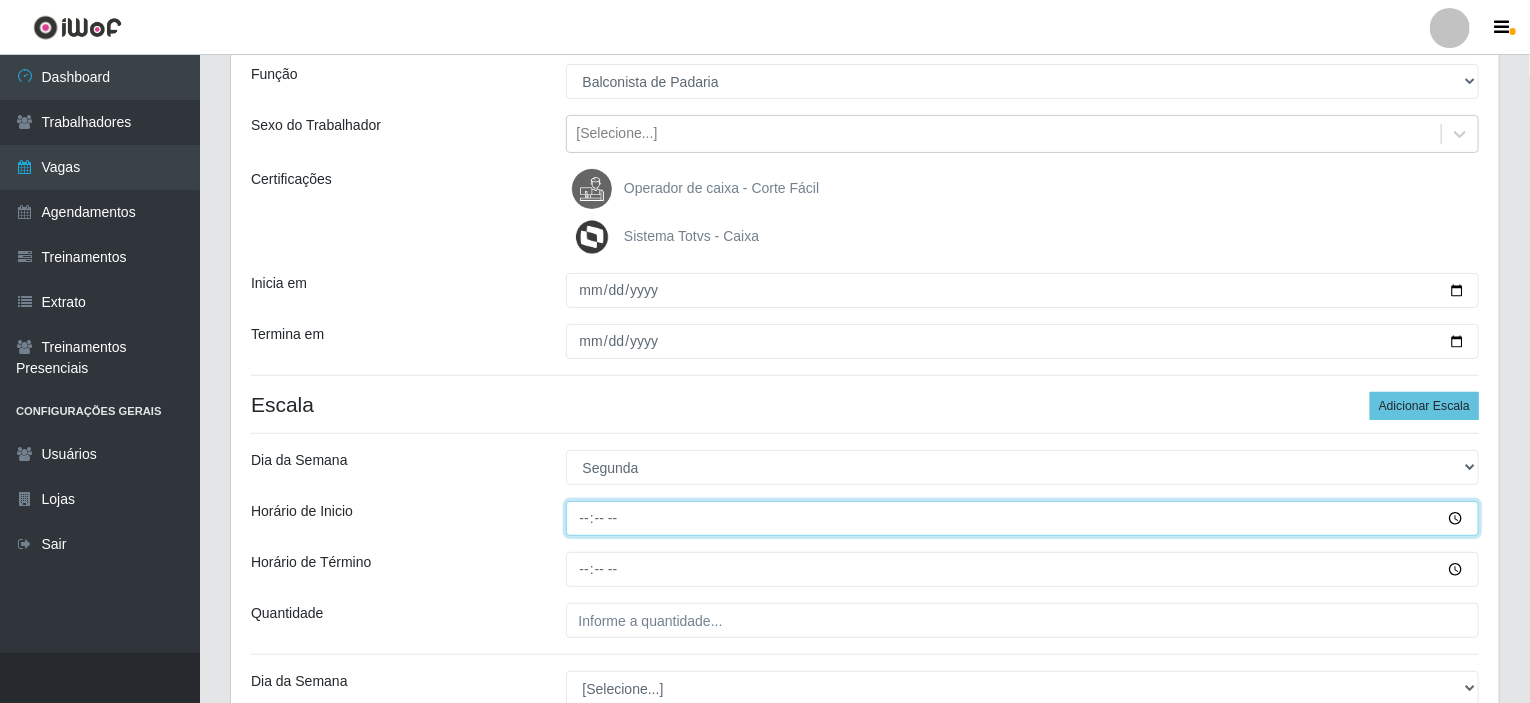click on "Horário de Inicio" at bounding box center (1023, 518) 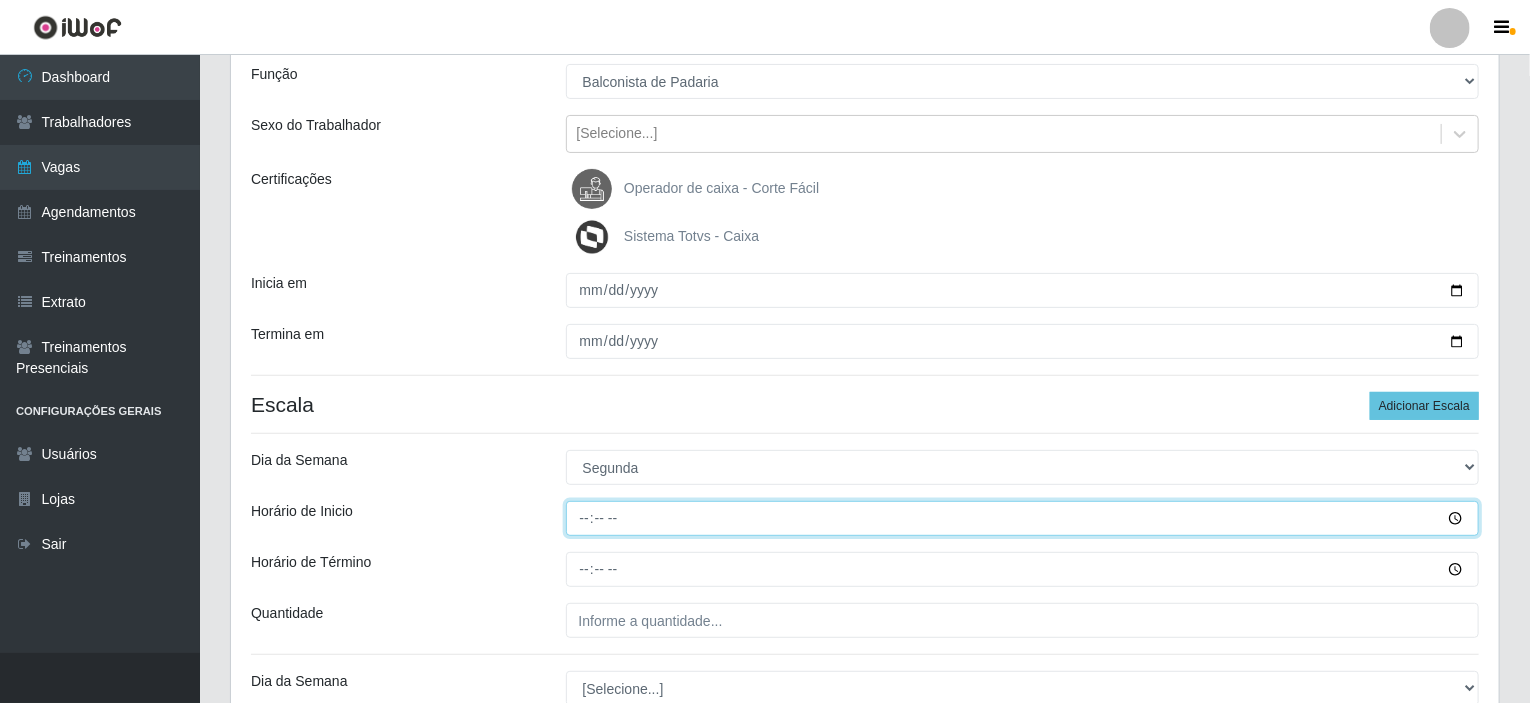 type on "08:00" 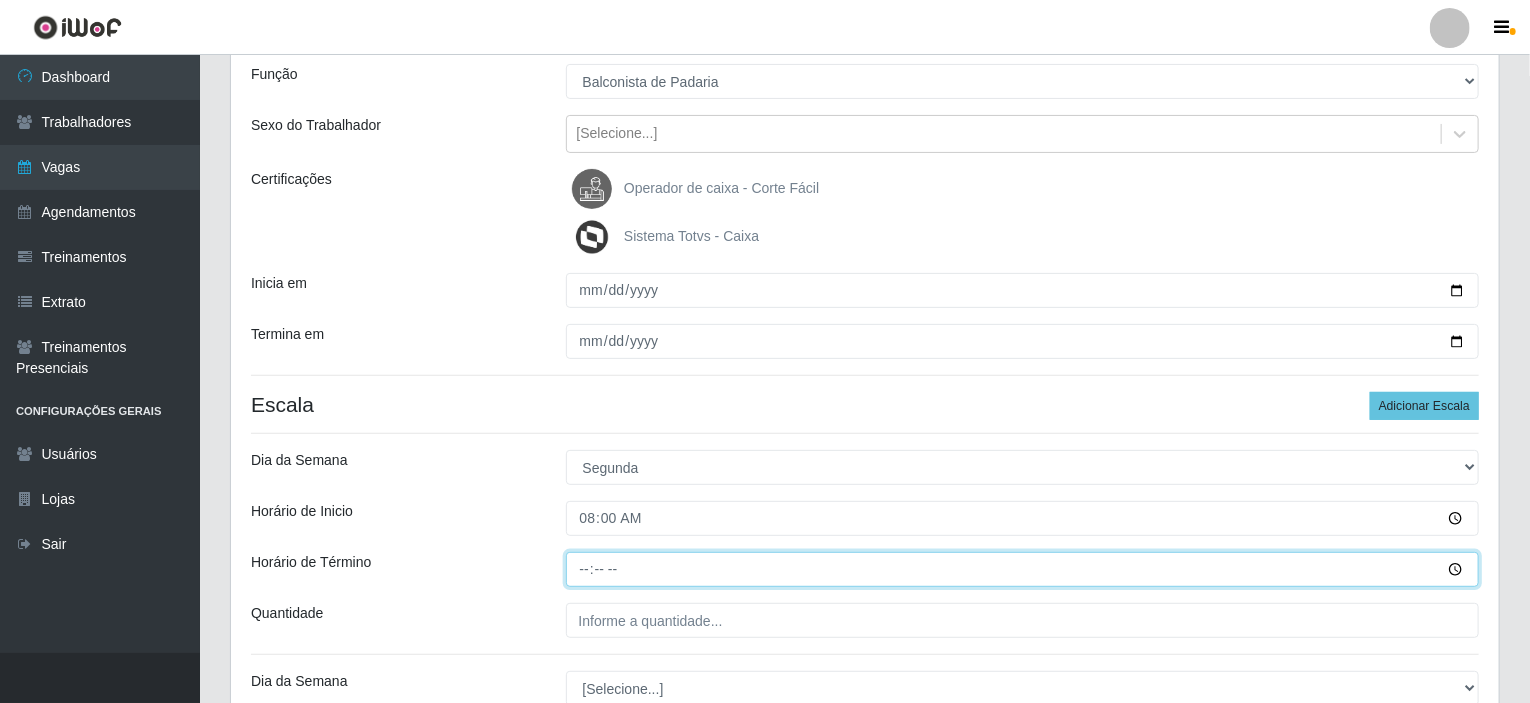 click on "Horário de Término" at bounding box center (1023, 569) 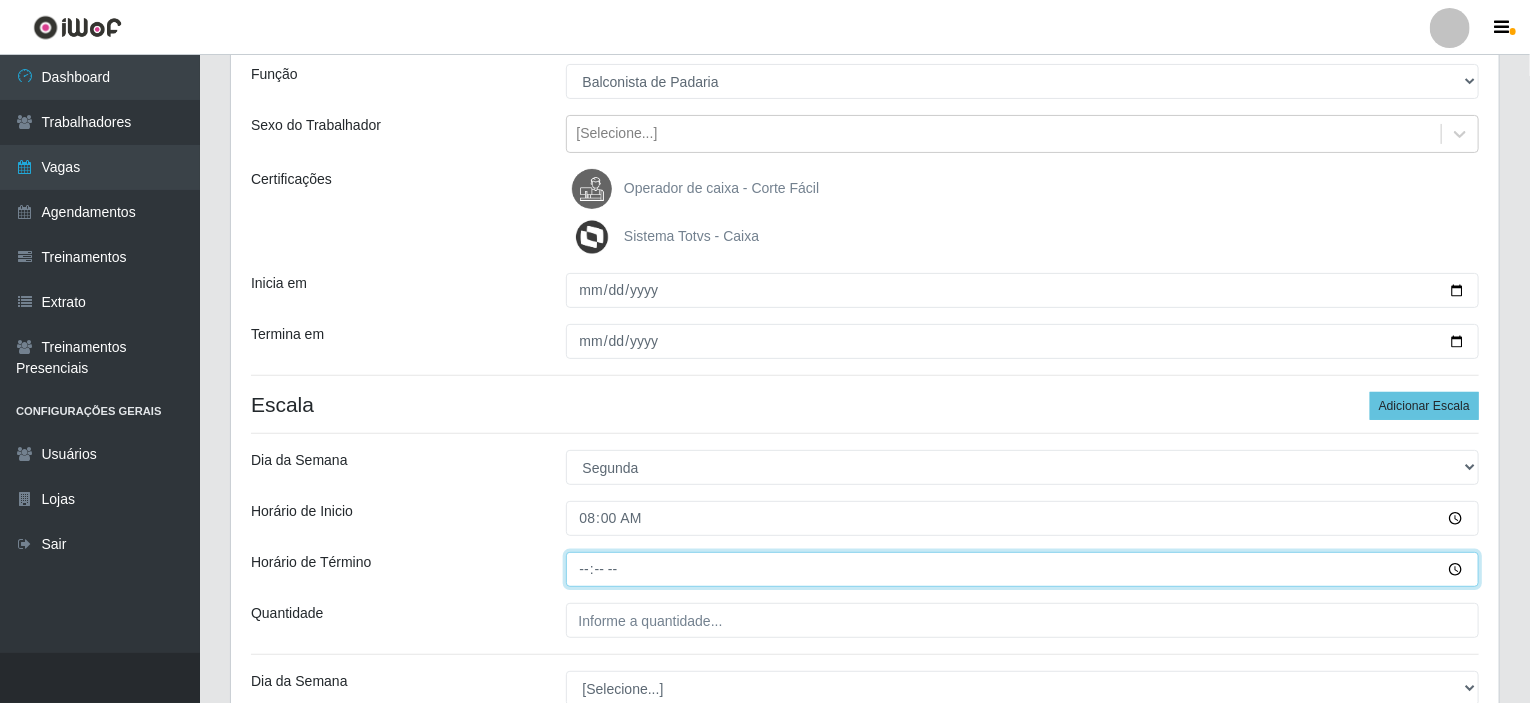 type on "14:00" 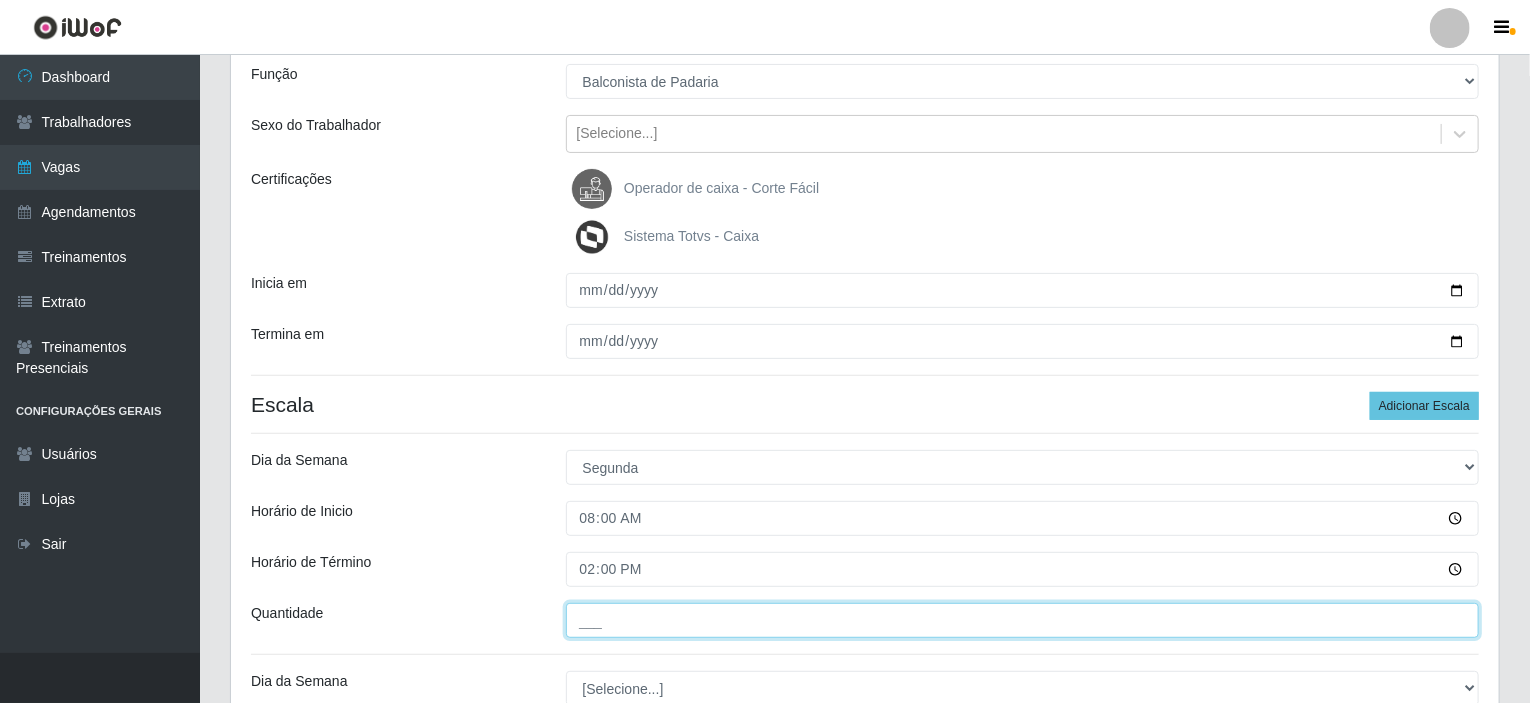 click on "___" at bounding box center (1023, 620) 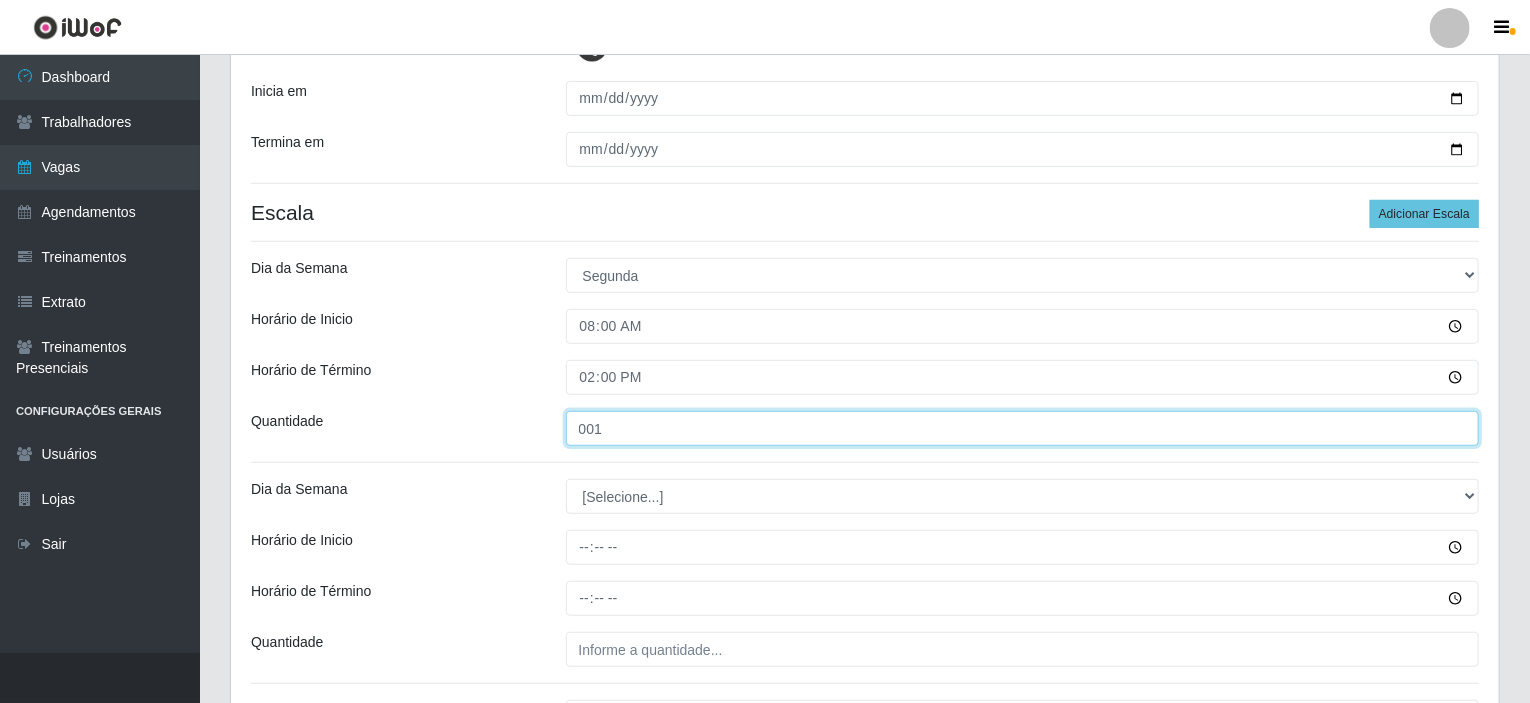 scroll, scrollTop: 379, scrollLeft: 0, axis: vertical 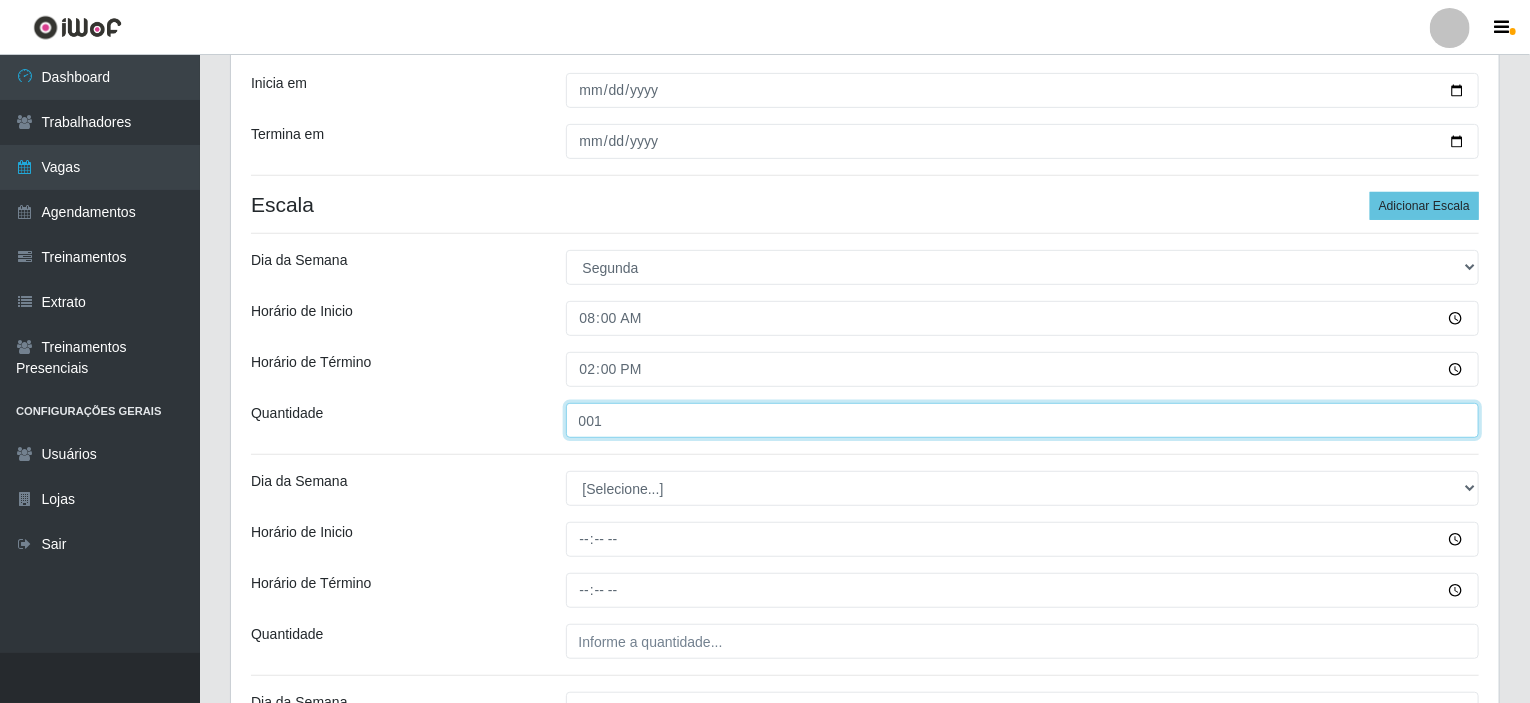 type on "001" 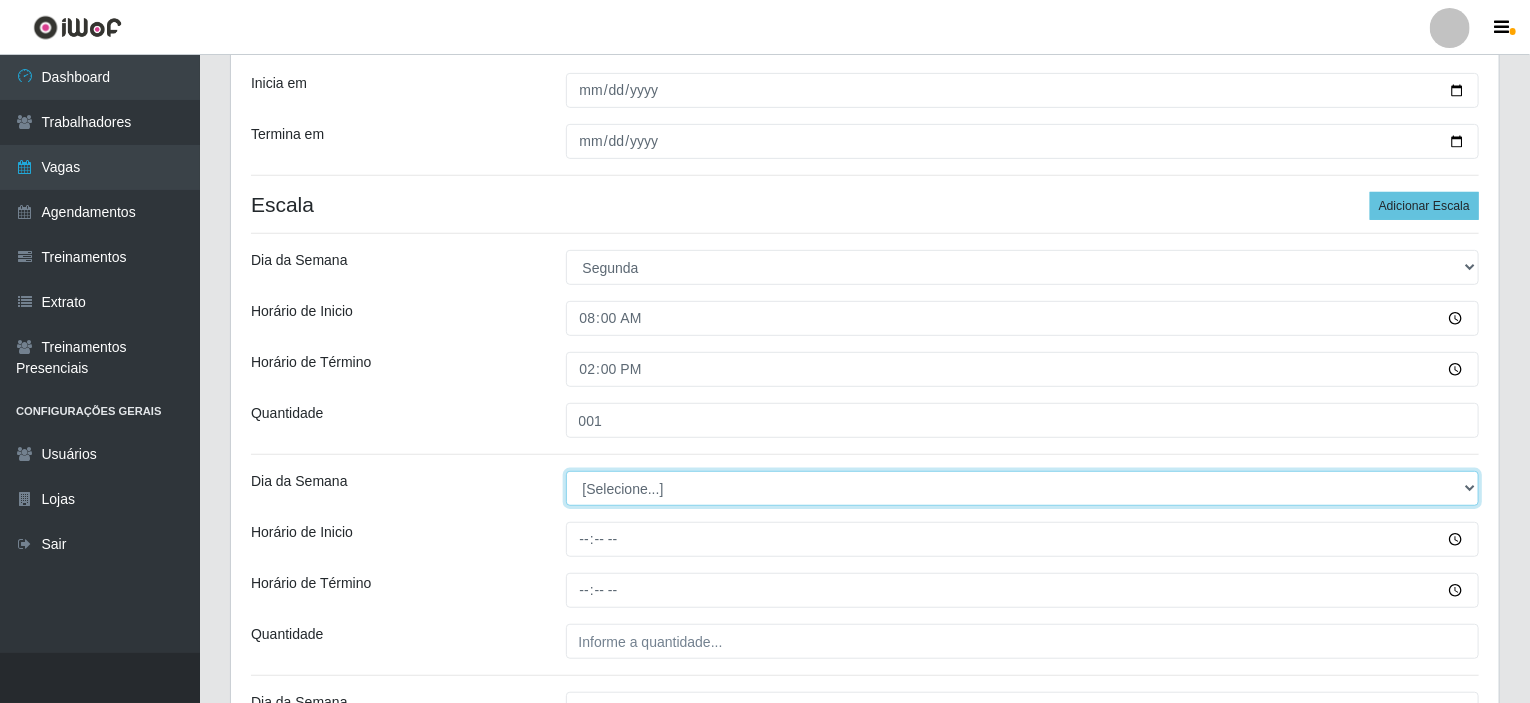 click on "[Selecione...] Segunda Terça Quarta Quinta Sexta Sábado Domingo" at bounding box center [1023, 488] 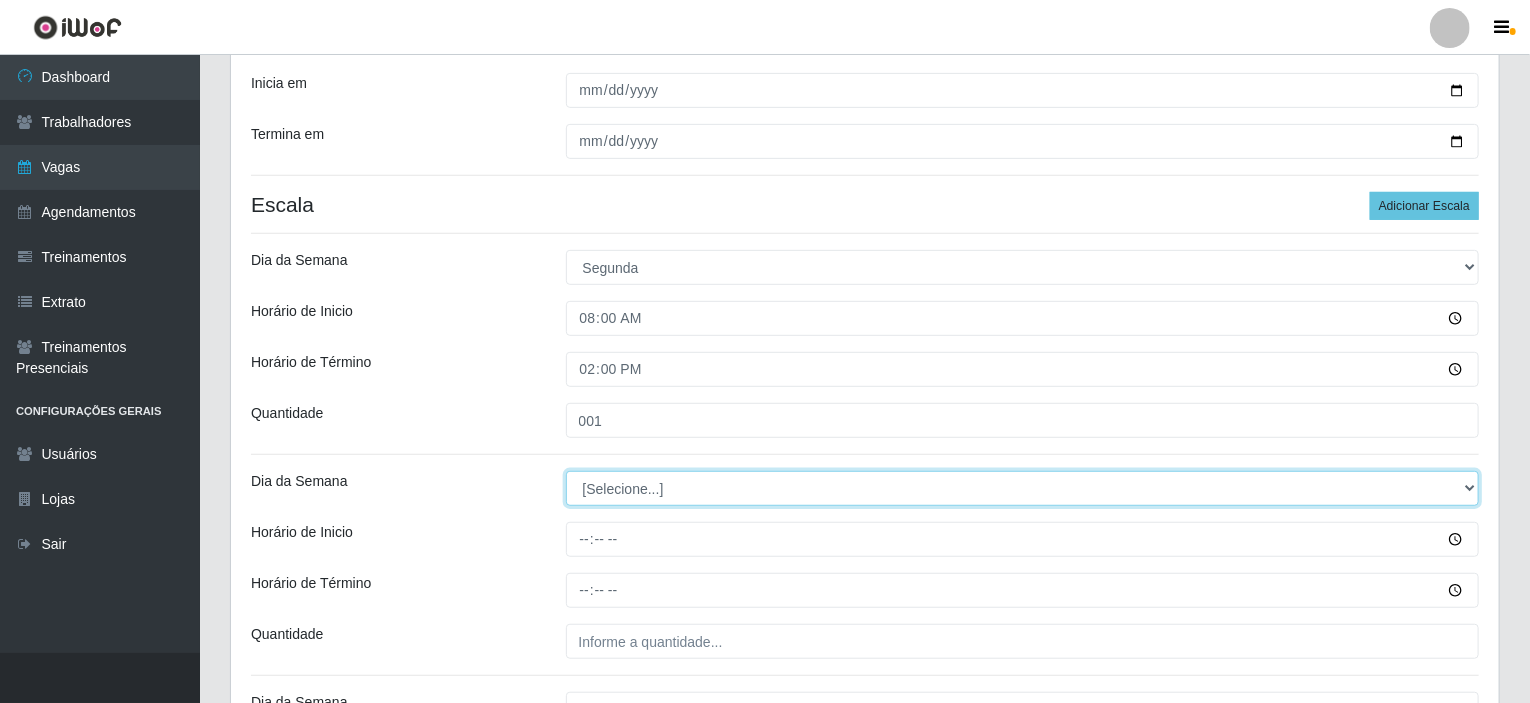 select on "2" 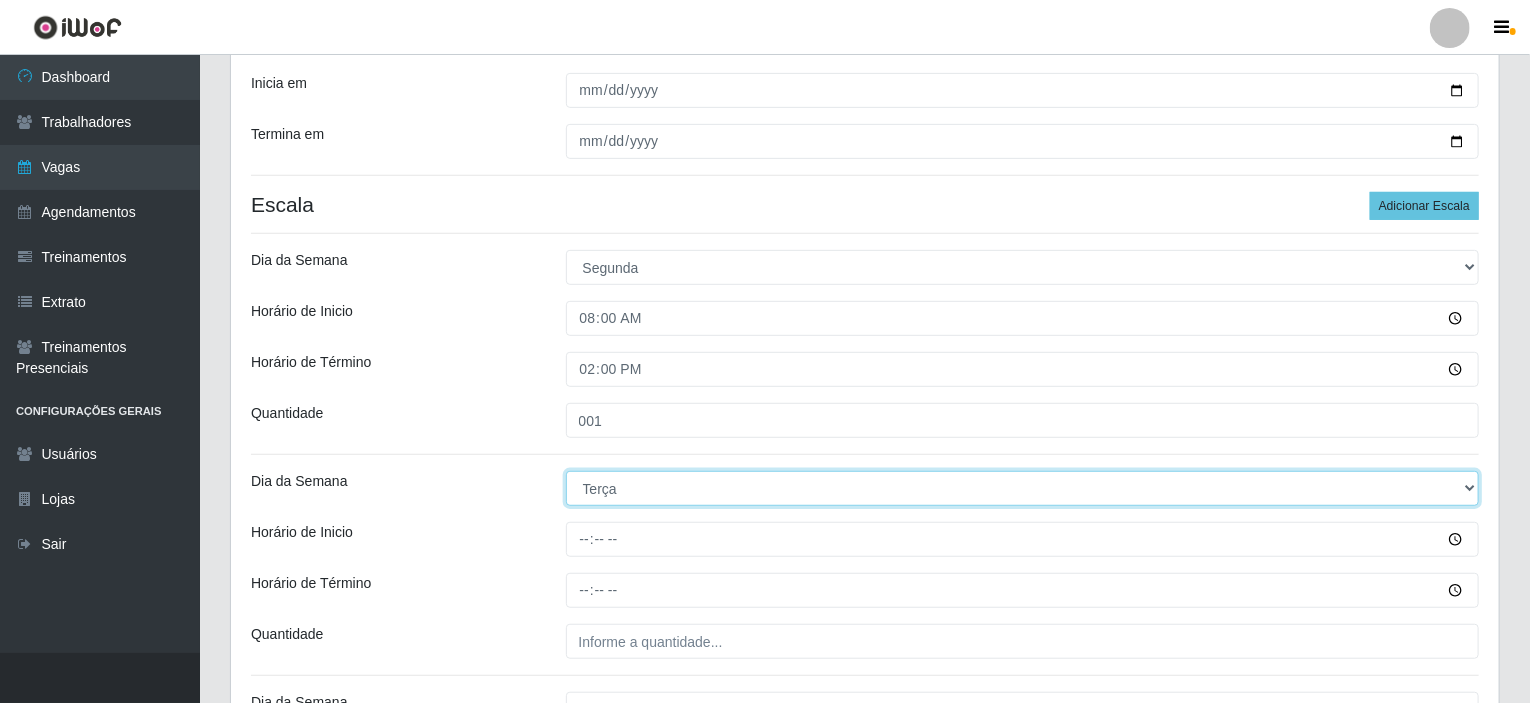 click on "[Selecione...] Segunda Terça Quarta Quinta Sexta Sábado Domingo" at bounding box center (1023, 488) 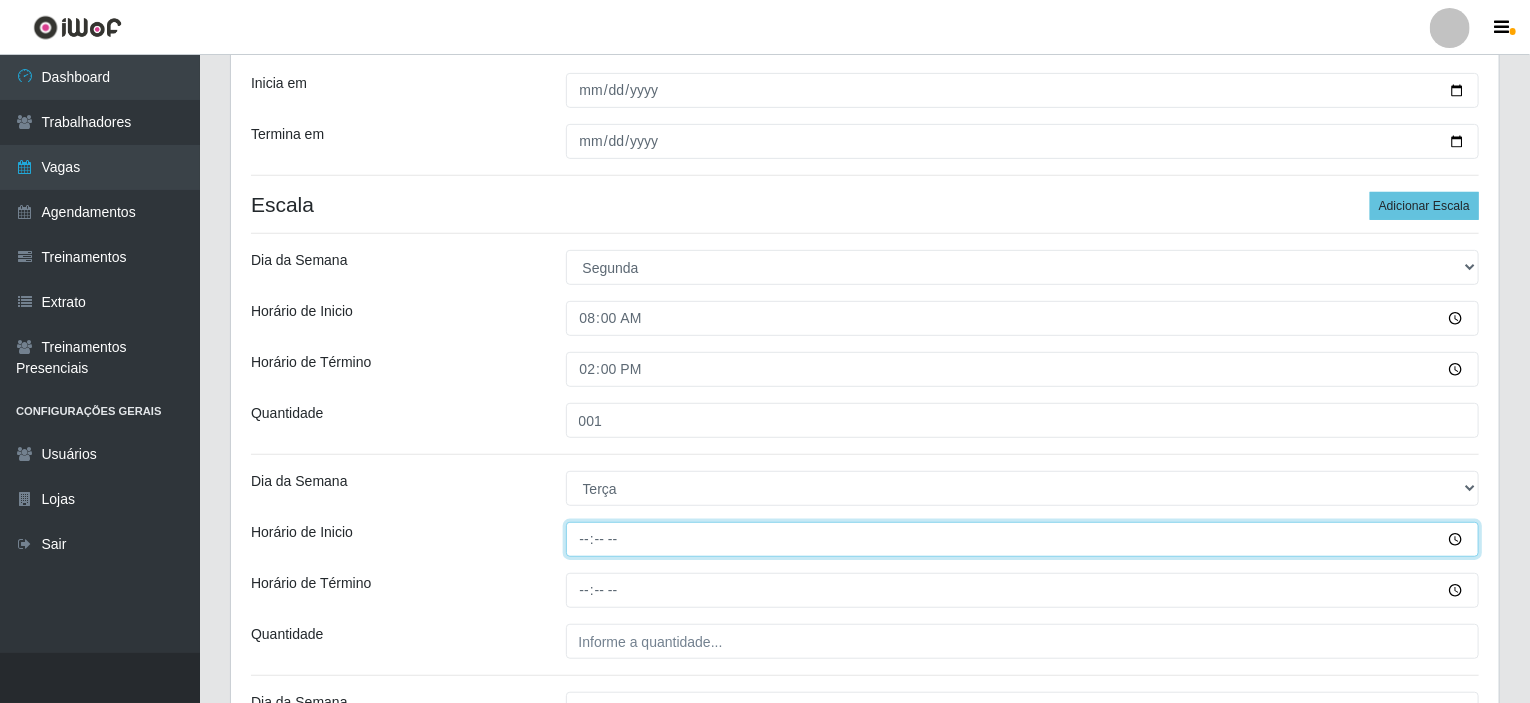 click on "Horário de Inicio" at bounding box center [1023, 539] 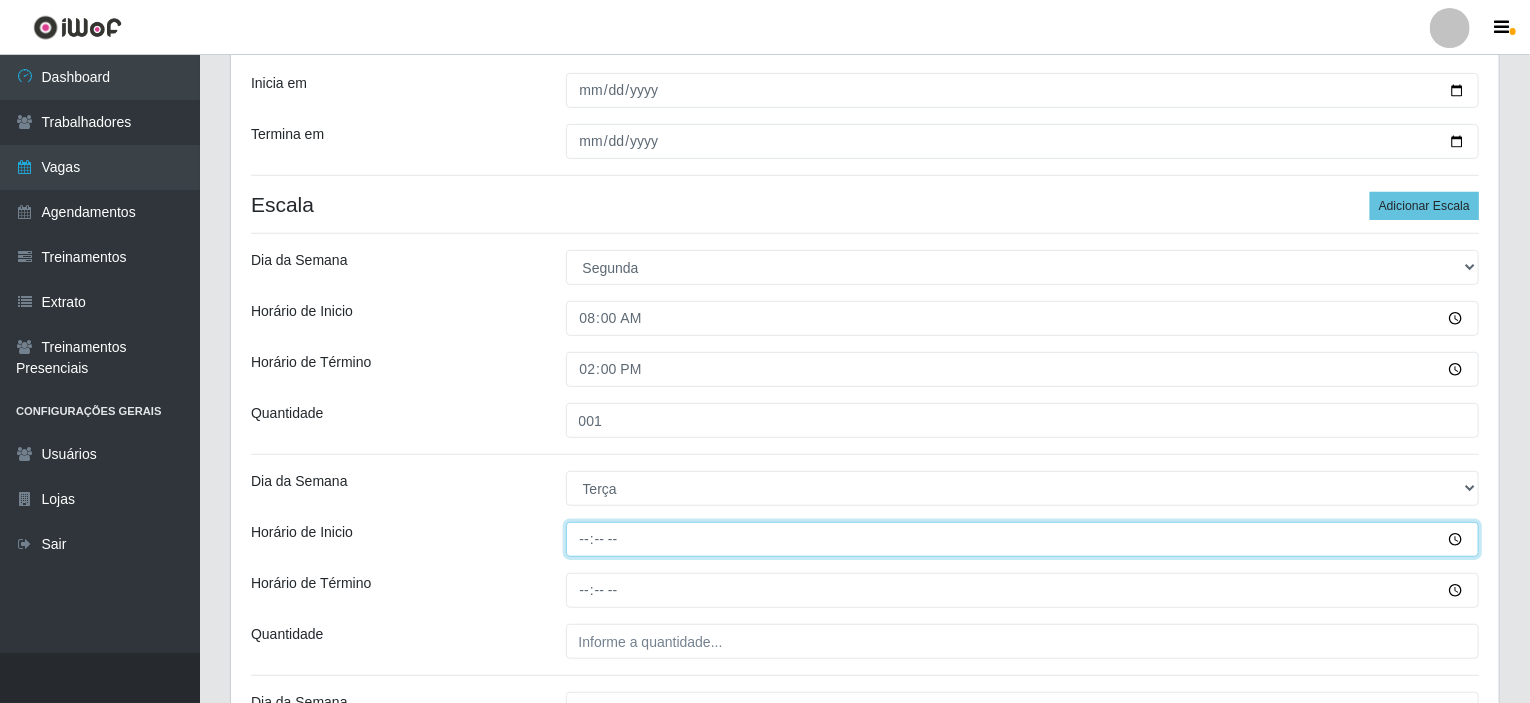 type on "08:00" 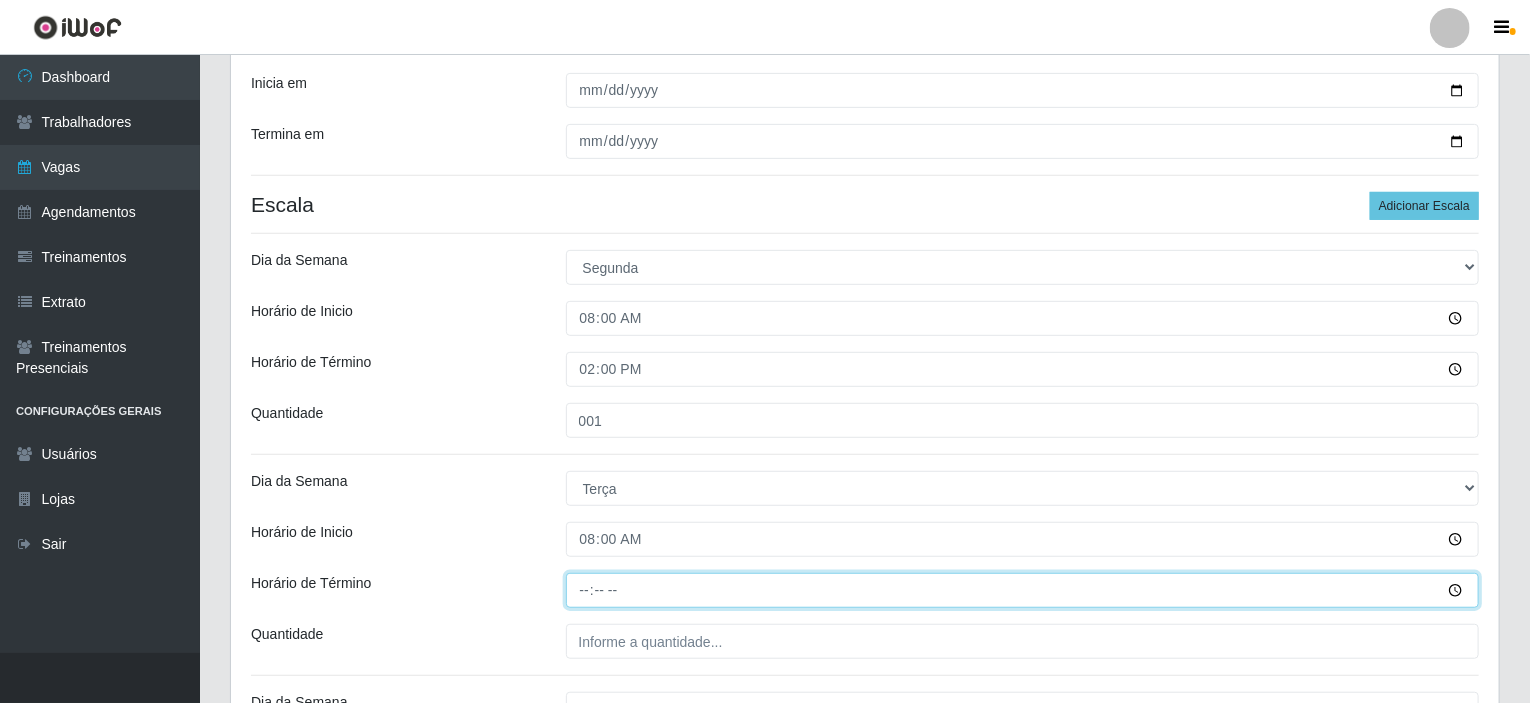 click on "Horário de Término" at bounding box center (1023, 590) 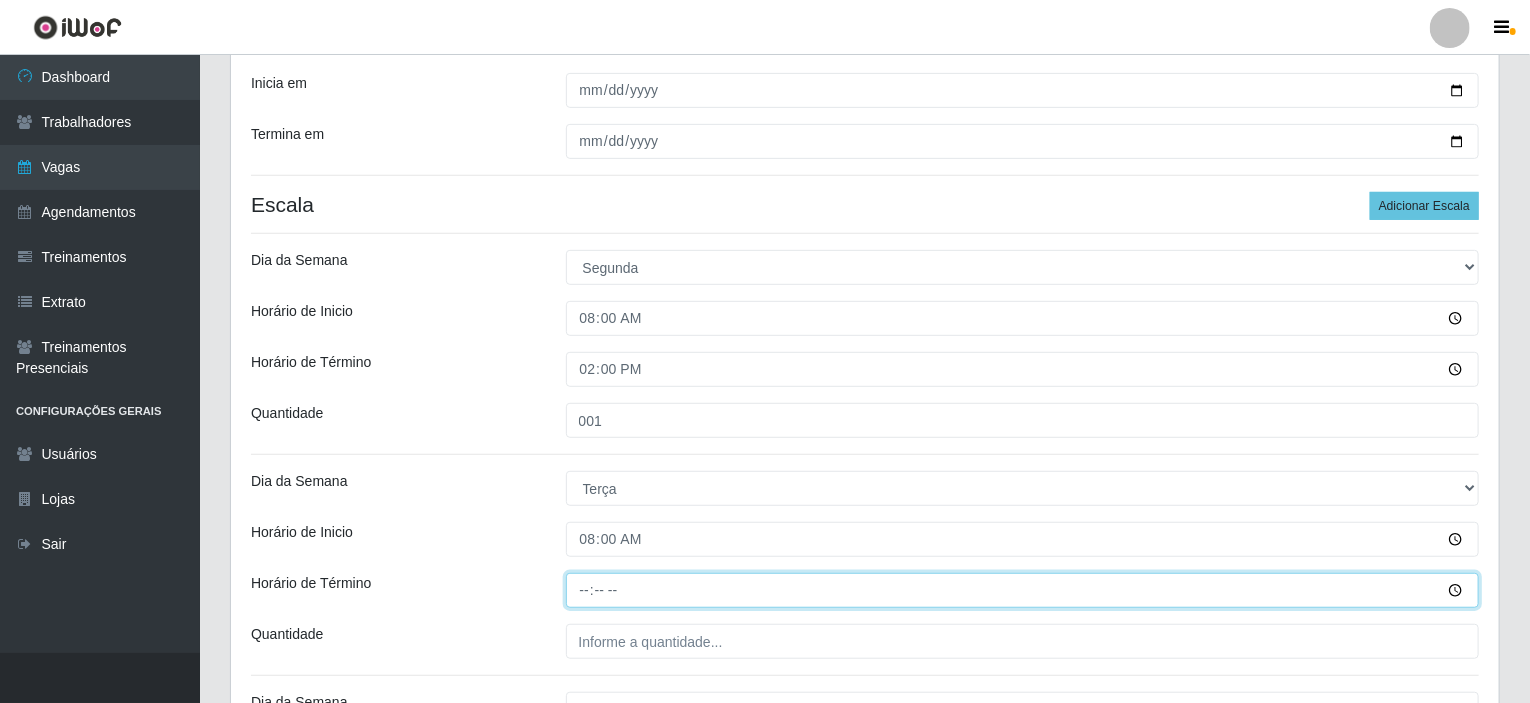 type on "14:00" 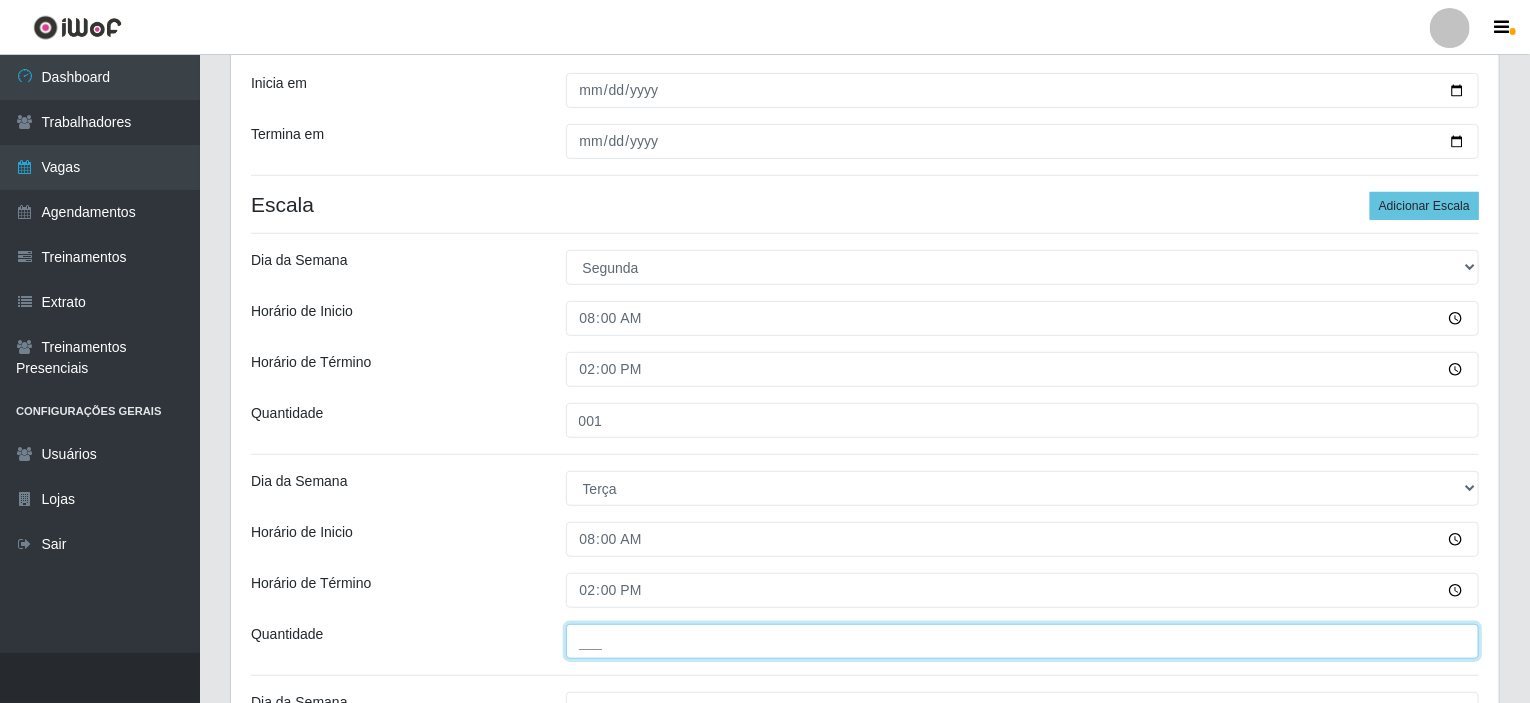 click on "___" at bounding box center [1023, 641] 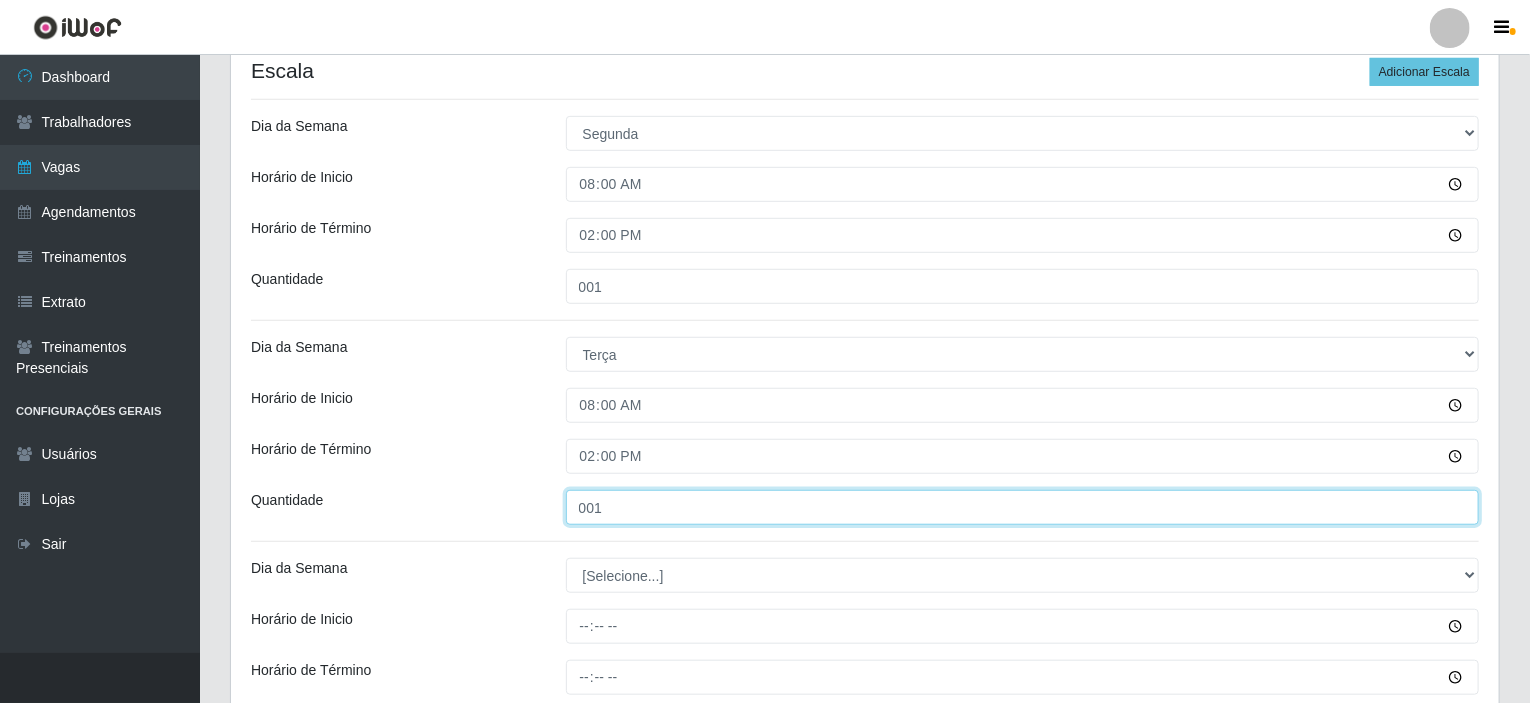 scroll, scrollTop: 741, scrollLeft: 0, axis: vertical 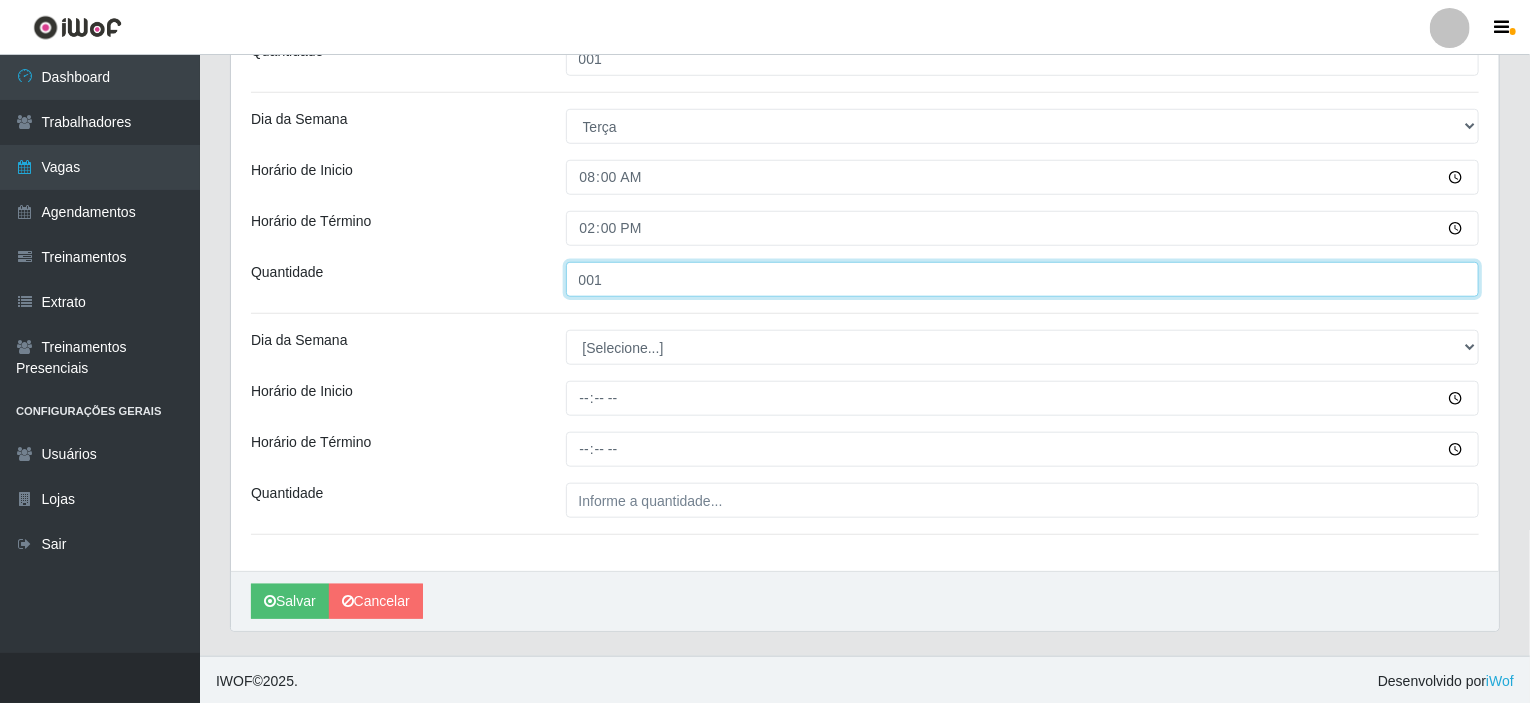type on "001" 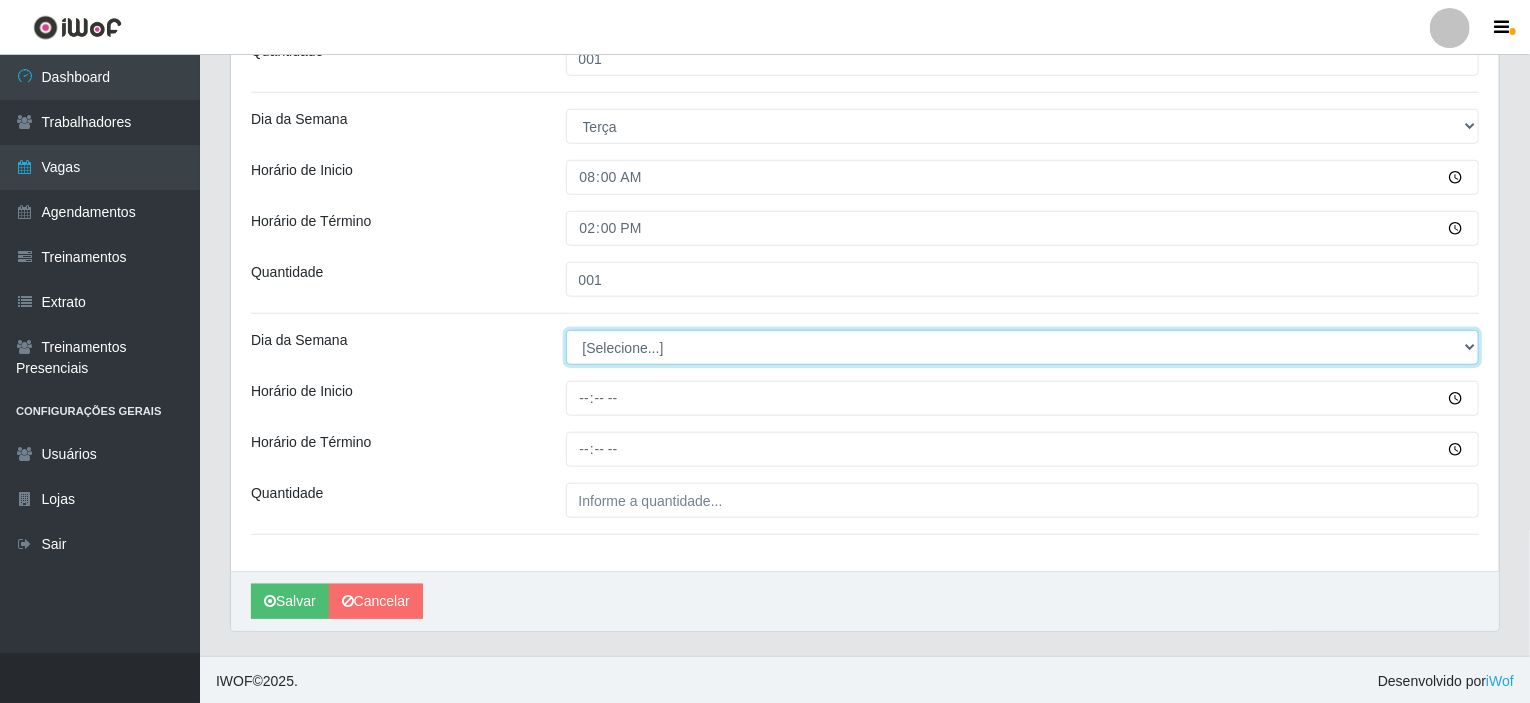 click on "[Selecione...] Segunda Terça Quarta Quinta Sexta Sábado Domingo" at bounding box center [1023, 347] 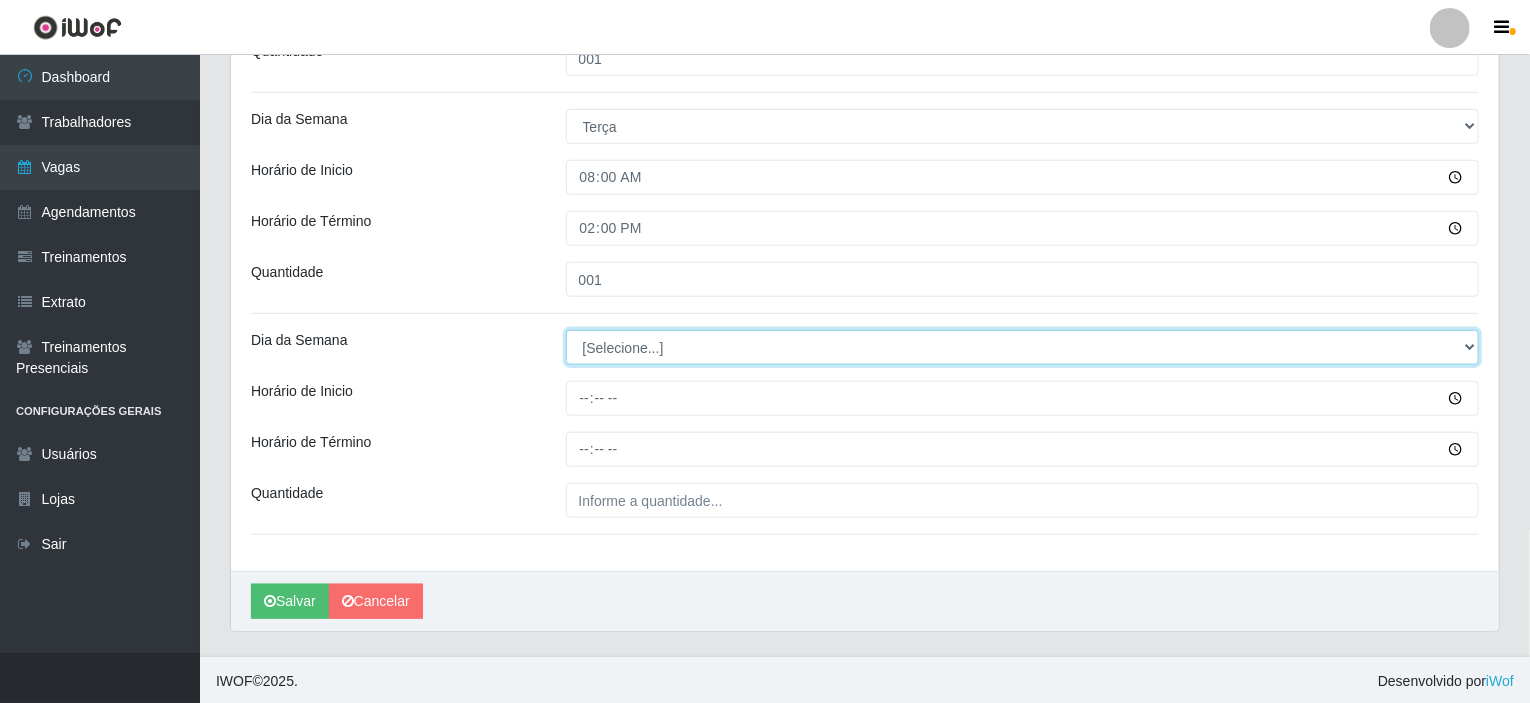 select on "3" 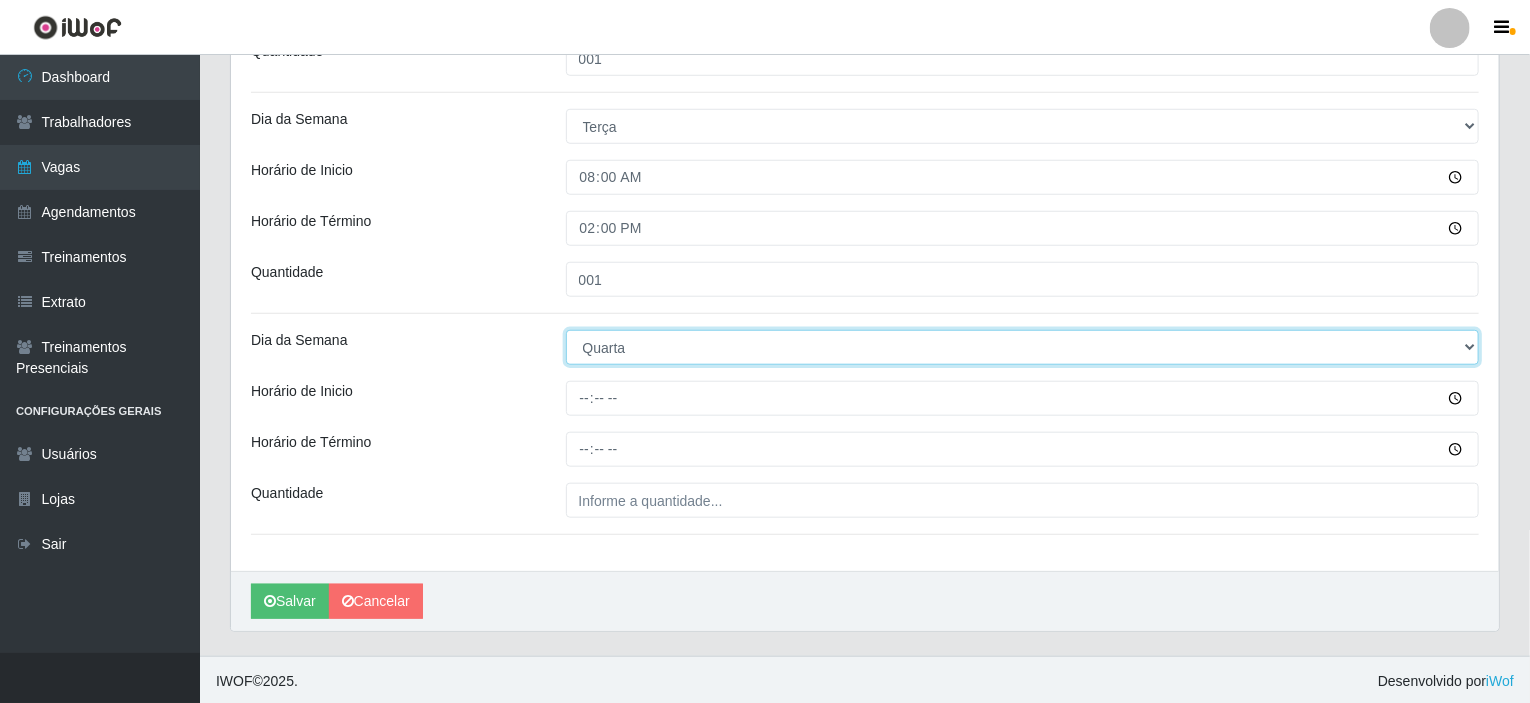 click on "[Selecione...] Segunda Terça Quarta Quinta Sexta Sábado Domingo" at bounding box center [1023, 347] 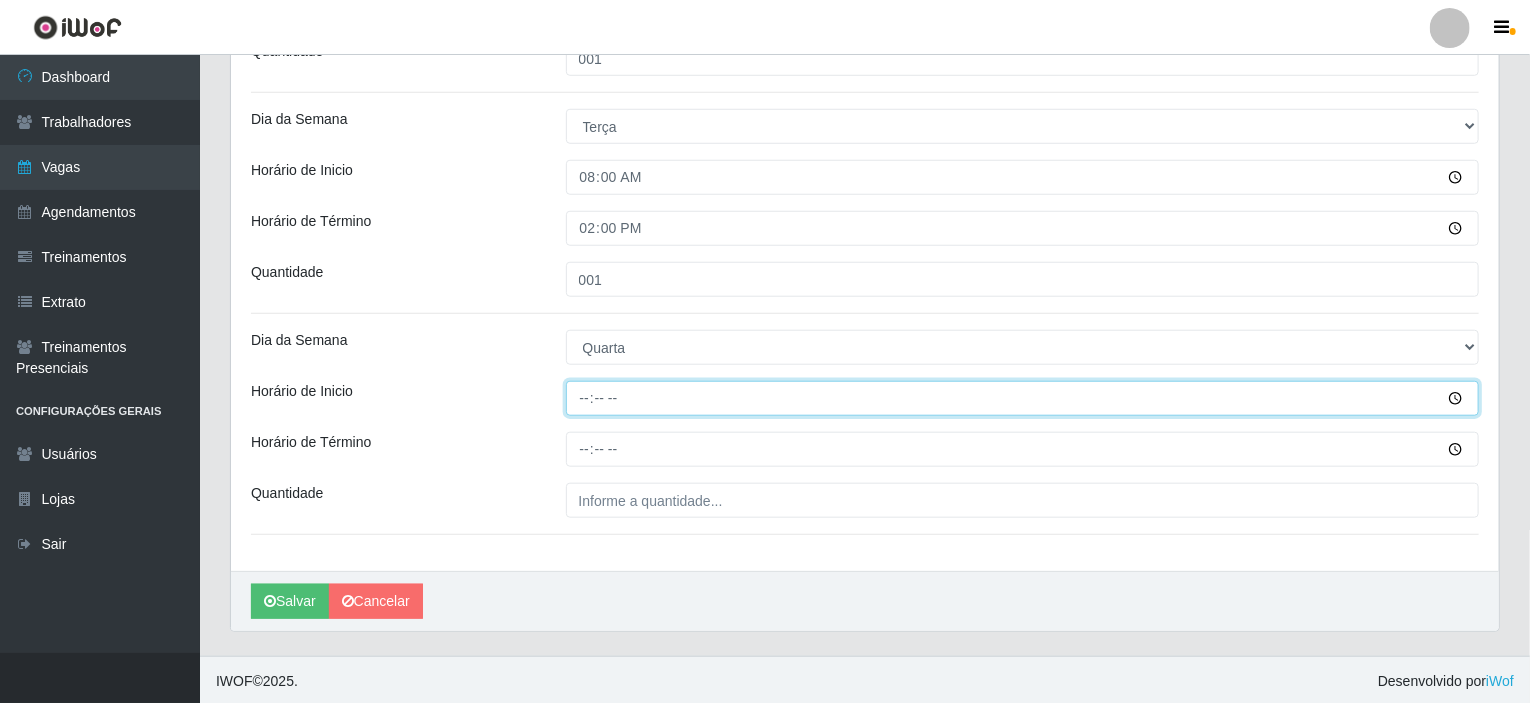click on "Horário de Inicio" at bounding box center [1023, 398] 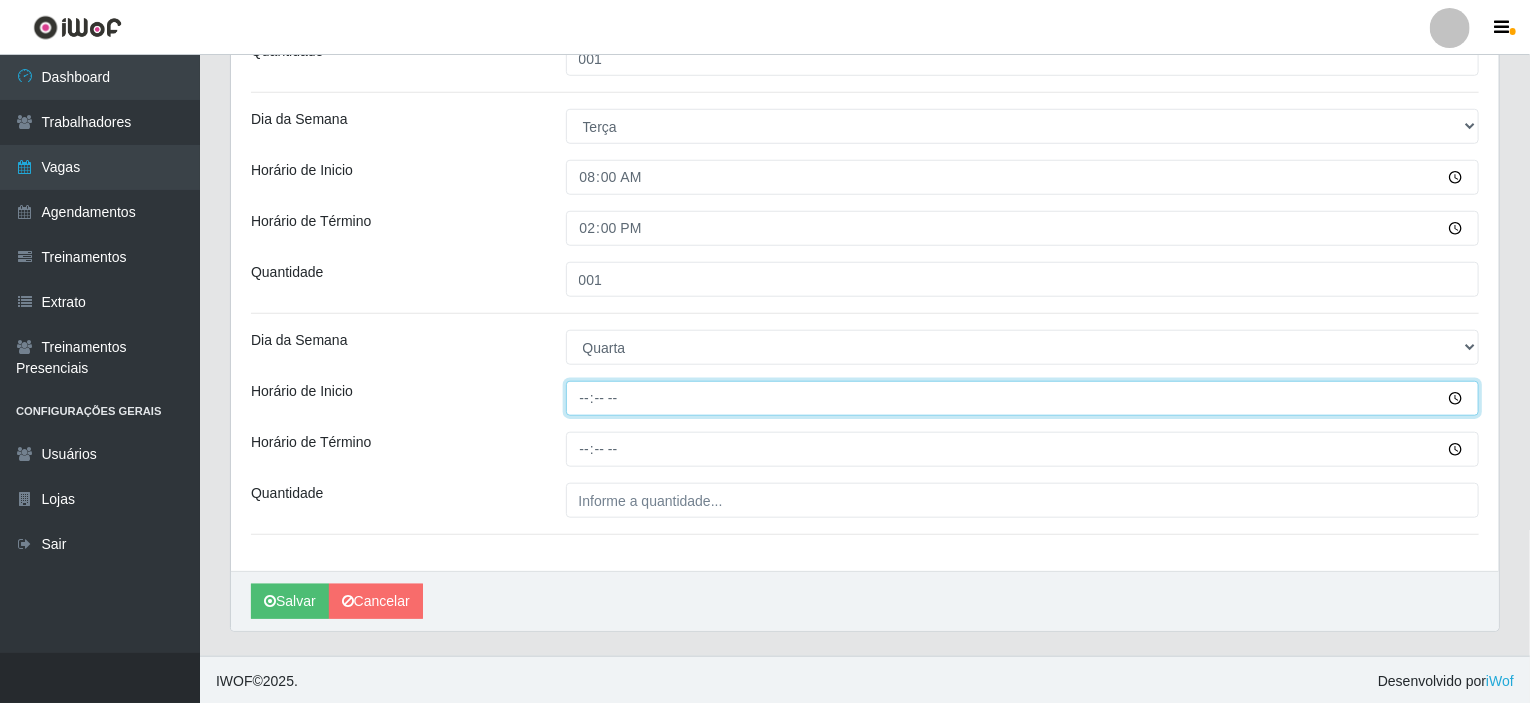 type on "08:00" 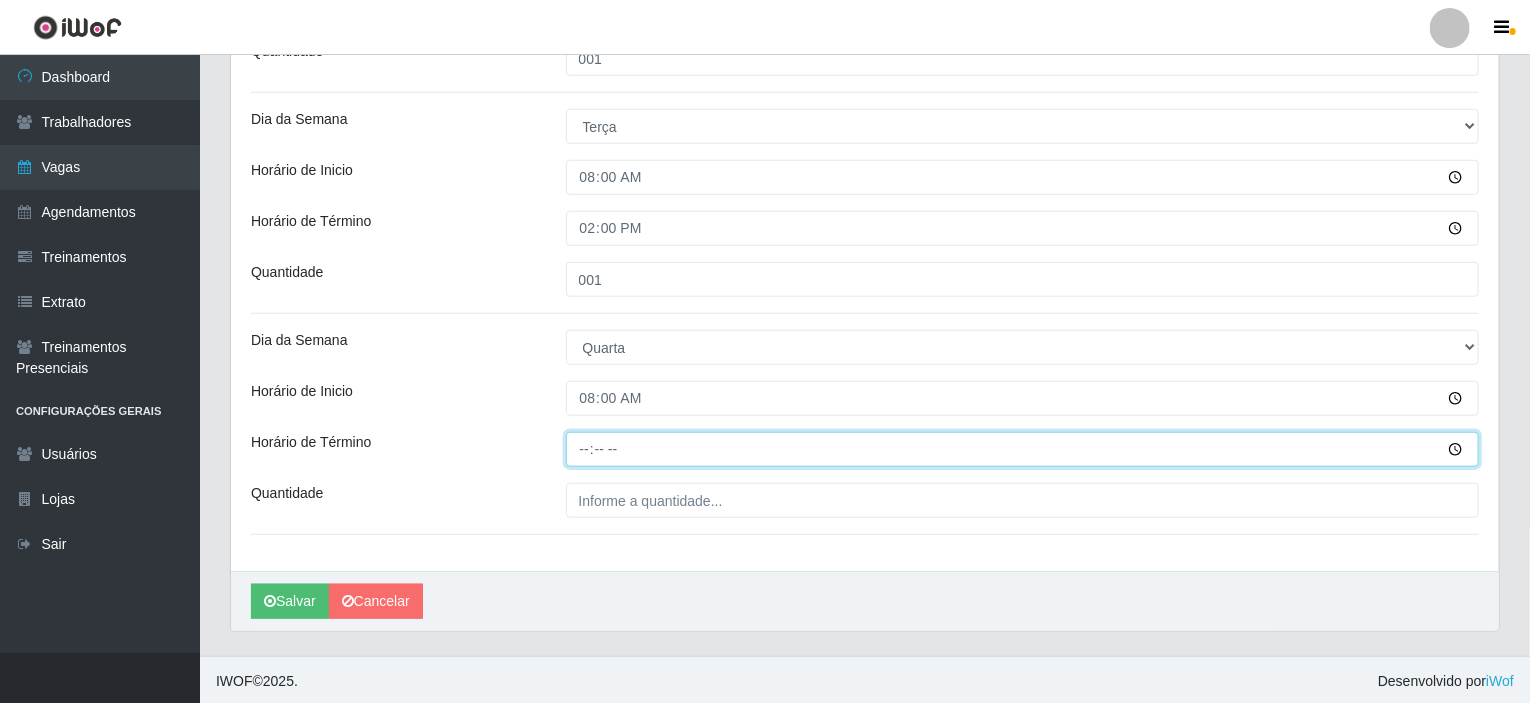 click on "Horário de Término" at bounding box center [1023, 449] 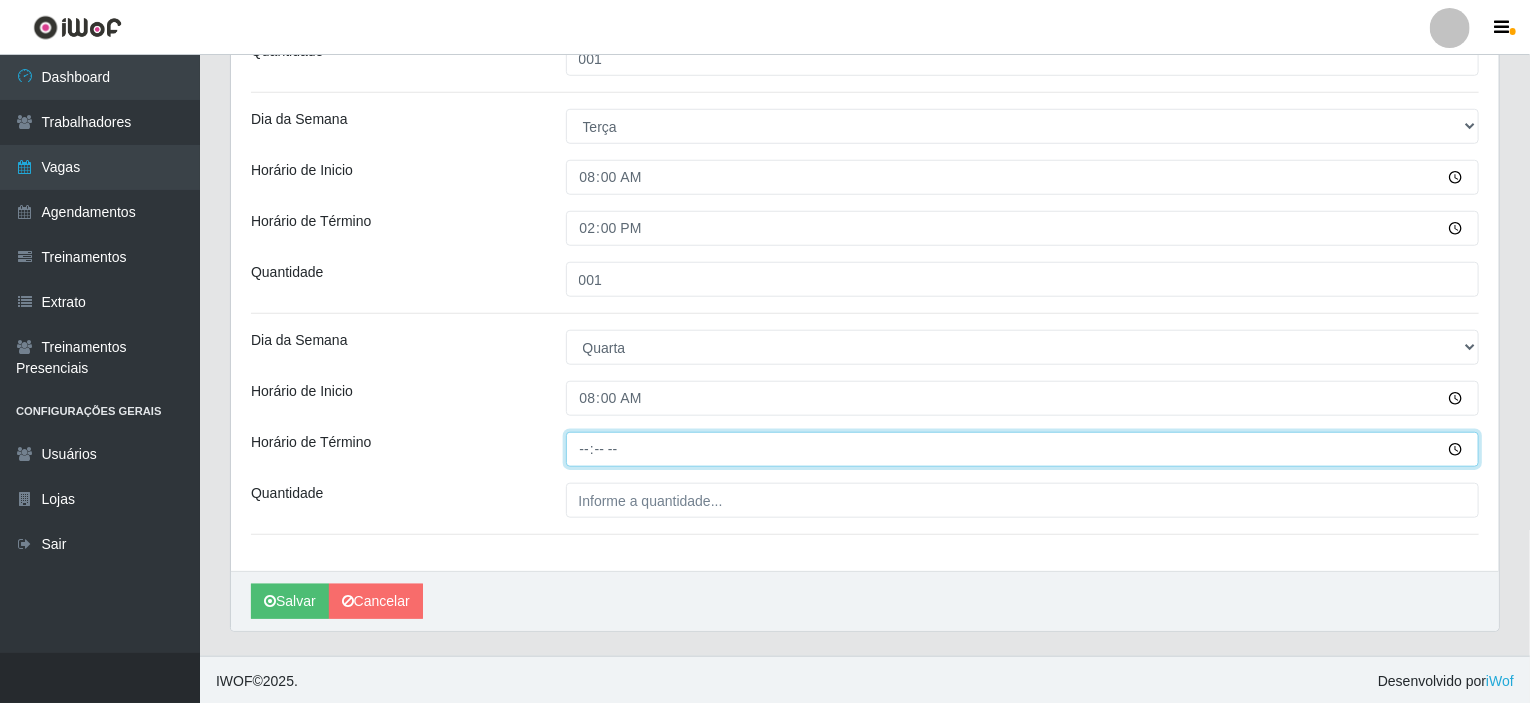 type on "14:00" 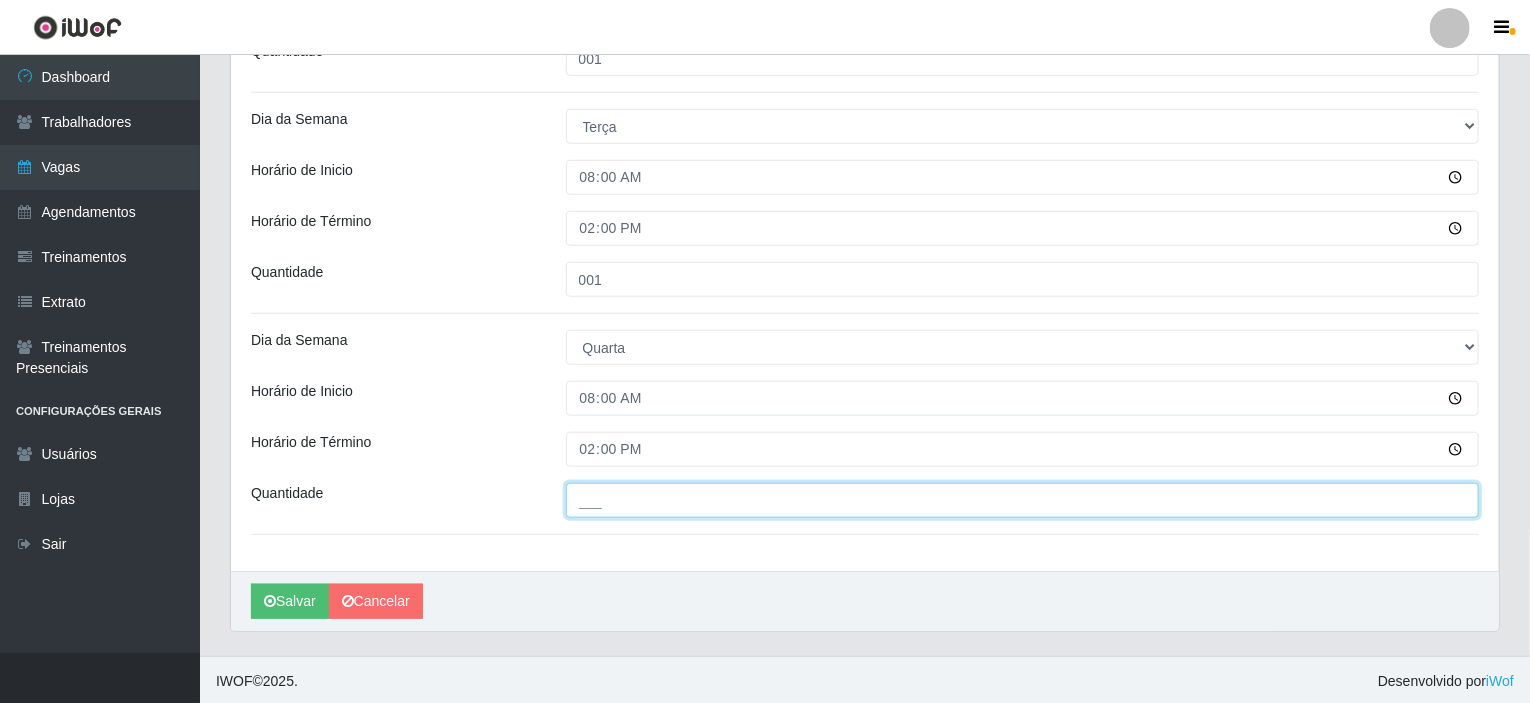 click on "___" at bounding box center [1023, 500] 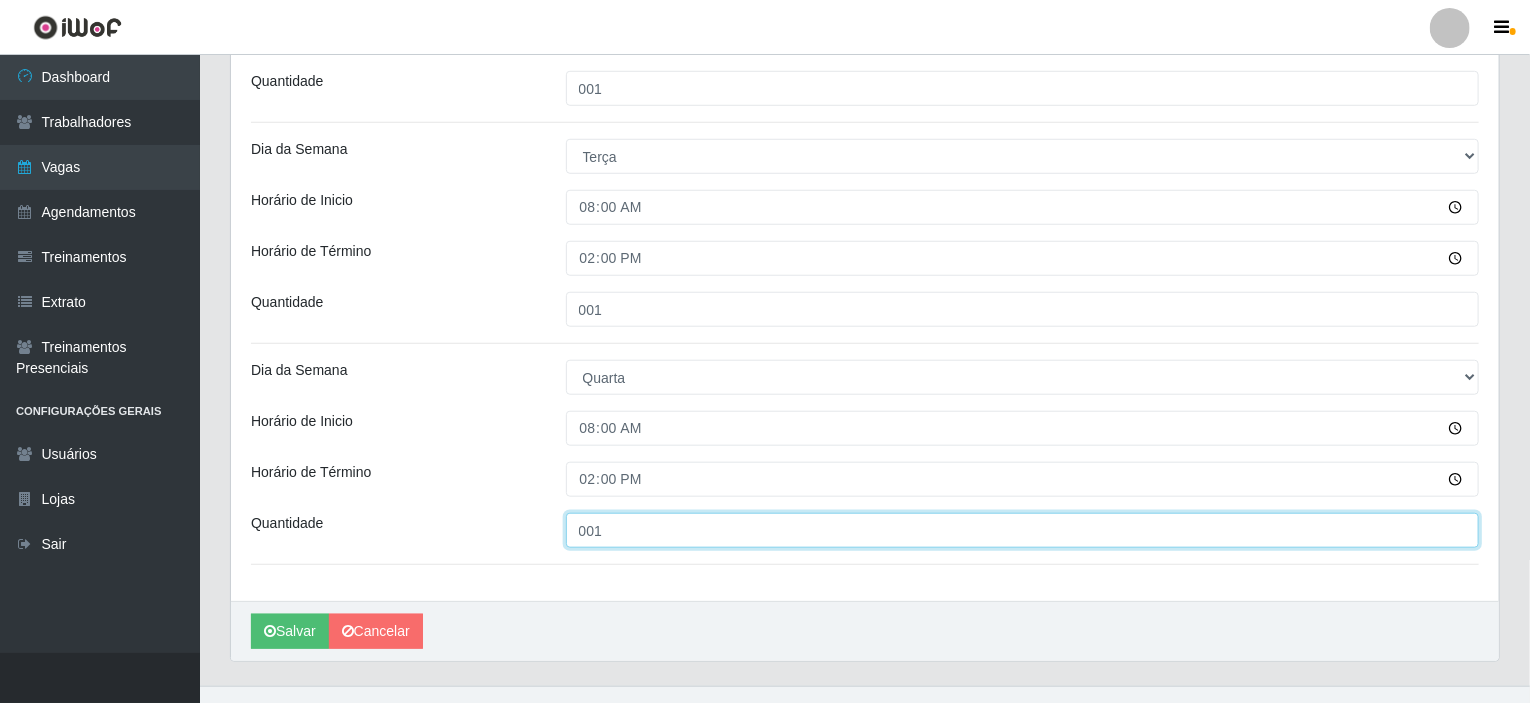scroll, scrollTop: 741, scrollLeft: 0, axis: vertical 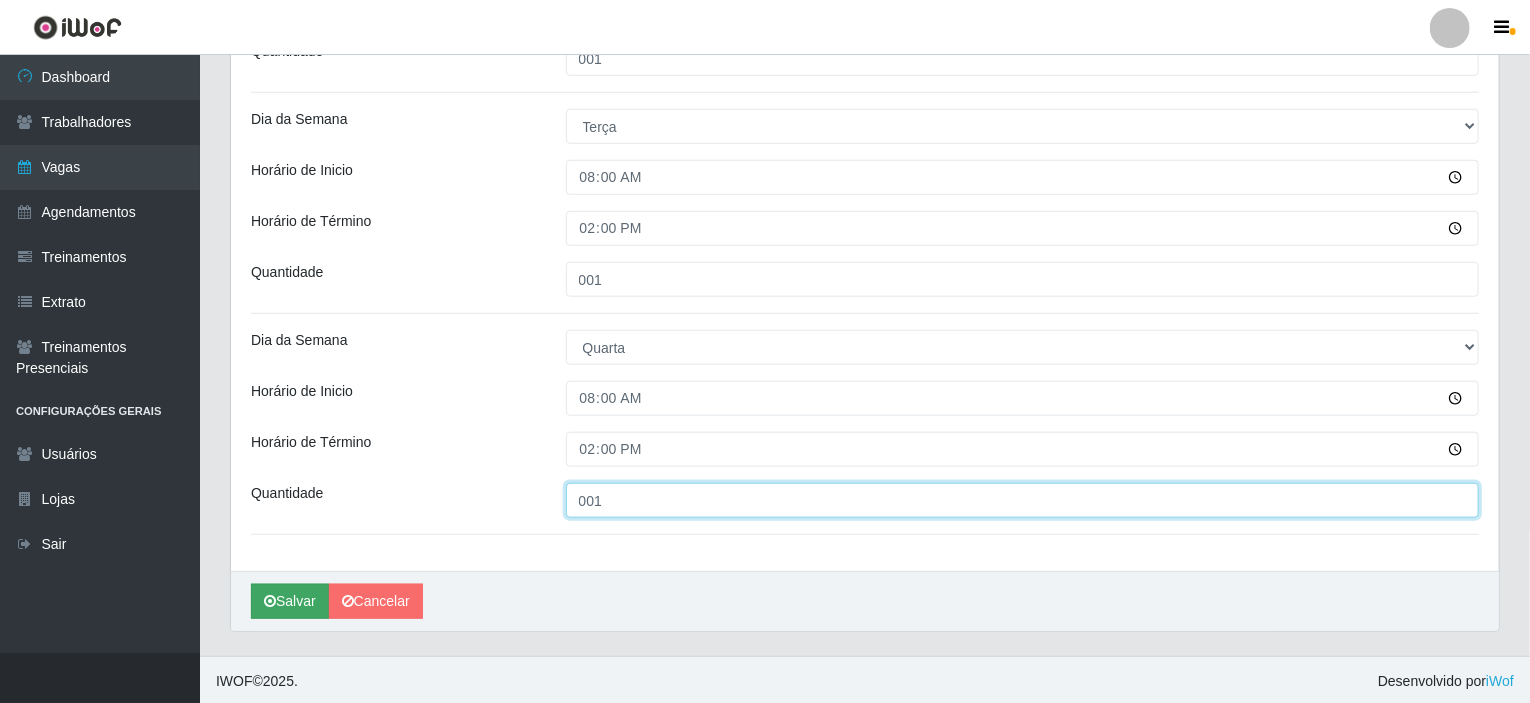 type on "001" 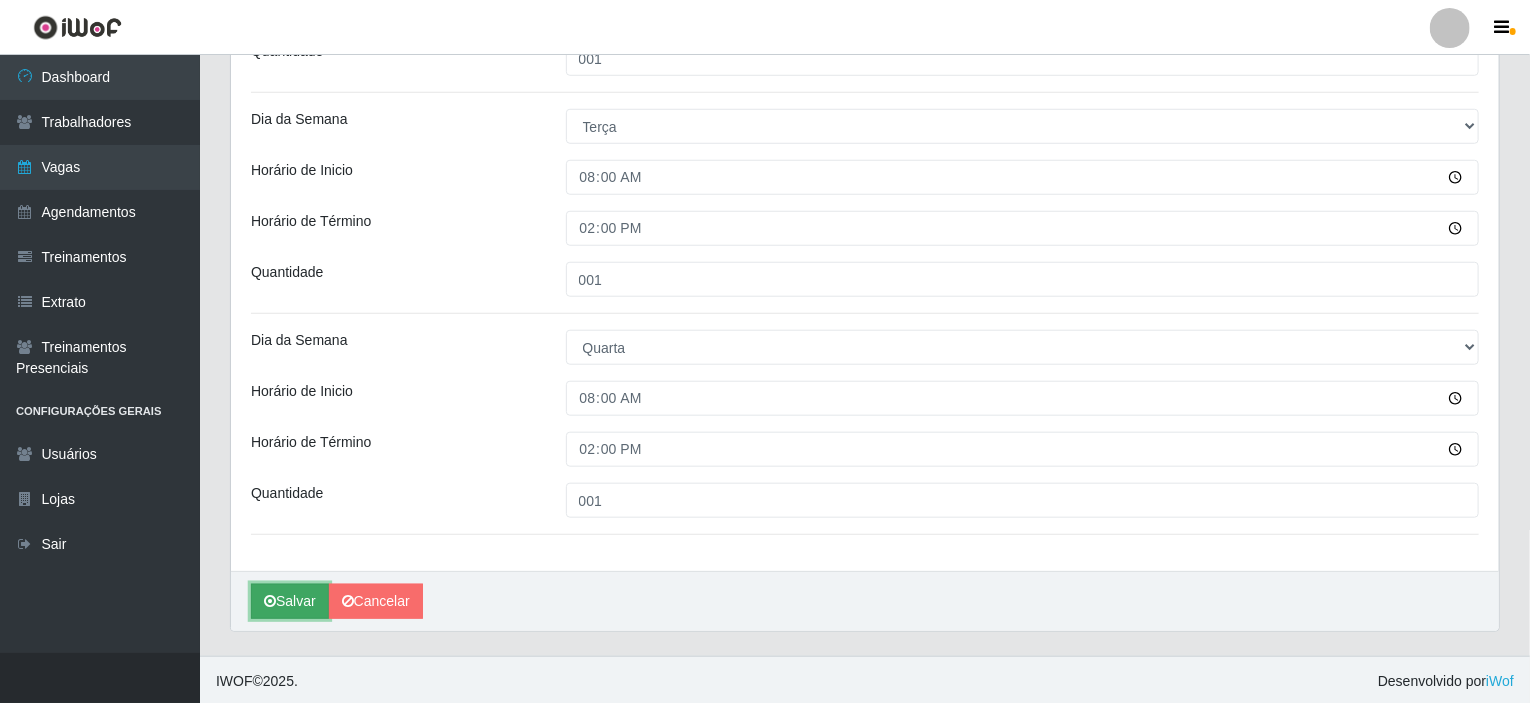 click on "Salvar" at bounding box center [290, 601] 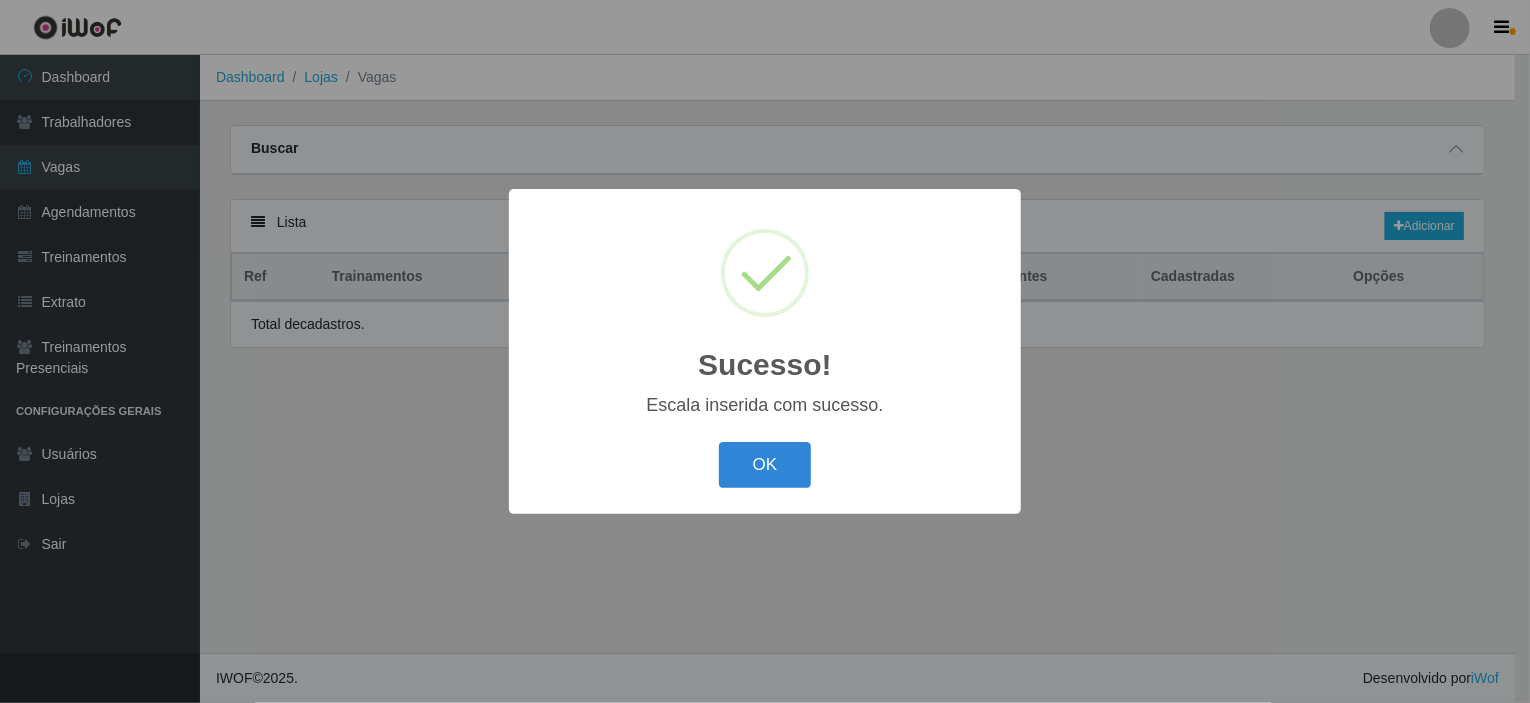 scroll, scrollTop: 0, scrollLeft: 0, axis: both 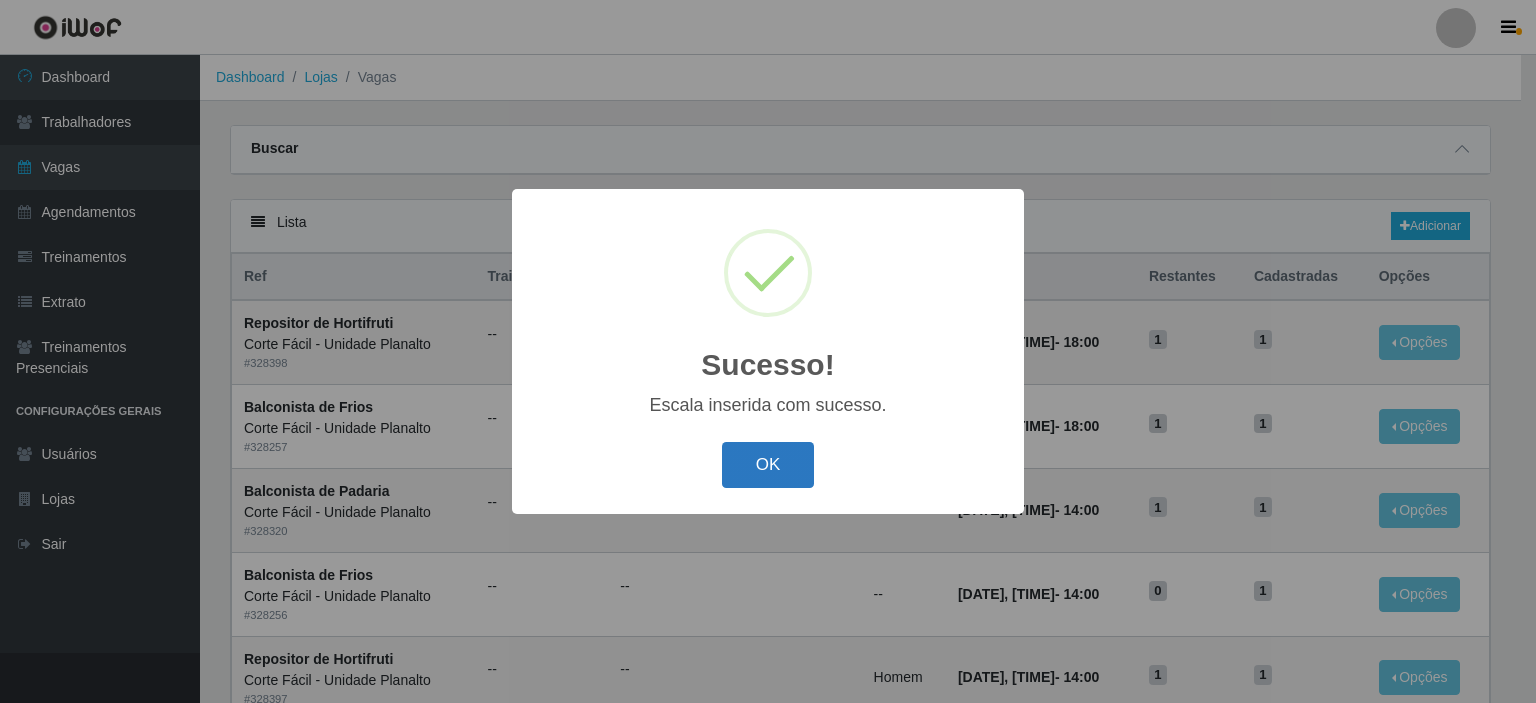 click on "OK" at bounding box center (768, 465) 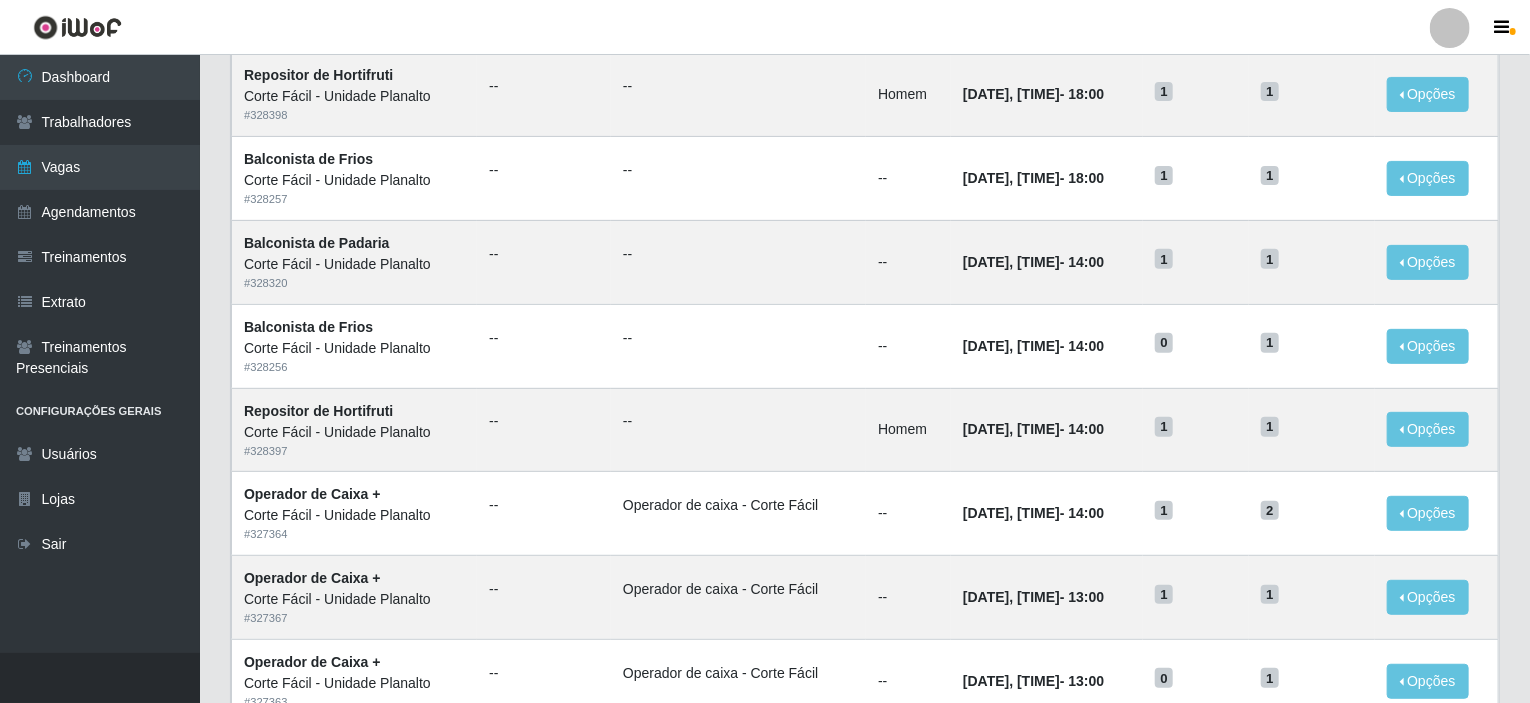 scroll, scrollTop: 0, scrollLeft: 0, axis: both 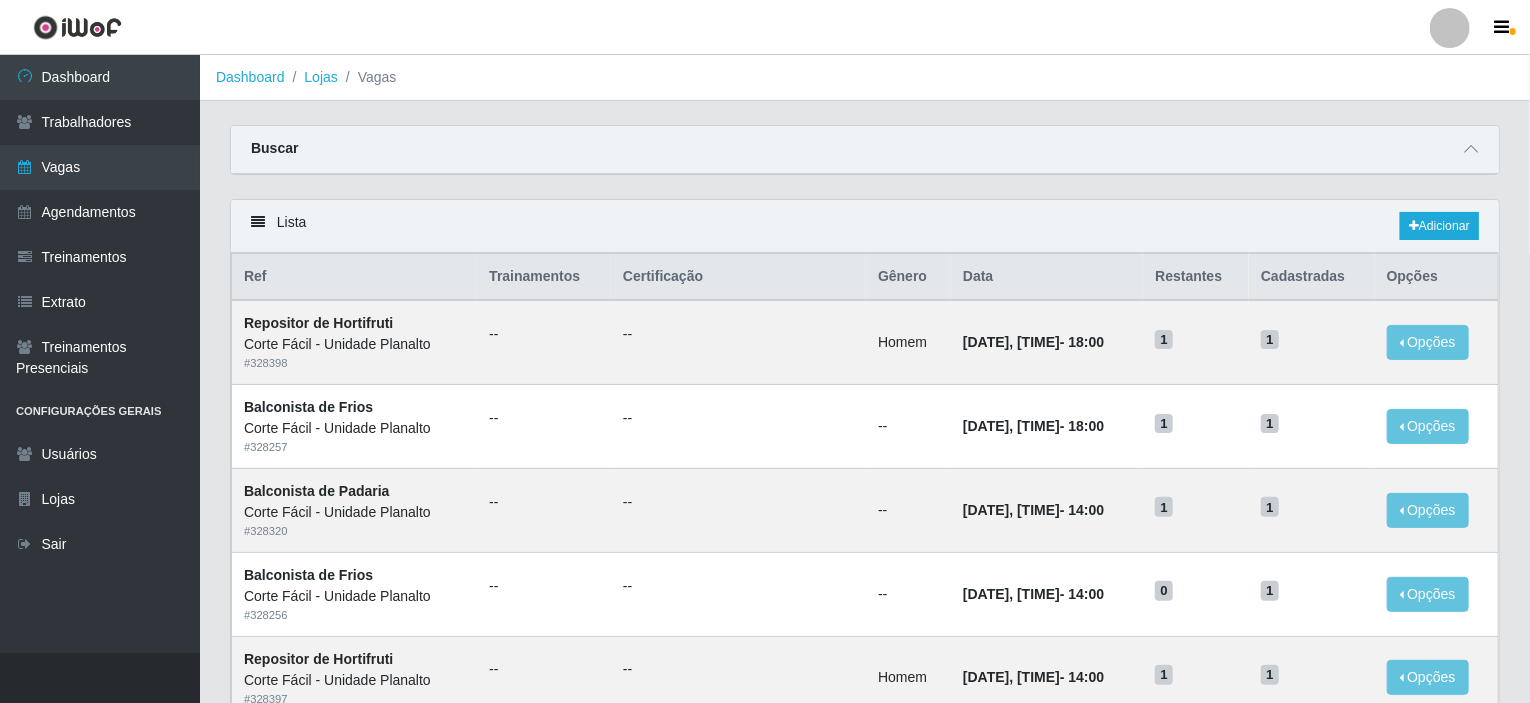 click at bounding box center [1471, 149] 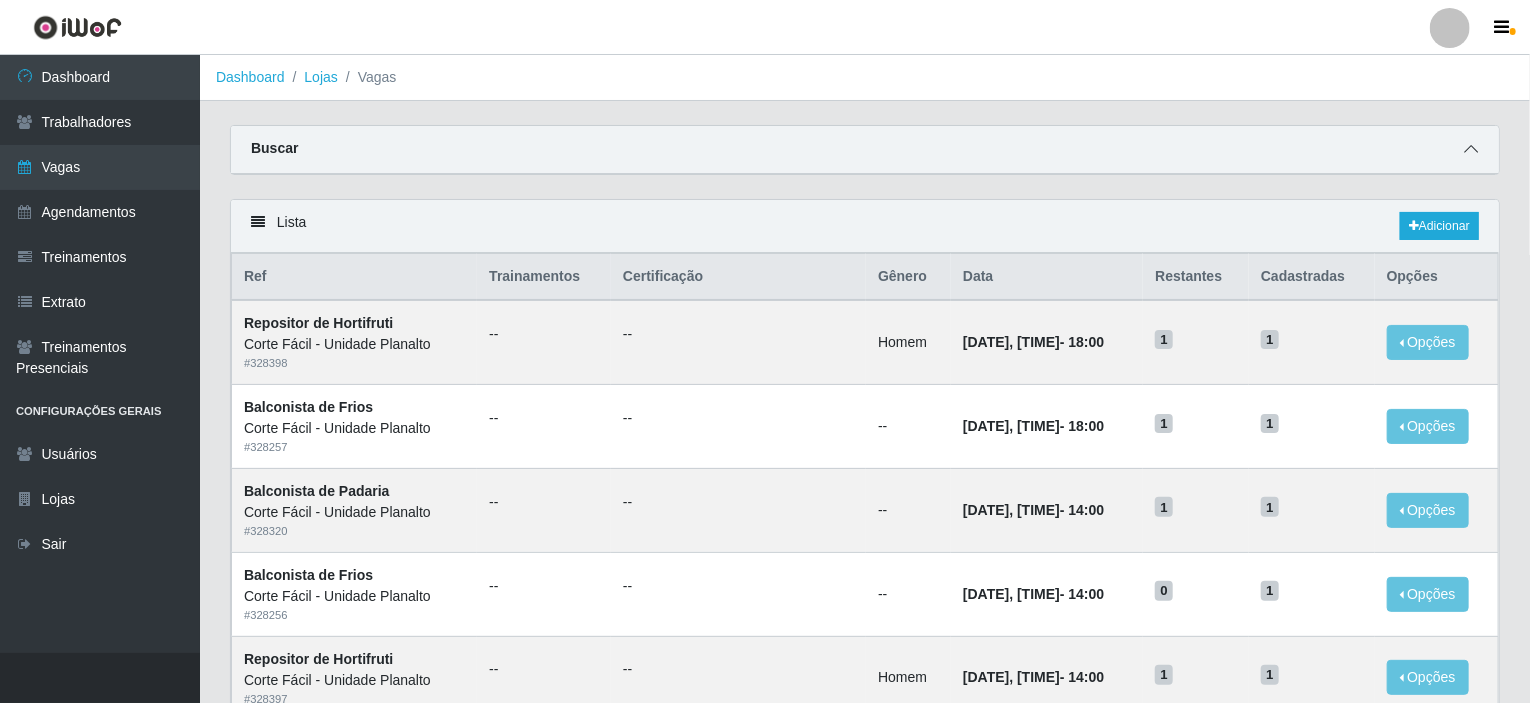 click at bounding box center [1471, 149] 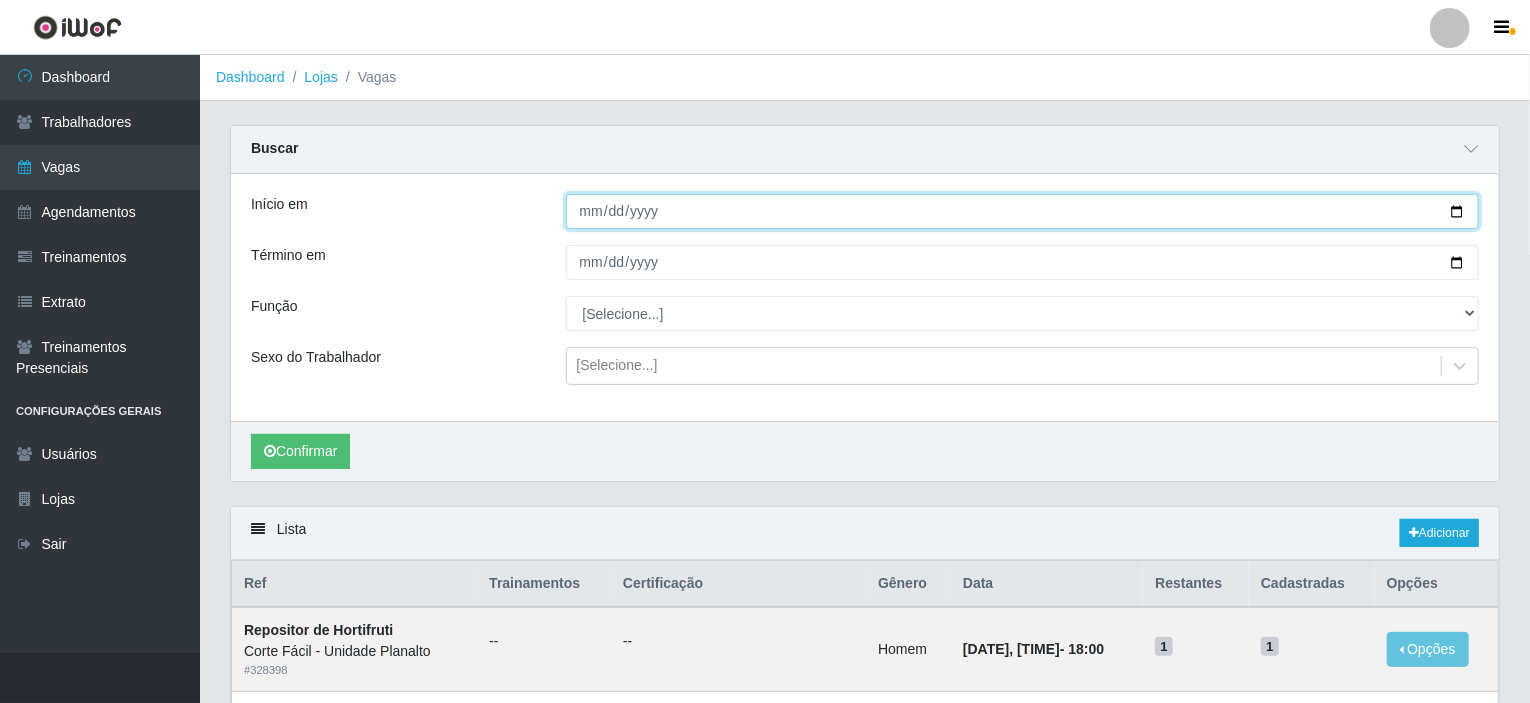 click on "Início em" at bounding box center [1023, 211] 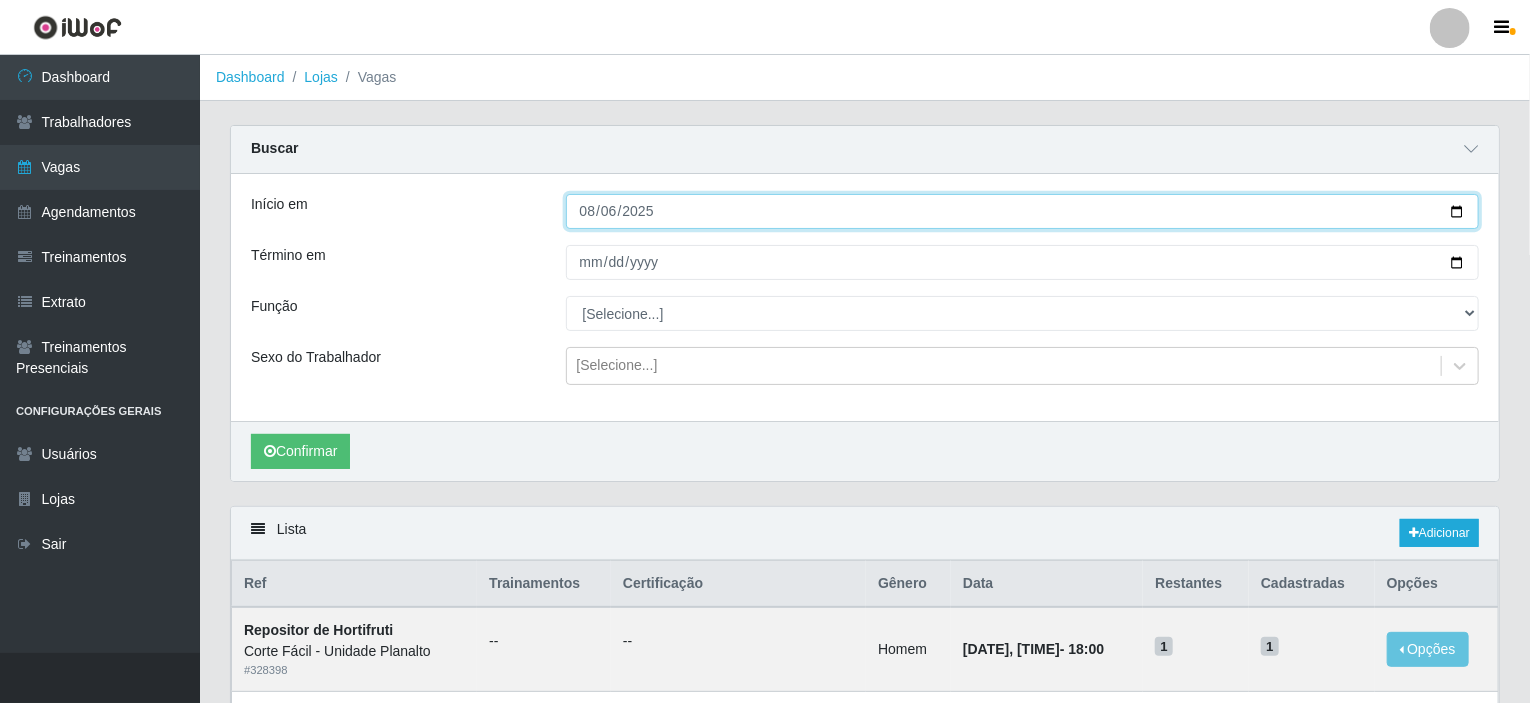 type on "2025-08-06" 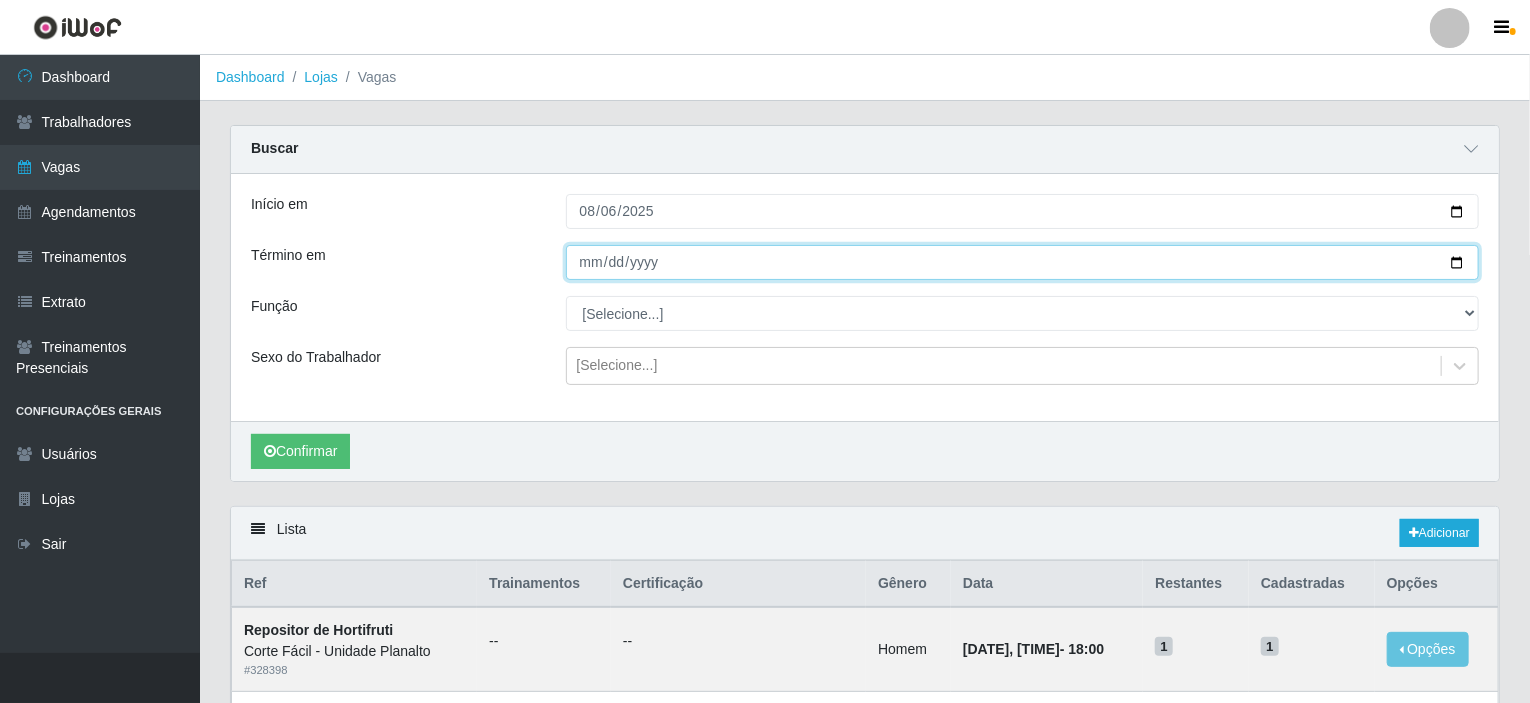 click on "Término em" at bounding box center [1023, 262] 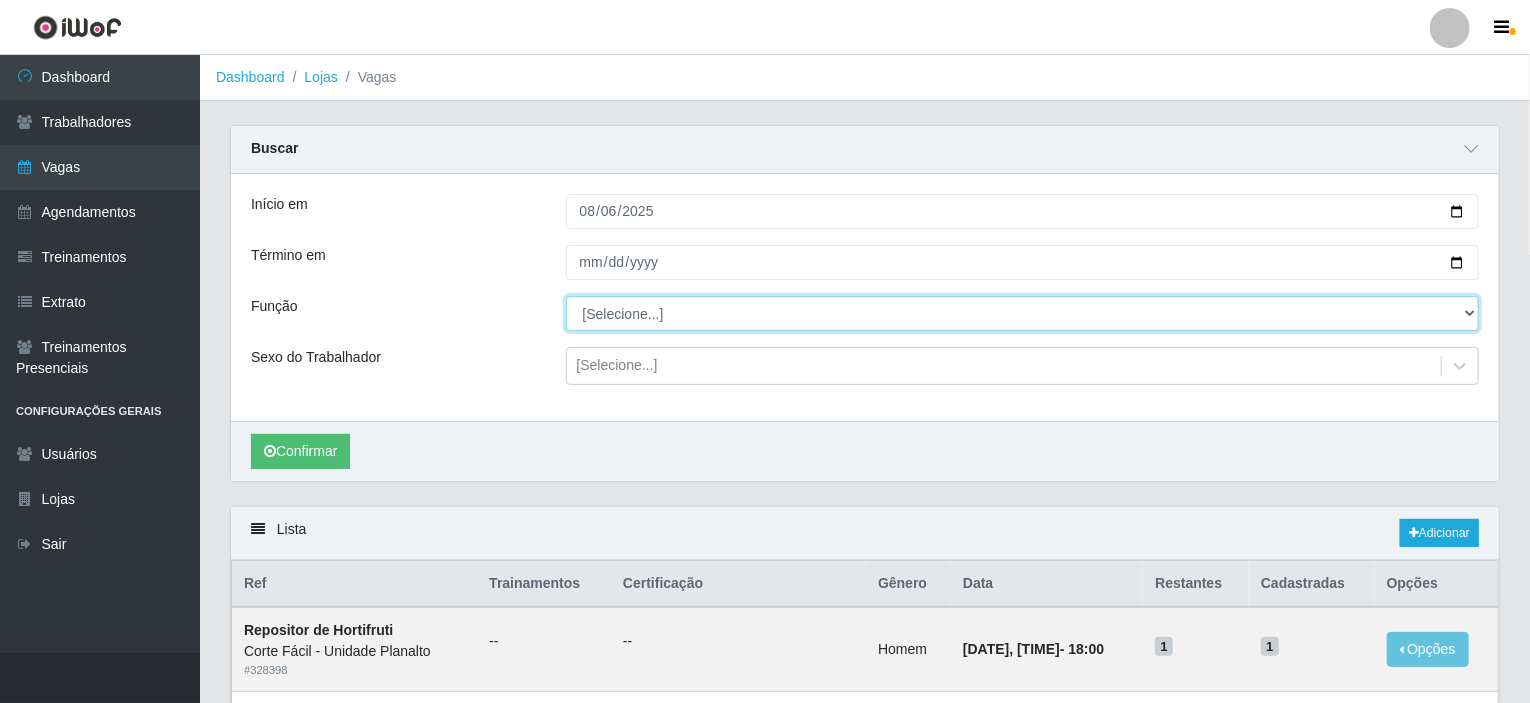click on "[Selecione...] ASG ASG + ASG ++ Auxiliar de Estacionamento Auxiliar de Estacionamento + Auxiliar de Estacionamento ++ Balconista de Açougue  Balconista de Açougue + Balconista de Açougue ++ Balconista de Frios Balconista de Frios + Balconista de Frios ++ Balconista de Padaria  Balconista de Padaria + Balconista de Padaria ++ Embalador Embalador + Embalador ++ Operador de Caixa Operador de Caixa + Operador de Caixa ++ Repositor  Repositor + Repositor ++ Repositor de Hortifruti Repositor de Hortifruti + Repositor de Hortifruti ++" at bounding box center (1023, 313) 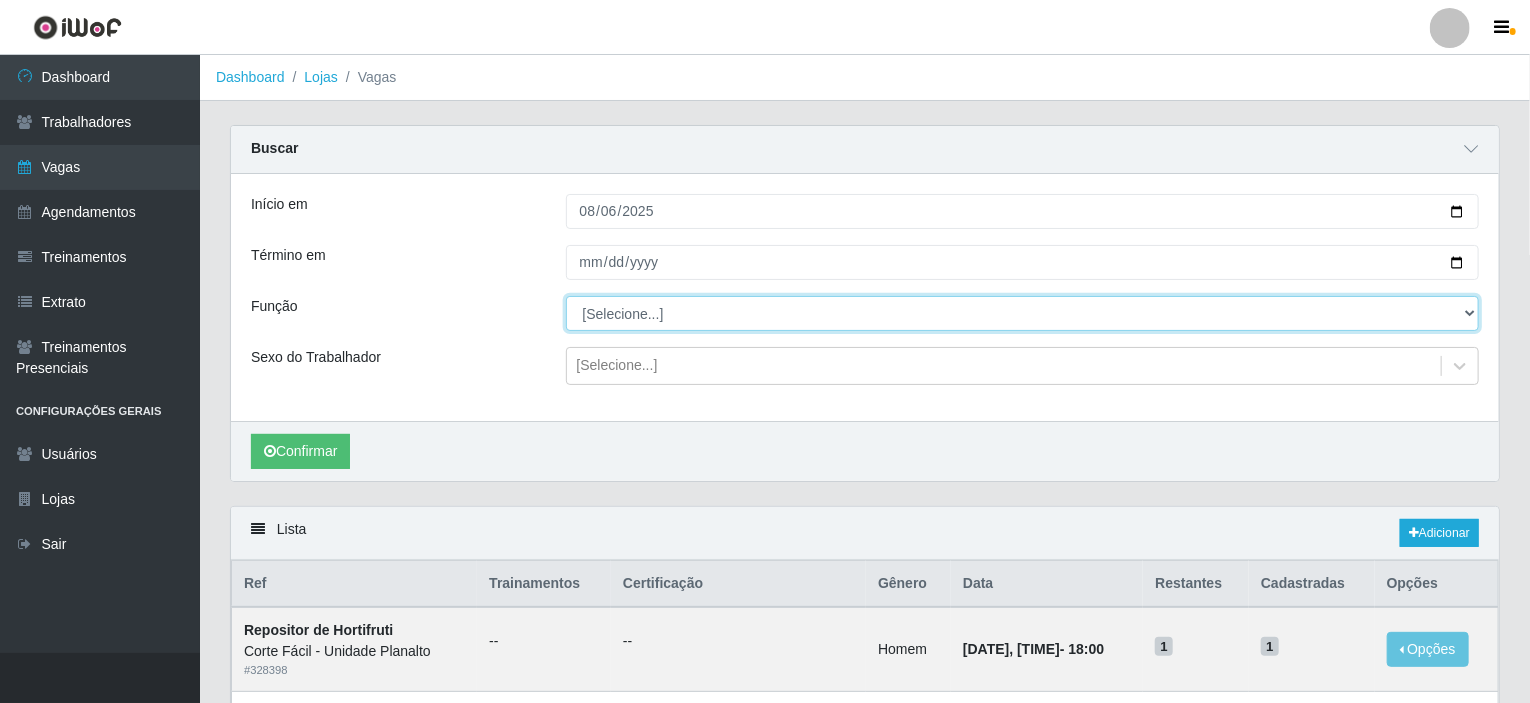 select on "115" 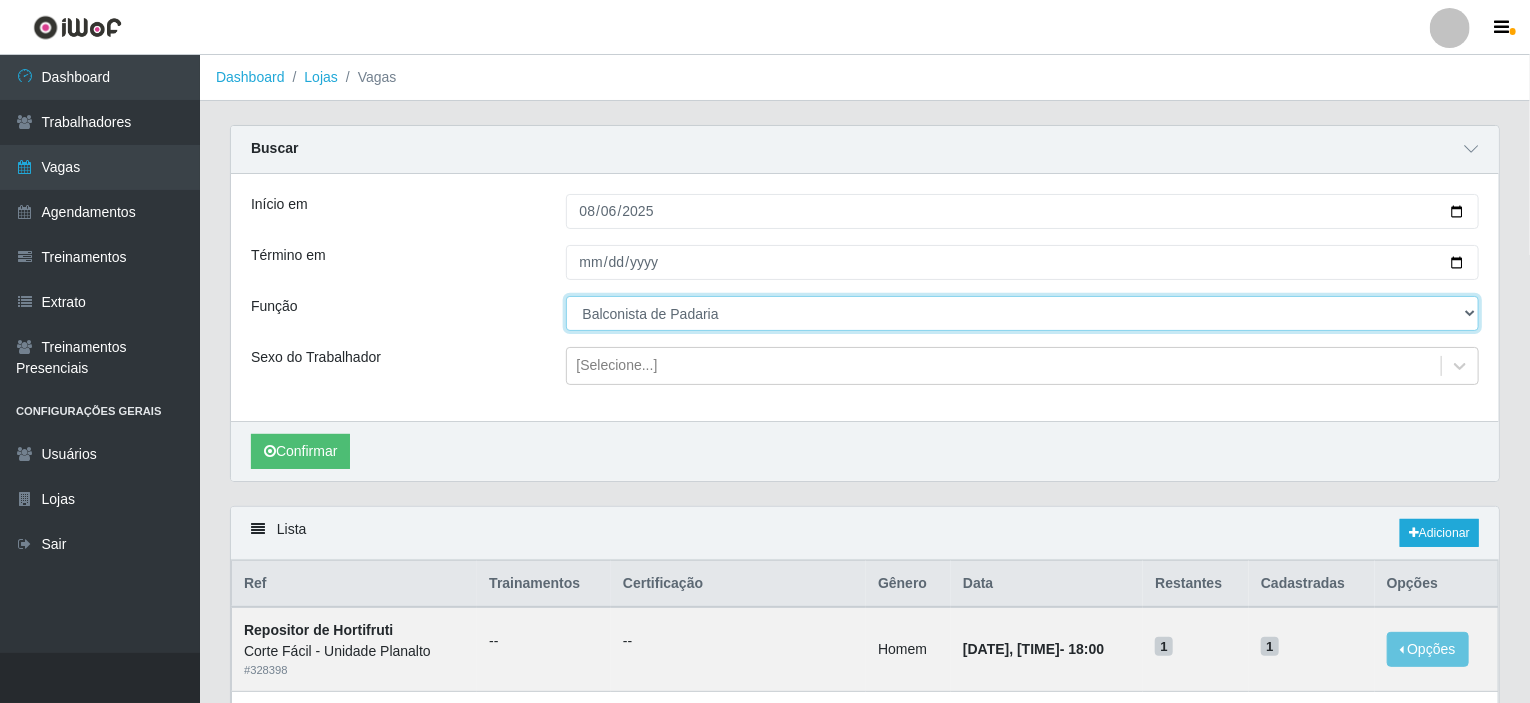 click on "[Selecione...] ASG ASG + ASG ++ Auxiliar de Estacionamento Auxiliar de Estacionamento + Auxiliar de Estacionamento ++ Balconista de Açougue  Balconista de Açougue + Balconista de Açougue ++ Balconista de Frios Balconista de Frios + Balconista de Frios ++ Balconista de Padaria  Balconista de Padaria + Balconista de Padaria ++ Embalador Embalador + Embalador ++ Operador de Caixa Operador de Caixa + Operador de Caixa ++ Repositor  Repositor + Repositor ++ Repositor de Hortifruti Repositor de Hortifruti + Repositor de Hortifruti ++" at bounding box center [1023, 313] 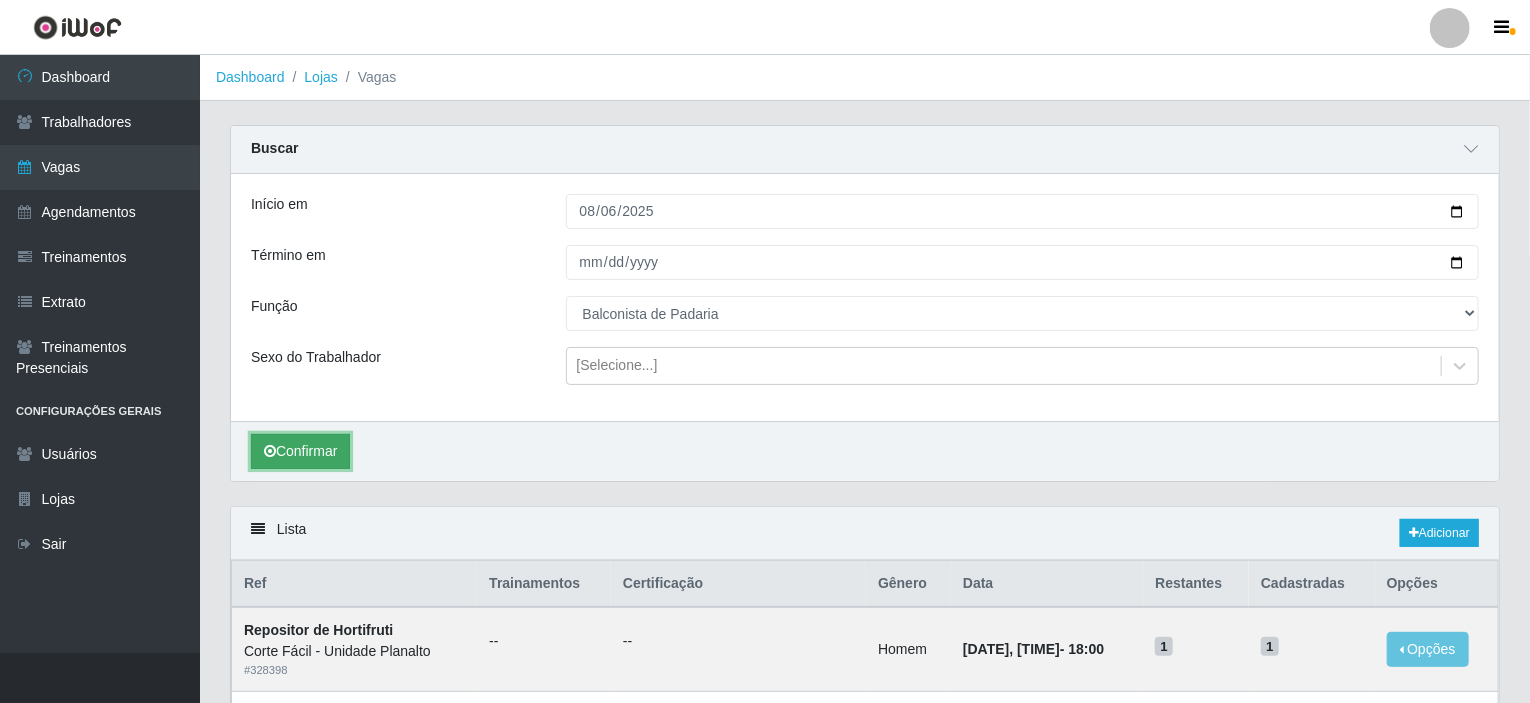 click on "Confirmar" at bounding box center (300, 451) 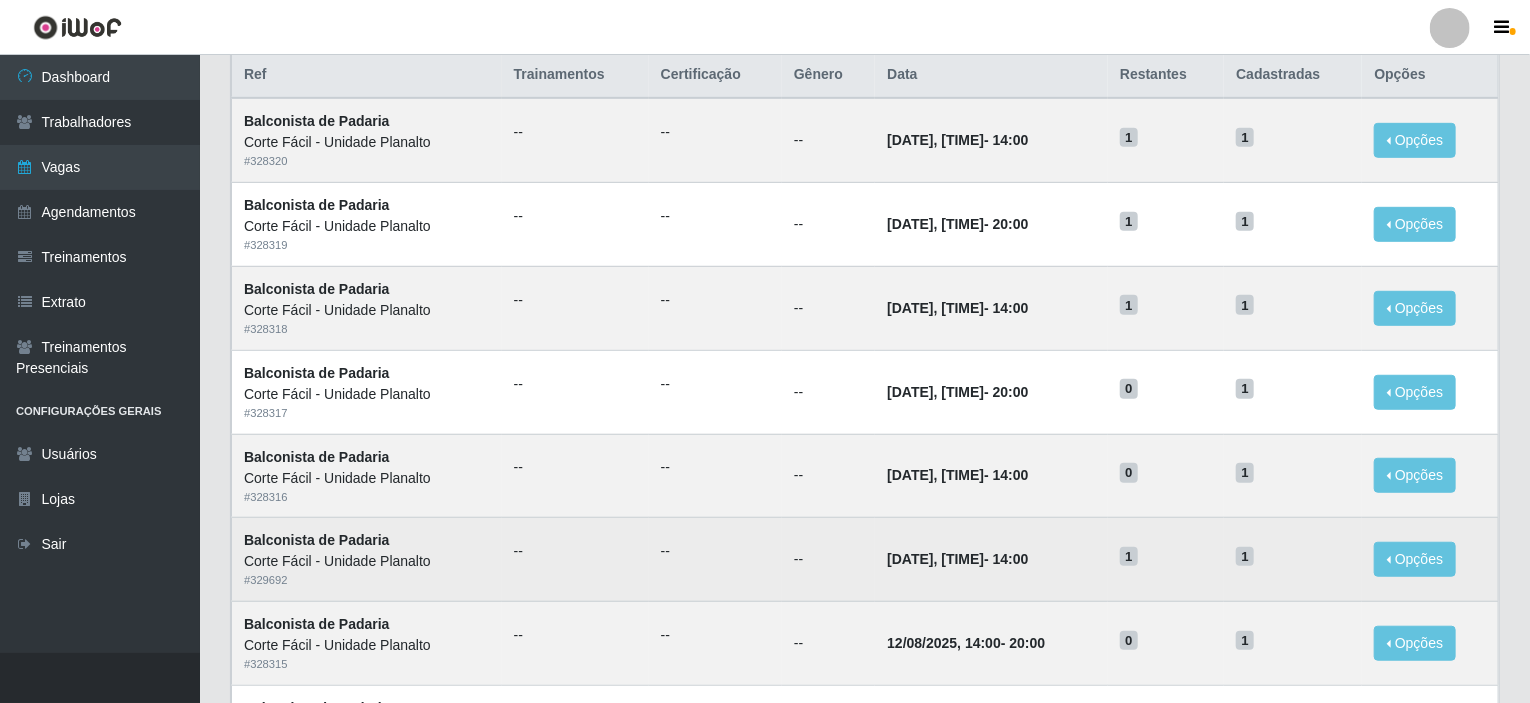 scroll, scrollTop: 324, scrollLeft: 0, axis: vertical 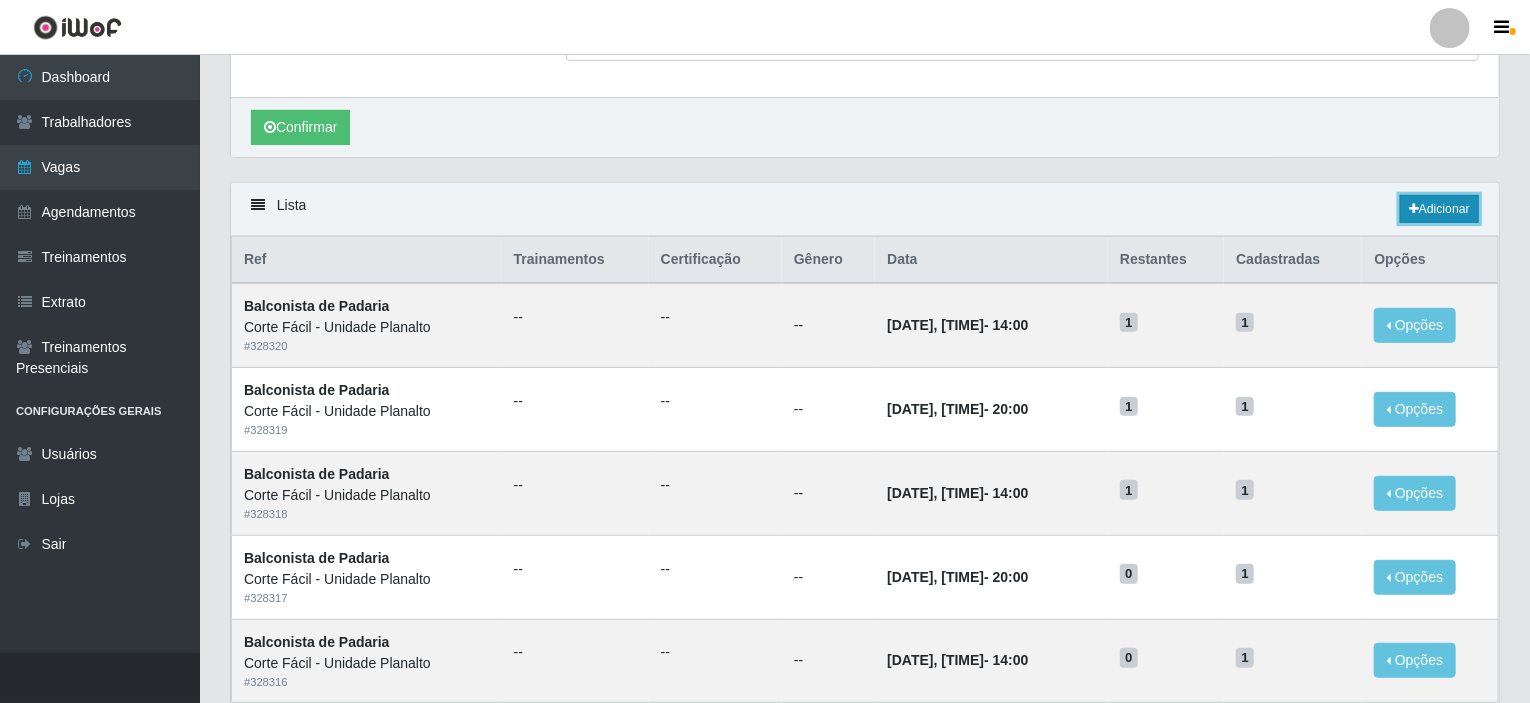 click on "Adicionar" at bounding box center (1439, 209) 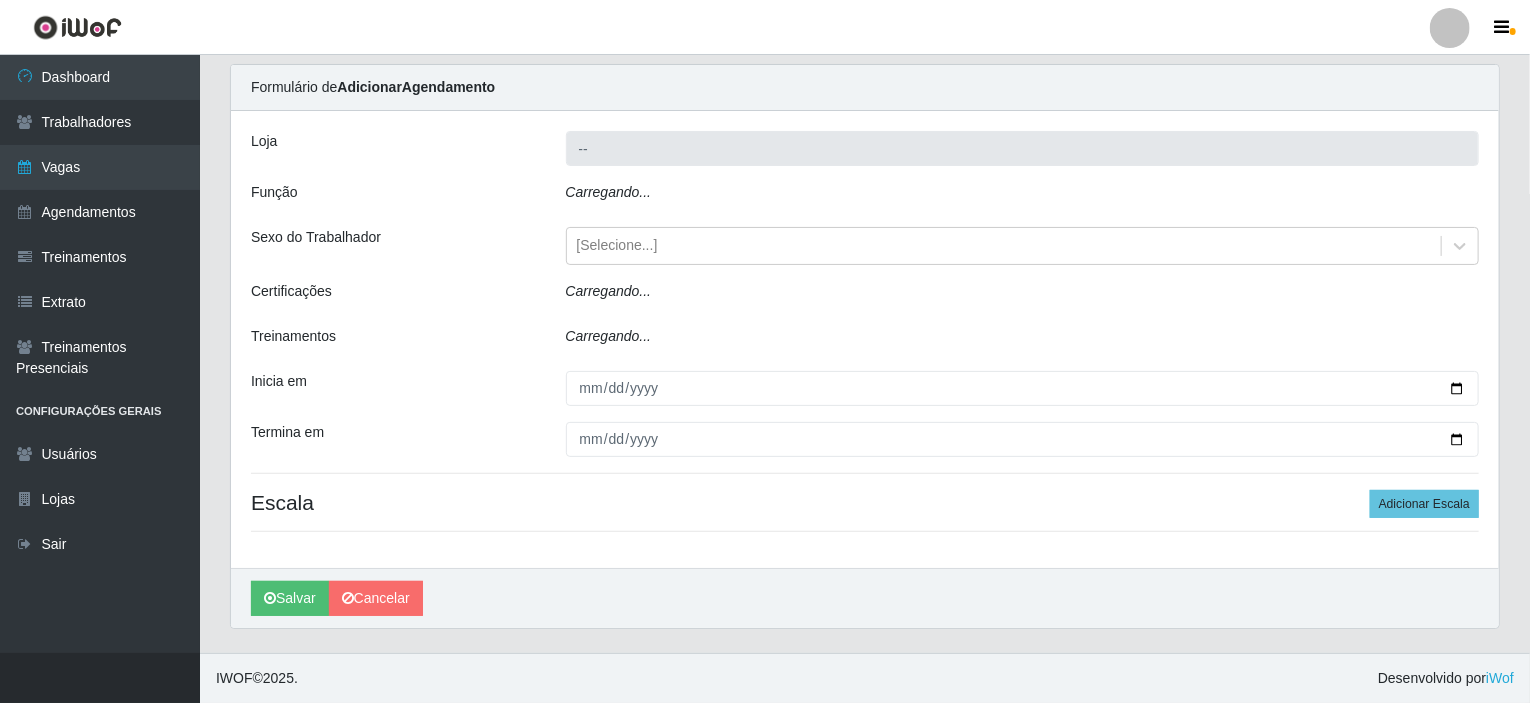 scroll, scrollTop: 0, scrollLeft: 0, axis: both 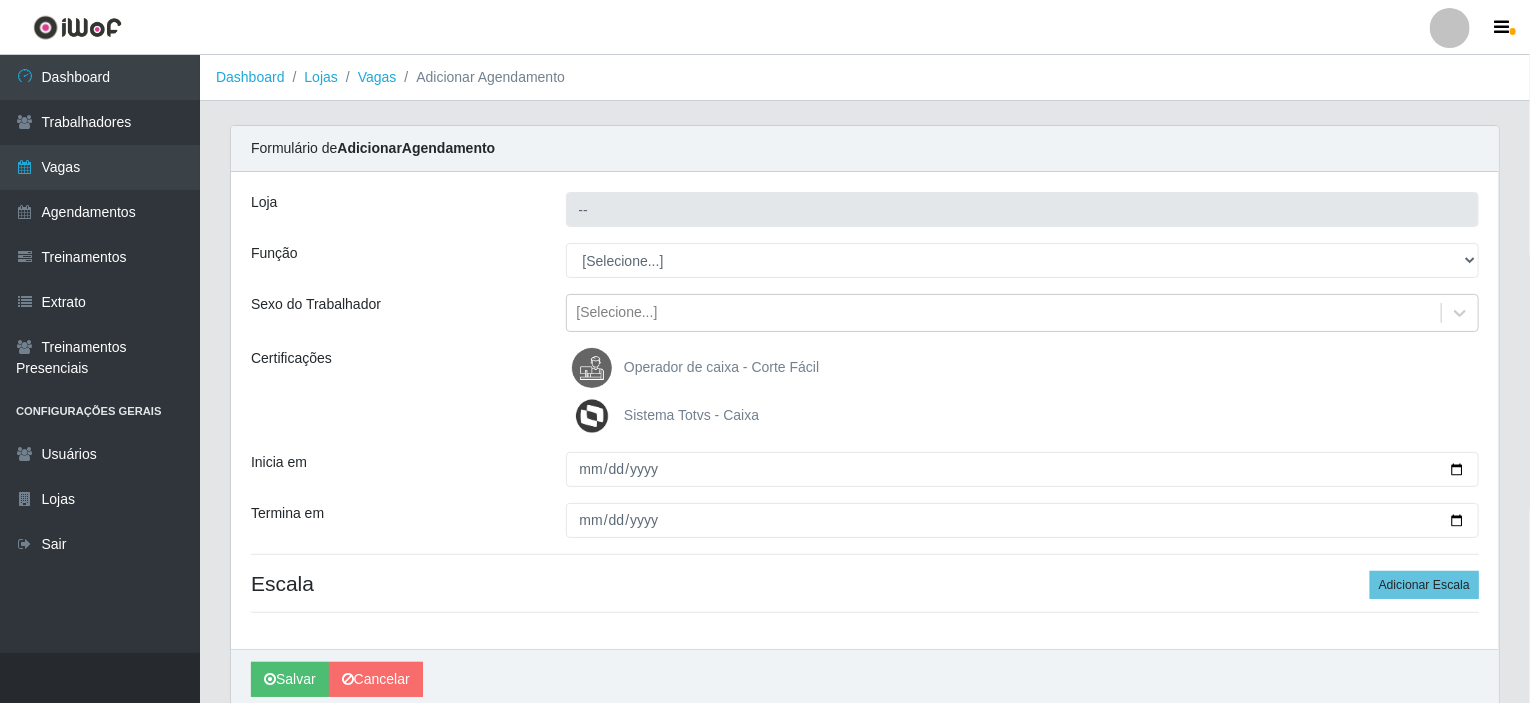 type on "Corte Fácil - Unidade Planalto" 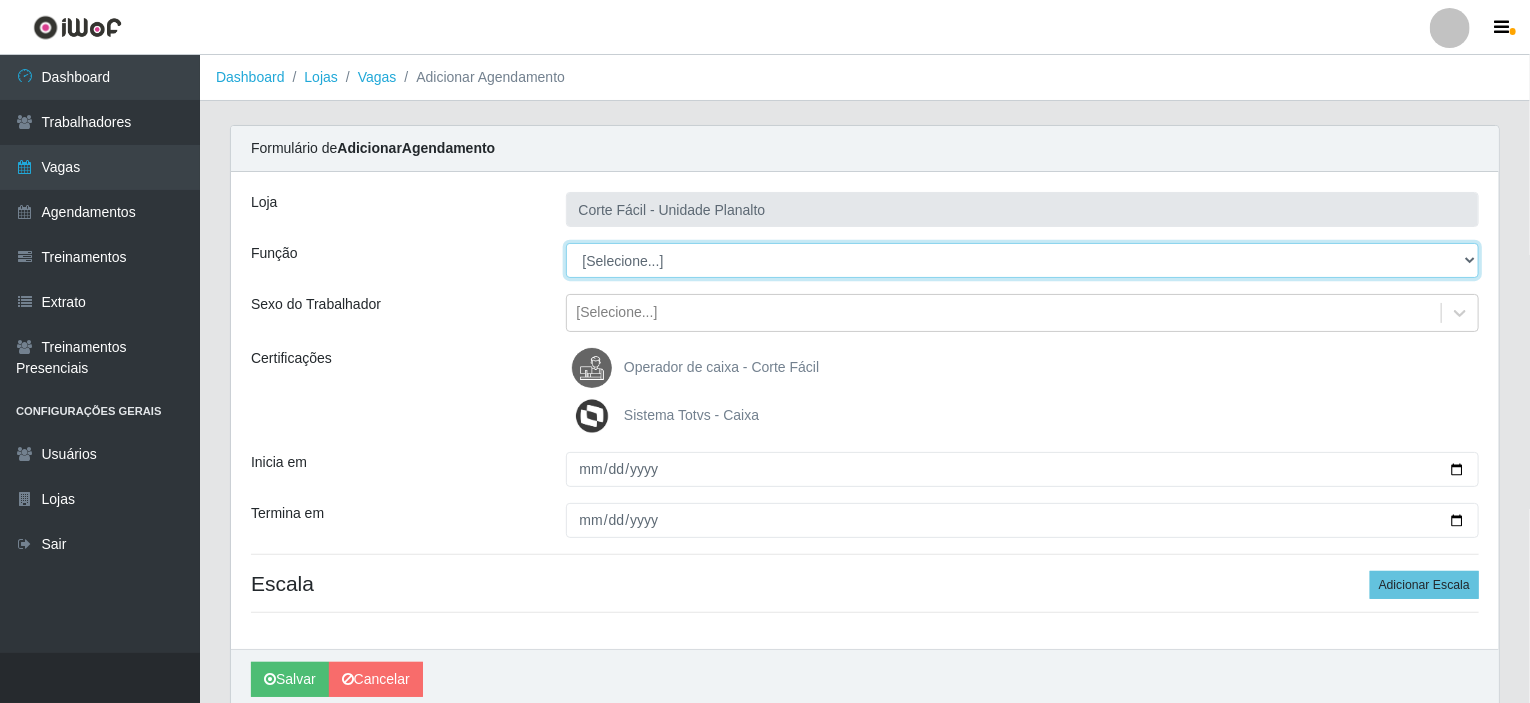 click on "[Selecione...] ASG ASG + ASG ++ Auxiliar de Estacionamento Auxiliar de Estacionamento + Auxiliar de Estacionamento ++ Balconista de Açougue  Balconista de Açougue + Balconista de Açougue ++ Balconista de Frios Balconista de Frios + Balconista de Frios ++ Balconista de Padaria  Balconista de Padaria + Balconista de Padaria ++ Embalador Embalador + Embalador ++ Operador de Caixa Operador de Caixa + Operador de Caixa ++ Repositor  Repositor + Repositor ++ Repositor de Hortifruti Repositor de Hortifruti + Repositor de Hortifruti ++" at bounding box center [1023, 260] 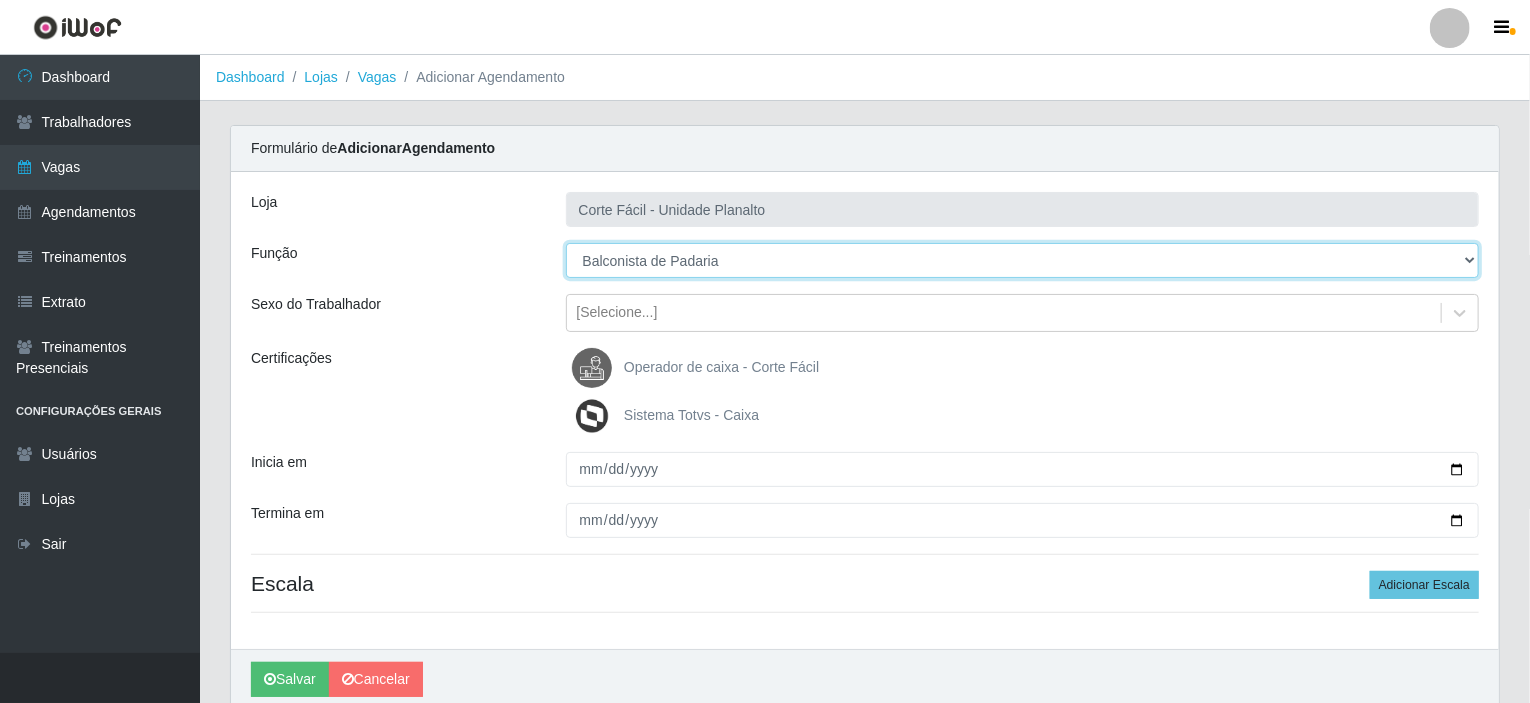 click on "[Selecione...] ASG ASG + ASG ++ Auxiliar de Estacionamento Auxiliar de Estacionamento + Auxiliar de Estacionamento ++ Balconista de Açougue  Balconista de Açougue + Balconista de Açougue ++ Balconista de Frios Balconista de Frios + Balconista de Frios ++ Balconista de Padaria  Balconista de Padaria + Balconista de Padaria ++ Embalador Embalador + Embalador ++ Operador de Caixa Operador de Caixa + Operador de Caixa ++ Repositor  Repositor + Repositor ++ Repositor de Hortifruti Repositor de Hortifruti + Repositor de Hortifruti ++" at bounding box center [1023, 260] 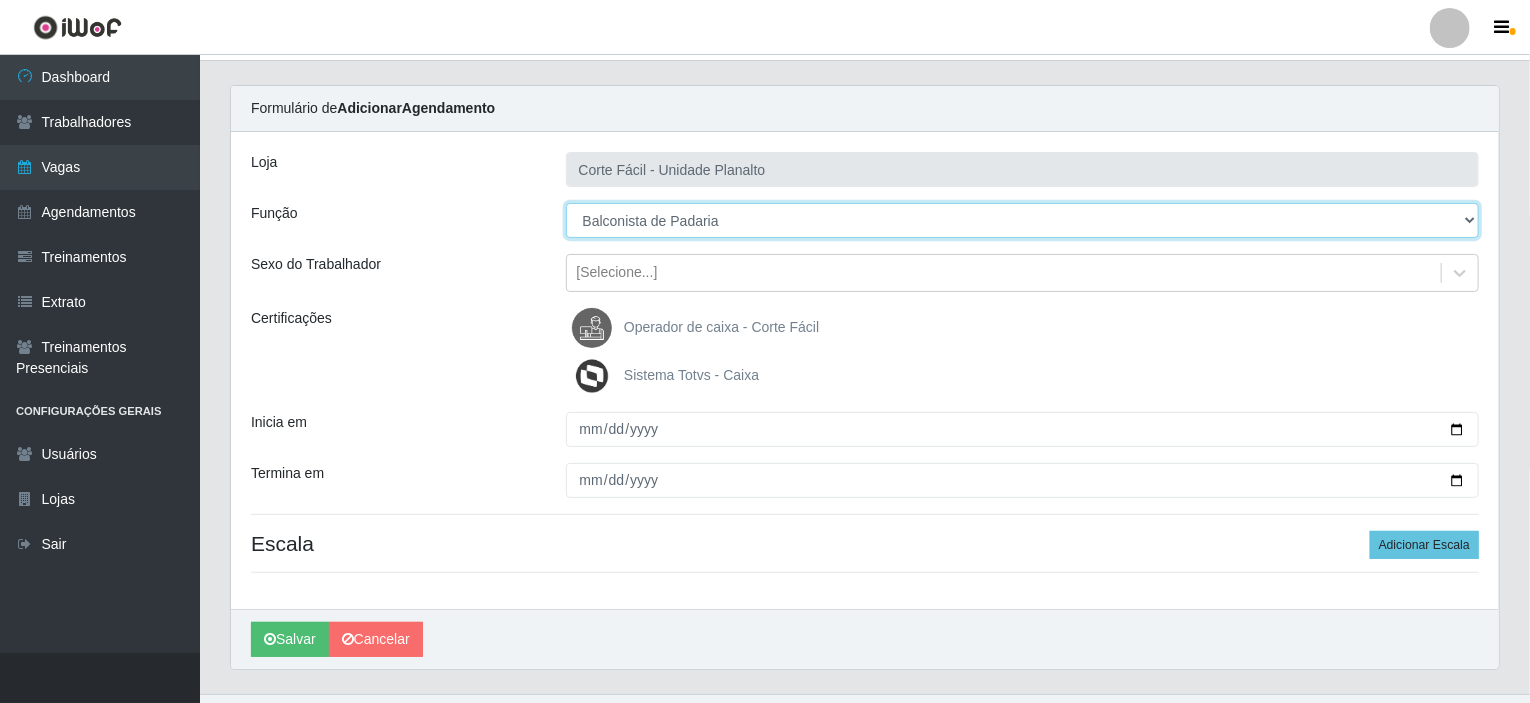 scroll, scrollTop: 79, scrollLeft: 0, axis: vertical 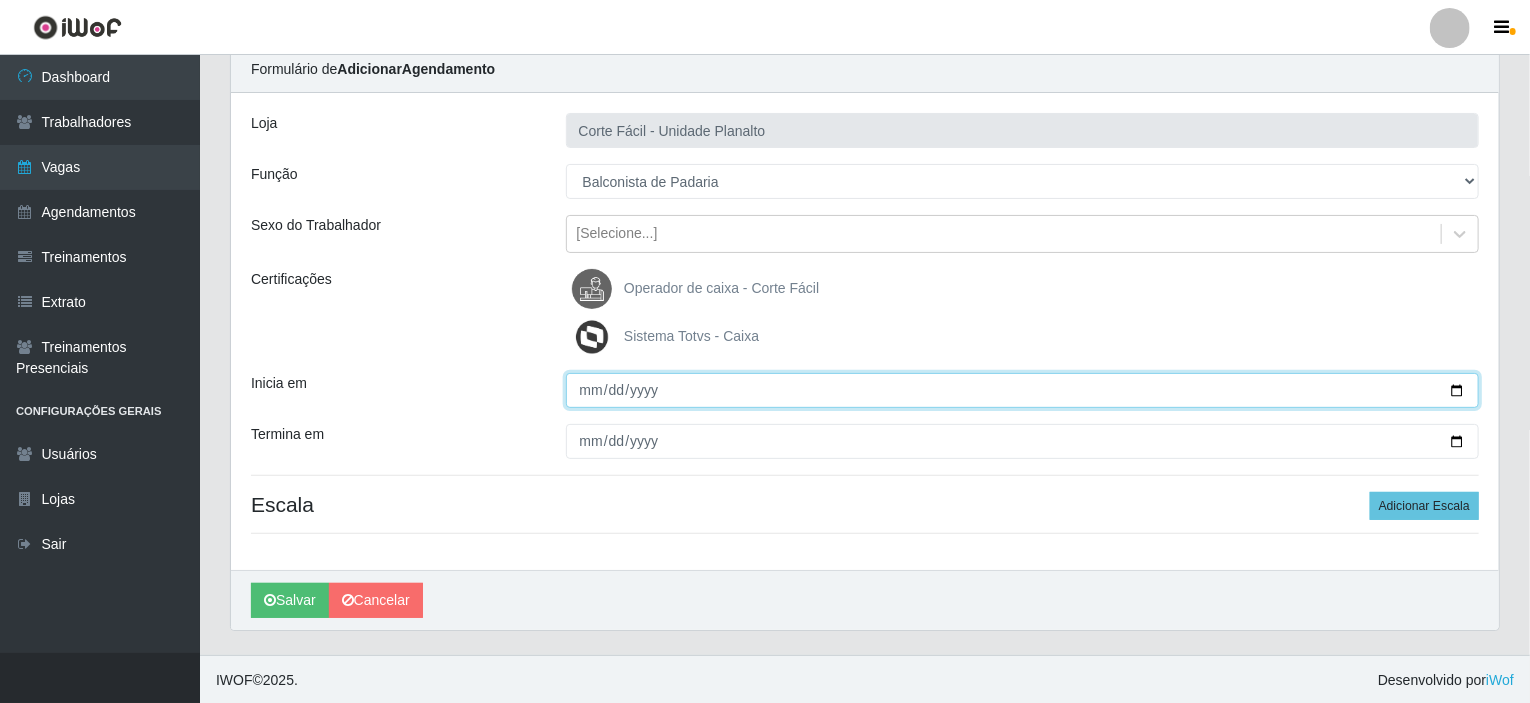click on "Inicia em" at bounding box center [1023, 390] 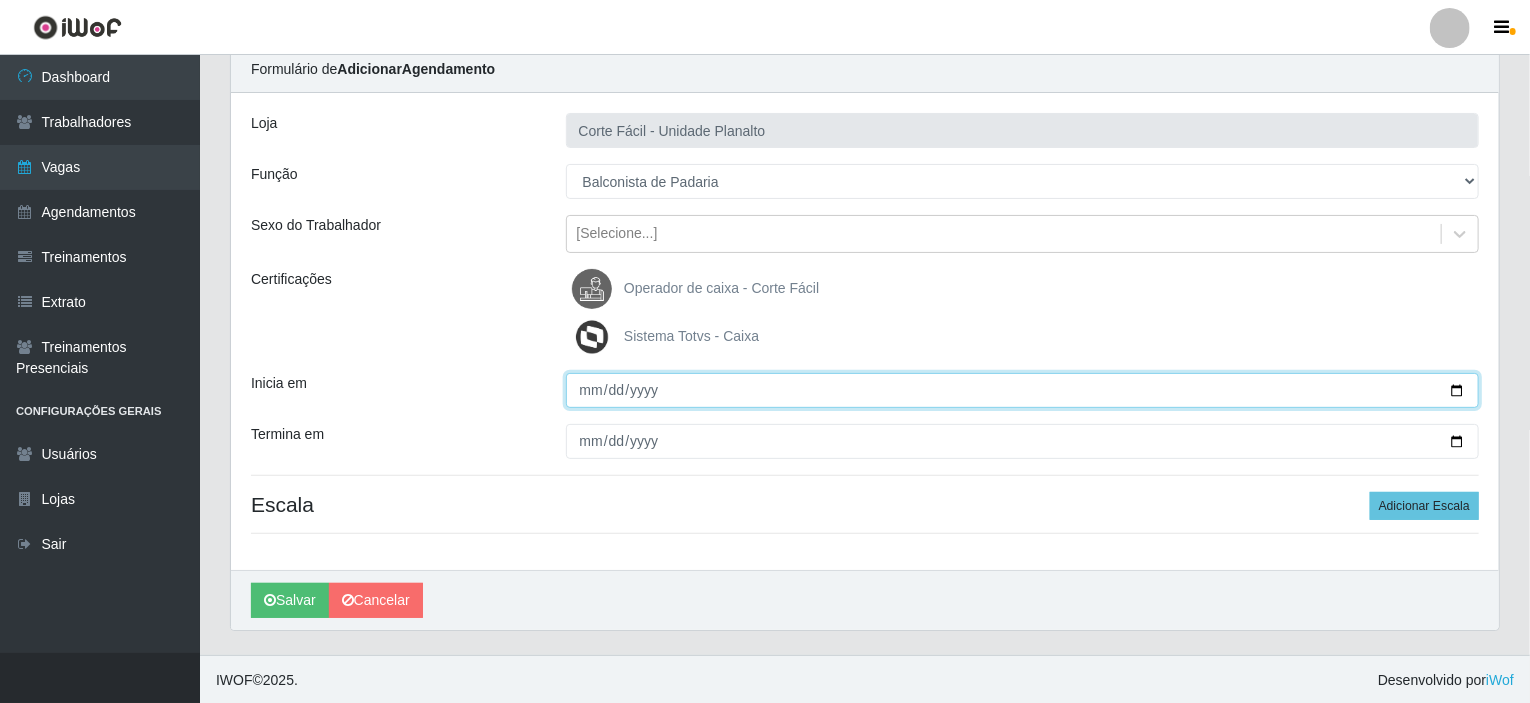 type on "[DATE]" 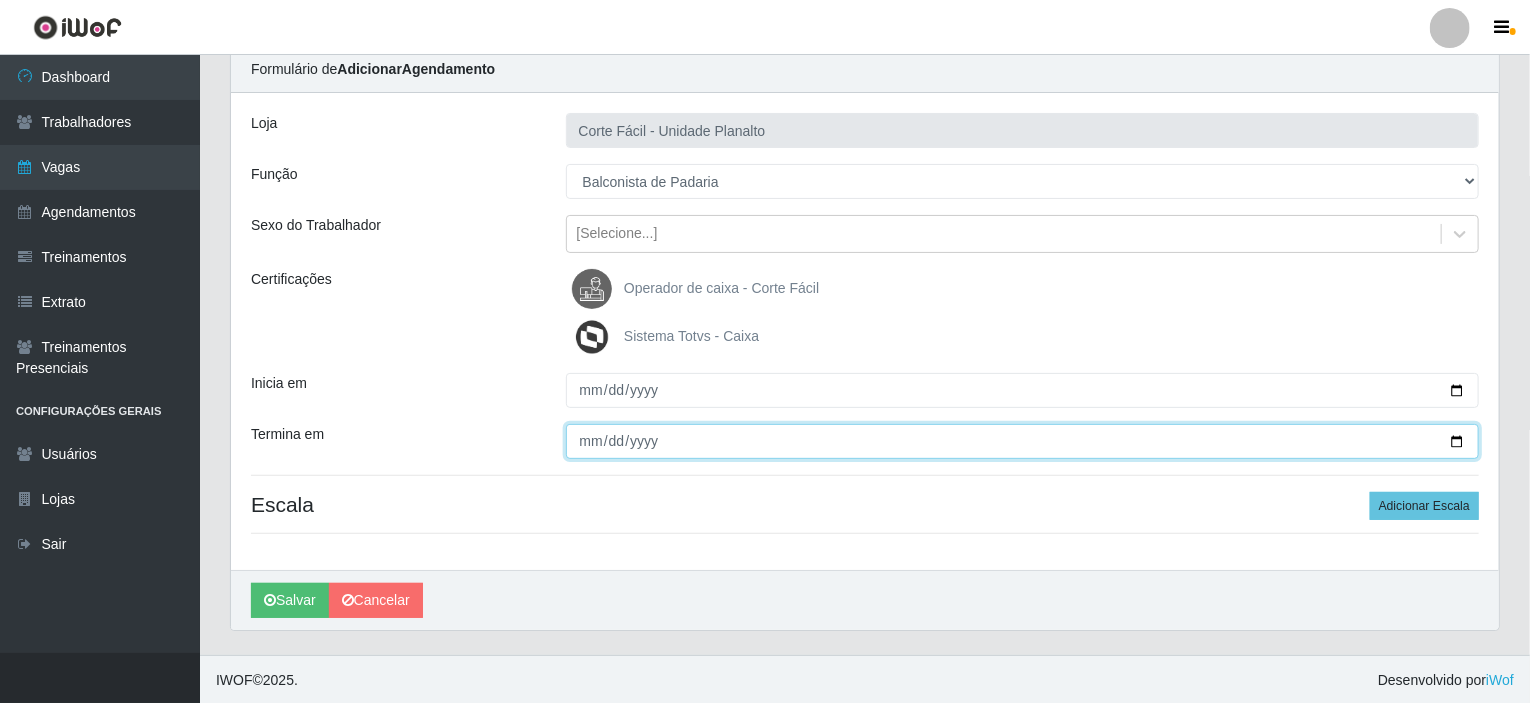 click on "Termina em" at bounding box center [1023, 441] 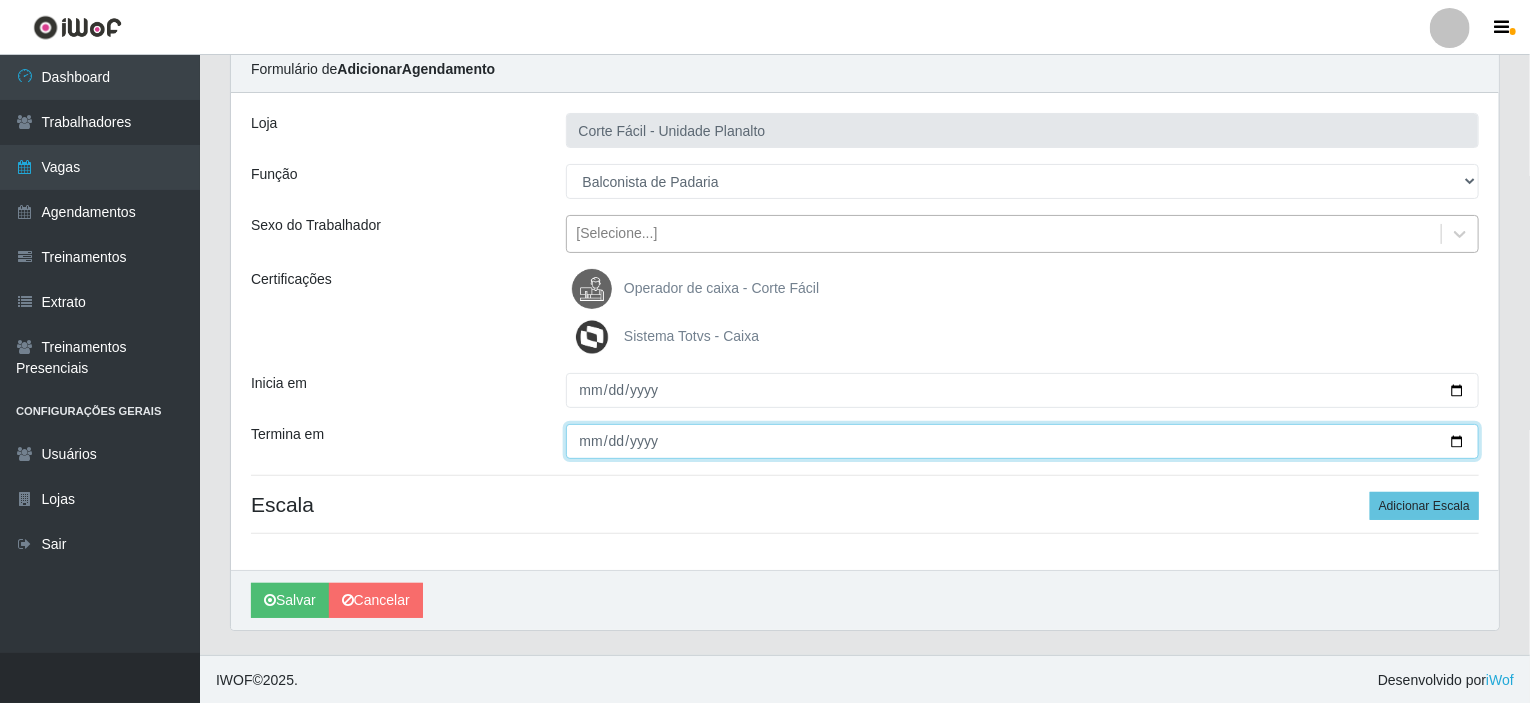 type on "[DATE]" 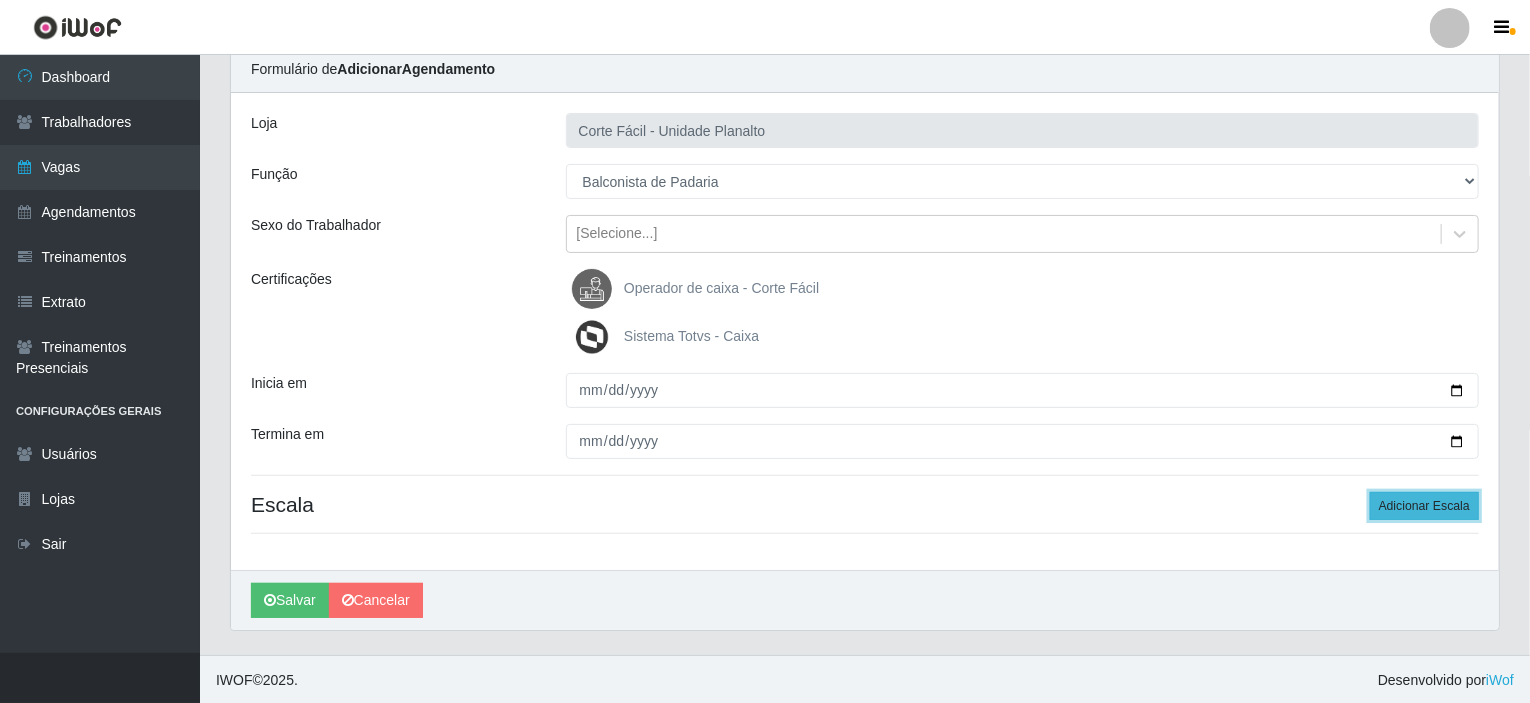 click on "Adicionar Escala" at bounding box center [1424, 506] 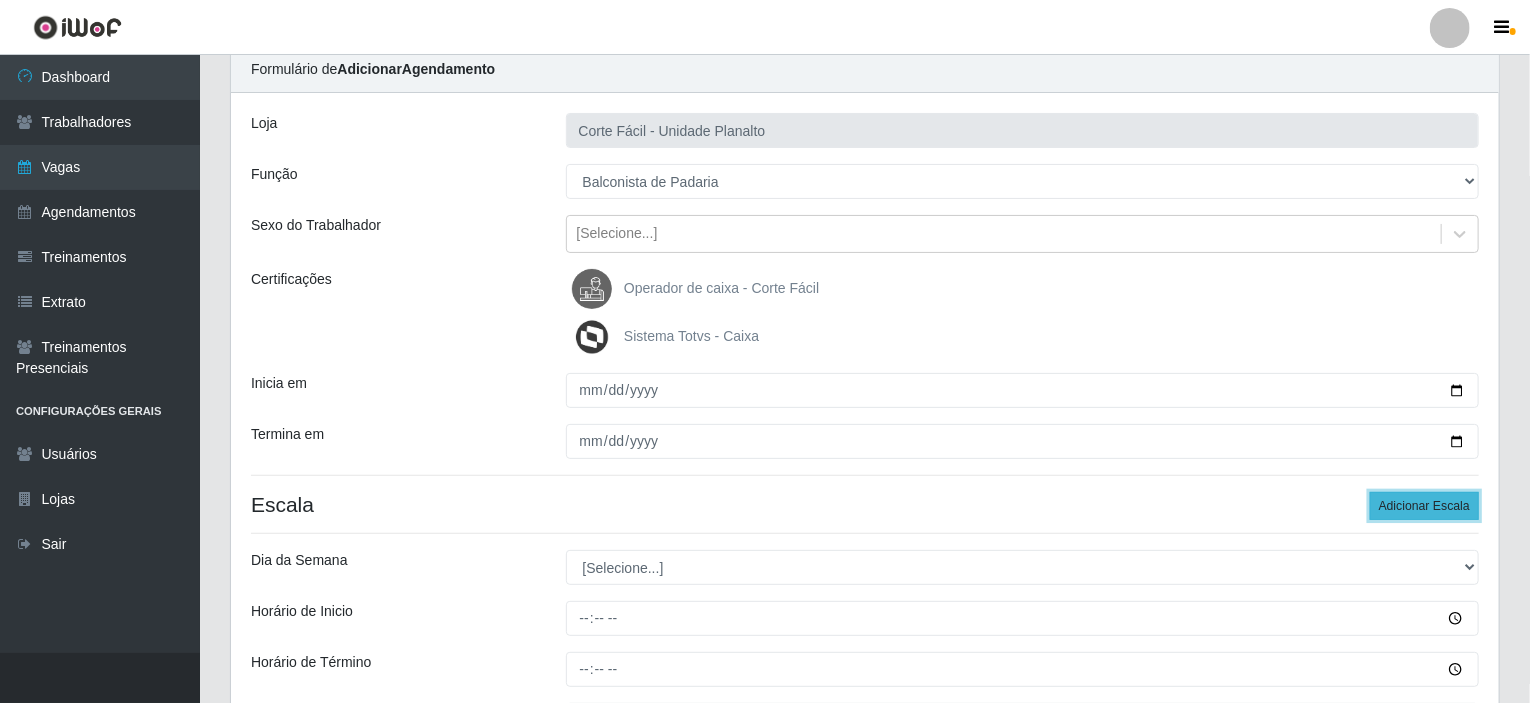 click on "Adicionar Escala" at bounding box center [1424, 506] 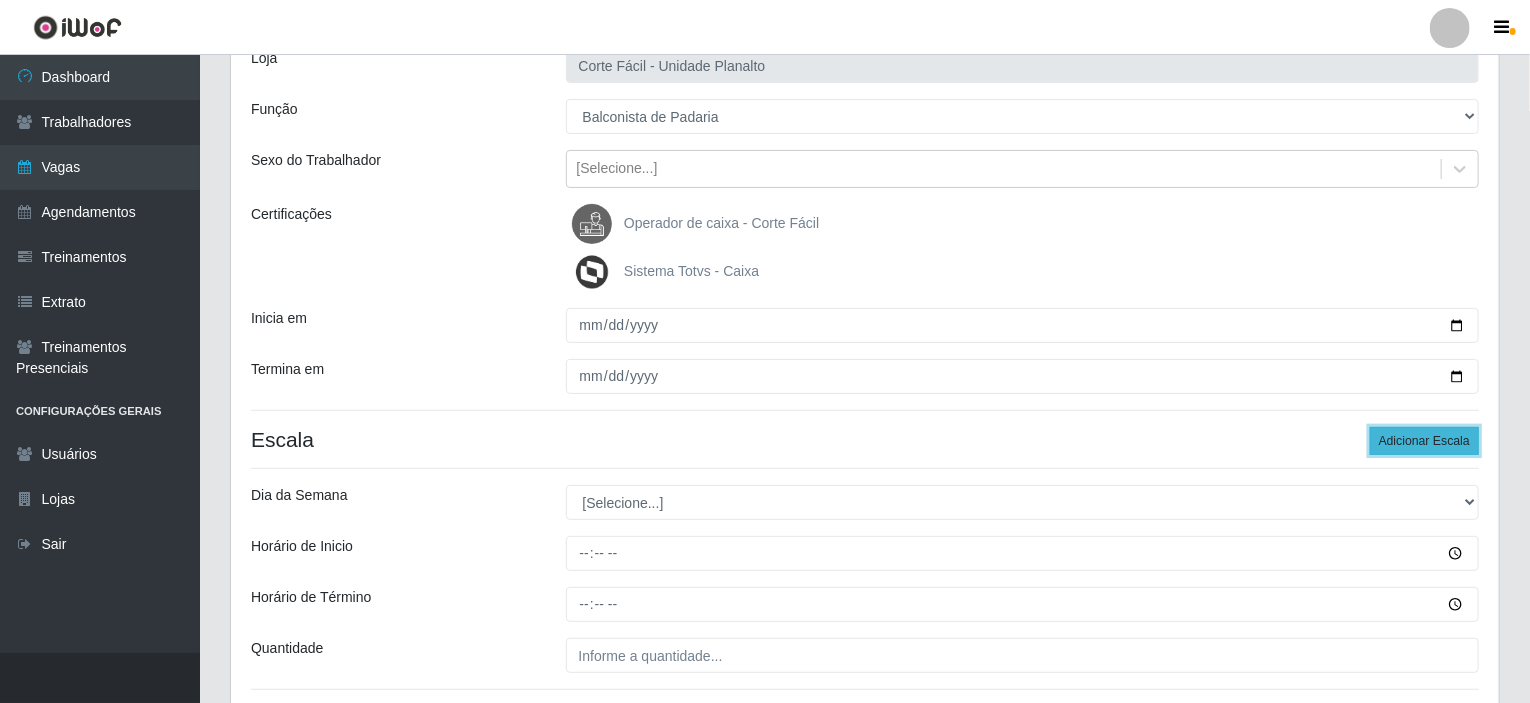 scroll, scrollTop: 179, scrollLeft: 0, axis: vertical 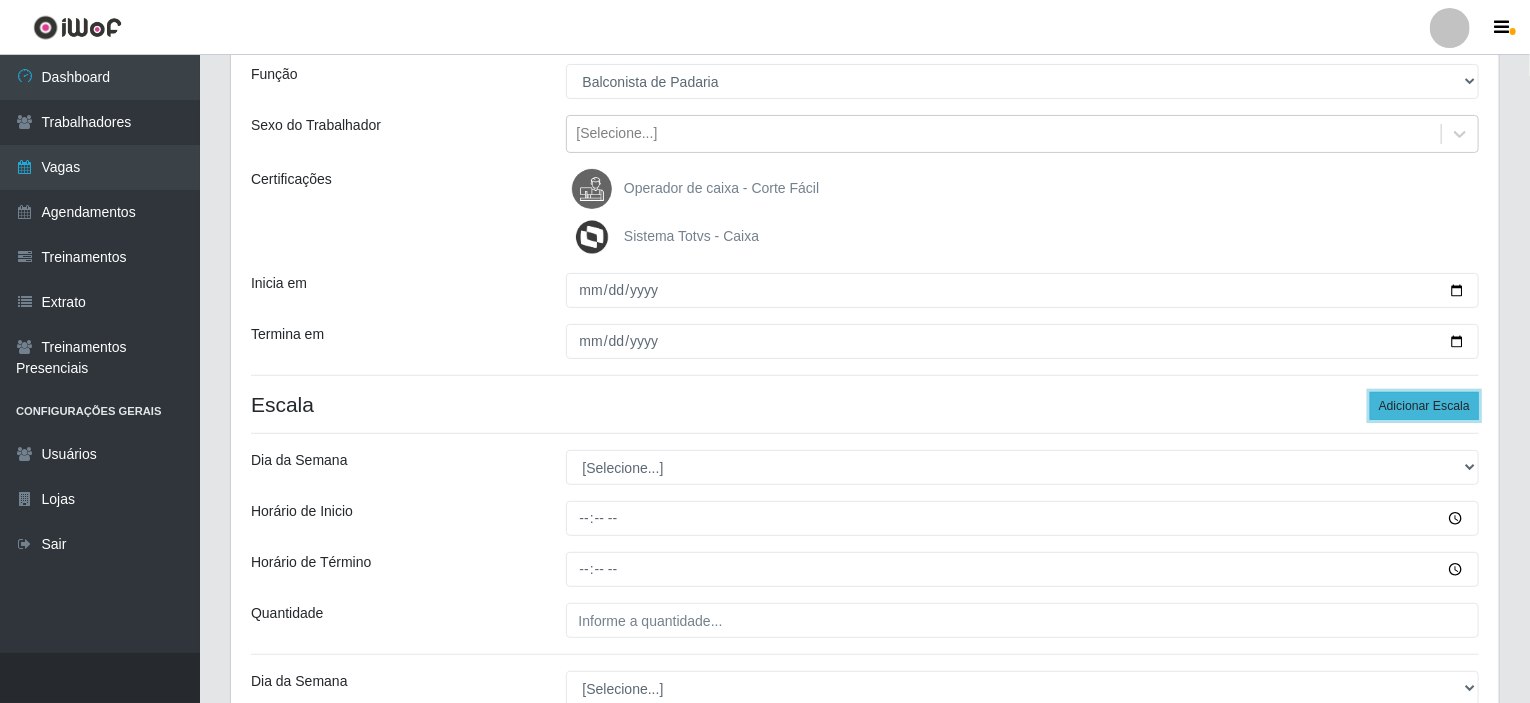 click on "Adicionar Escala" at bounding box center (1424, 406) 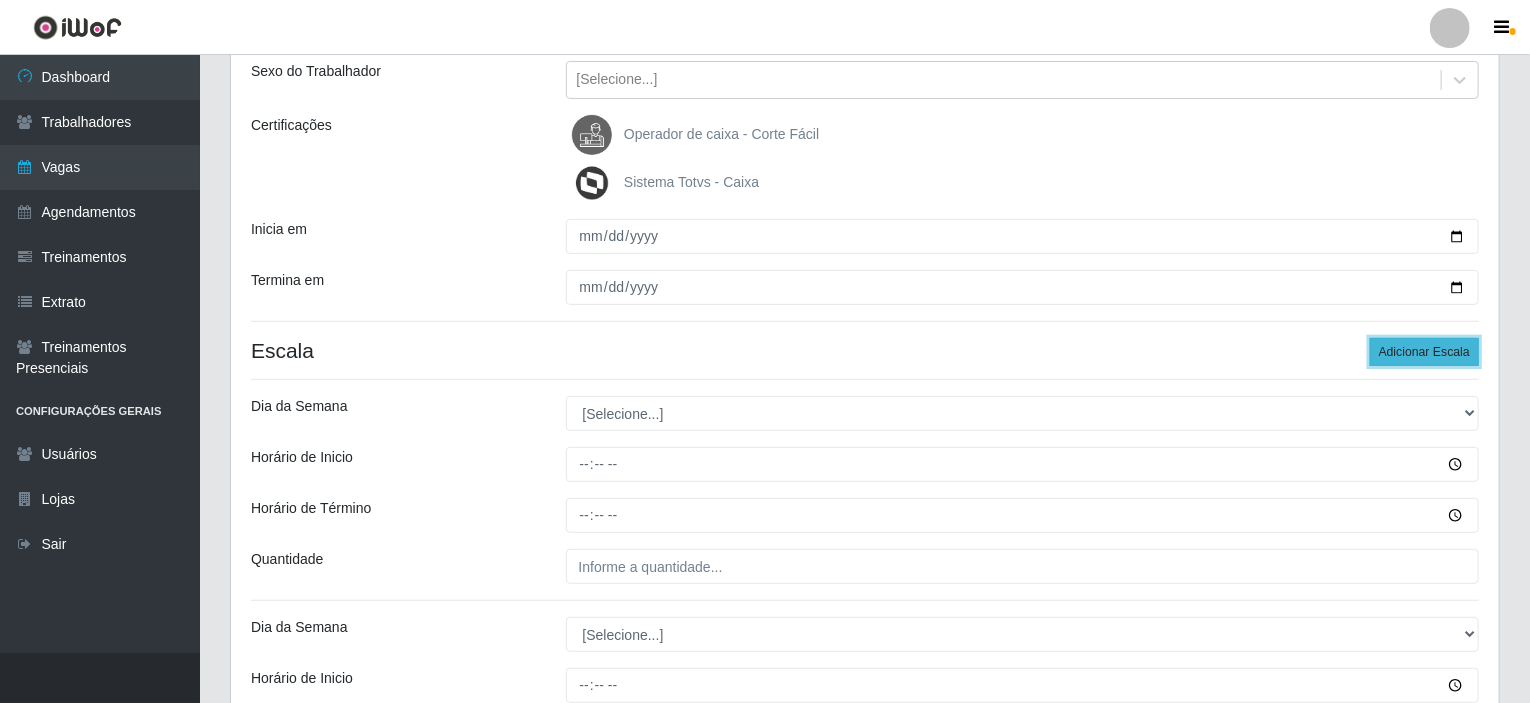 scroll, scrollTop: 279, scrollLeft: 0, axis: vertical 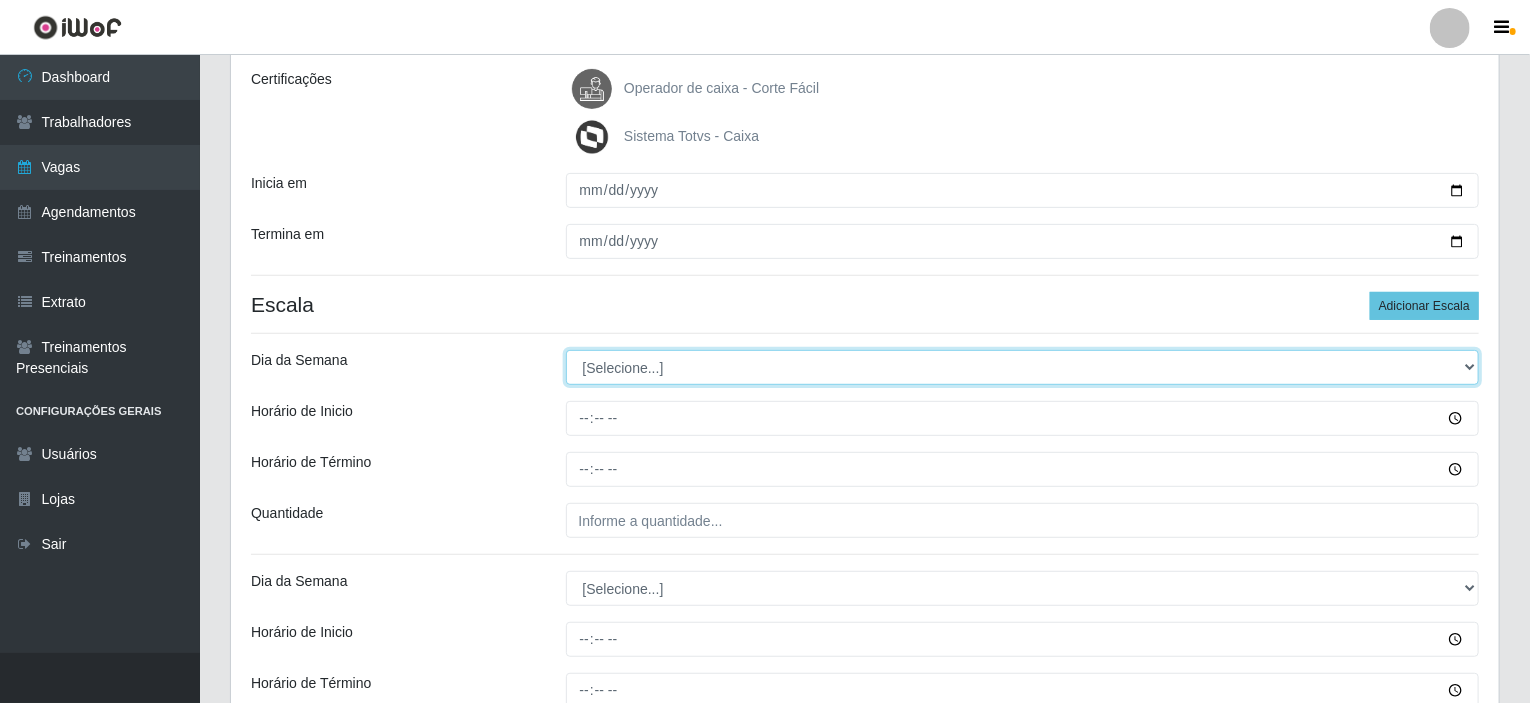 click on "[Selecione...] Segunda Terça Quarta Quinta Sexta Sábado Domingo" at bounding box center (1023, 367) 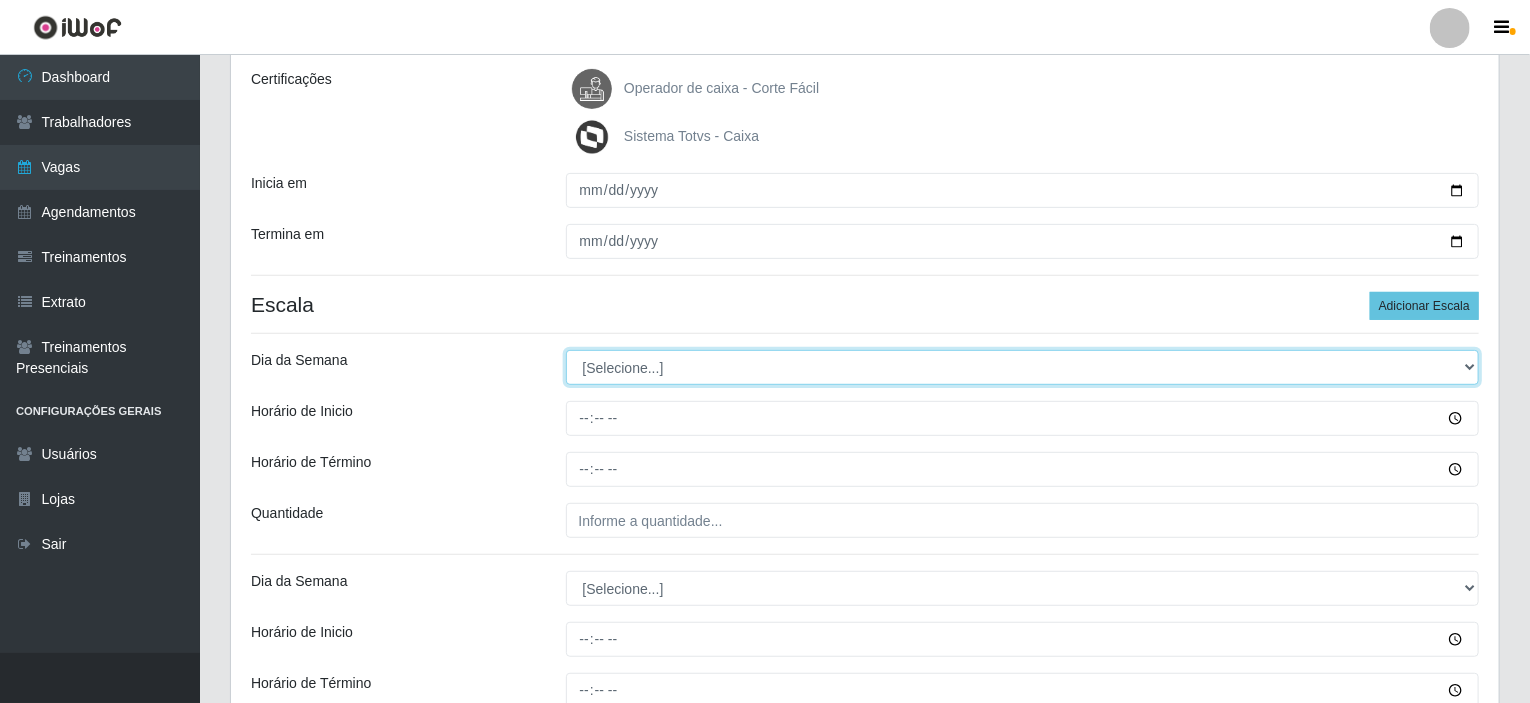 select on "5" 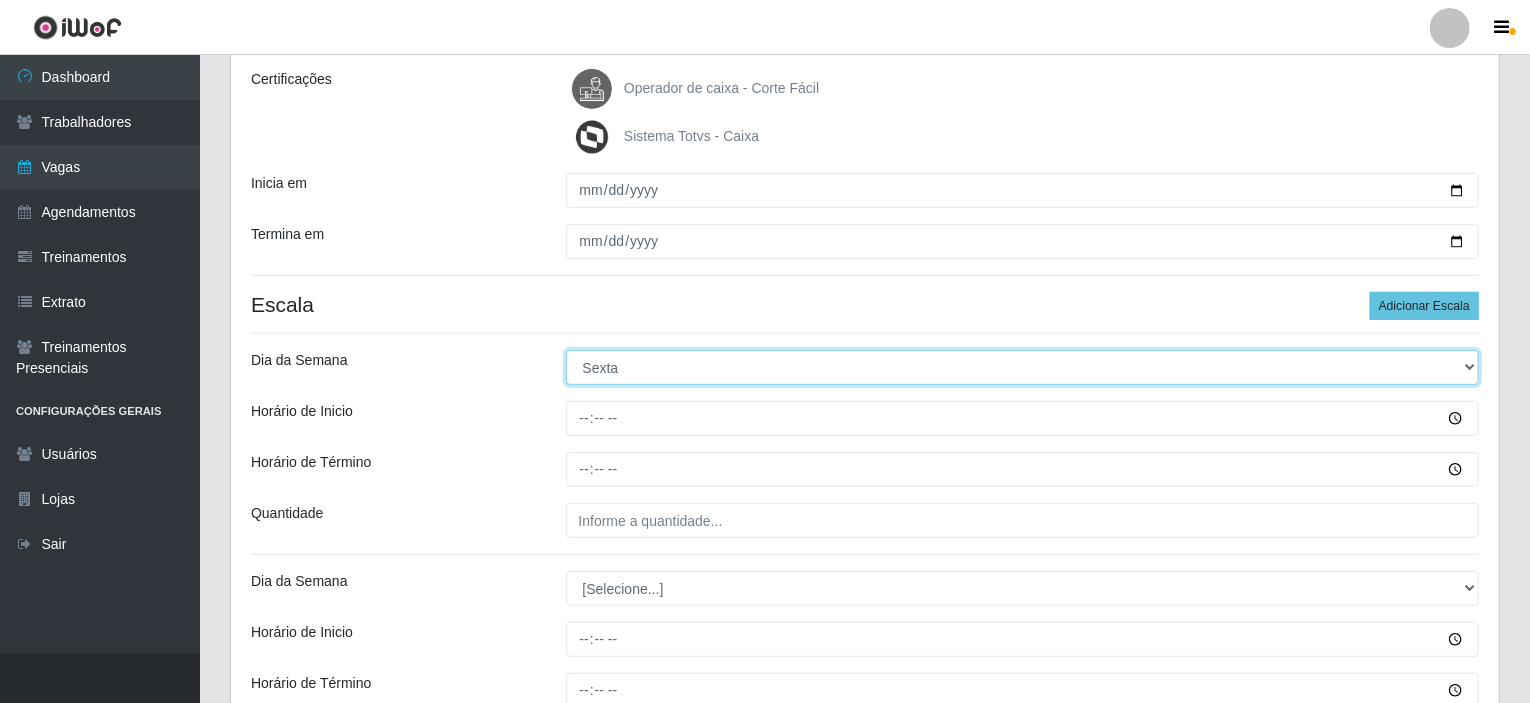 click on "[Selecione...] Segunda Terça Quarta Quinta Sexta Sábado Domingo" at bounding box center (1023, 367) 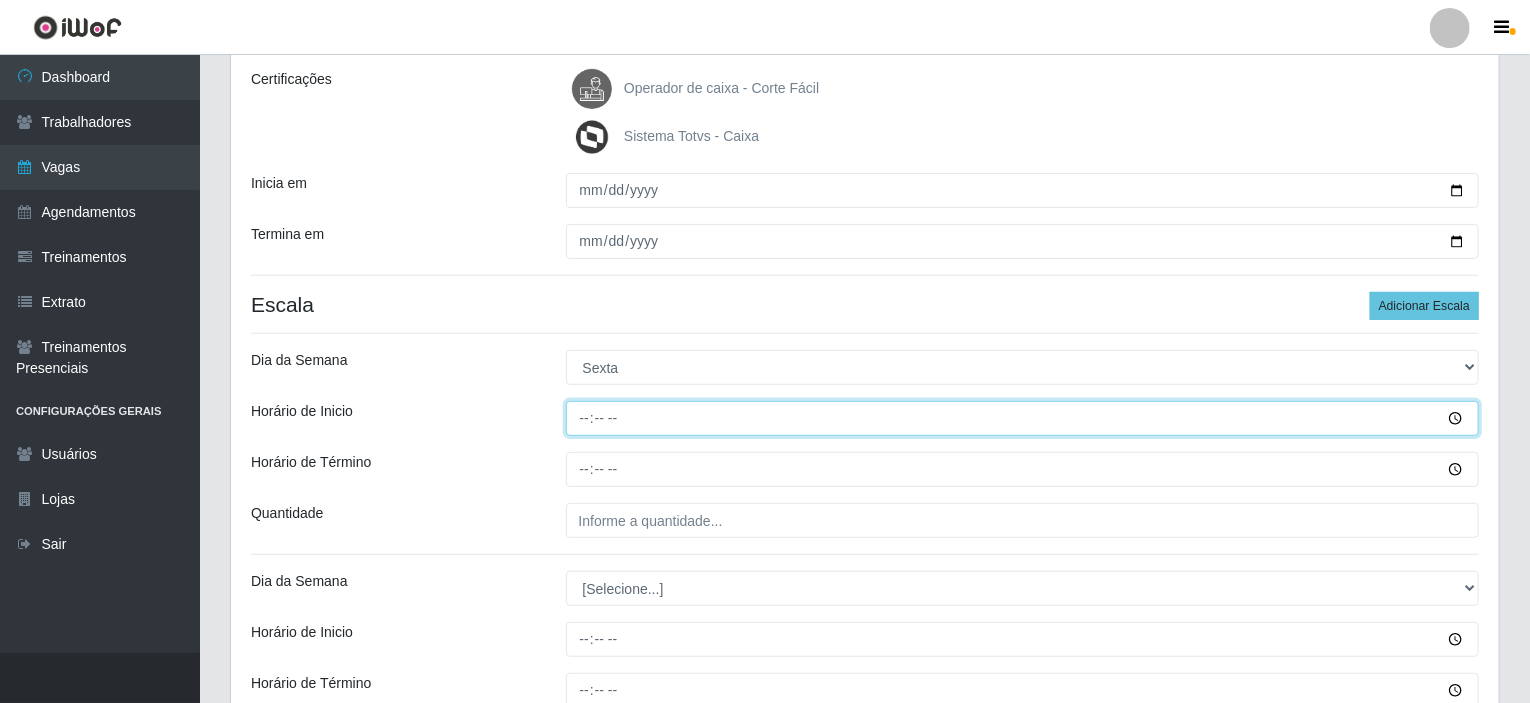 click on "Horário de Inicio" at bounding box center [1023, 418] 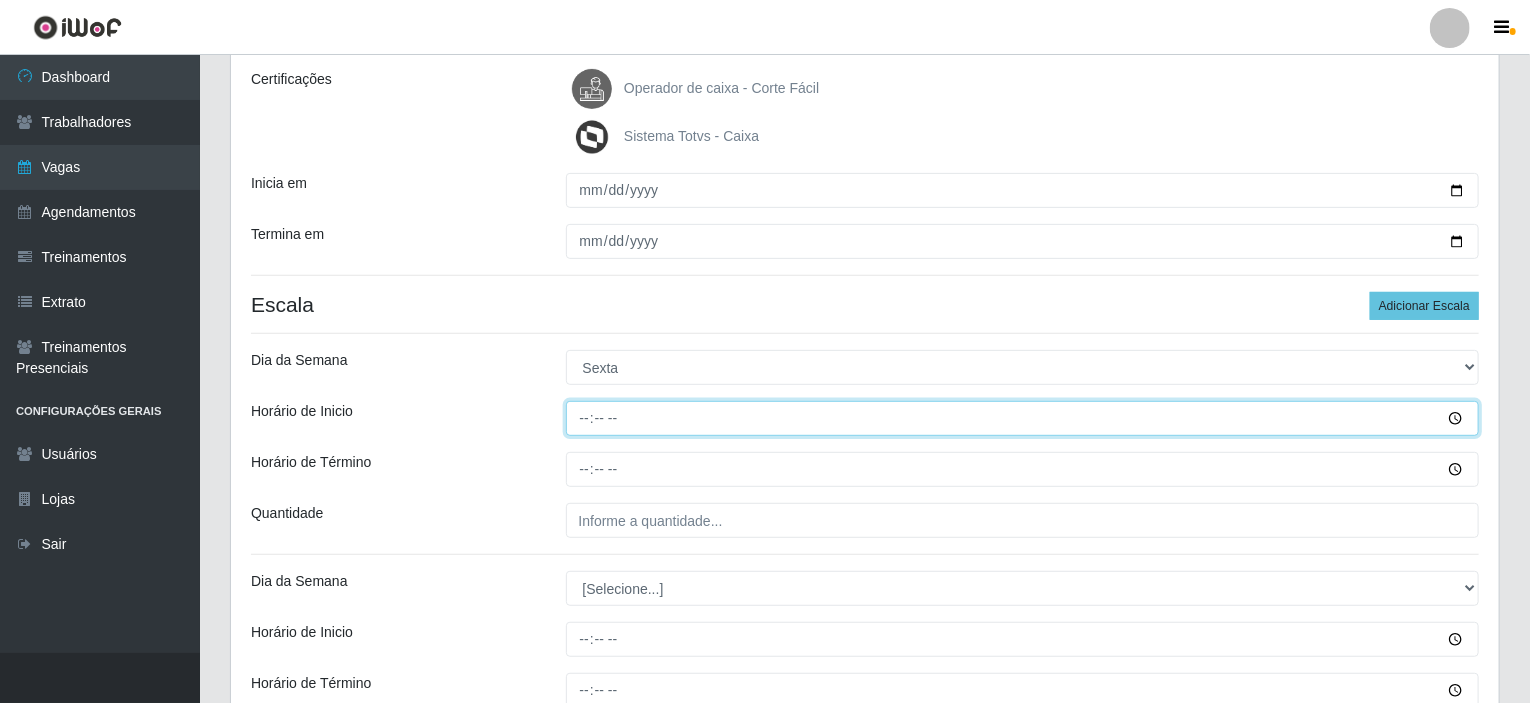 type on "08:00" 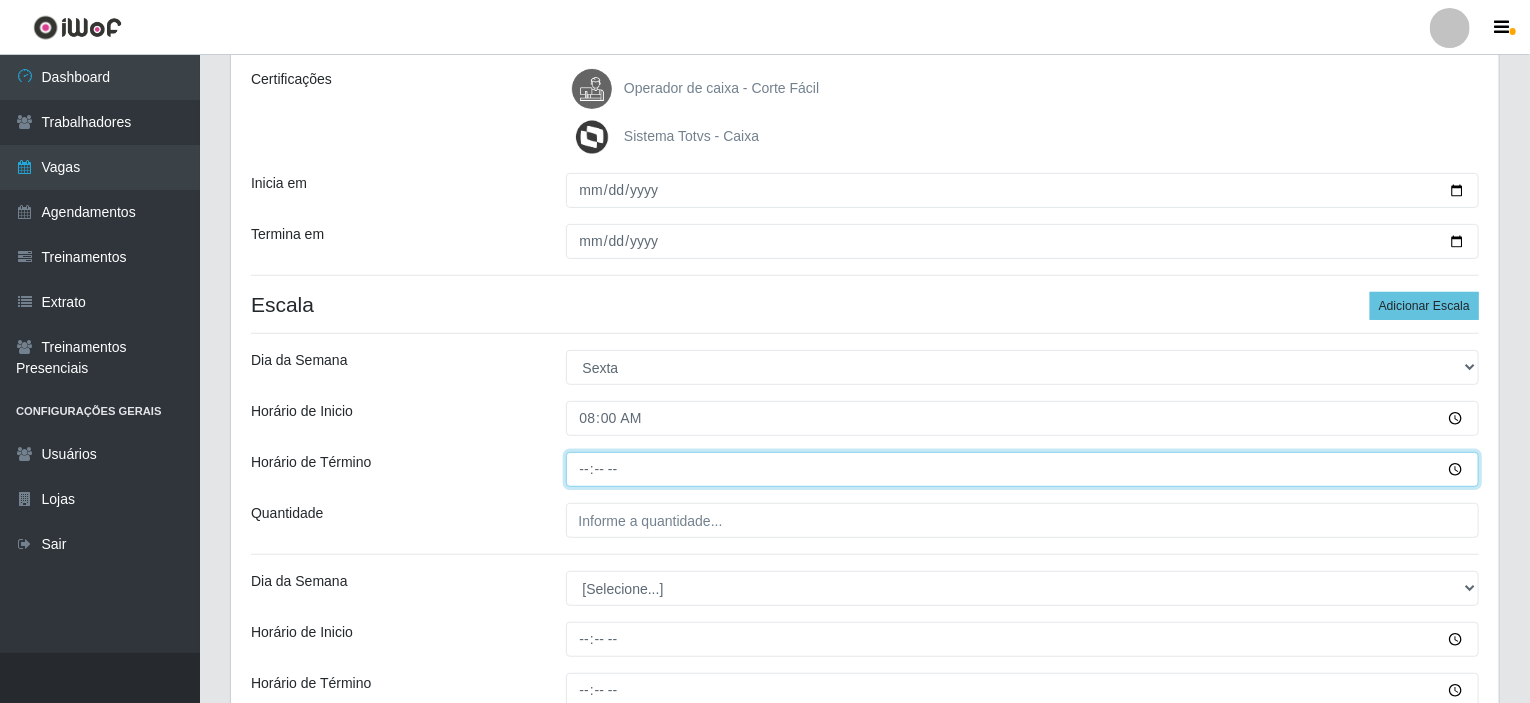 click on "Horário de Término" at bounding box center (1023, 469) 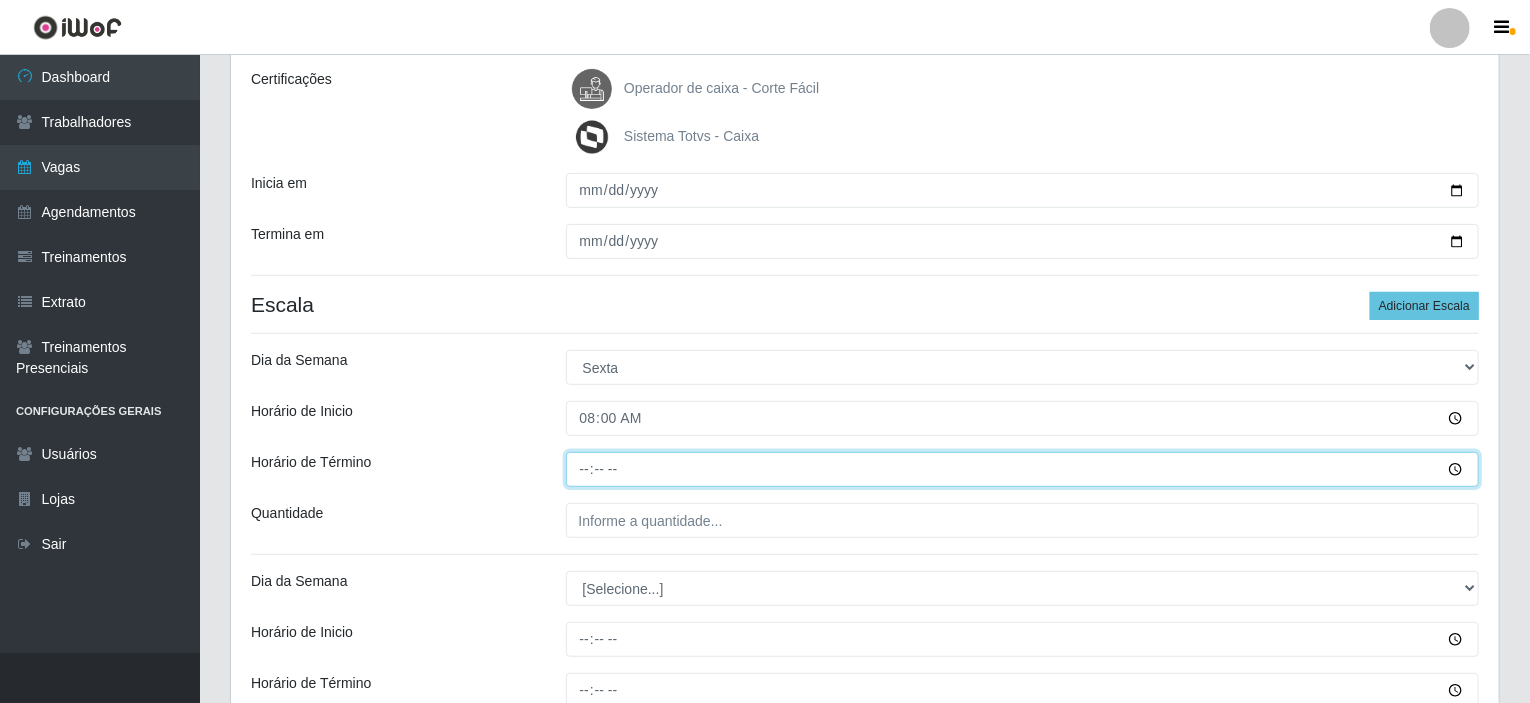type on "14:00" 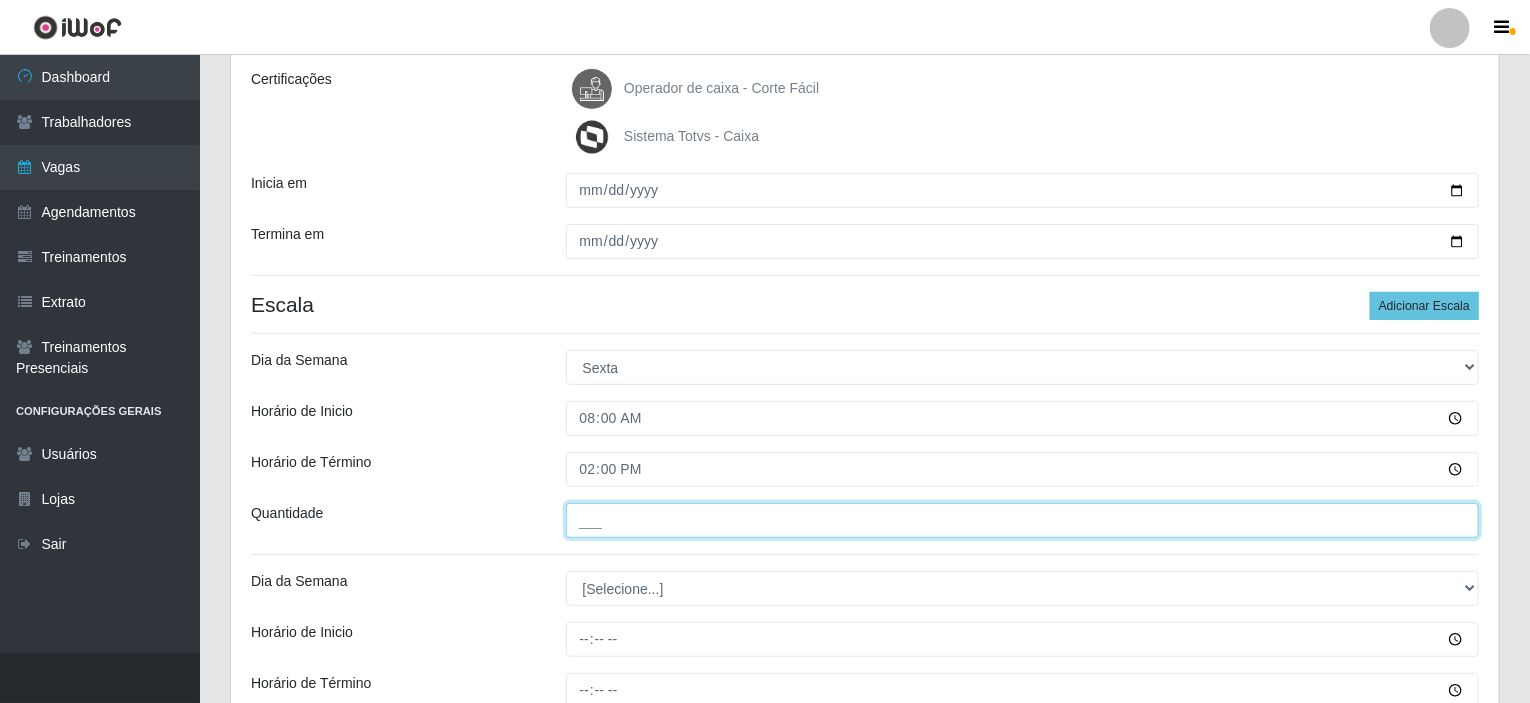 click on "___" at bounding box center [1023, 520] 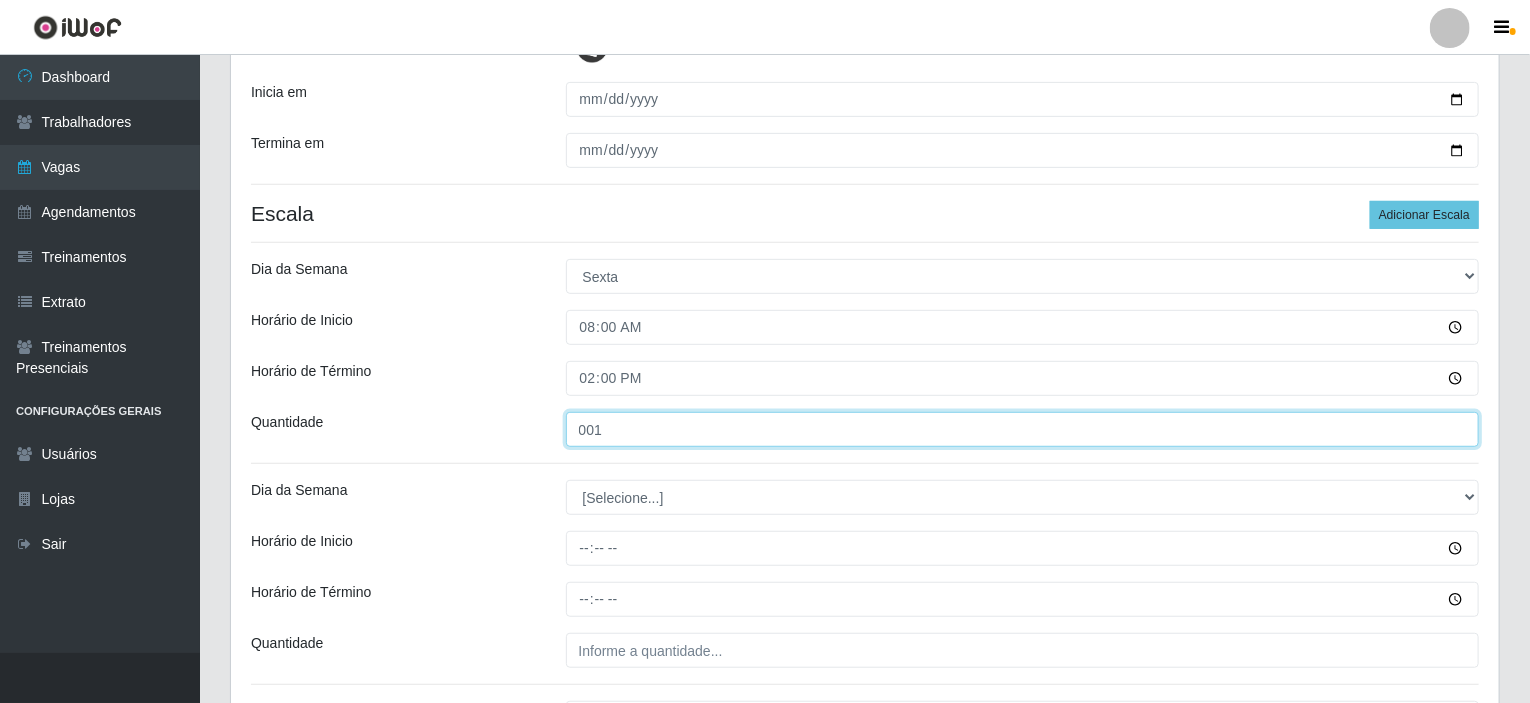scroll, scrollTop: 479, scrollLeft: 0, axis: vertical 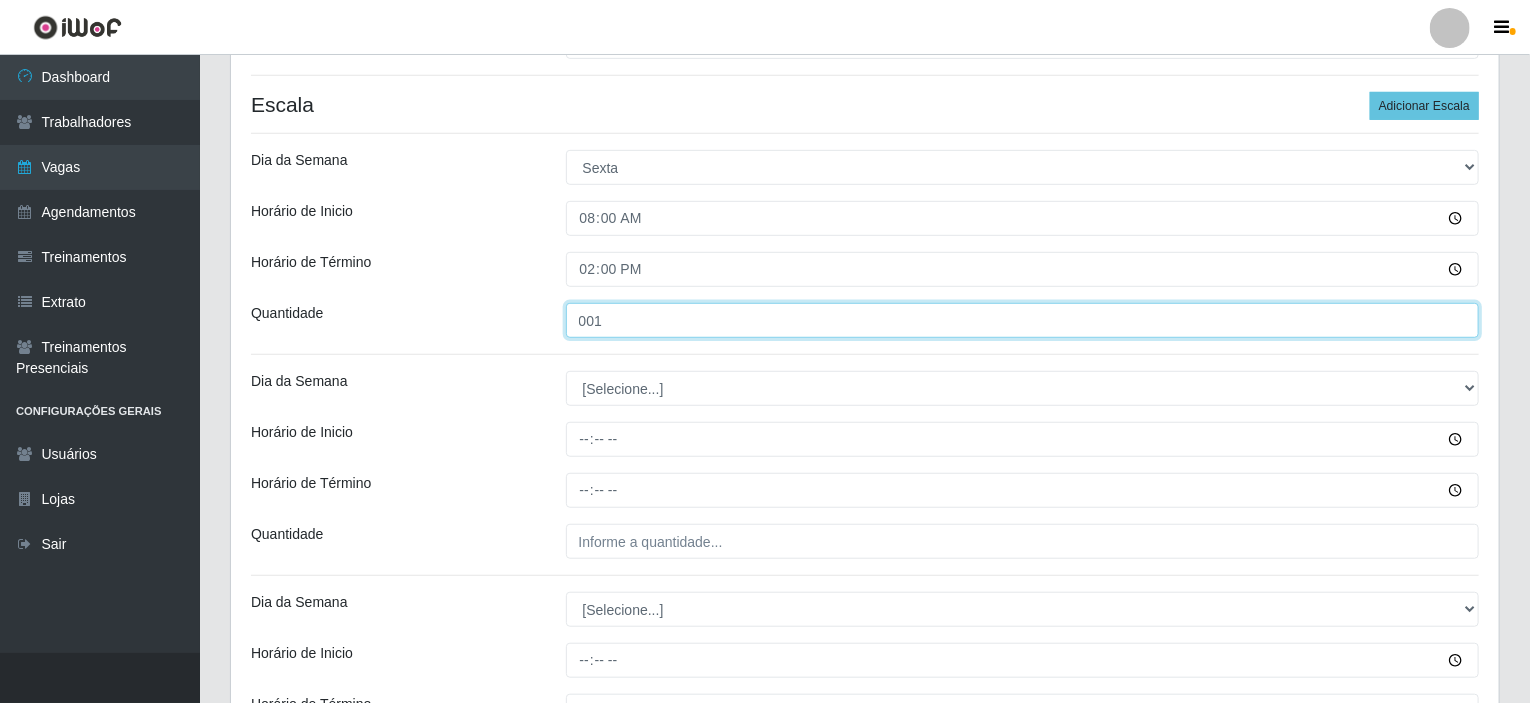 type on "001" 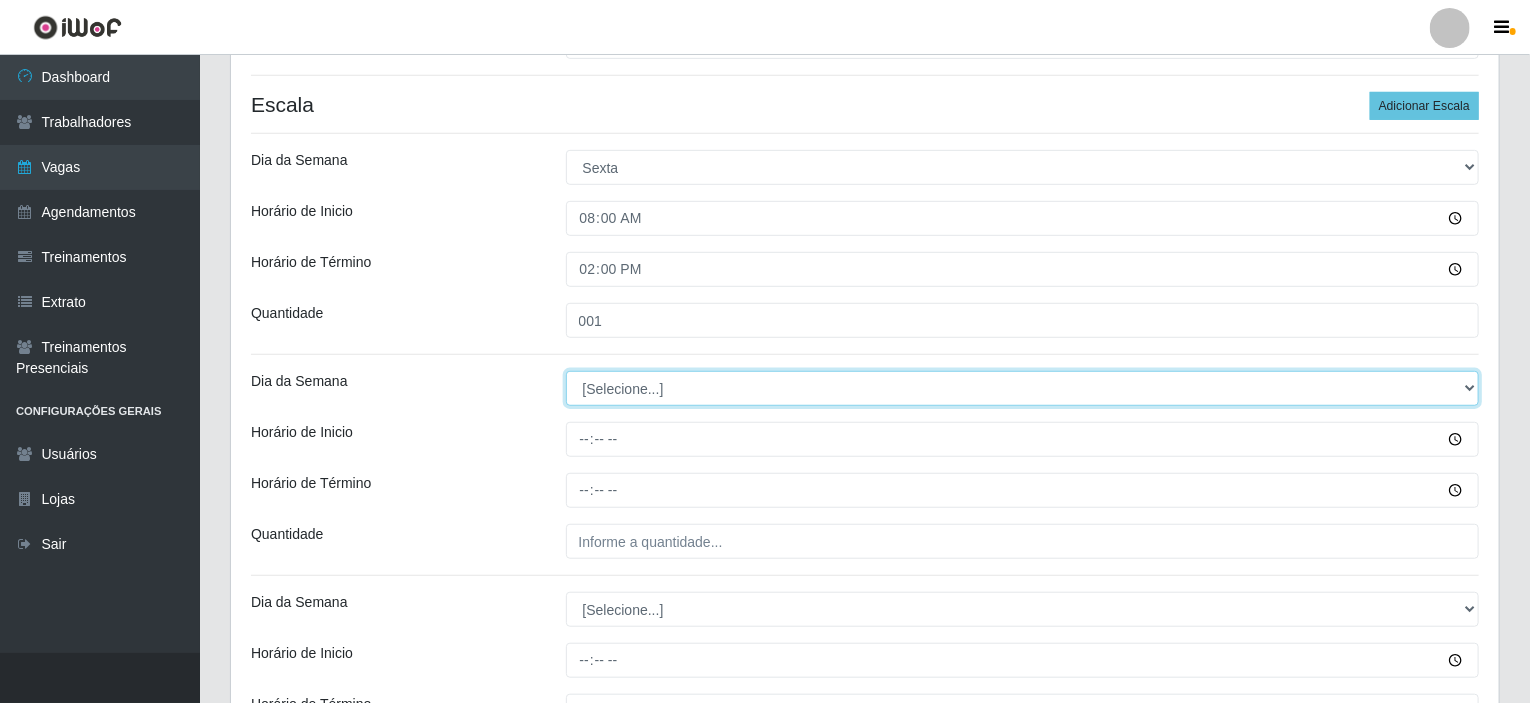 click on "[Selecione...] Segunda Terça Quarta Quinta Sexta Sábado Domingo" at bounding box center [1023, 388] 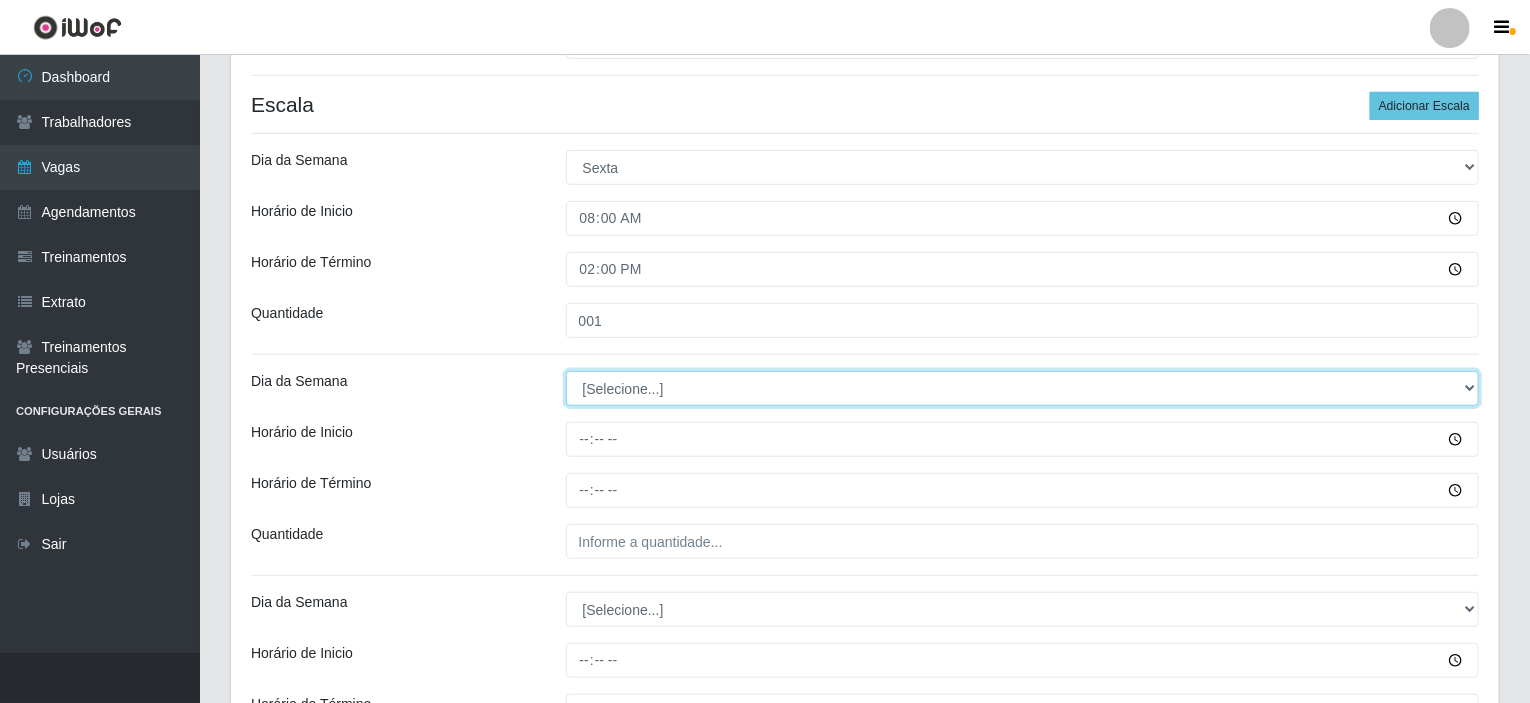 select on "5" 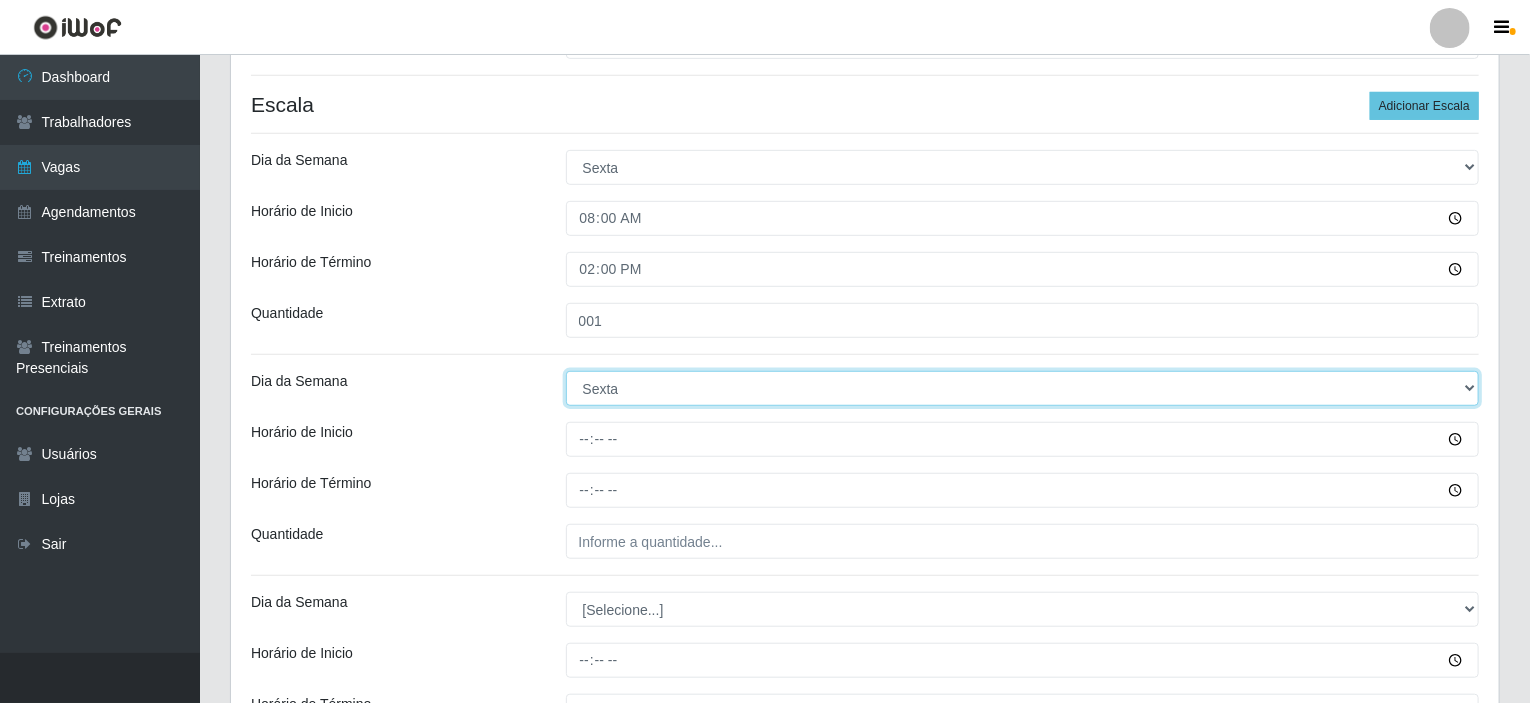 click on "[Selecione...] Segunda Terça Quarta Quinta Sexta Sábado Domingo" at bounding box center (1023, 388) 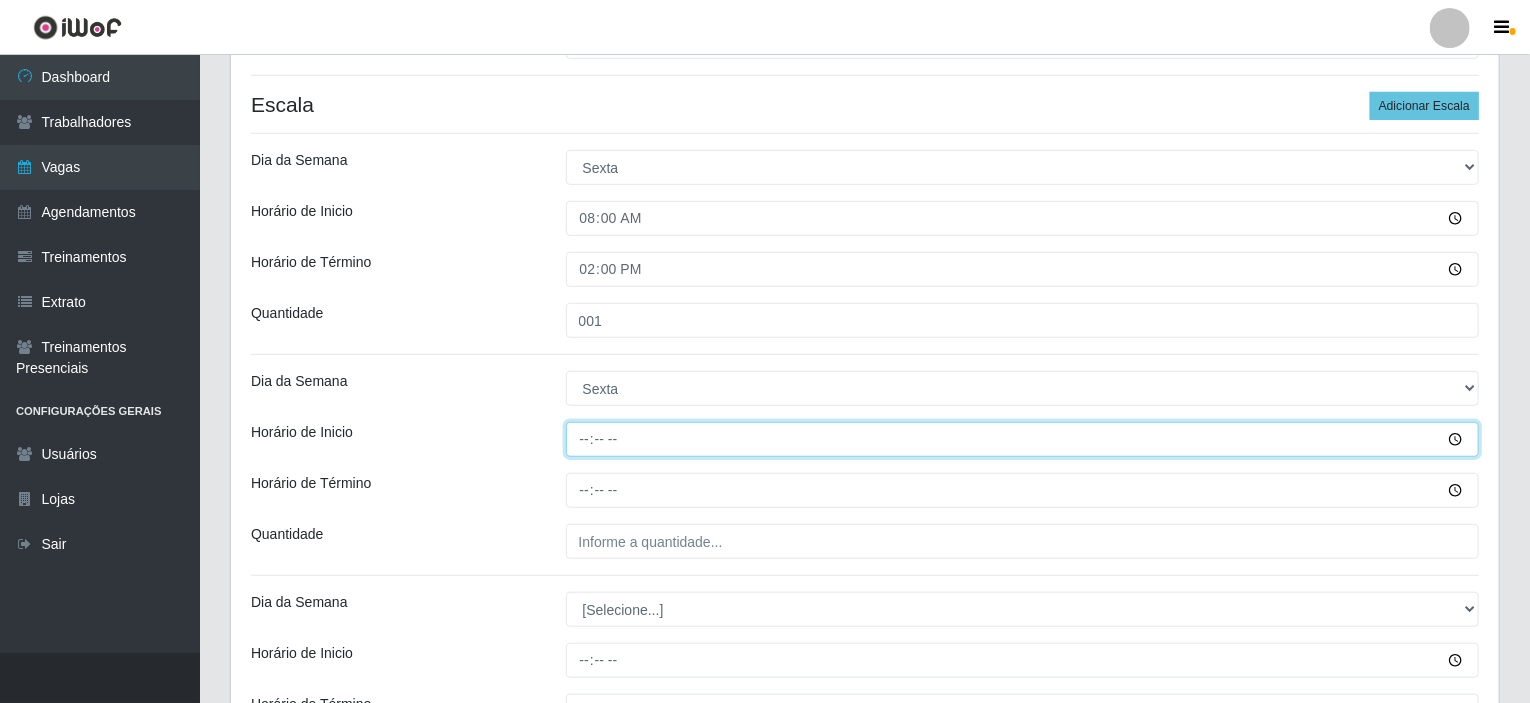 click on "Horário de Inicio" at bounding box center (1023, 439) 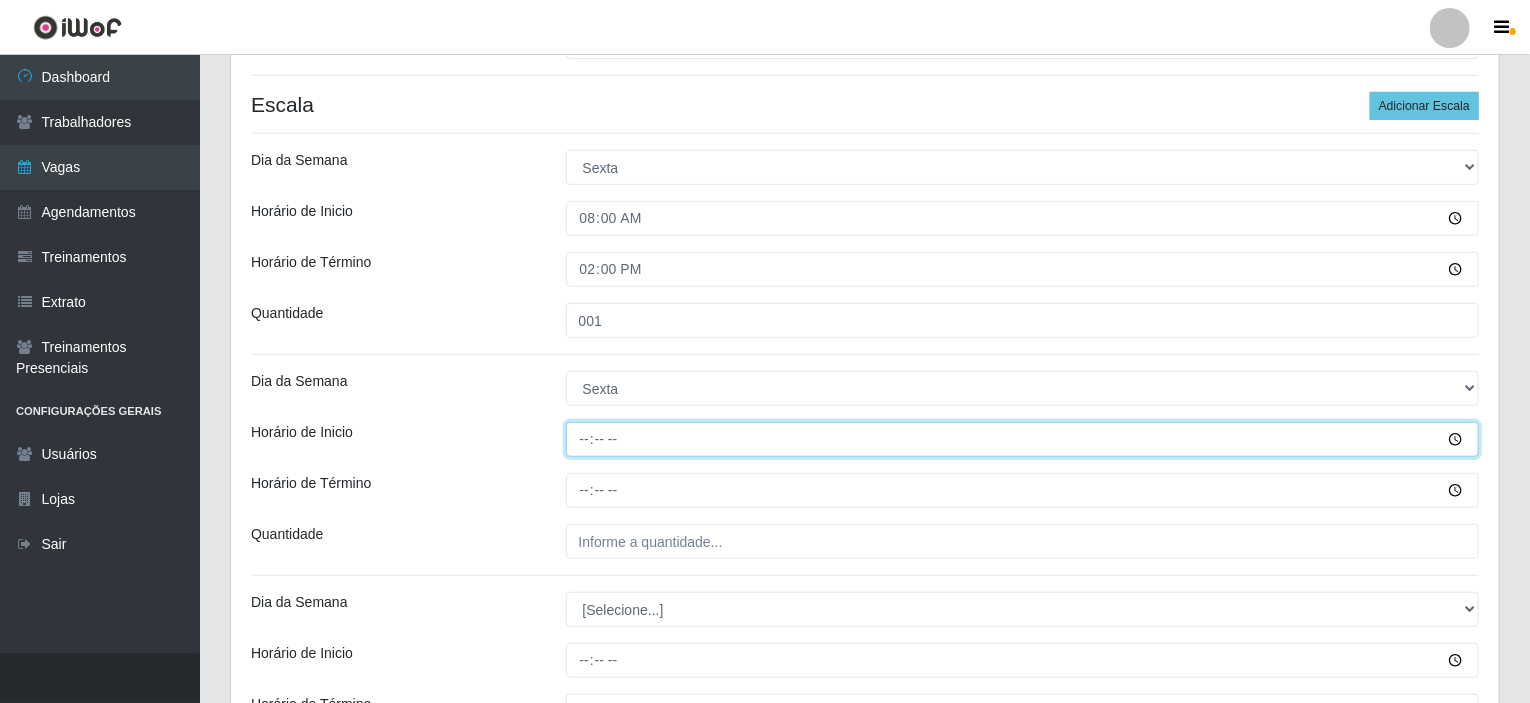 type on "15:00" 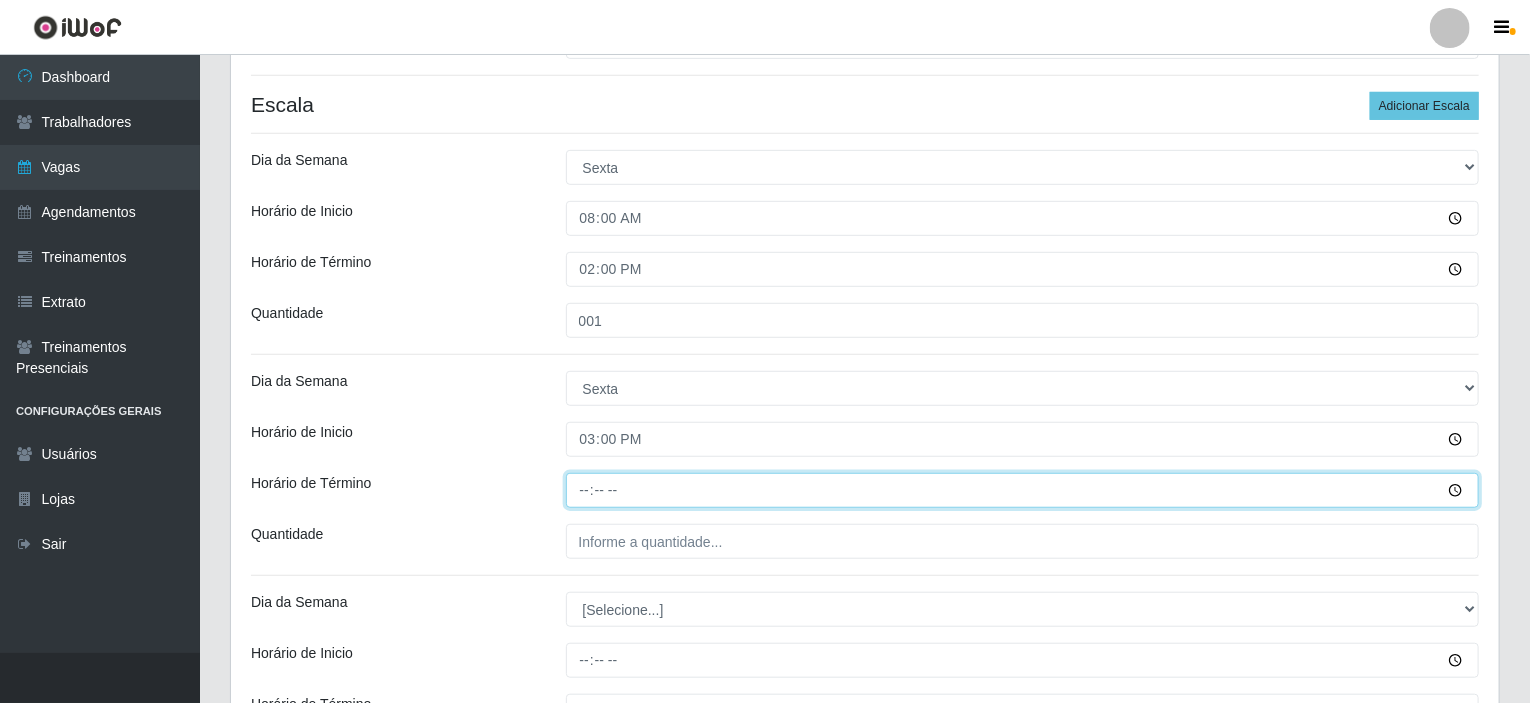 click on "Horário de Término" at bounding box center [1023, 490] 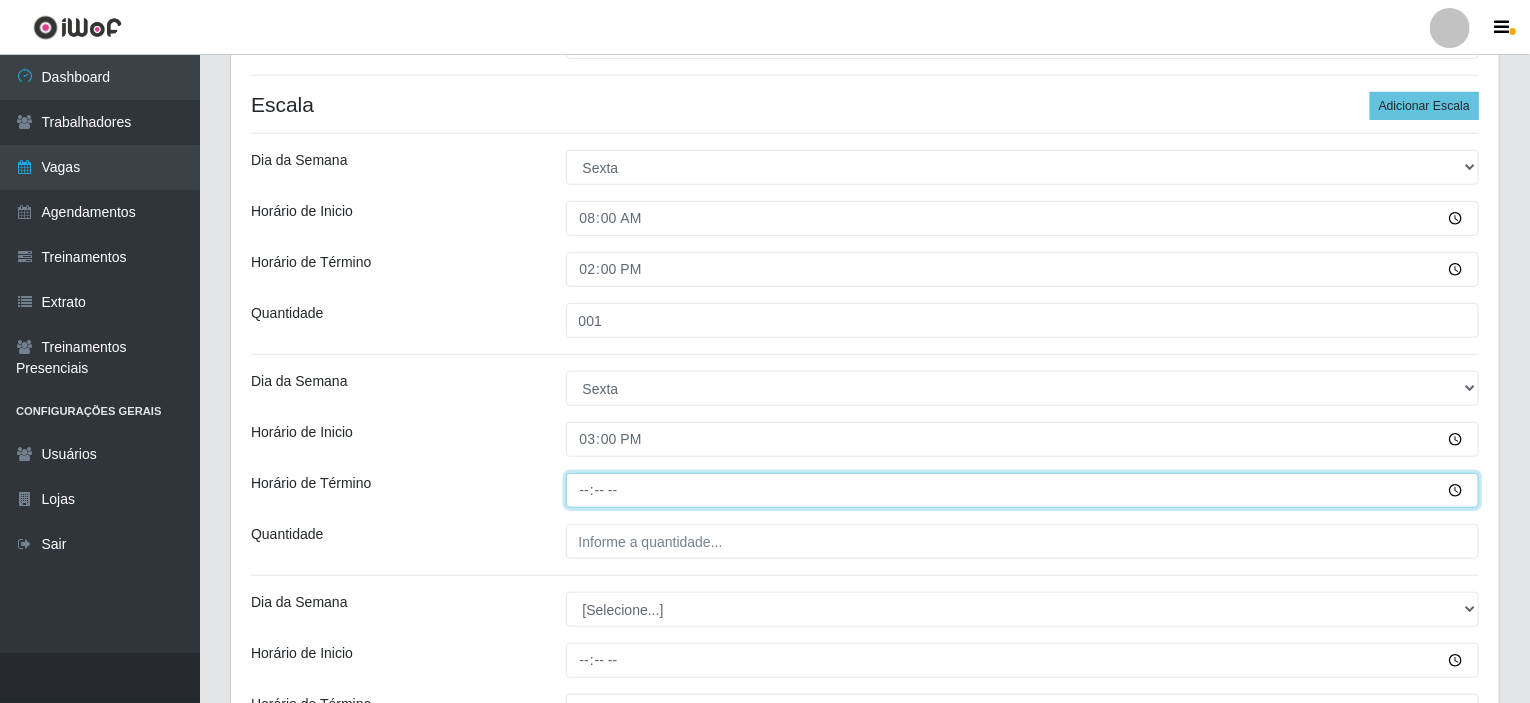 type on "21:00" 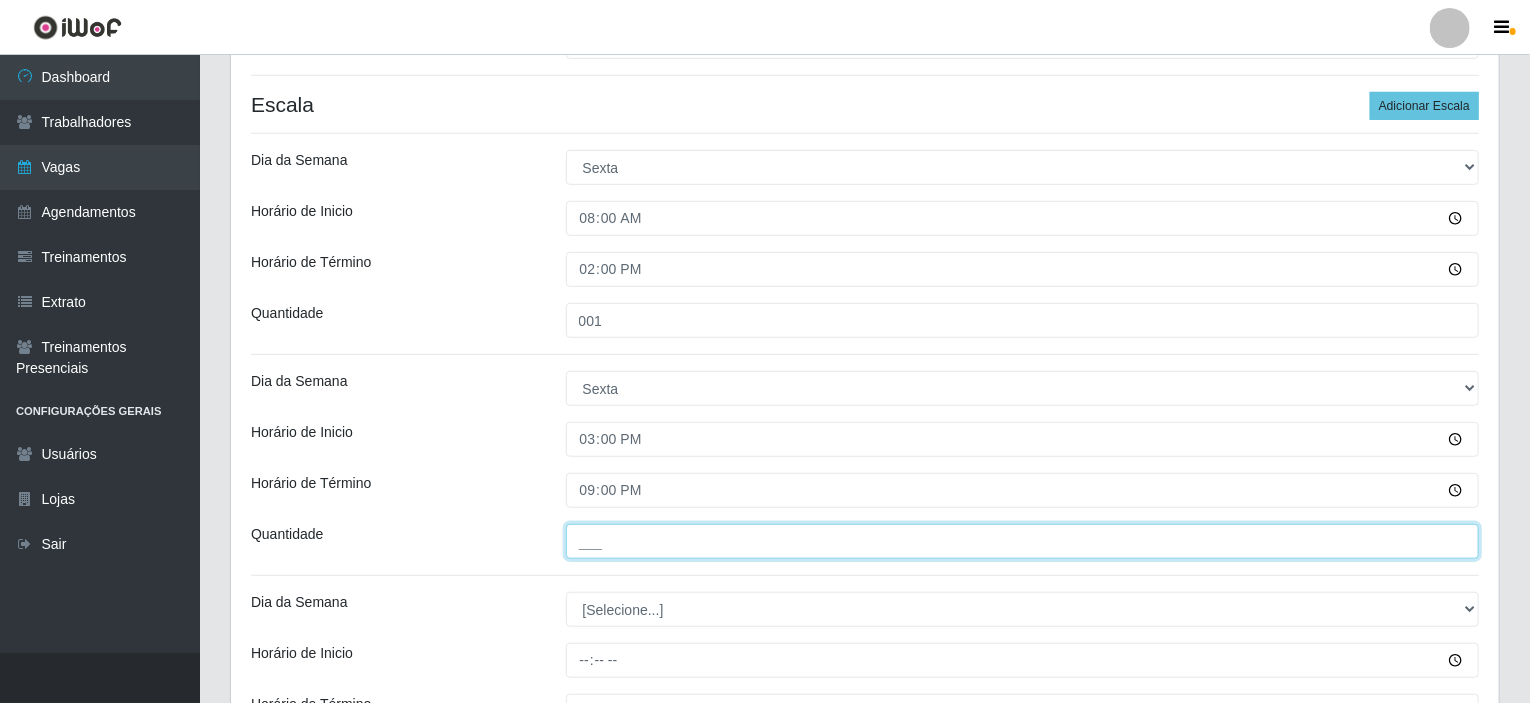 click on "___" at bounding box center (1023, 541) 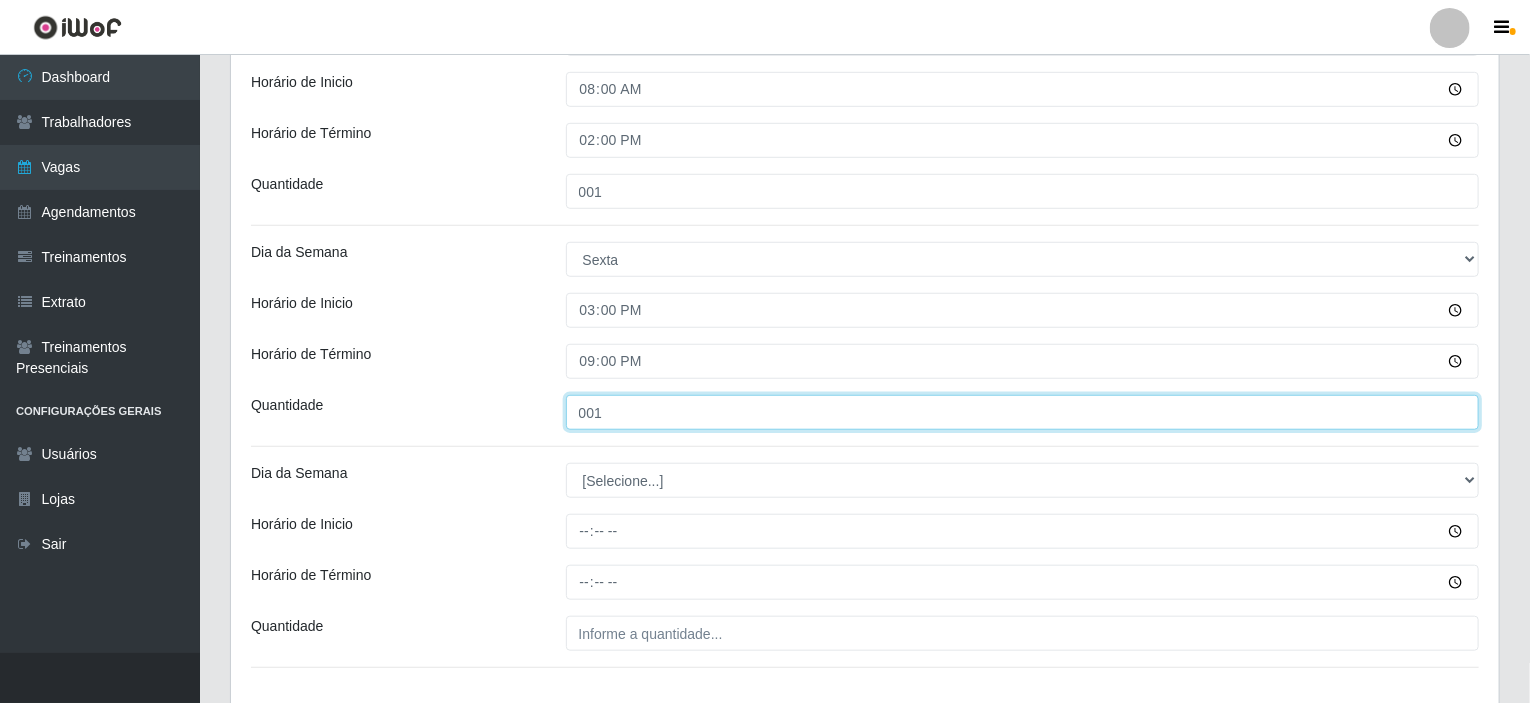 scroll, scrollTop: 741, scrollLeft: 0, axis: vertical 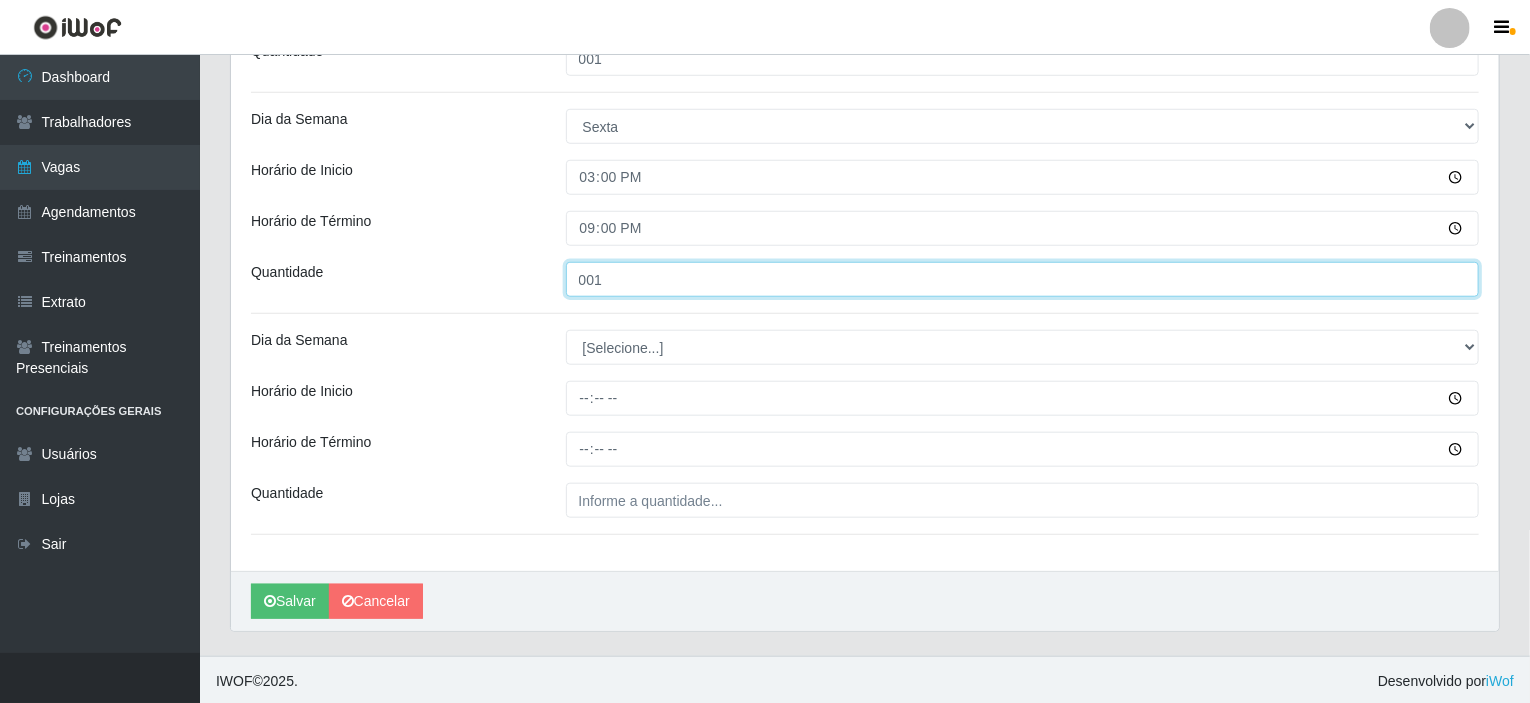 type on "001" 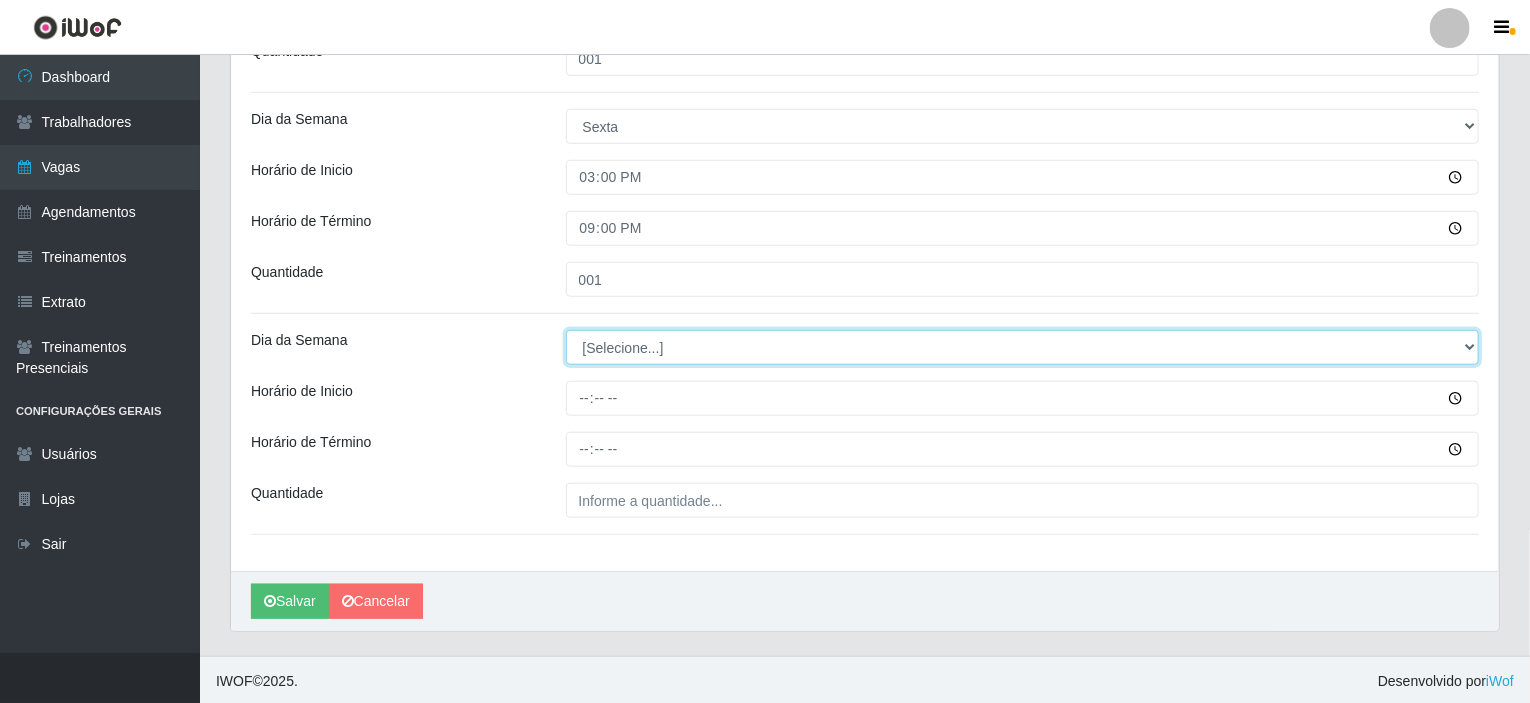 click on "[Selecione...] Segunda Terça Quarta Quinta Sexta Sábado Domingo" at bounding box center (1023, 347) 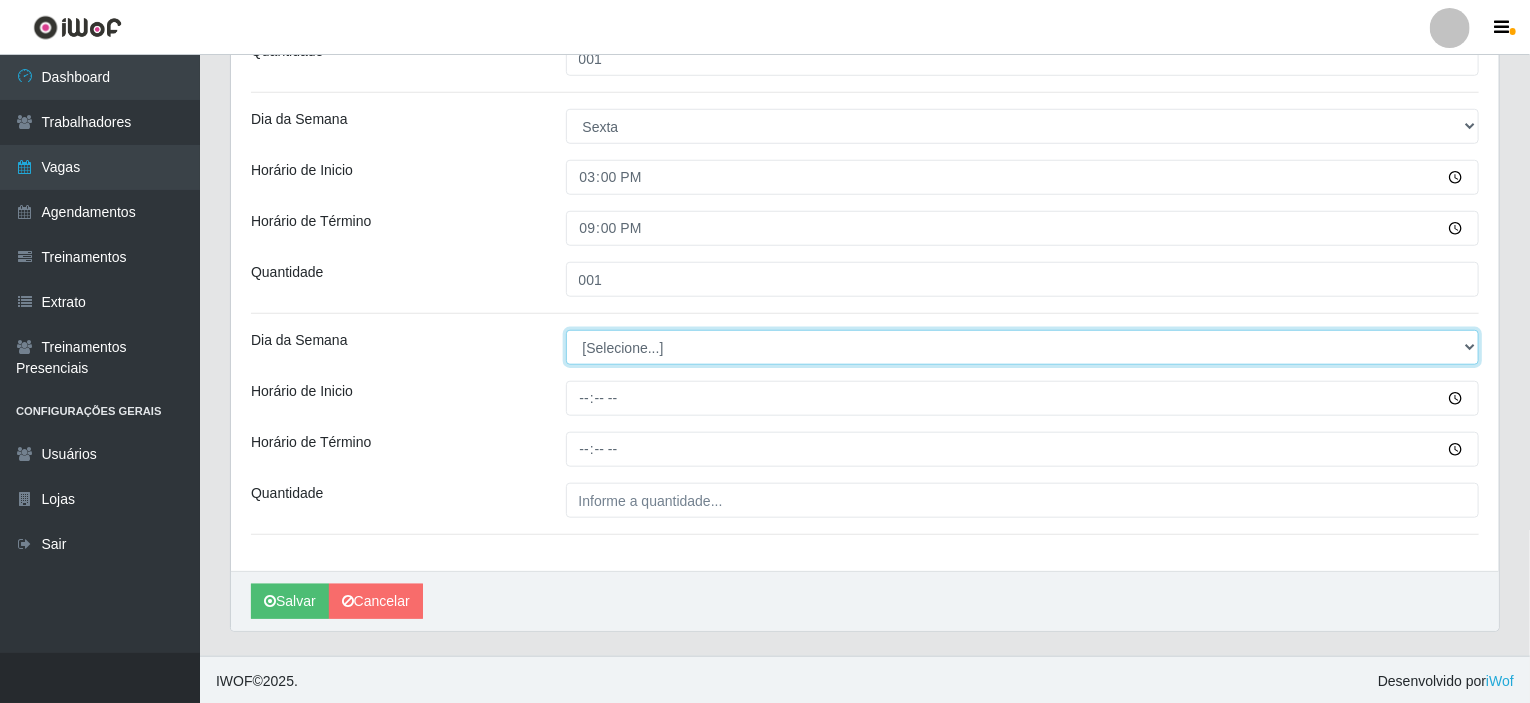 select on "6" 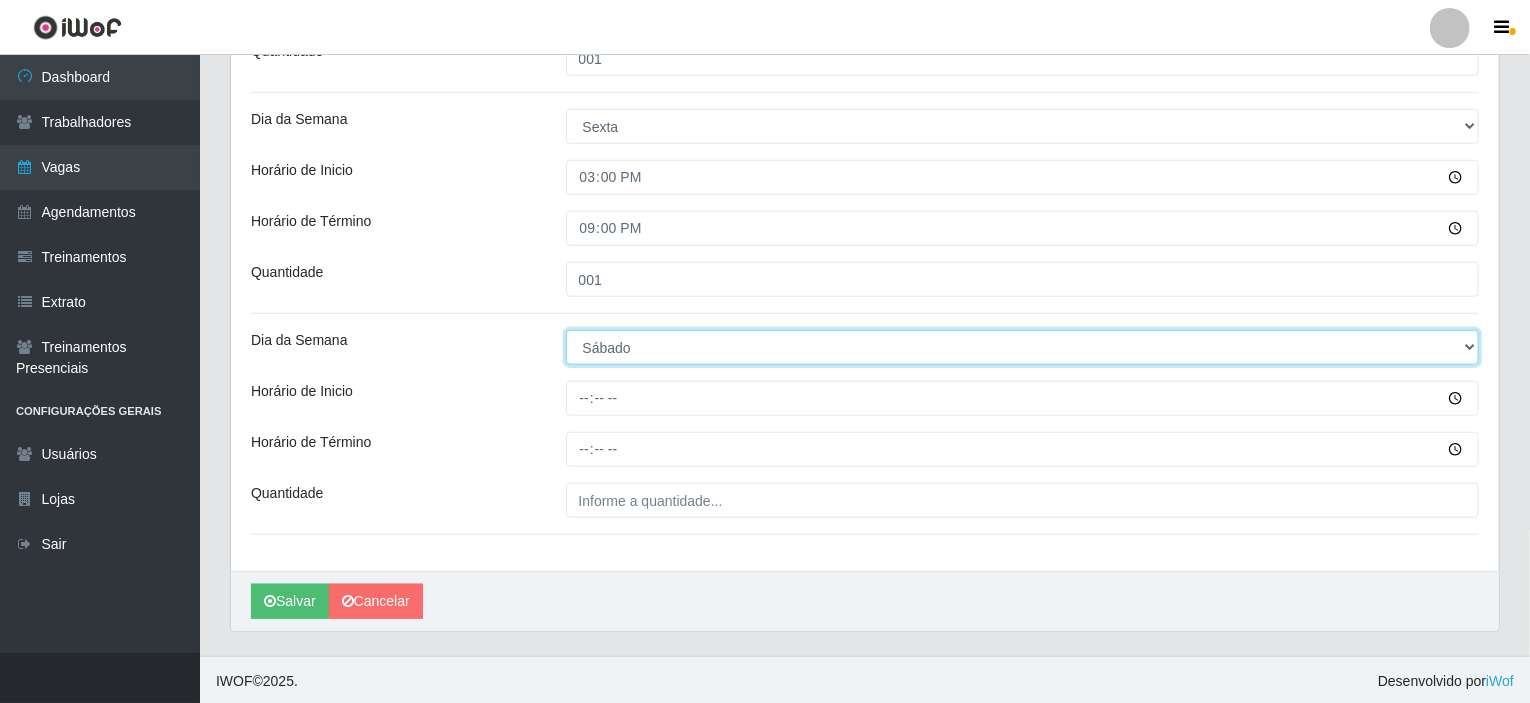 click on "[Selecione...] Segunda Terça Quarta Quinta Sexta Sábado Domingo" at bounding box center (1023, 347) 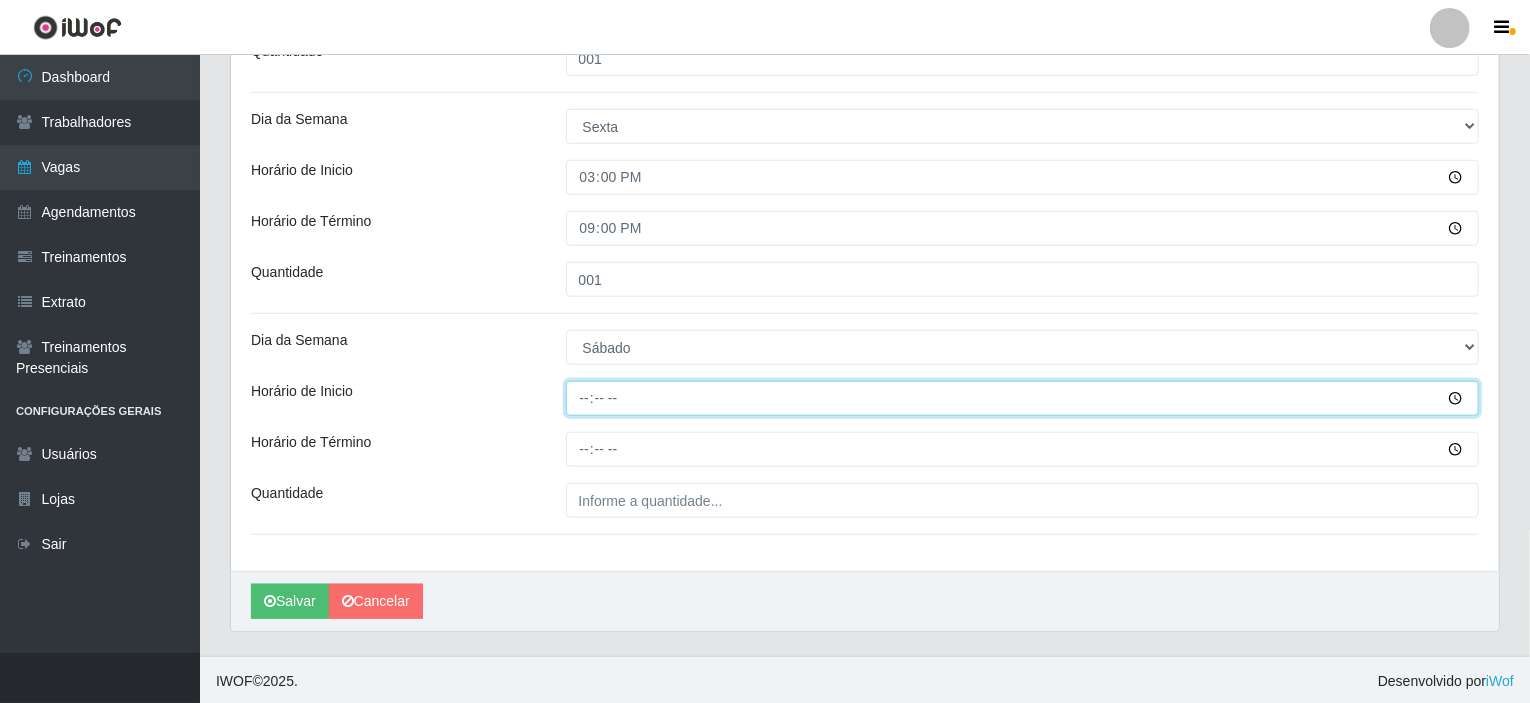 click on "Horário de Inicio" at bounding box center (1023, 398) 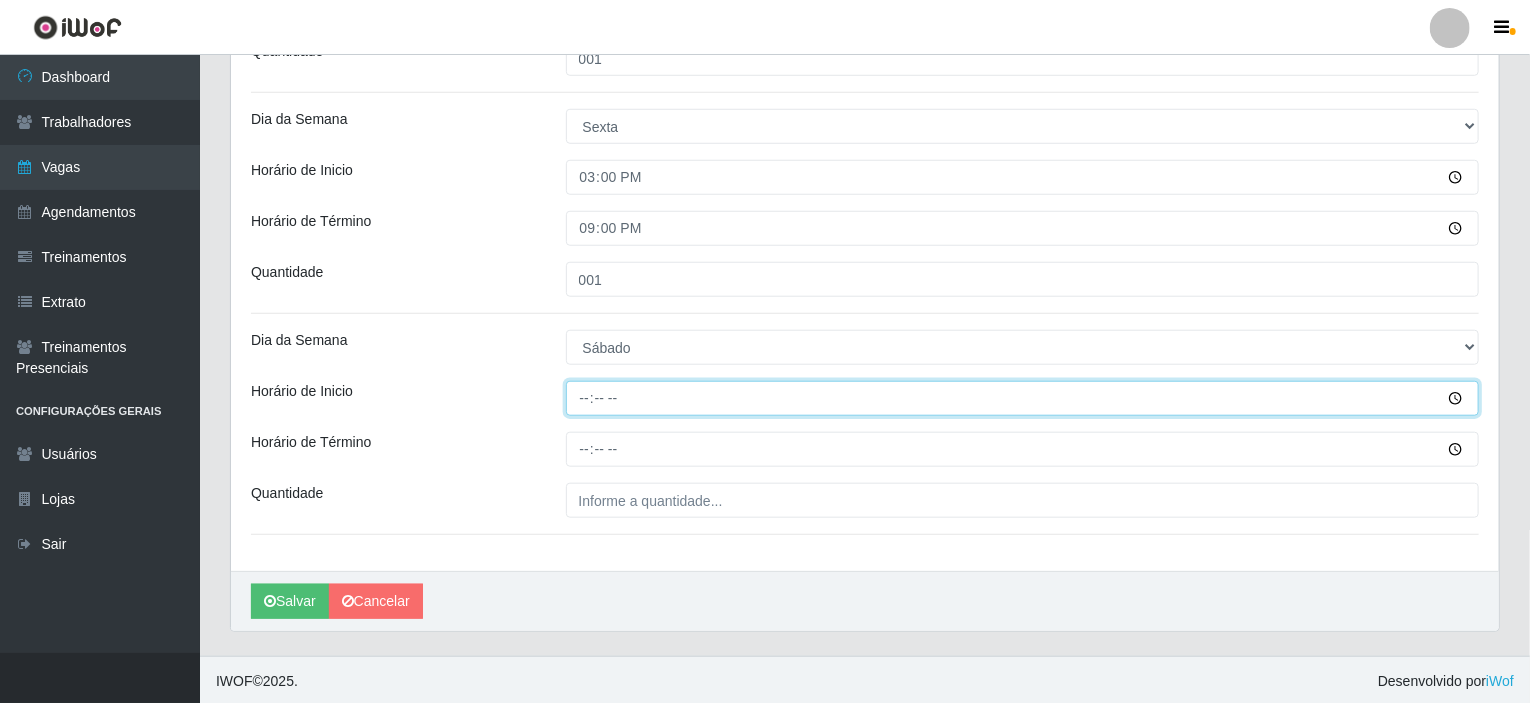 type on "14:00" 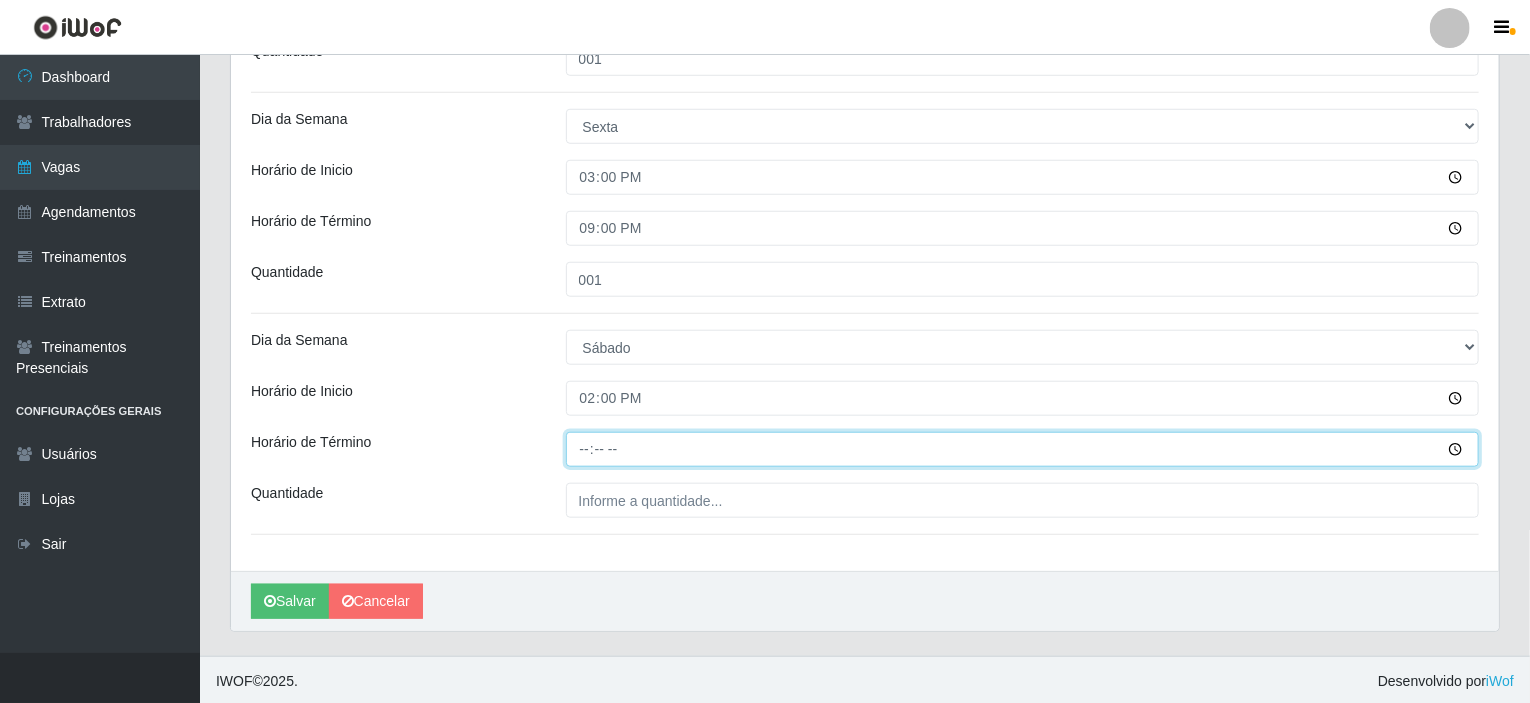 click on "Horário de Término" at bounding box center (1023, 449) 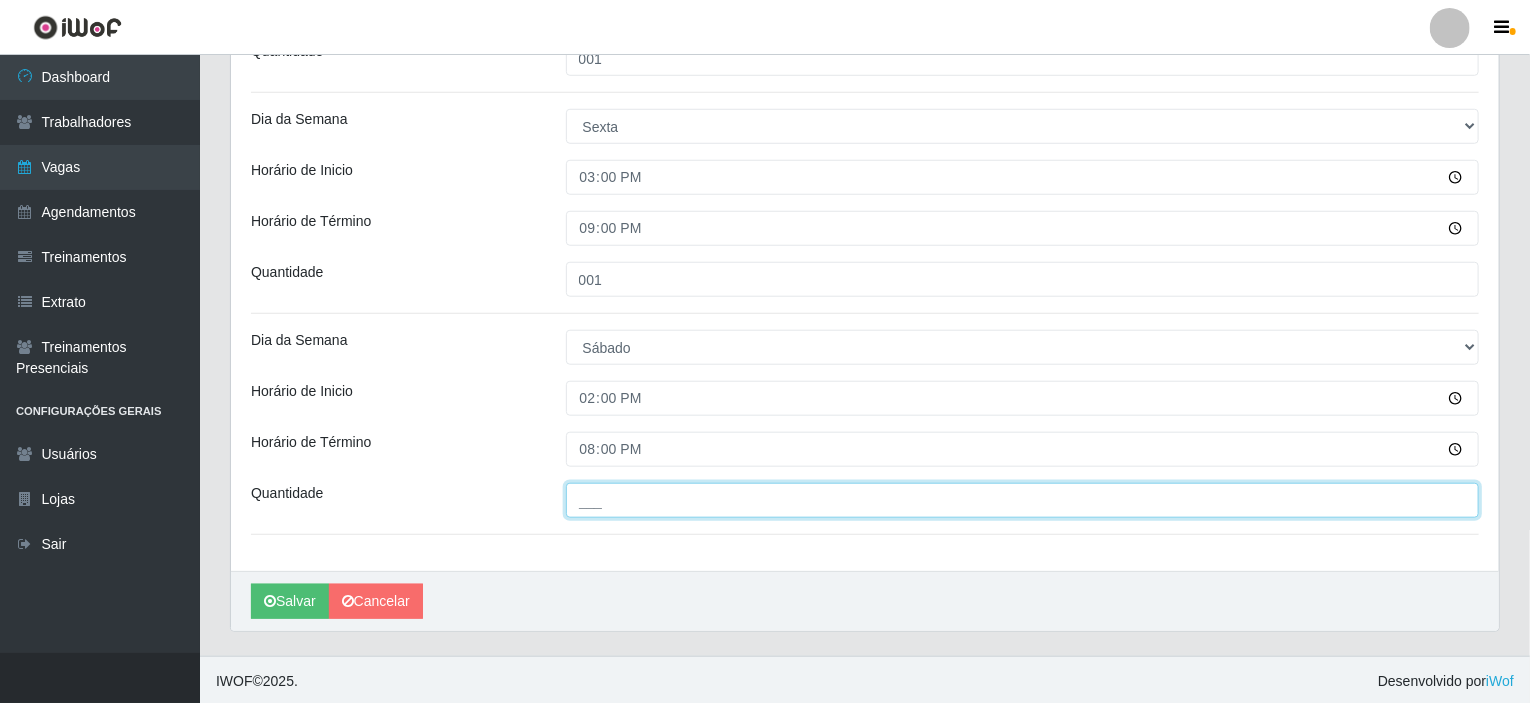 click on "___" at bounding box center [1023, 500] 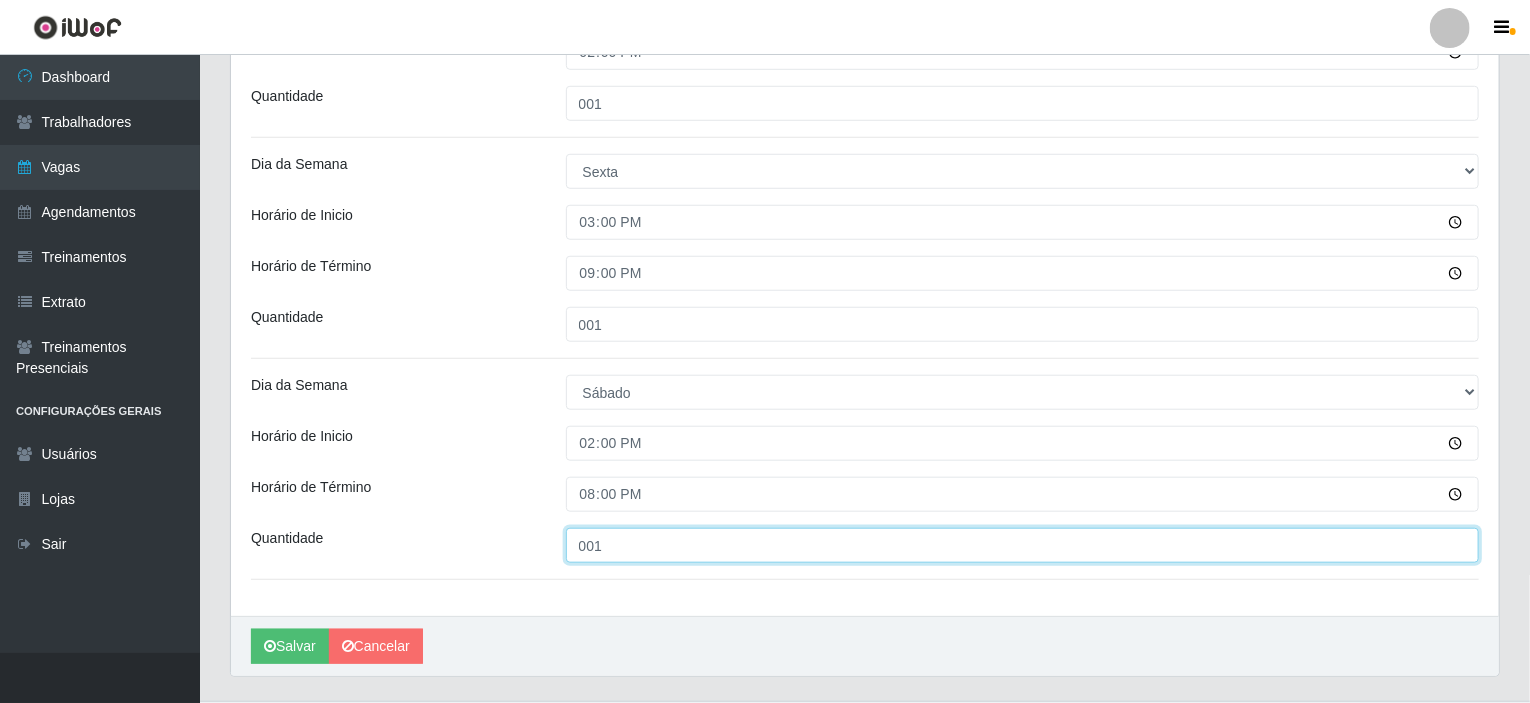 scroll, scrollTop: 741, scrollLeft: 0, axis: vertical 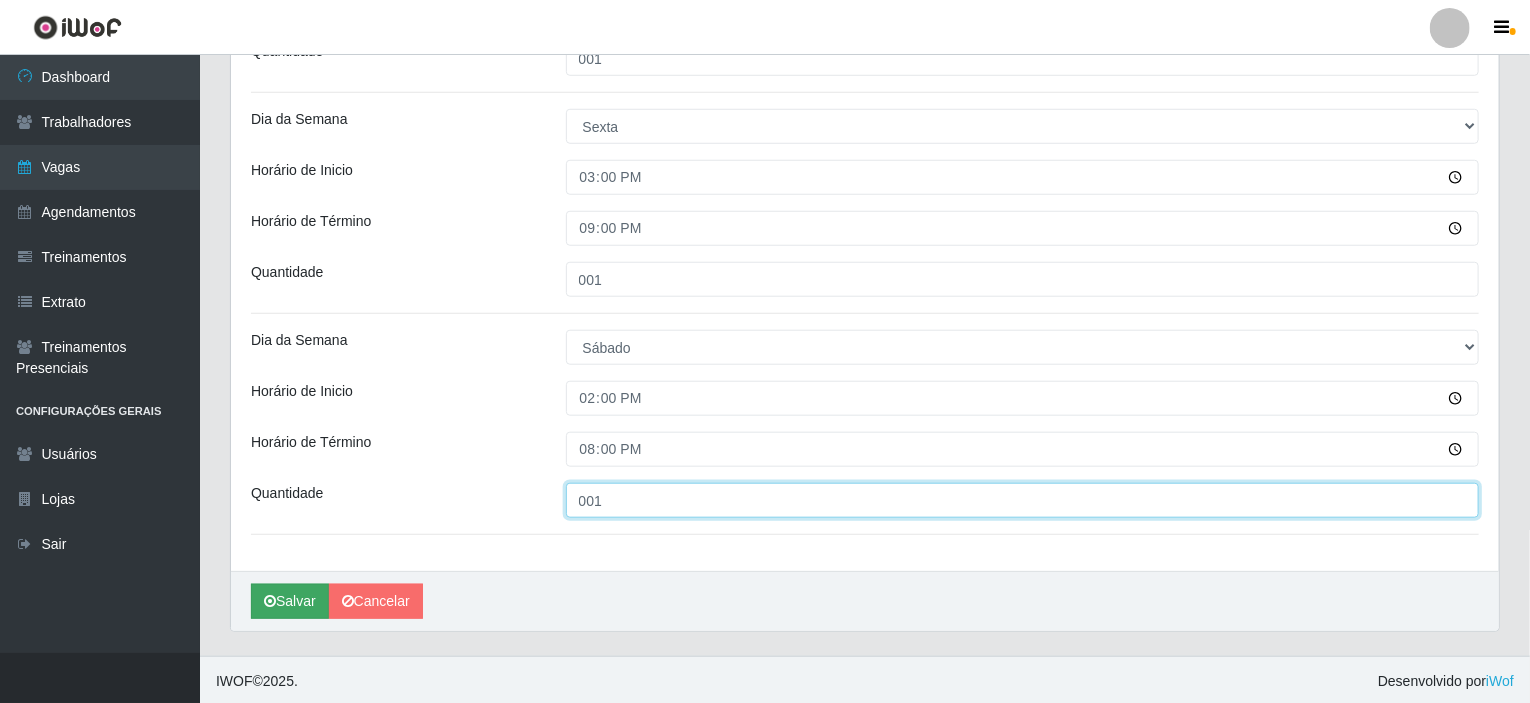 type on "001" 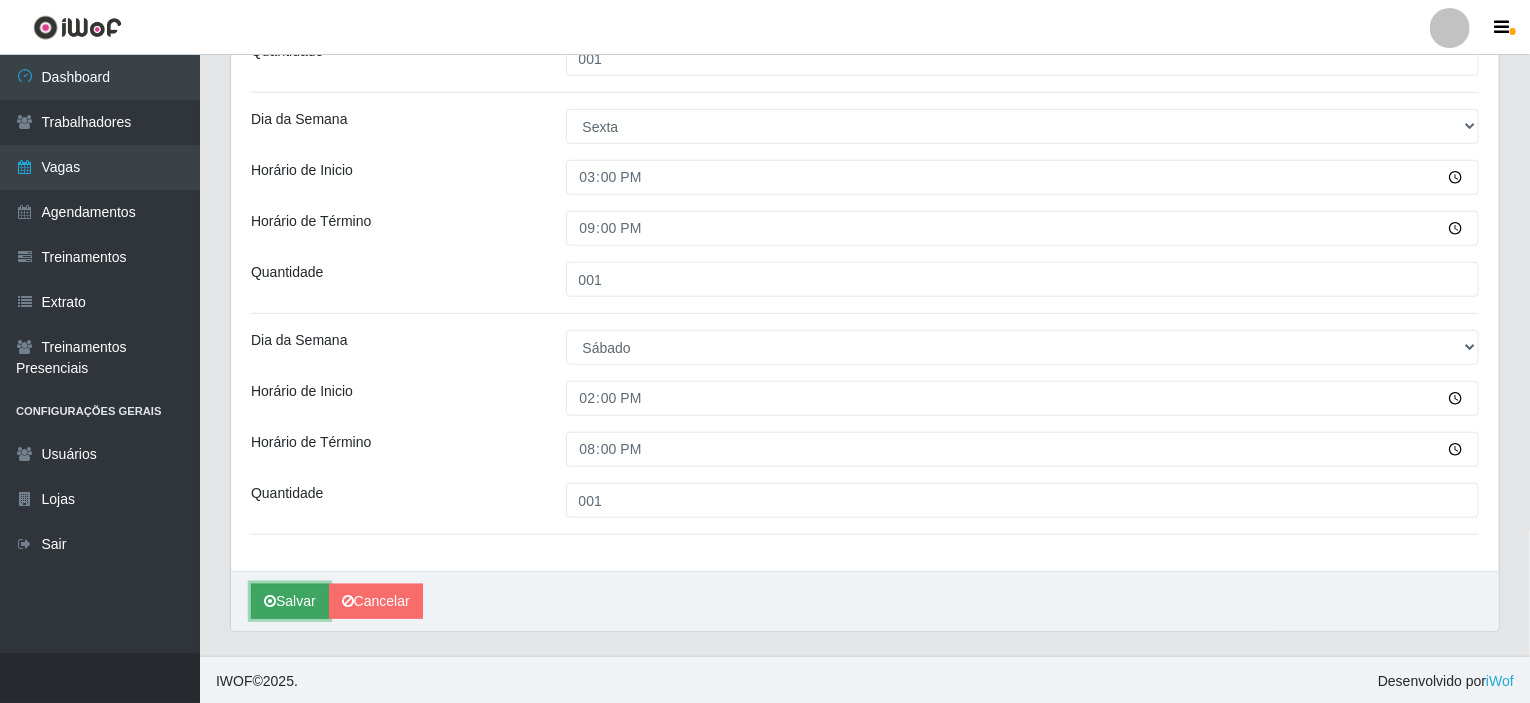 click on "Salvar" at bounding box center [290, 601] 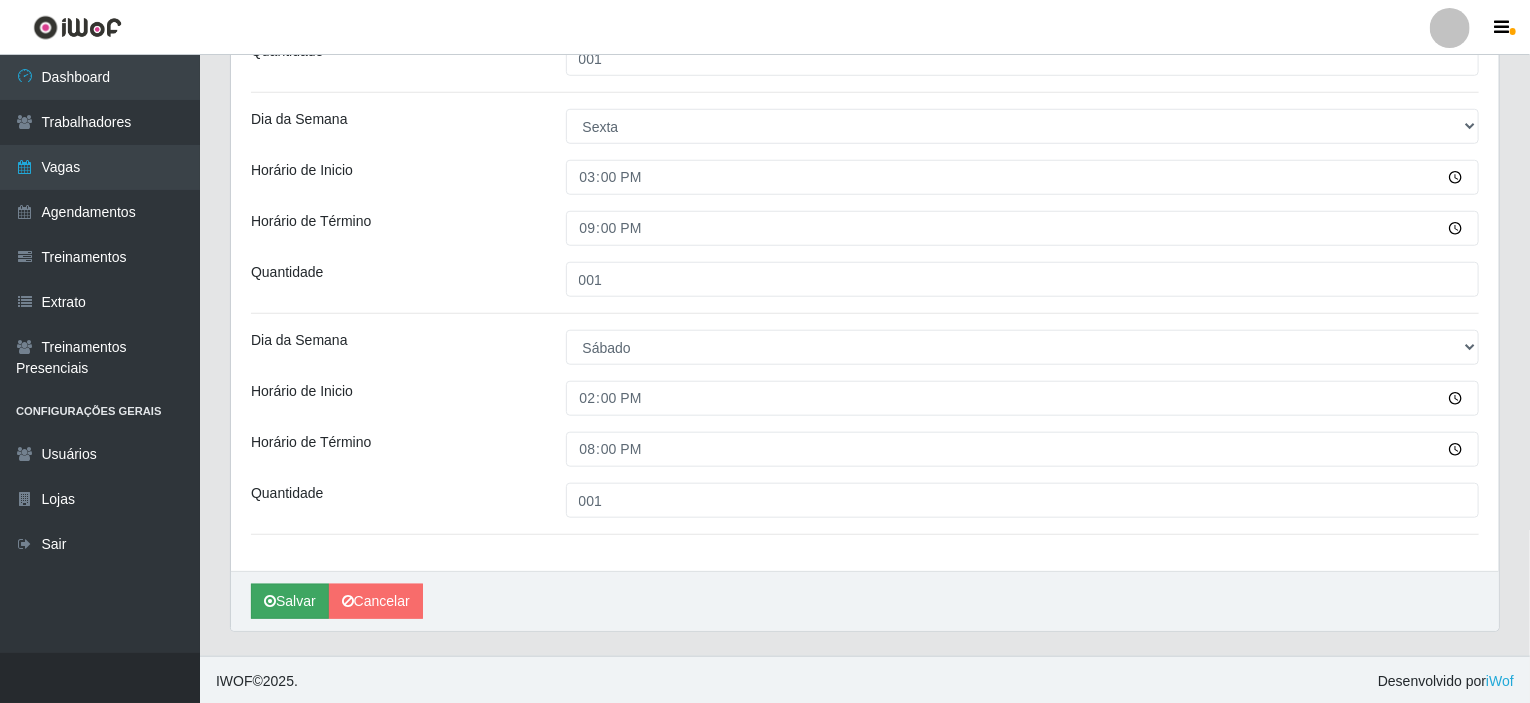 scroll, scrollTop: 0, scrollLeft: 0, axis: both 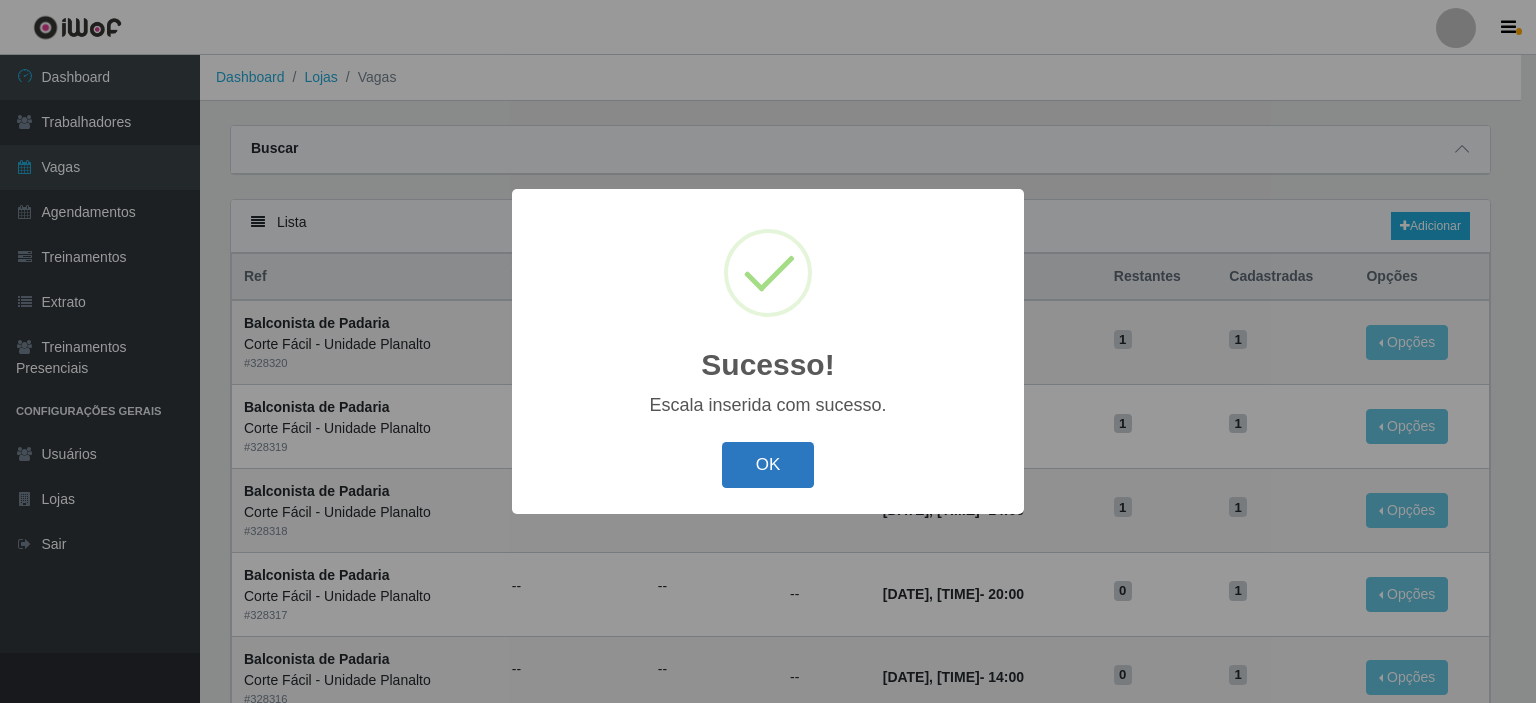 click on "OK" at bounding box center [768, 465] 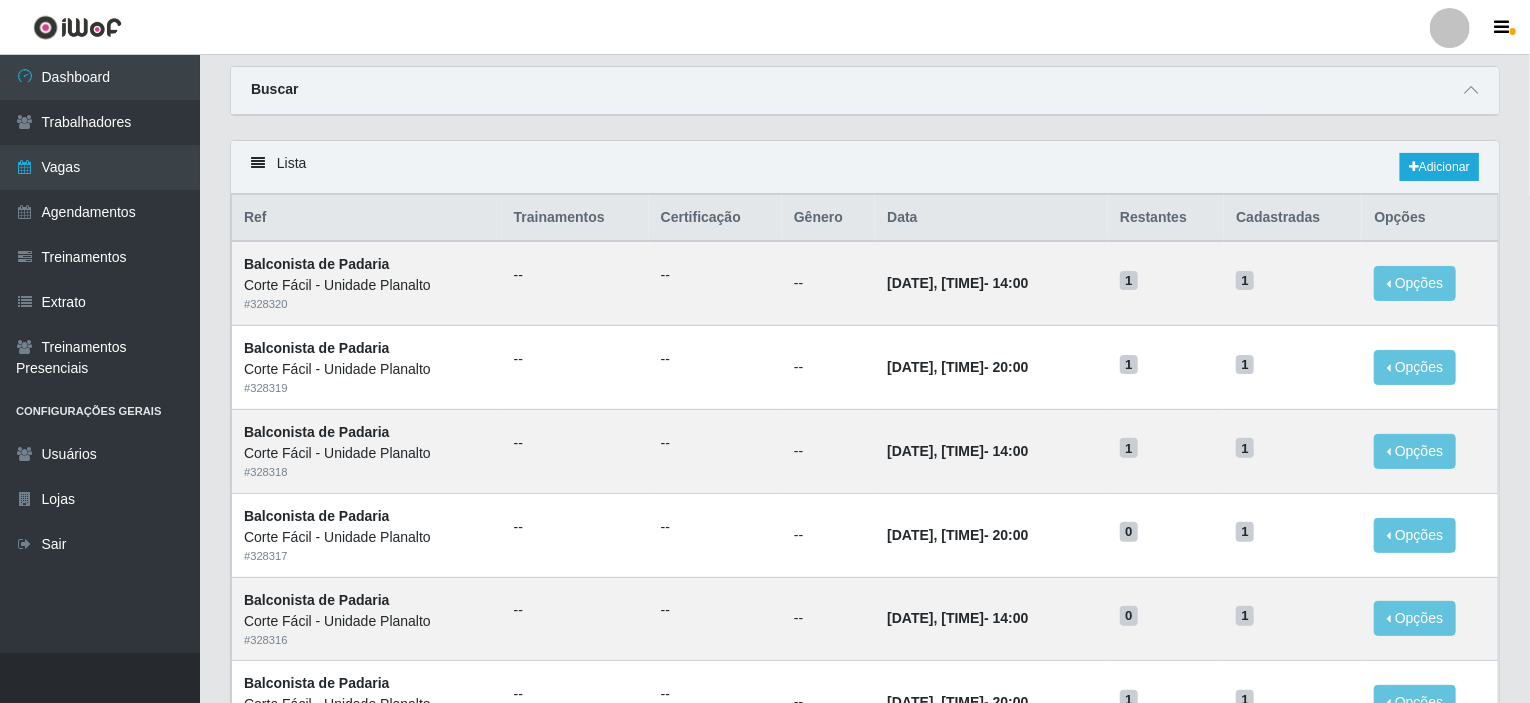 scroll, scrollTop: 0, scrollLeft: 0, axis: both 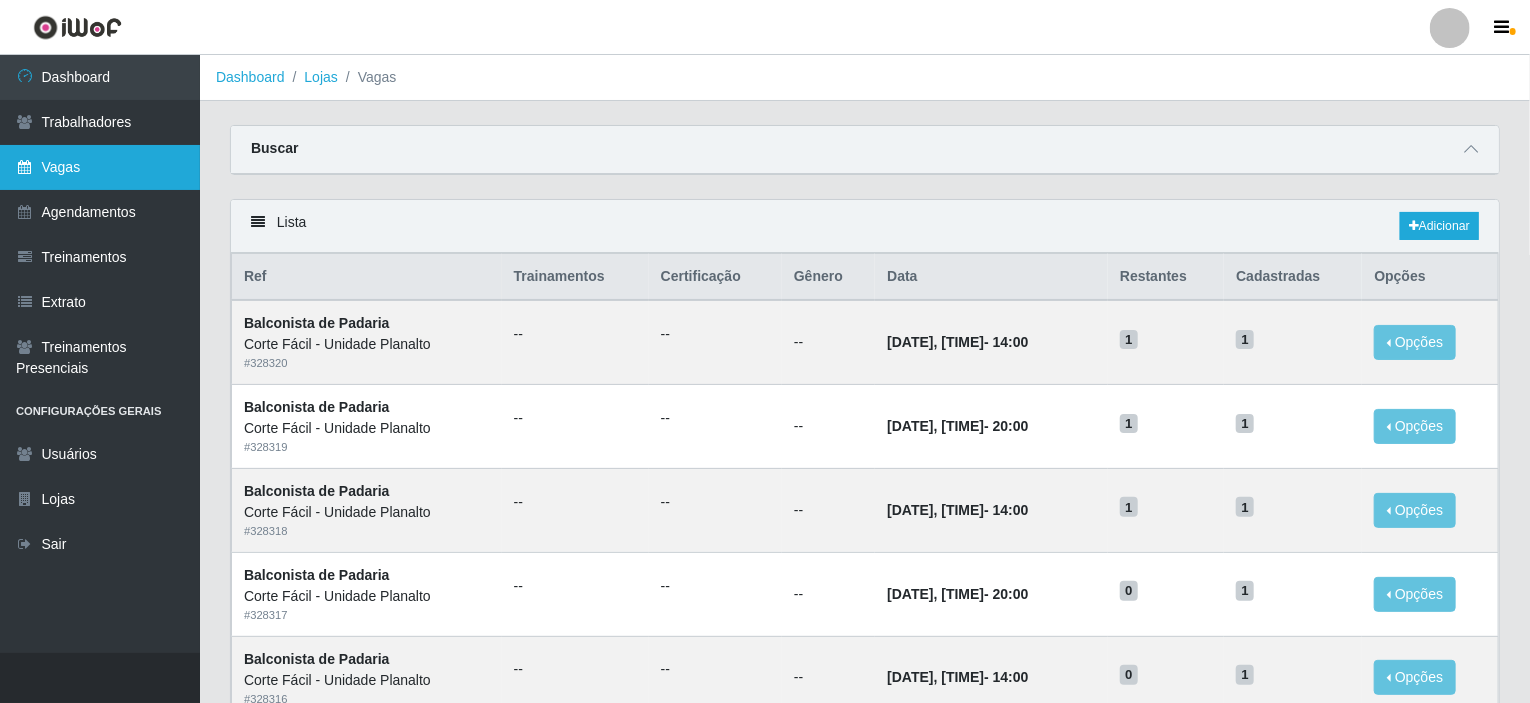 click on "Vagas" at bounding box center (100, 167) 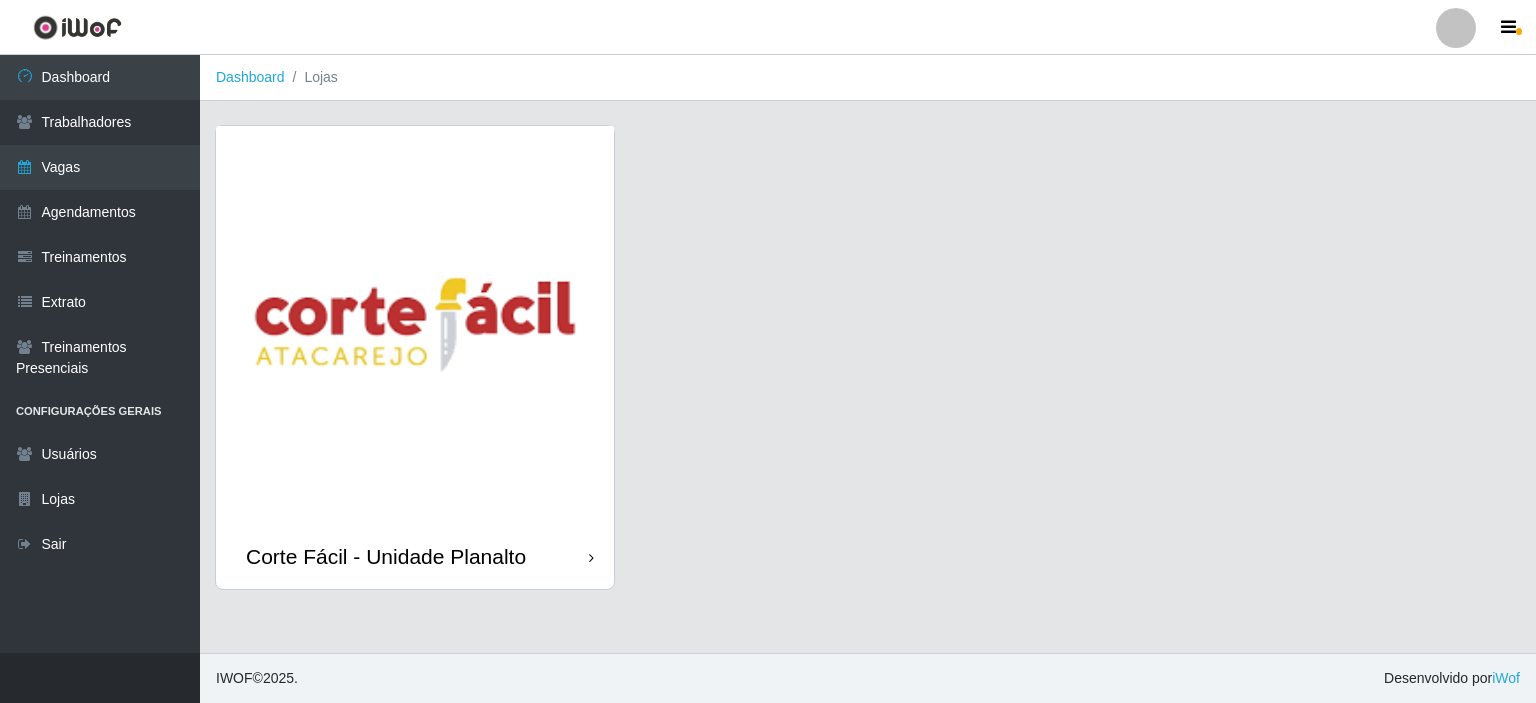 click at bounding box center [415, 325] 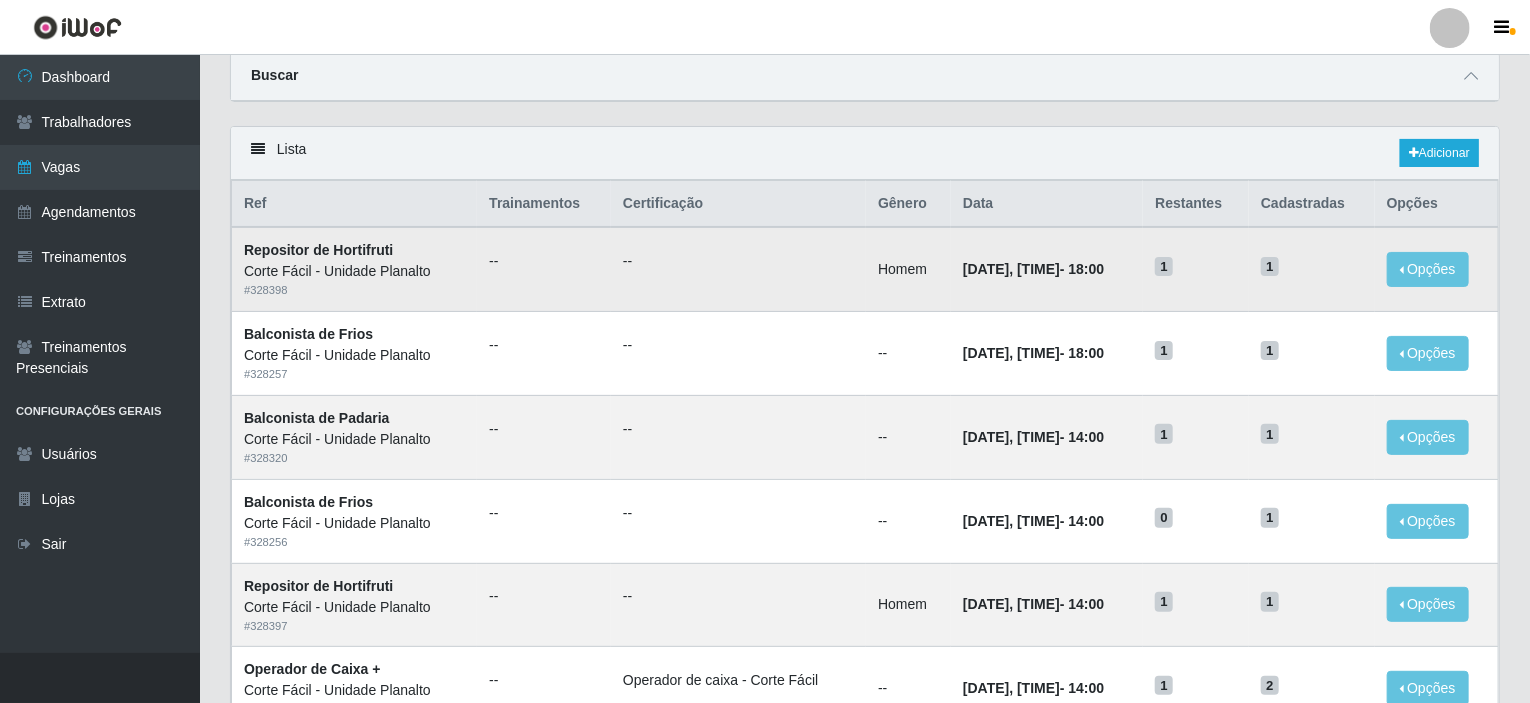 scroll, scrollTop: 0, scrollLeft: 0, axis: both 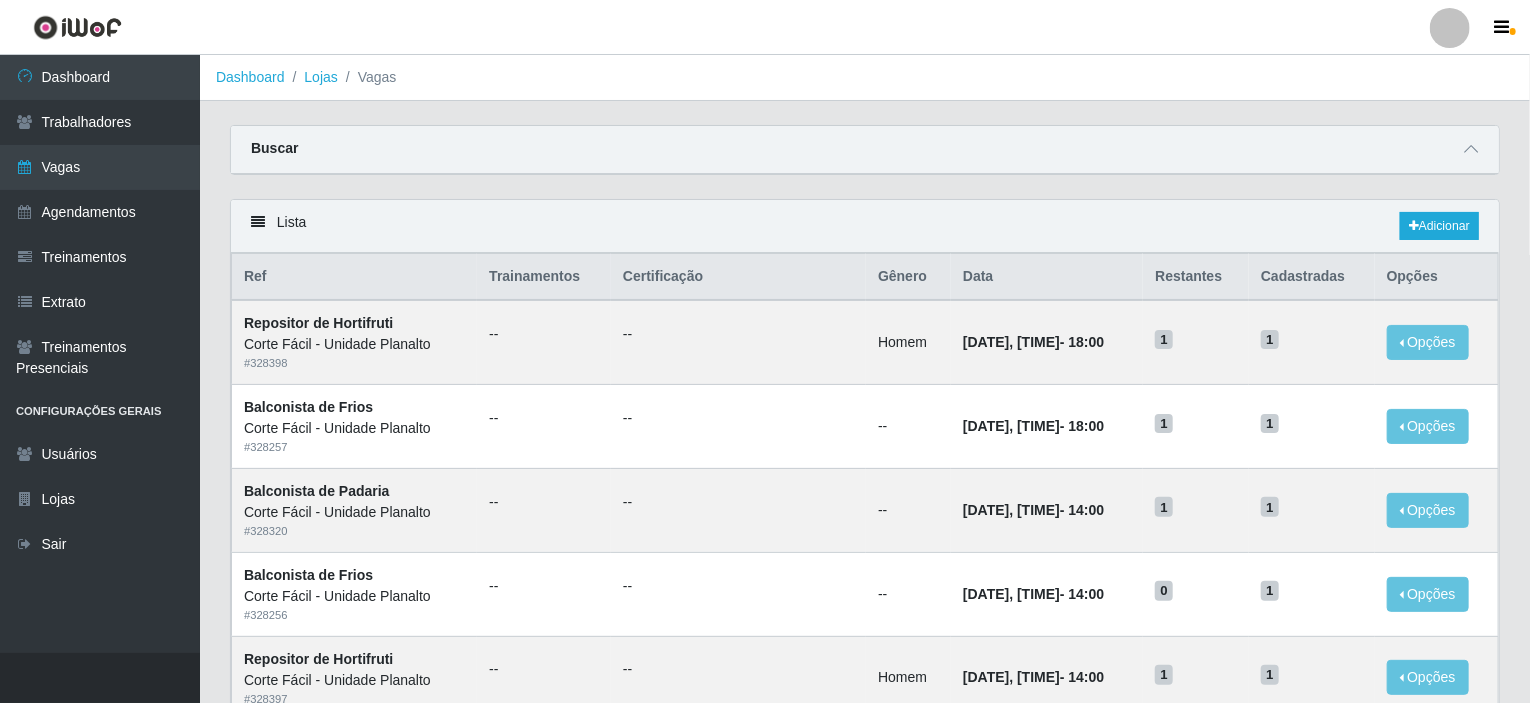 click at bounding box center (1471, 149) 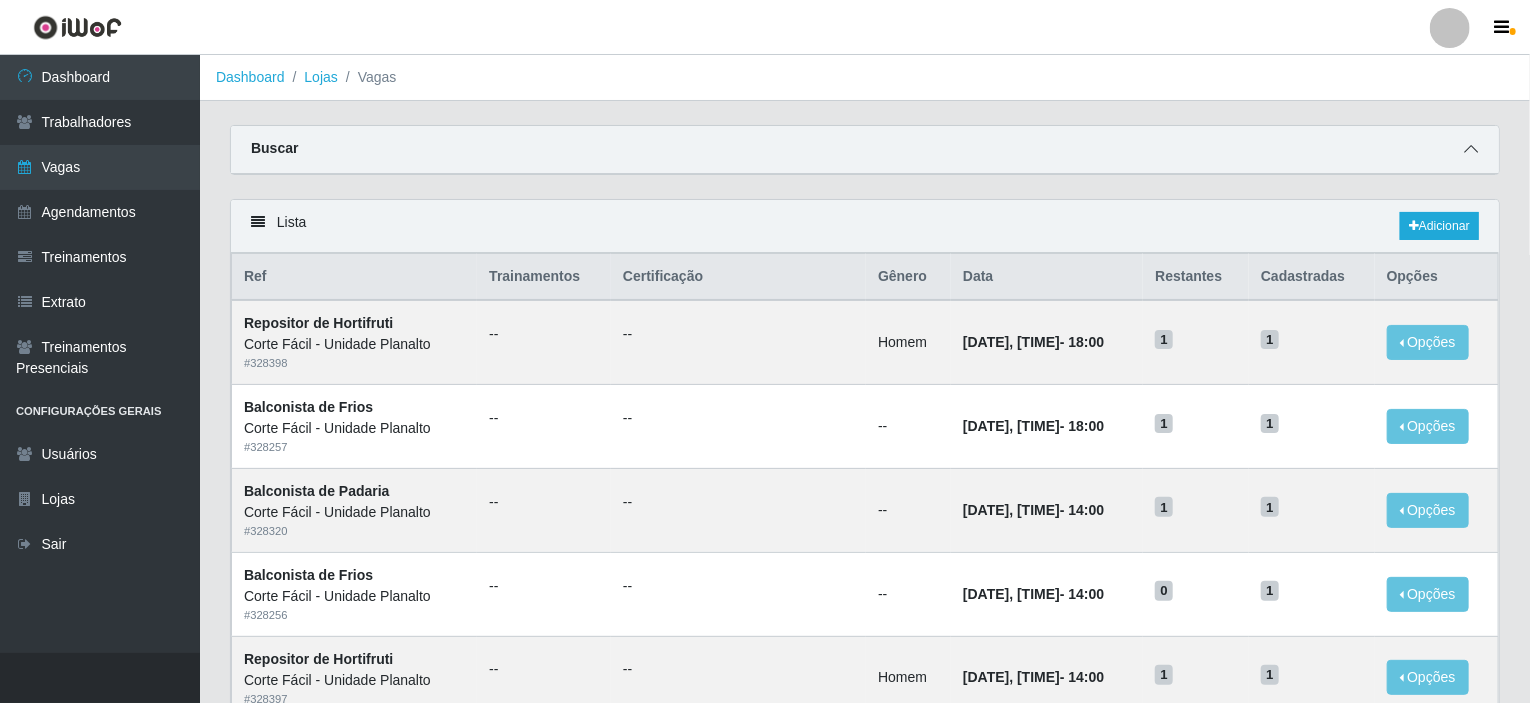 click at bounding box center [1471, 149] 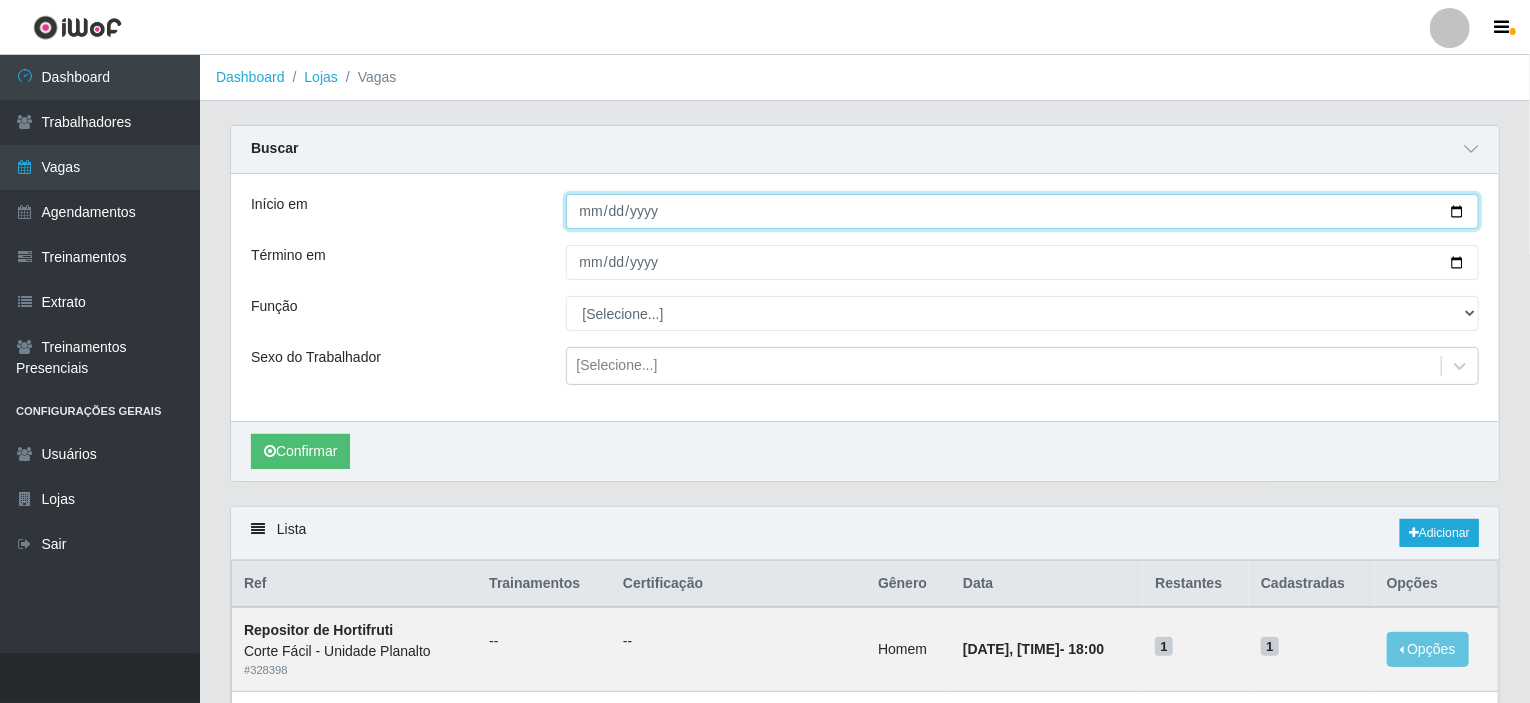 click on "Início em" at bounding box center (1023, 211) 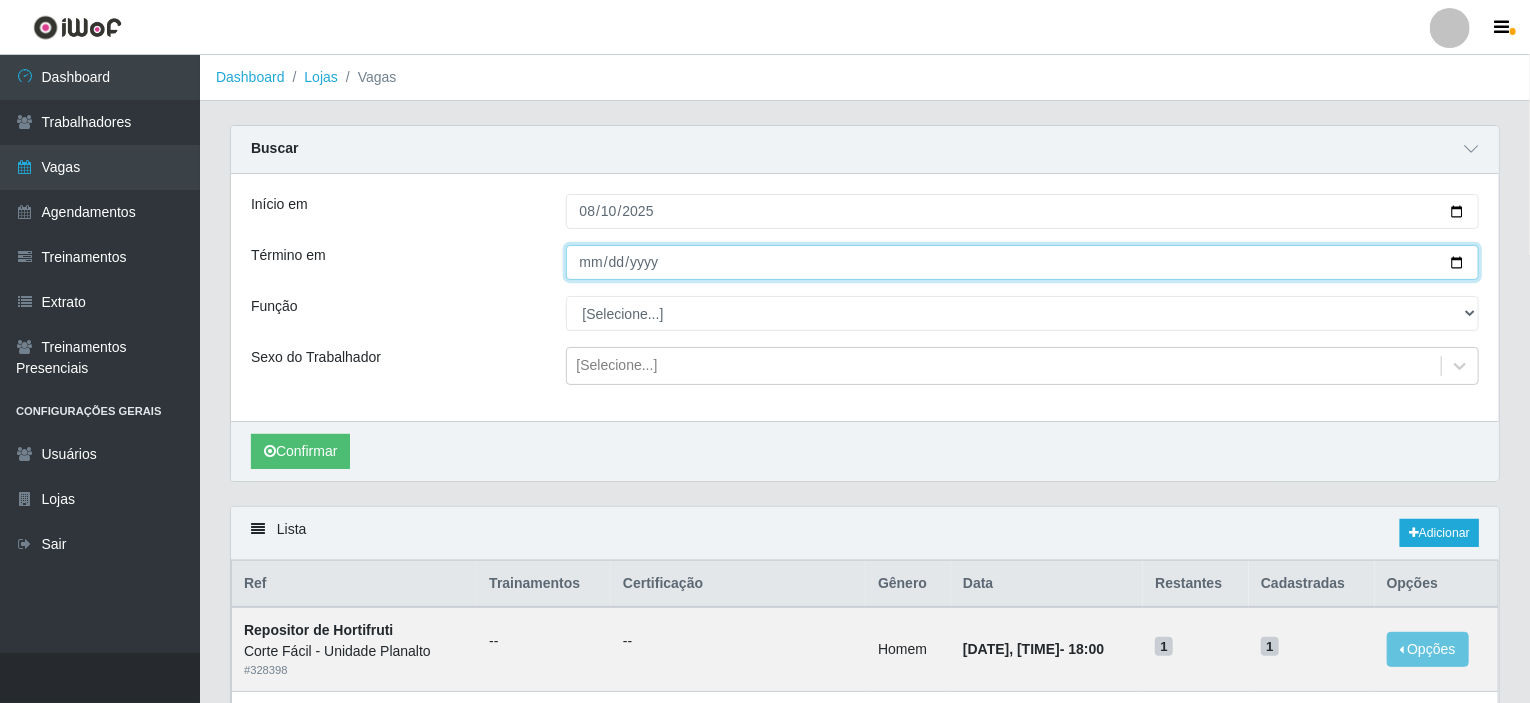 click on "Término em" at bounding box center [1023, 262] 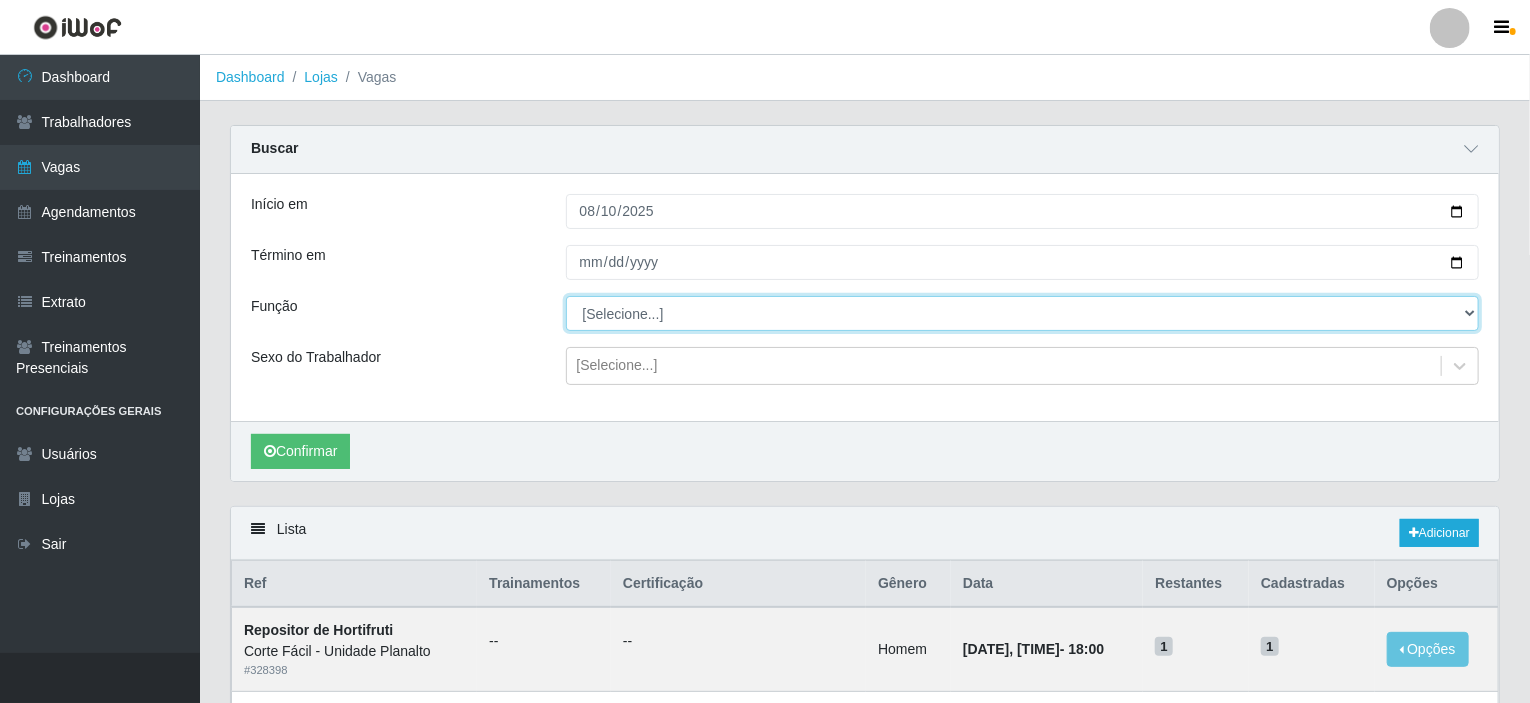 click on "[Selecione...] ASG ASG + ASG ++ Auxiliar de Estacionamento Auxiliar de Estacionamento + Auxiliar de Estacionamento ++ Balconista de Açougue  Balconista de Açougue + Balconista de Açougue ++ Balconista de Frios Balconista de Frios + Balconista de Frios ++ Balconista de Padaria  Balconista de Padaria + Balconista de Padaria ++ Embalador Embalador + Embalador ++ Operador de Caixa Operador de Caixa + Operador de Caixa ++ Repositor  Repositor + Repositor ++ Repositor de Hortifruti Repositor de Hortifruti + Repositor de Hortifruti ++" at bounding box center [1023, 313] 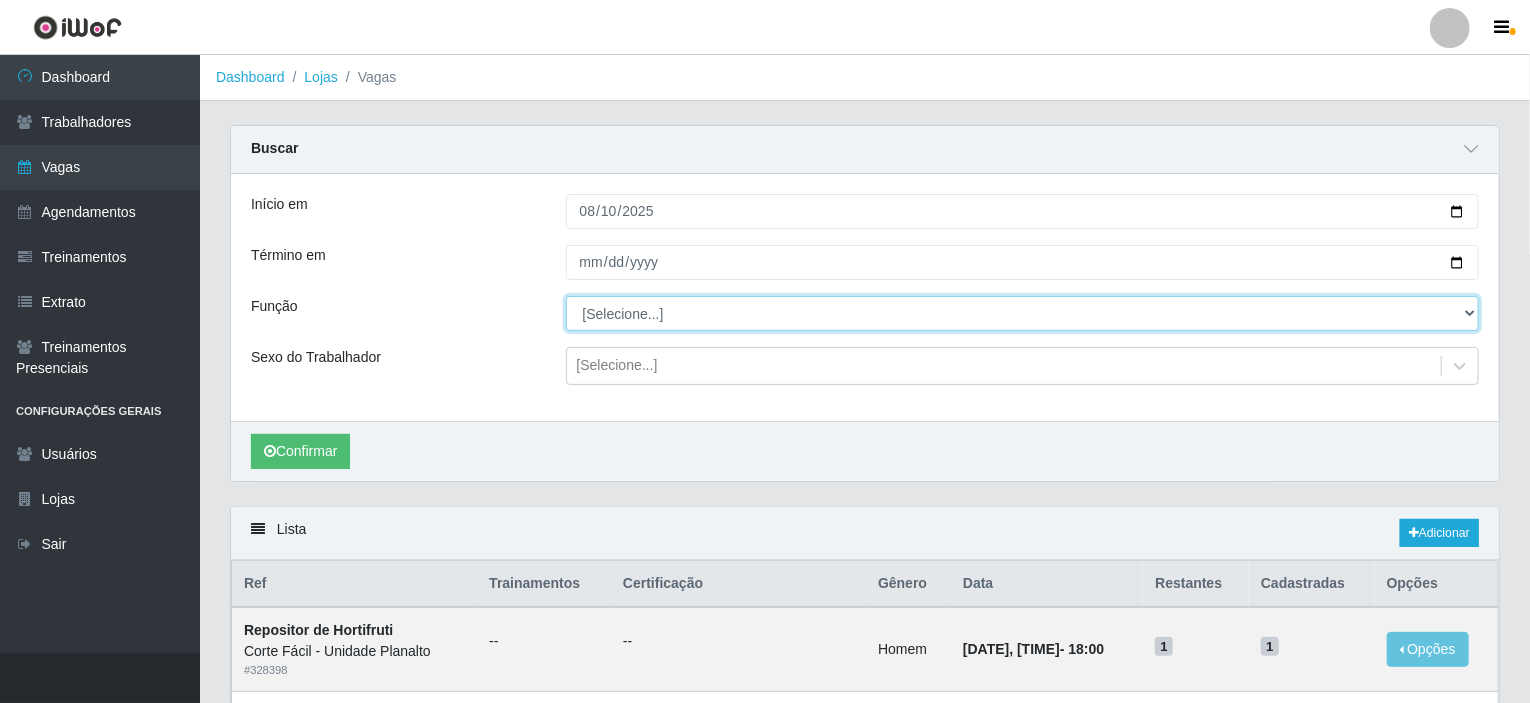 select on "115" 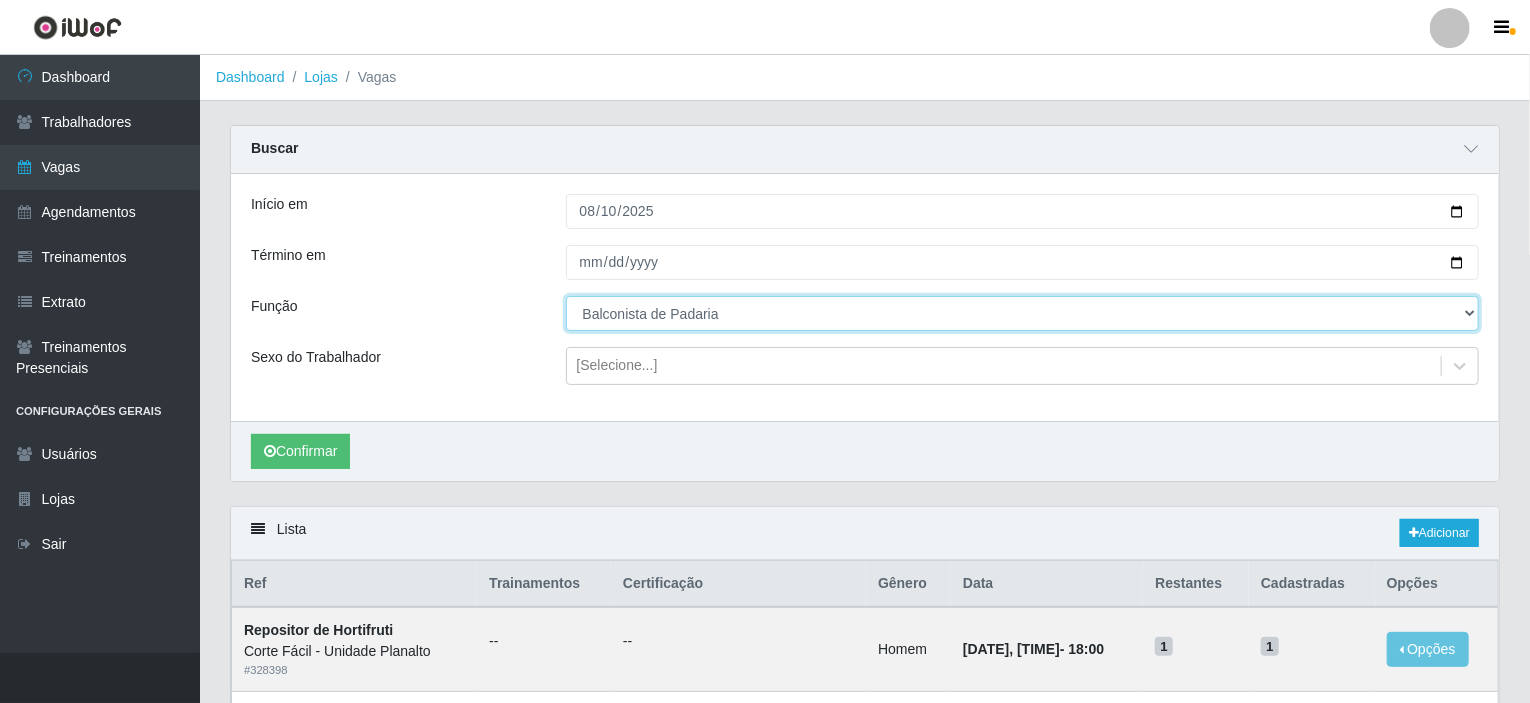 click on "[Selecione...] ASG ASG + ASG ++ Auxiliar de Estacionamento Auxiliar de Estacionamento + Auxiliar de Estacionamento ++ Balconista de Açougue  Balconista de Açougue + Balconista de Açougue ++ Balconista de Frios Balconista de Frios + Balconista de Frios ++ Balconista de Padaria  Balconista de Padaria + Balconista de Padaria ++ Embalador Embalador + Embalador ++ Operador de Caixa Operador de Caixa + Operador de Caixa ++ Repositor  Repositor + Repositor ++ Repositor de Hortifruti Repositor de Hortifruti + Repositor de Hortifruti ++" at bounding box center [1023, 313] 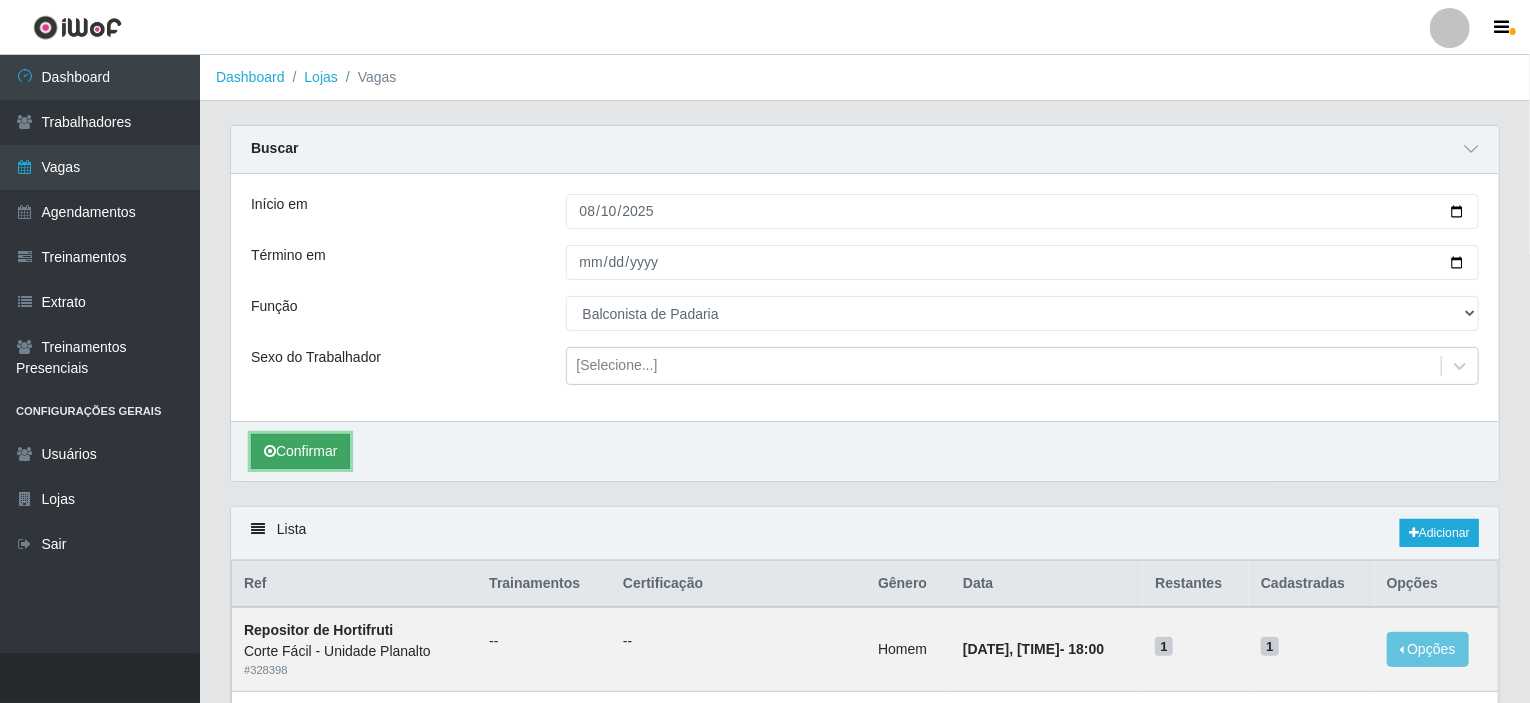 click on "Confirmar" at bounding box center (300, 451) 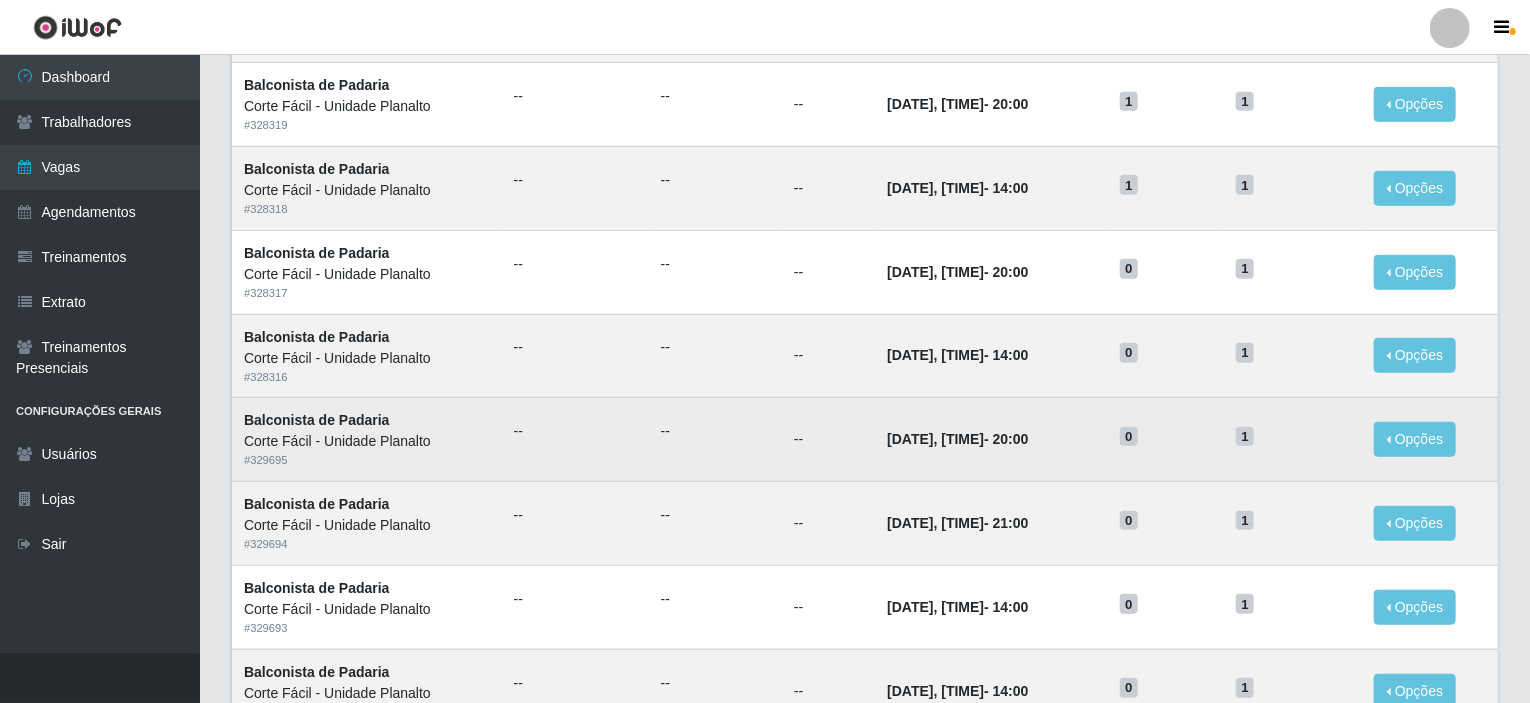 scroll, scrollTop: 624, scrollLeft: 0, axis: vertical 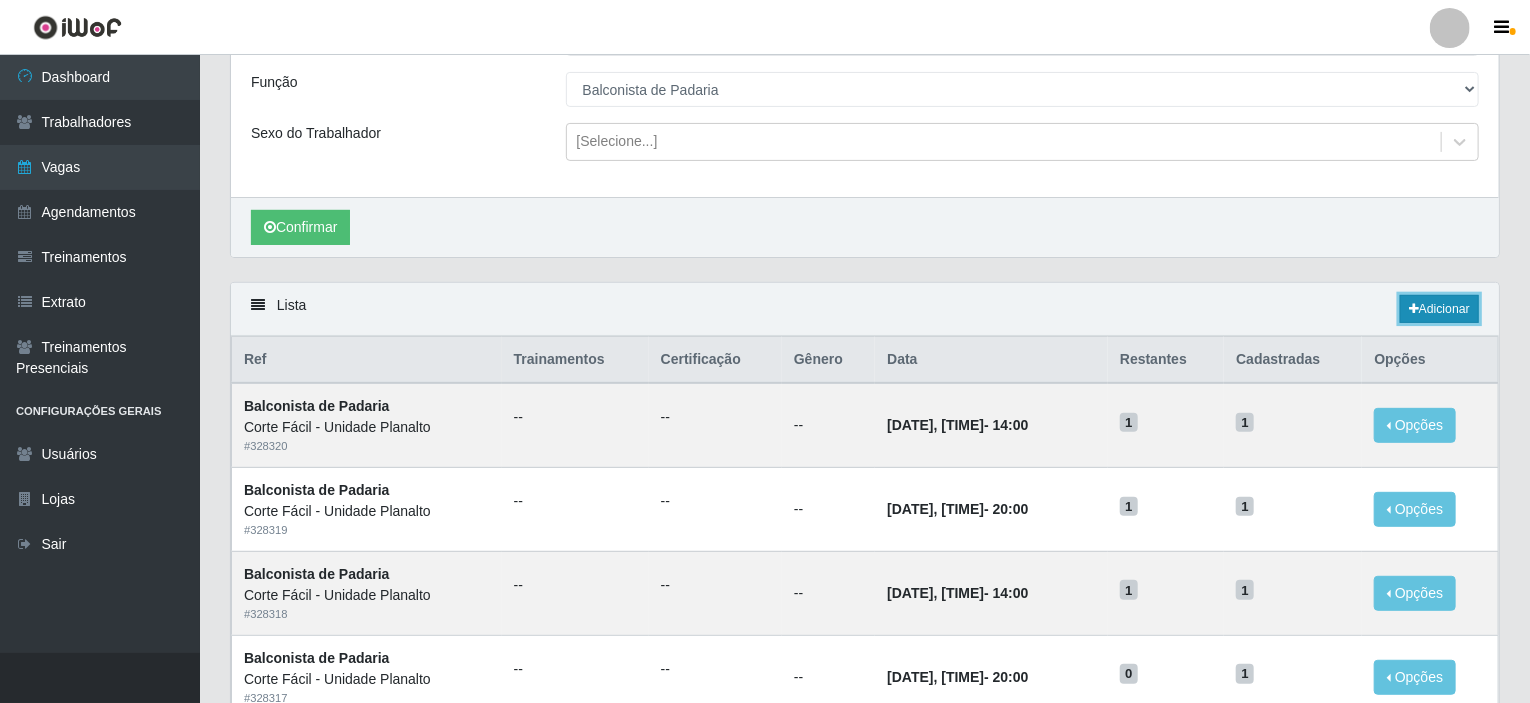 click on "Adicionar" at bounding box center [1439, 309] 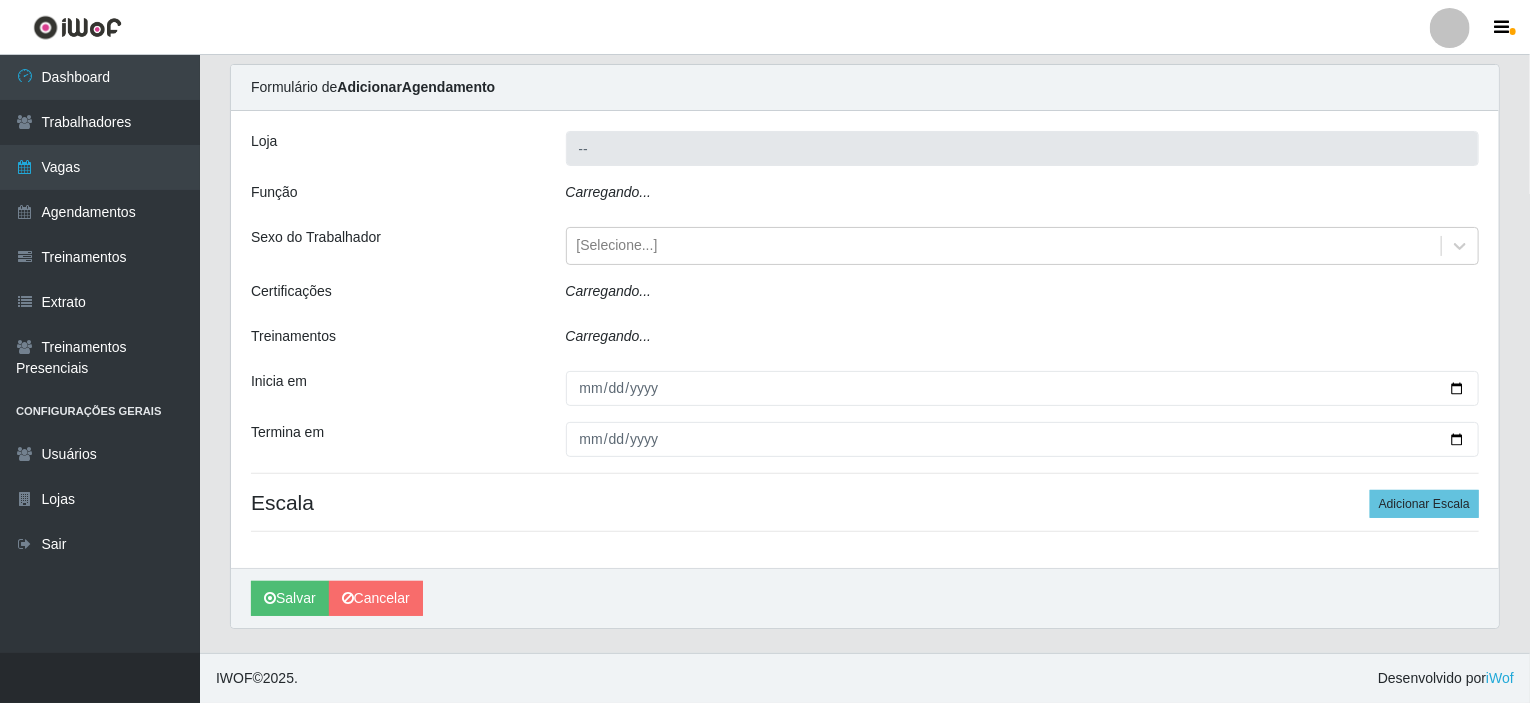 scroll, scrollTop: 0, scrollLeft: 0, axis: both 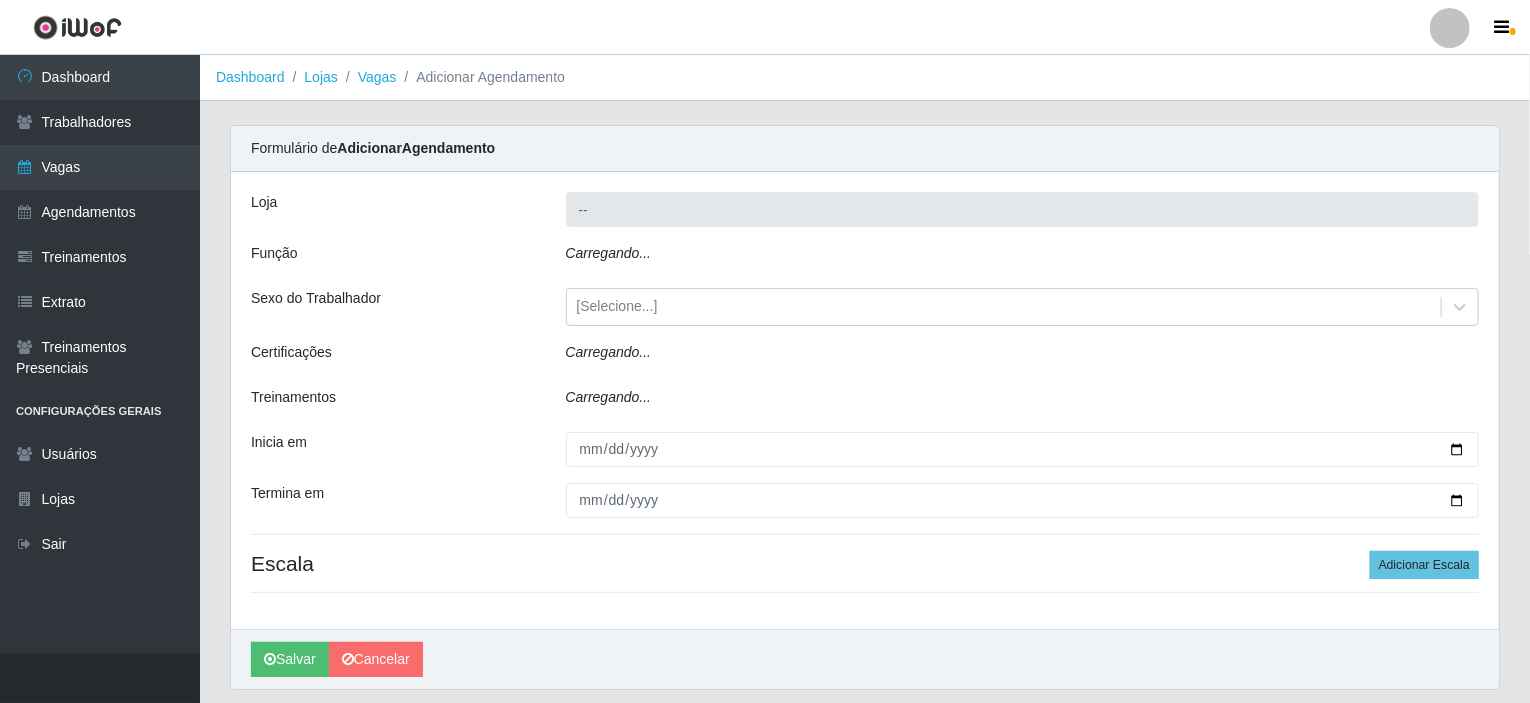 type on "Corte Fácil - Unidade Planalto" 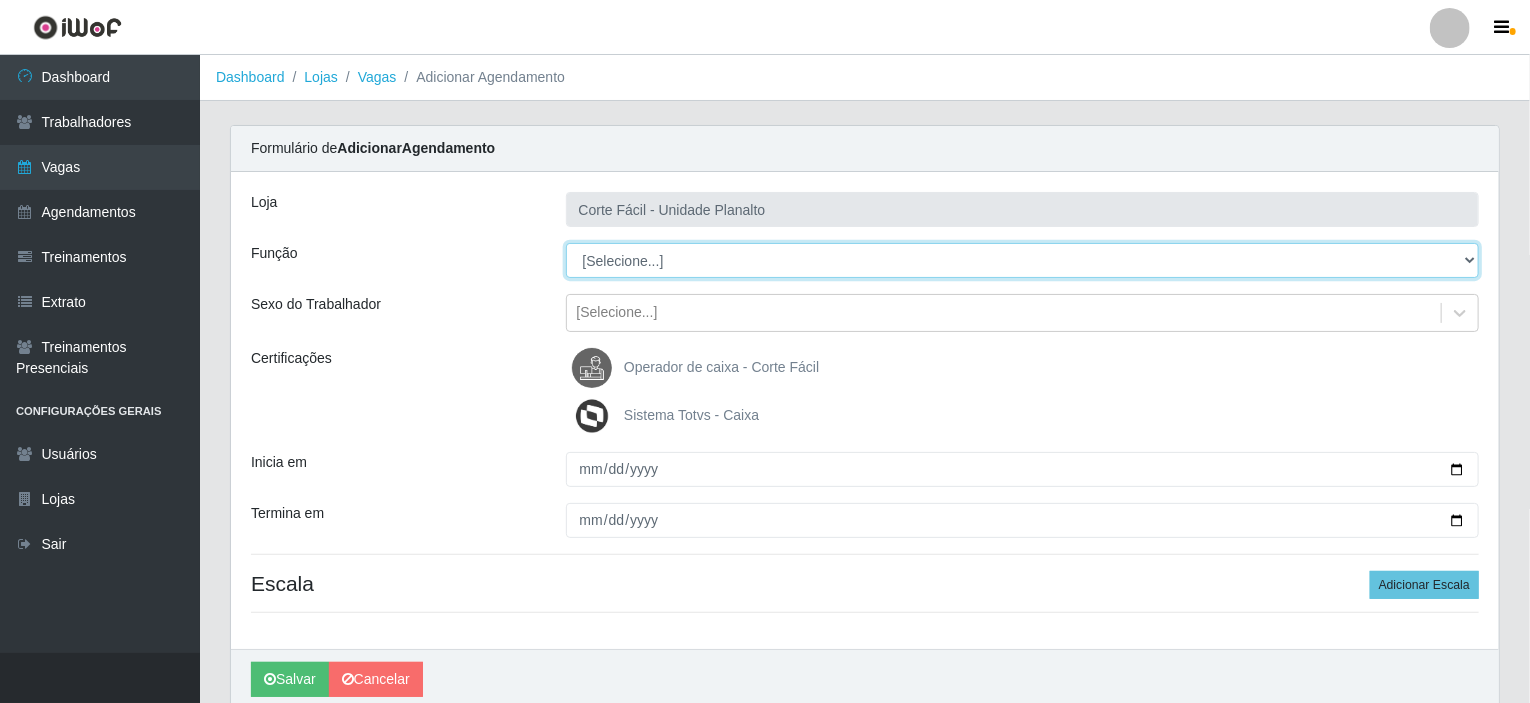 drag, startPoint x: 1475, startPoint y: 259, endPoint x: 1102, endPoint y: 207, distance: 376.6072 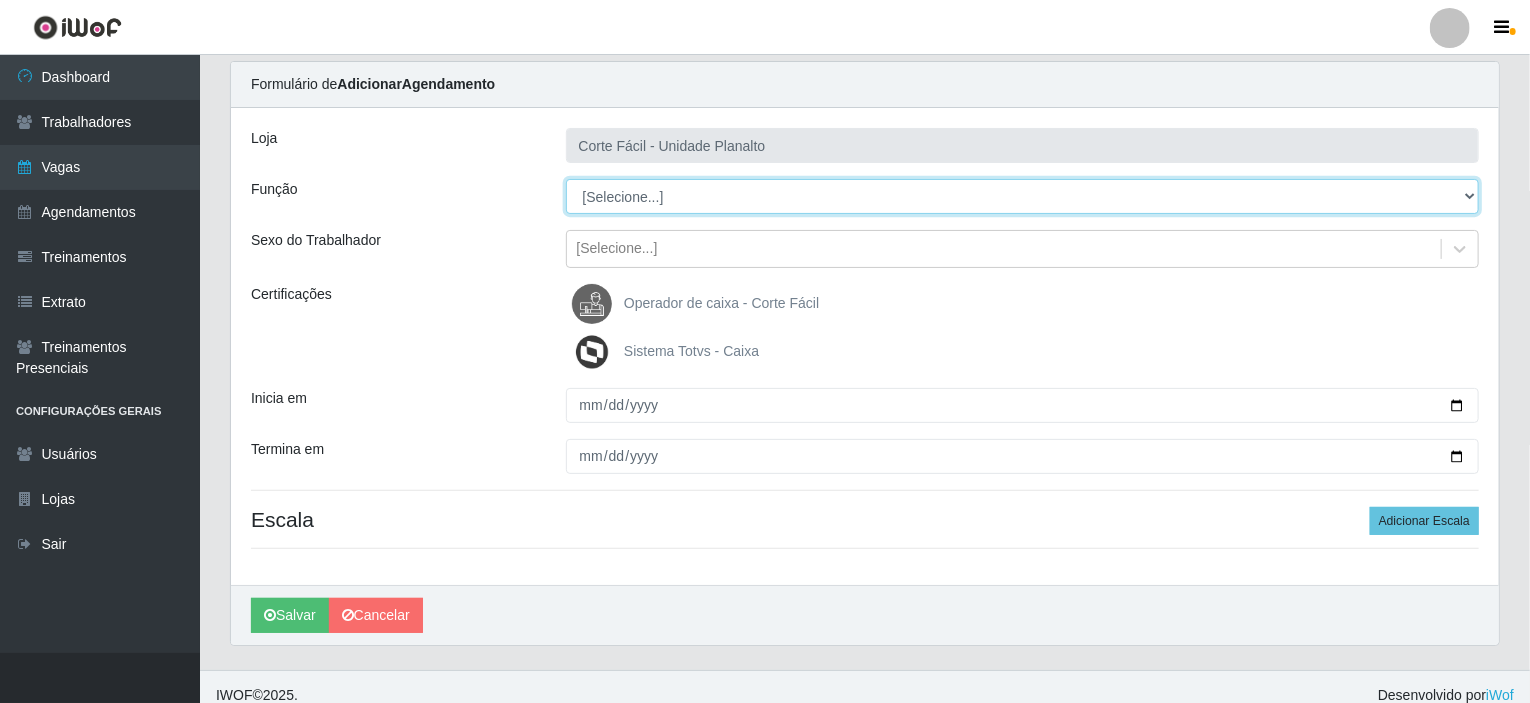 scroll, scrollTop: 79, scrollLeft: 0, axis: vertical 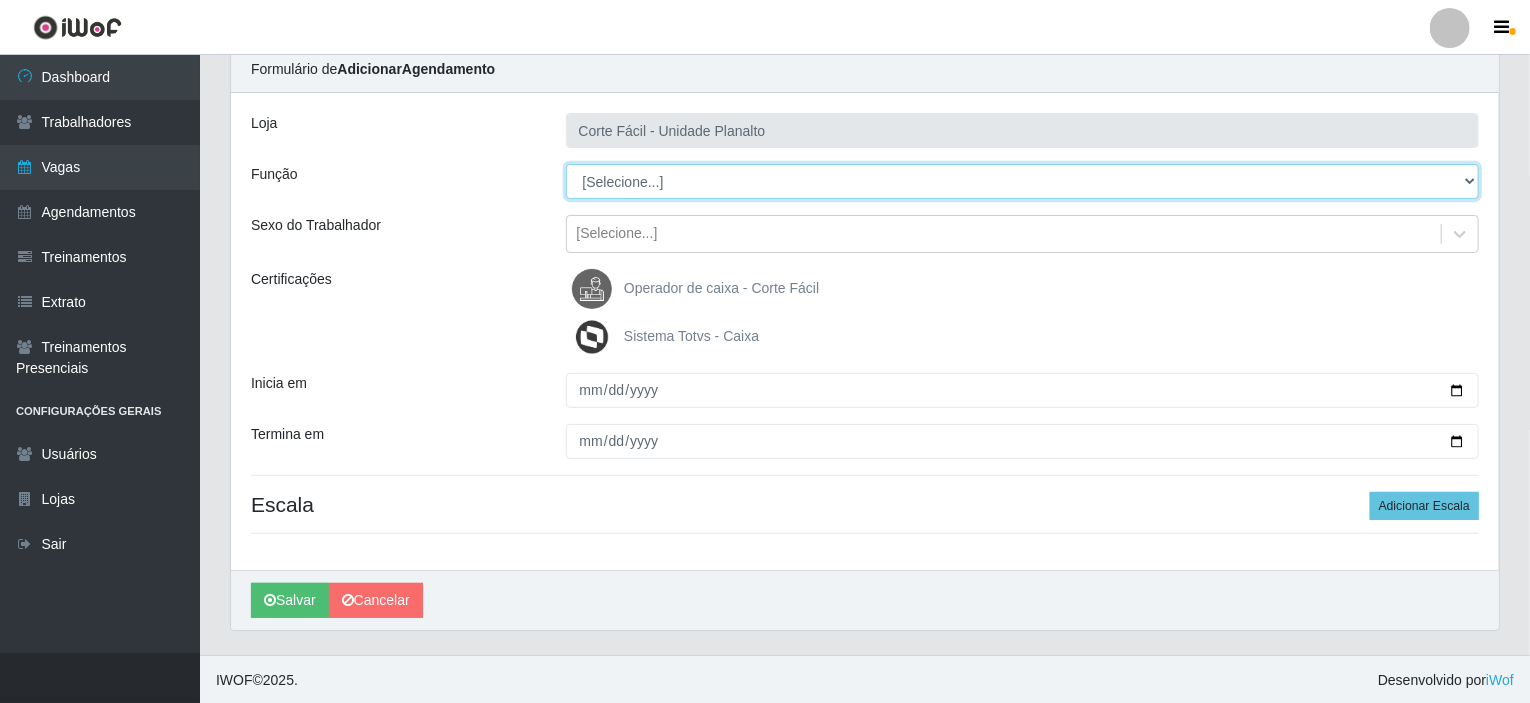 click on "[Selecione...] ASG ASG + ASG ++ Auxiliar de Estacionamento Auxiliar de Estacionamento + Auxiliar de Estacionamento ++ Balconista de Açougue  Balconista de Açougue + Balconista de Açougue ++ Balconista de Frios Balconista de Frios + Balconista de Frios ++ Balconista de Padaria  Balconista de Padaria + Balconista de Padaria ++ Embalador Embalador + Embalador ++ Operador de Caixa Operador de Caixa + Operador de Caixa ++ Repositor  Repositor + Repositor ++ Repositor de Hortifruti Repositor de Hortifruti + Repositor de Hortifruti ++" at bounding box center [1023, 181] 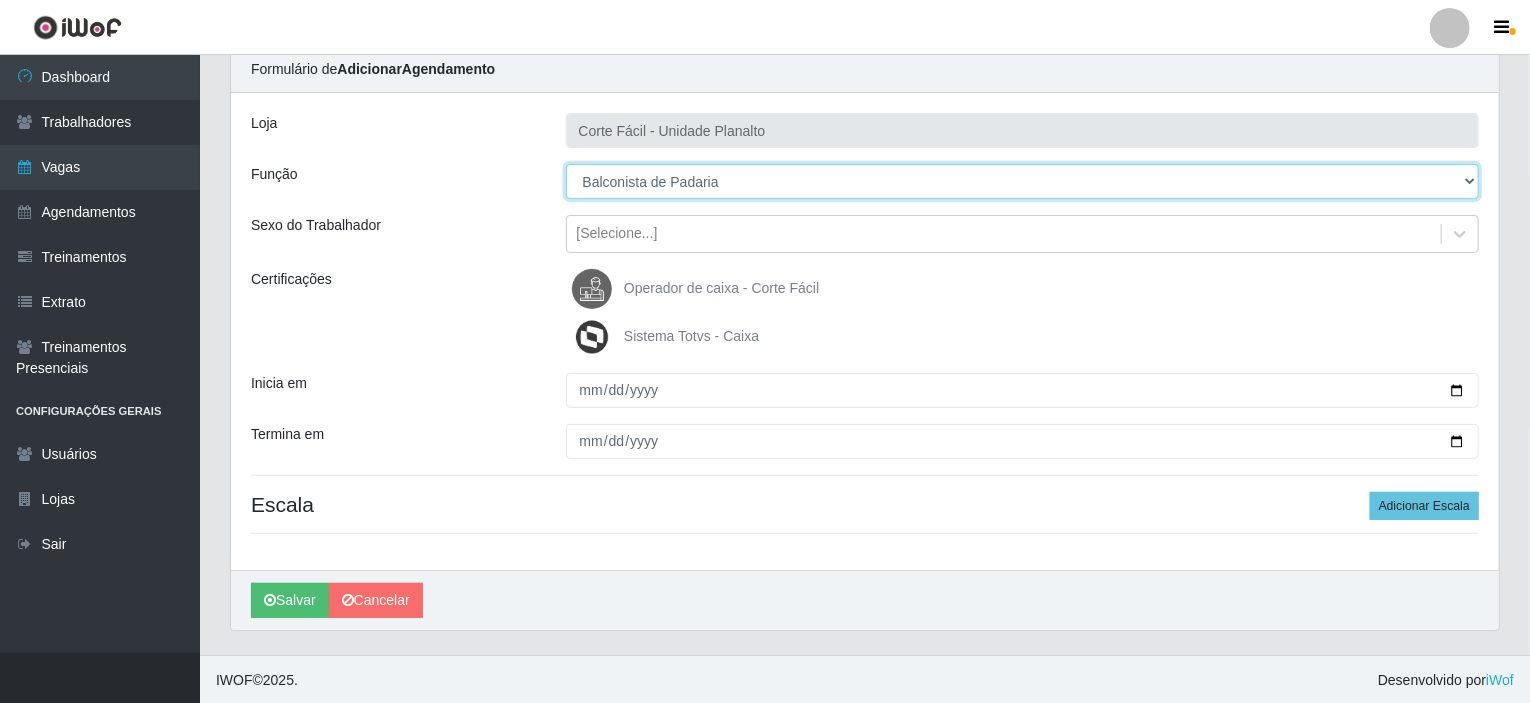 click on "[Selecione...] ASG ASG + ASG ++ Auxiliar de Estacionamento Auxiliar de Estacionamento + Auxiliar de Estacionamento ++ Balconista de Açougue  Balconista de Açougue + Balconista de Açougue ++ Balconista de Frios Balconista de Frios + Balconista de Frios ++ Balconista de Padaria  Balconista de Padaria + Balconista de Padaria ++ Embalador Embalador + Embalador ++ Operador de Caixa Operador de Caixa + Operador de Caixa ++ Repositor  Repositor + Repositor ++ Repositor de Hortifruti Repositor de Hortifruti + Repositor de Hortifruti ++" at bounding box center [1023, 181] 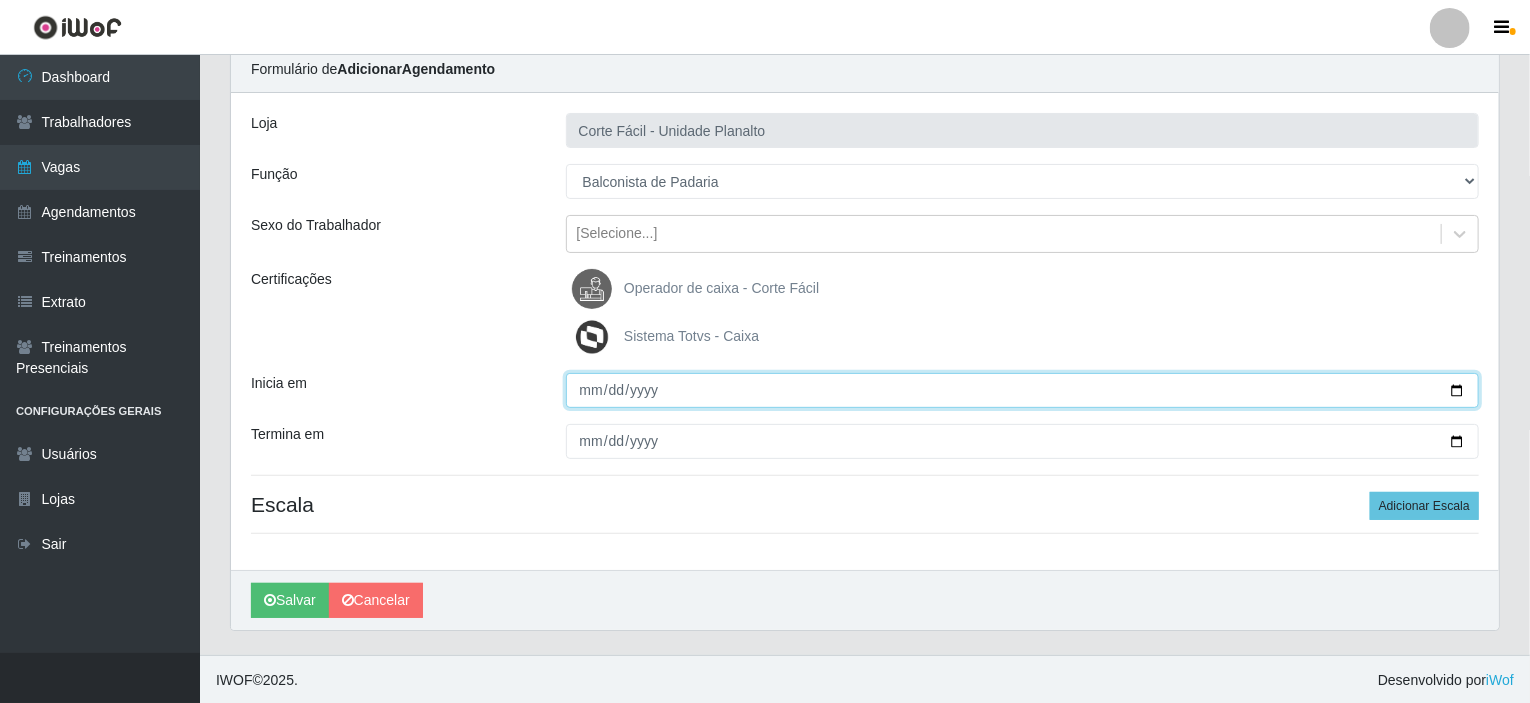 click on "Inicia em" at bounding box center (1023, 390) 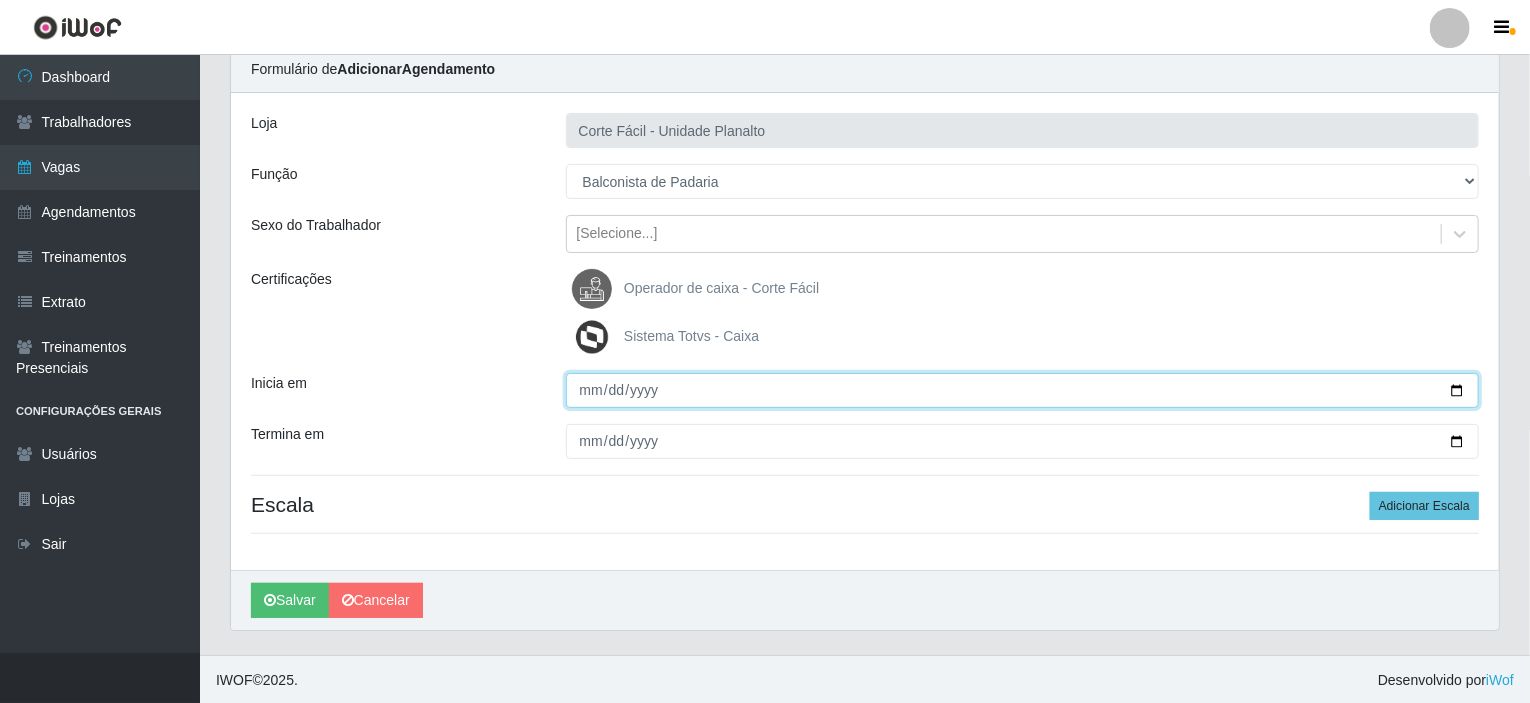 type on "[DATE]" 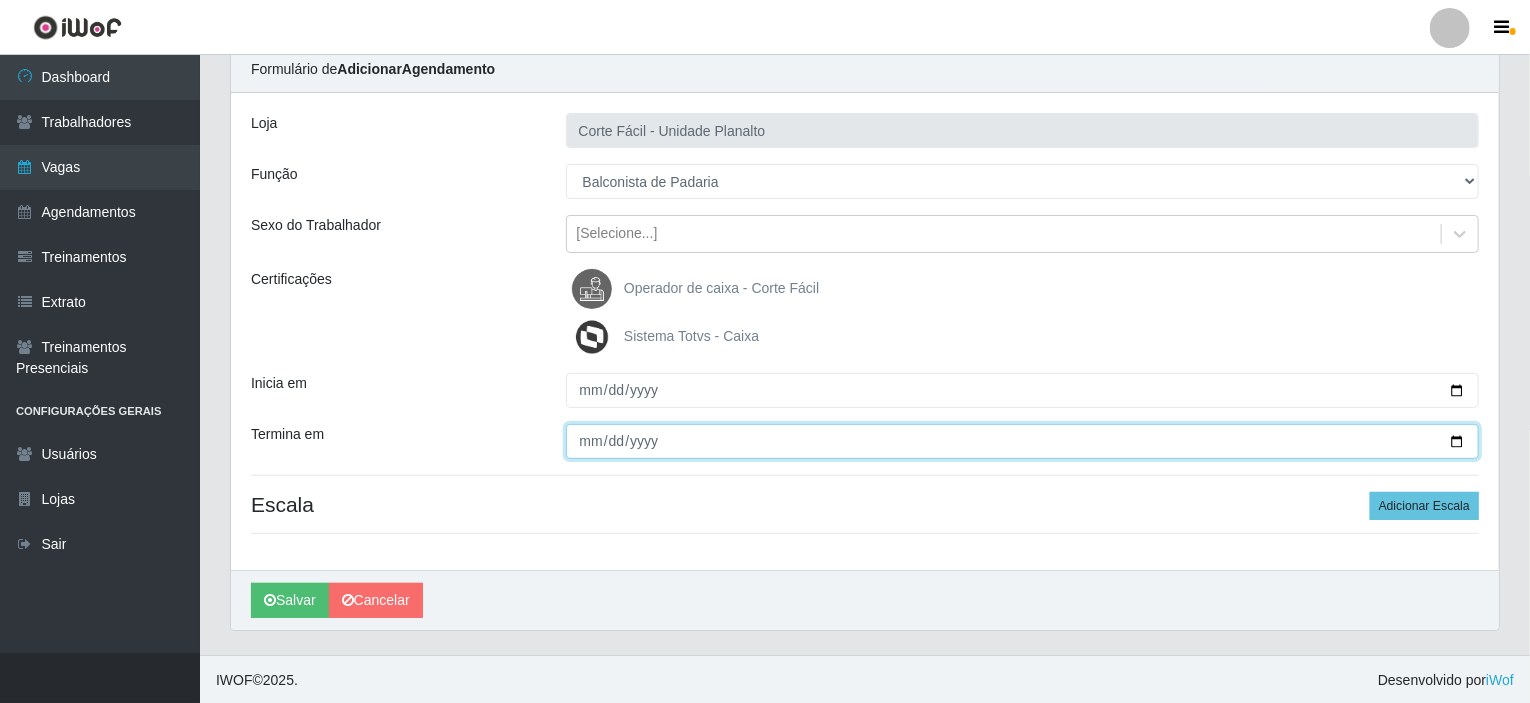 click on "Termina em" at bounding box center [1023, 441] 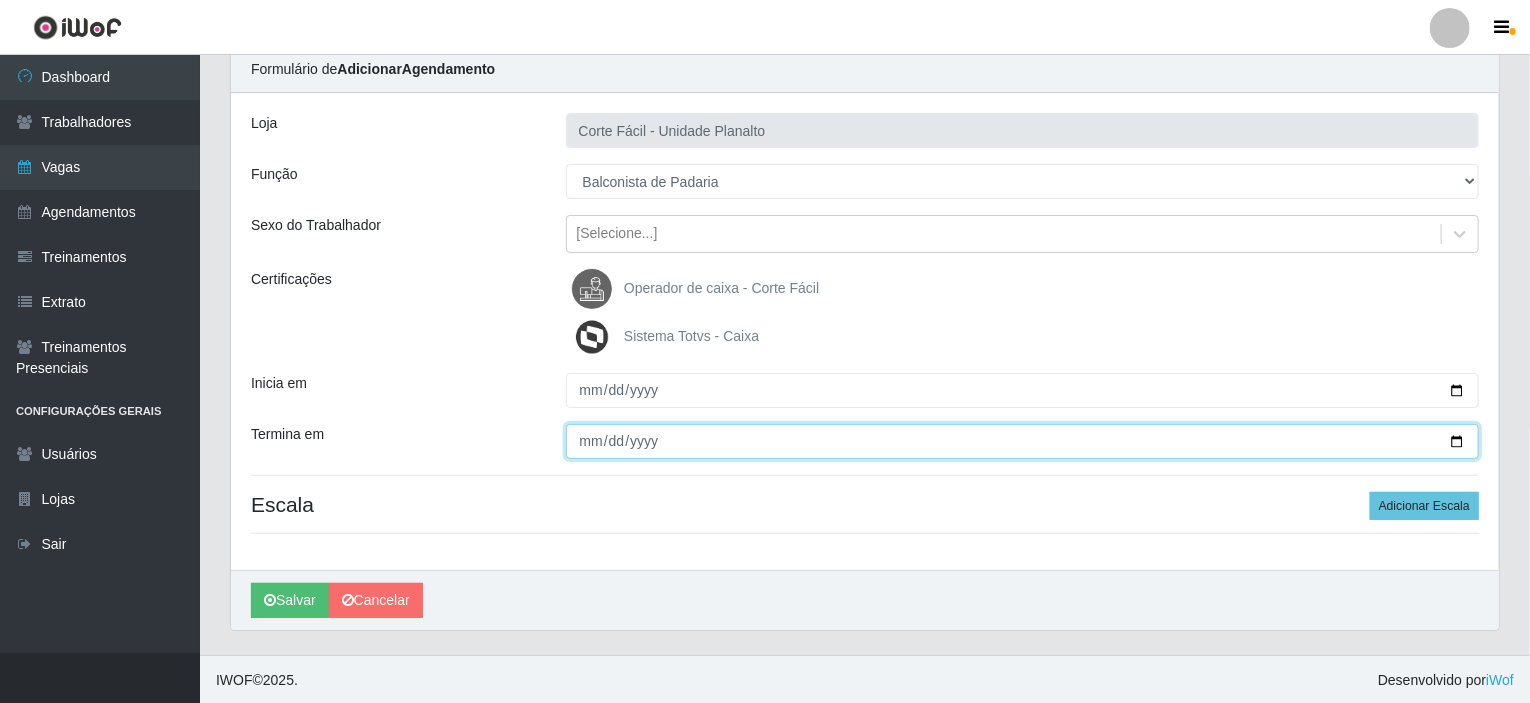 type on "[DATE]" 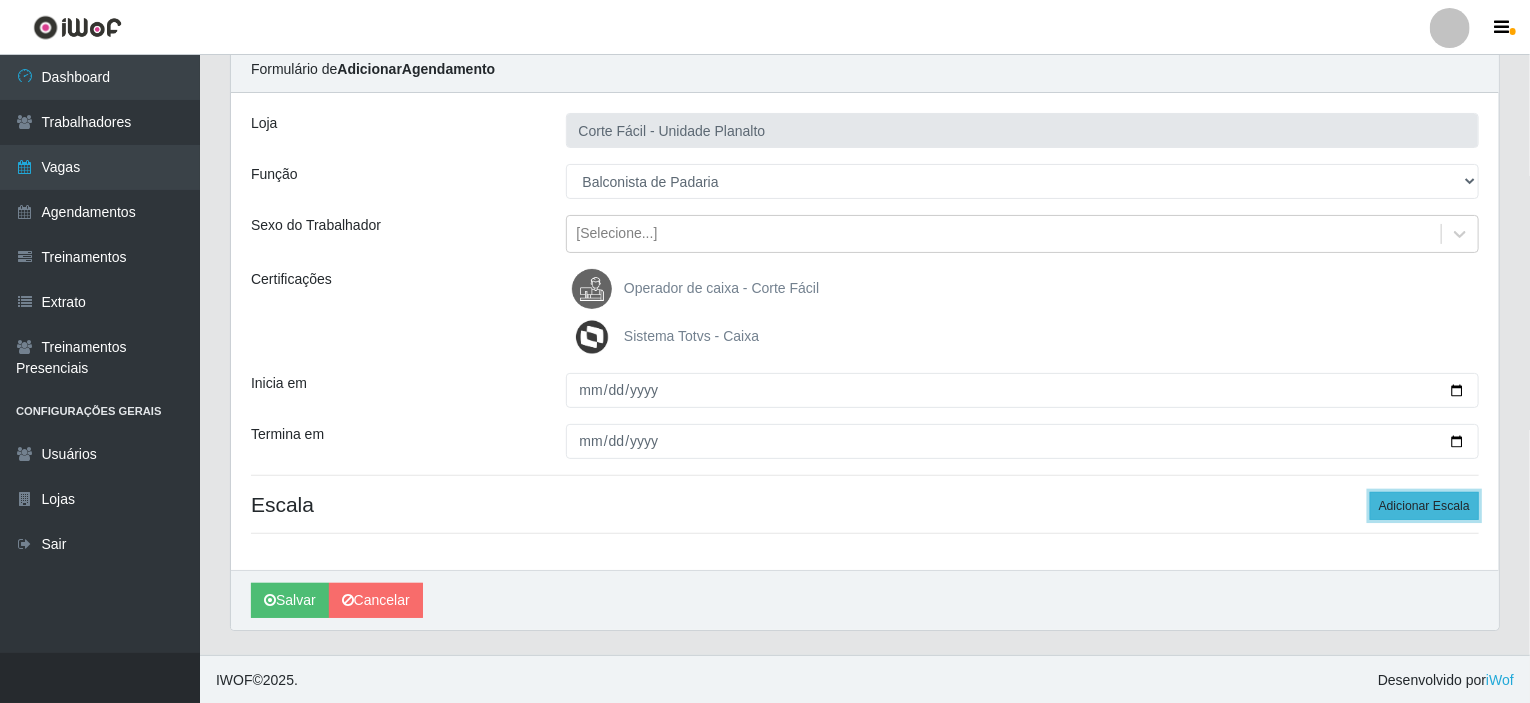 click on "Adicionar Escala" at bounding box center [1424, 506] 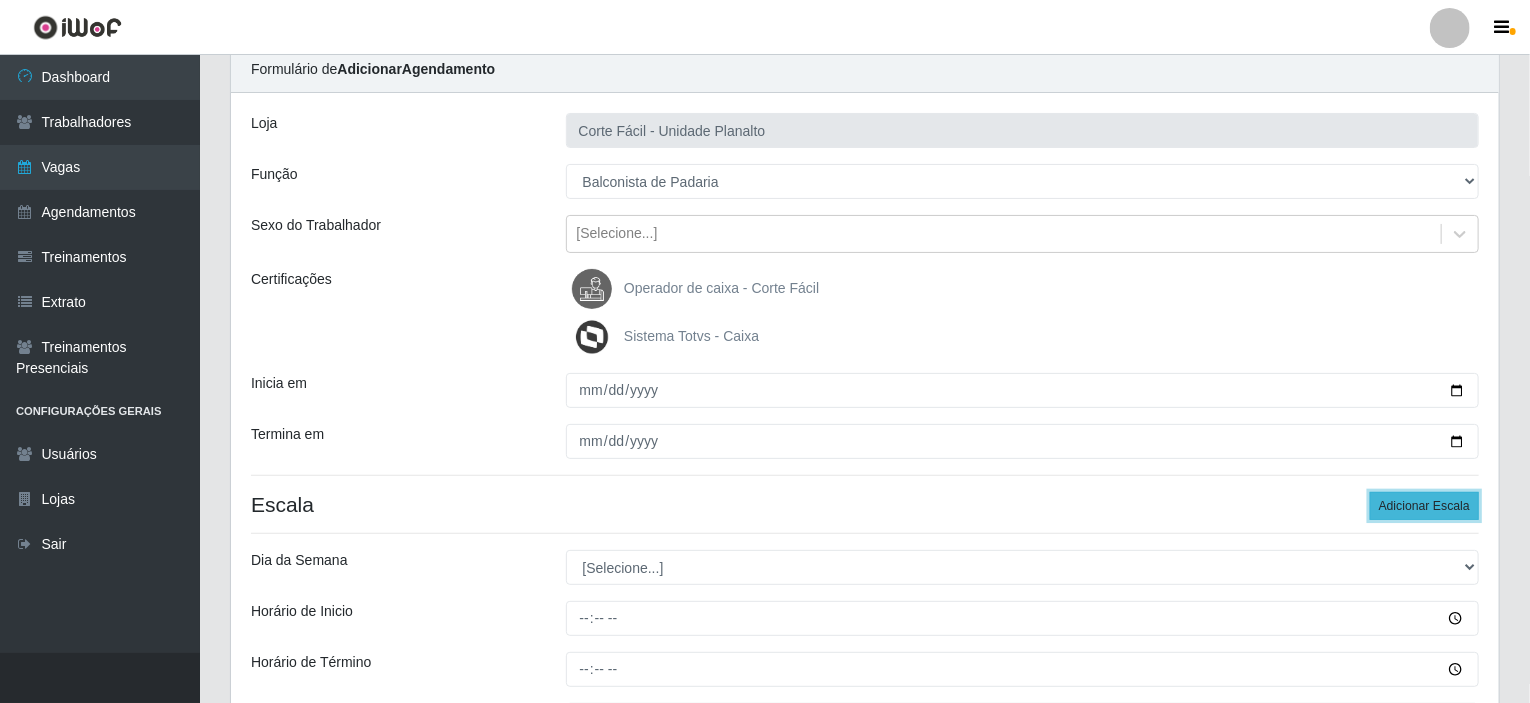 click on "Adicionar Escala" at bounding box center [1424, 506] 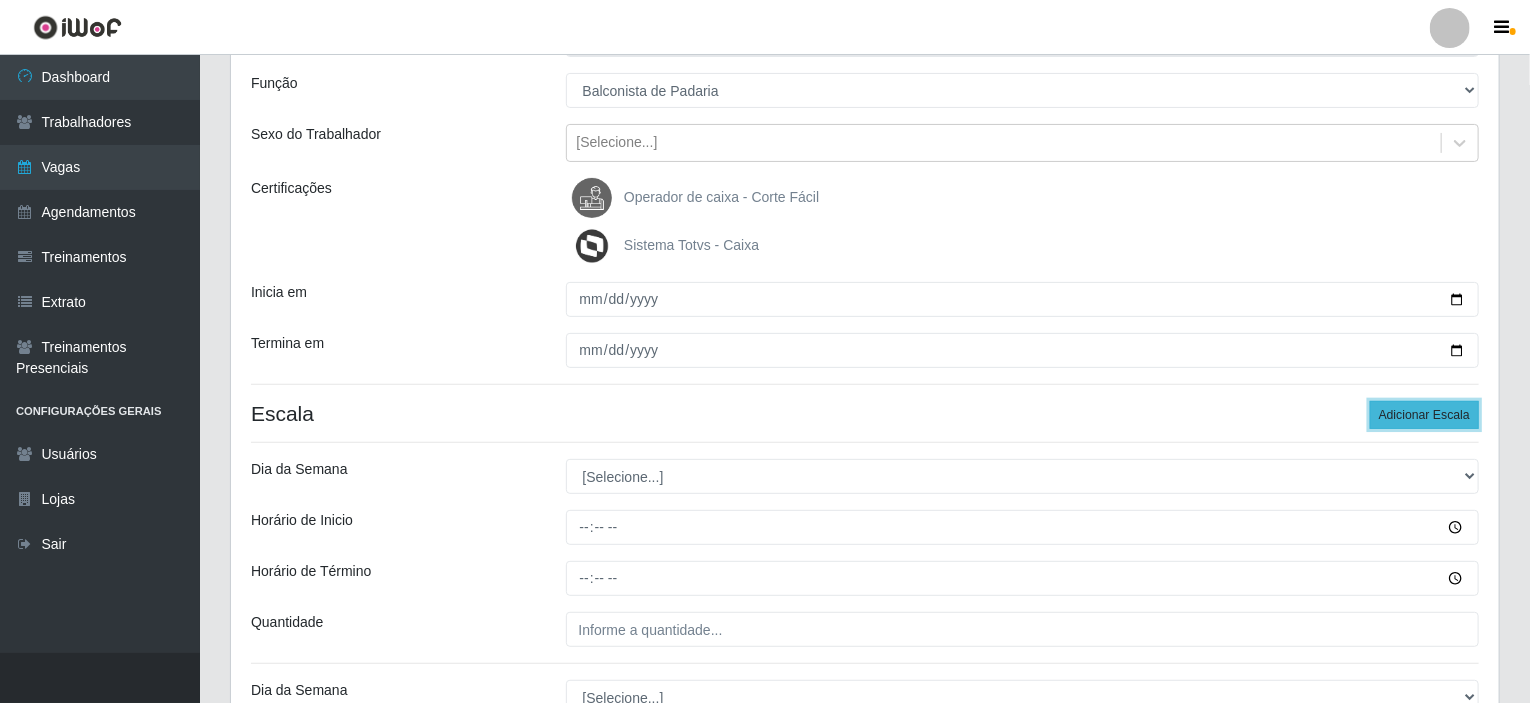 scroll, scrollTop: 279, scrollLeft: 0, axis: vertical 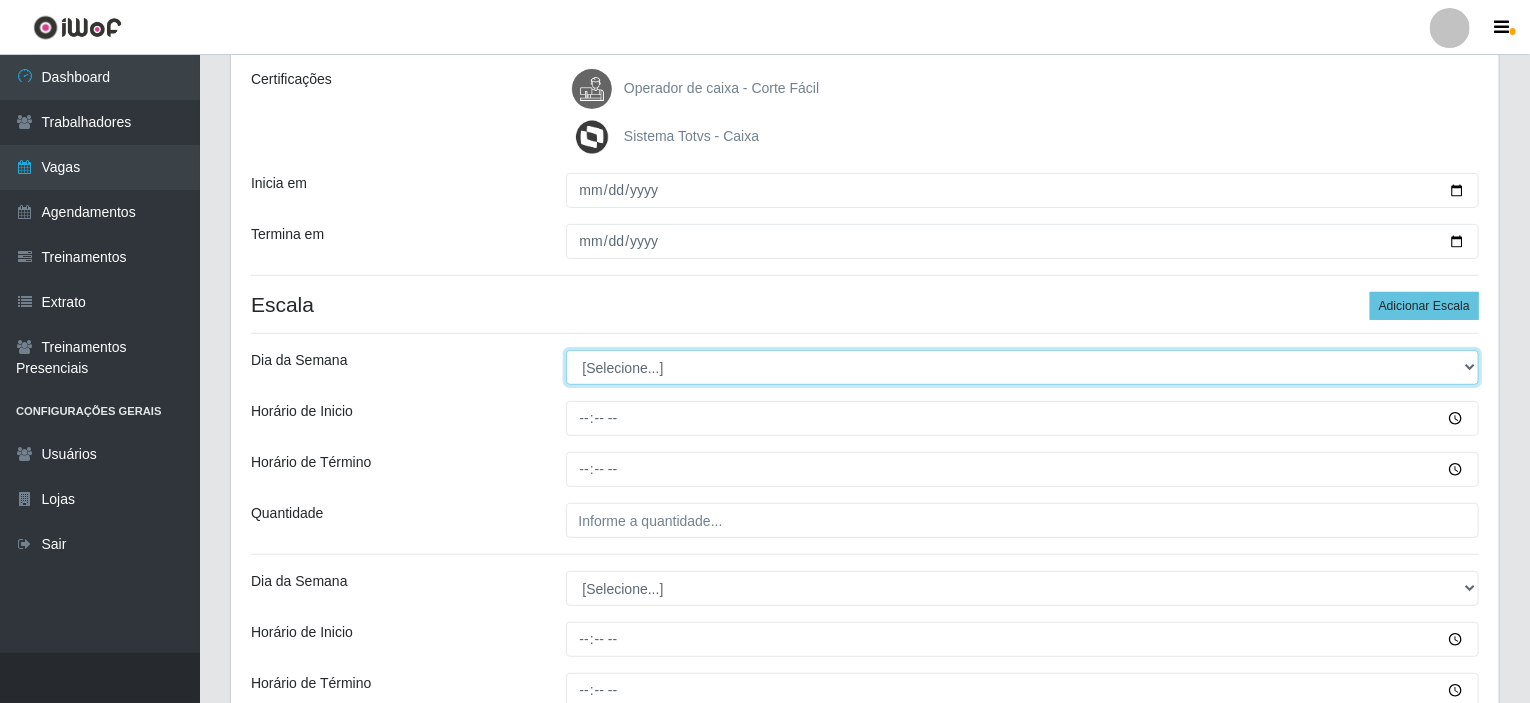click on "[Selecione...] Segunda Terça Quarta Quinta Sexta Sábado Domingo" at bounding box center [1023, 367] 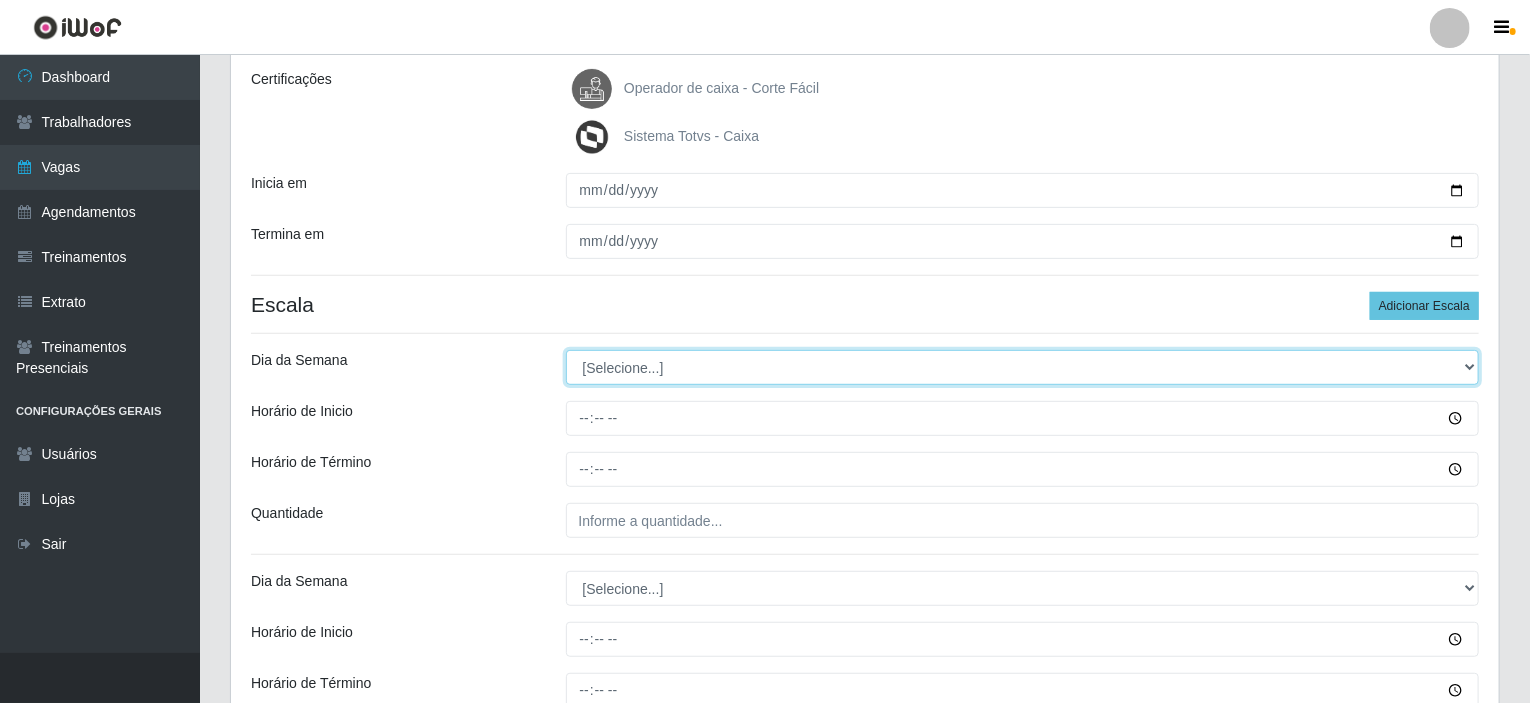 select on "1" 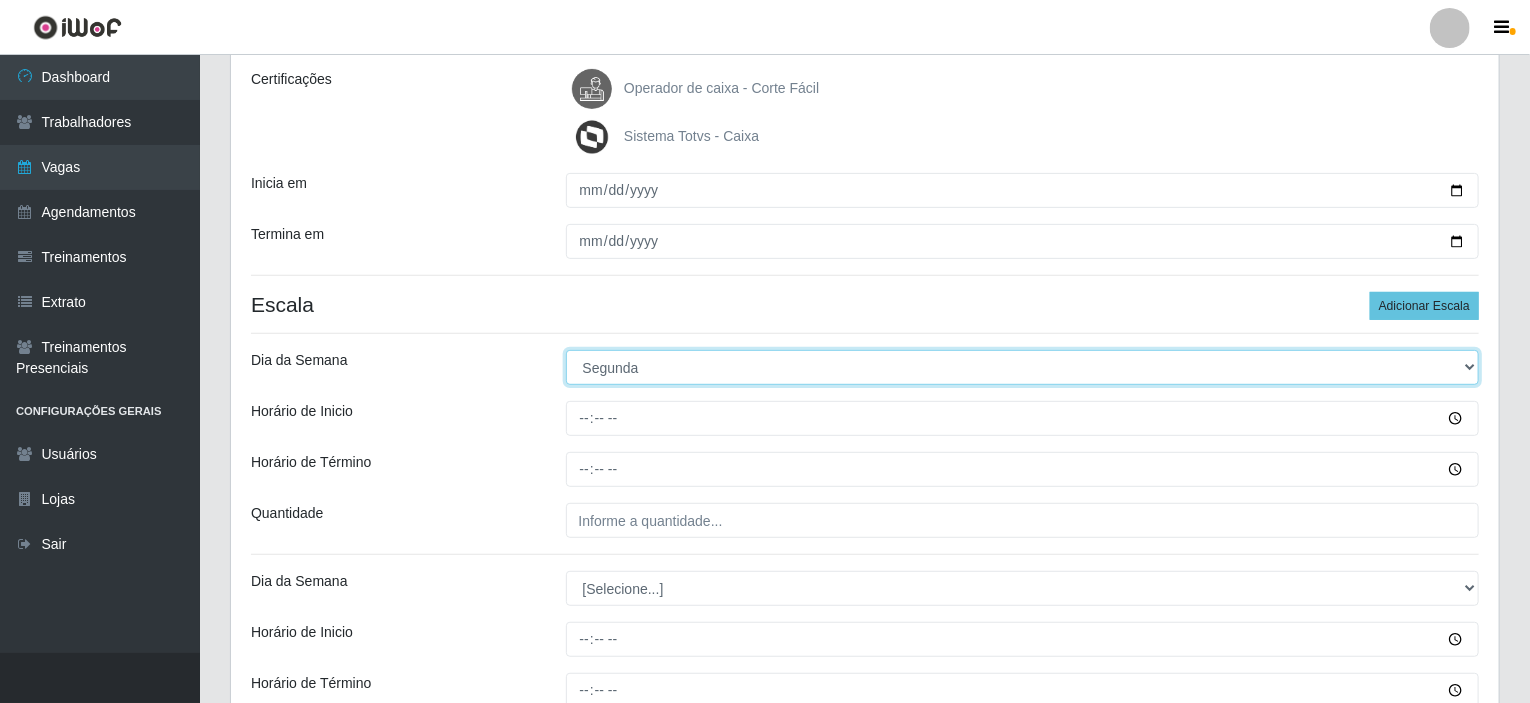 click on "[Selecione...] Segunda Terça Quarta Quinta Sexta Sábado Domingo" at bounding box center (1023, 367) 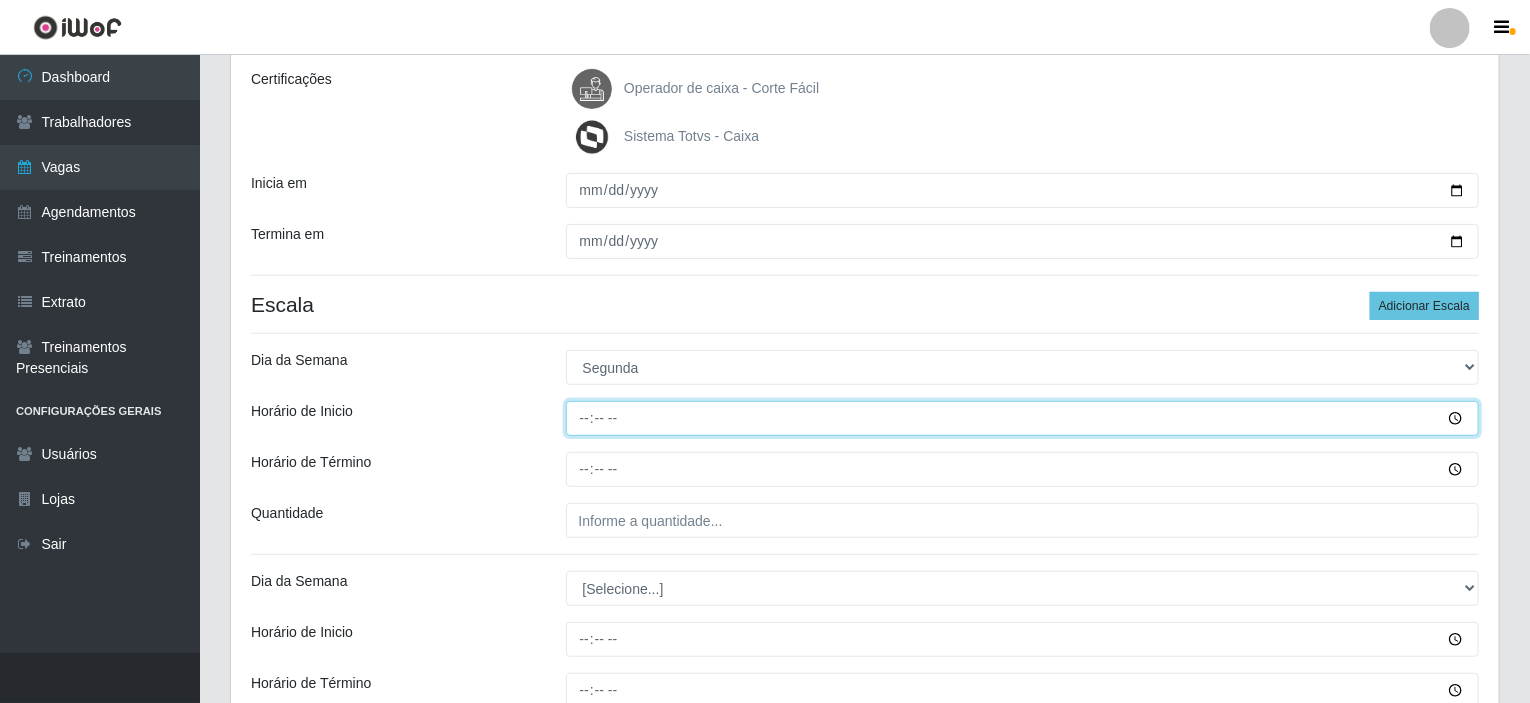 click on "Horário de Inicio" at bounding box center [1023, 418] 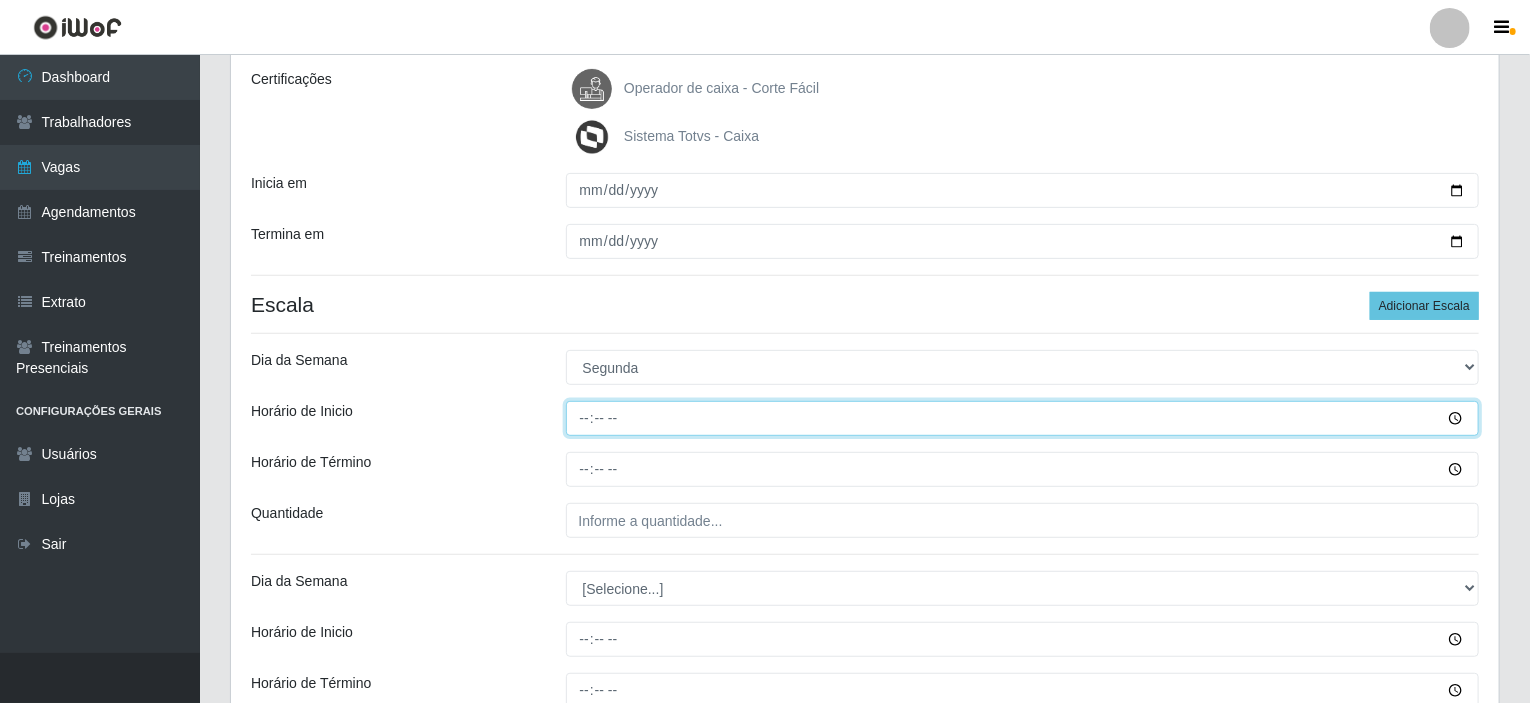 type on "08:00" 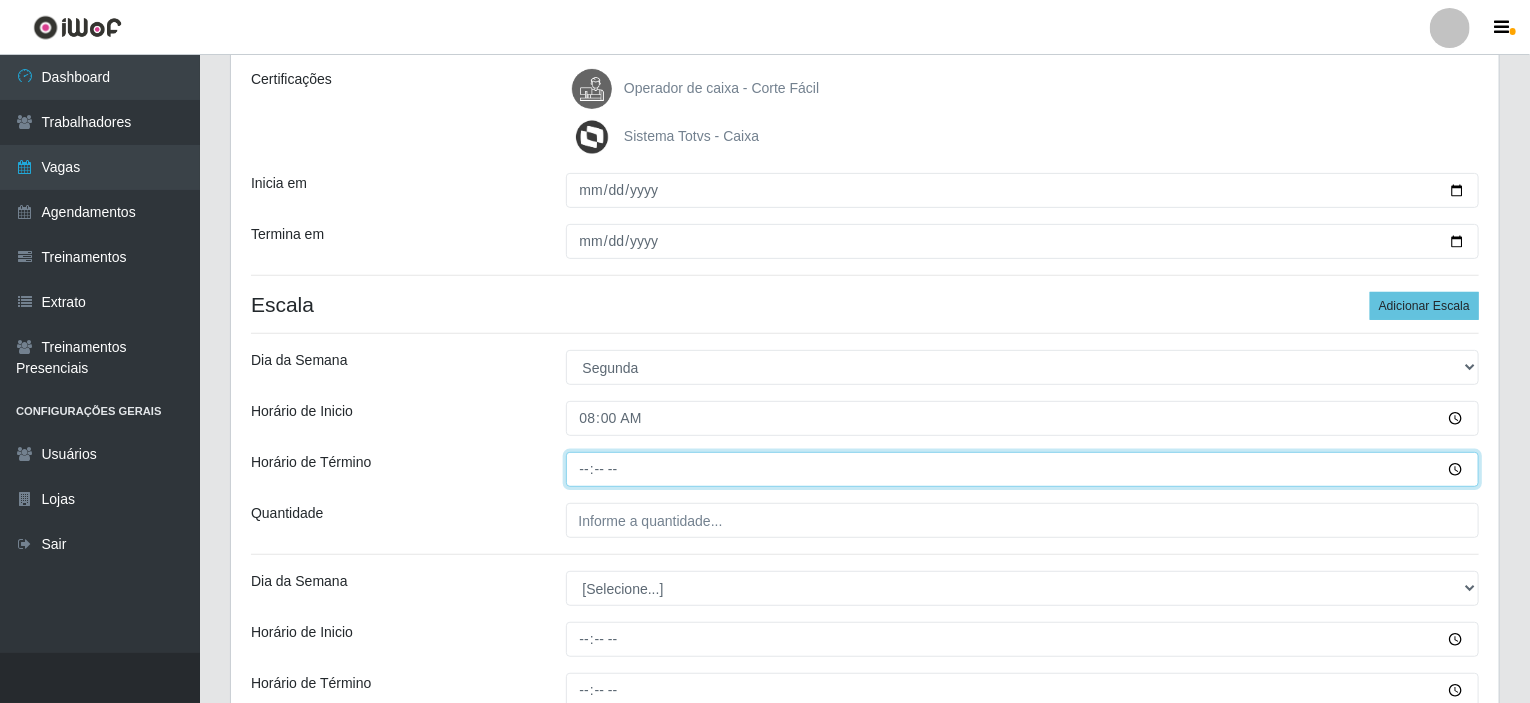 click on "Horário de Término" at bounding box center [1023, 469] 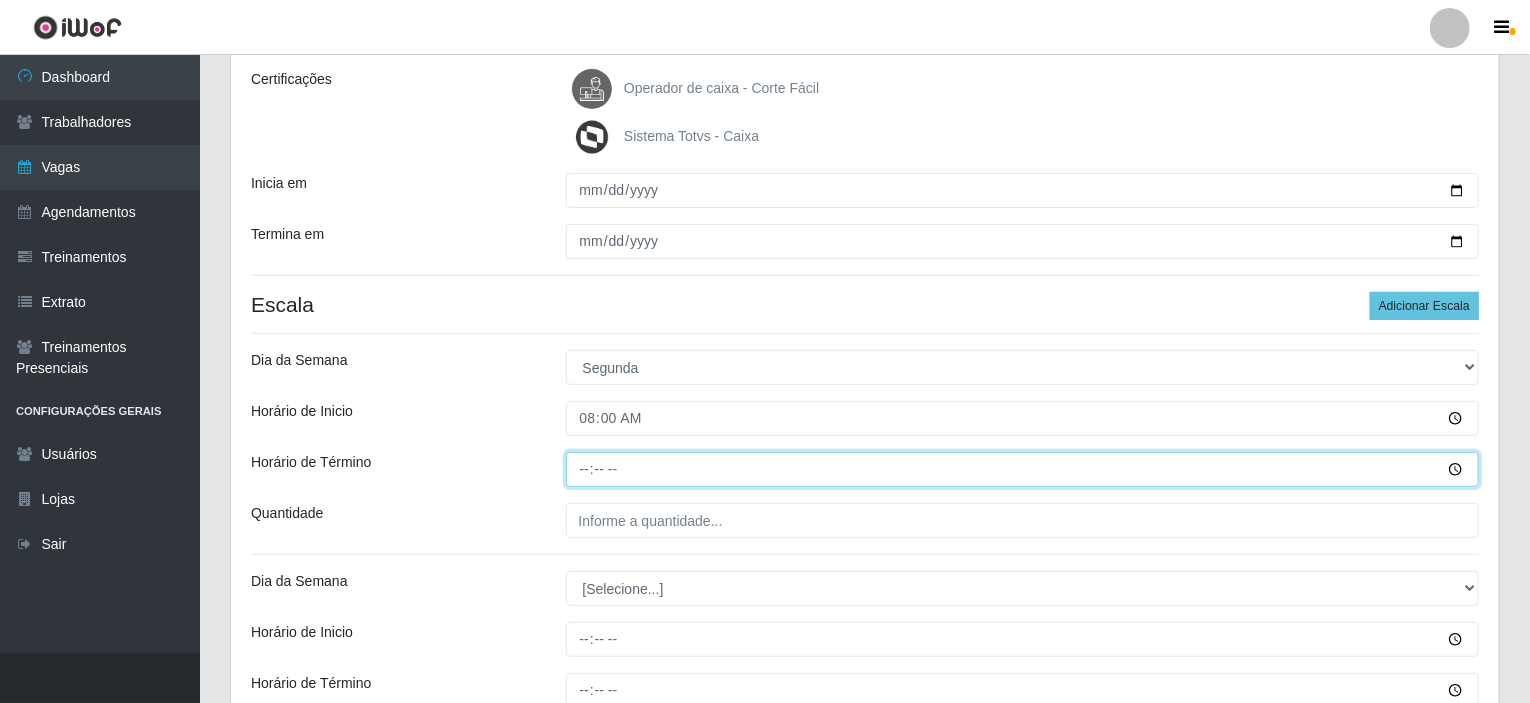 type on "14:00" 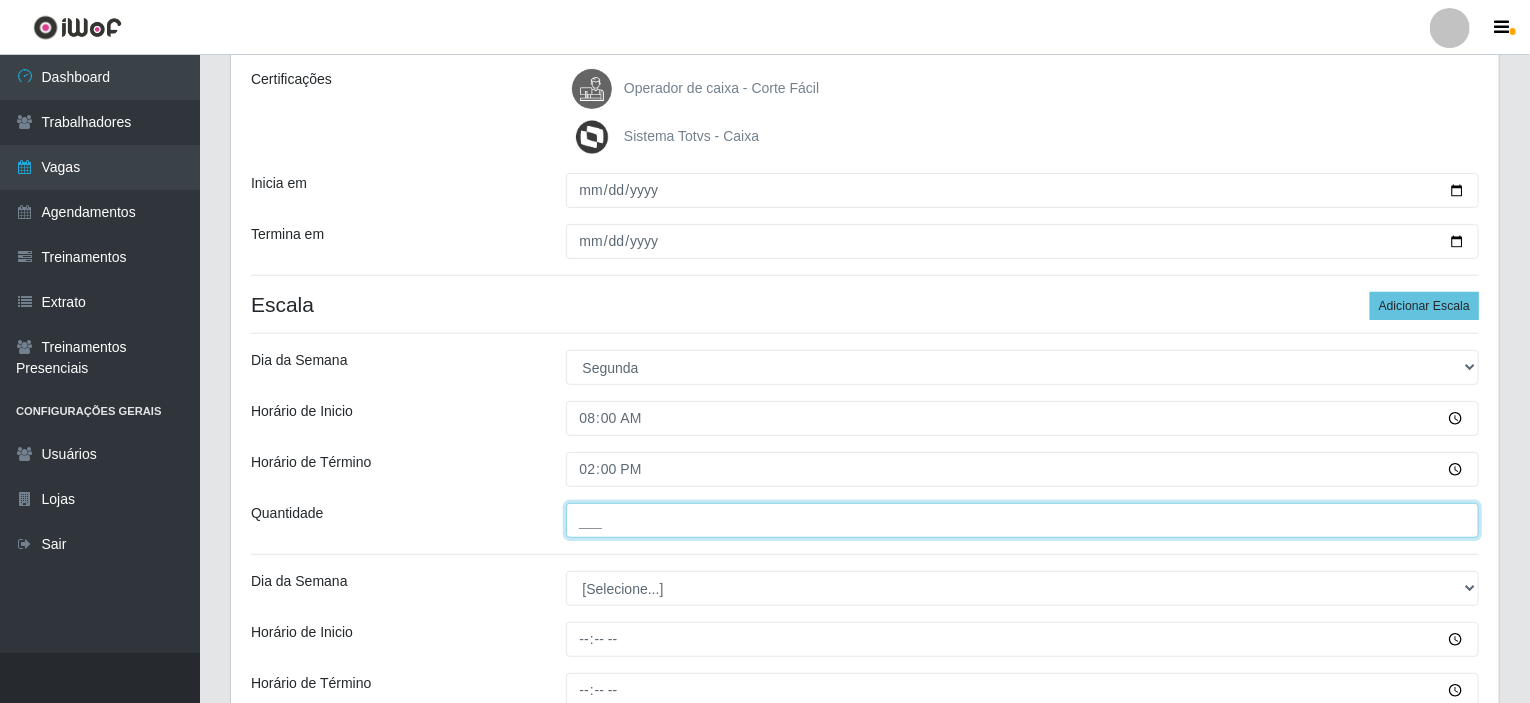 click on "___" at bounding box center [1023, 520] 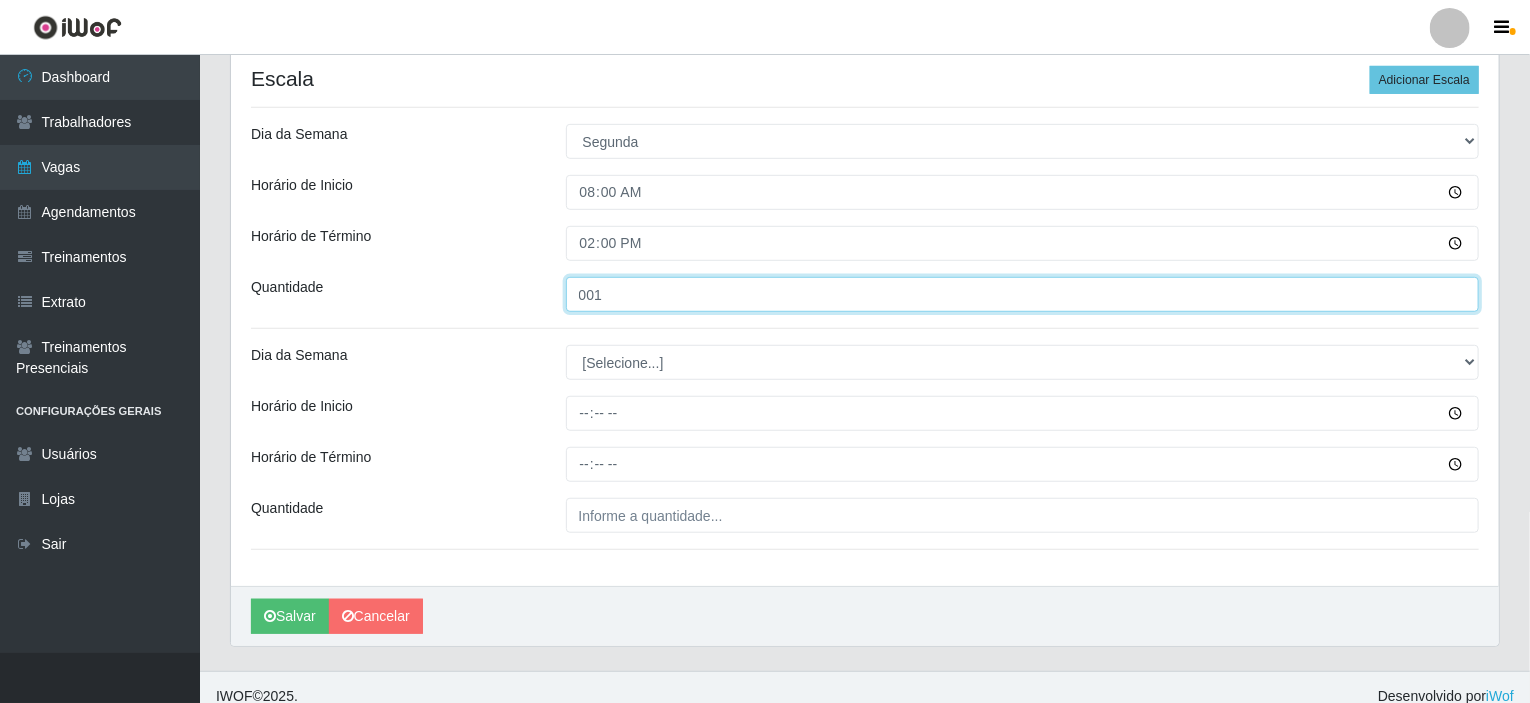 scroll, scrollTop: 520, scrollLeft: 0, axis: vertical 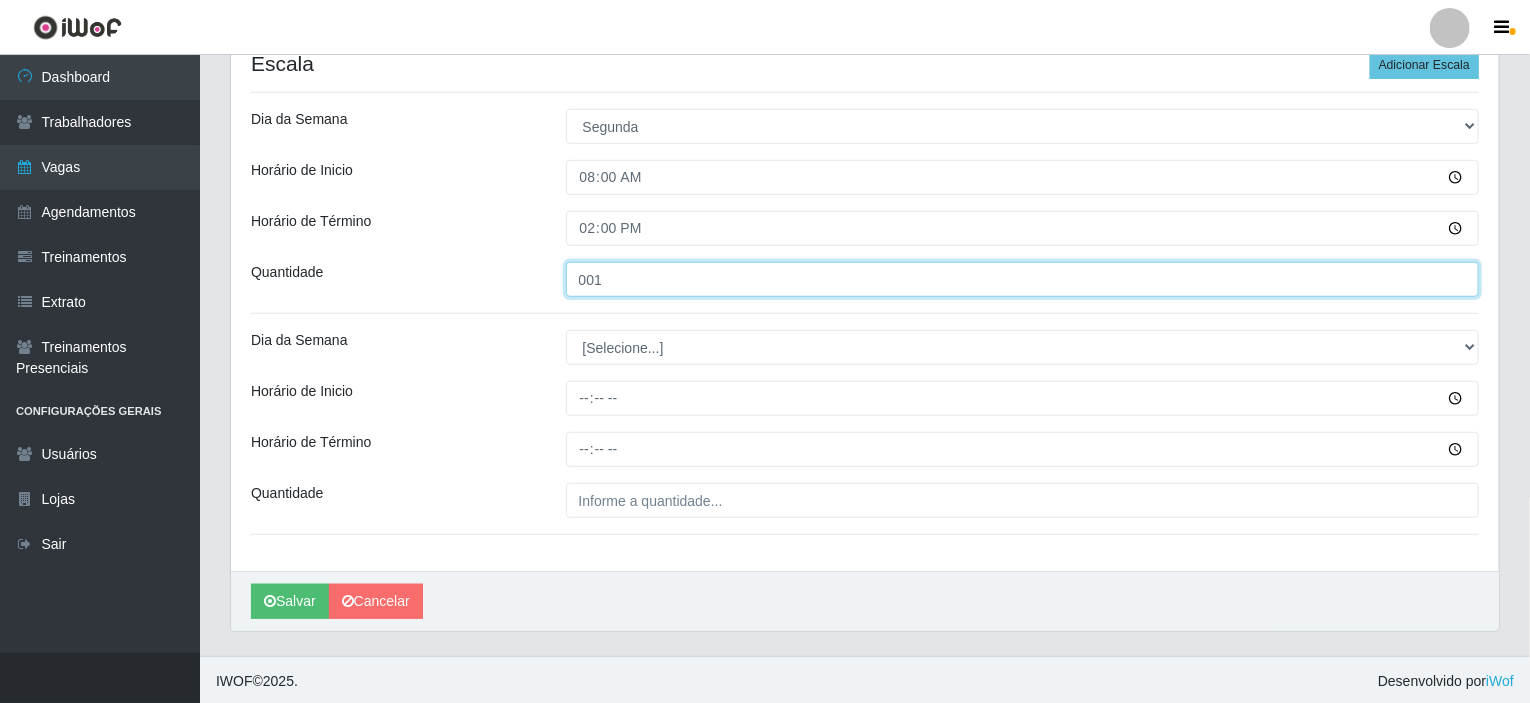 type on "001" 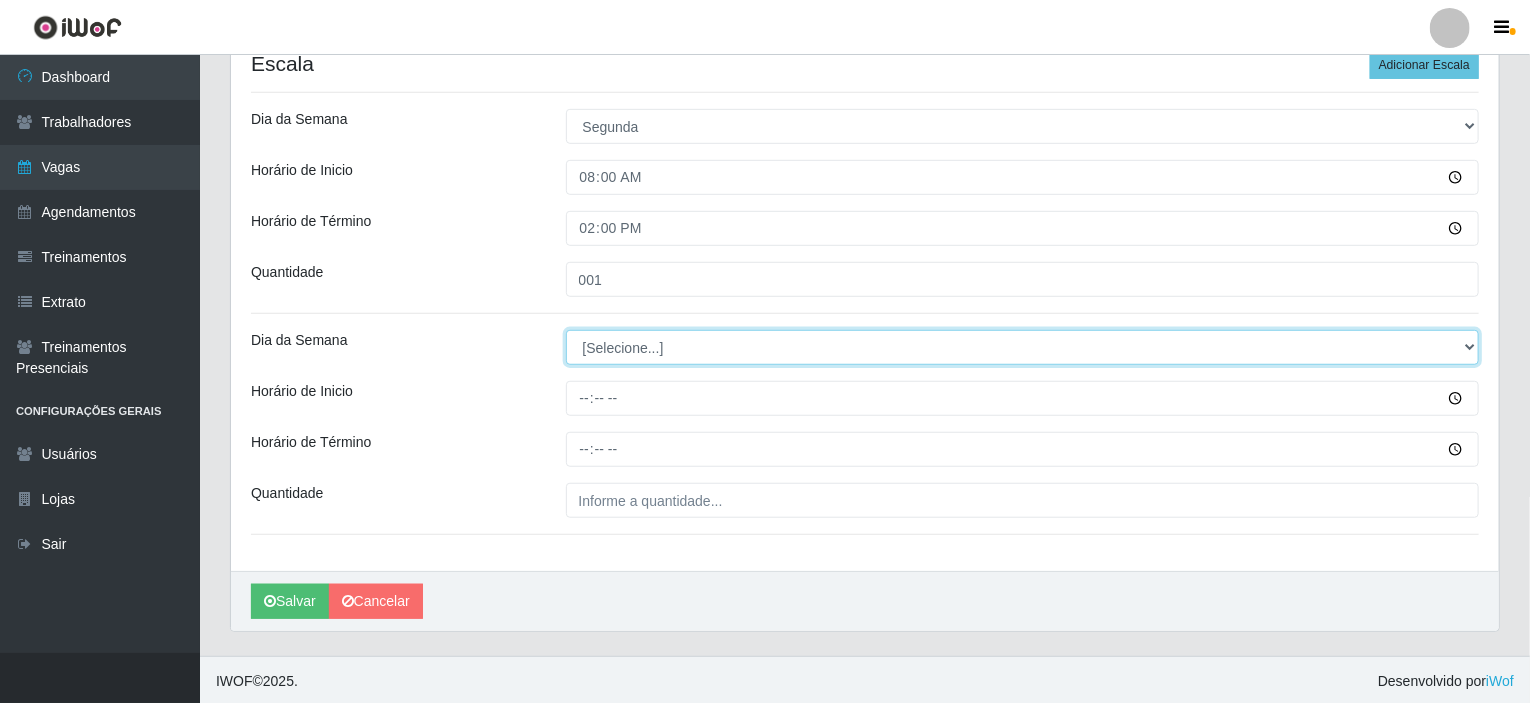 click on "[Selecione...] Segunda Terça Quarta Quinta Sexta Sábado Domingo" at bounding box center [1023, 347] 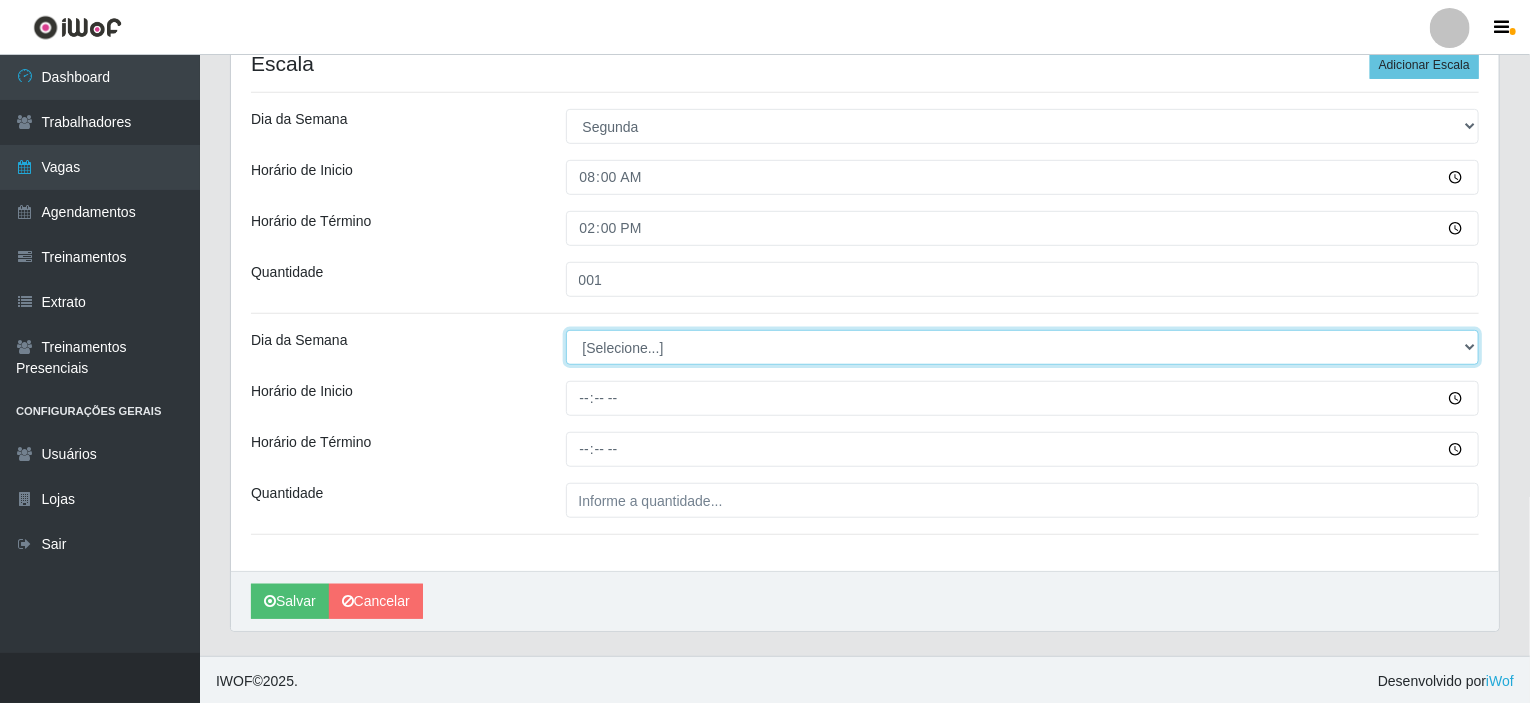 select on "2" 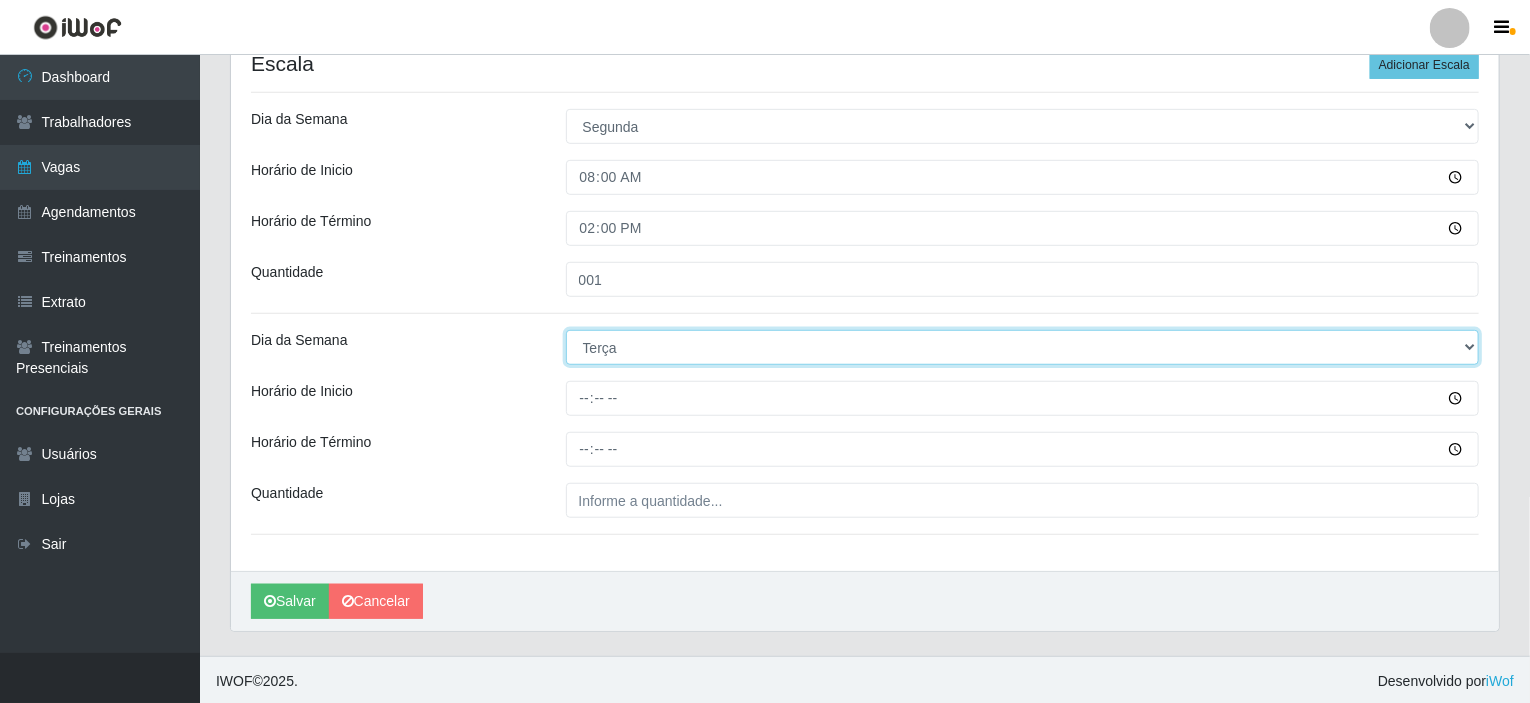 click on "[Selecione...] Segunda Terça Quarta Quinta Sexta Sábado Domingo" at bounding box center (1023, 347) 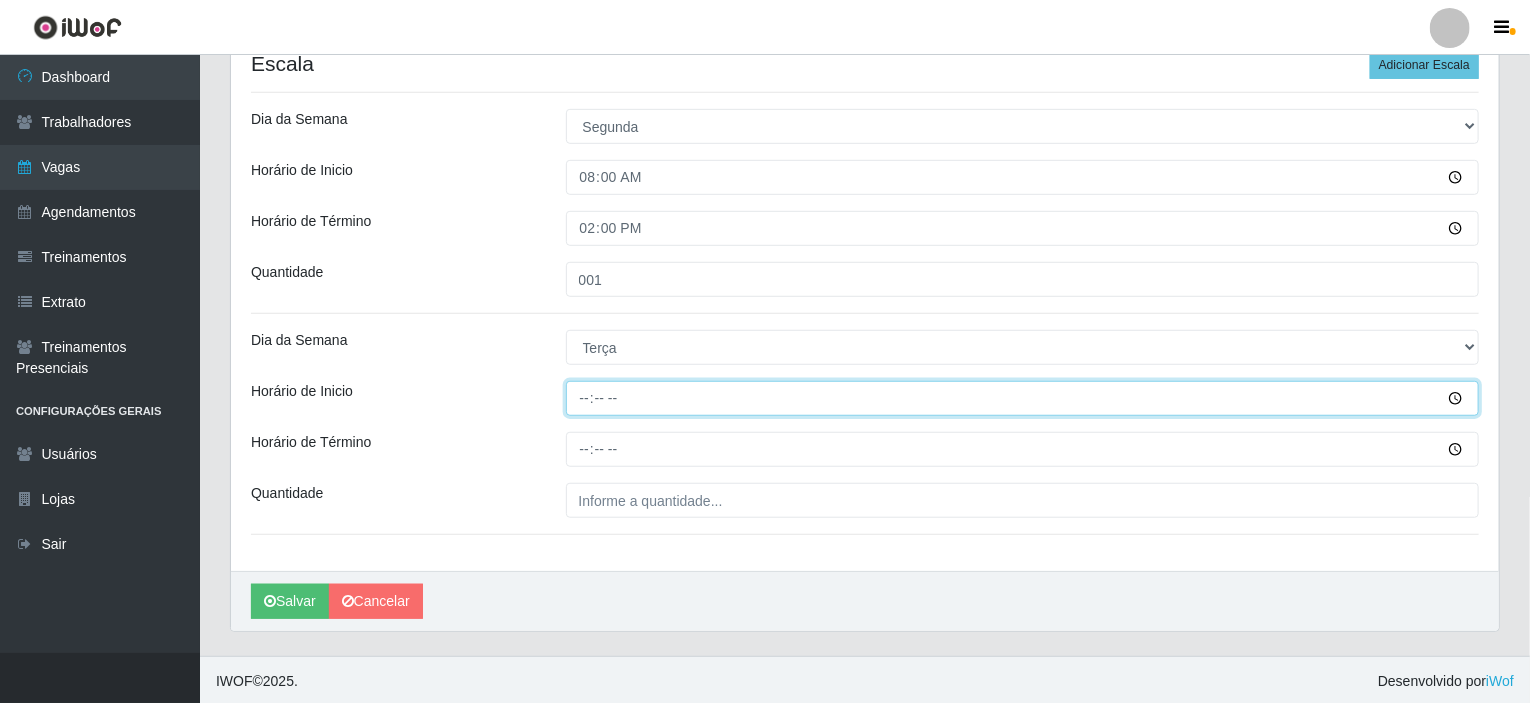 click on "Horário de Inicio" at bounding box center (1023, 398) 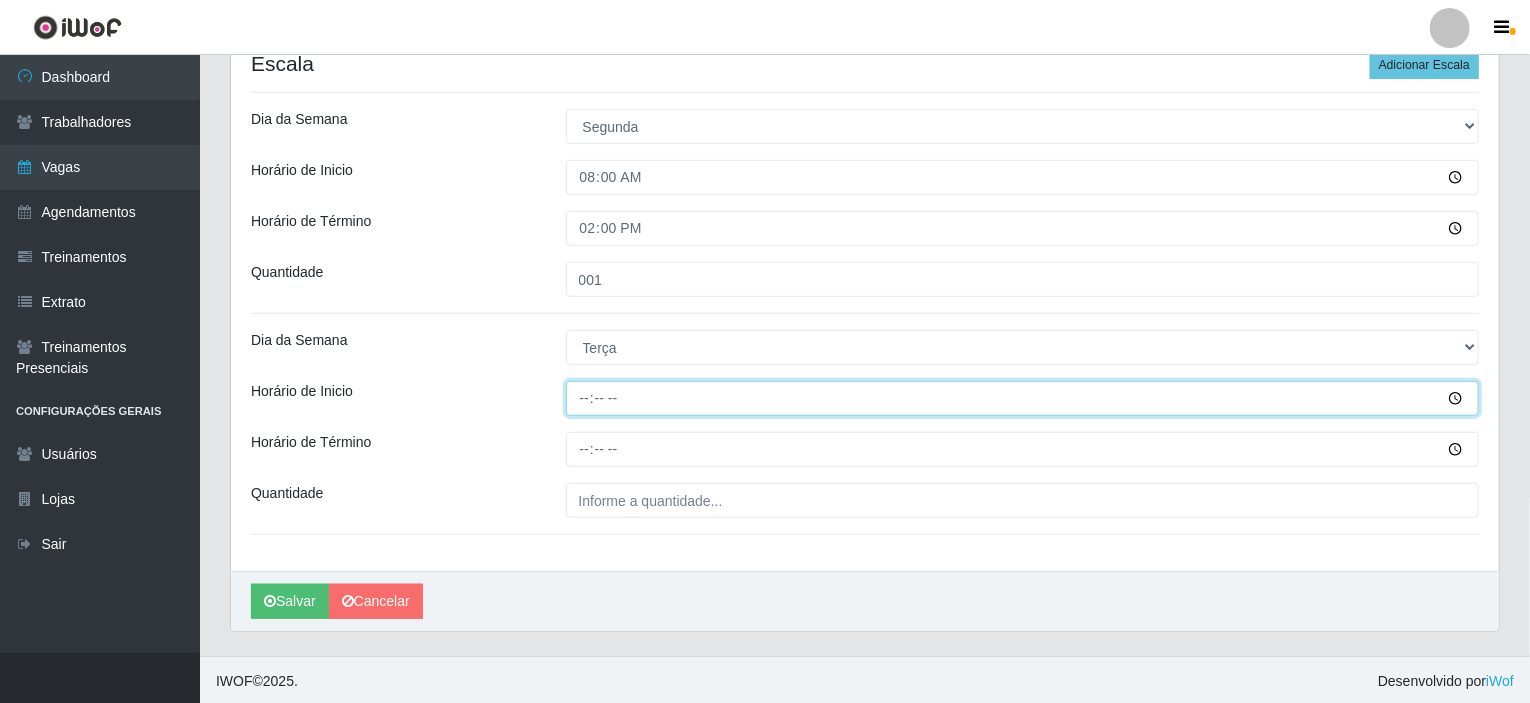 type on "08:00" 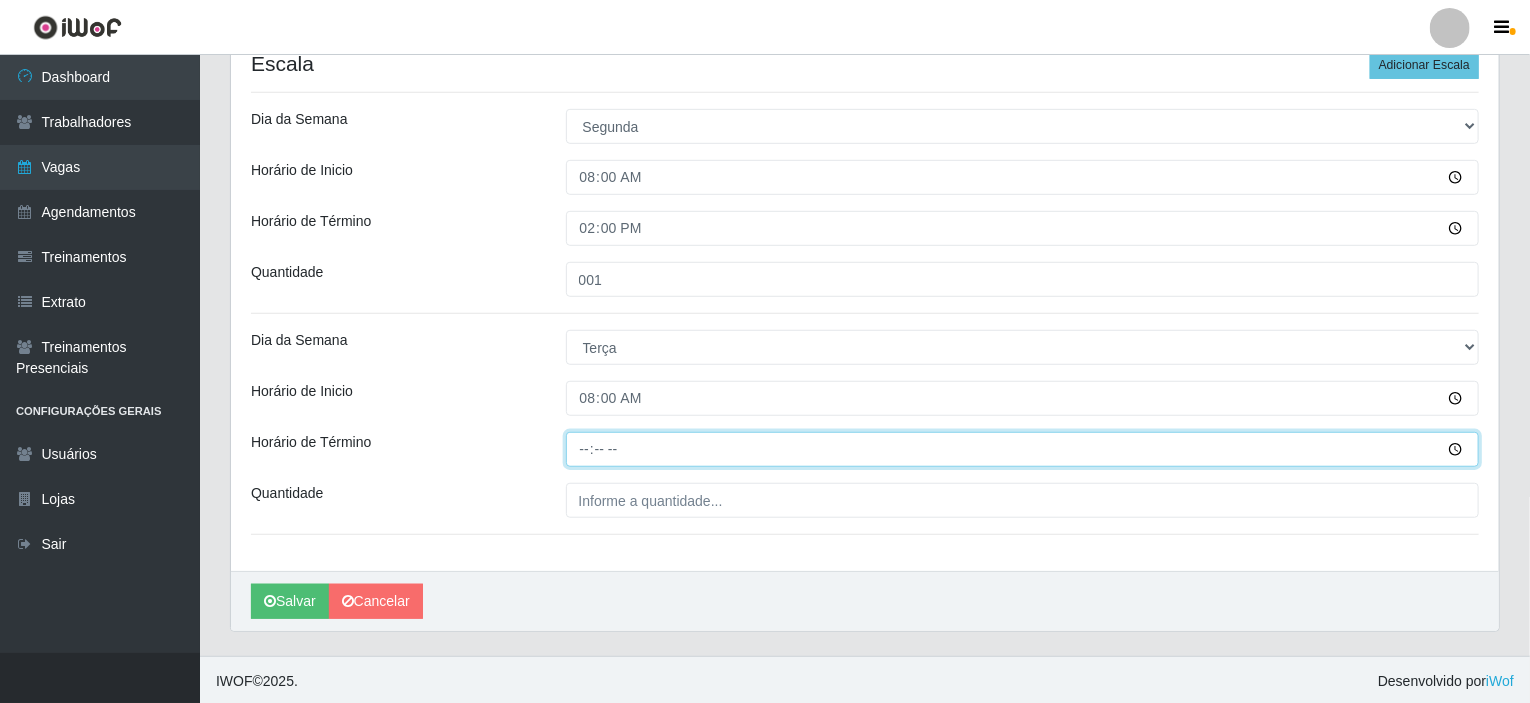 click on "Horário de Término" at bounding box center (1023, 449) 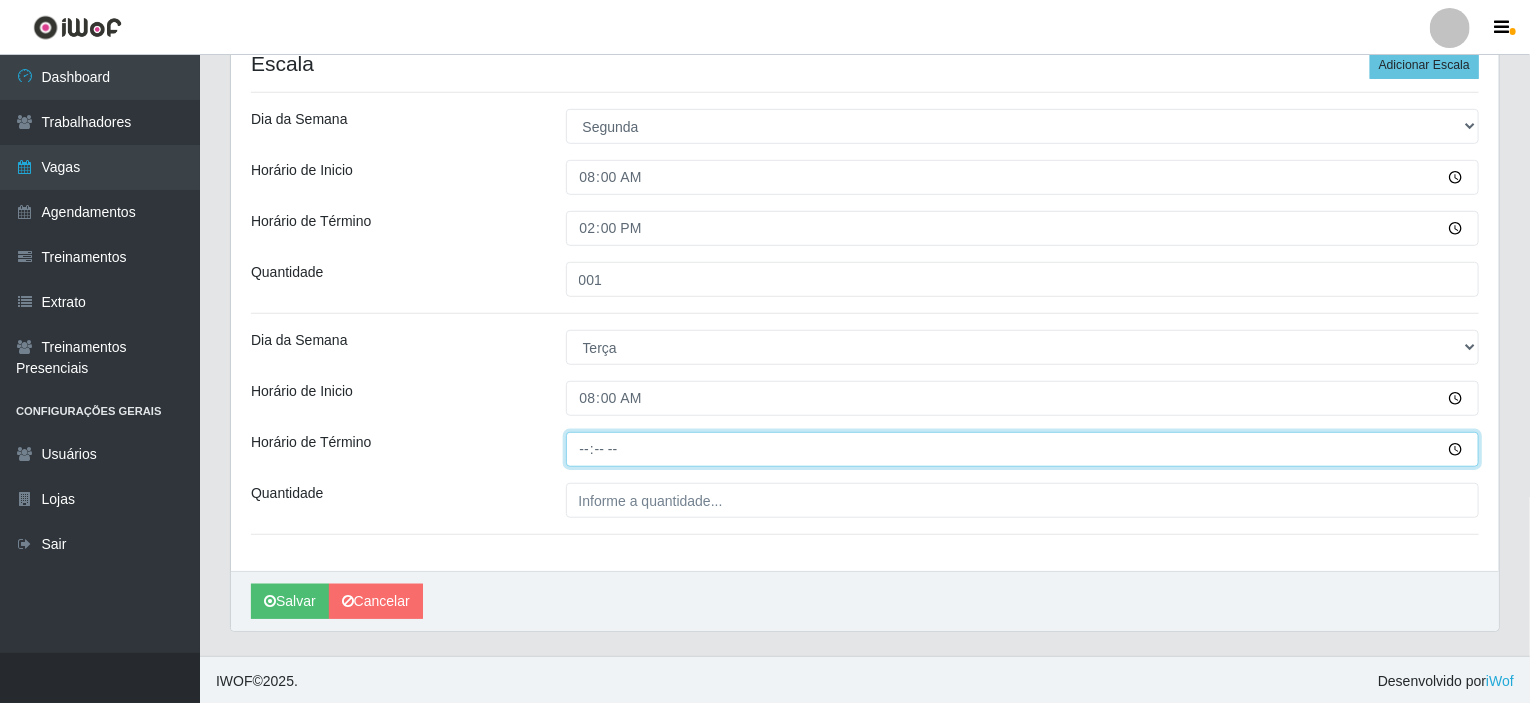 type on "14:00" 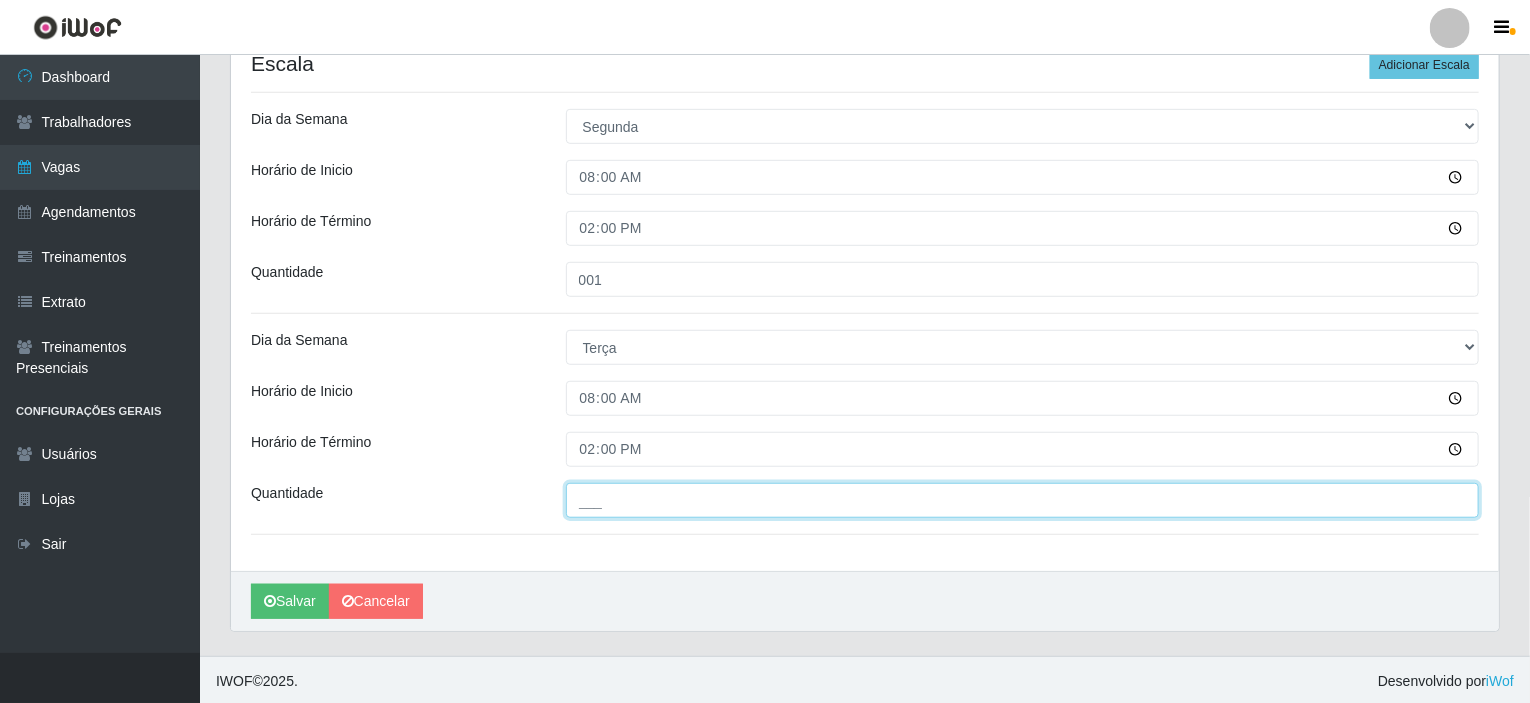 click on "___" at bounding box center (1023, 500) 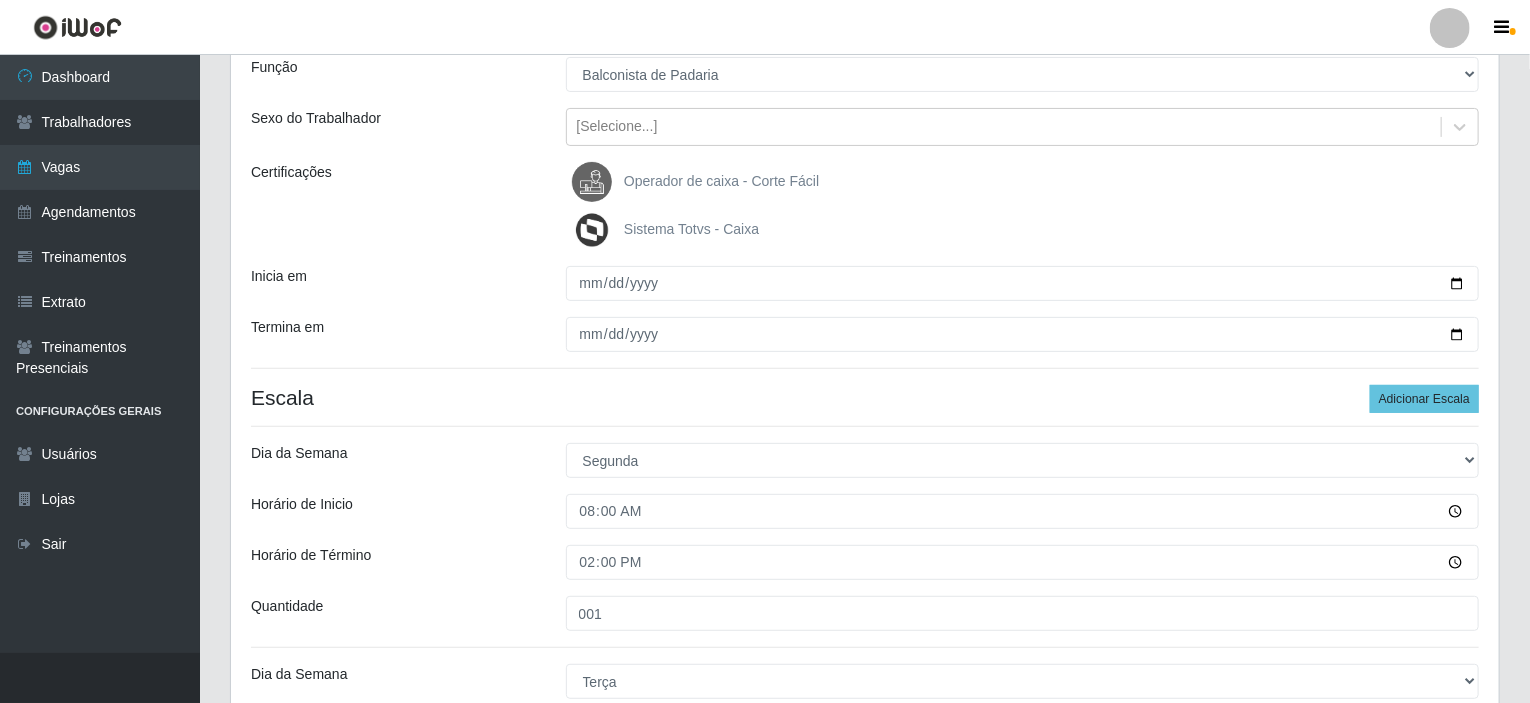scroll, scrollTop: 220, scrollLeft: 0, axis: vertical 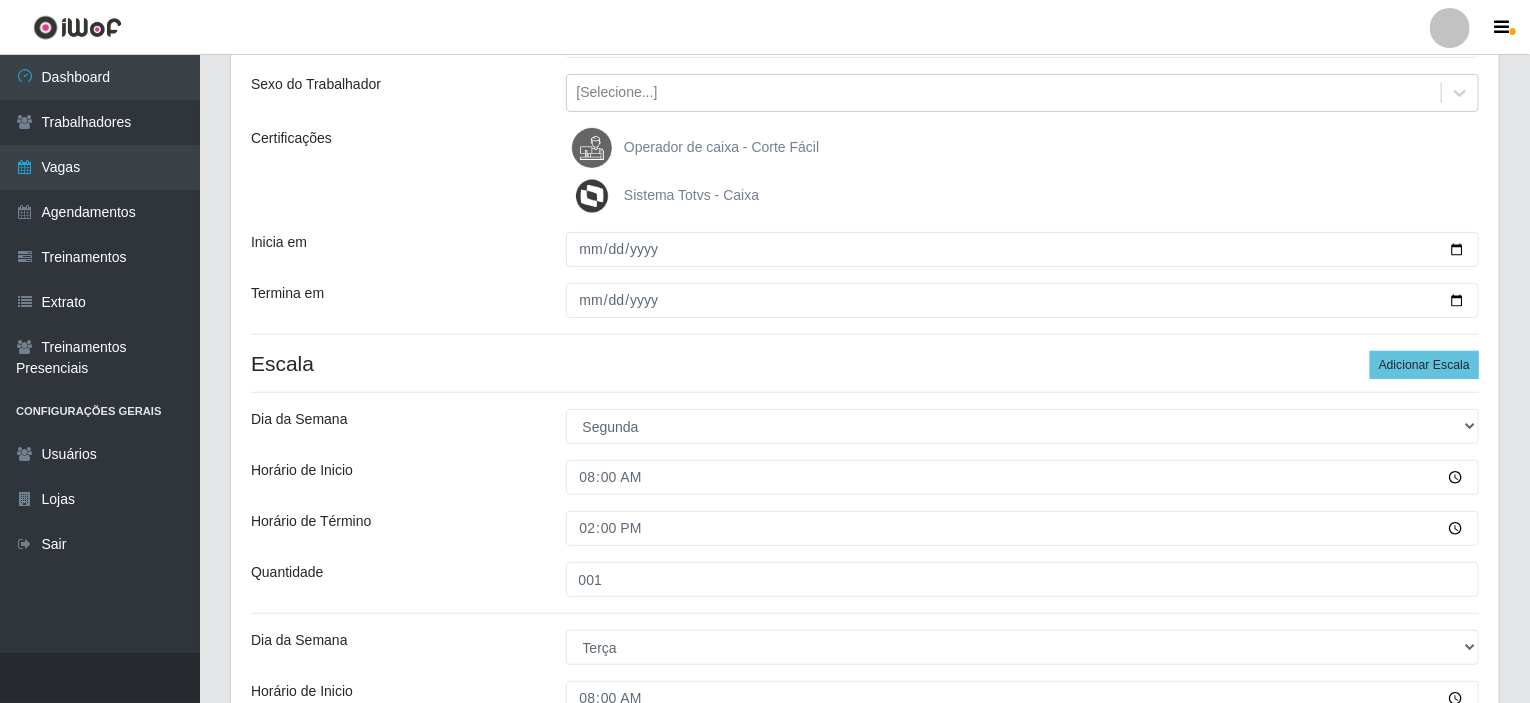 type on "001" 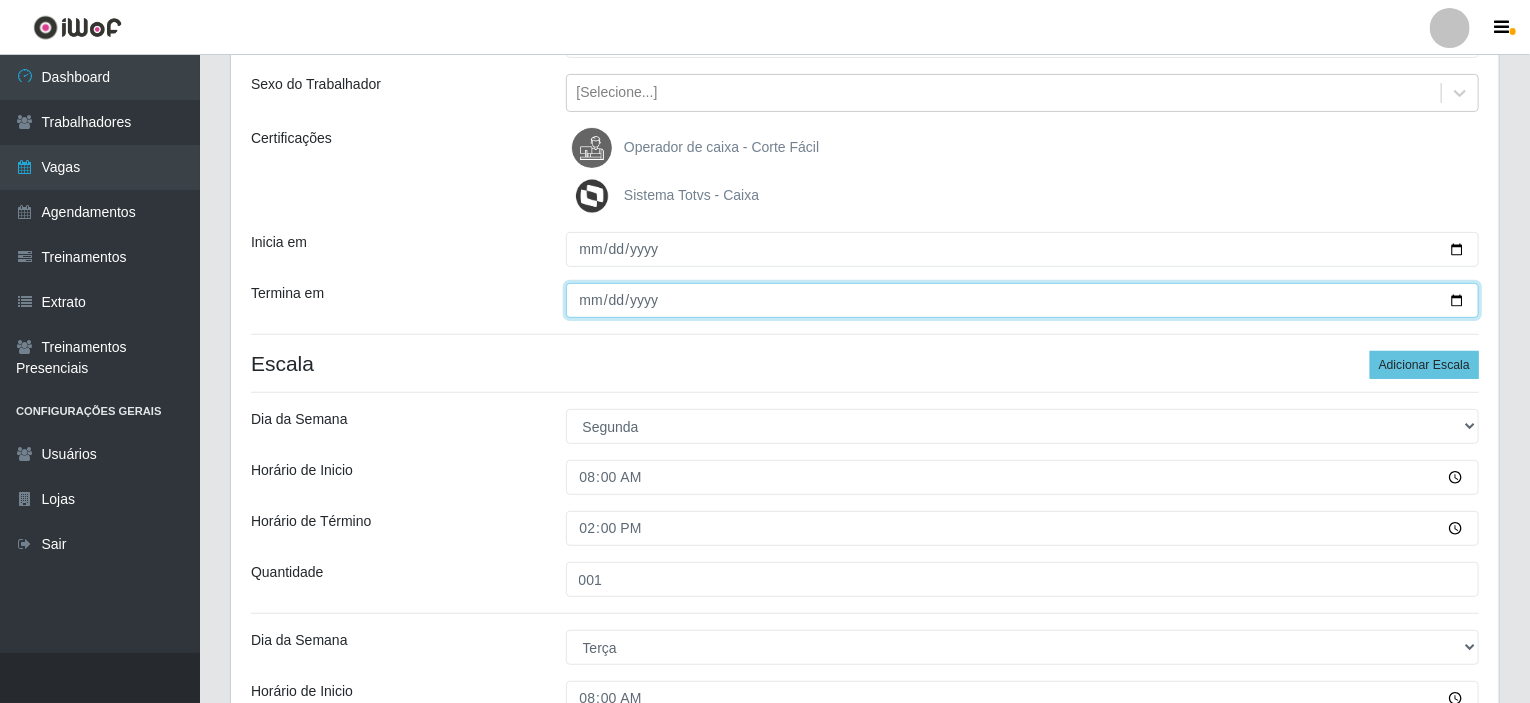 click on "[DATE]" at bounding box center [1023, 300] 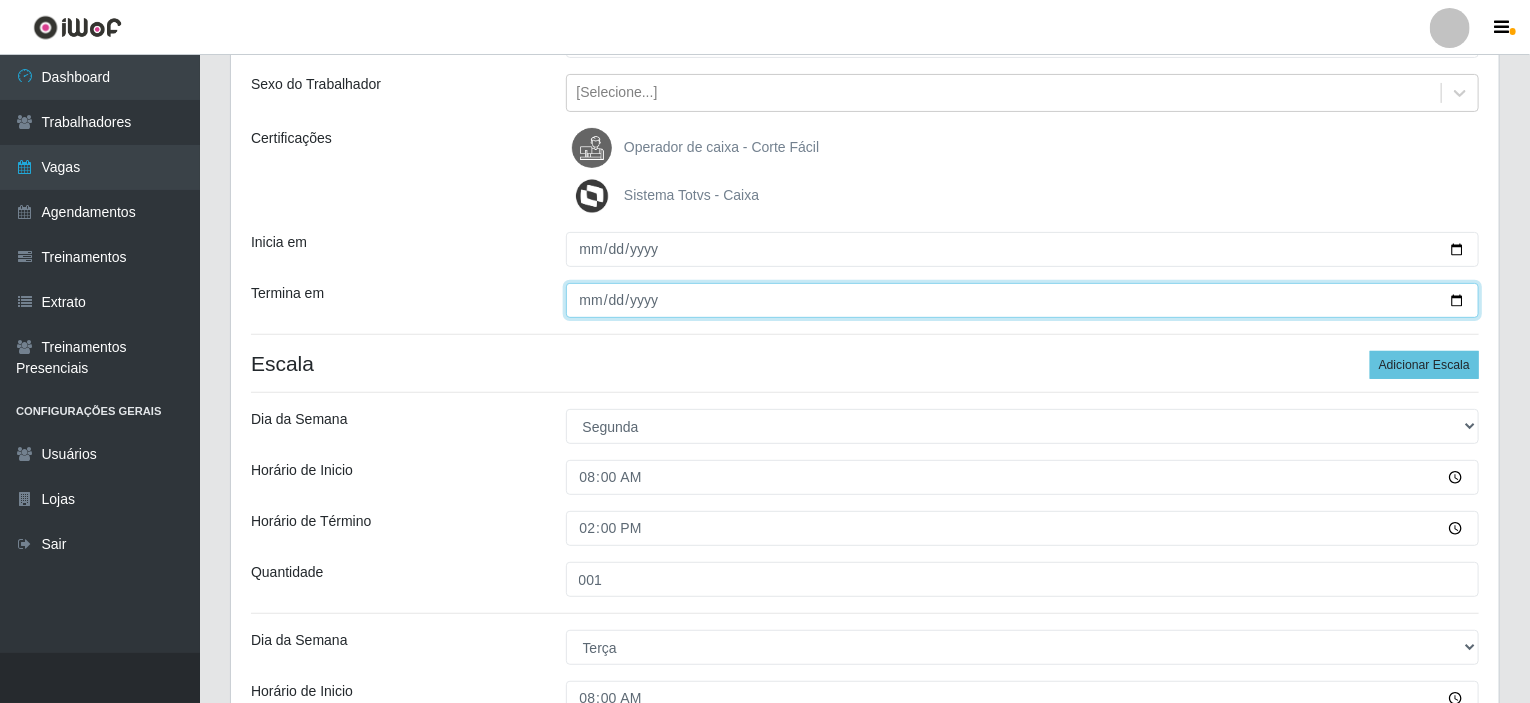 type on "[DATE]" 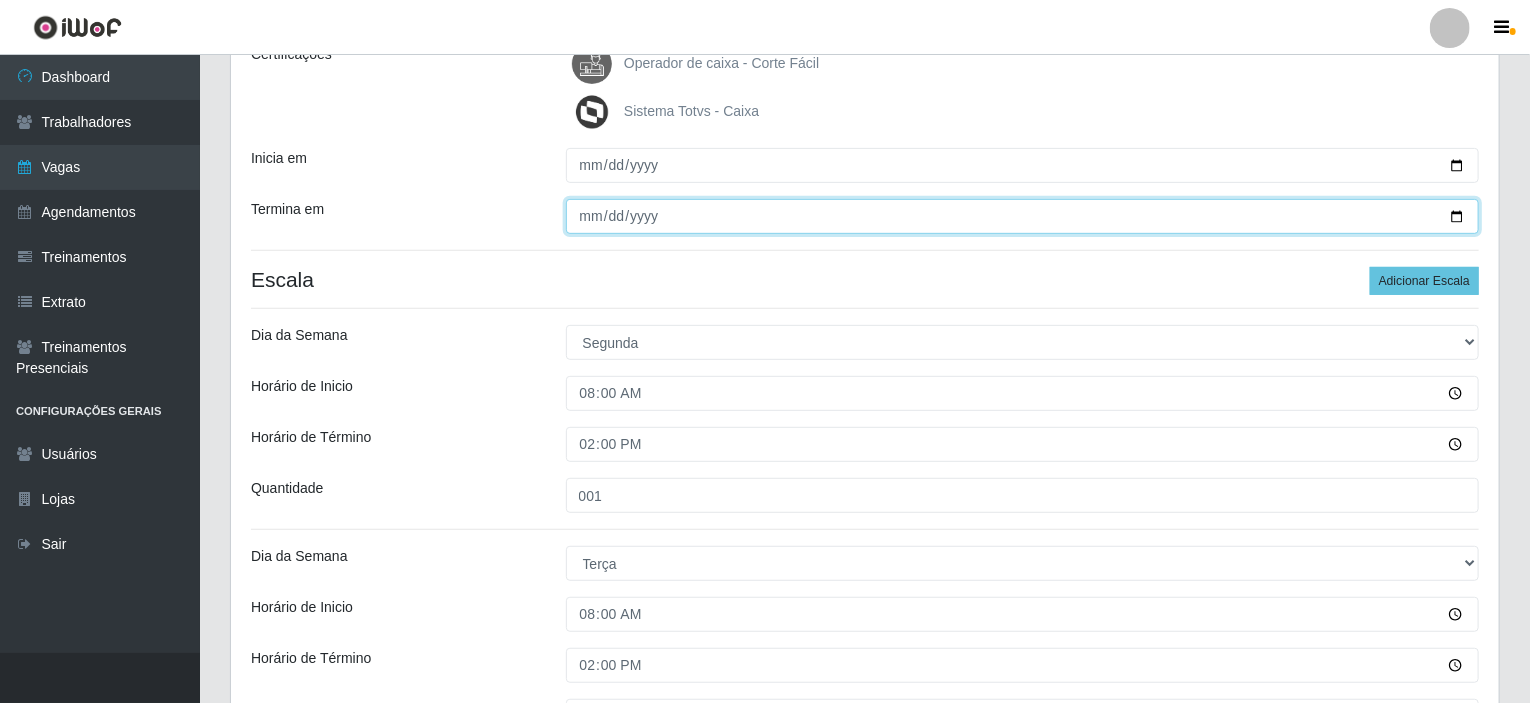 scroll, scrollTop: 420, scrollLeft: 0, axis: vertical 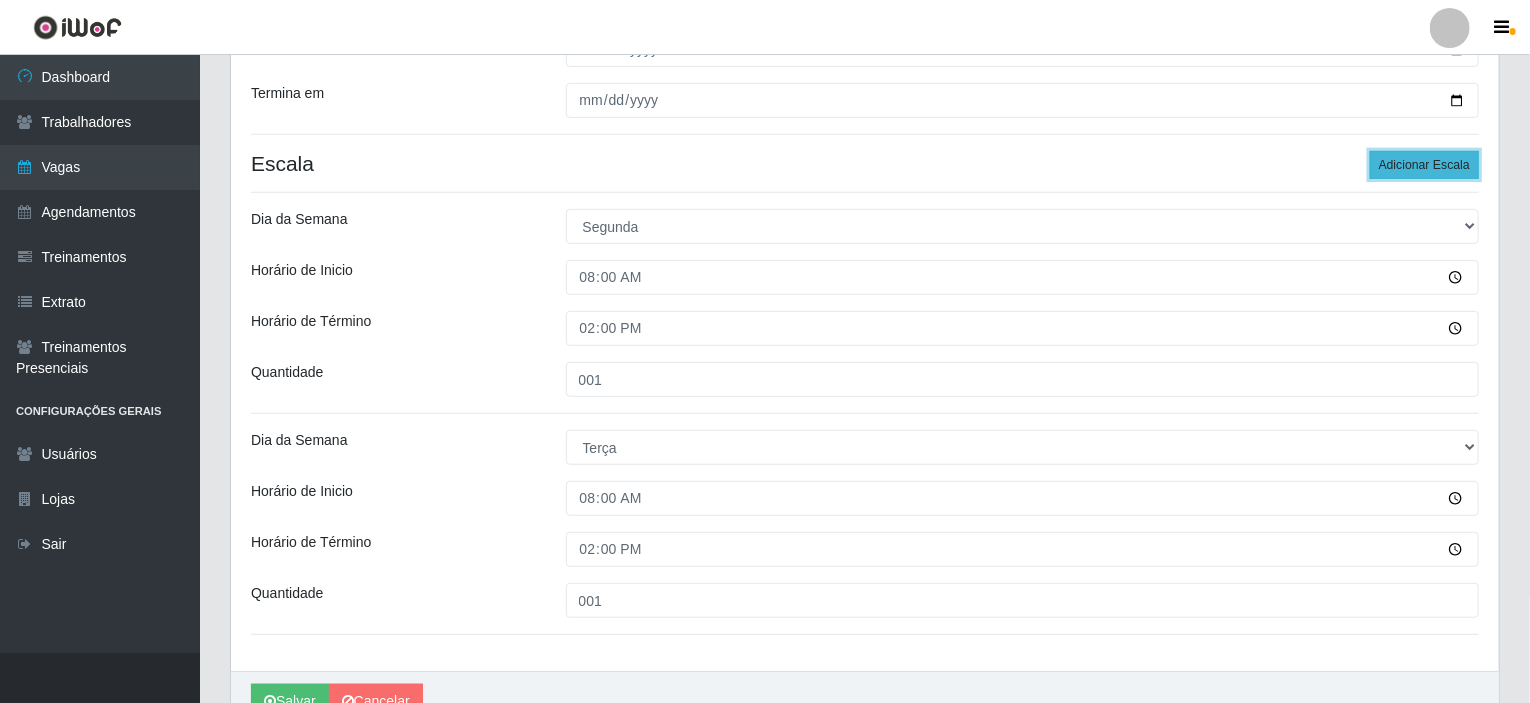 click on "Adicionar Escala" at bounding box center [1424, 165] 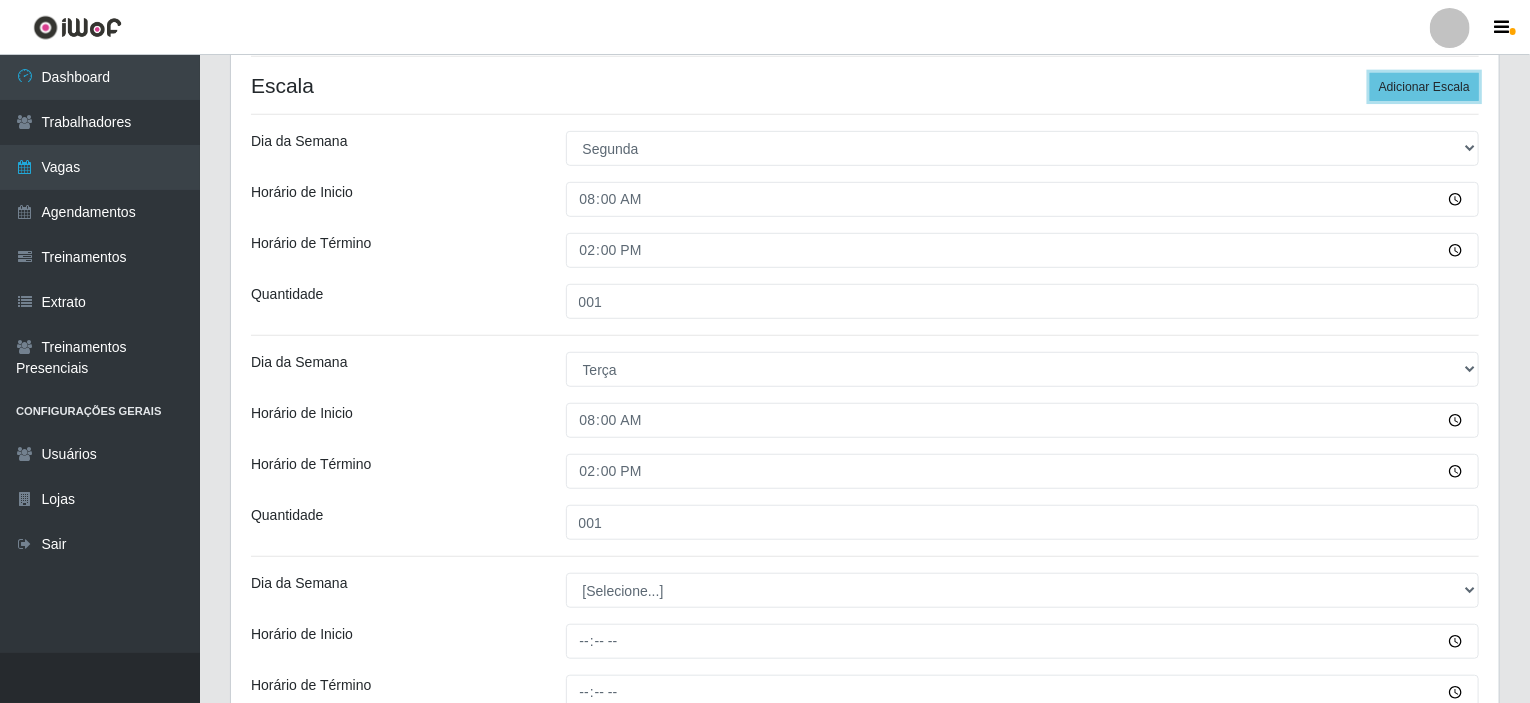 scroll, scrollTop: 720, scrollLeft: 0, axis: vertical 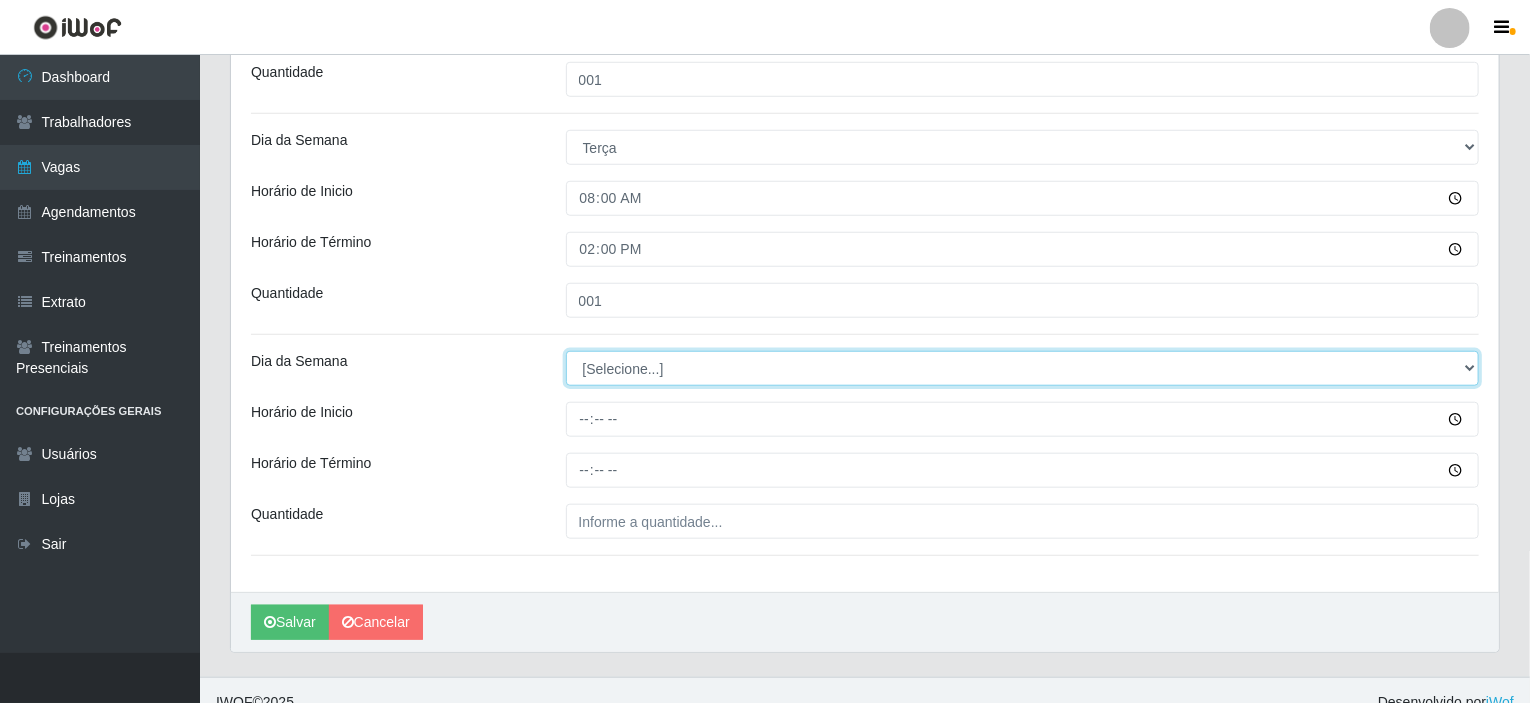 click on "[Selecione...] Segunda Terça Quarta Quinta Sexta Sábado Domingo" at bounding box center [1023, 368] 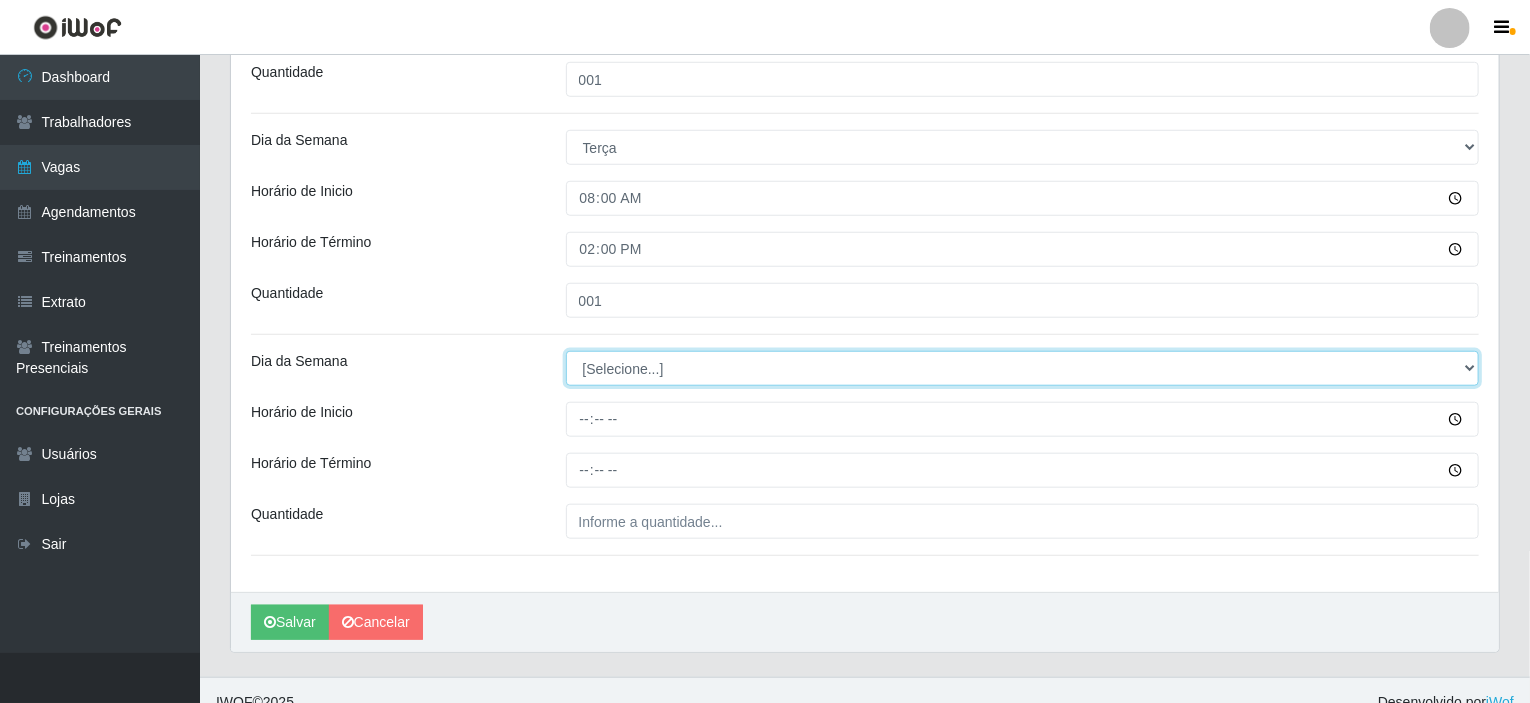 select on "3" 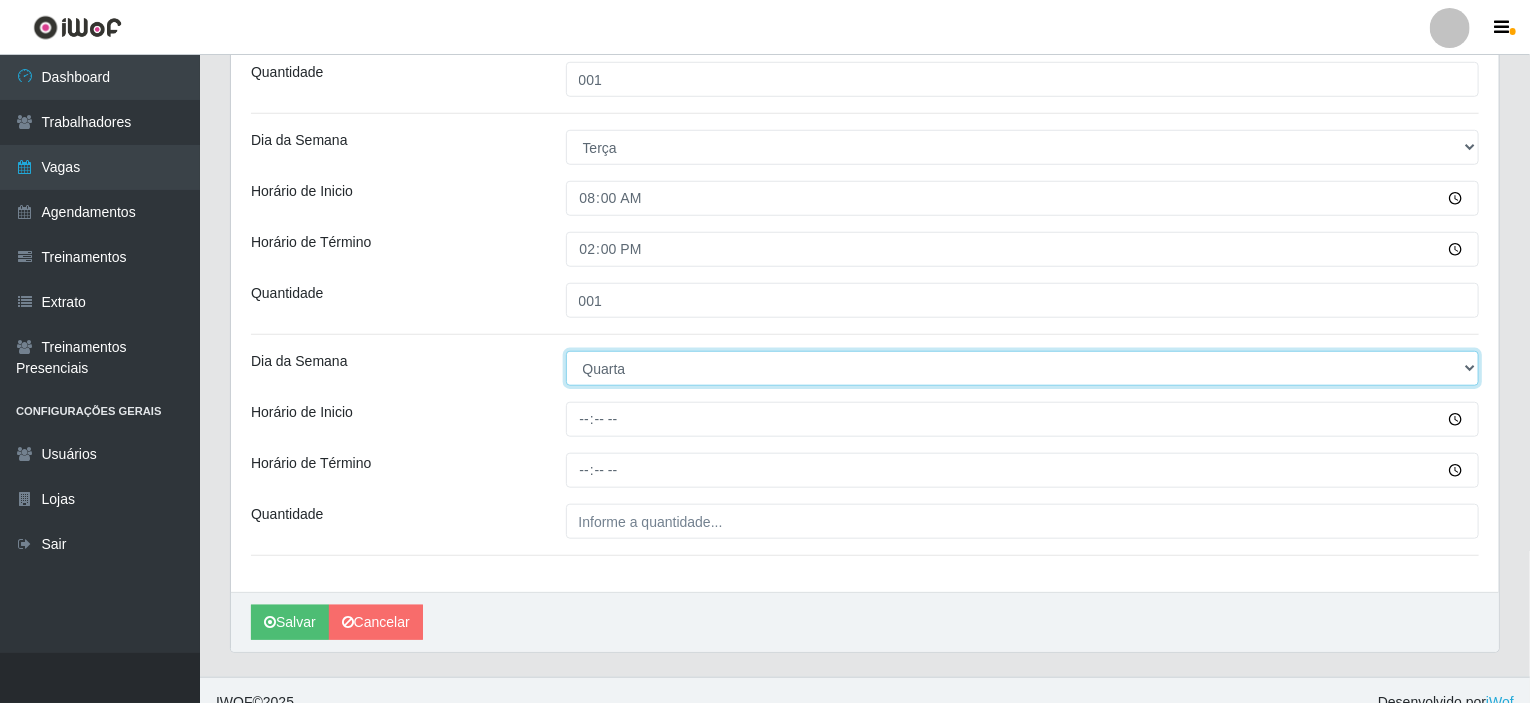 click on "[Selecione...] Segunda Terça Quarta Quinta Sexta Sábado Domingo" at bounding box center (1023, 368) 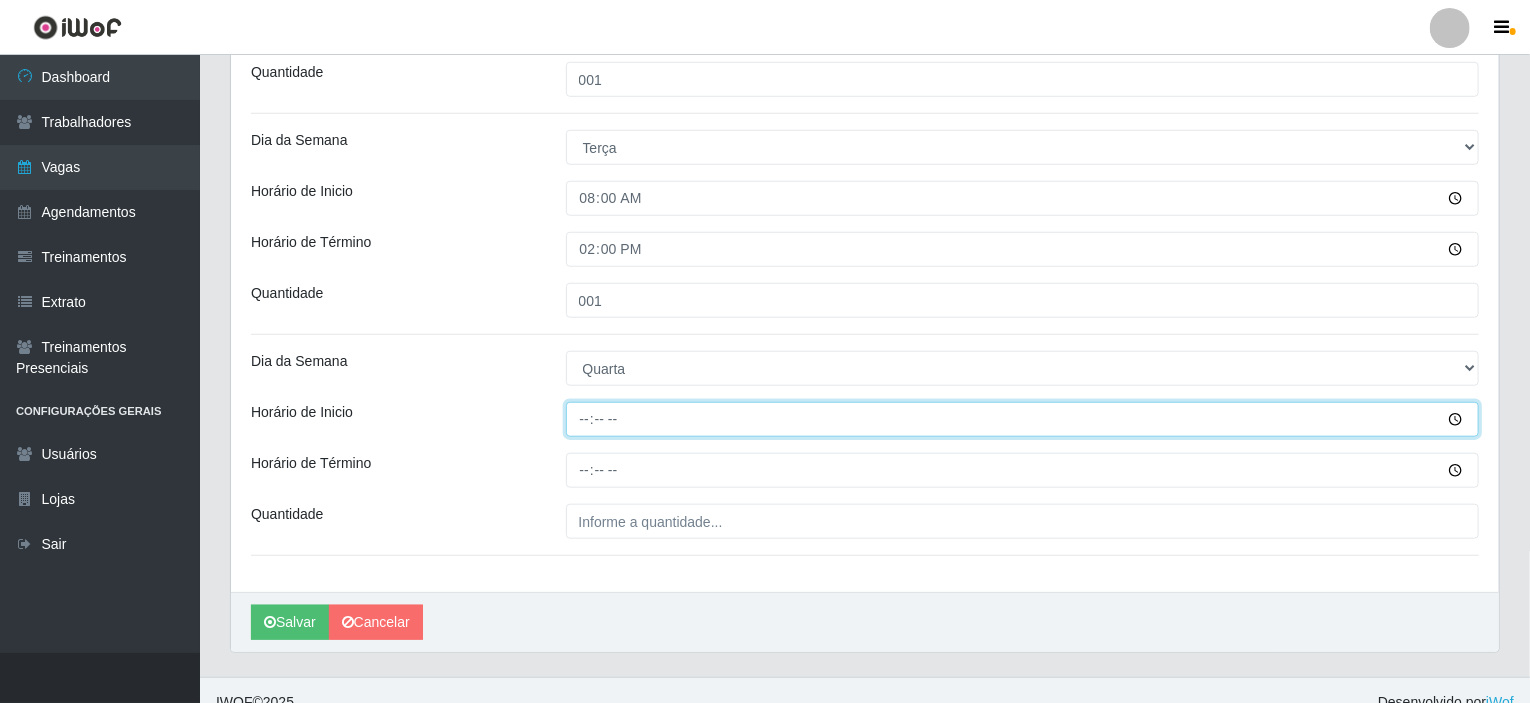 click on "Horário de Inicio" at bounding box center (1023, 419) 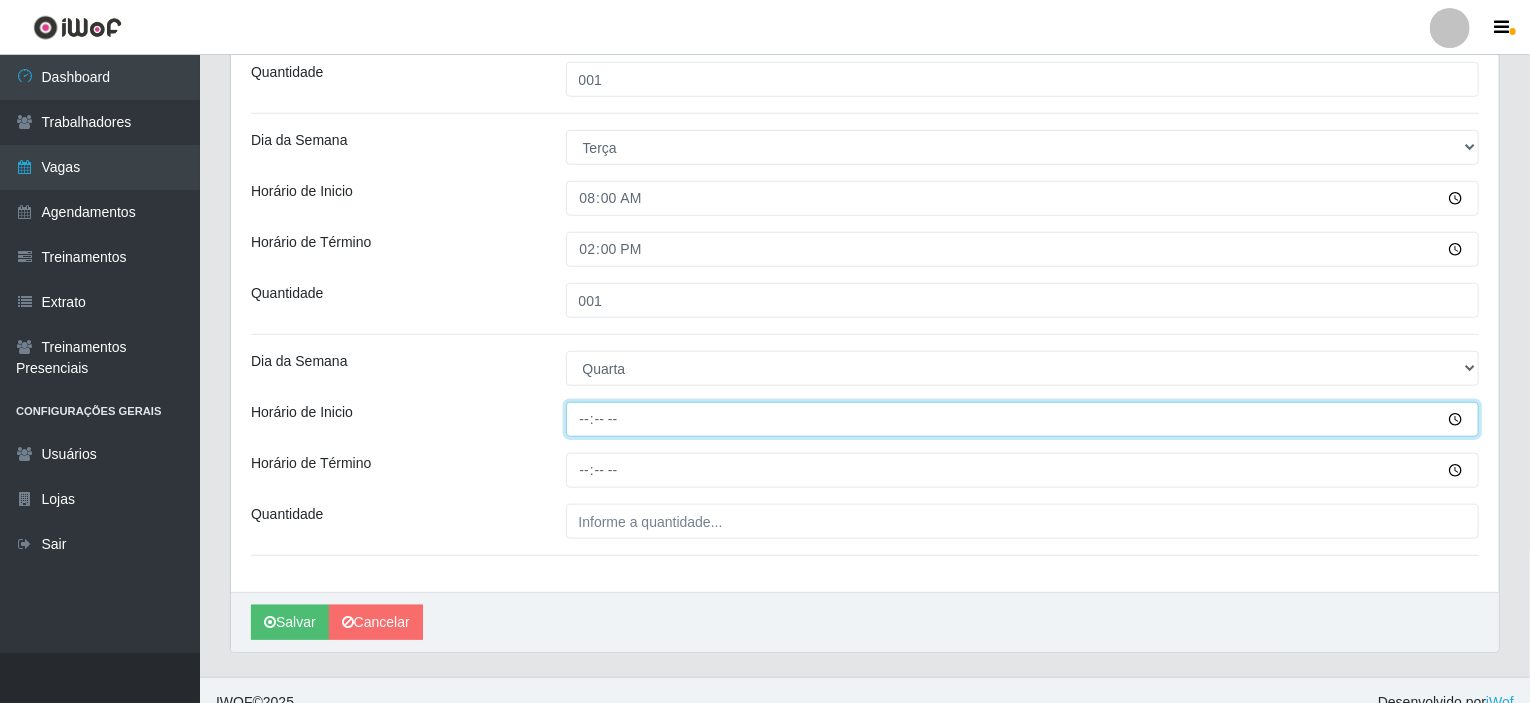 type on "08:00" 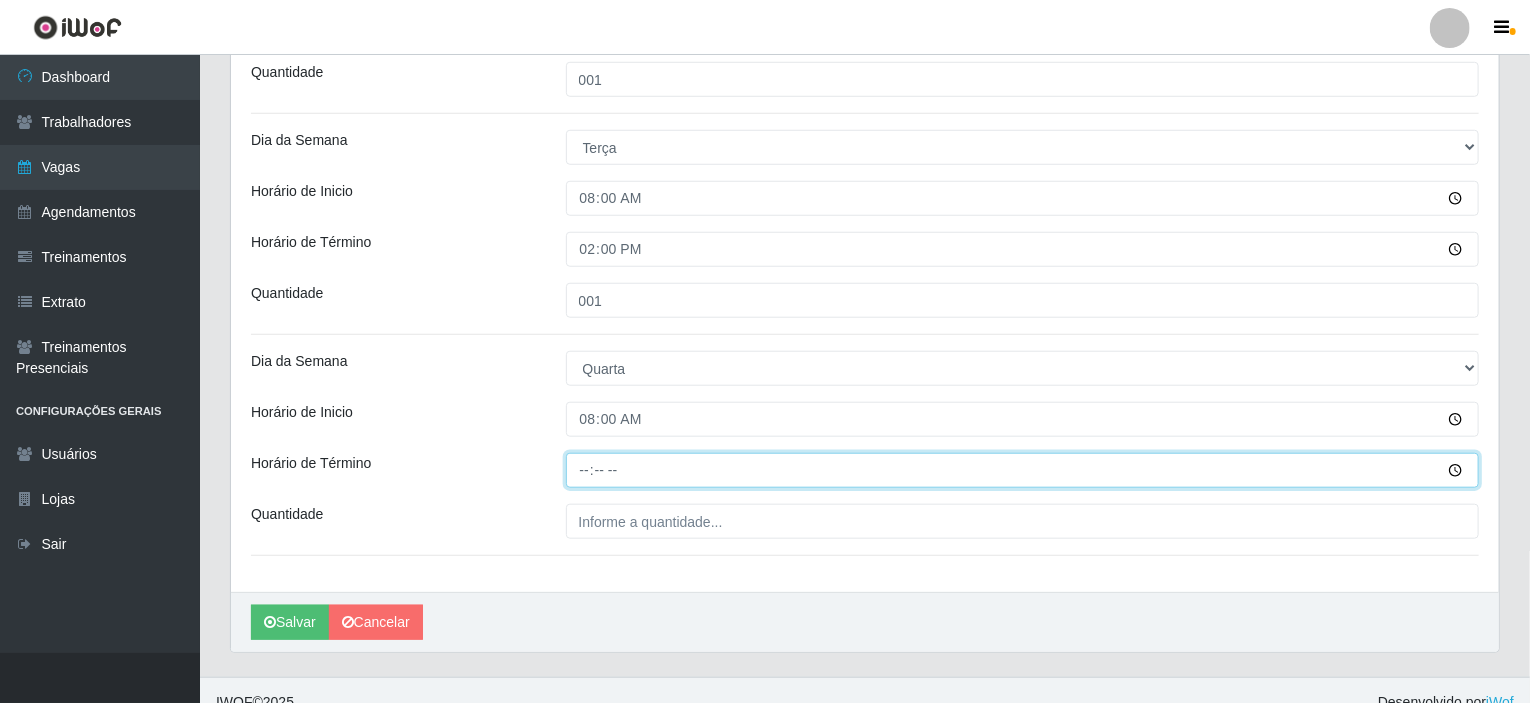 click on "Horário de Término" at bounding box center [1023, 470] 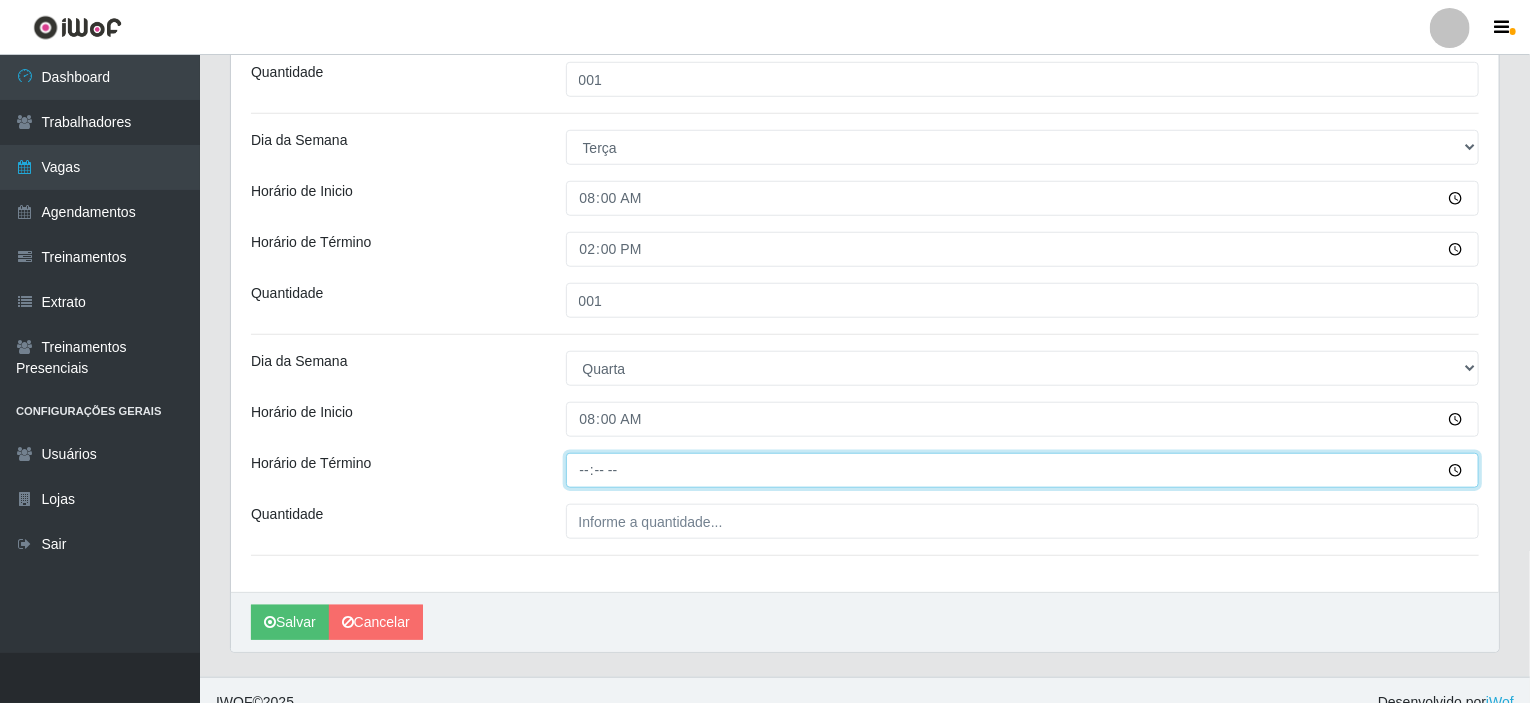 type on "14:00" 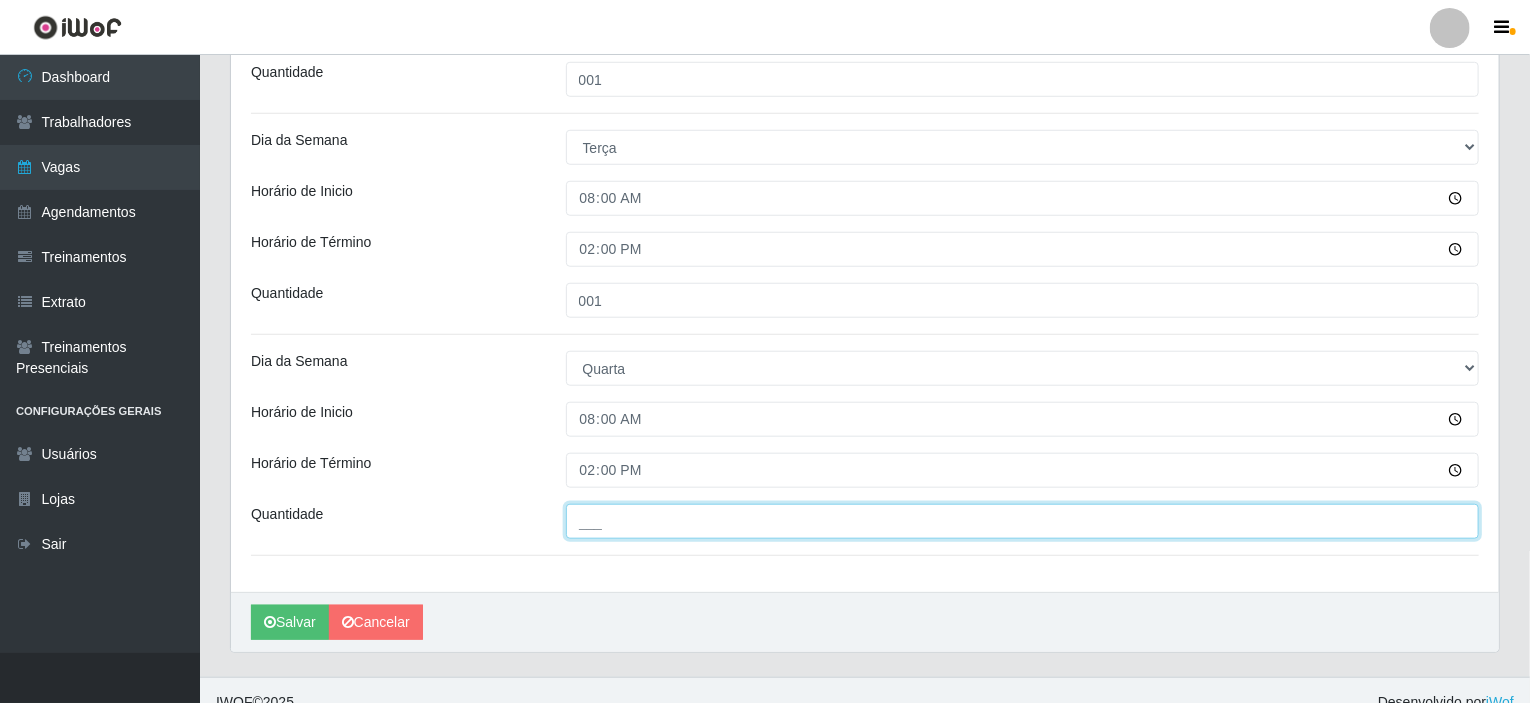 click on "___" at bounding box center [1023, 521] 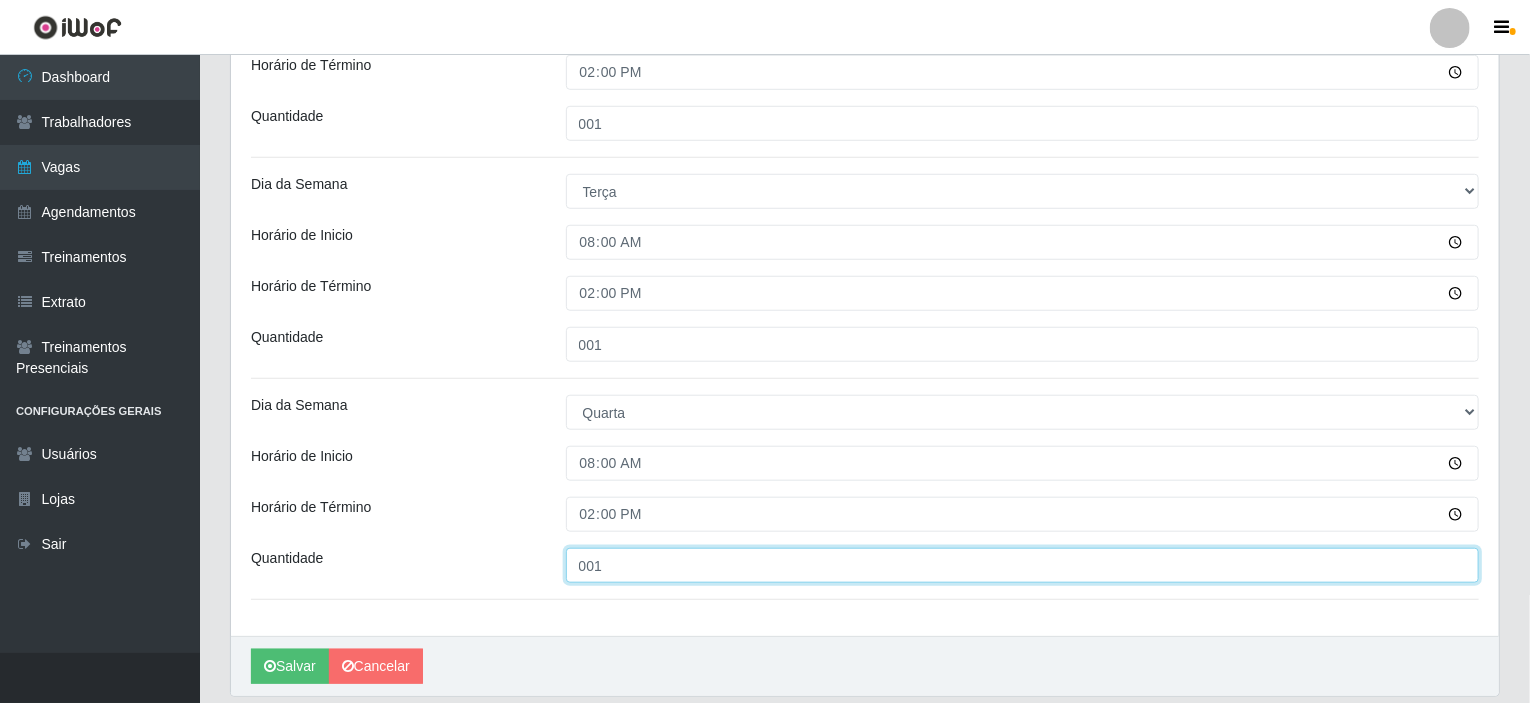 scroll, scrollTop: 741, scrollLeft: 0, axis: vertical 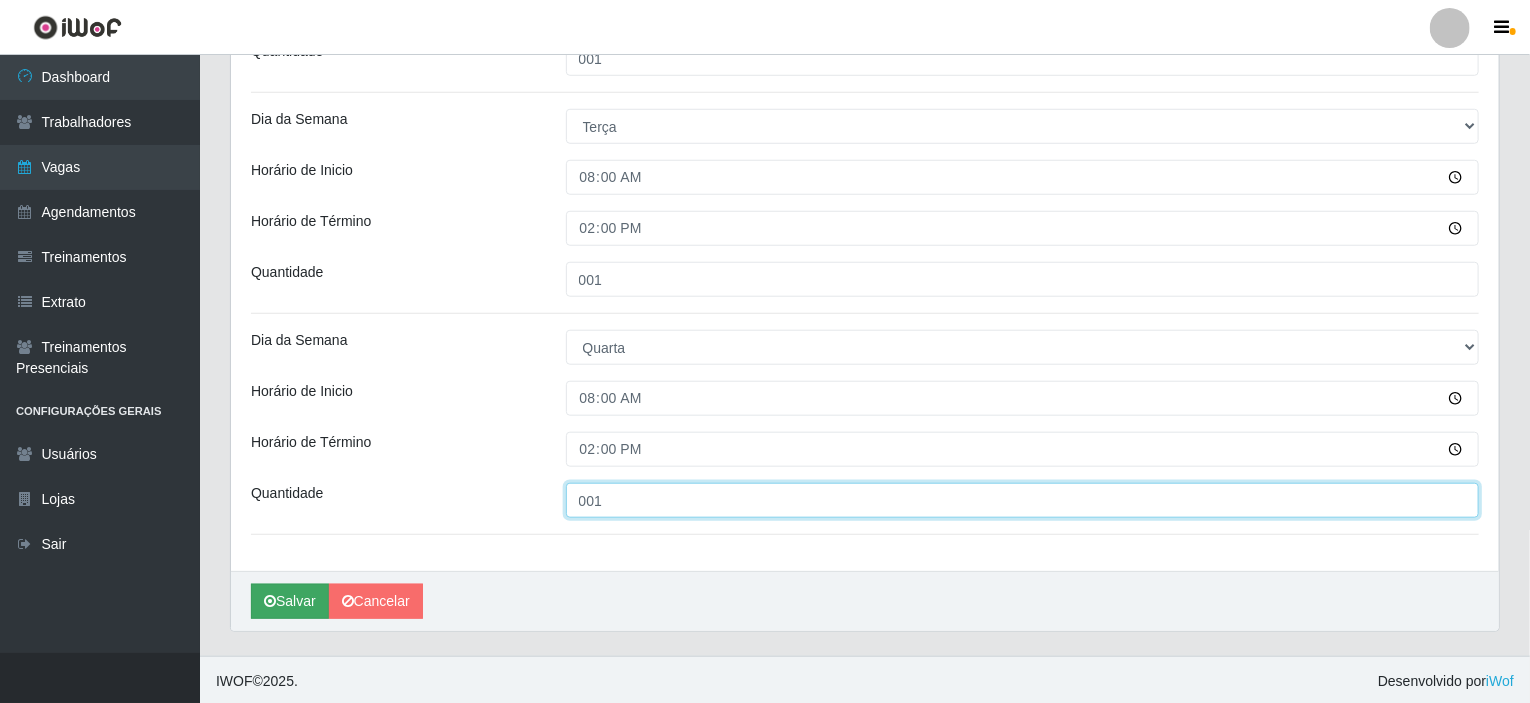 type on "001" 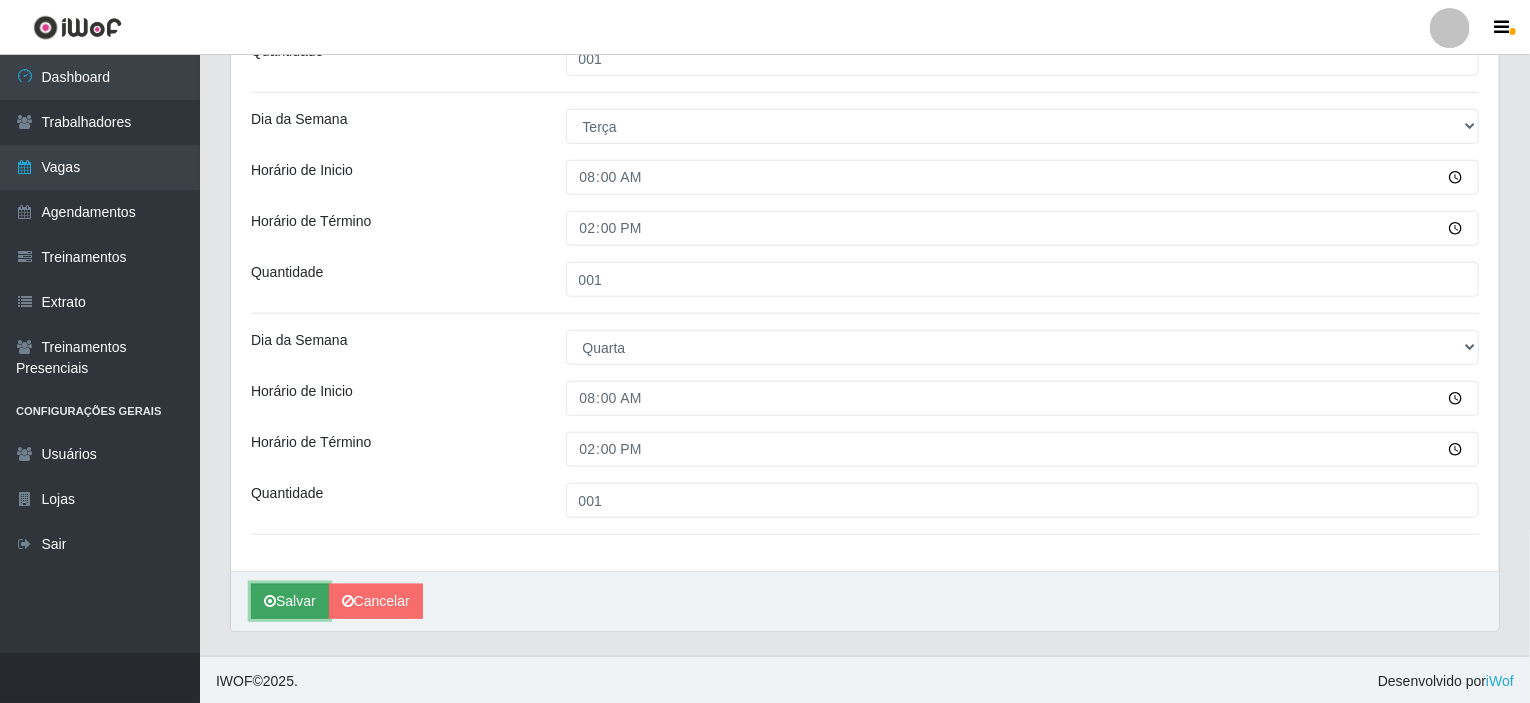 click on "Salvar" at bounding box center [290, 601] 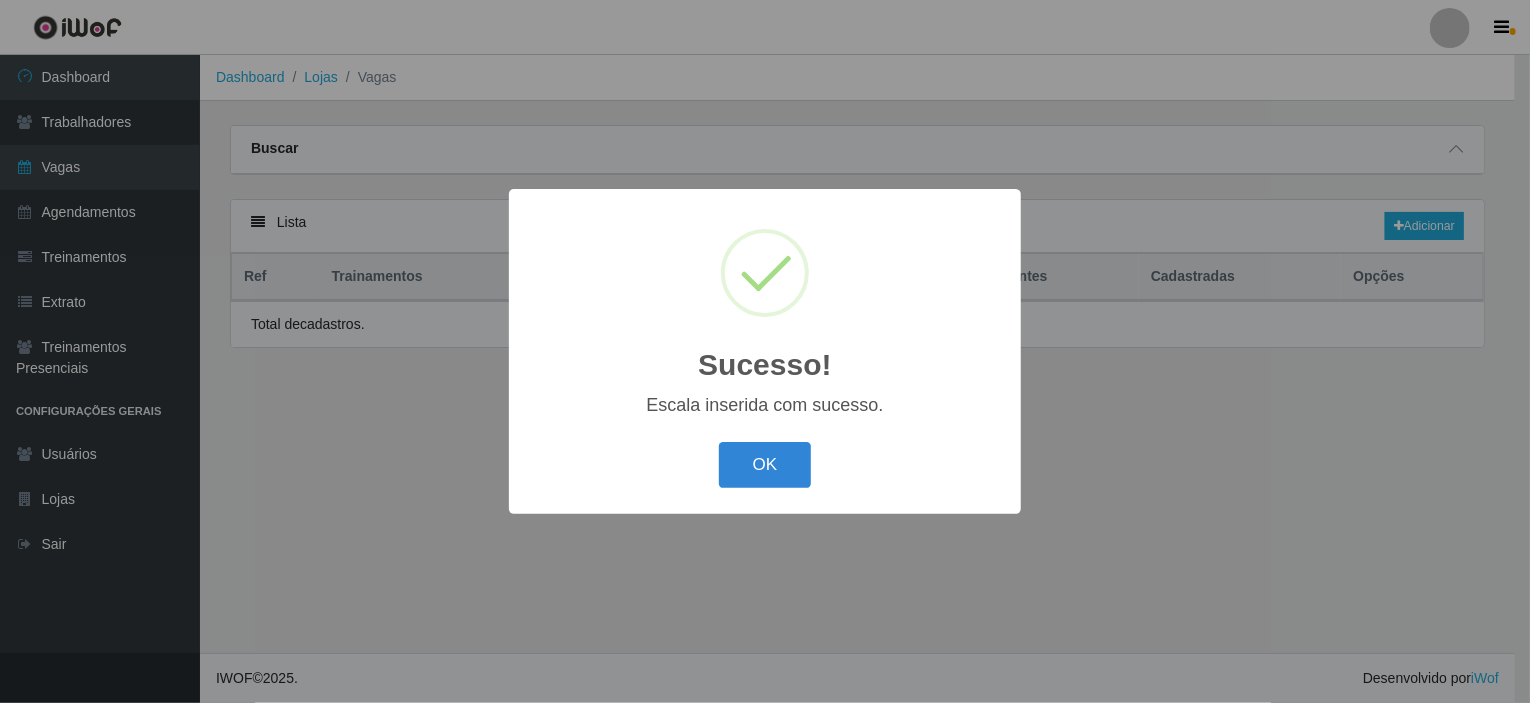 scroll, scrollTop: 0, scrollLeft: 0, axis: both 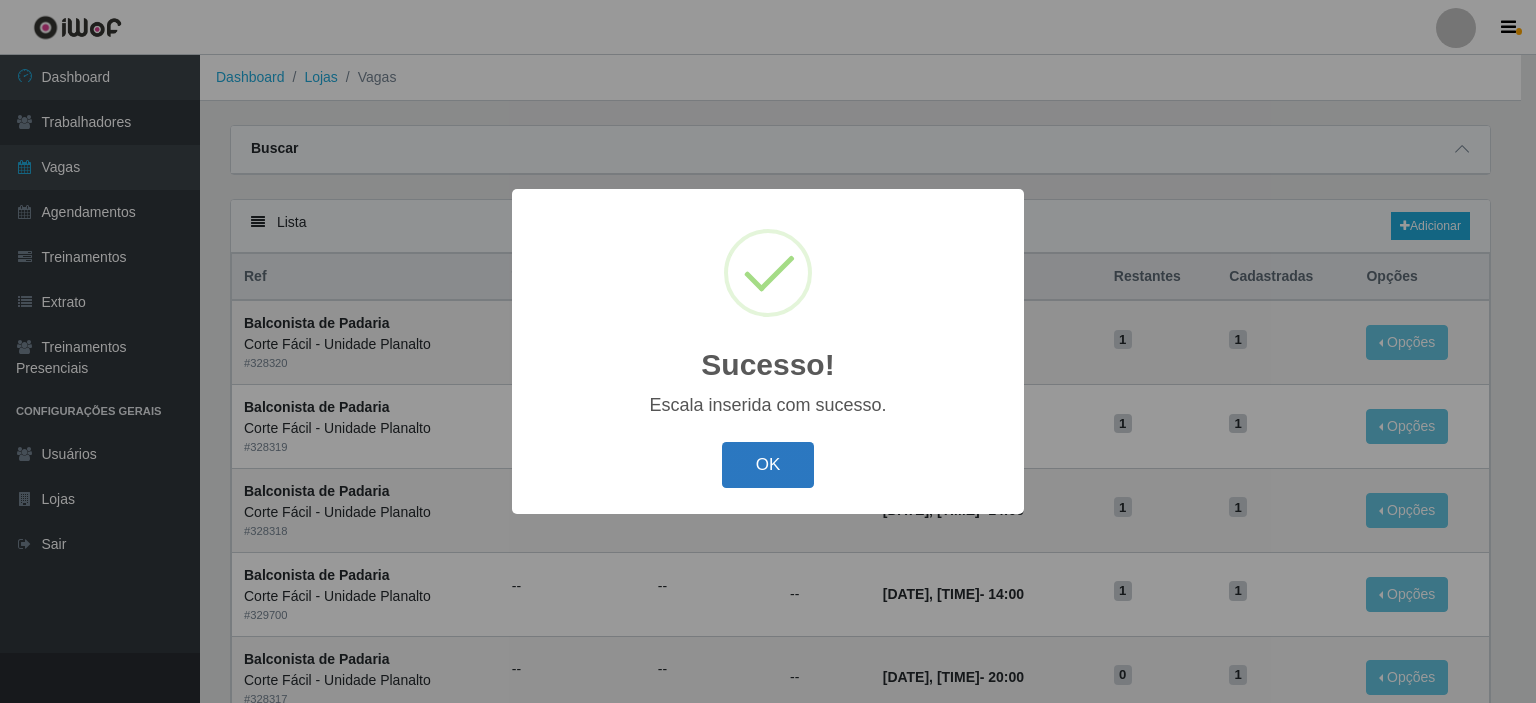 click on "OK" at bounding box center [768, 465] 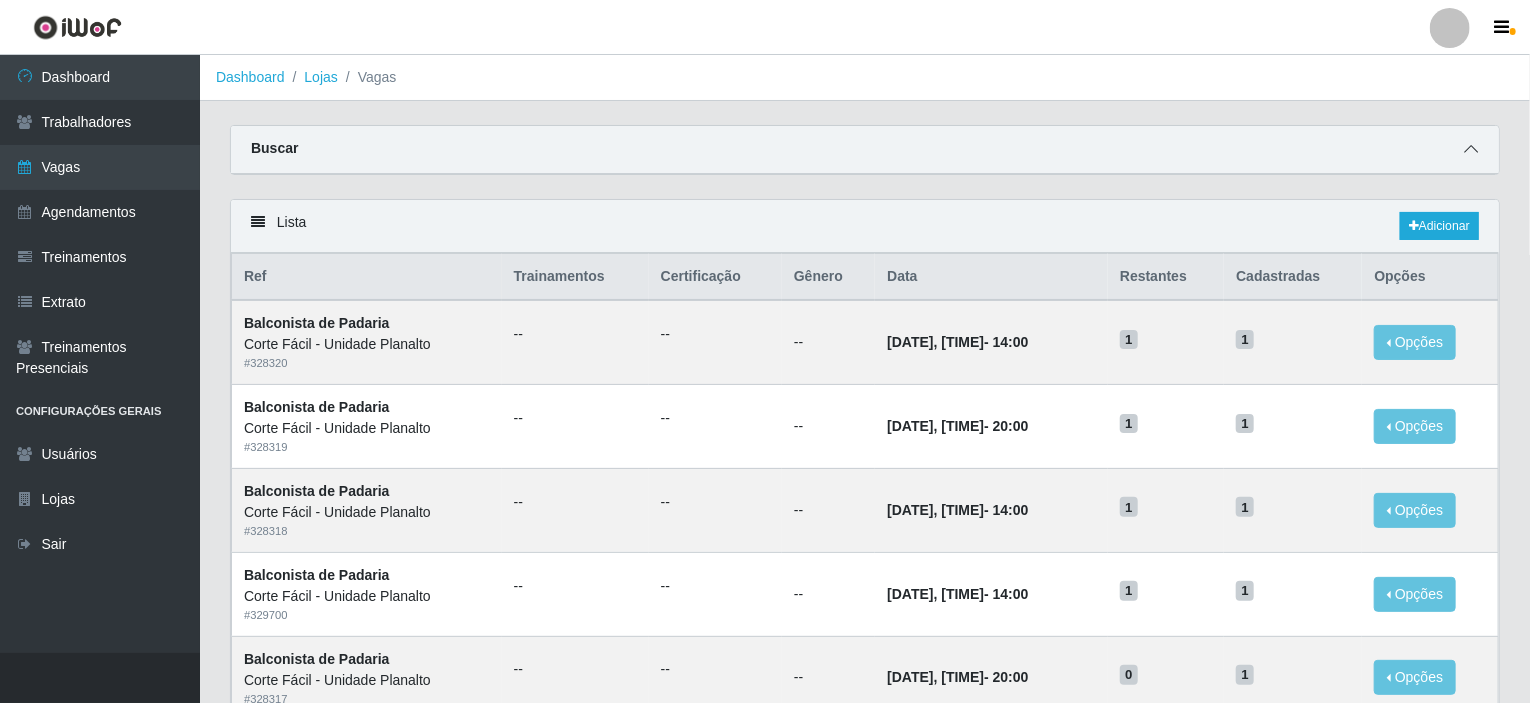click at bounding box center (1471, 149) 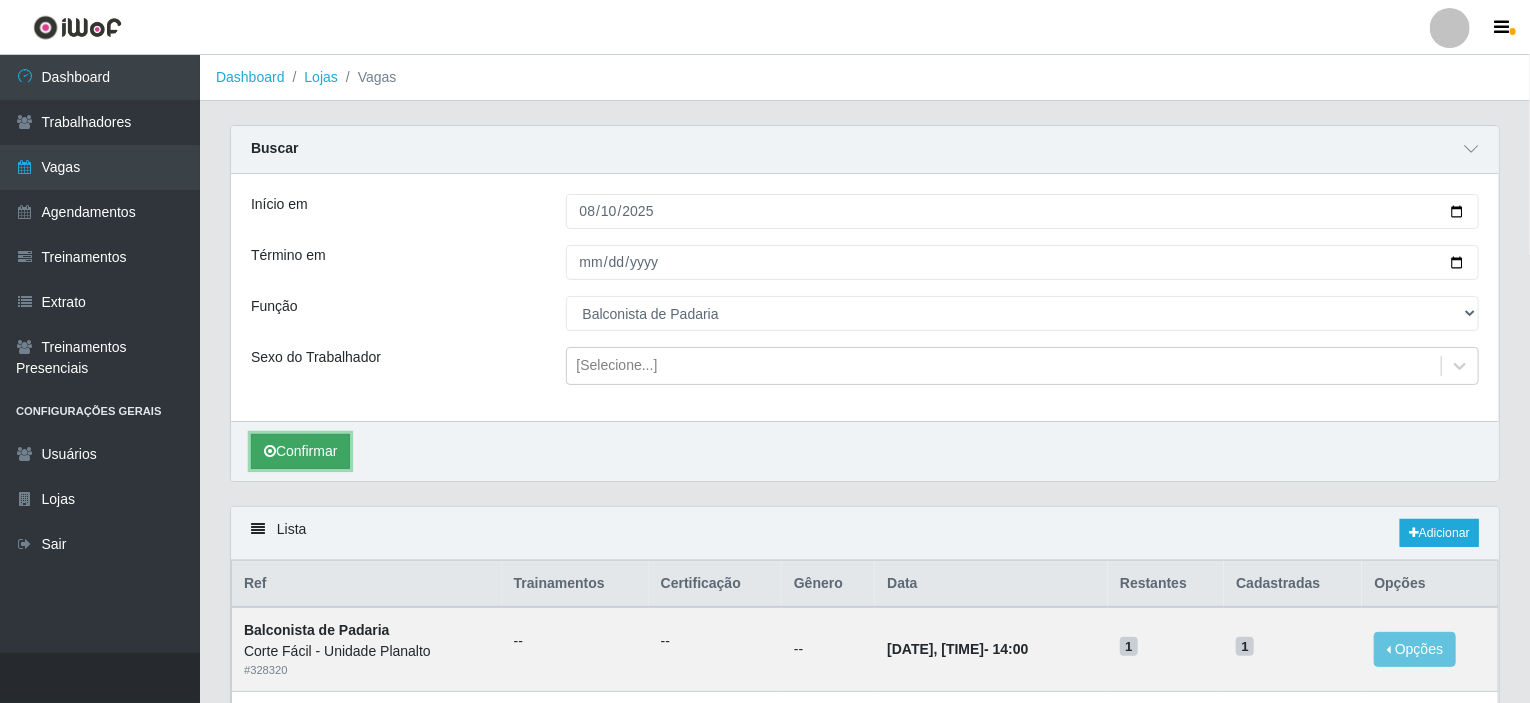click on "Confirmar" at bounding box center [300, 451] 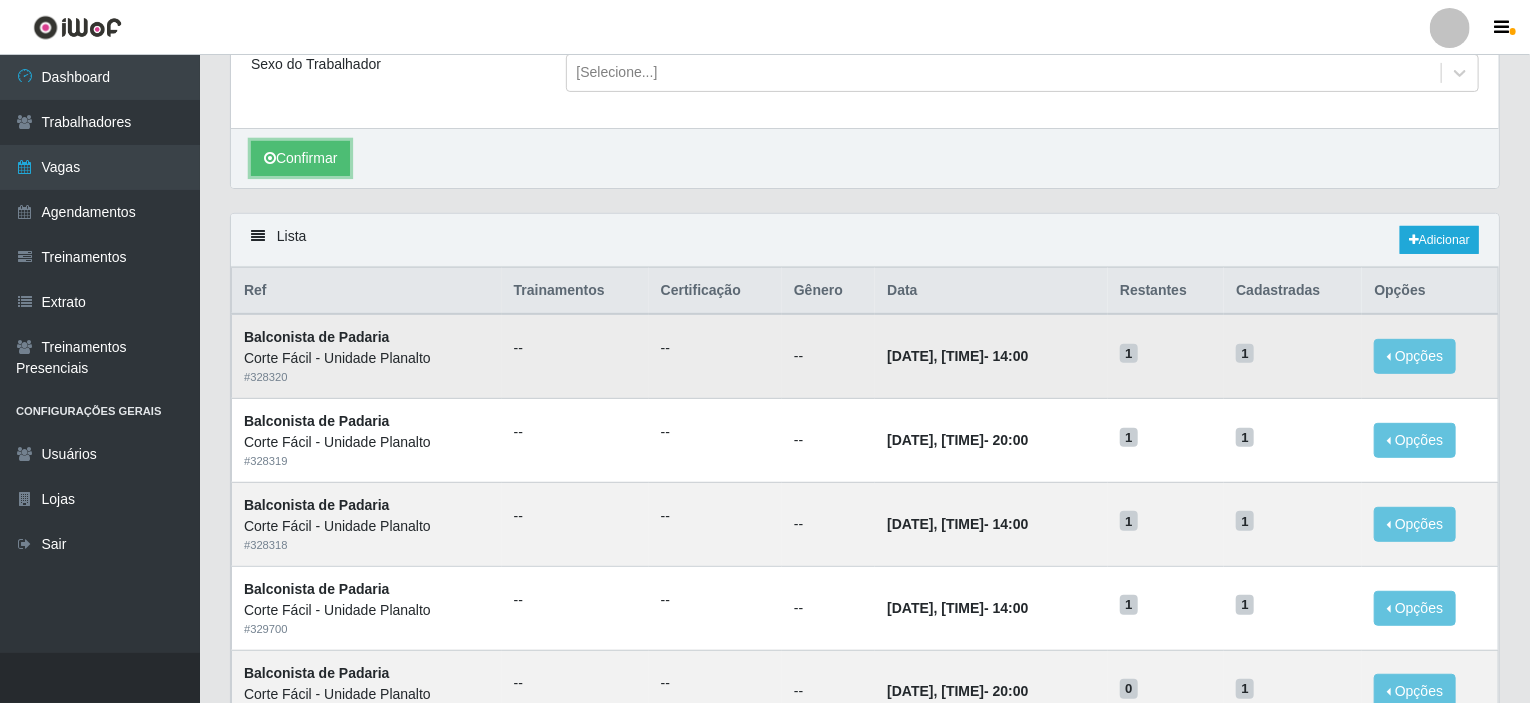 scroll, scrollTop: 292, scrollLeft: 0, axis: vertical 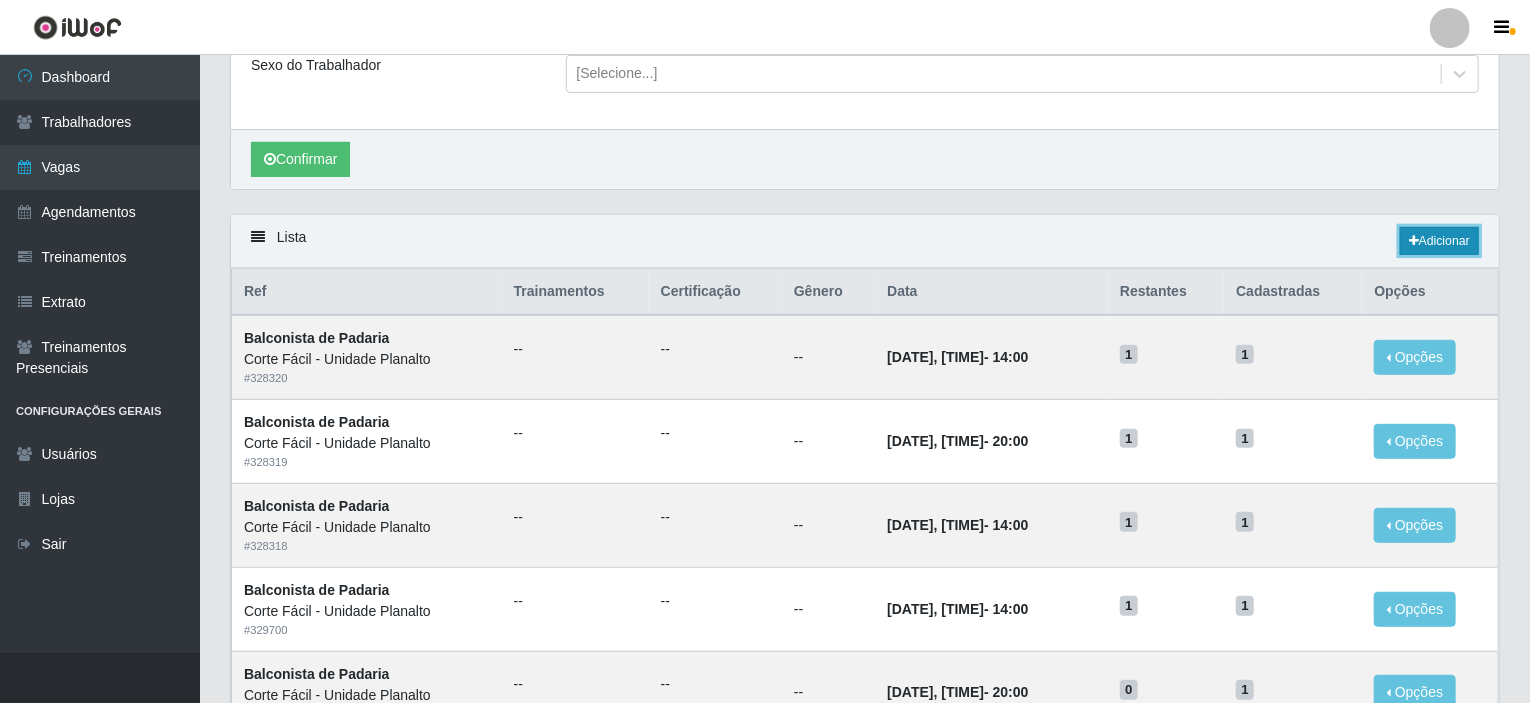 click on "Adicionar" at bounding box center (1439, 241) 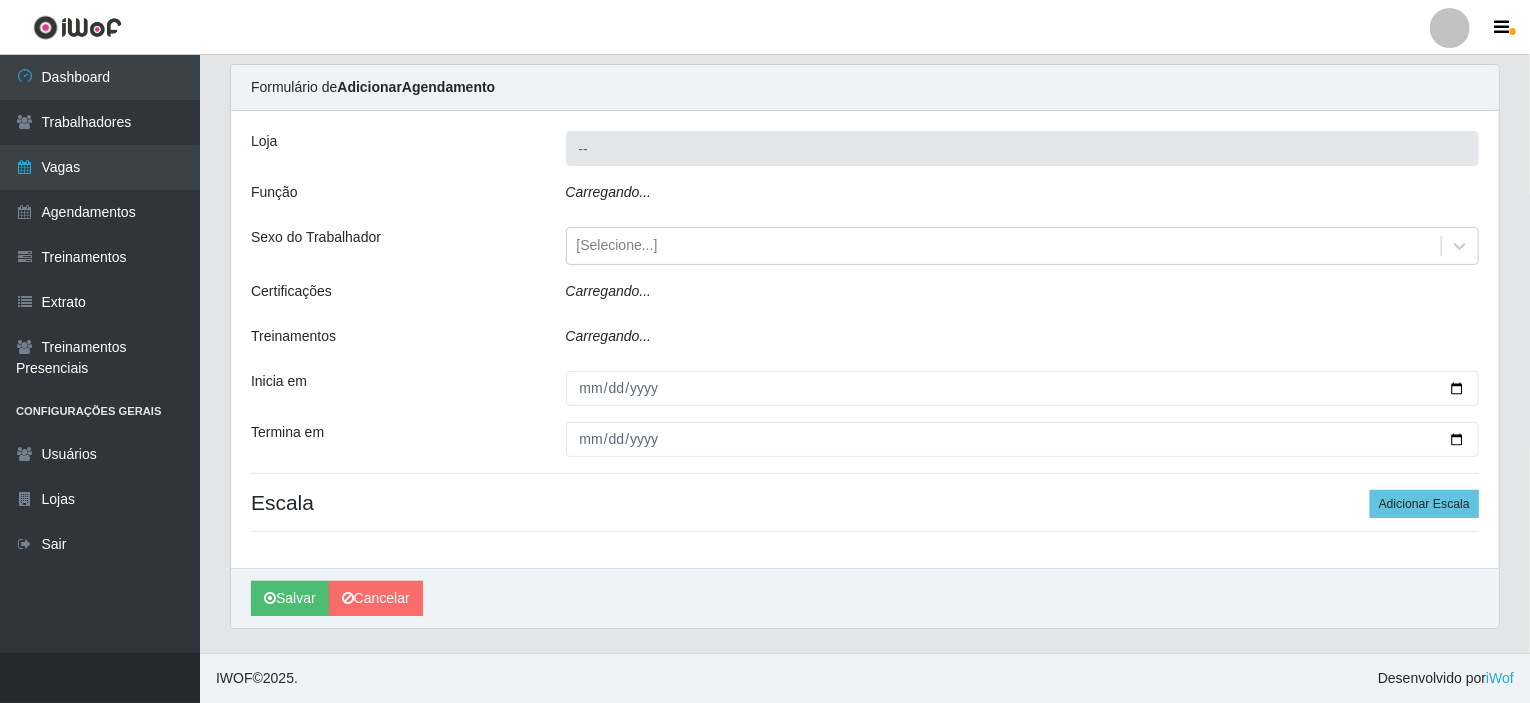 scroll, scrollTop: 0, scrollLeft: 0, axis: both 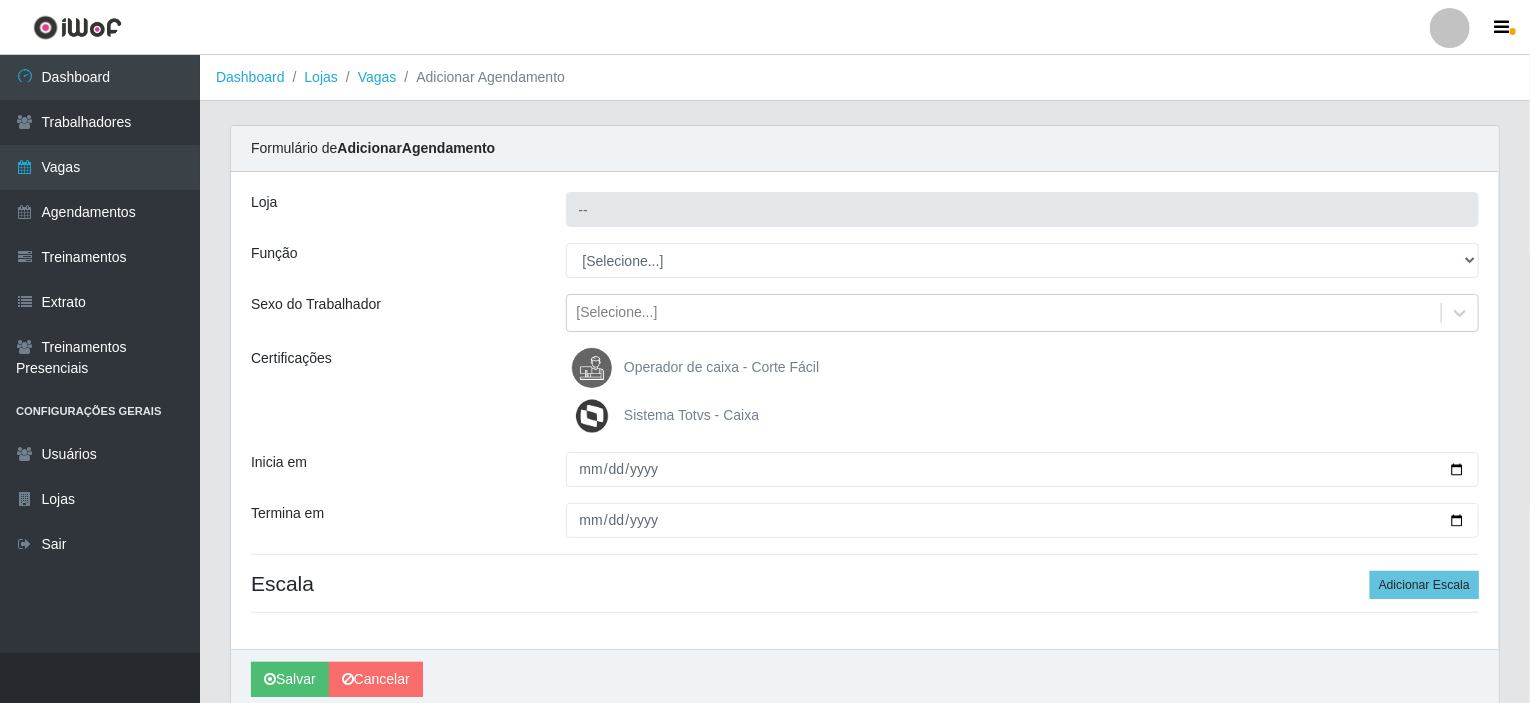 type on "Corte Fácil - Unidade Planalto" 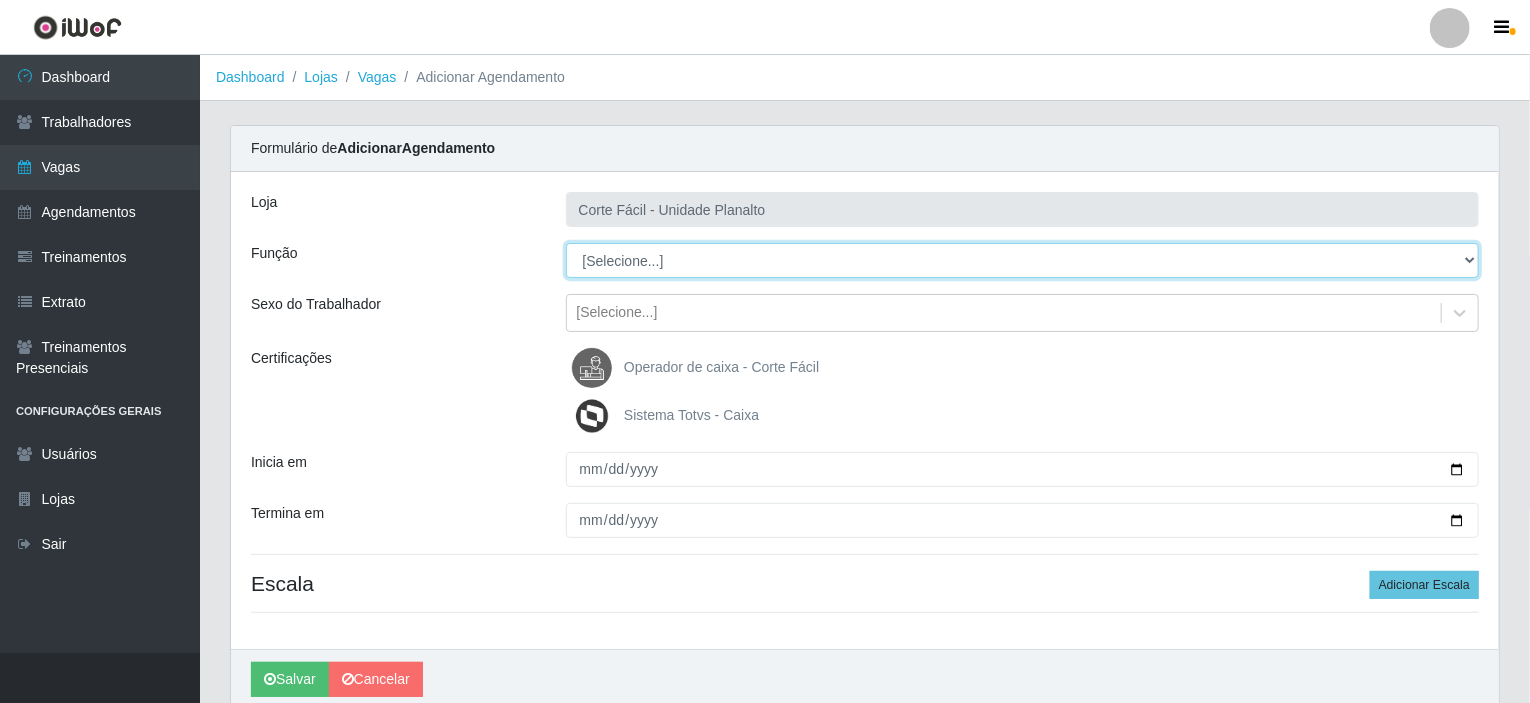 click on "[Selecione...] ASG ASG + ASG ++ Auxiliar de Estacionamento Auxiliar de Estacionamento + Auxiliar de Estacionamento ++ Balconista de Açougue  Balconista de Açougue + Balconista de Açougue ++ Balconista de Frios Balconista de Frios + Balconista de Frios ++ Balconista de Padaria  Balconista de Padaria + Balconista de Padaria ++ Embalador Embalador + Embalador ++ Operador de Caixa Operador de Caixa + Operador de Caixa ++ Repositor  Repositor + Repositor ++ Repositor de Hortifruti Repositor de Hortifruti + Repositor de Hortifruti ++" at bounding box center (1023, 260) 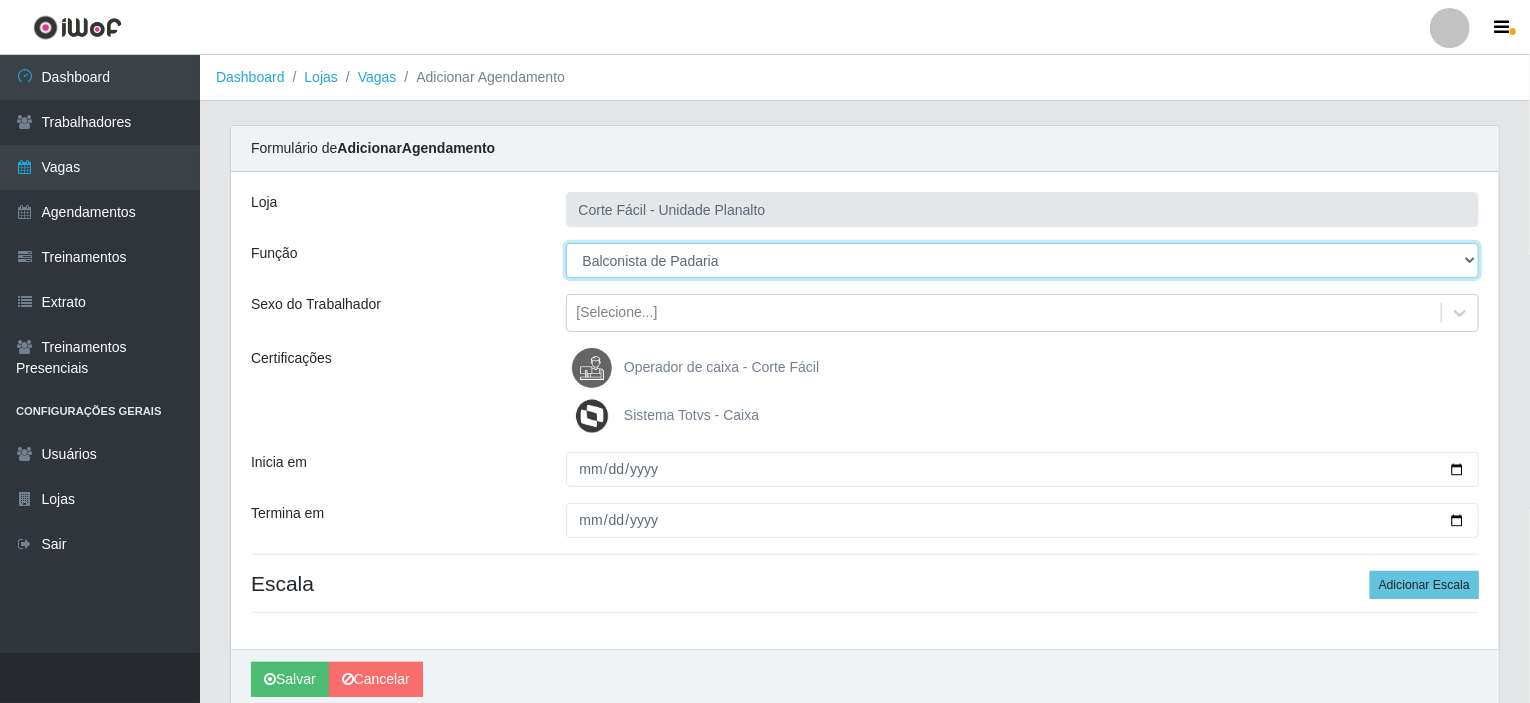 click on "[Selecione...] ASG ASG + ASG ++ Auxiliar de Estacionamento Auxiliar de Estacionamento + Auxiliar de Estacionamento ++ Balconista de Açougue  Balconista de Açougue + Balconista de Açougue ++ Balconista de Frios Balconista de Frios + Balconista de Frios ++ Balconista de Padaria  Balconista de Padaria + Balconista de Padaria ++ Embalador Embalador + Embalador ++ Operador de Caixa Operador de Caixa + Operador de Caixa ++ Repositor  Repositor + Repositor ++ Repositor de Hortifruti Repositor de Hortifruti + Repositor de Hortifruti ++" at bounding box center [1023, 260] 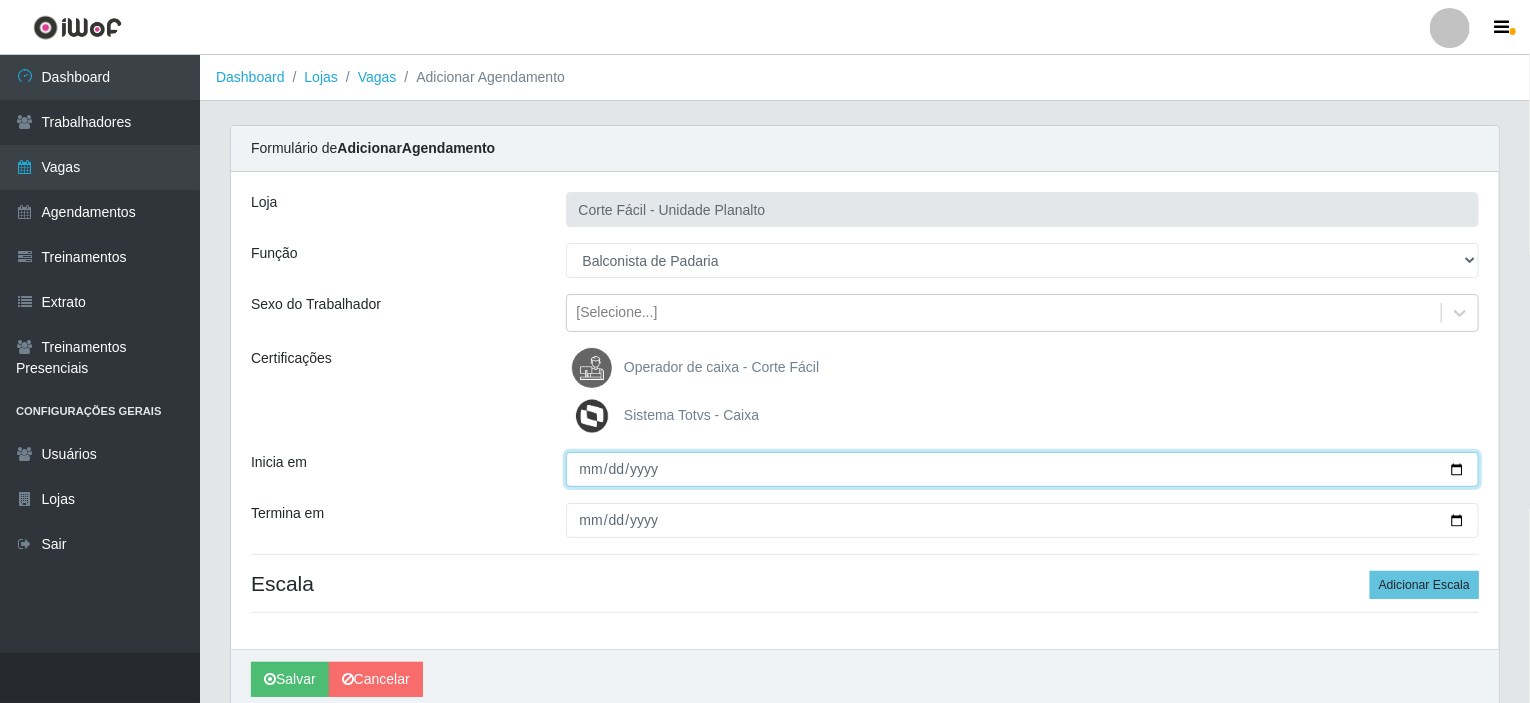 click on "Inicia em" at bounding box center (1023, 469) 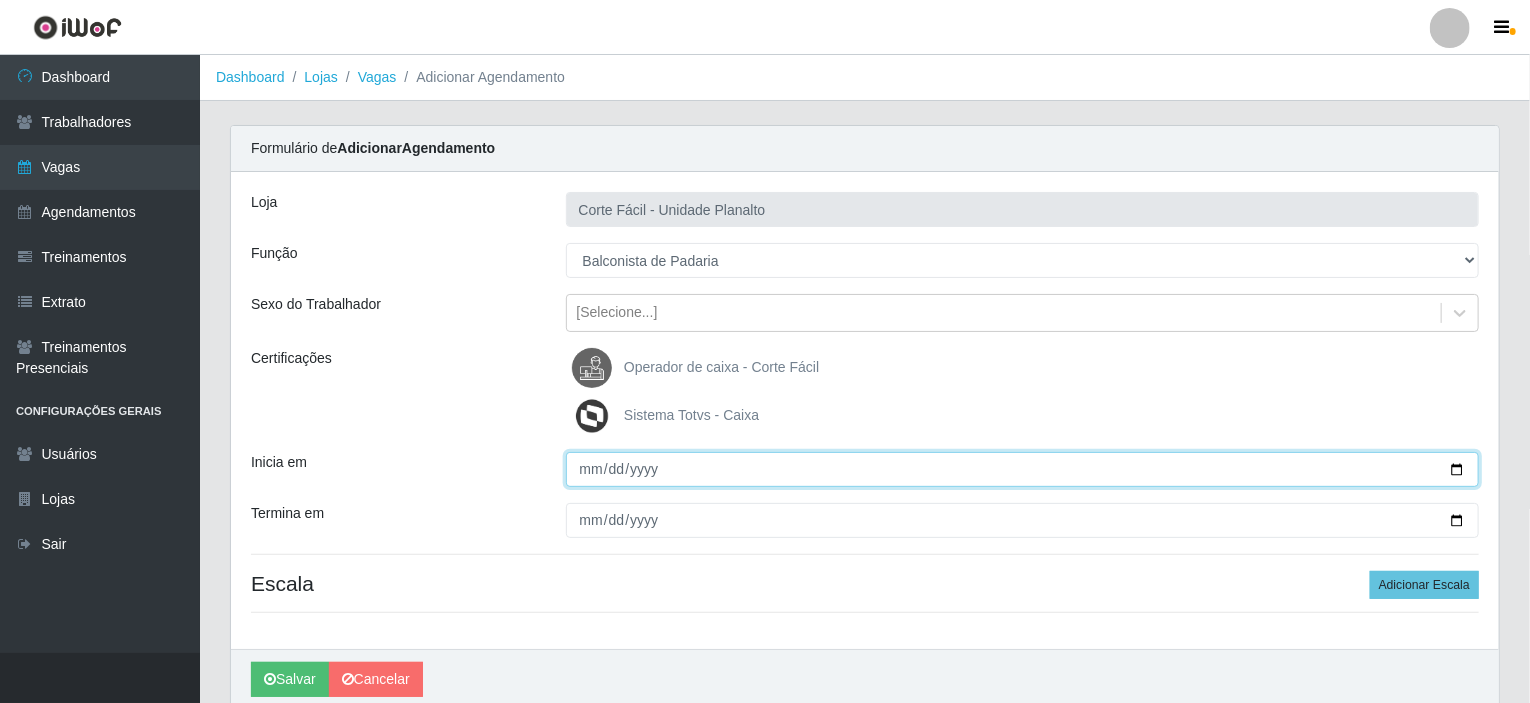 type on "[DATE]" 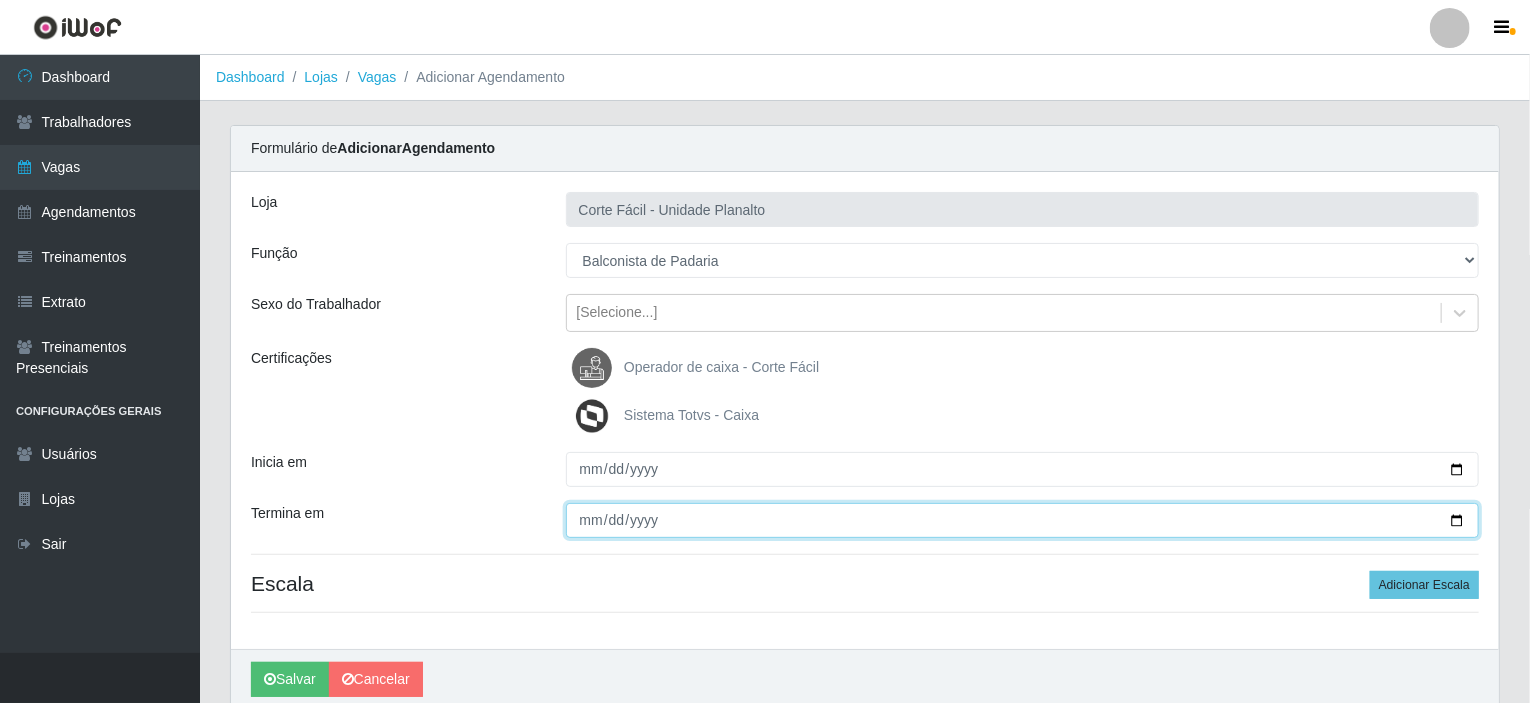 click on "Termina em" at bounding box center (1023, 520) 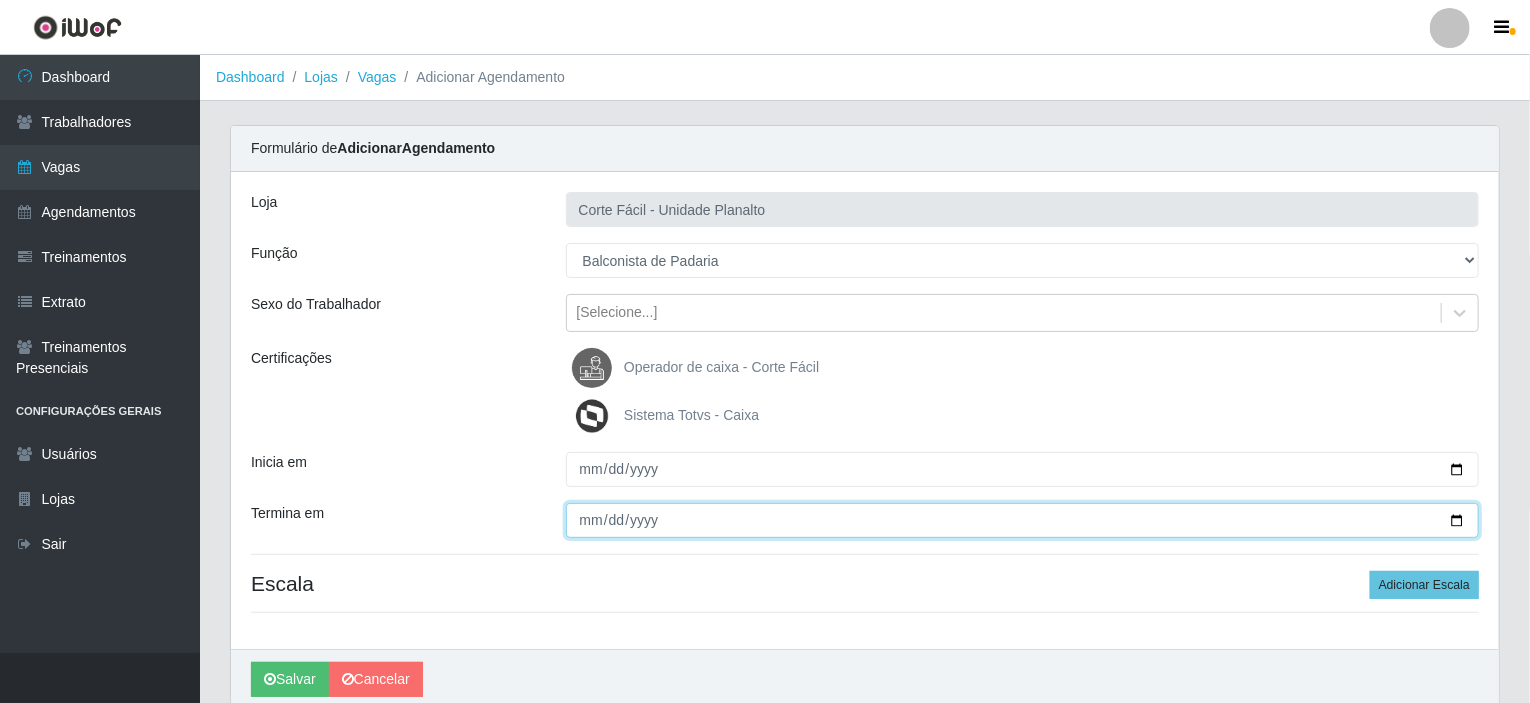 type on "[DATE]" 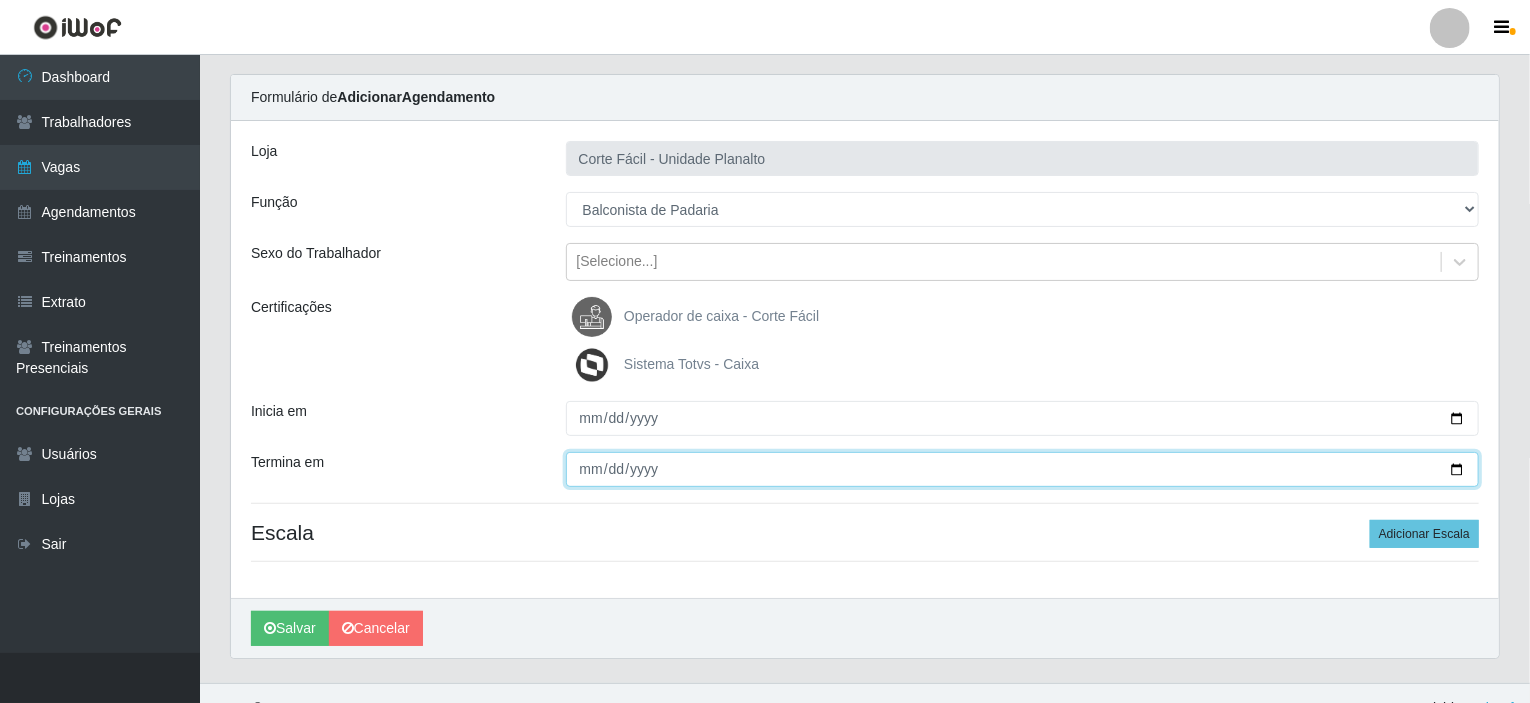 scroll, scrollTop: 79, scrollLeft: 0, axis: vertical 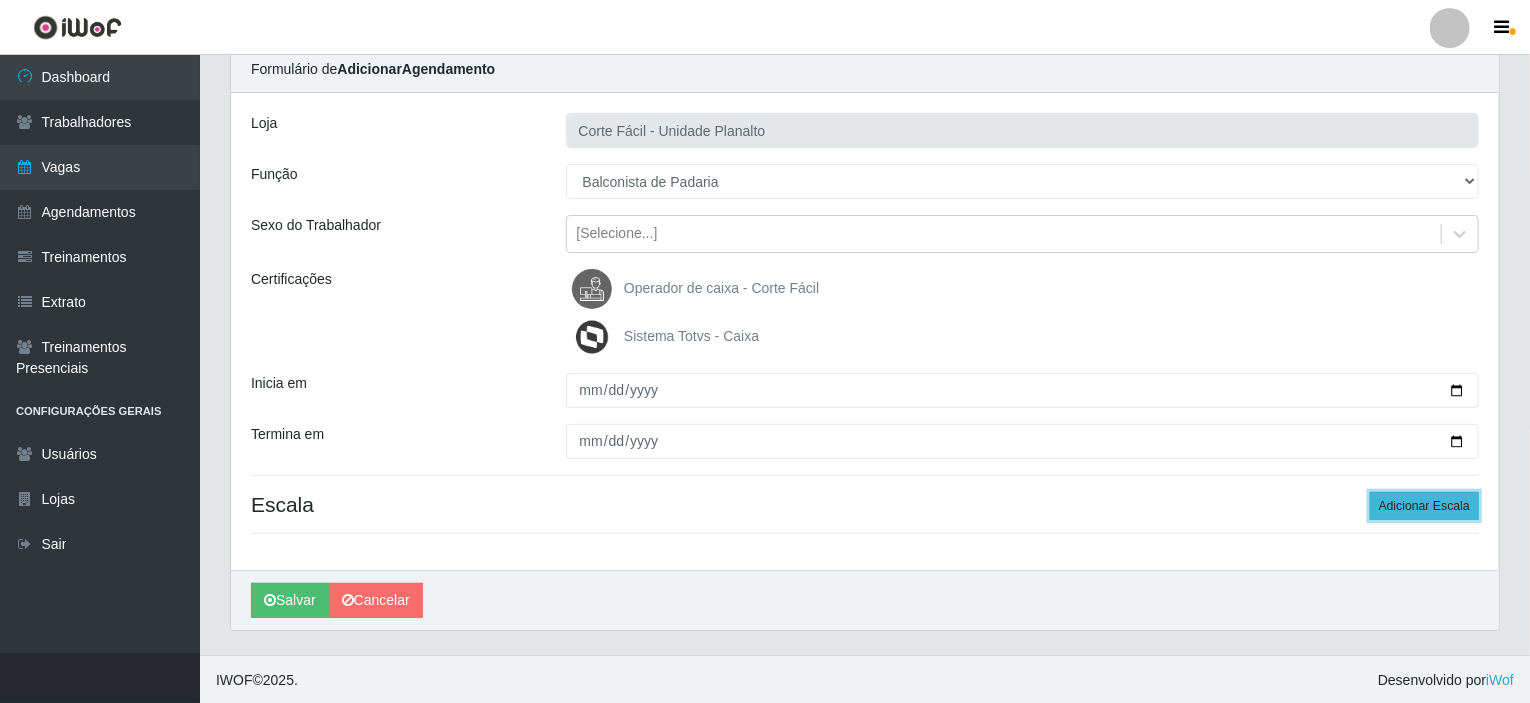 click on "Adicionar Escala" at bounding box center (1424, 506) 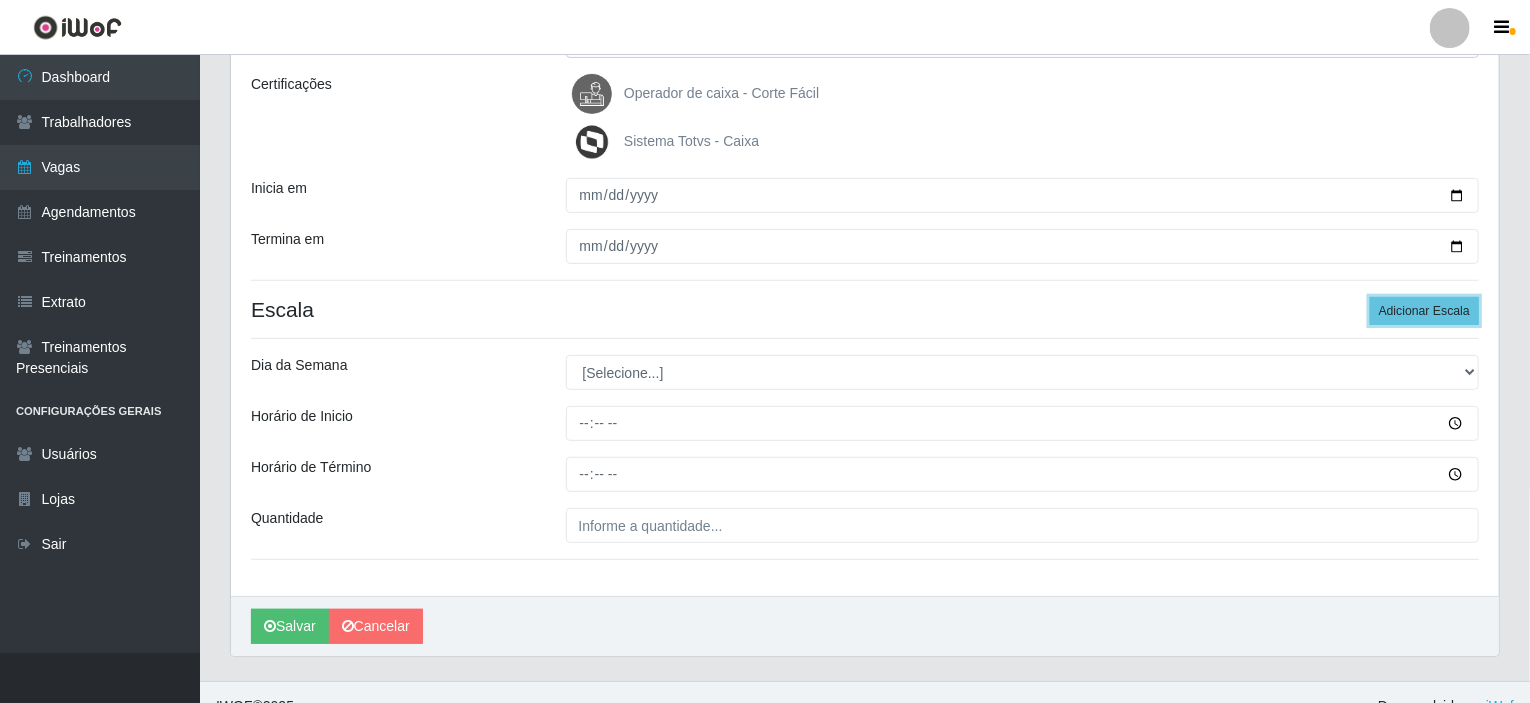 scroll, scrollTop: 279, scrollLeft: 0, axis: vertical 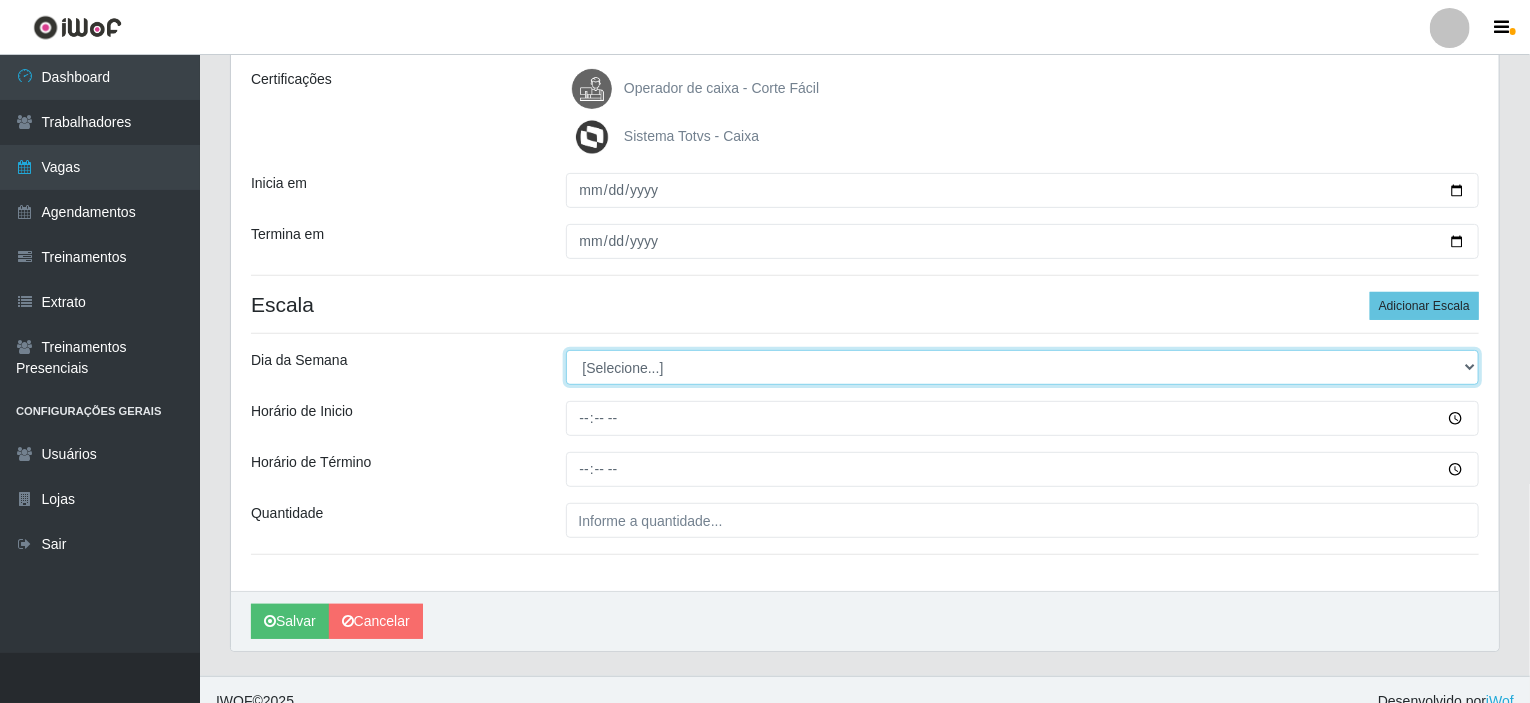 click on "[Selecione...] Segunda Terça Quarta Quinta Sexta Sábado Domingo" at bounding box center [1023, 367] 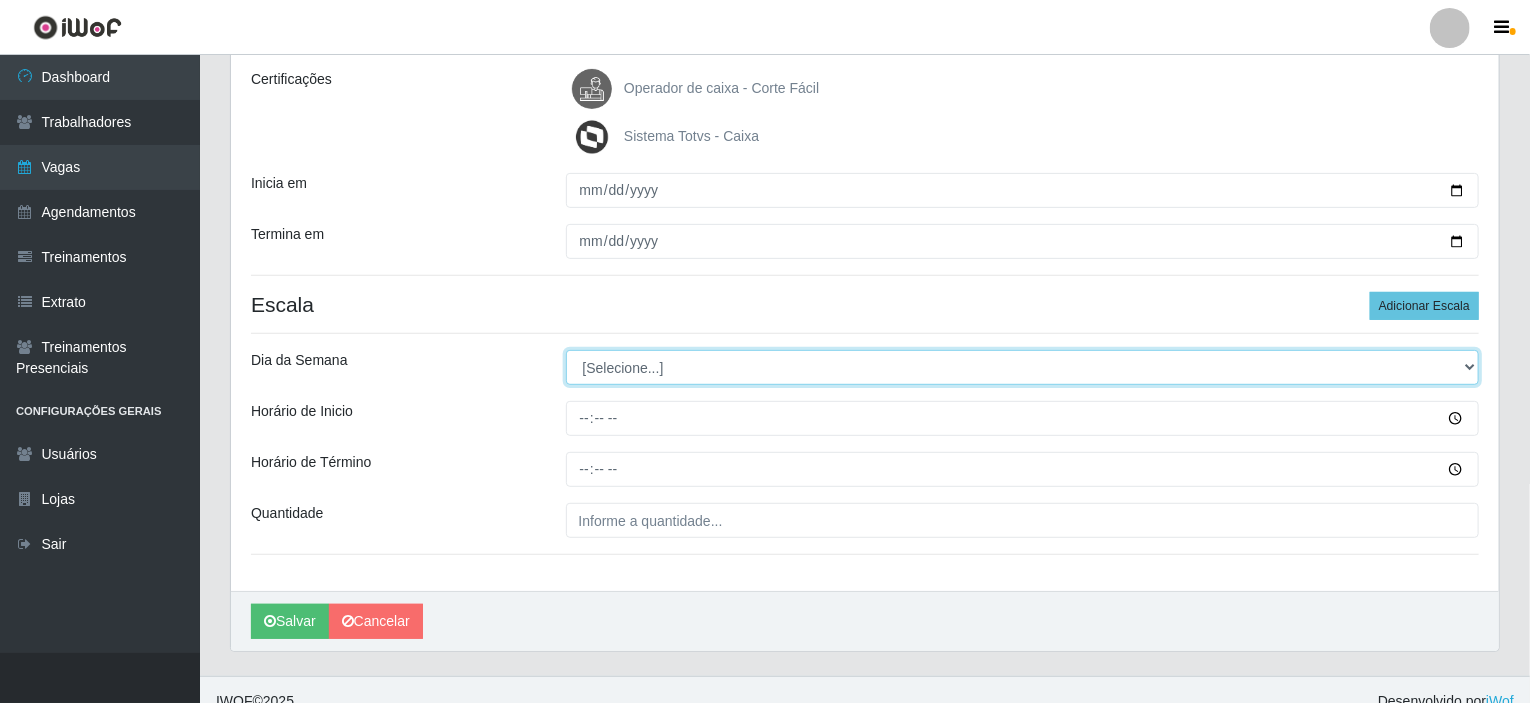 select on "5" 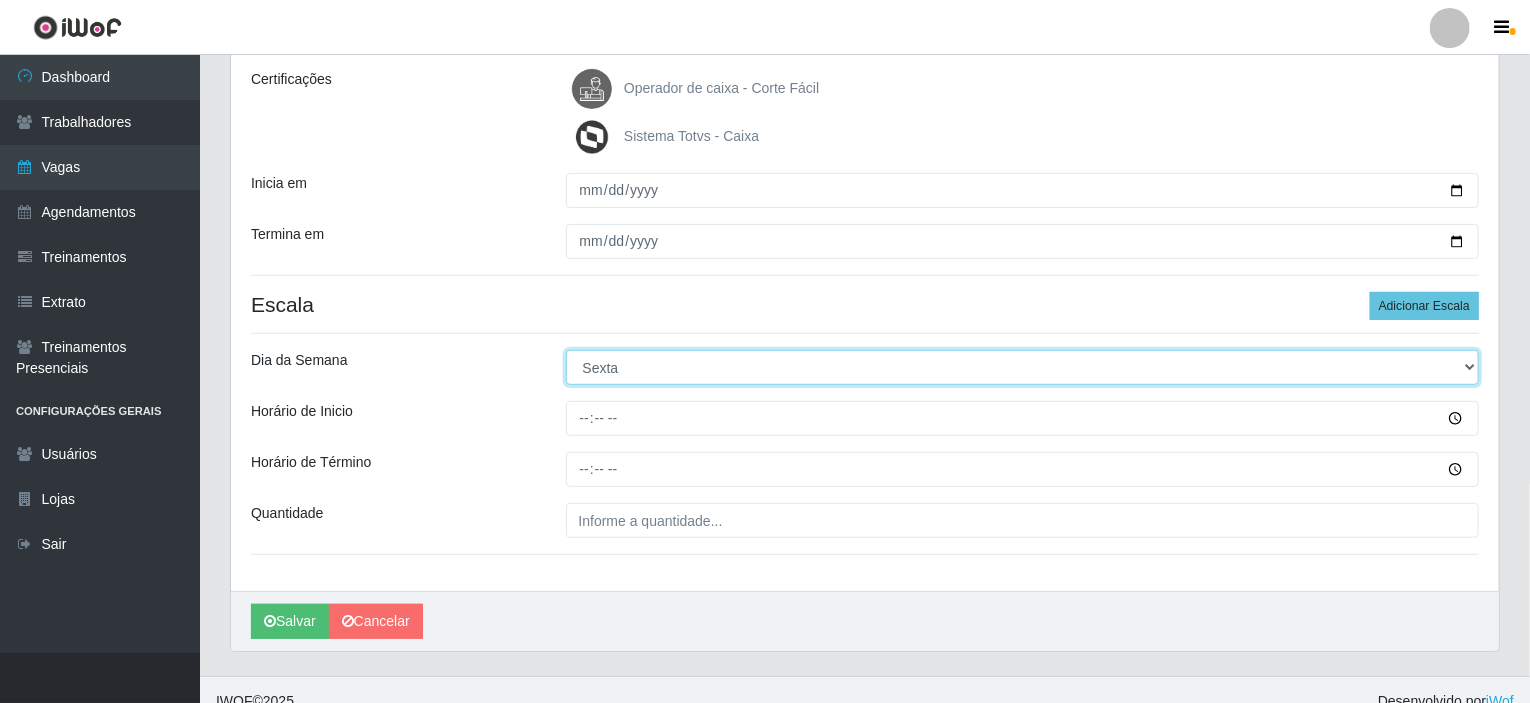 click on "[Selecione...] Segunda Terça Quarta Quinta Sexta Sábado Domingo" at bounding box center (1023, 367) 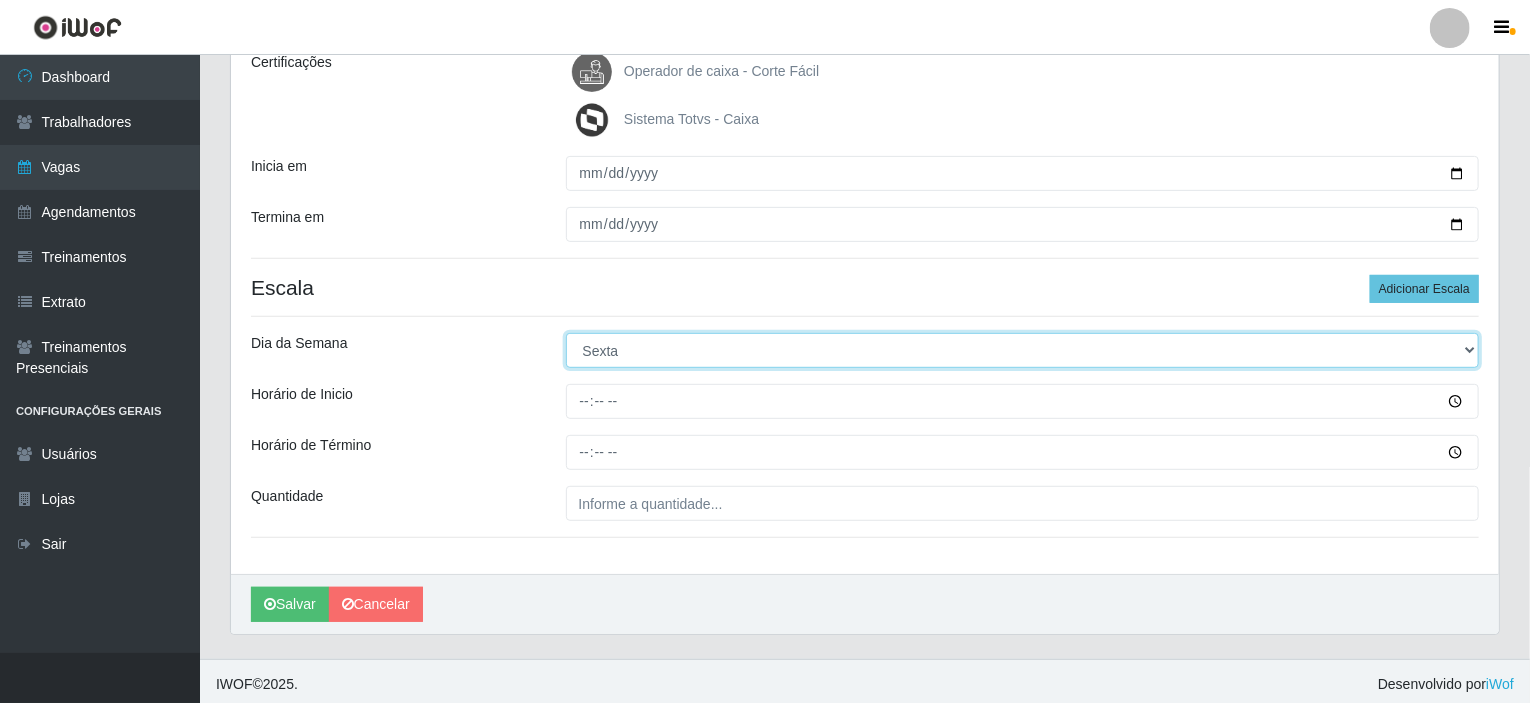 scroll, scrollTop: 300, scrollLeft: 0, axis: vertical 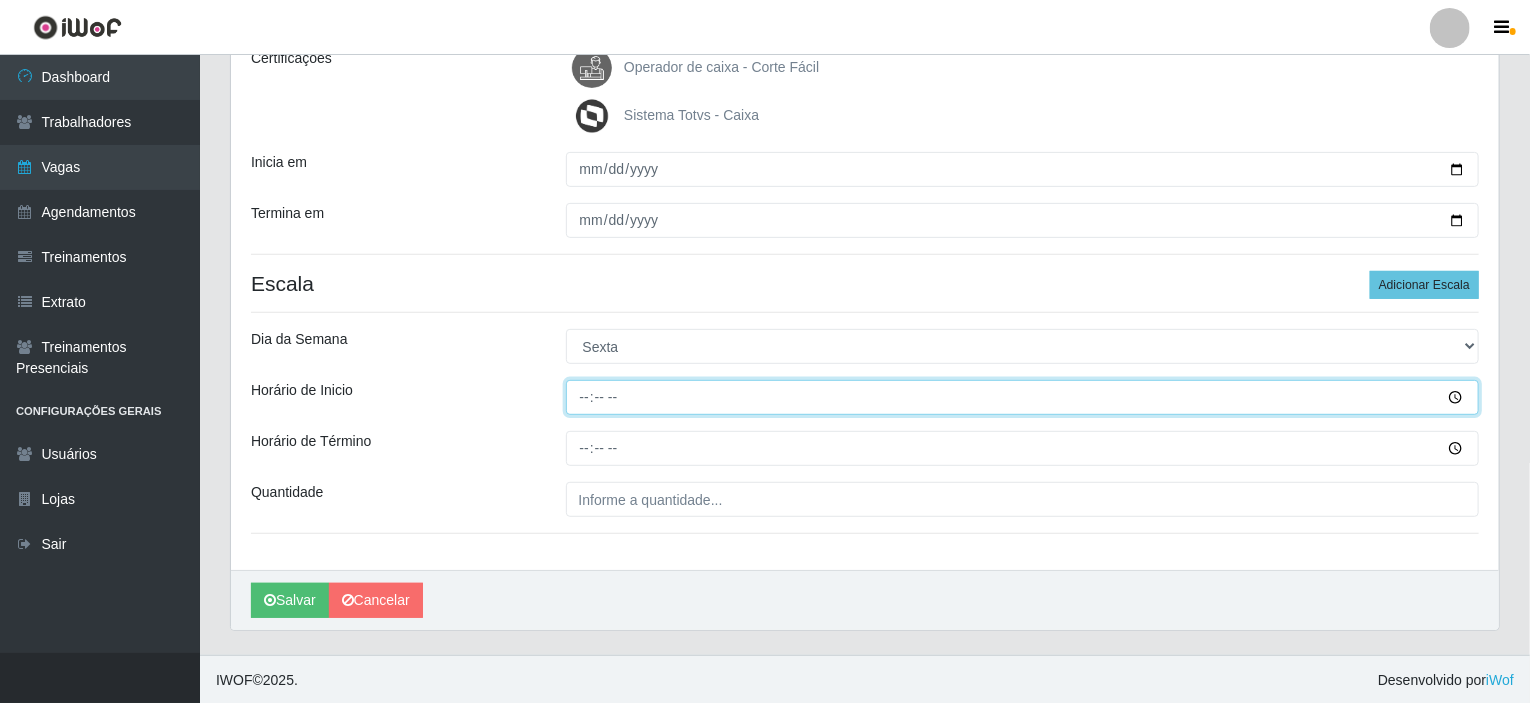 click on "Horário de Inicio" at bounding box center (1023, 397) 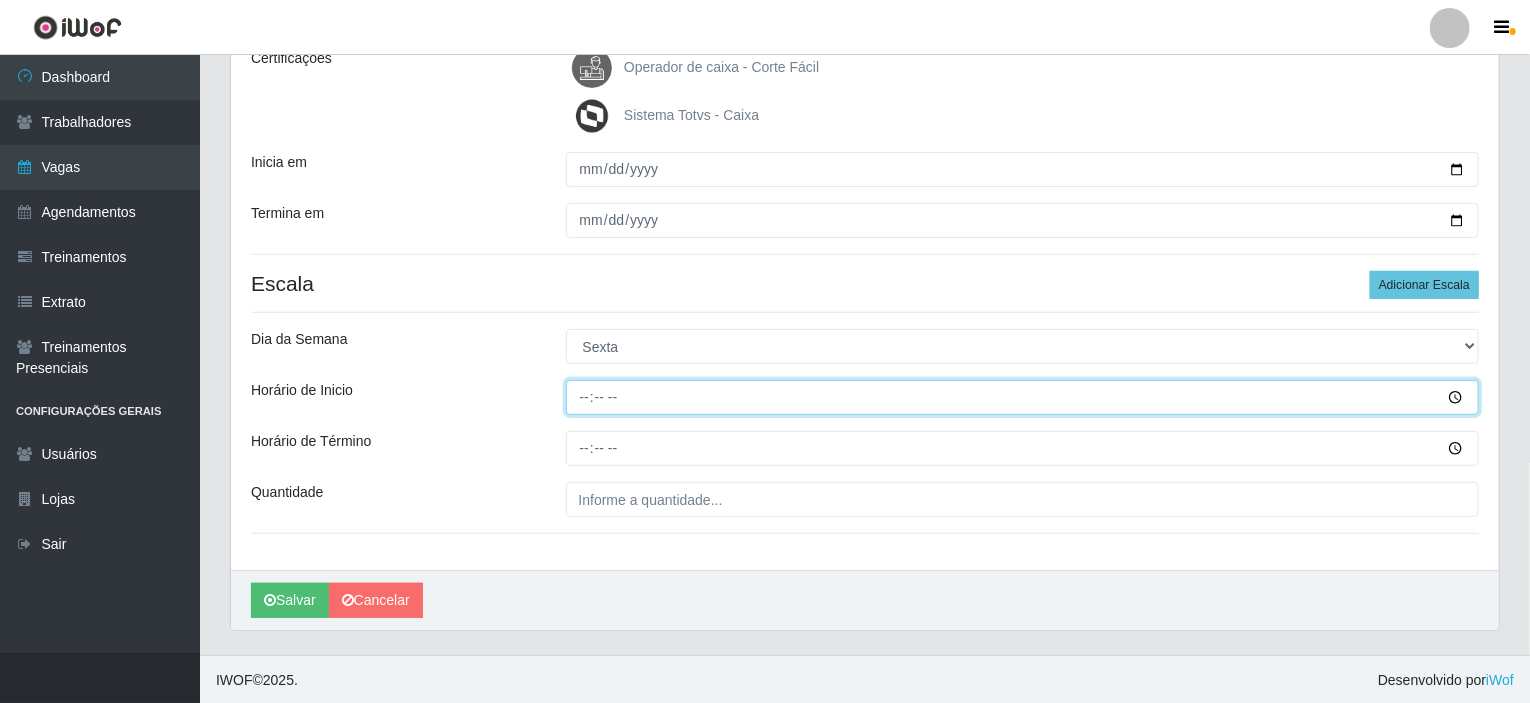 type on "08:00" 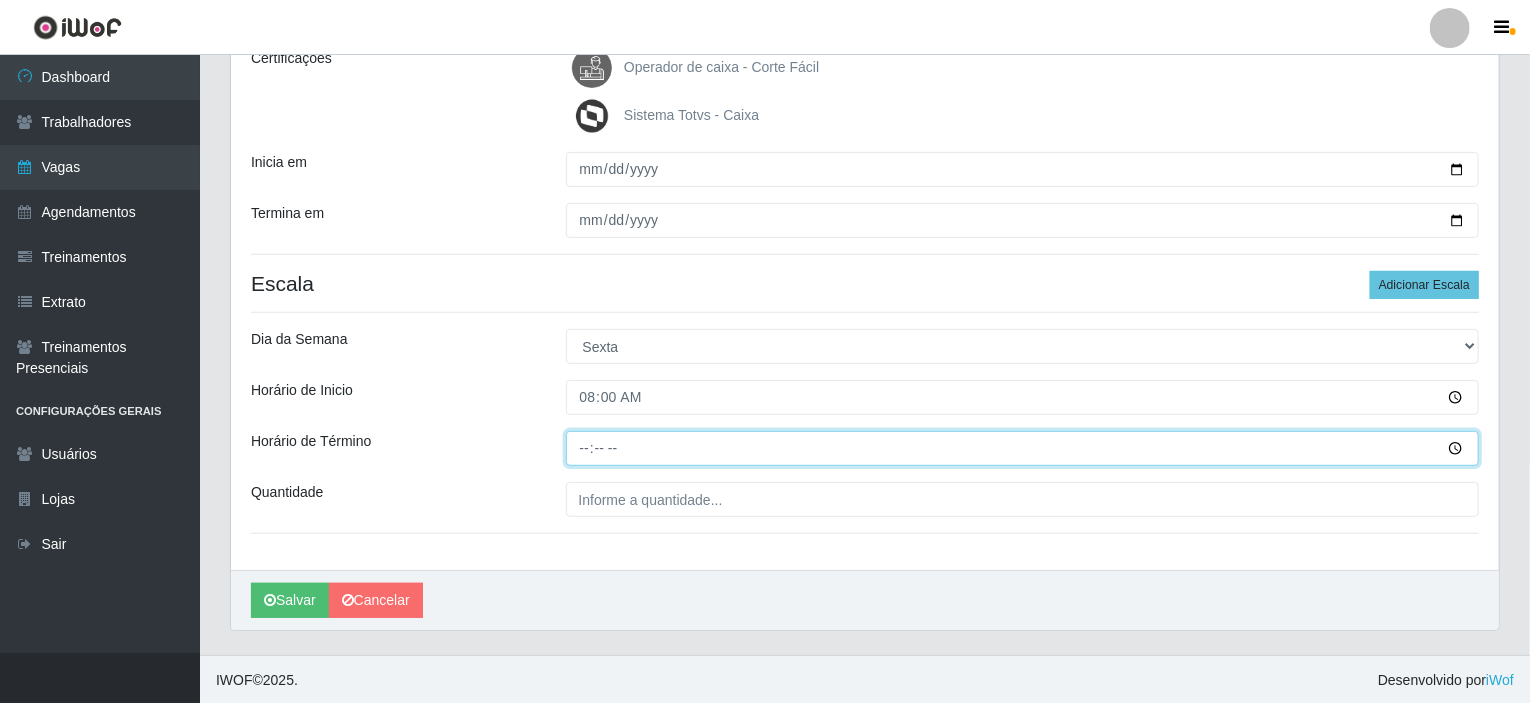 click on "Horário de Término" at bounding box center (1023, 448) 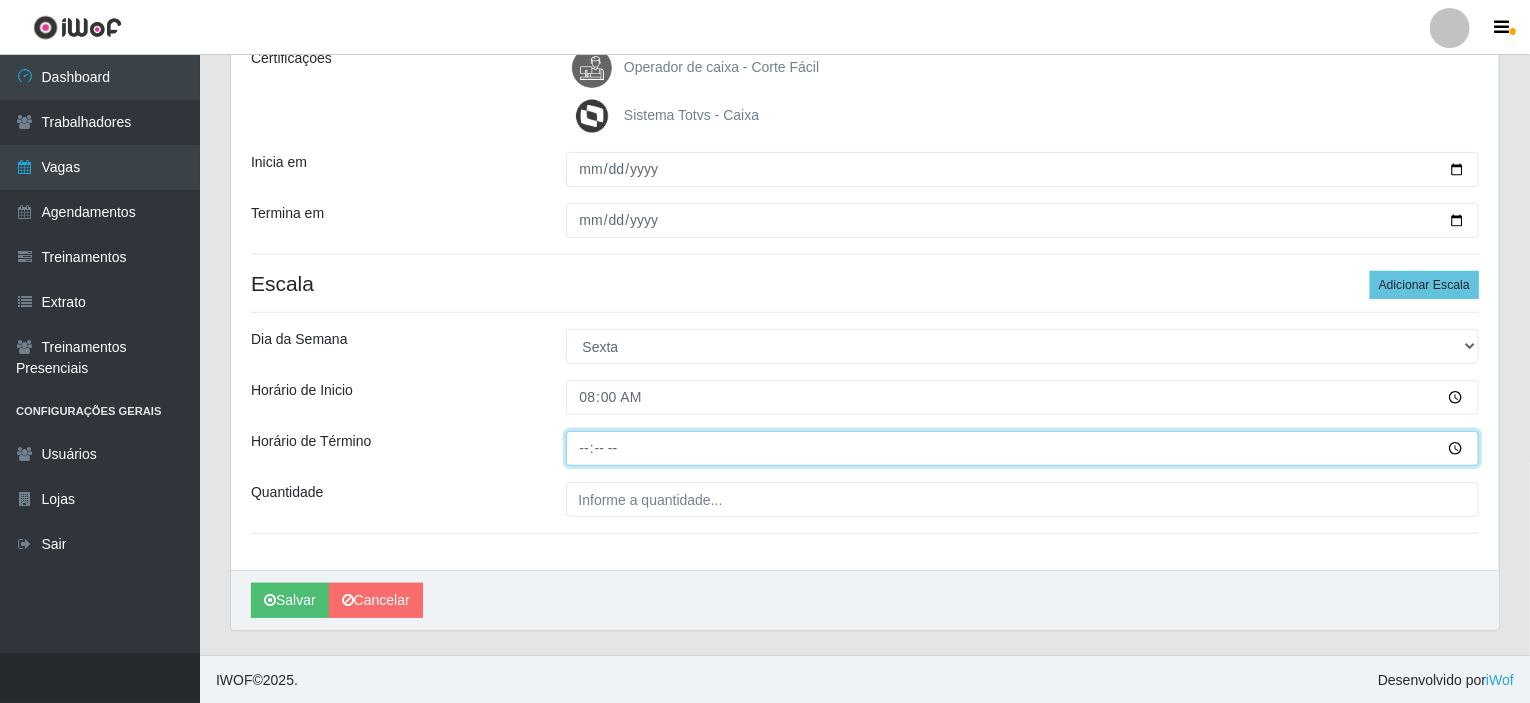 type on "14:00" 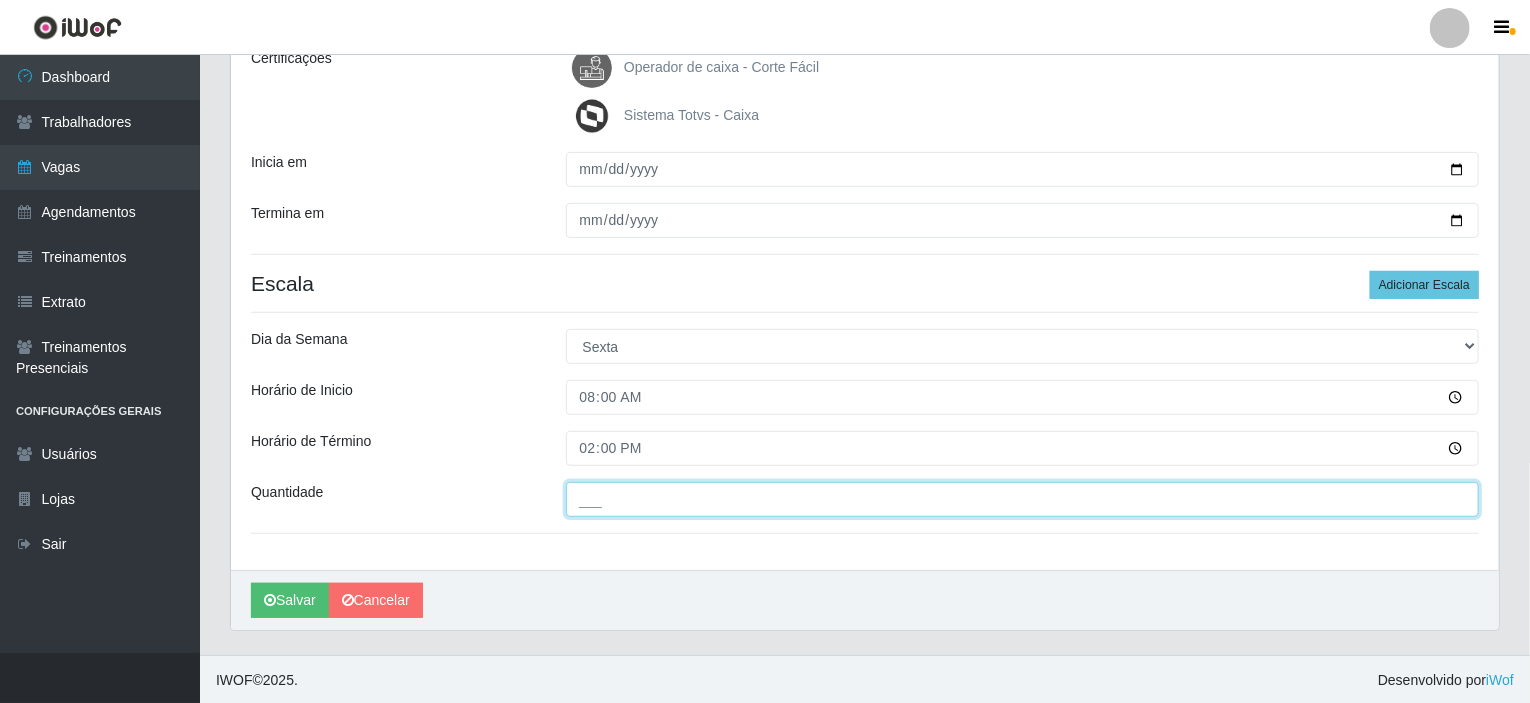click on "___" at bounding box center (1023, 499) 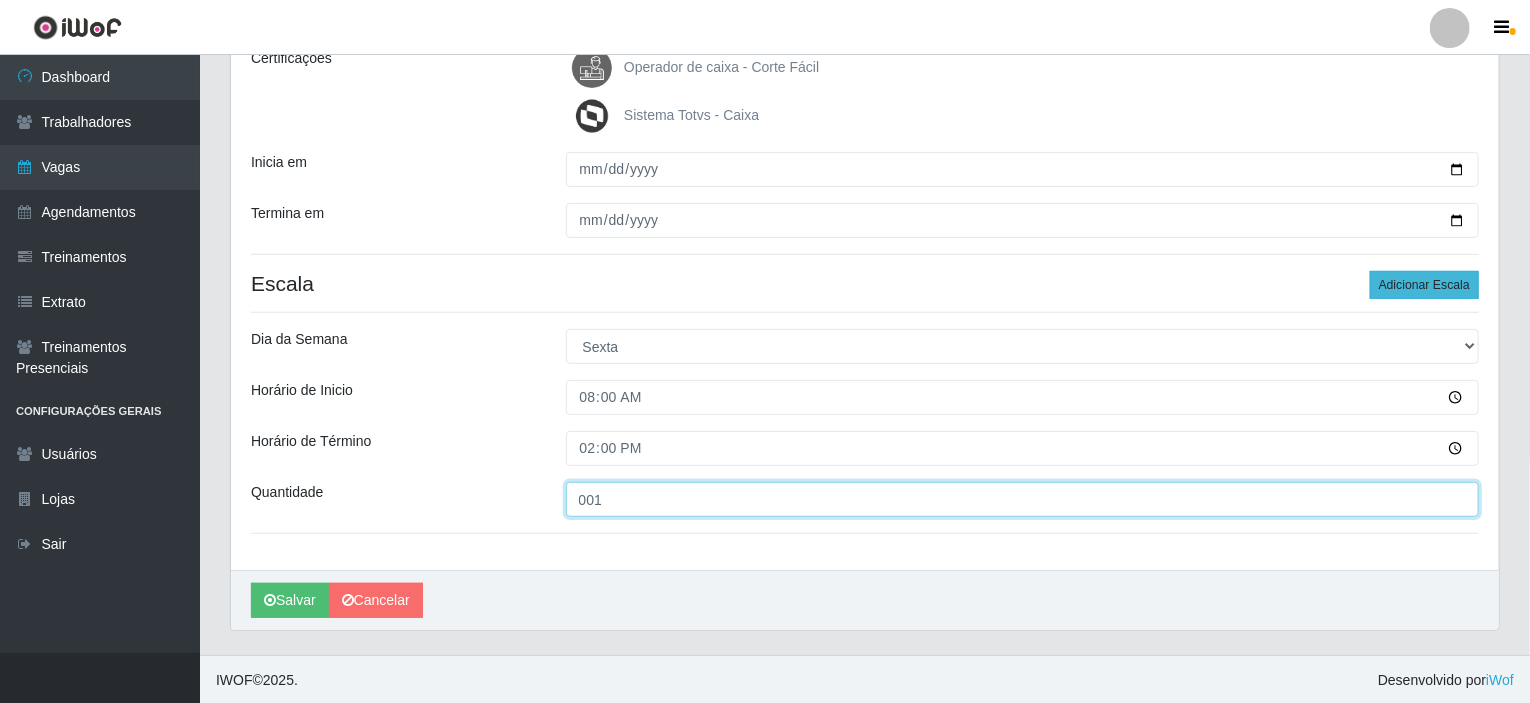 type on "001" 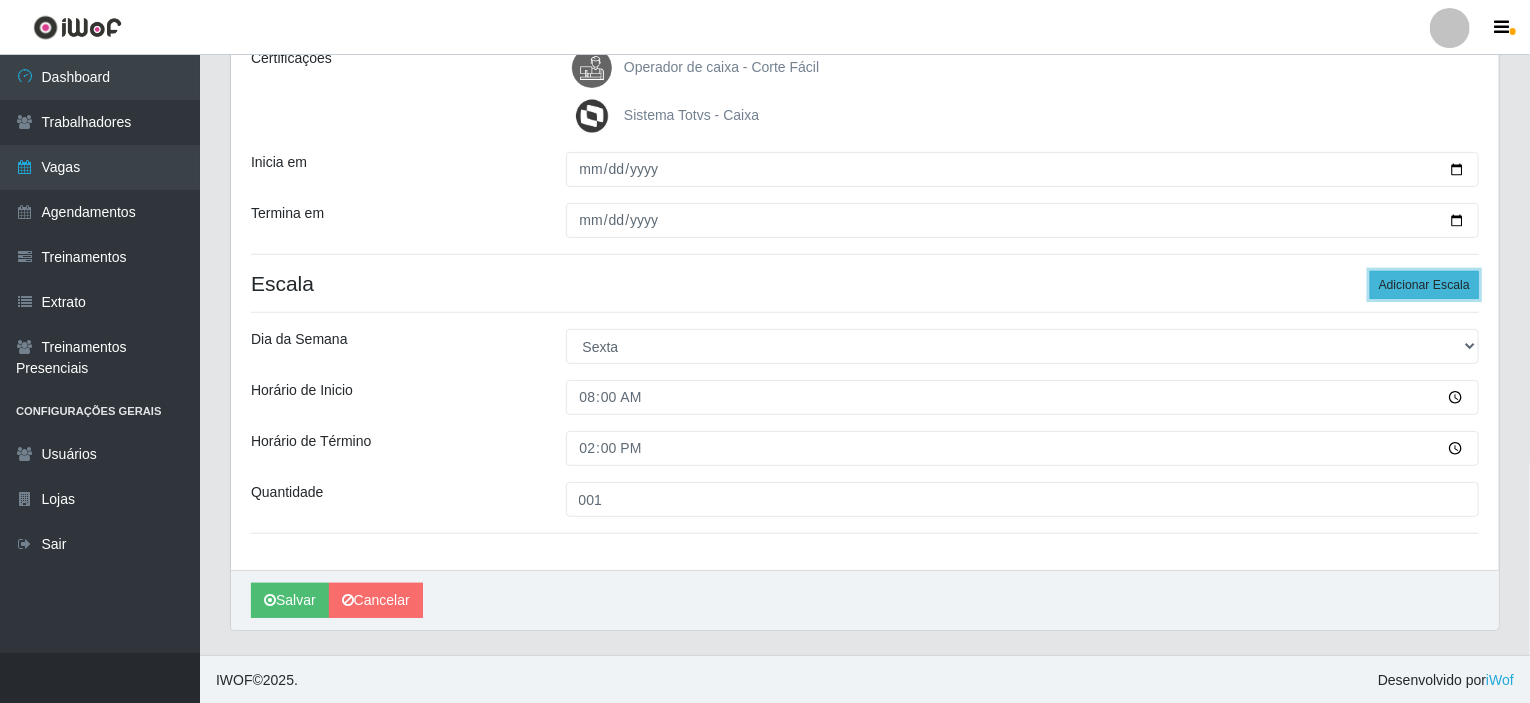 click on "Adicionar Escala" at bounding box center [1424, 285] 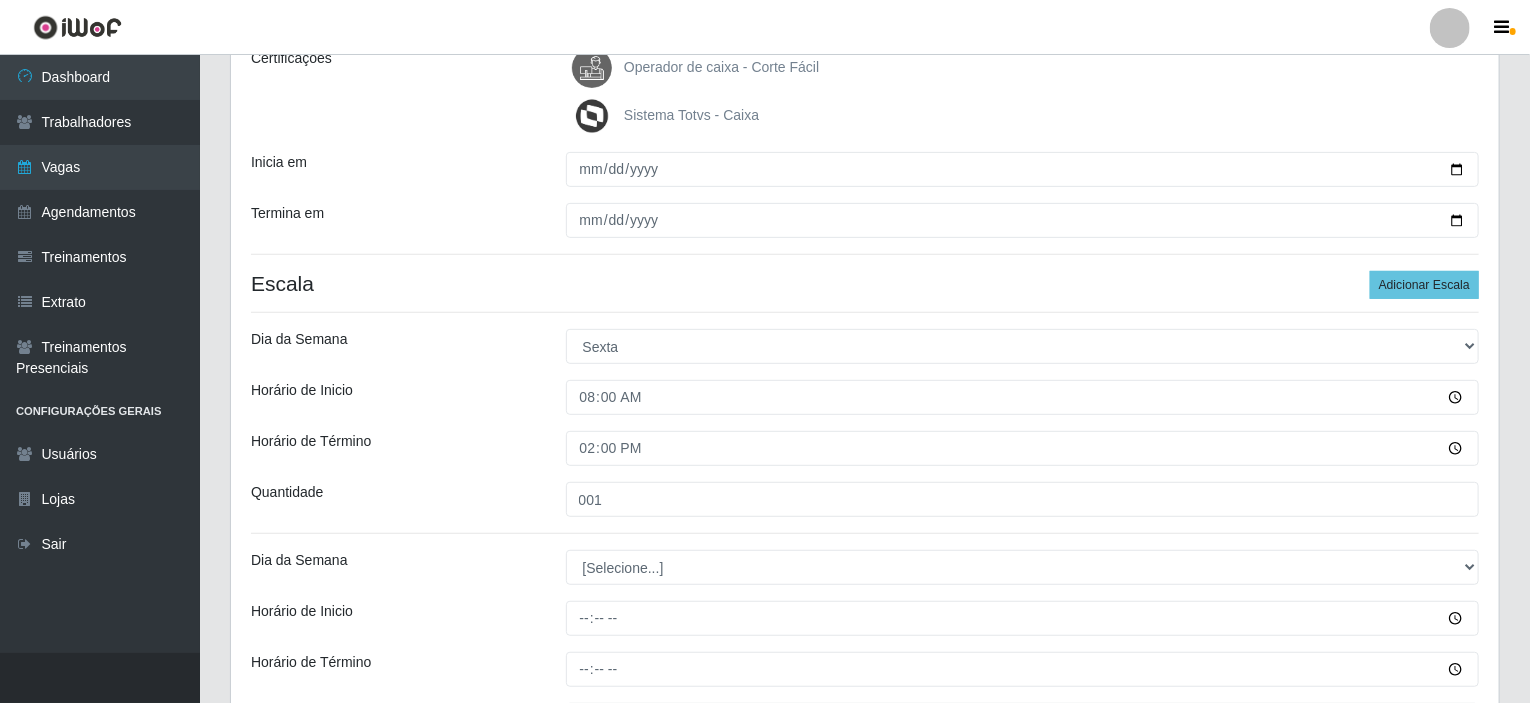click on "[Selecione...] Segunda Terça Quarta Quinta Sexta Sábado Domingo" at bounding box center (1023, 567) 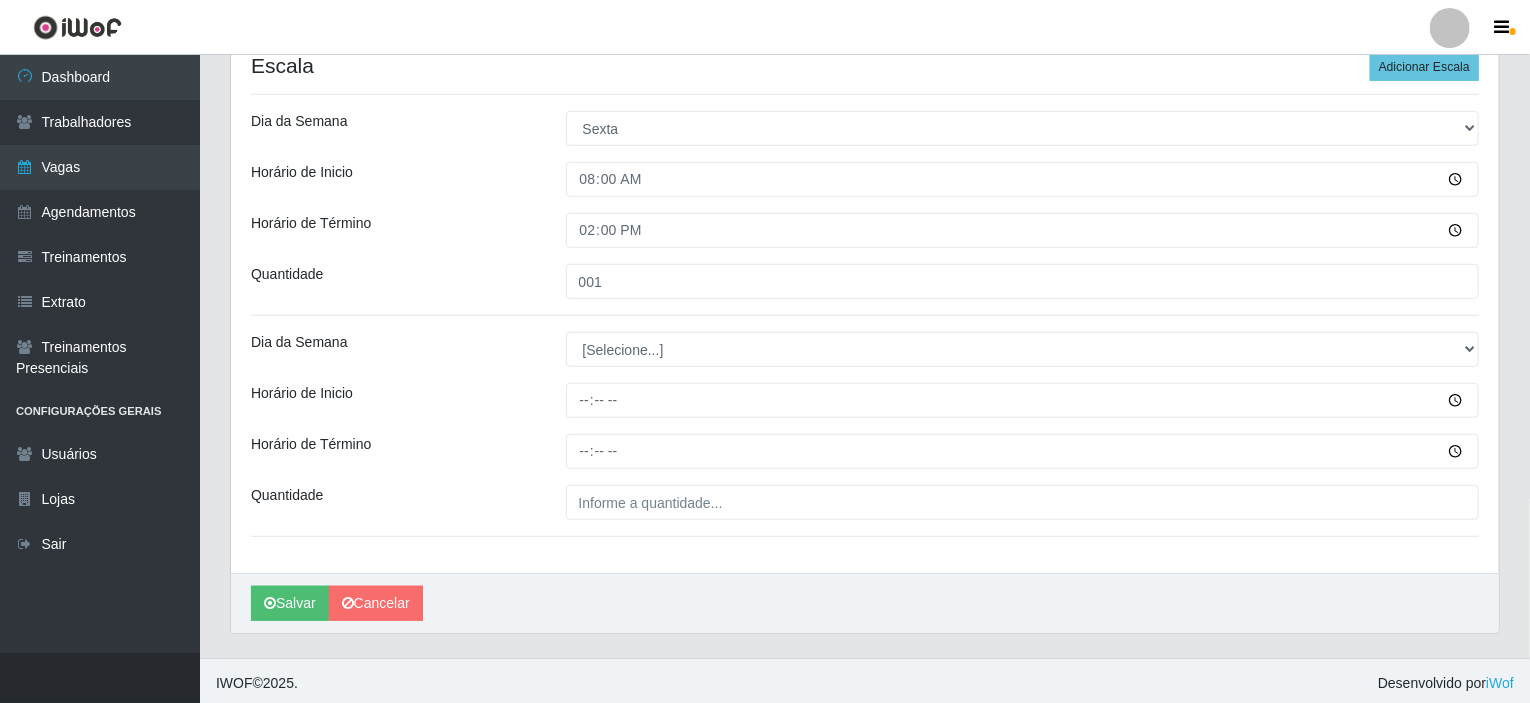 scroll, scrollTop: 520, scrollLeft: 0, axis: vertical 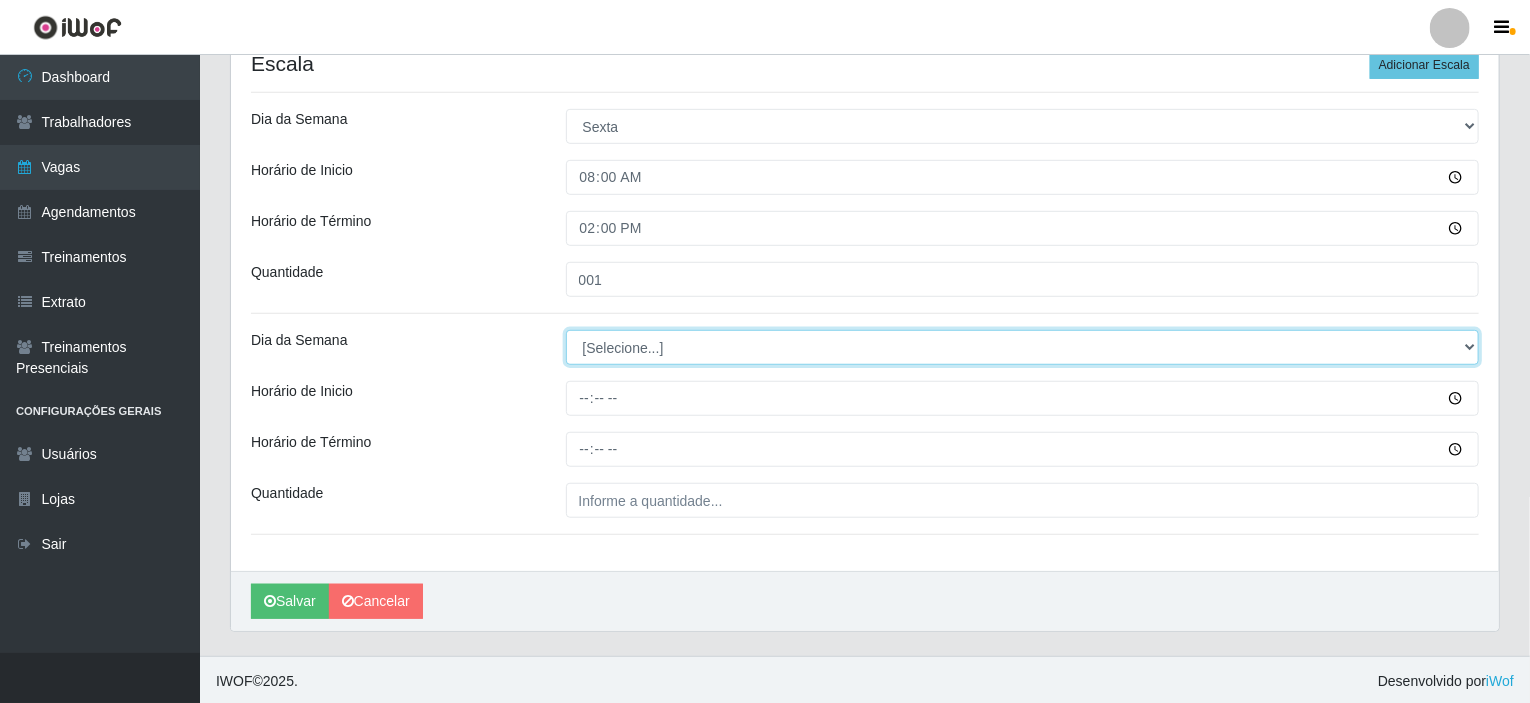 click on "[Selecione...] Segunda Terça Quarta Quinta Sexta Sábado Domingo" at bounding box center (1023, 347) 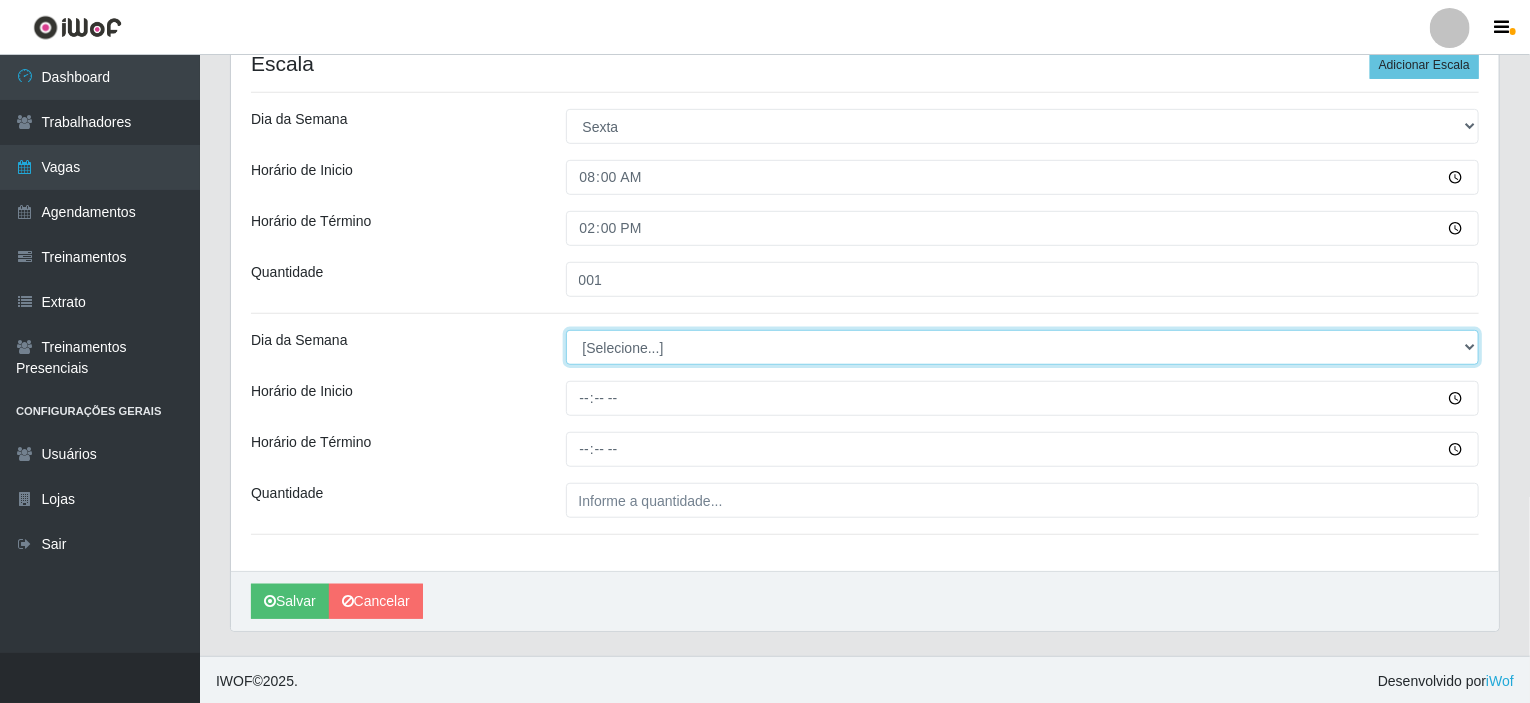 select on "5" 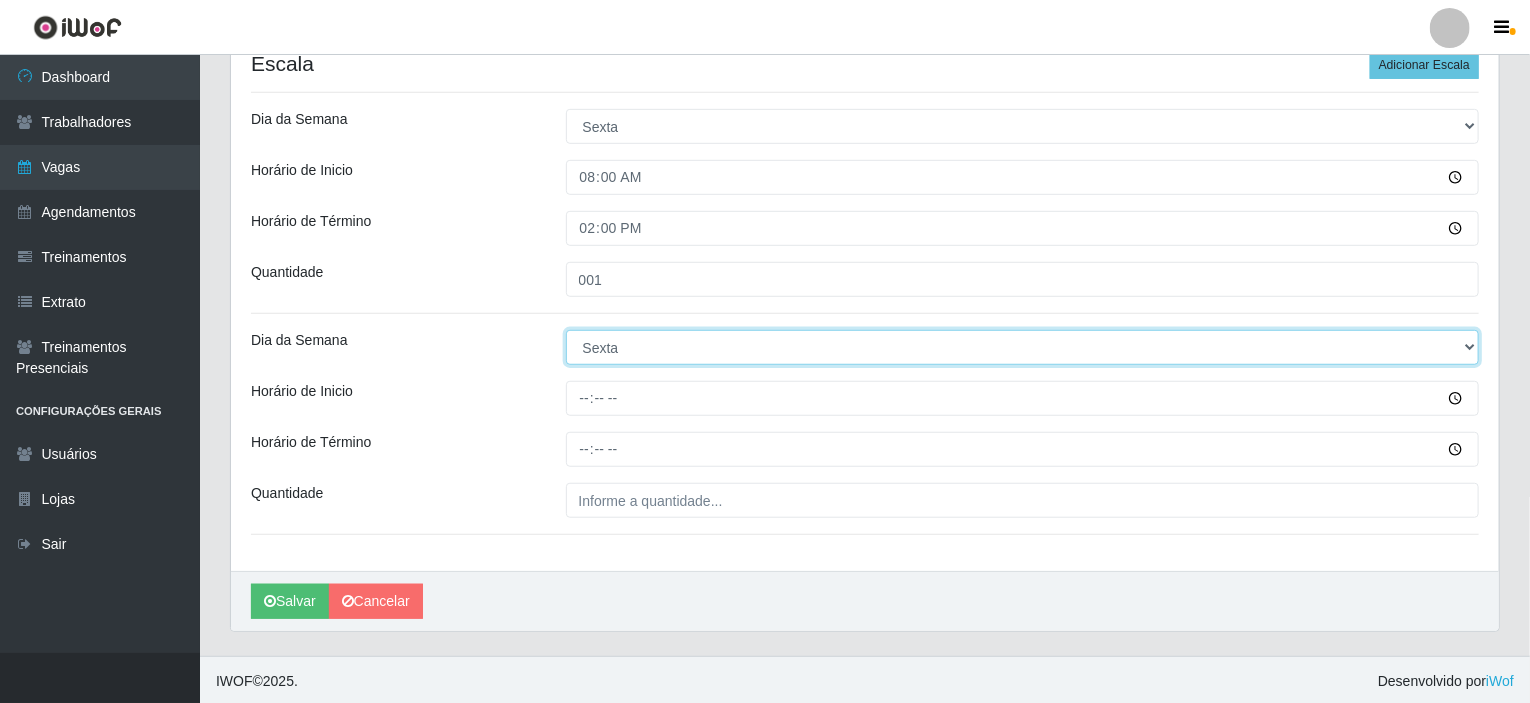 click on "[Selecione...] Segunda Terça Quarta Quinta Sexta Sábado Domingo" at bounding box center [1023, 347] 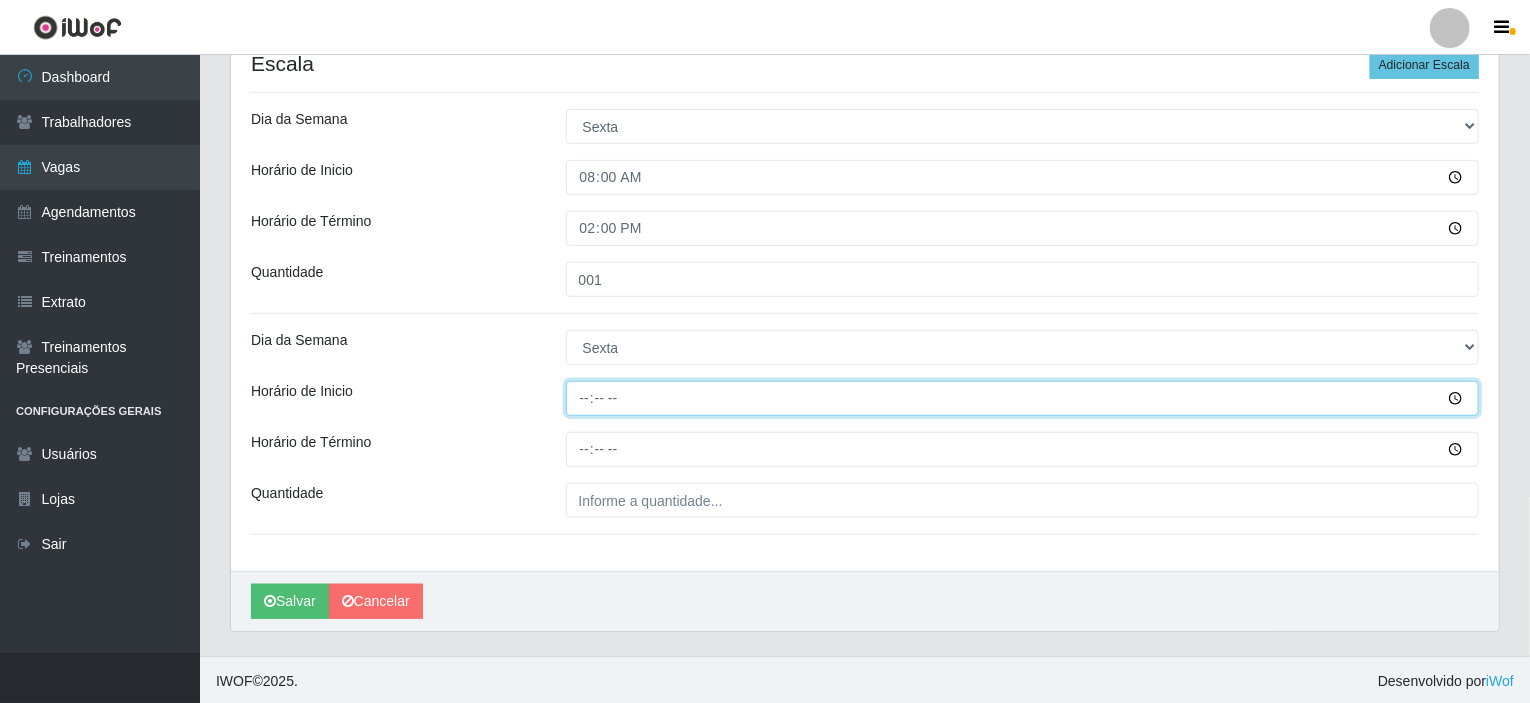 click on "Horário de Inicio" at bounding box center [1023, 398] 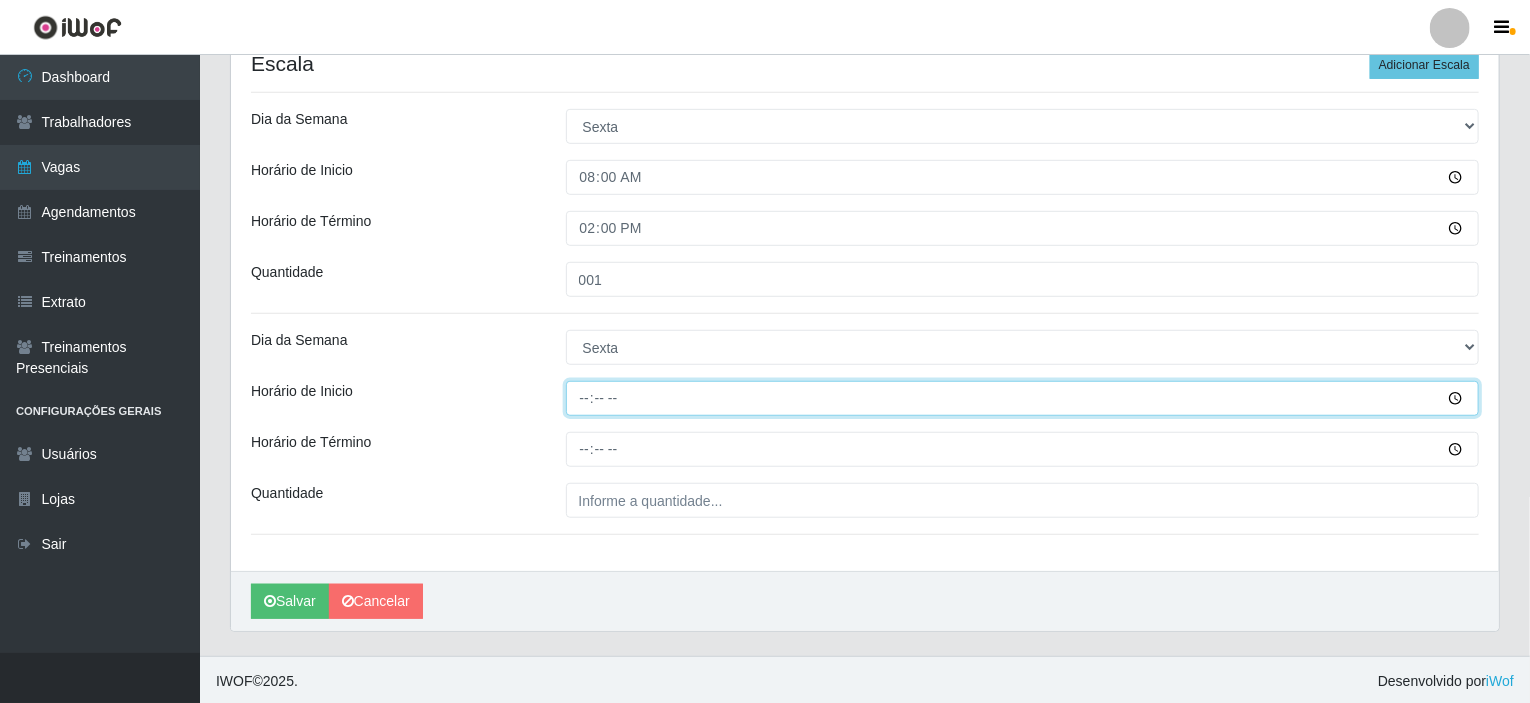 type on "15:00" 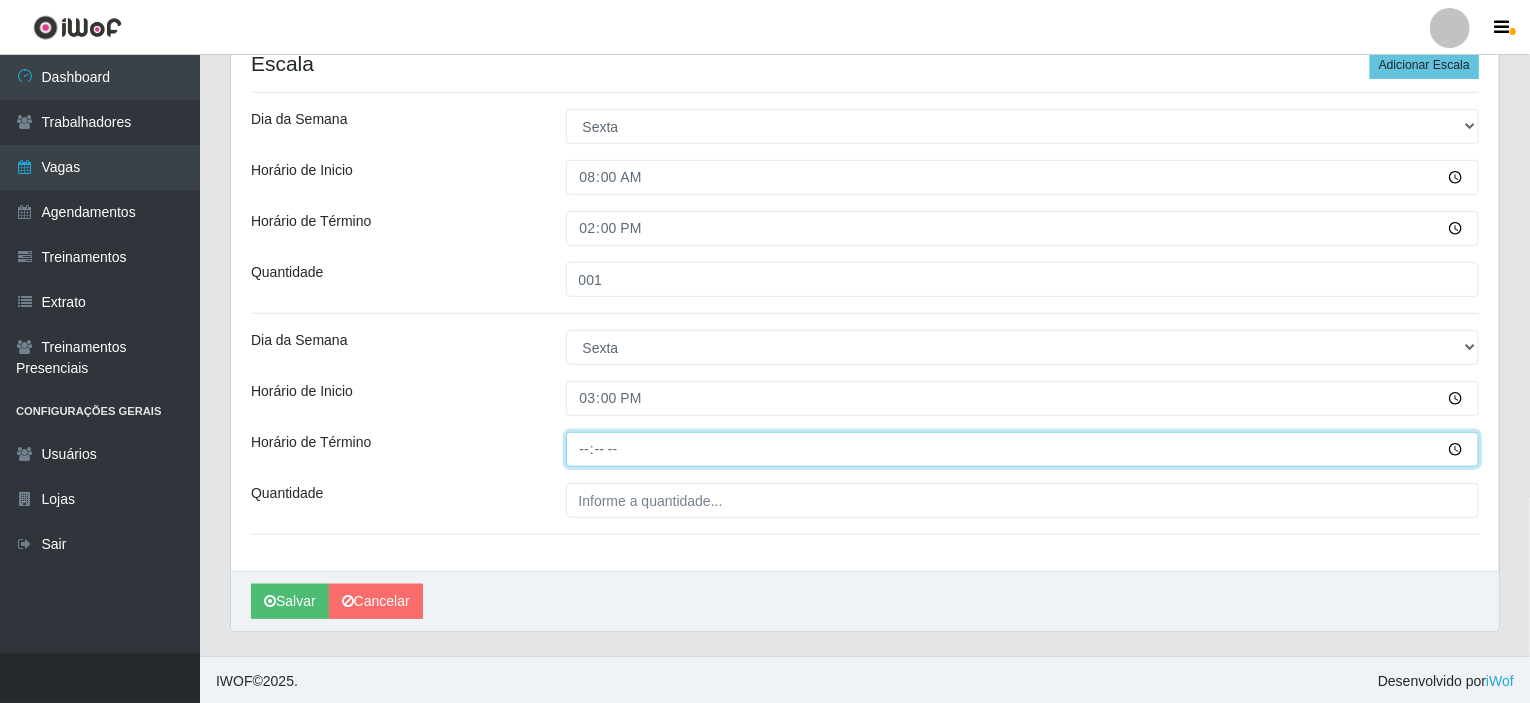 click on "Horário de Término" at bounding box center (1023, 449) 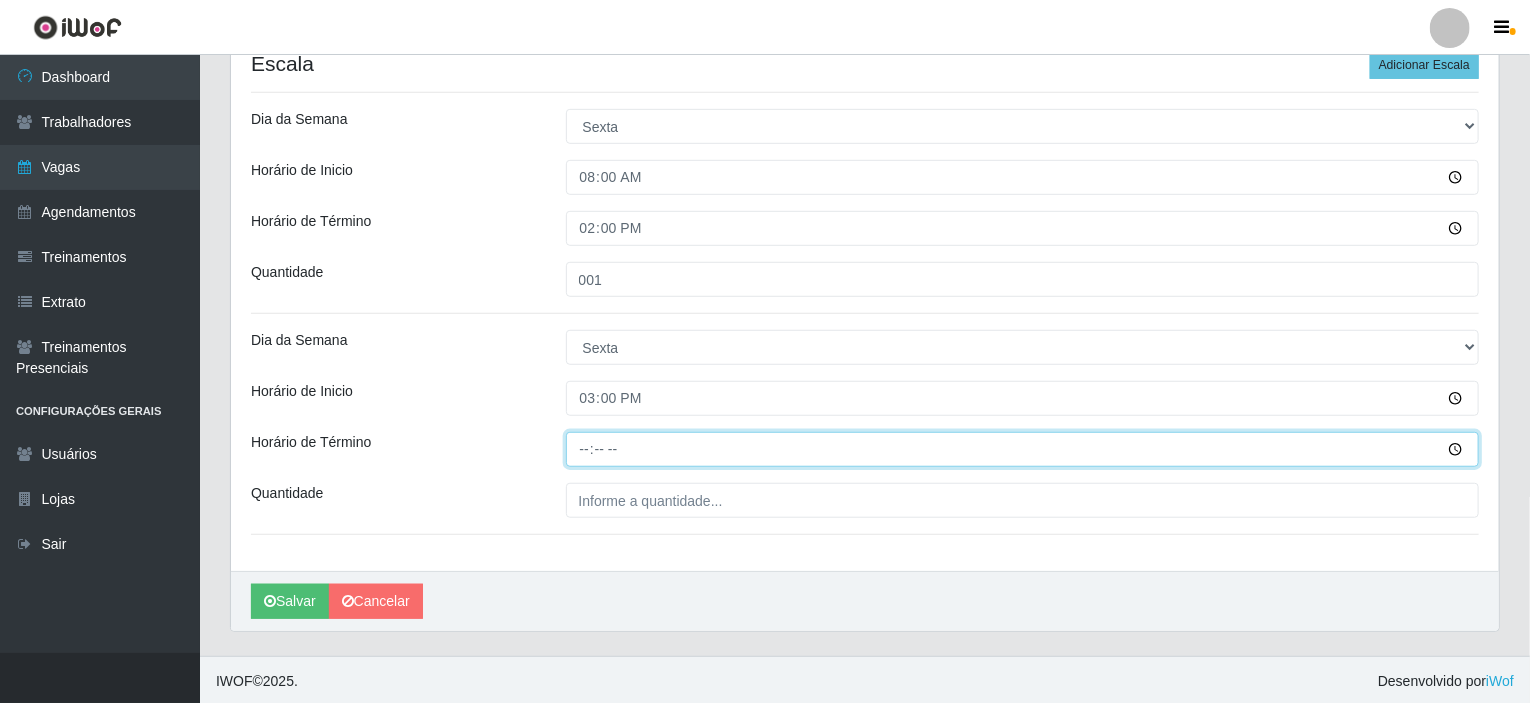 type on "21:00" 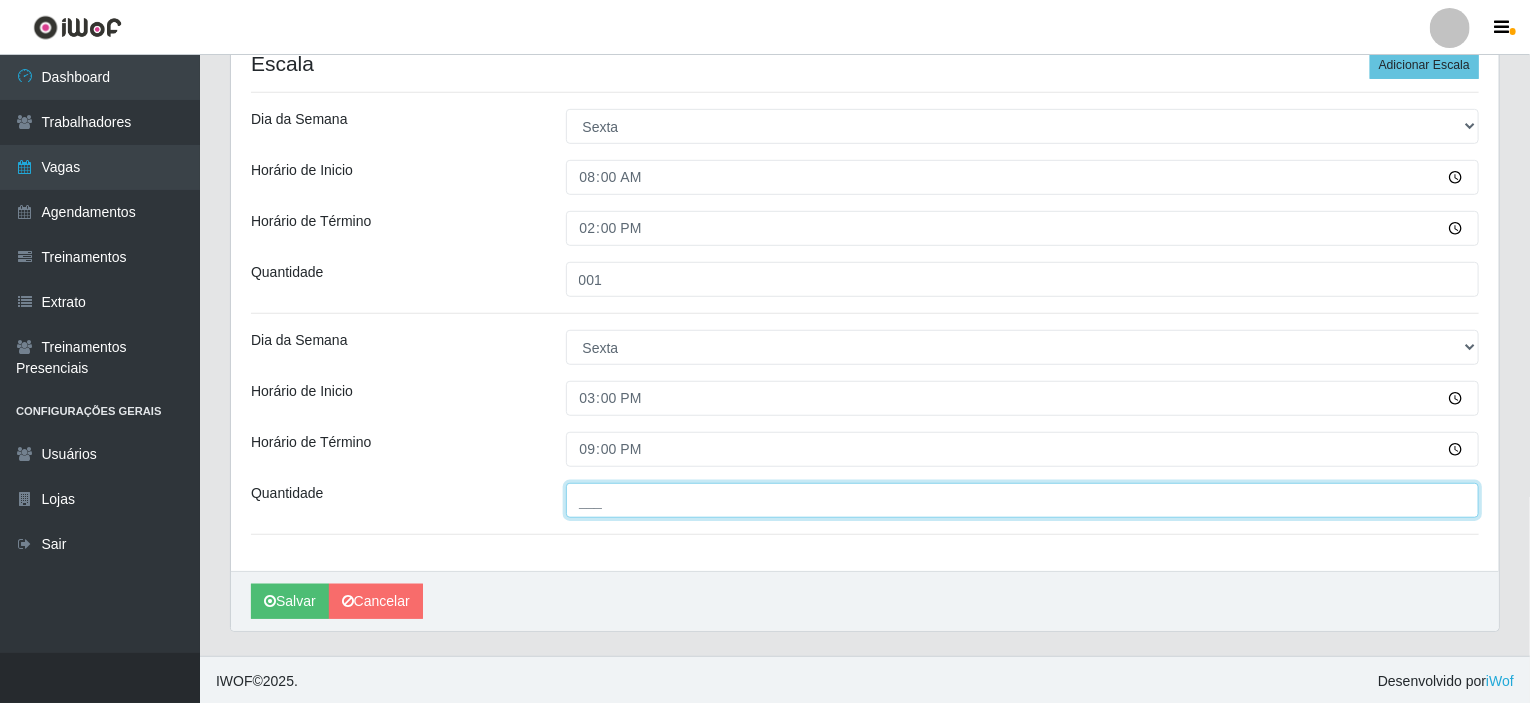 click on "___" at bounding box center [1023, 500] 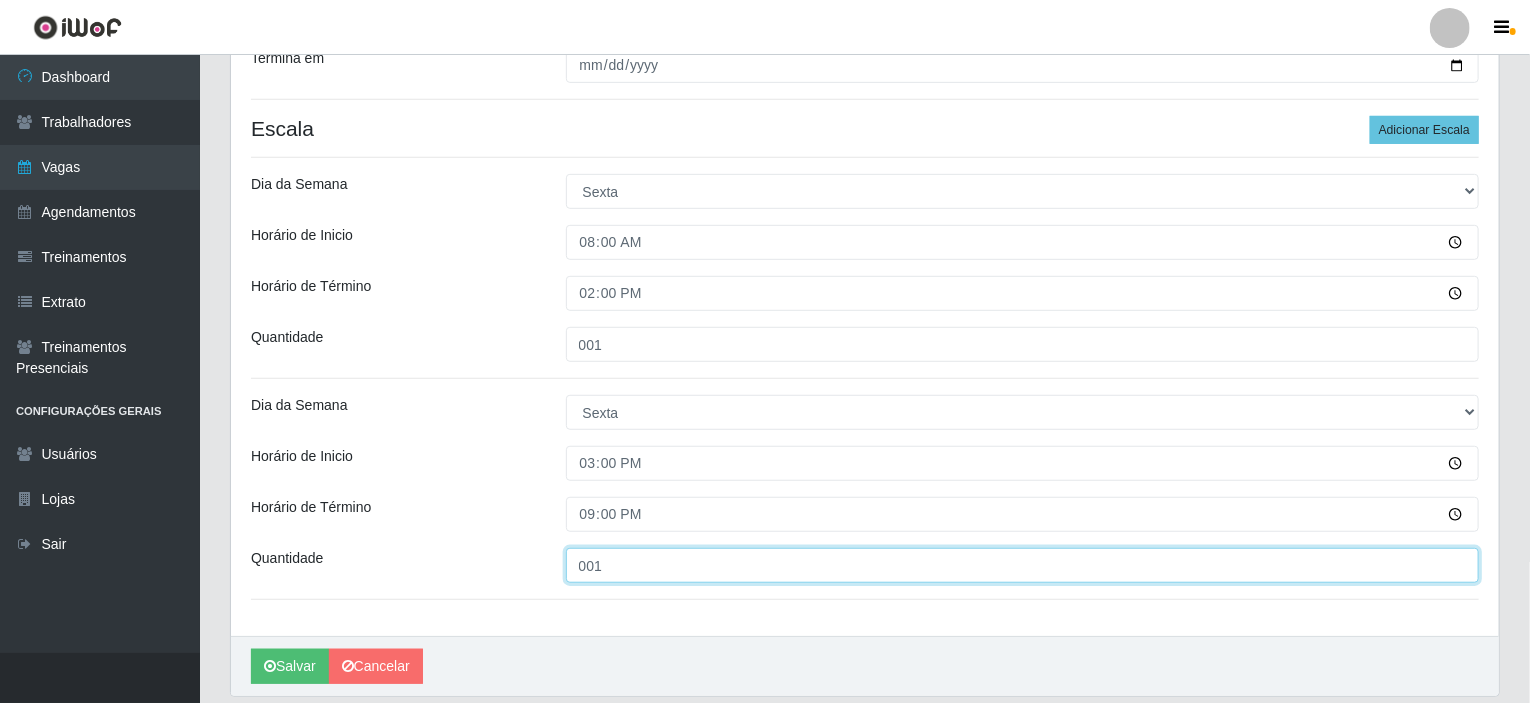scroll, scrollTop: 520, scrollLeft: 0, axis: vertical 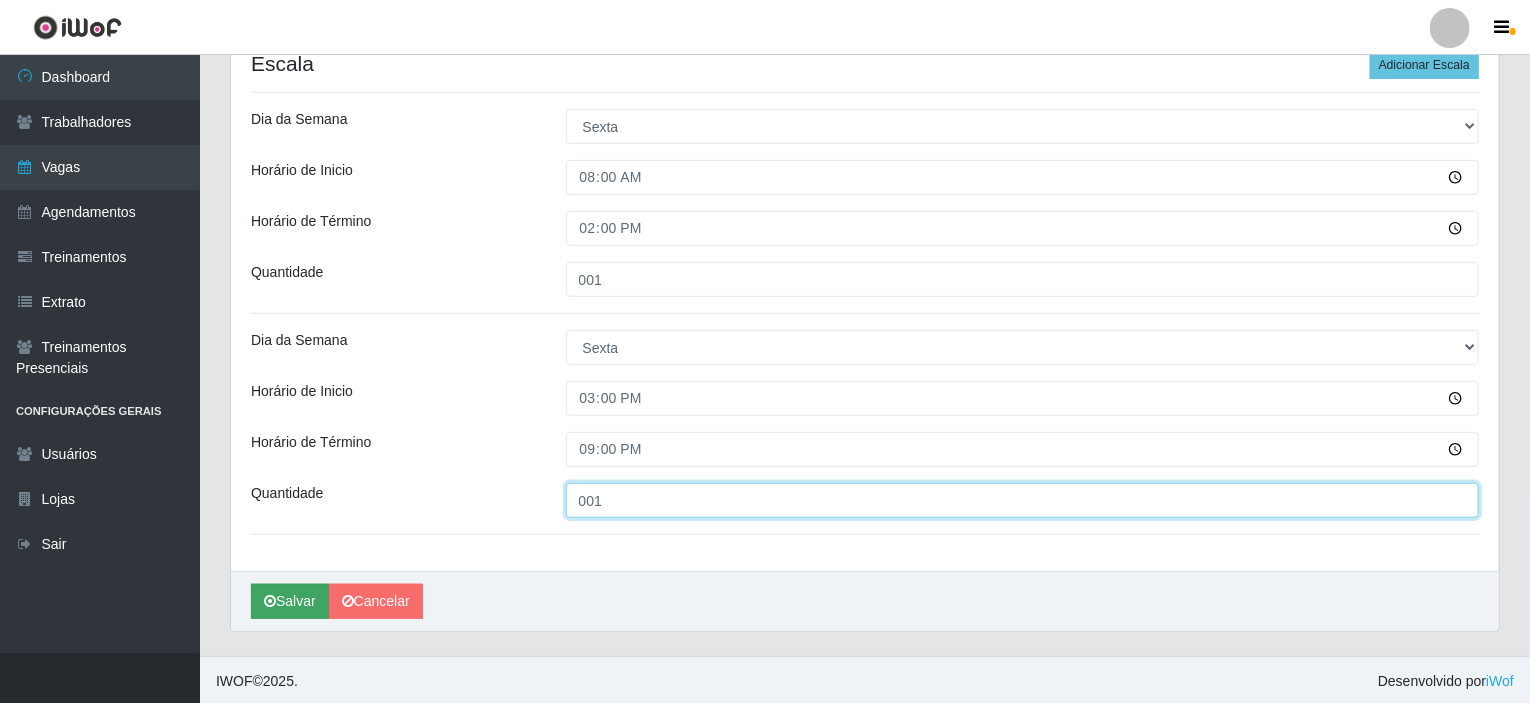 type on "001" 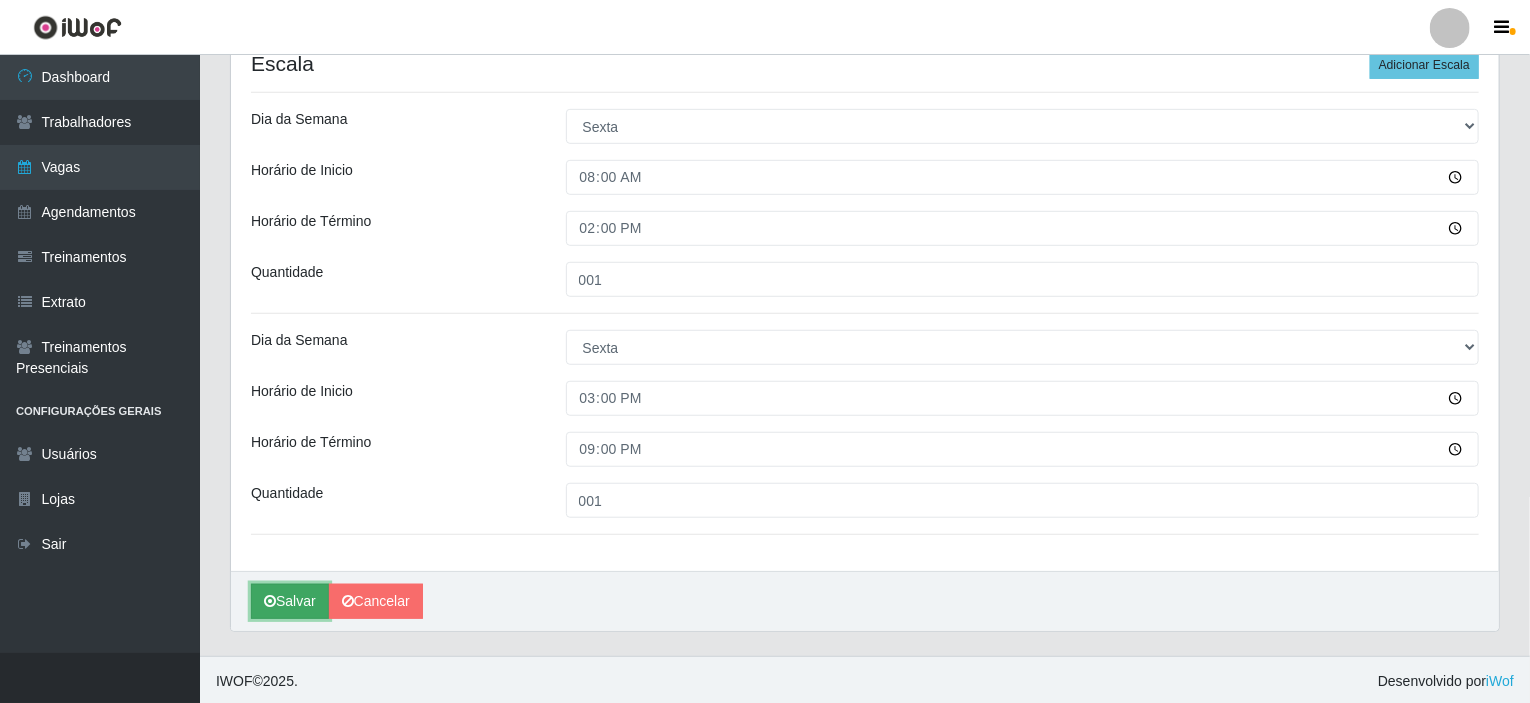 click on "Salvar" at bounding box center (290, 601) 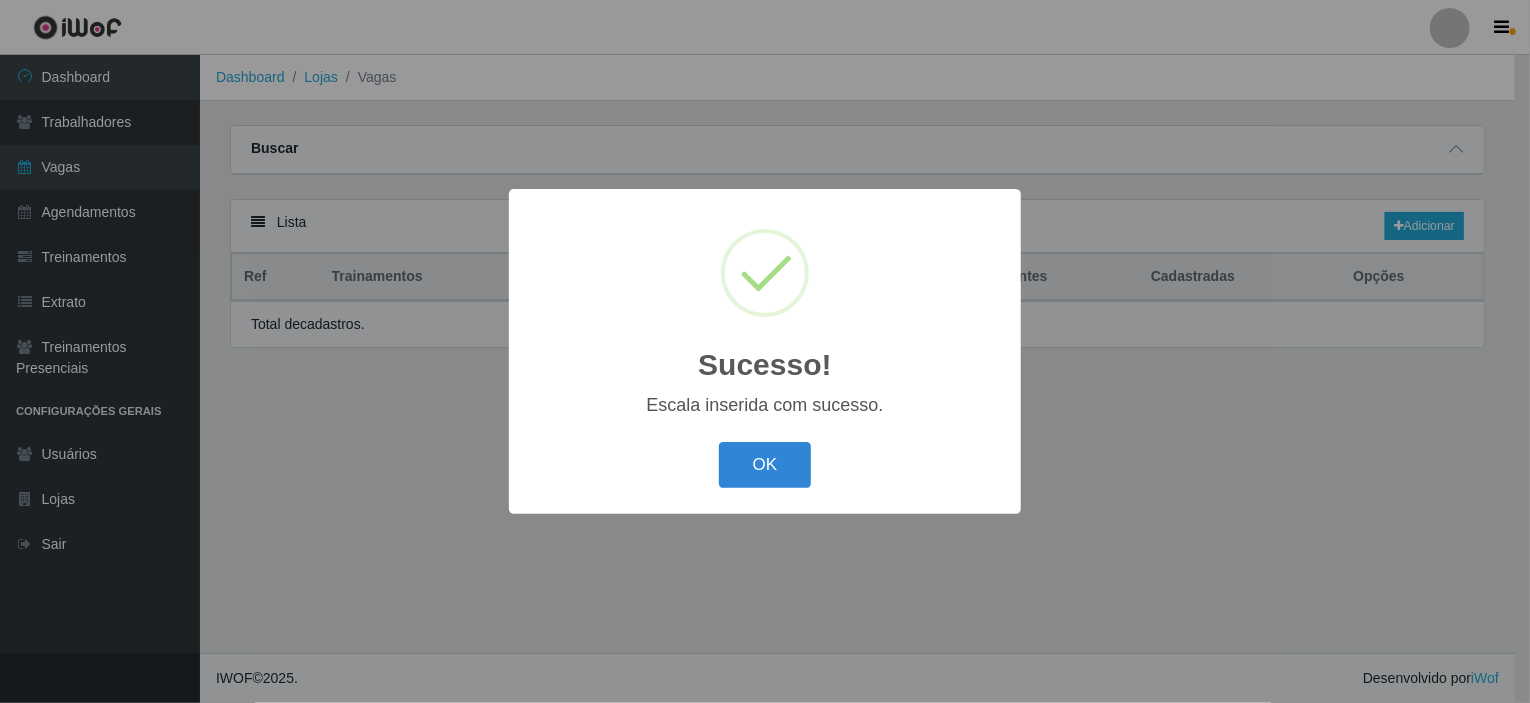 scroll, scrollTop: 0, scrollLeft: 0, axis: both 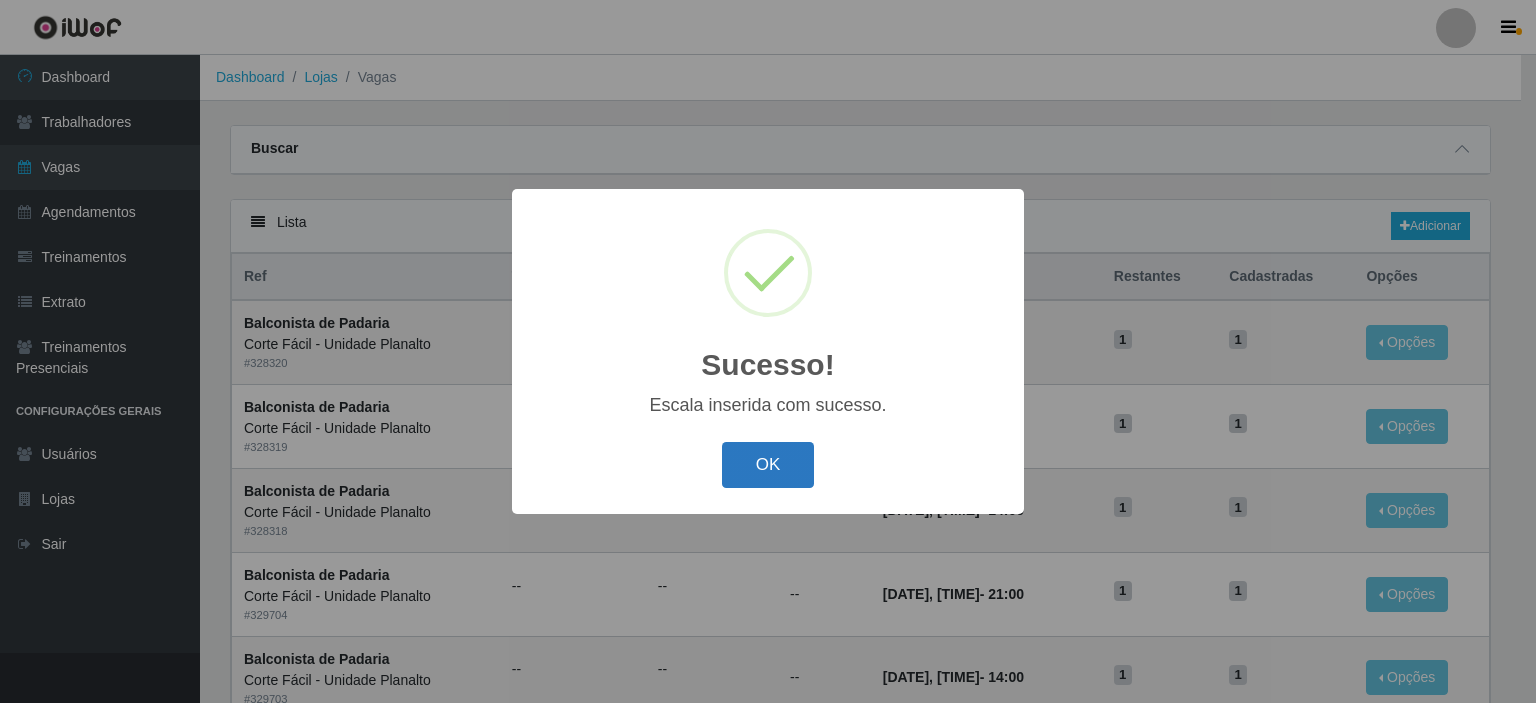 click on "OK" at bounding box center (768, 465) 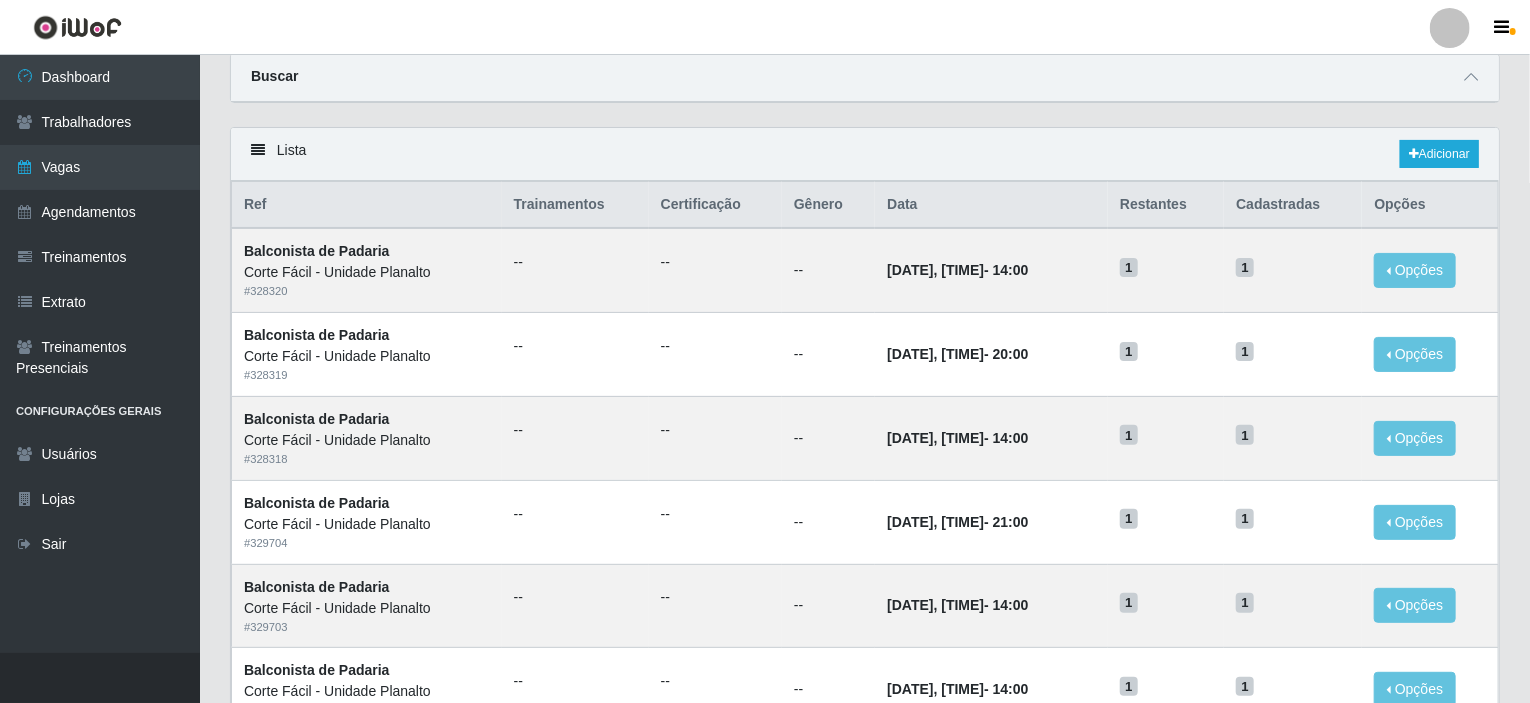 scroll, scrollTop: 0, scrollLeft: 0, axis: both 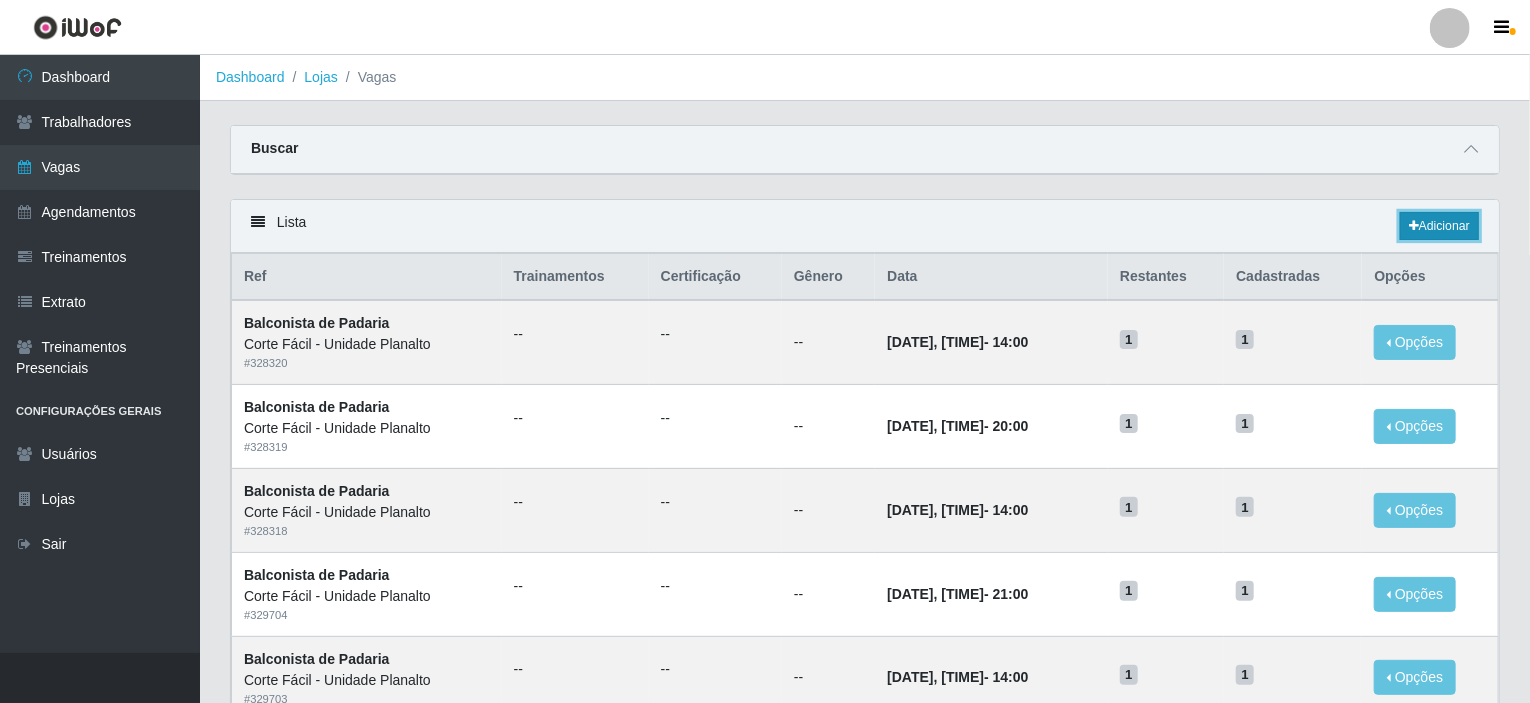 click on "Adicionar" at bounding box center (1439, 226) 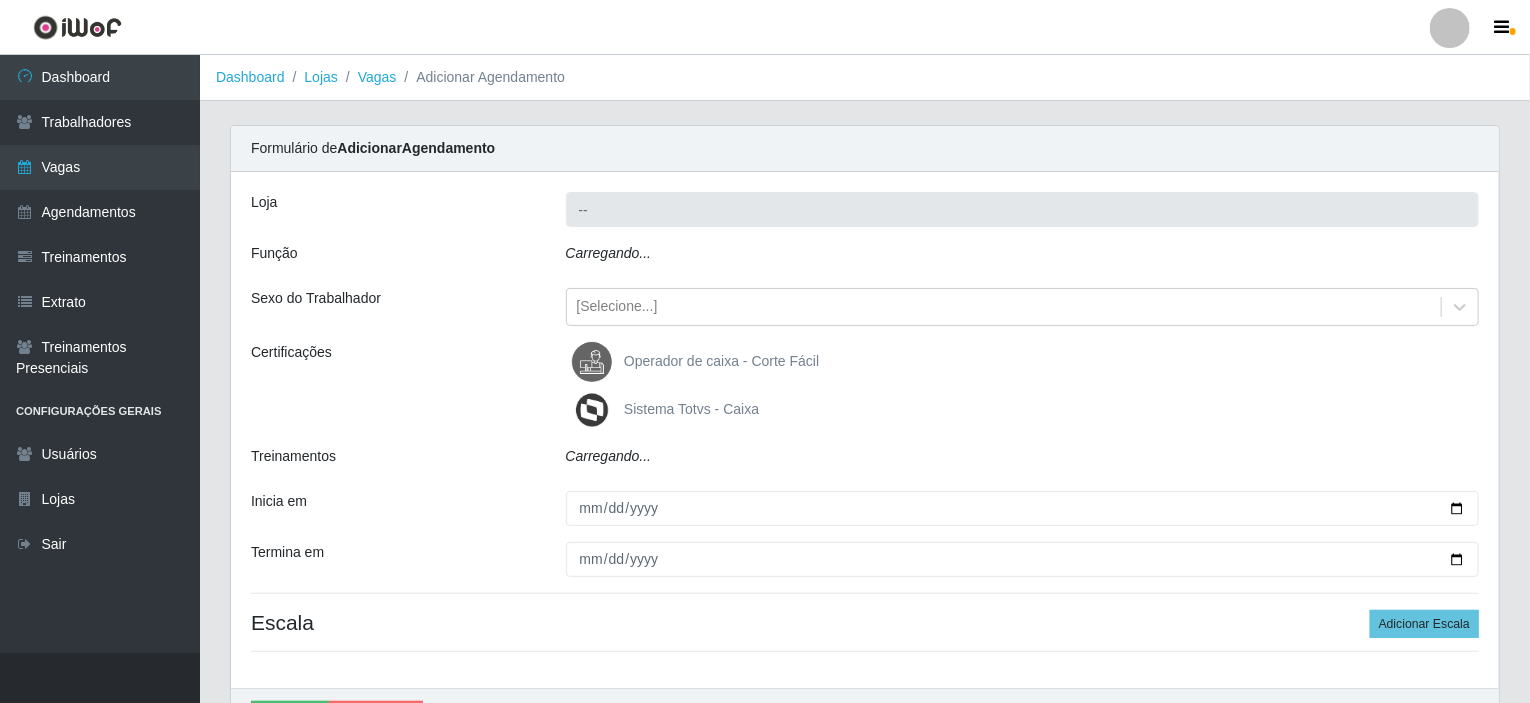type on "Corte Fácil - Unidade Planalto" 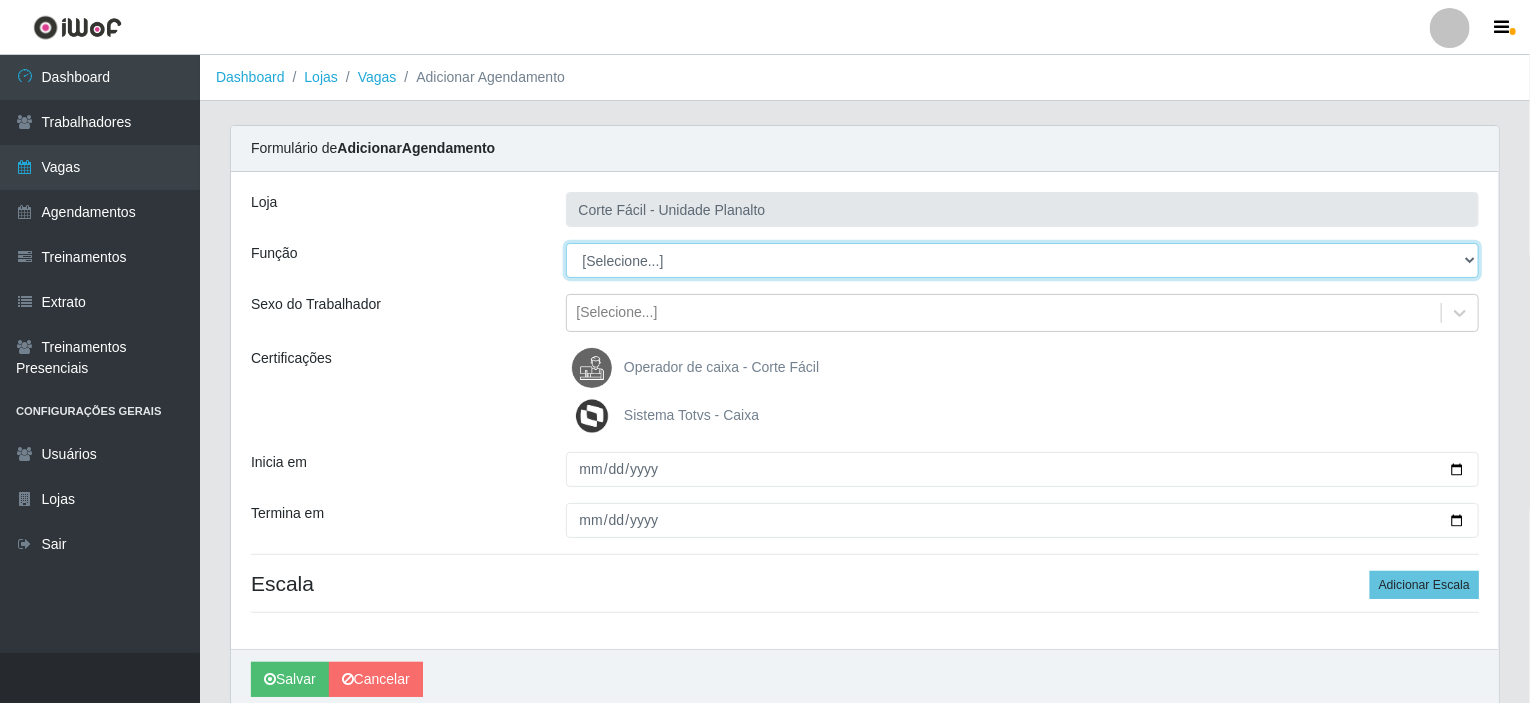 click on "[Selecione...] ASG ASG + ASG ++ Auxiliar de Estacionamento Auxiliar de Estacionamento + Auxiliar de Estacionamento ++ Balconista de Açougue  Balconista de Açougue + Balconista de Açougue ++ Balconista de Frios Balconista de Frios + Balconista de Frios ++ Balconista de Padaria  Balconista de Padaria + Balconista de Padaria ++ Embalador Embalador + Embalador ++ Operador de Caixa Operador de Caixa + Operador de Caixa ++ Repositor  Repositor + Repositor ++ Repositor de Hortifruti Repositor de Hortifruti + Repositor de Hortifruti ++" at bounding box center [1023, 260] 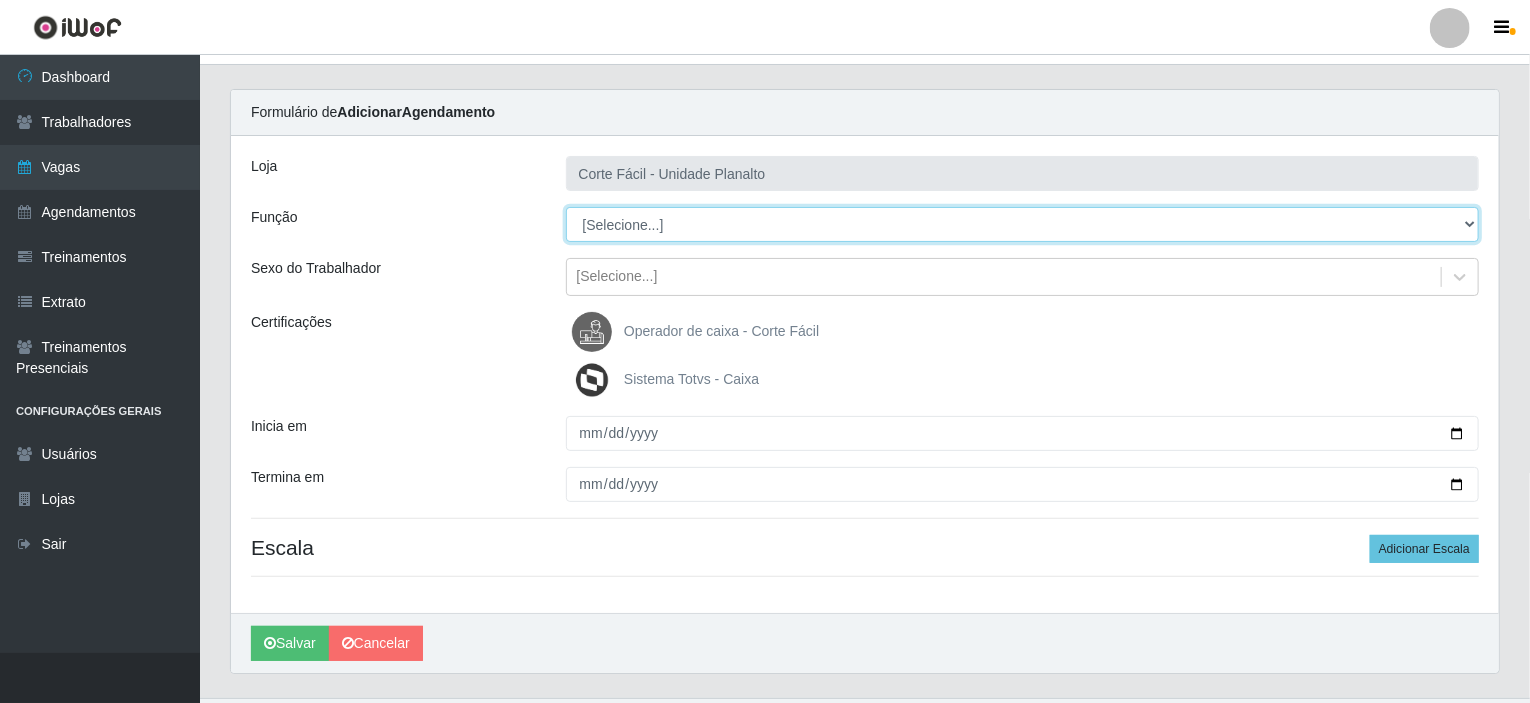 scroll, scrollTop: 0, scrollLeft: 0, axis: both 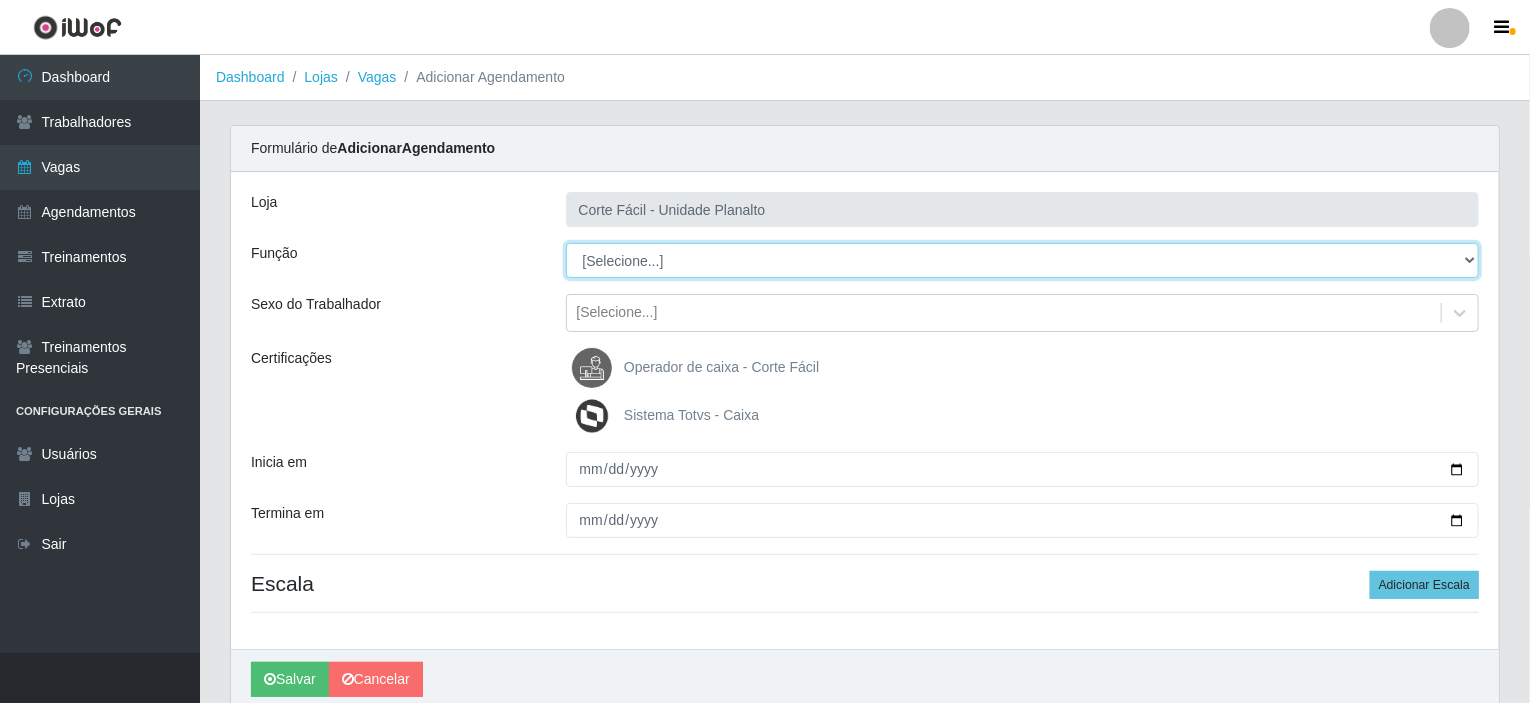 click on "[Selecione...] ASG ASG + ASG ++ Auxiliar de Estacionamento Auxiliar de Estacionamento + Auxiliar de Estacionamento ++ Balconista de Açougue  Balconista de Açougue + Balconista de Açougue ++ Balconista de Frios Balconista de Frios + Balconista de Frios ++ Balconista de Padaria  Balconista de Padaria + Balconista de Padaria ++ Embalador Embalador + Embalador ++ Operador de Caixa Operador de Caixa + Operador de Caixa ++ Repositor  Repositor + Repositor ++ Repositor de Hortifruti Repositor de Hortifruti + Repositor de Hortifruti ++" at bounding box center [1023, 260] 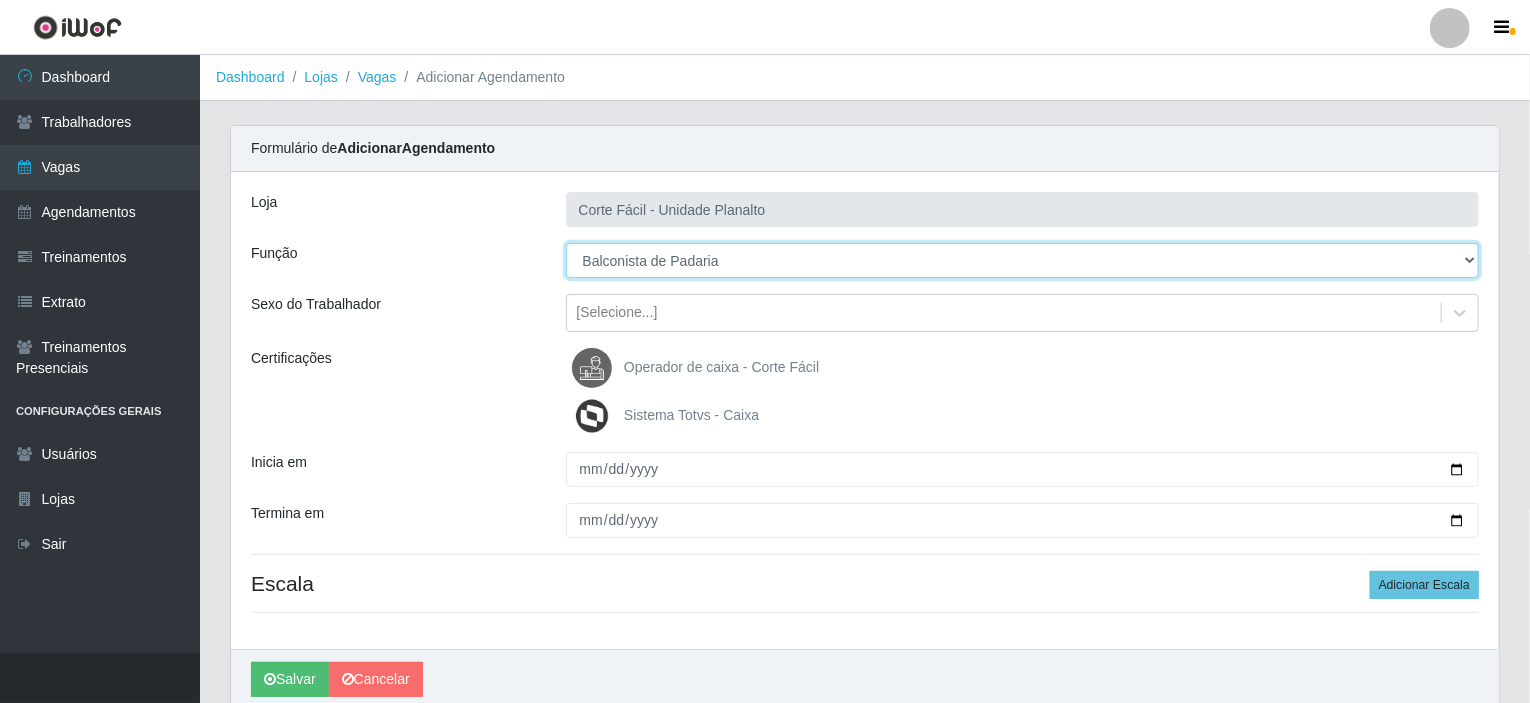 click on "[Selecione...] ASG ASG + ASG ++ Auxiliar de Estacionamento Auxiliar de Estacionamento + Auxiliar de Estacionamento ++ Balconista de Açougue  Balconista de Açougue + Balconista de Açougue ++ Balconista de Frios Balconista de Frios + Balconista de Frios ++ Balconista de Padaria  Balconista de Padaria + Balconista de Padaria ++ Embalador Embalador + Embalador ++ Operador de Caixa Operador de Caixa + Operador de Caixa ++ Repositor  Repositor + Repositor ++ Repositor de Hortifruti Repositor de Hortifruti + Repositor de Hortifruti ++" at bounding box center [1023, 260] 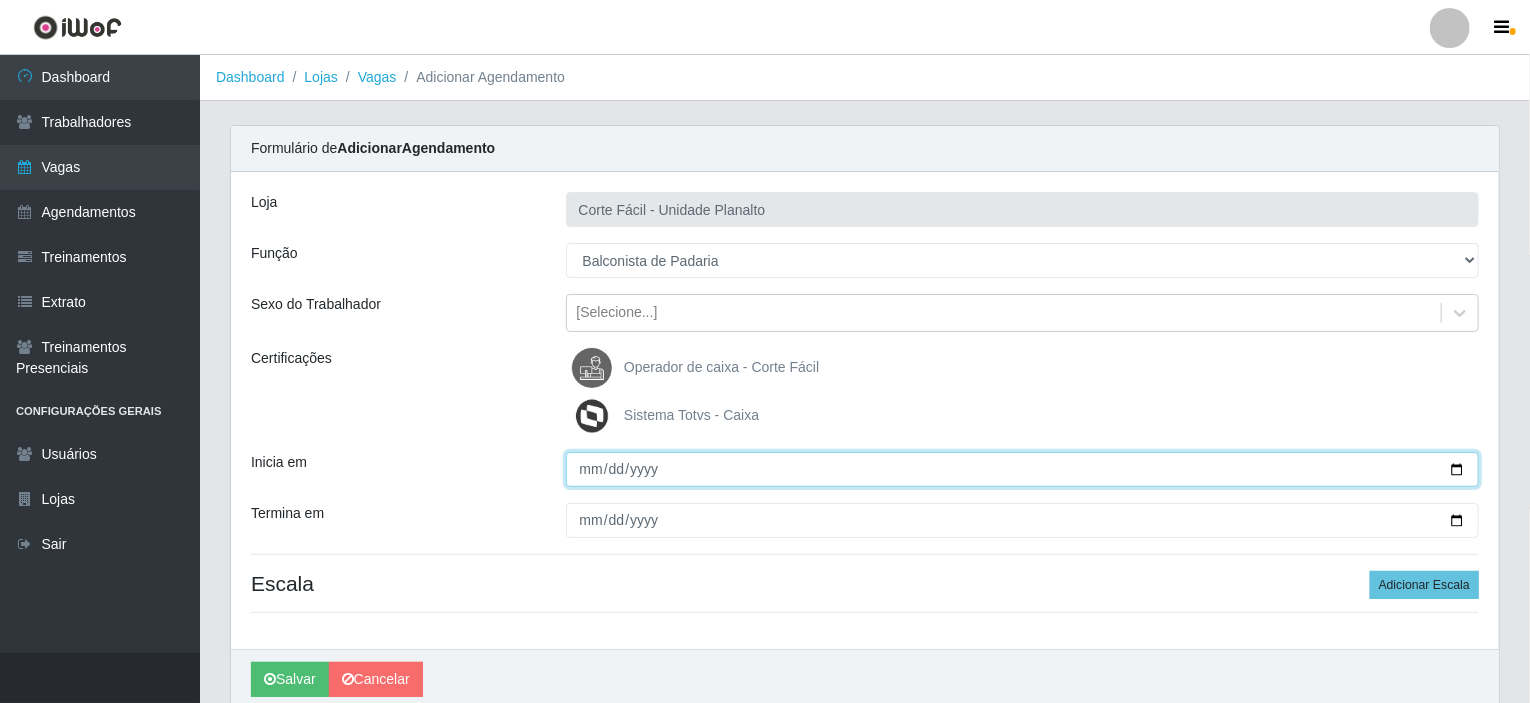 click on "Inicia em" at bounding box center (1023, 469) 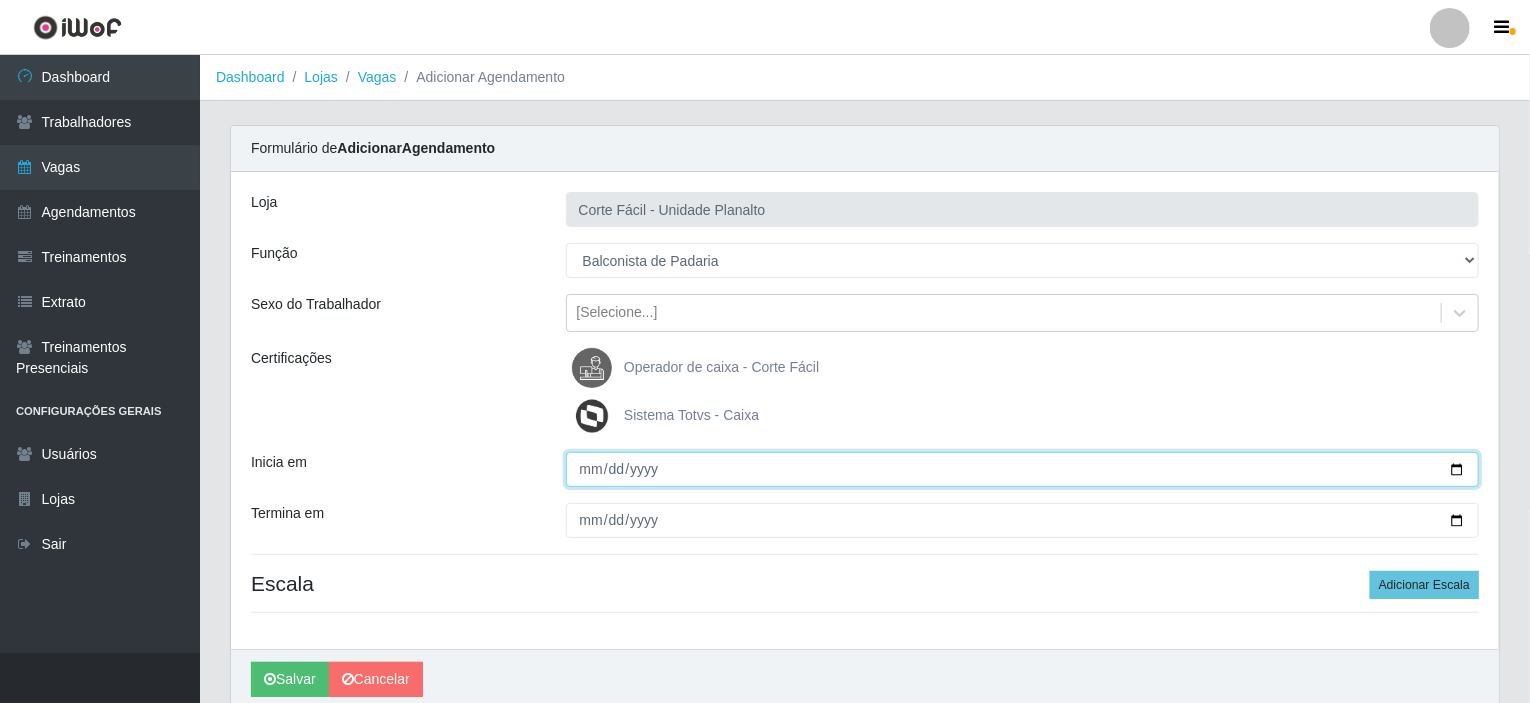 type on "[DATE]" 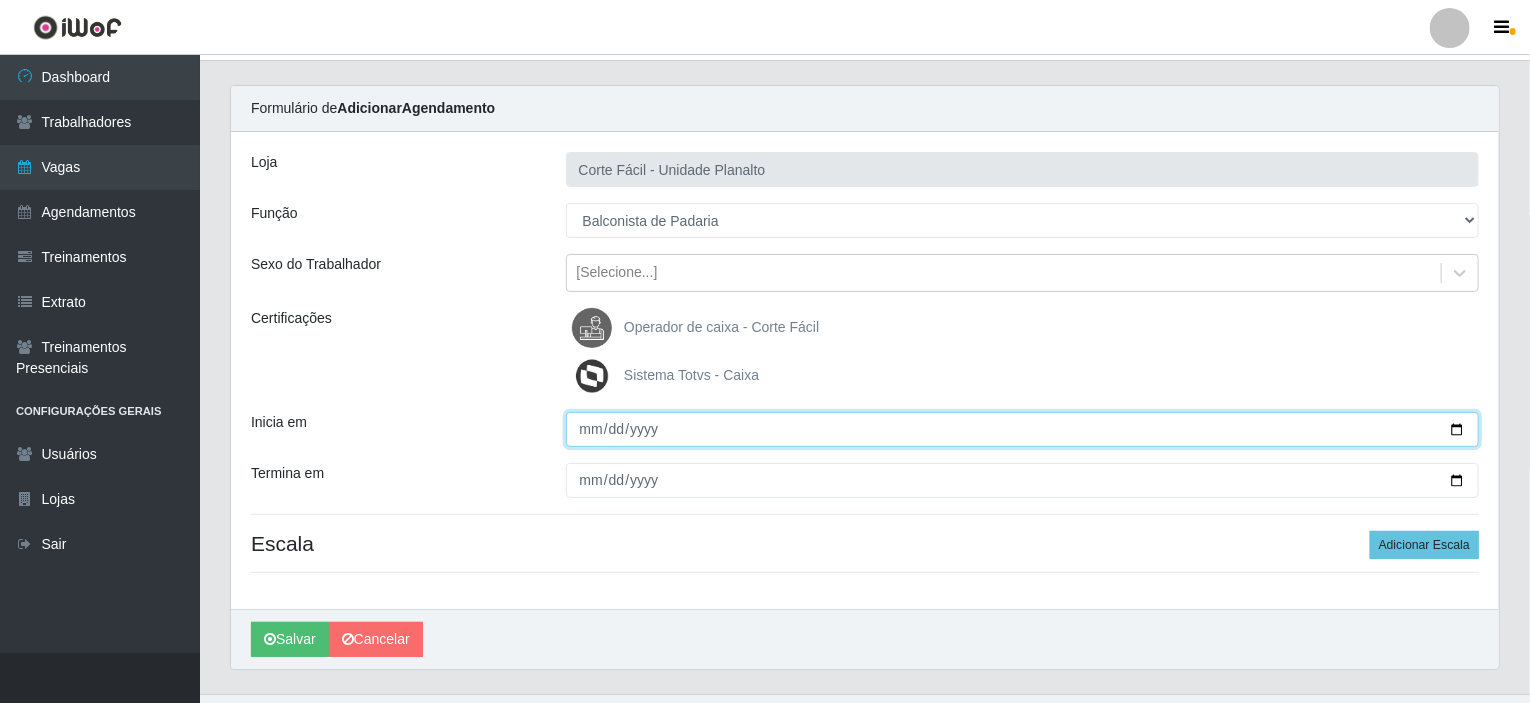 scroll, scrollTop: 79, scrollLeft: 0, axis: vertical 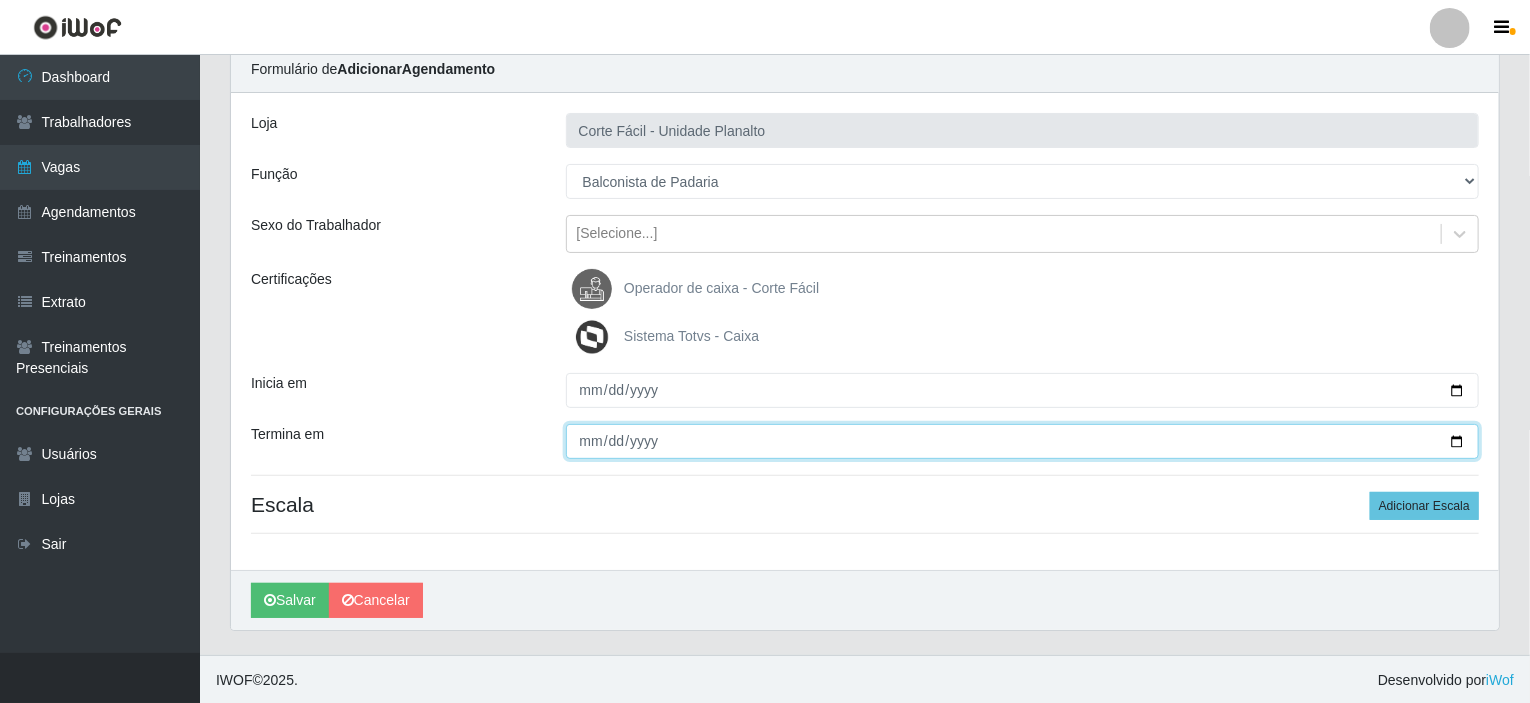 click on "Termina em" at bounding box center (1023, 441) 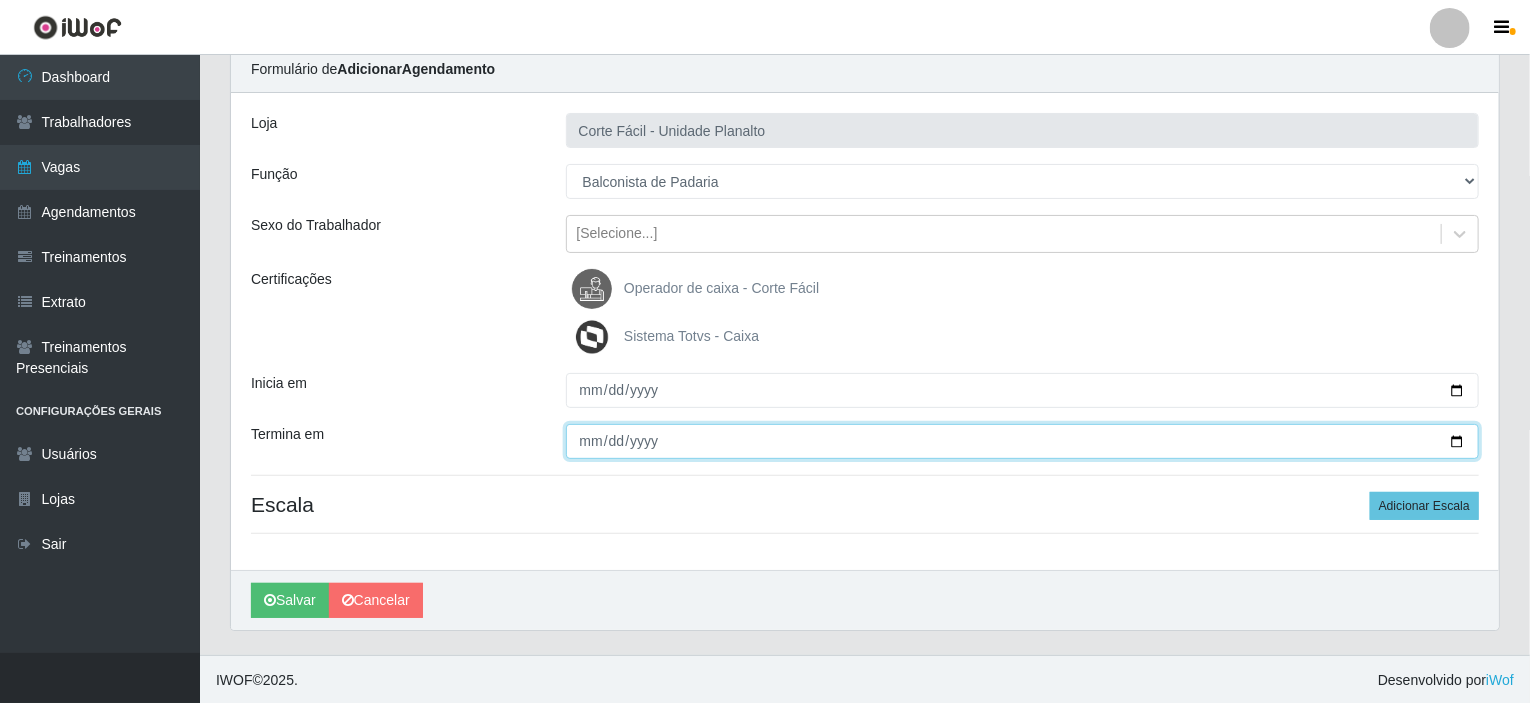 type on "[DATE]" 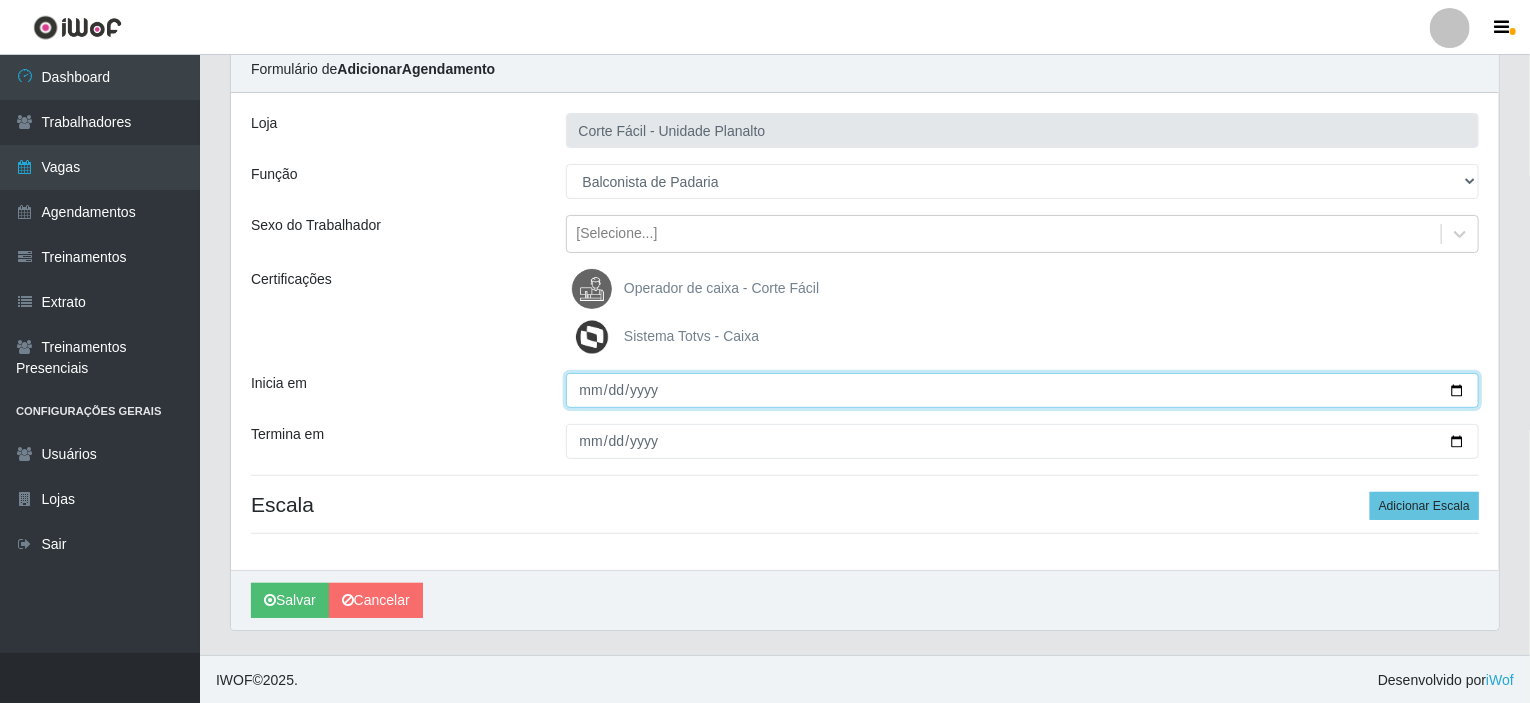 click on "[DATE]" at bounding box center [1023, 390] 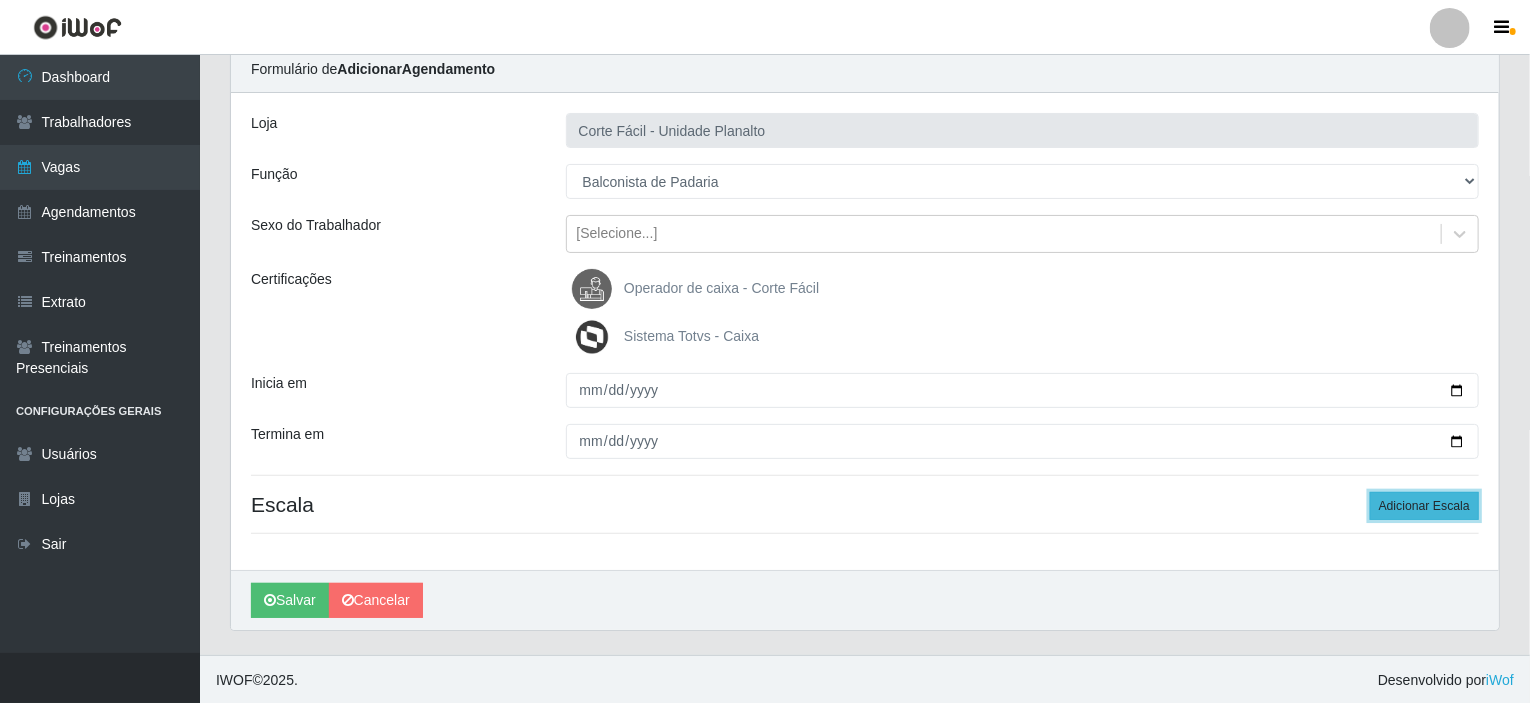 click on "Adicionar Escala" at bounding box center (1424, 506) 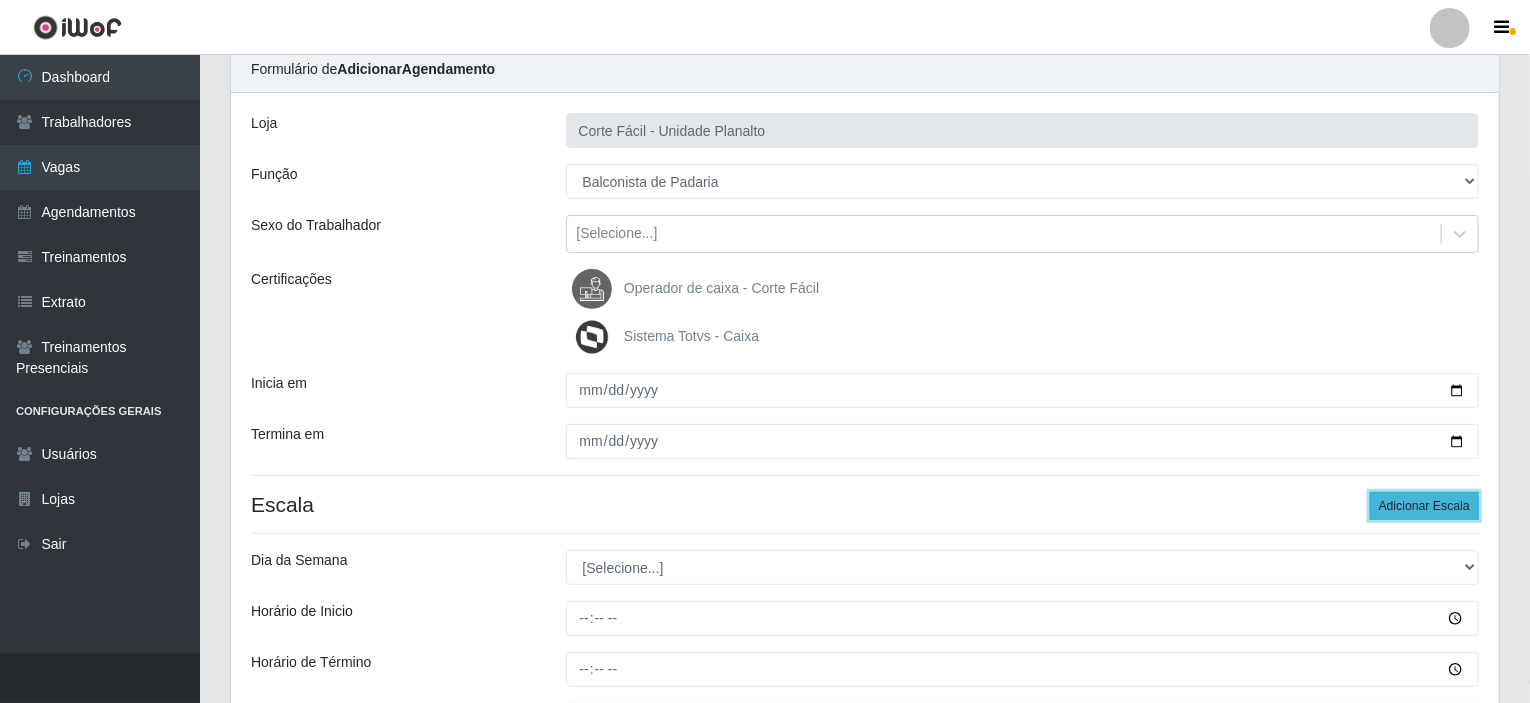 click on "Adicionar Escala" at bounding box center [1424, 506] 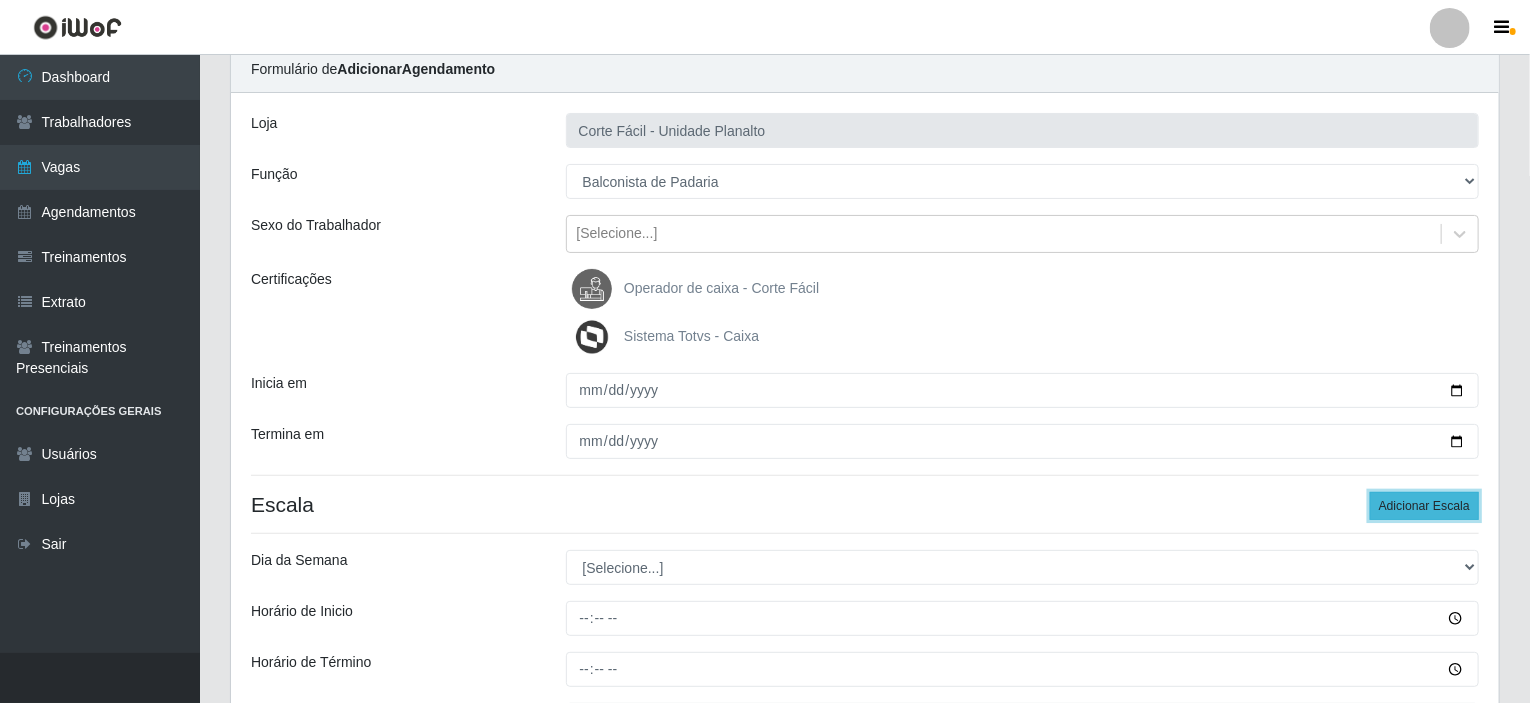 click on "Adicionar Escala" at bounding box center [1424, 506] 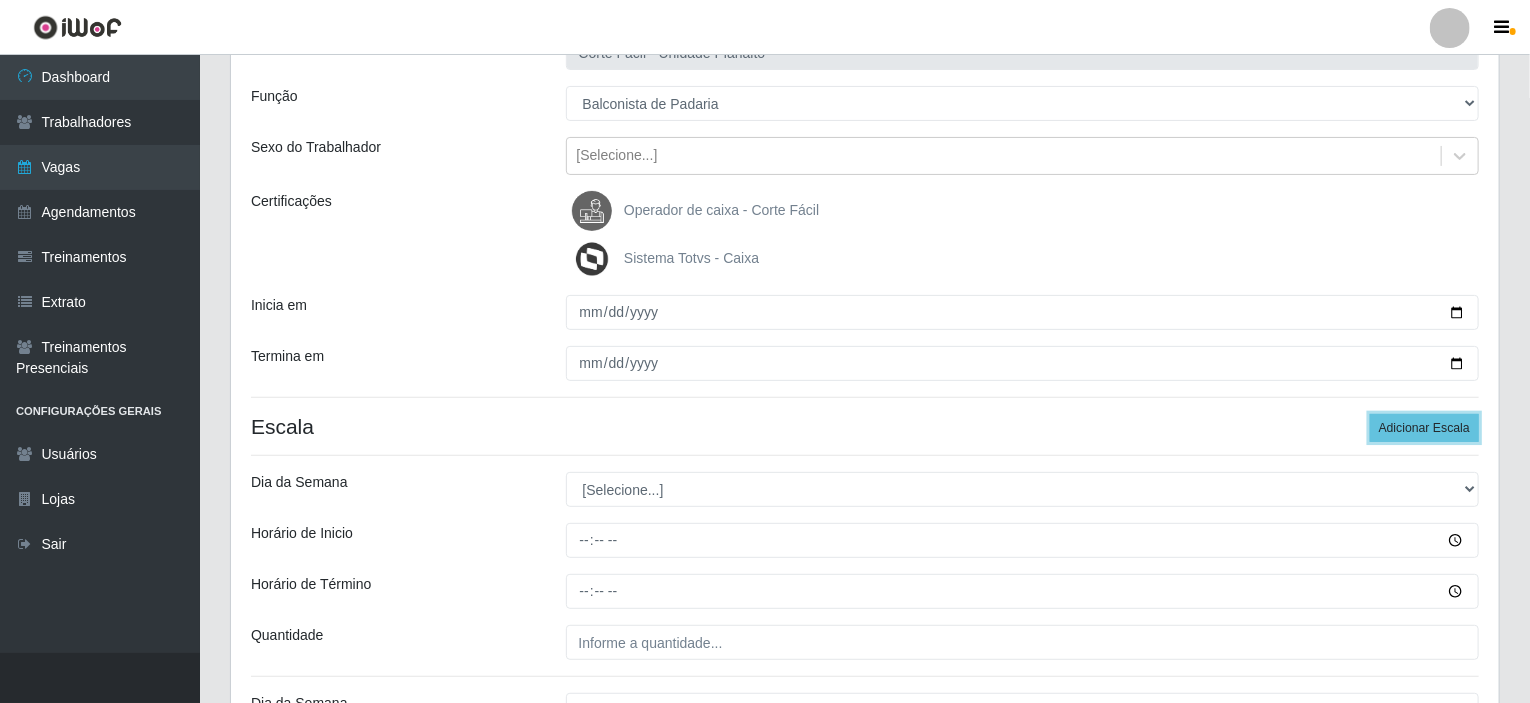 scroll, scrollTop: 279, scrollLeft: 0, axis: vertical 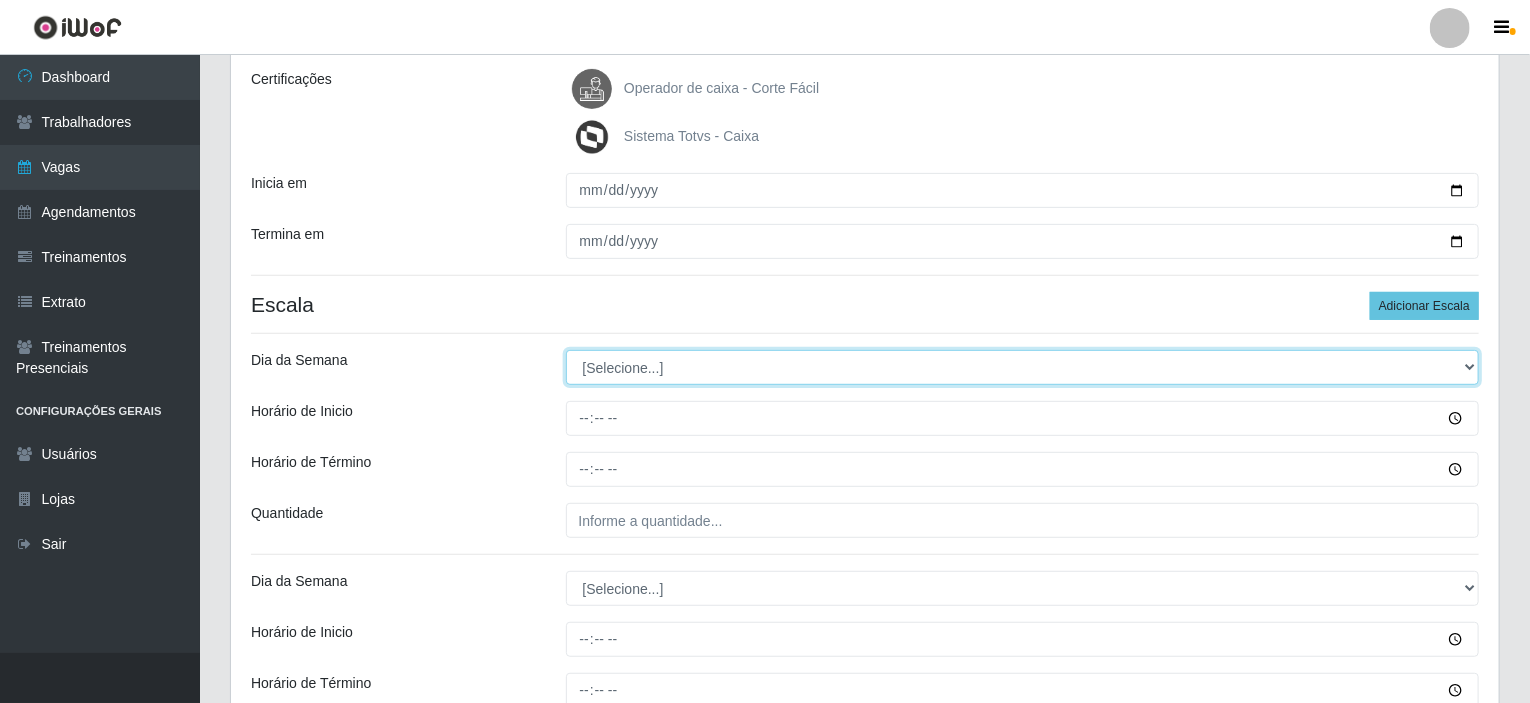click on "[Selecione...] Segunda Terça Quarta Quinta Sexta Sábado Domingo" at bounding box center [1023, 367] 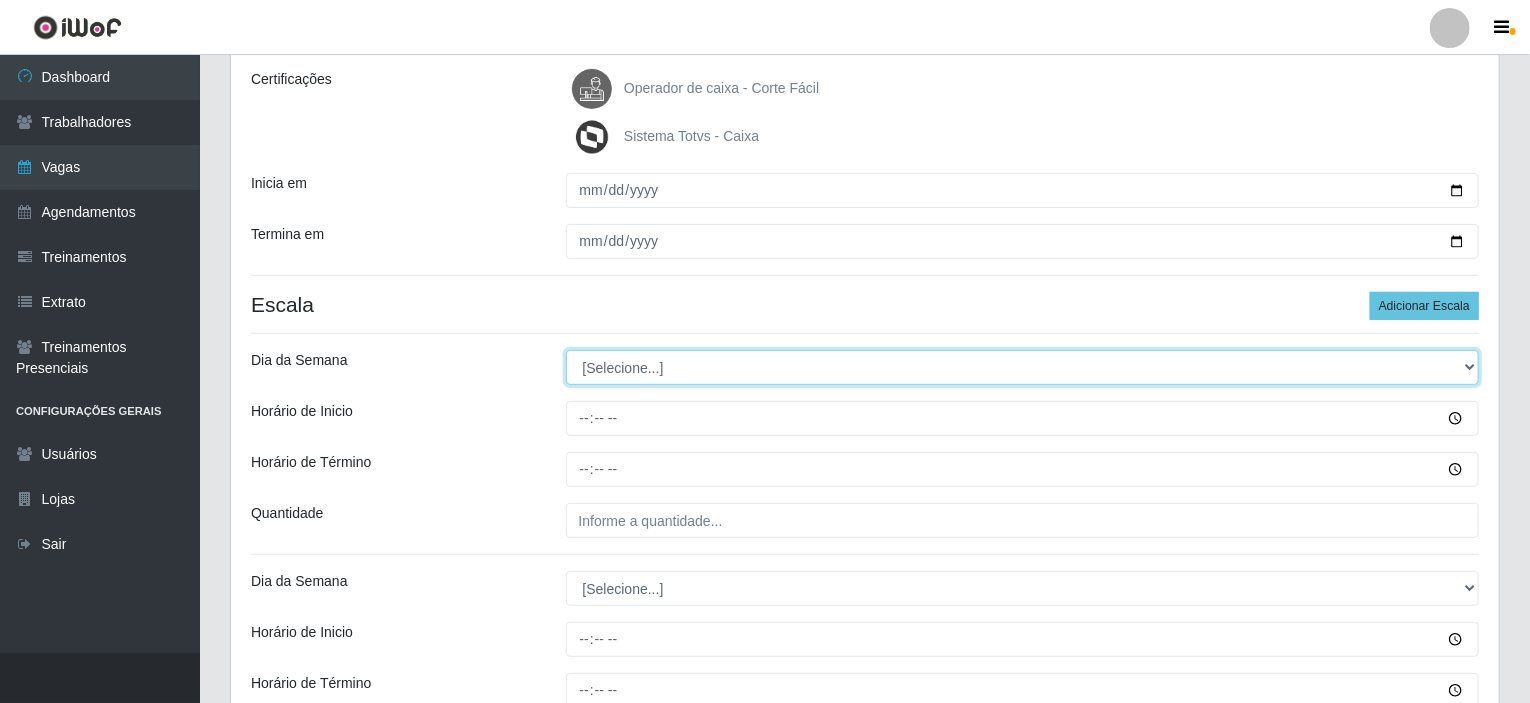 select on "1" 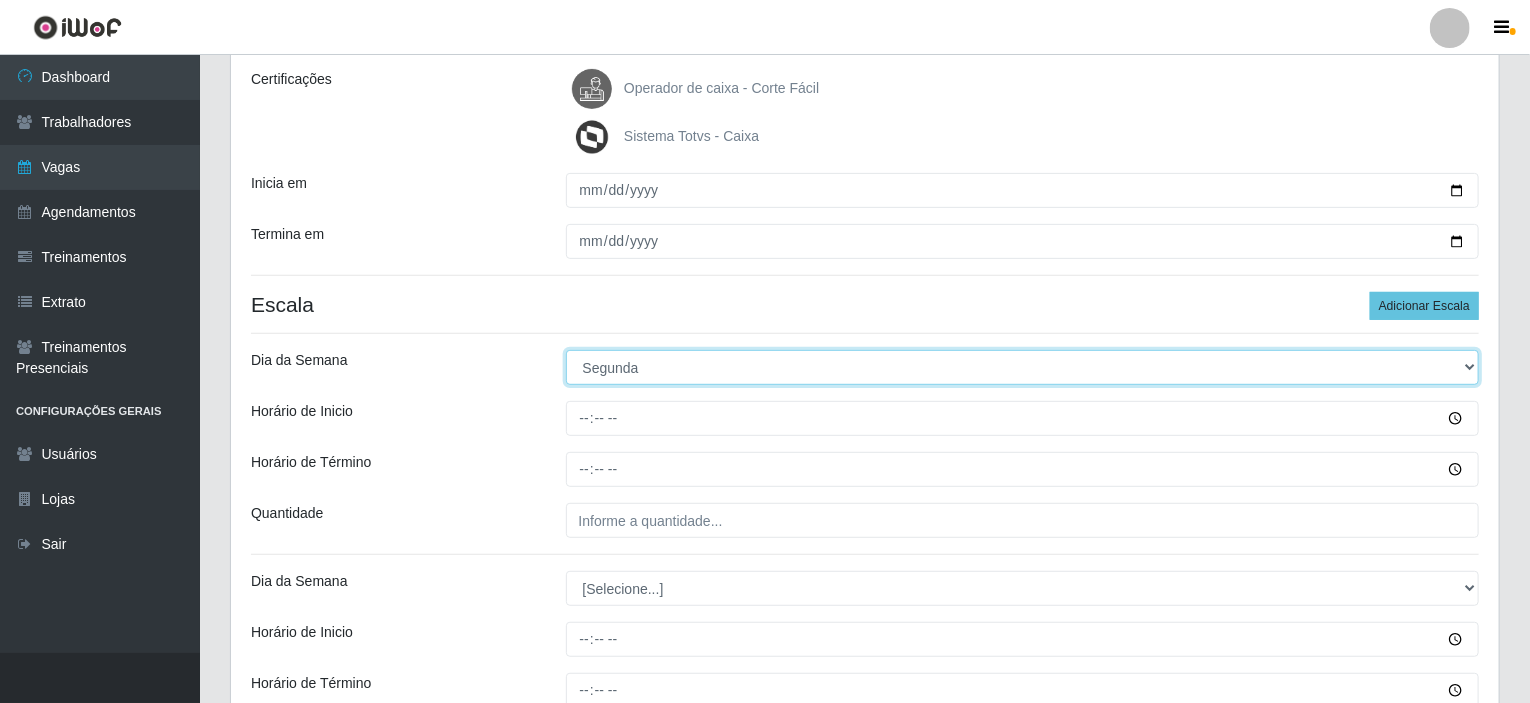 click on "[Selecione...] Segunda Terça Quarta Quinta Sexta Sábado Domingo" at bounding box center [1023, 367] 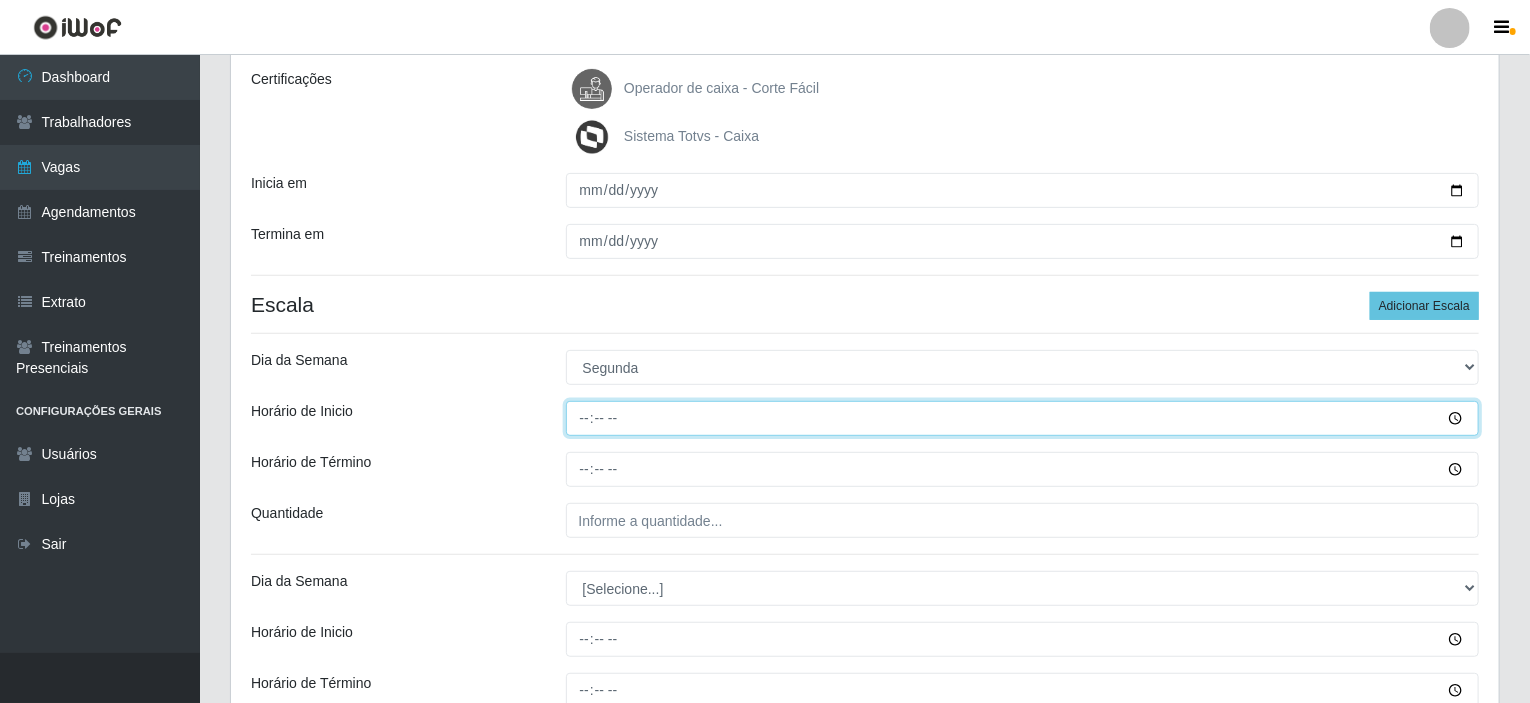 click on "Horário de Inicio" at bounding box center [1023, 418] 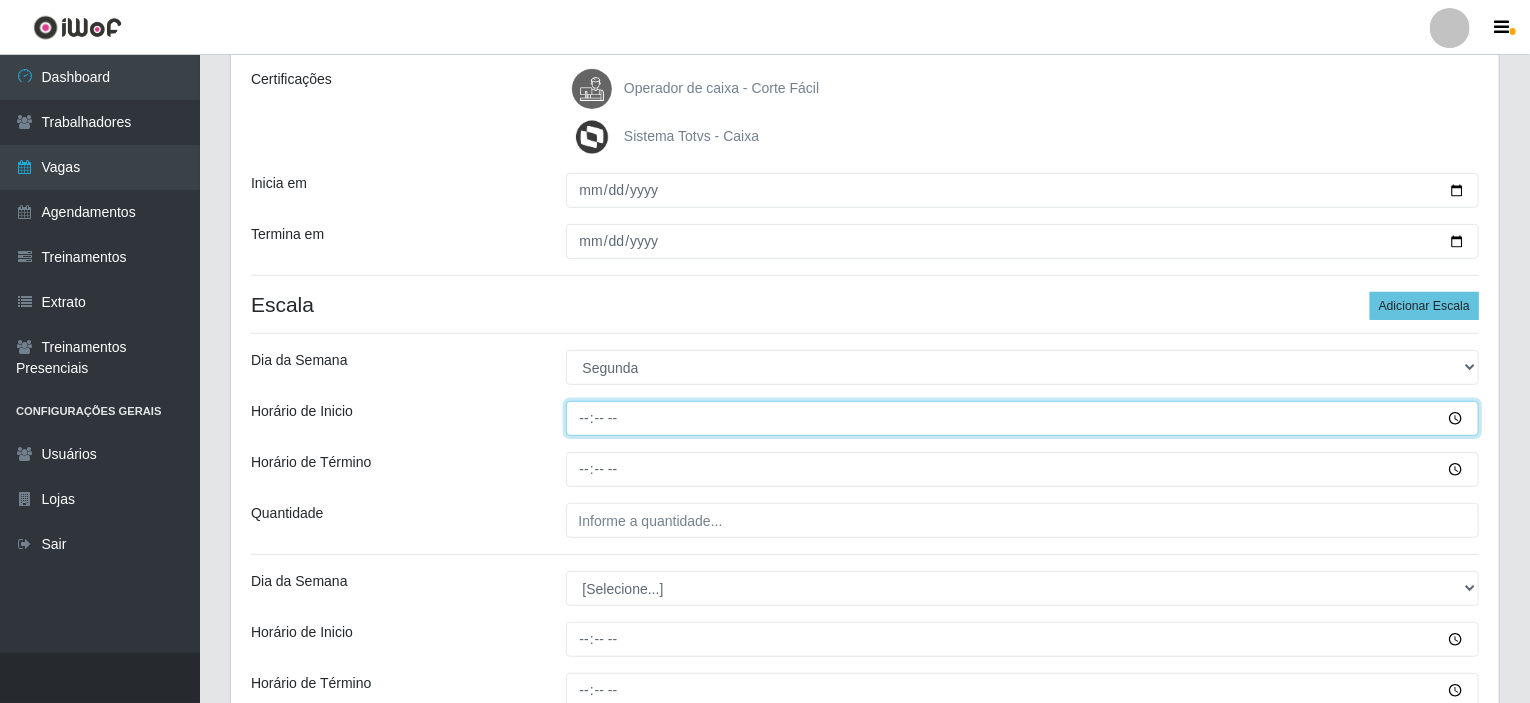 type on "08:00" 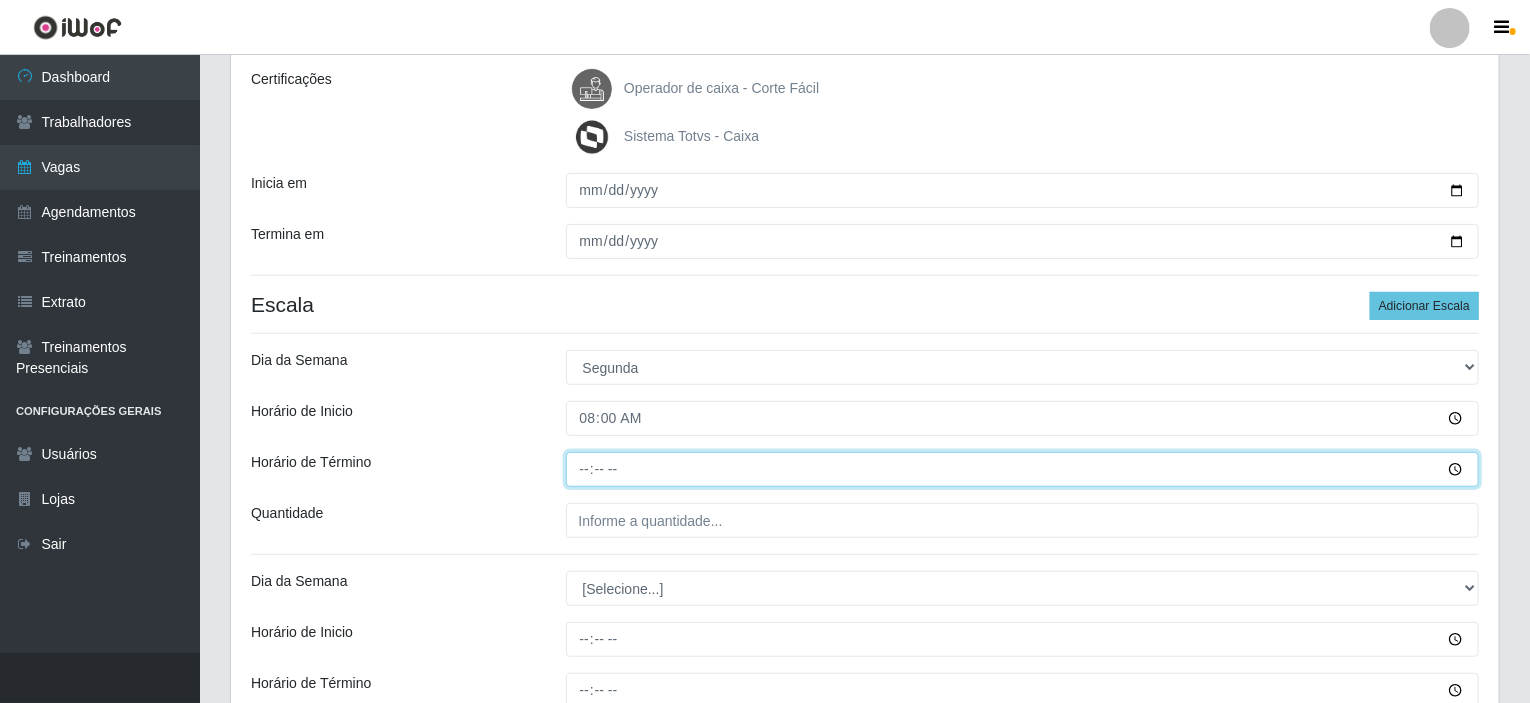 click on "Horário de Término" at bounding box center (1023, 469) 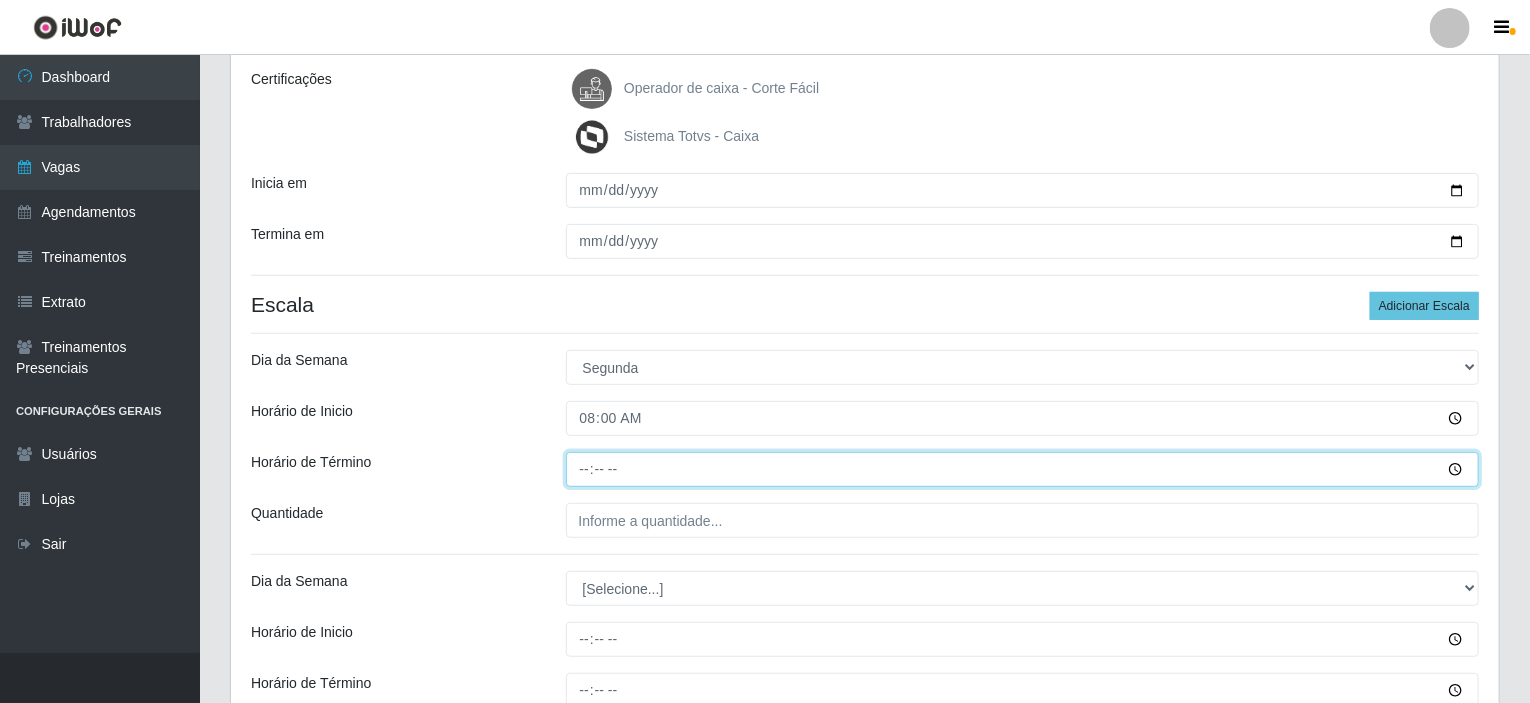 type on "14:00" 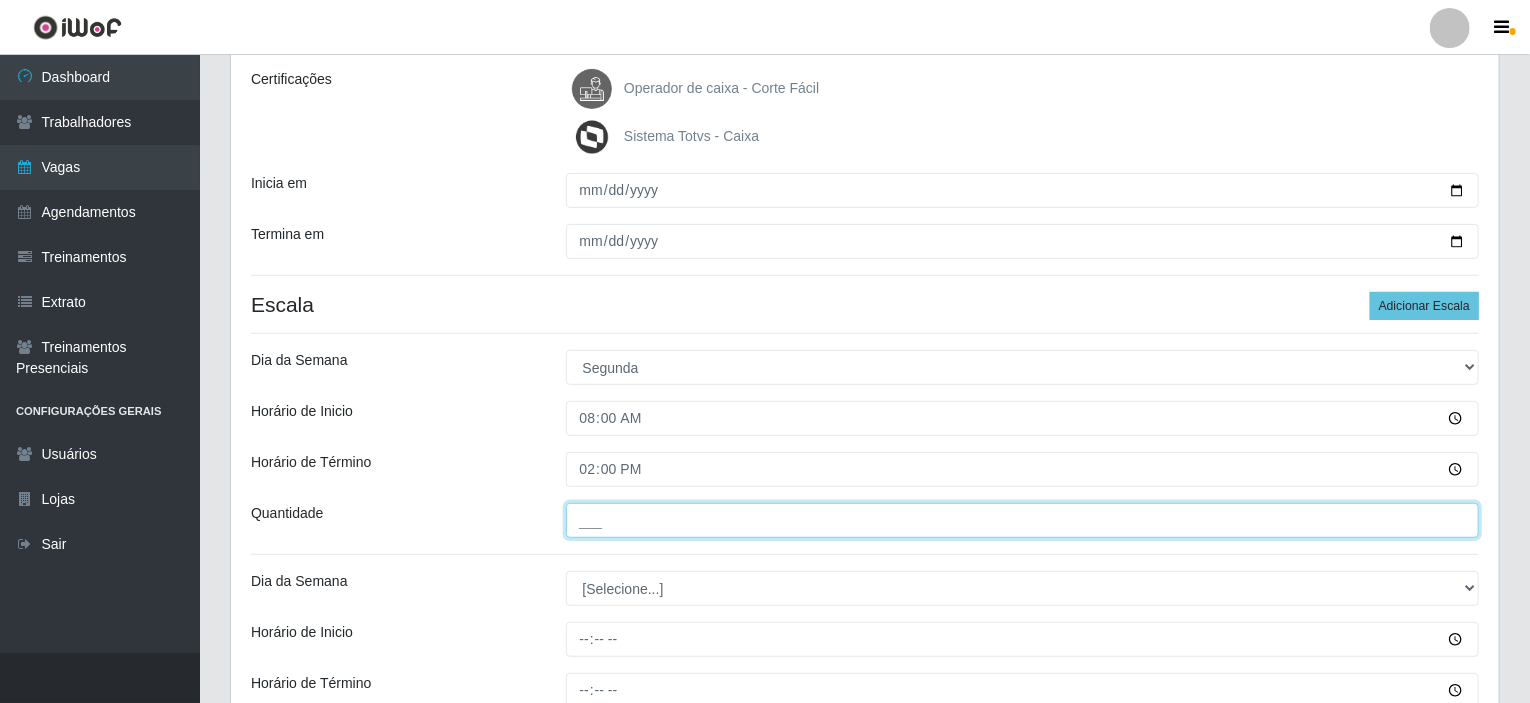 click on "___" at bounding box center (1023, 520) 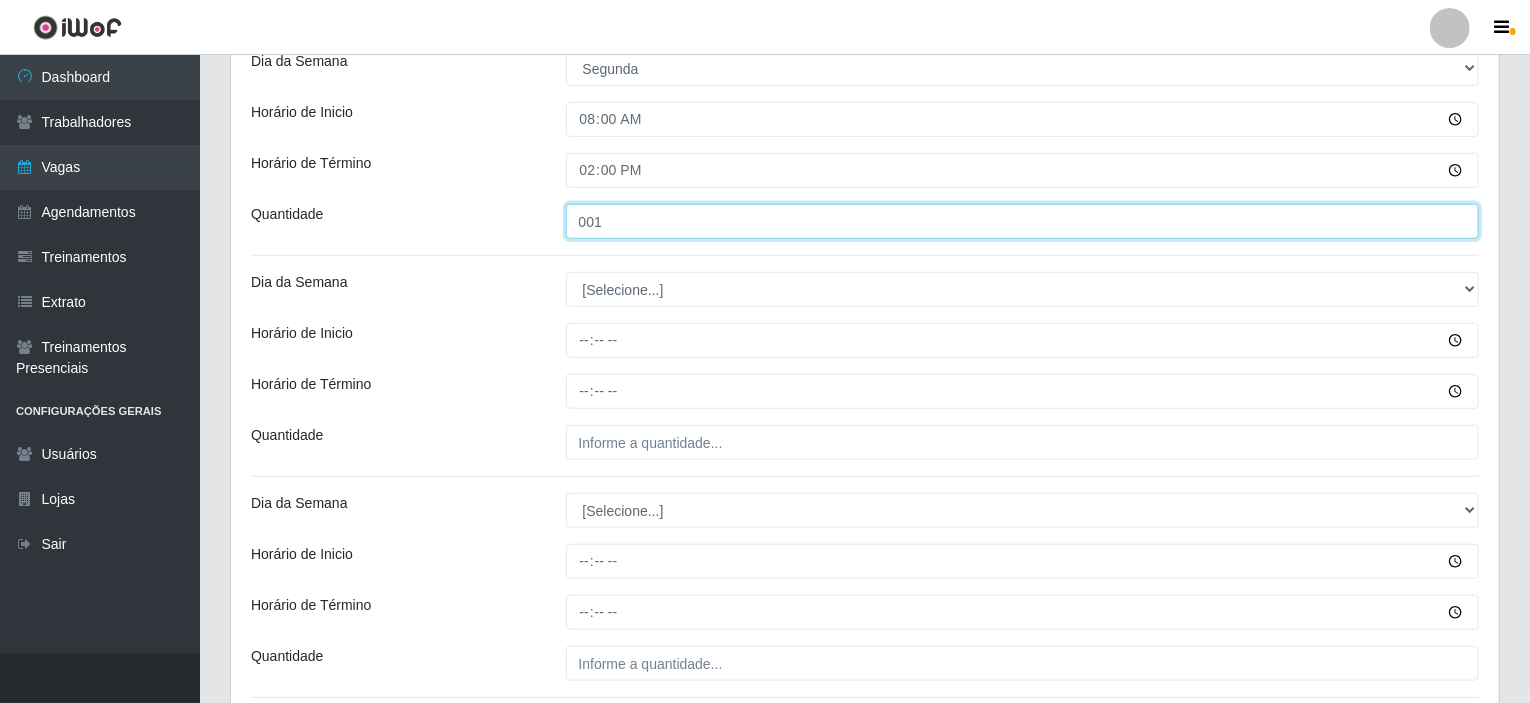 scroll, scrollTop: 579, scrollLeft: 0, axis: vertical 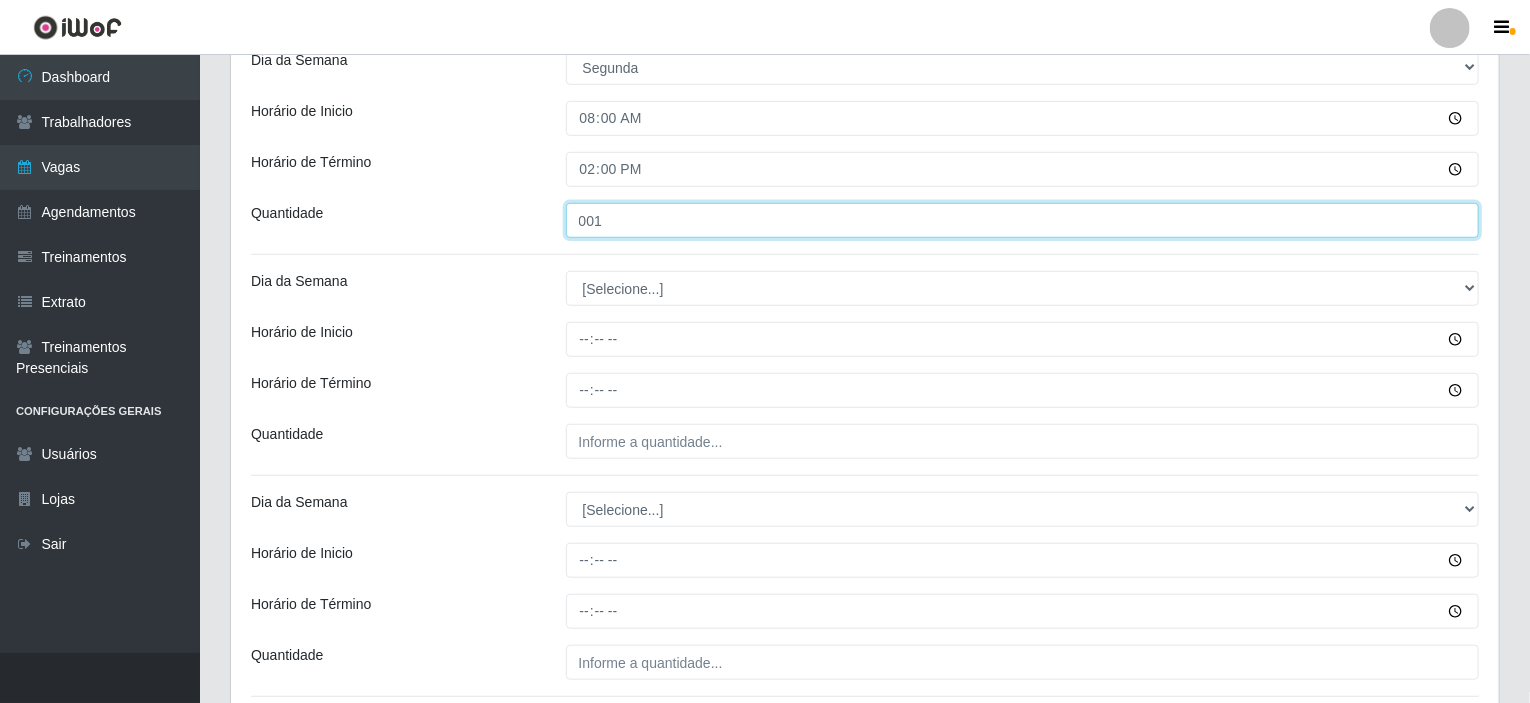 type on "001" 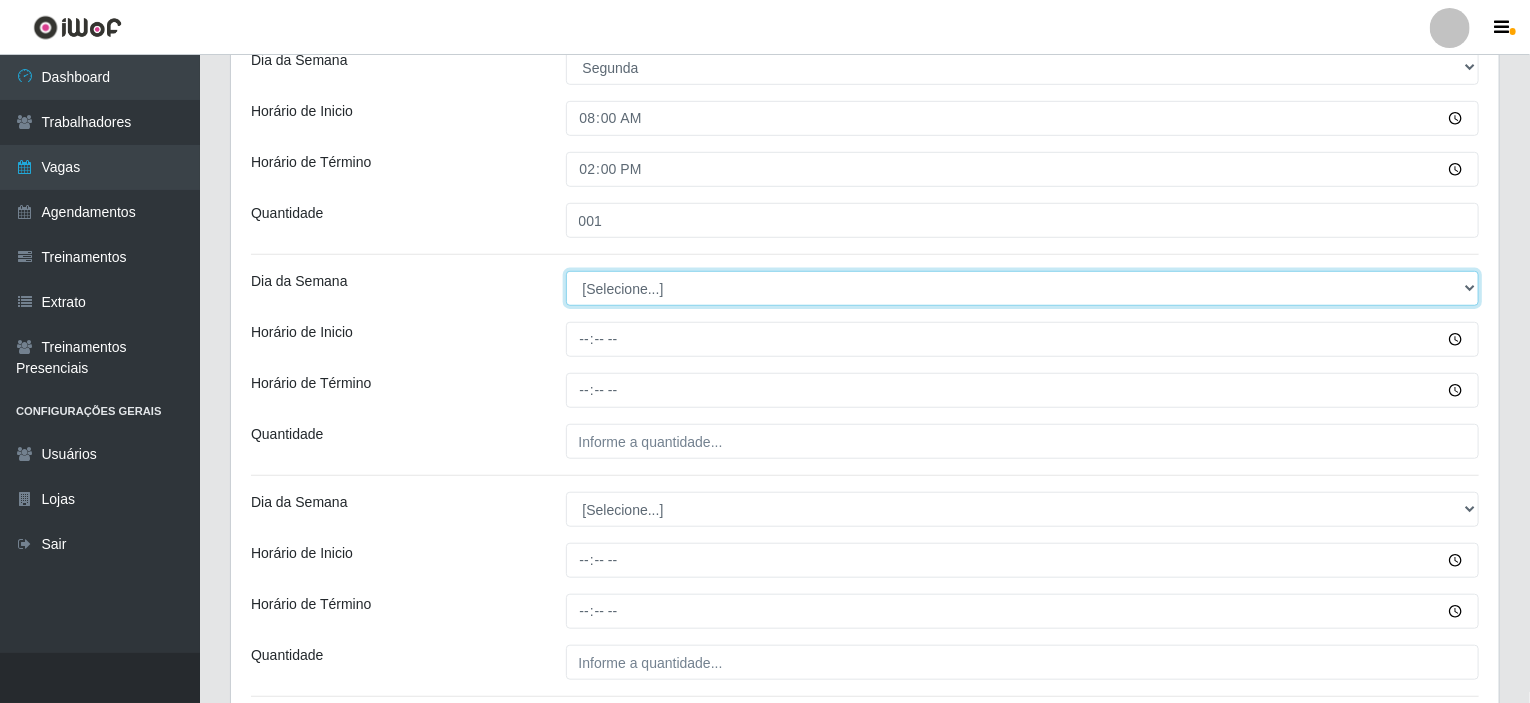click on "[Selecione...] Segunda Terça Quarta Quinta Sexta Sábado Domingo" at bounding box center (1023, 288) 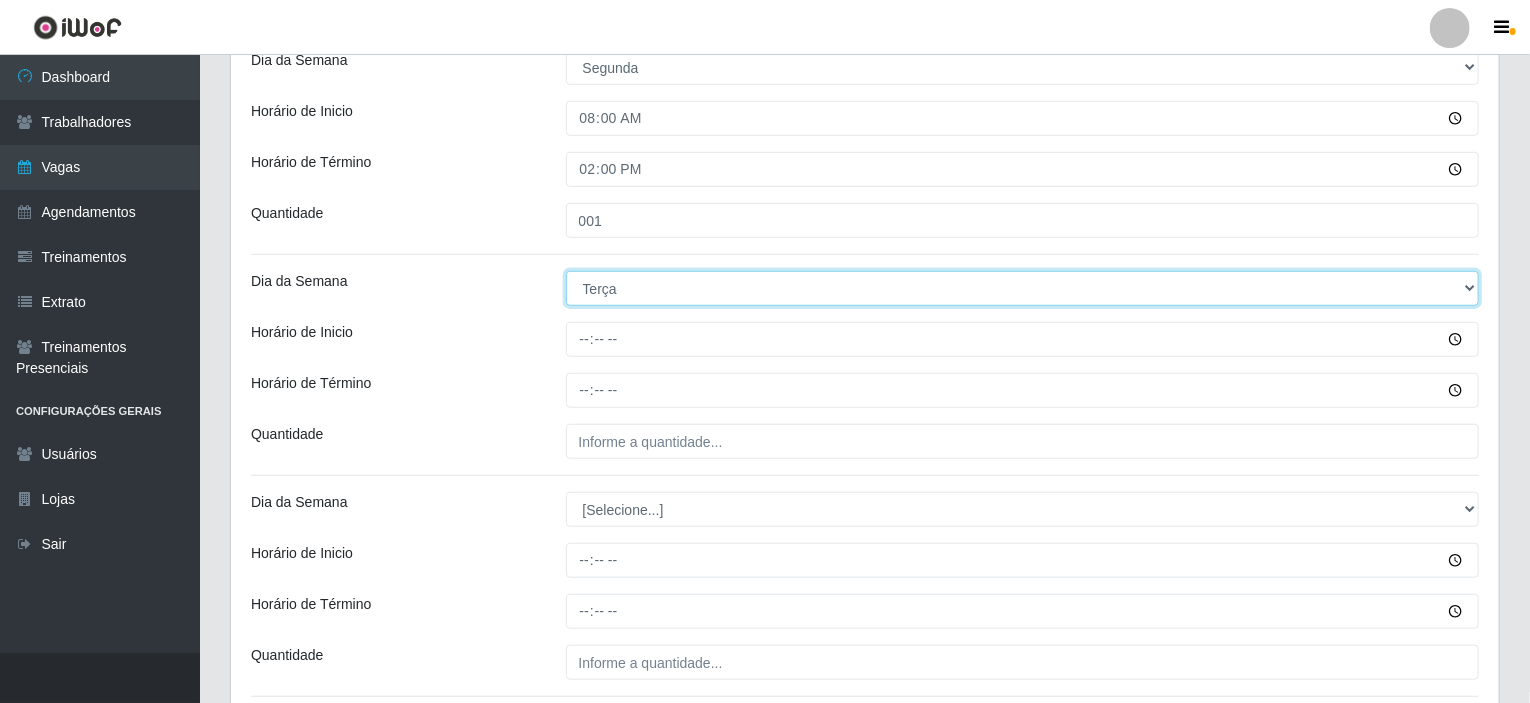 click on "[Selecione...] Segunda Terça Quarta Quinta Sexta Sábado Domingo" at bounding box center [1023, 288] 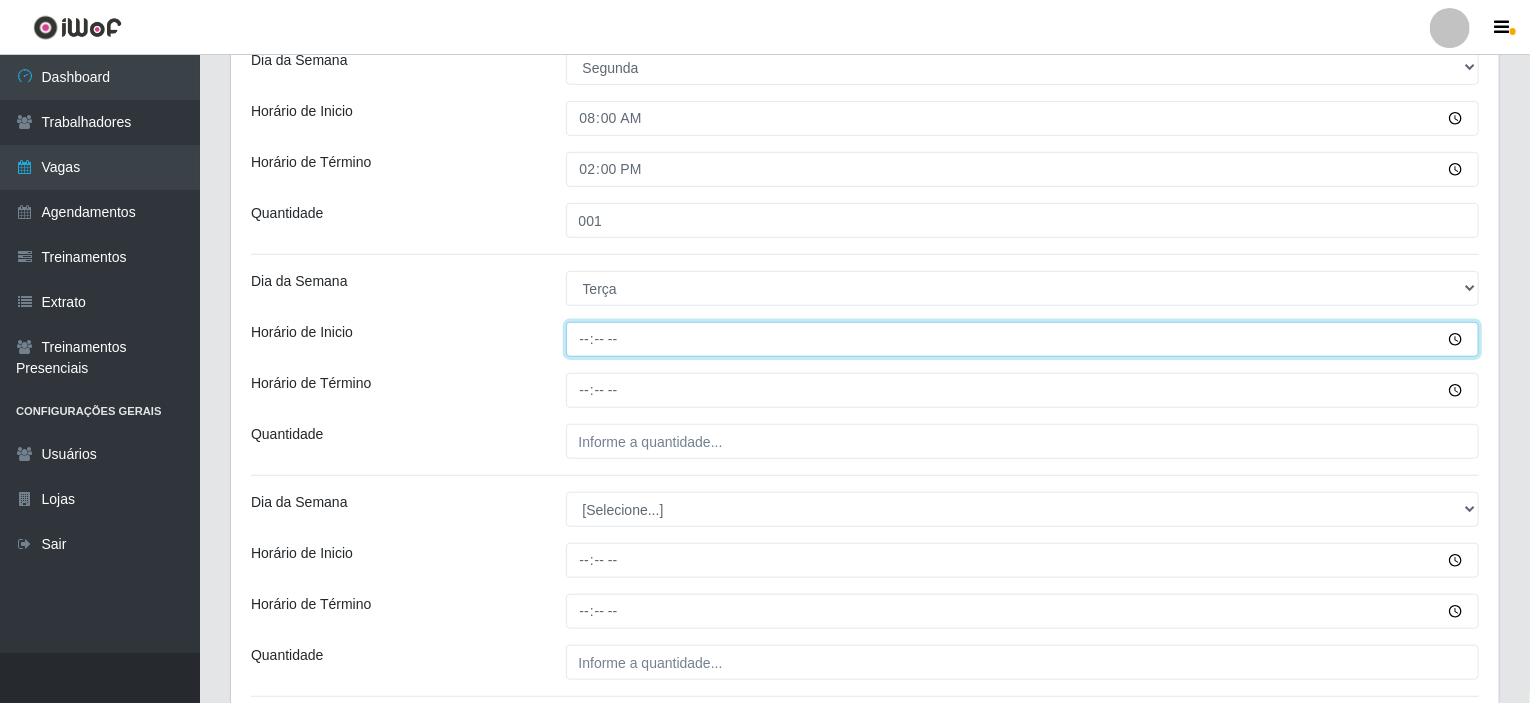 click on "Horário de Inicio" at bounding box center (1023, 339) 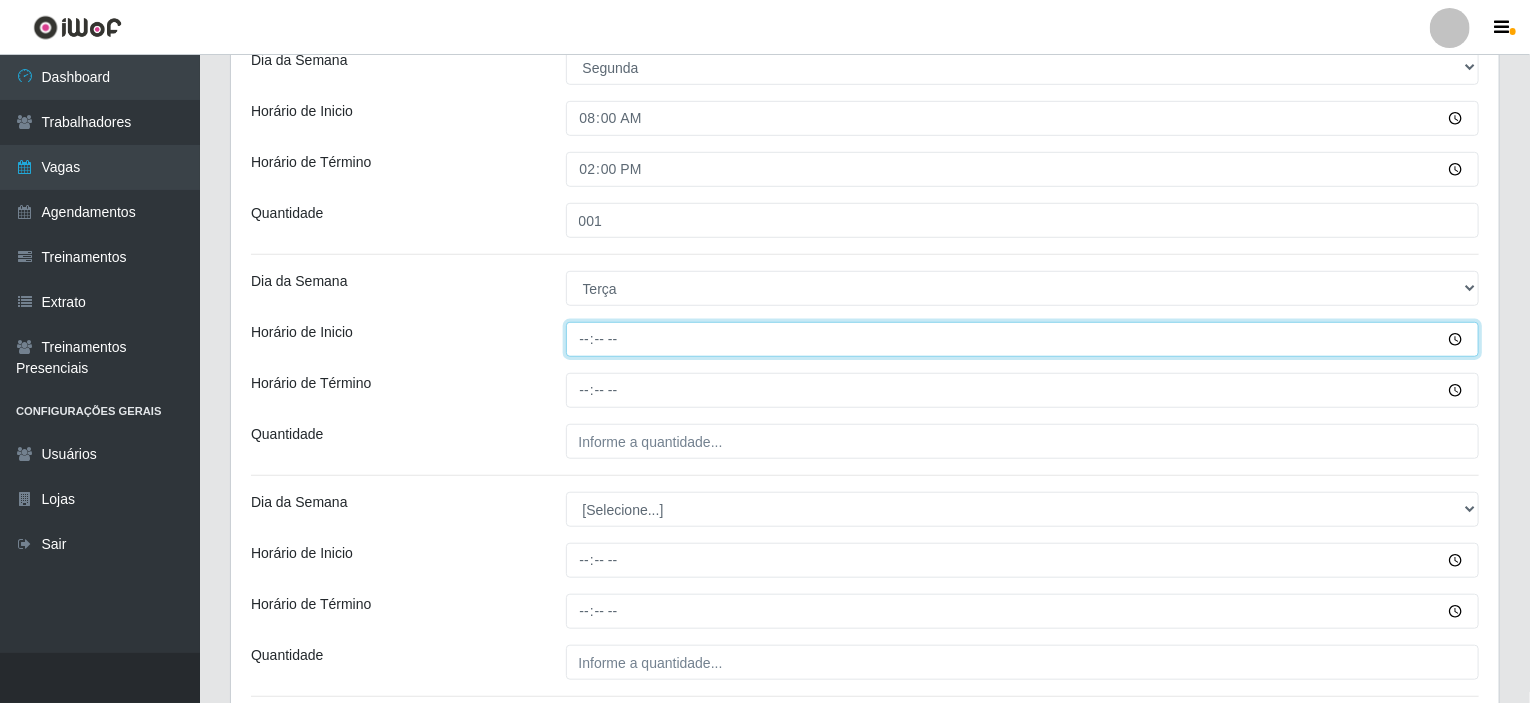 type on "18:00" 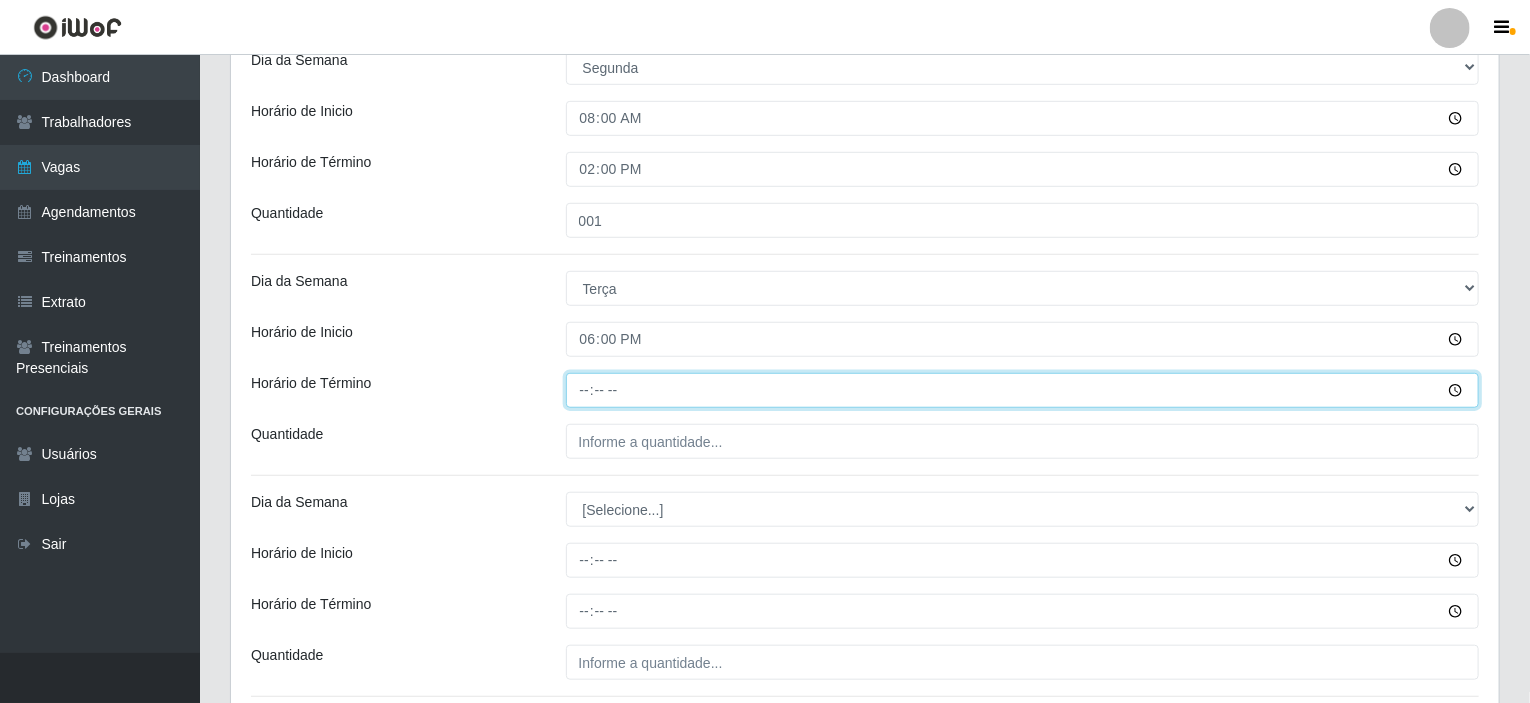 click on "Horário de Término" at bounding box center [1023, 390] 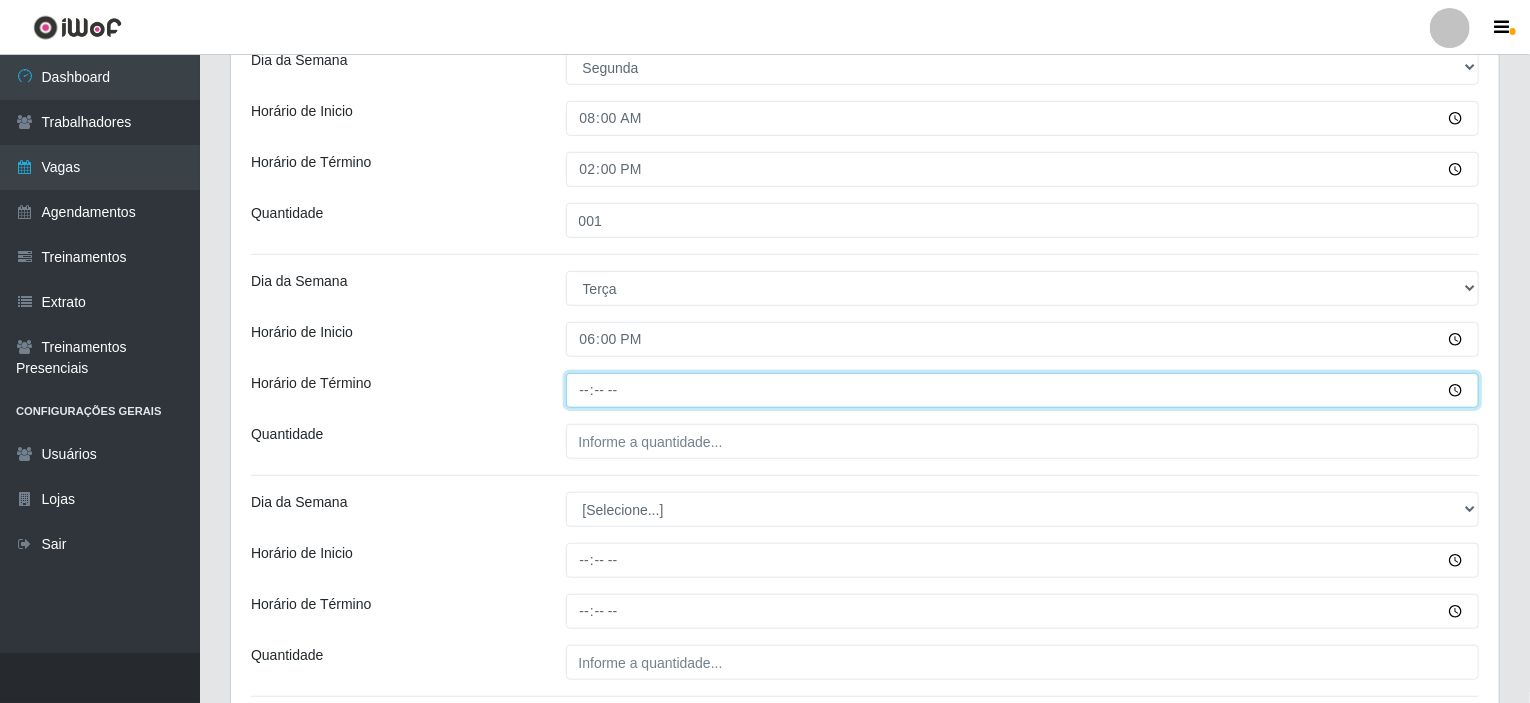 type on "14:00" 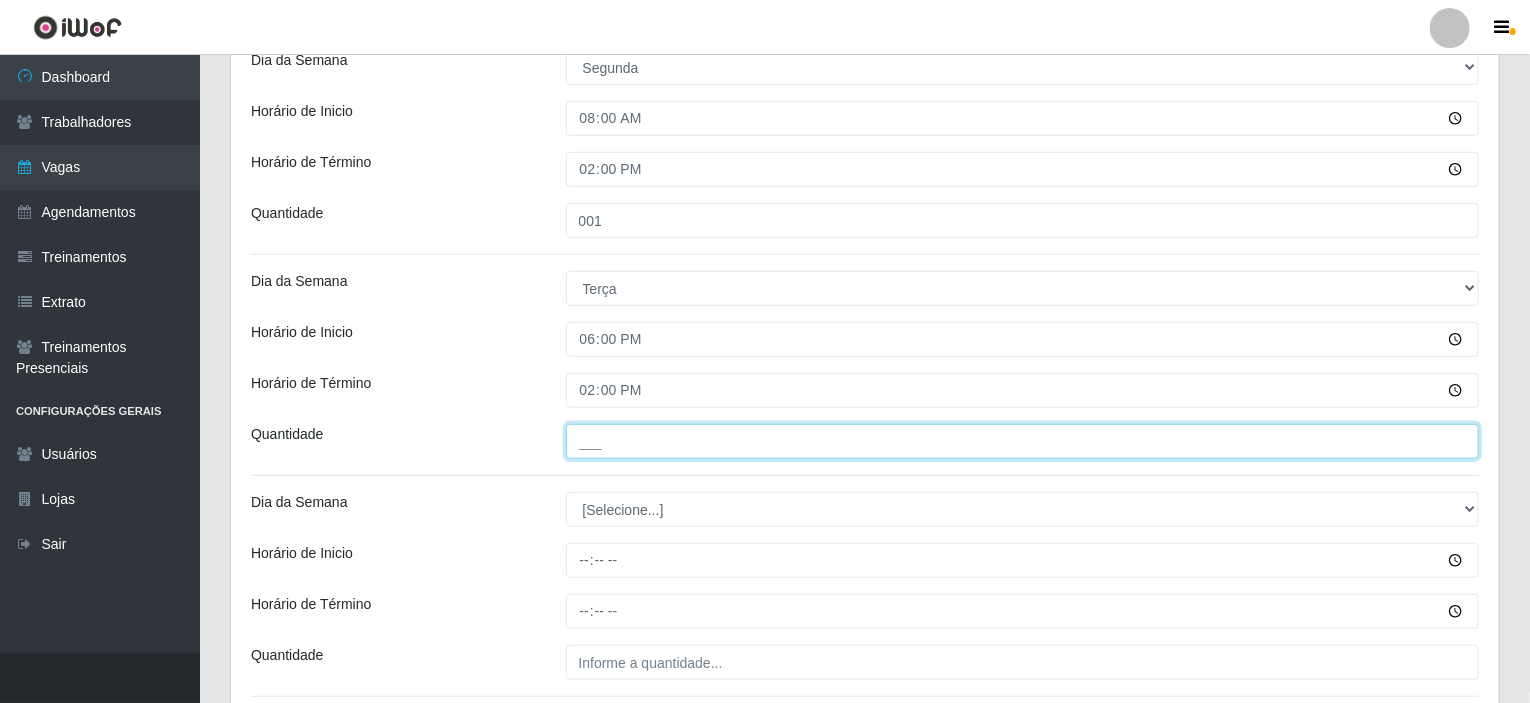 click on "___" at bounding box center [1023, 441] 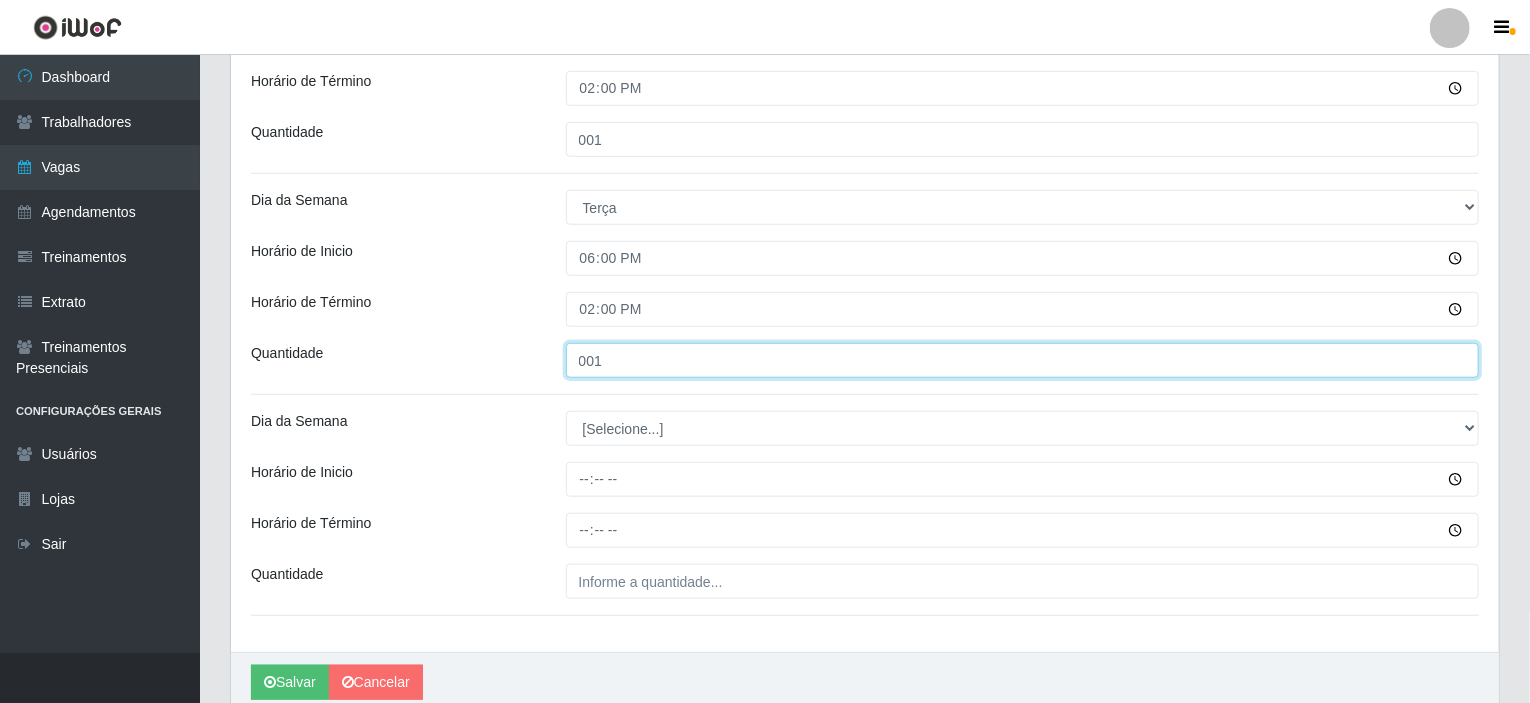 scroll, scrollTop: 741, scrollLeft: 0, axis: vertical 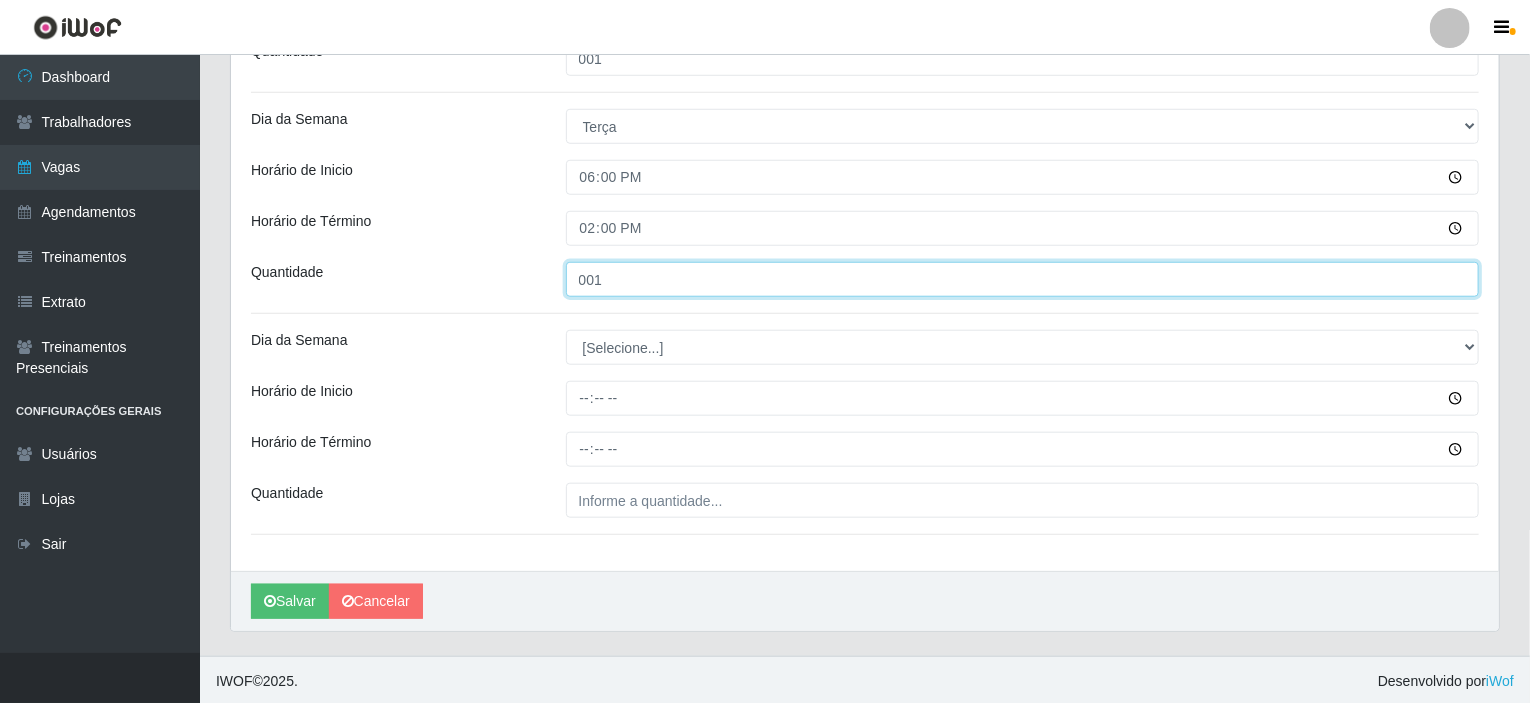 type on "001" 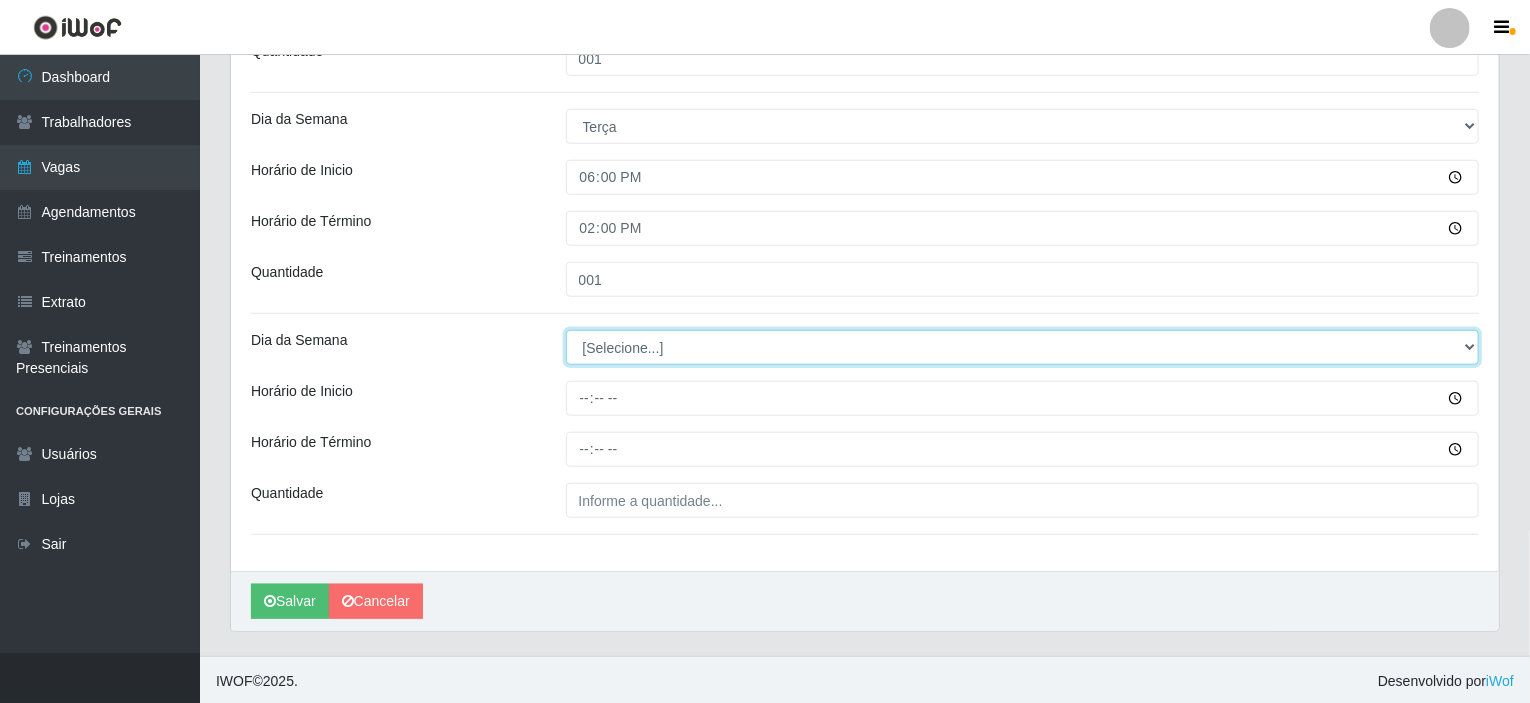 drag, startPoint x: 1468, startPoint y: 343, endPoint x: 1300, endPoint y: 348, distance: 168.07439 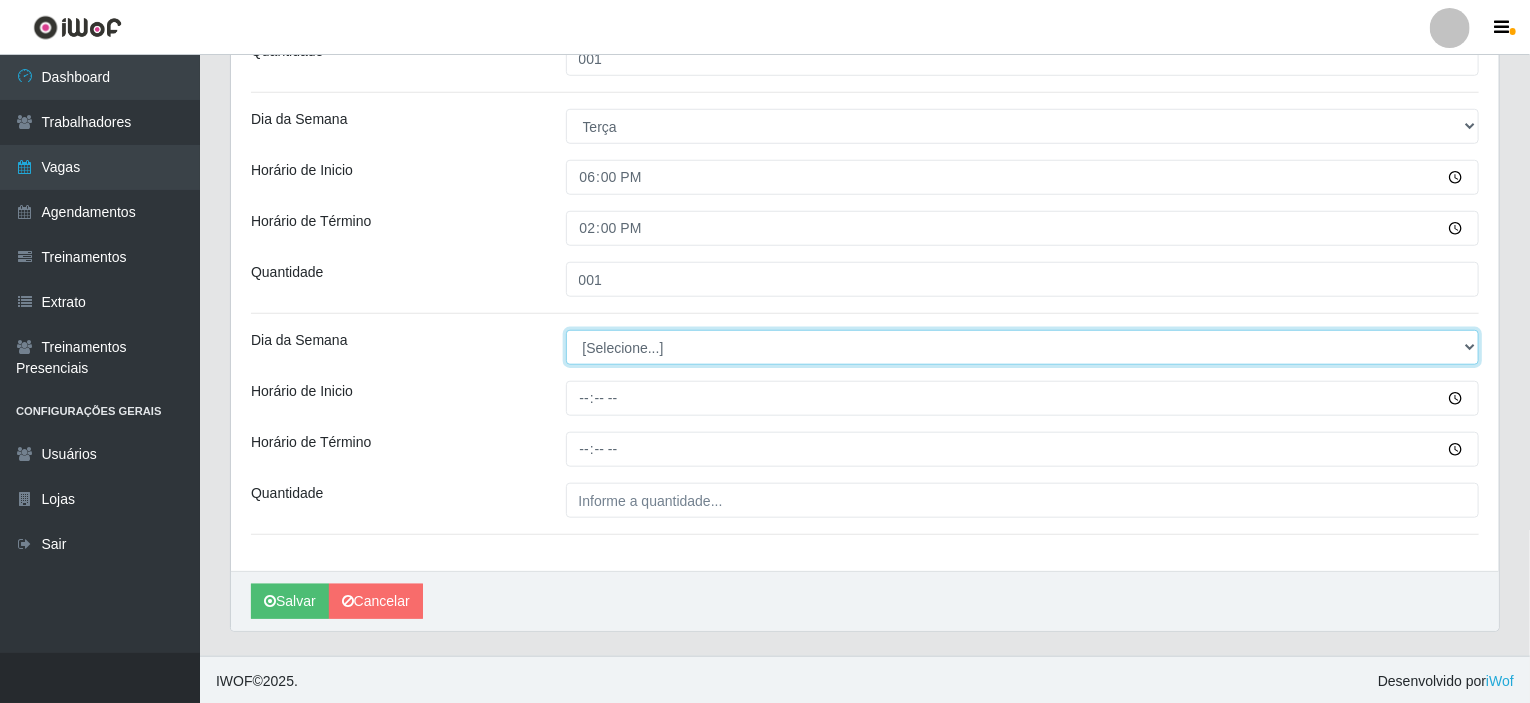 select on "3" 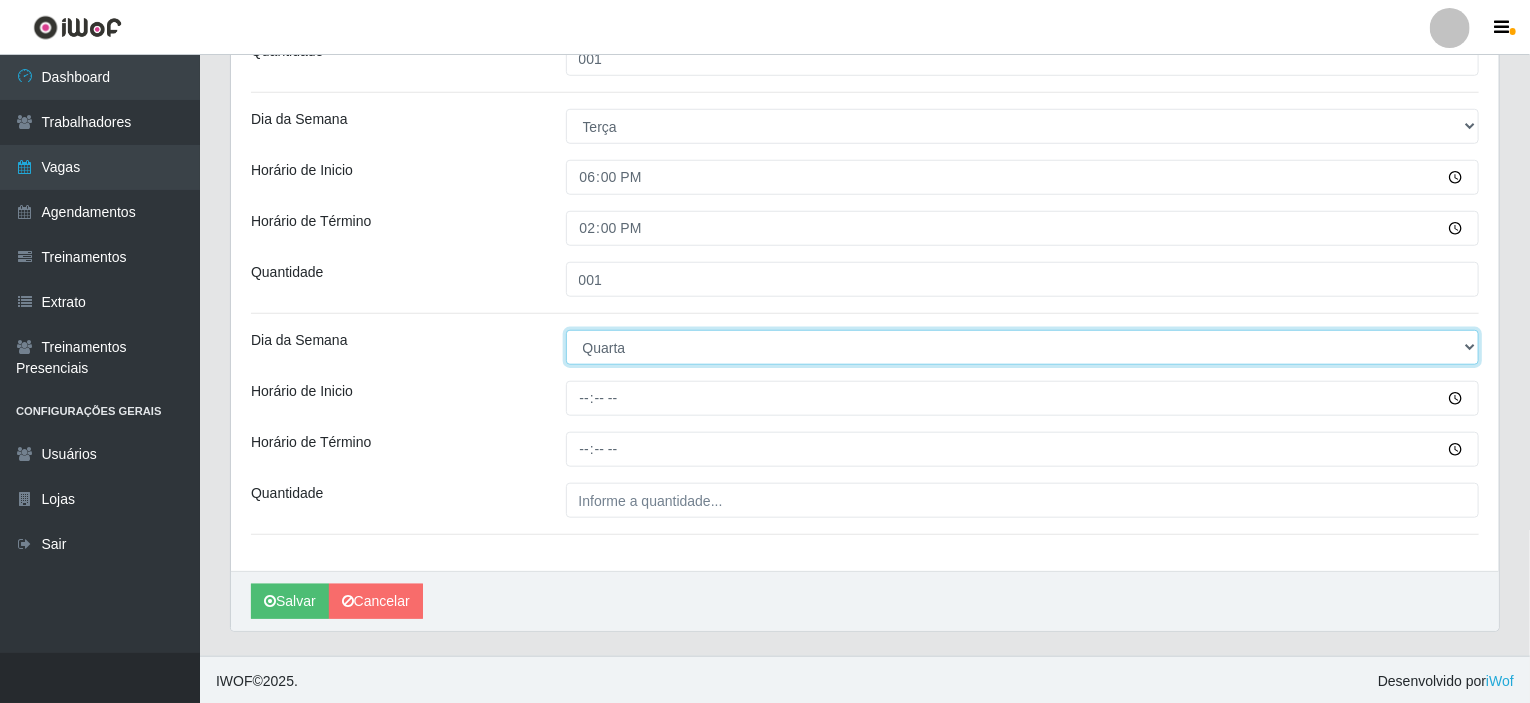 click on "[Selecione...] Segunda Terça Quarta Quinta Sexta Sábado Domingo" at bounding box center [1023, 347] 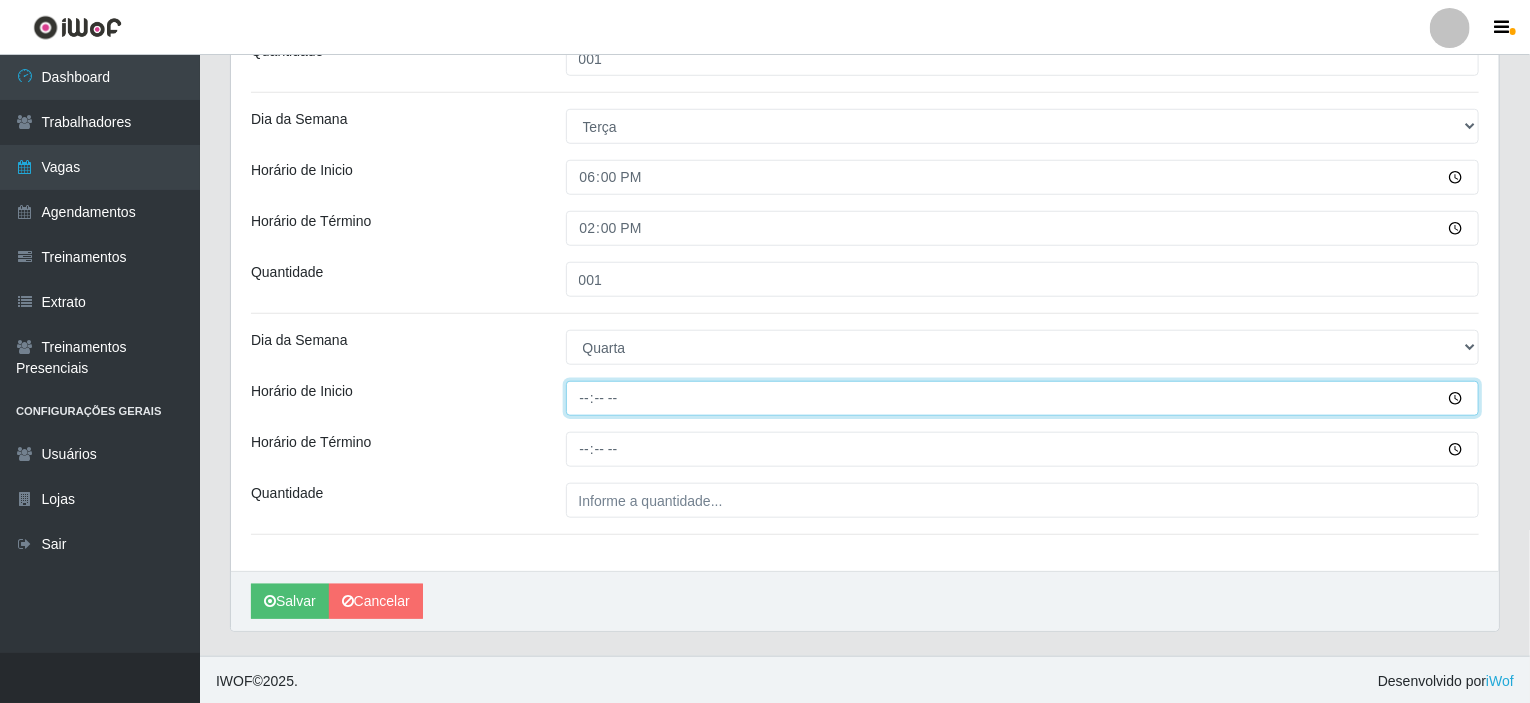 click on "Horário de Inicio" at bounding box center [1023, 398] 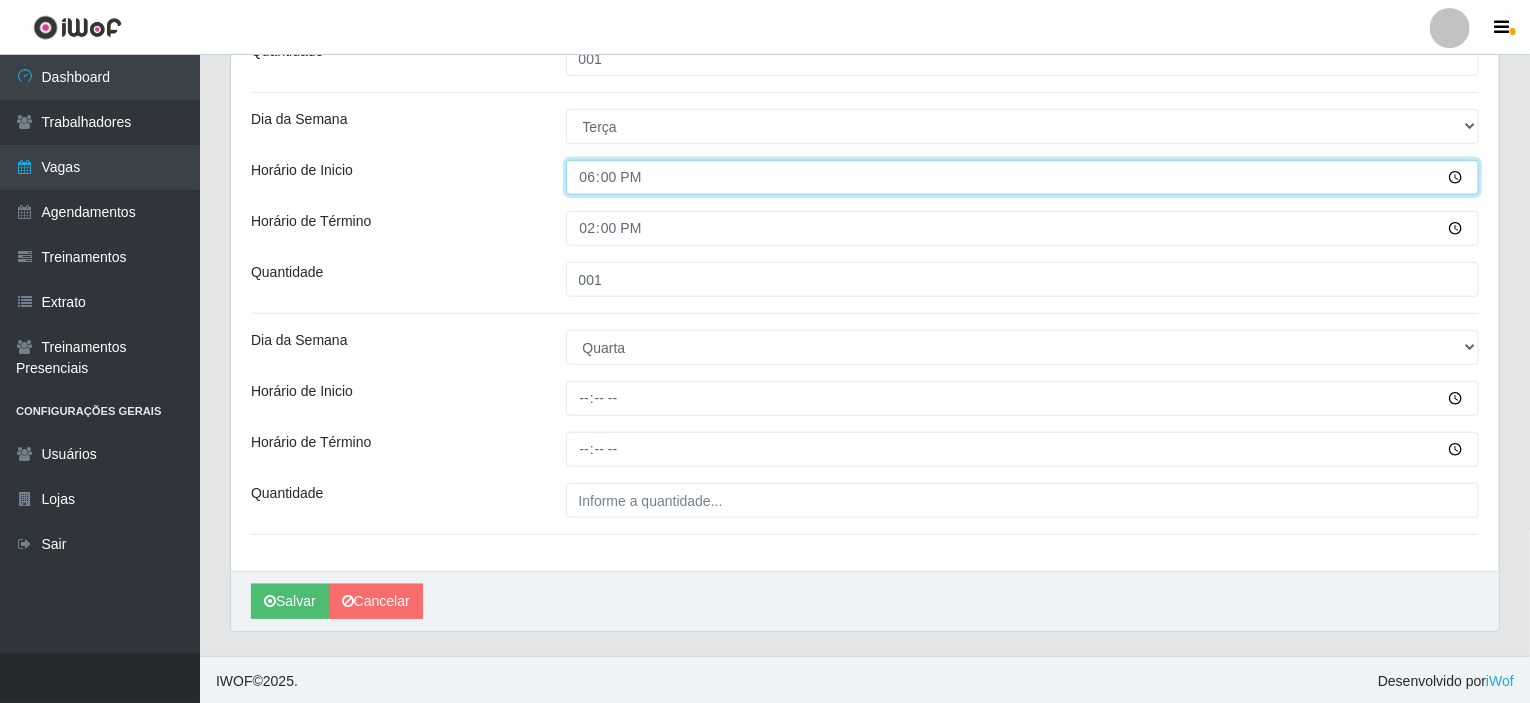 click on "18:00" at bounding box center (1023, 177) 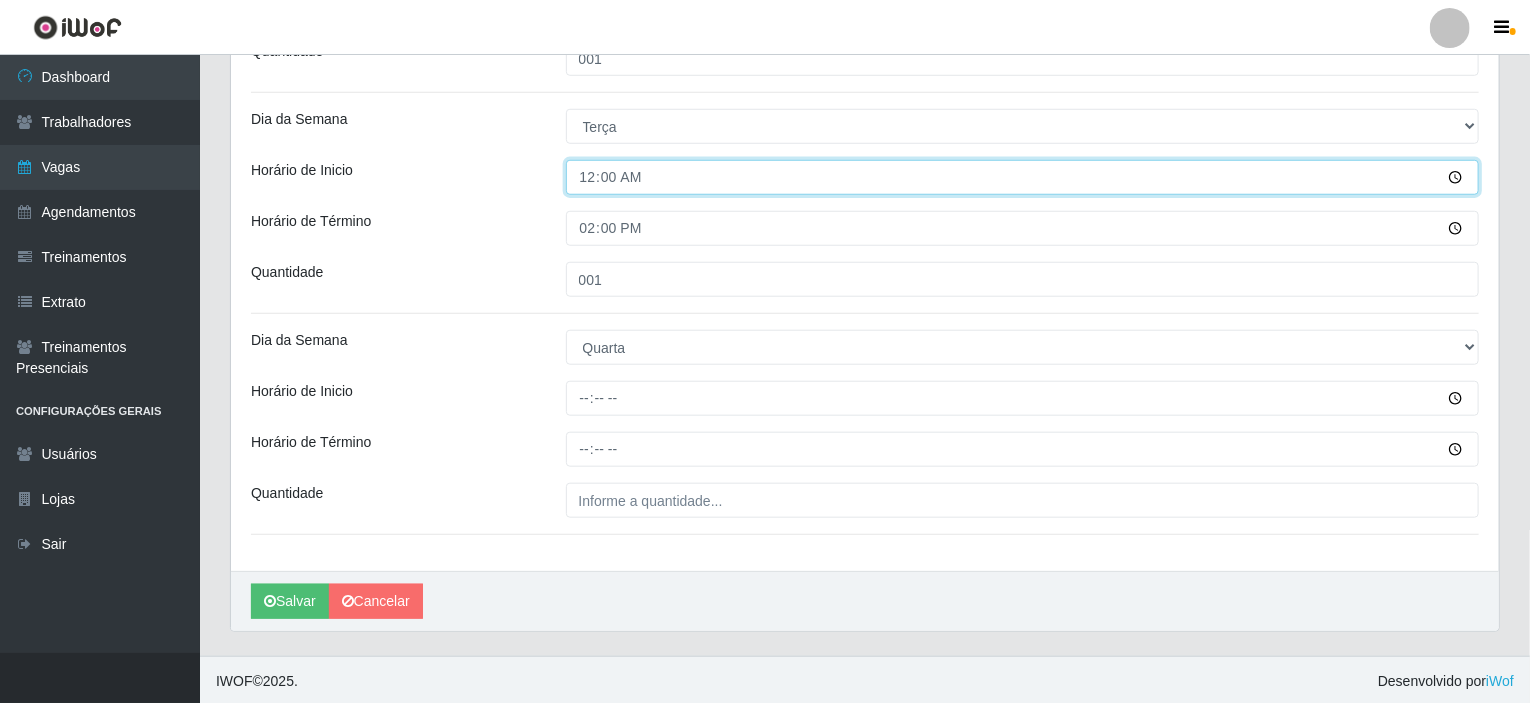 type on "08:00" 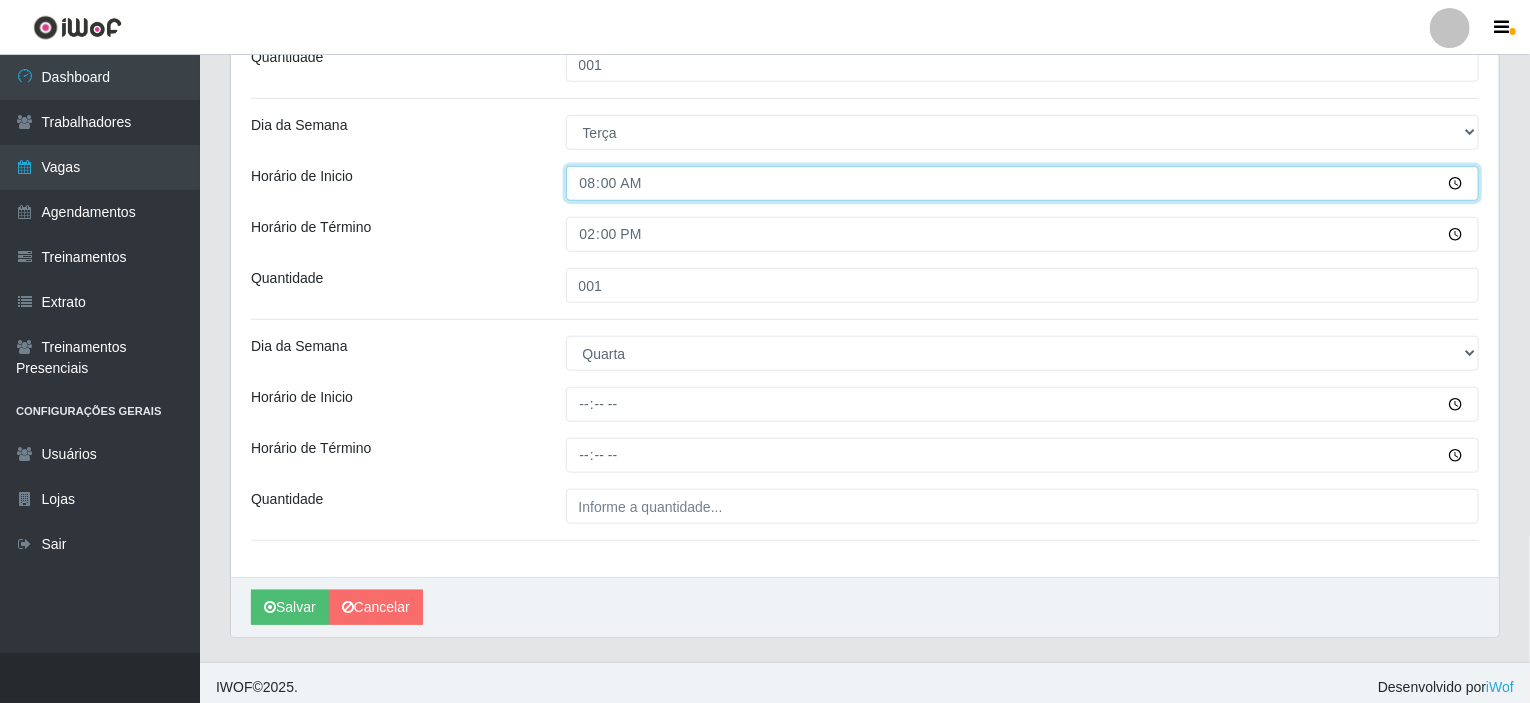 scroll, scrollTop: 741, scrollLeft: 0, axis: vertical 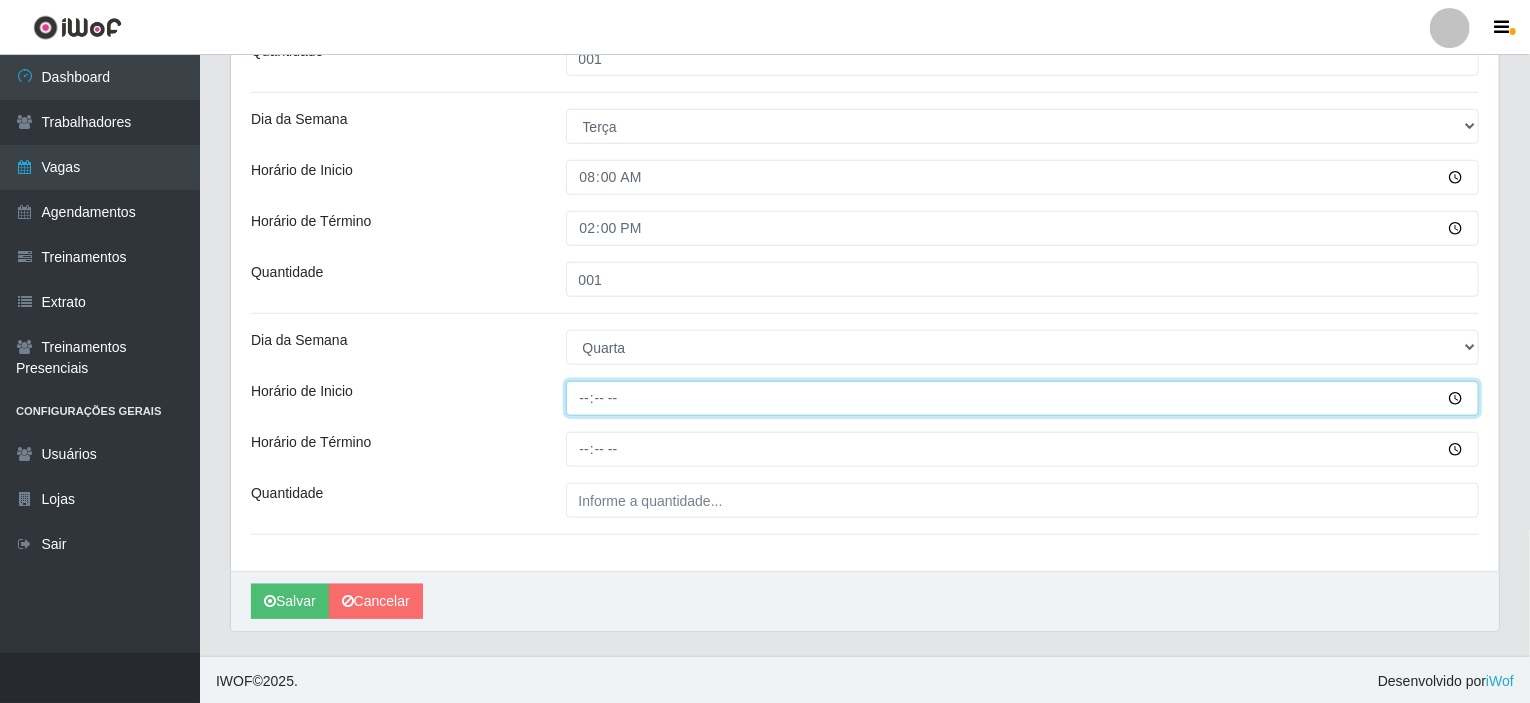 click on "Horário de Inicio" at bounding box center (1023, 398) 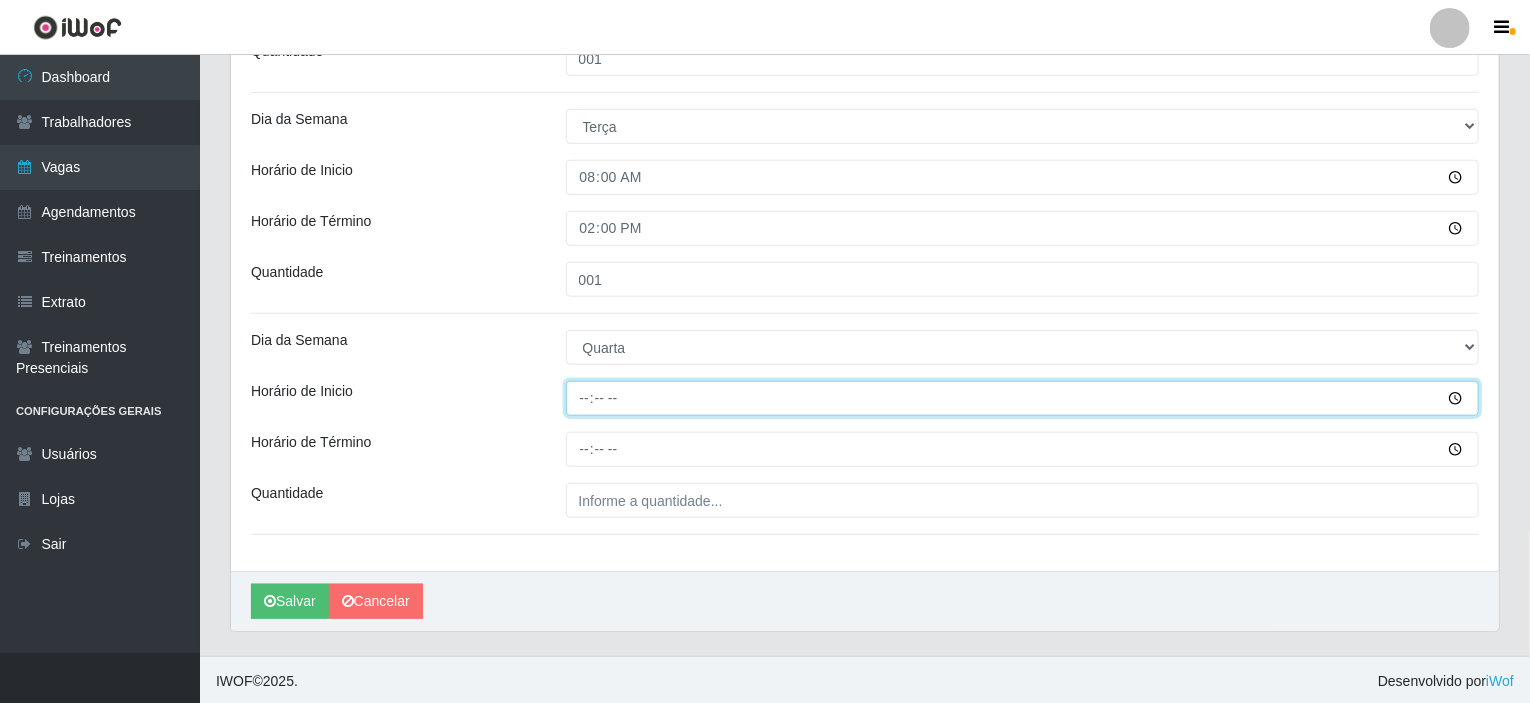 type on "08:00" 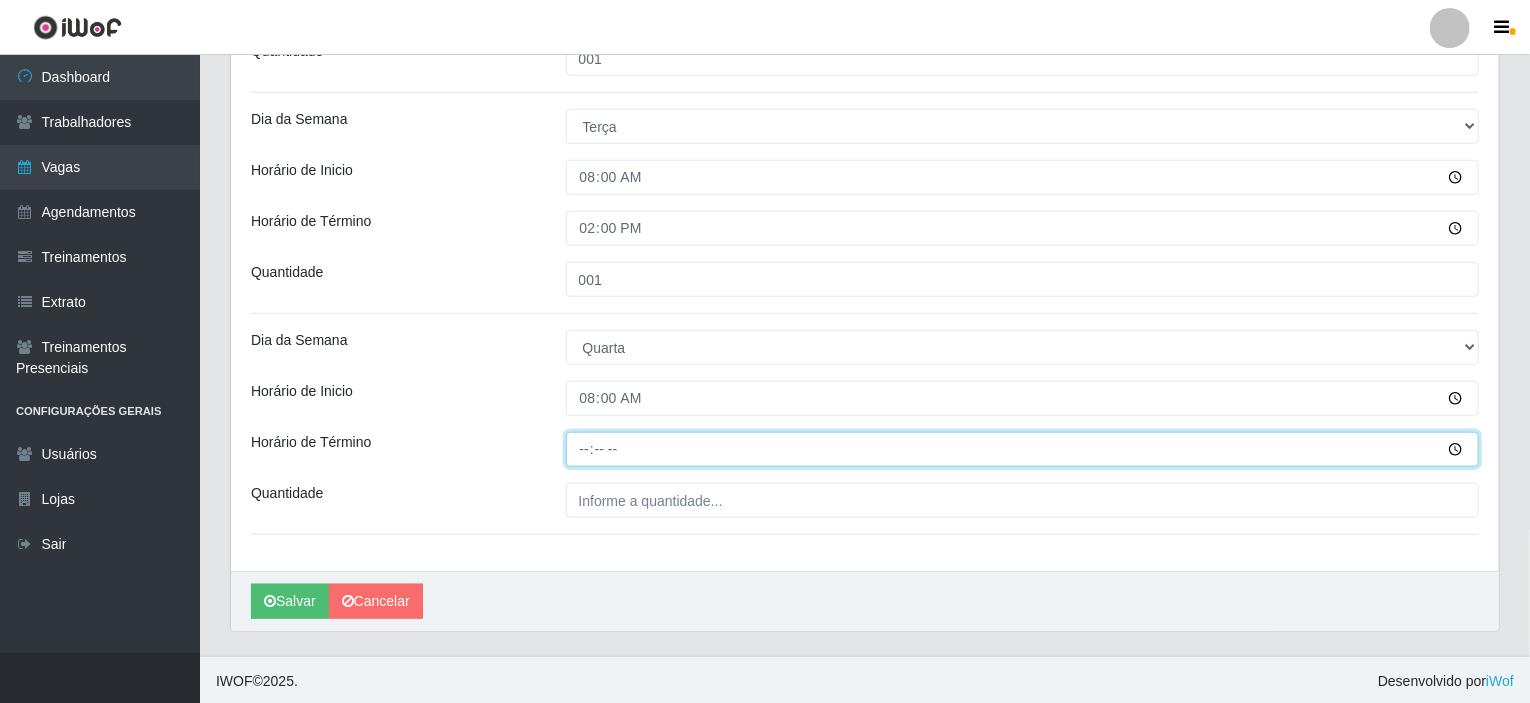 click on "Horário de Término" at bounding box center [1023, 449] 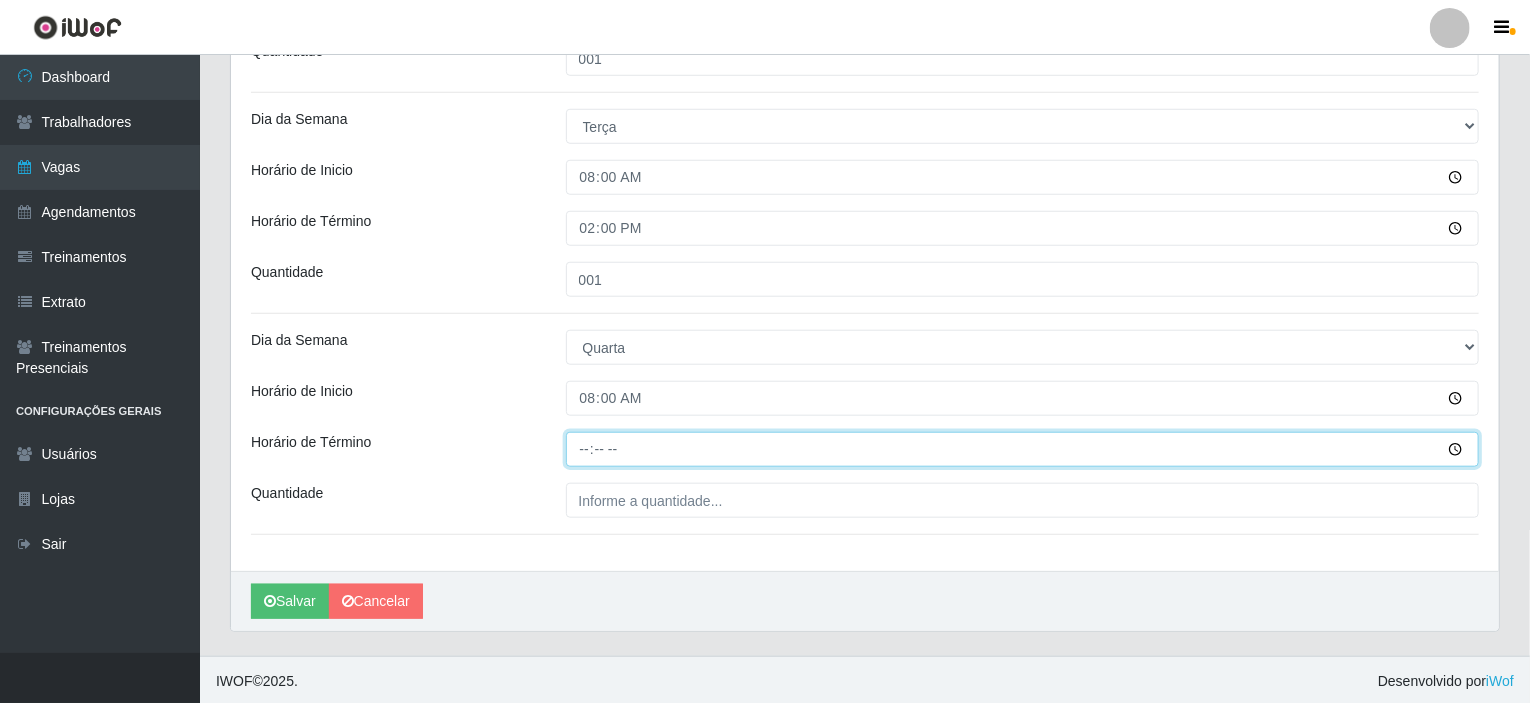 type on "14:00" 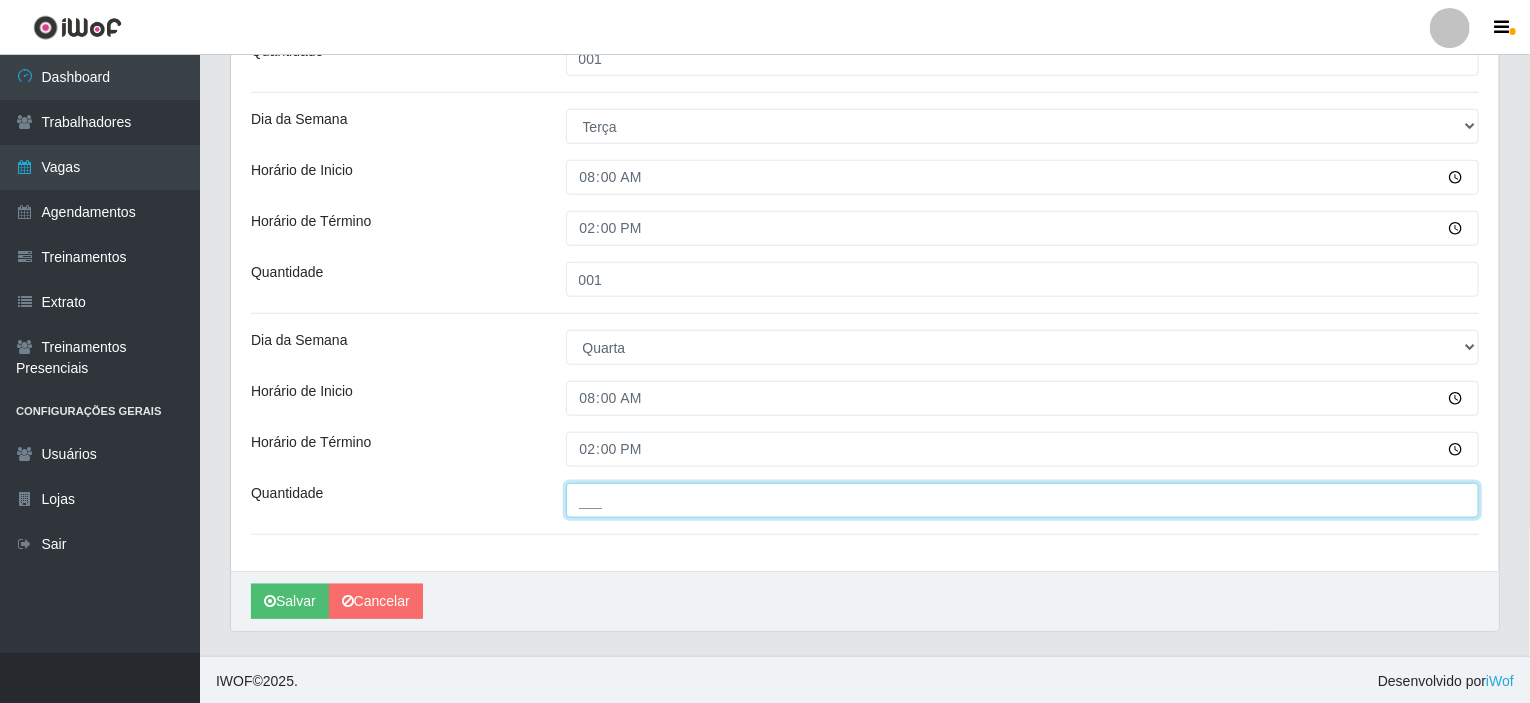 click on "___" at bounding box center [1023, 500] 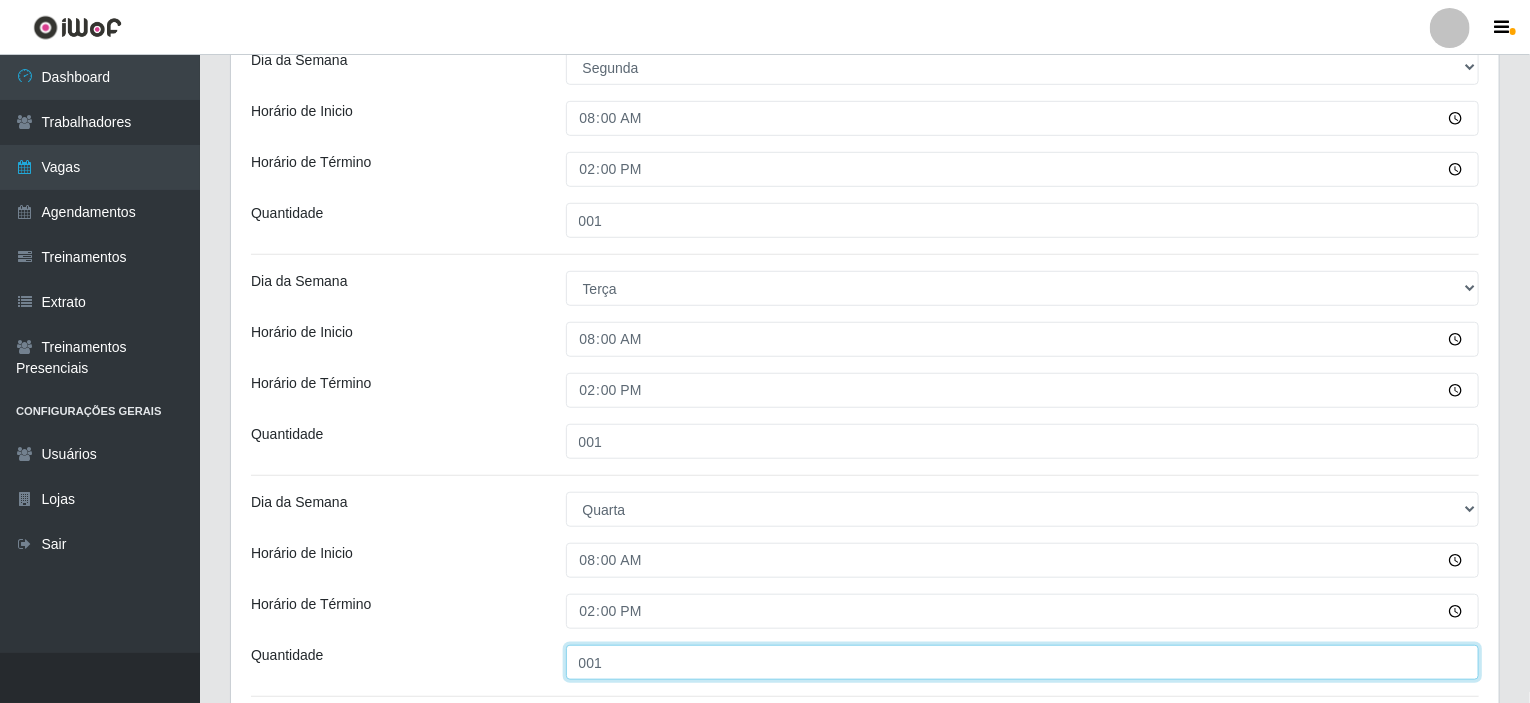 scroll, scrollTop: 741, scrollLeft: 0, axis: vertical 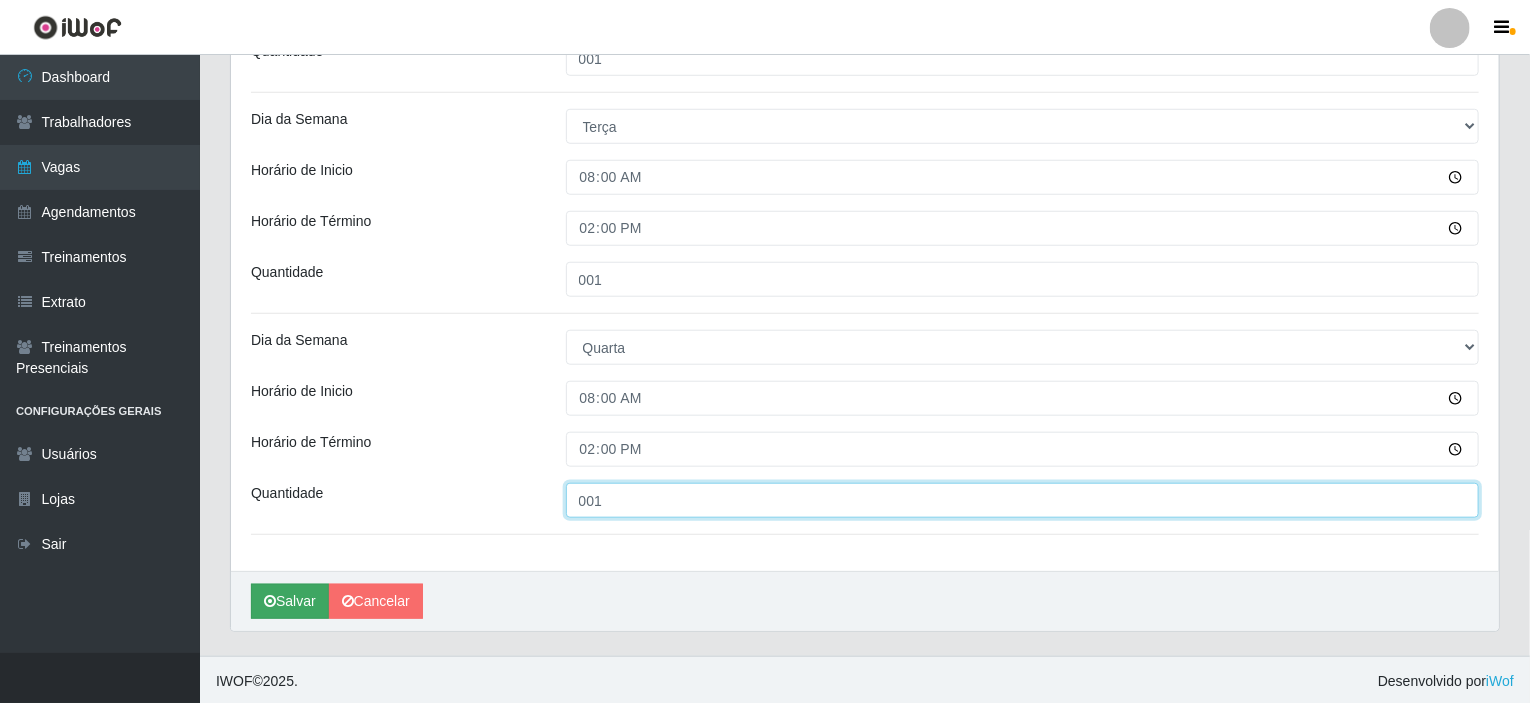 type on "001" 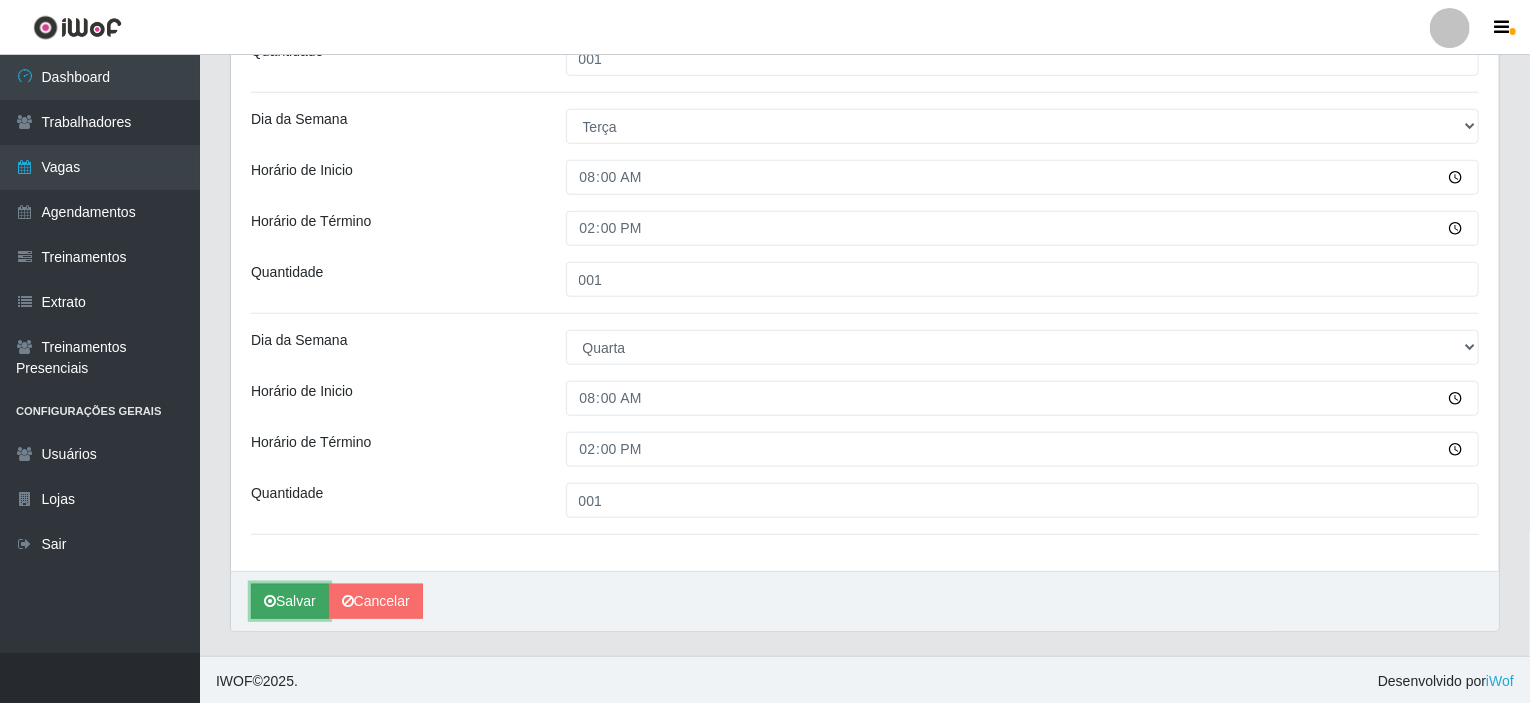 click on "Salvar" at bounding box center (290, 601) 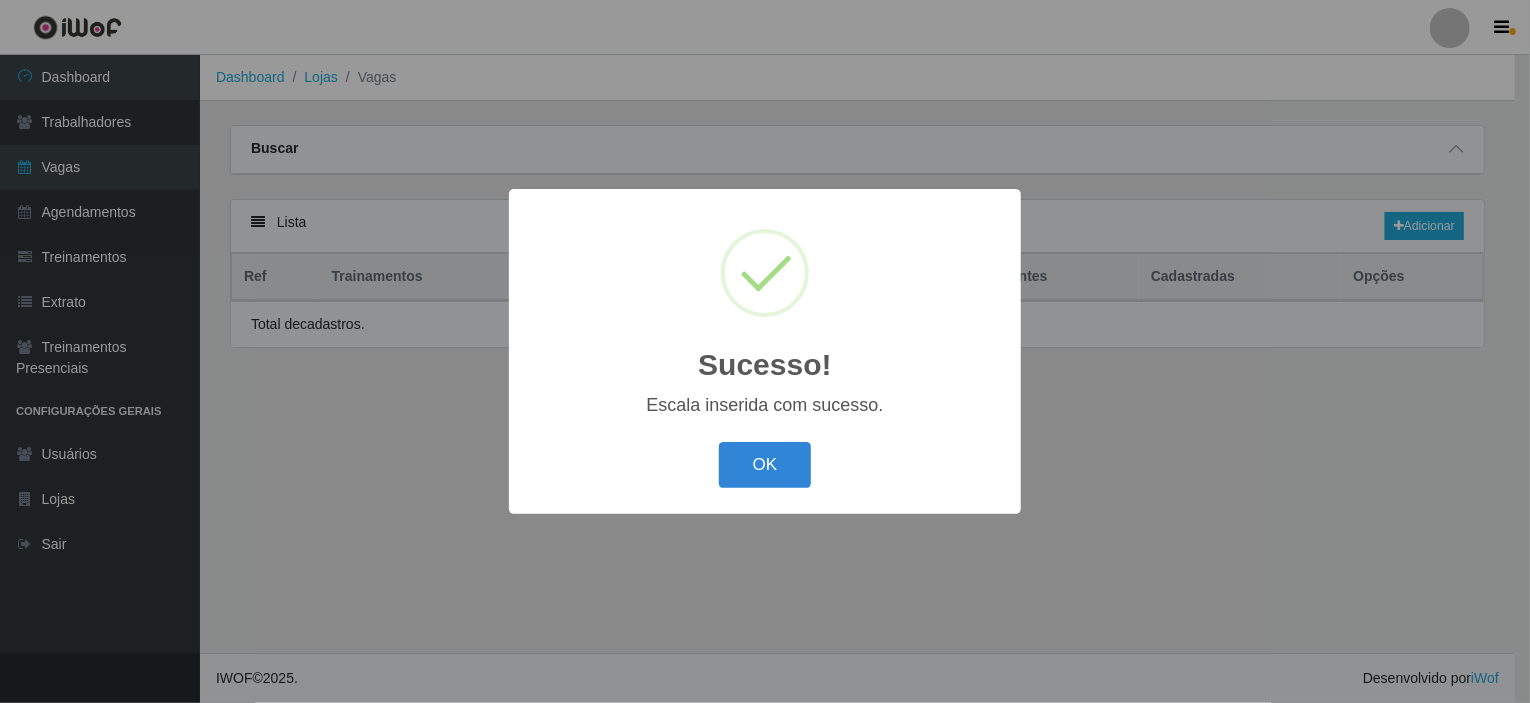 scroll, scrollTop: 0, scrollLeft: 0, axis: both 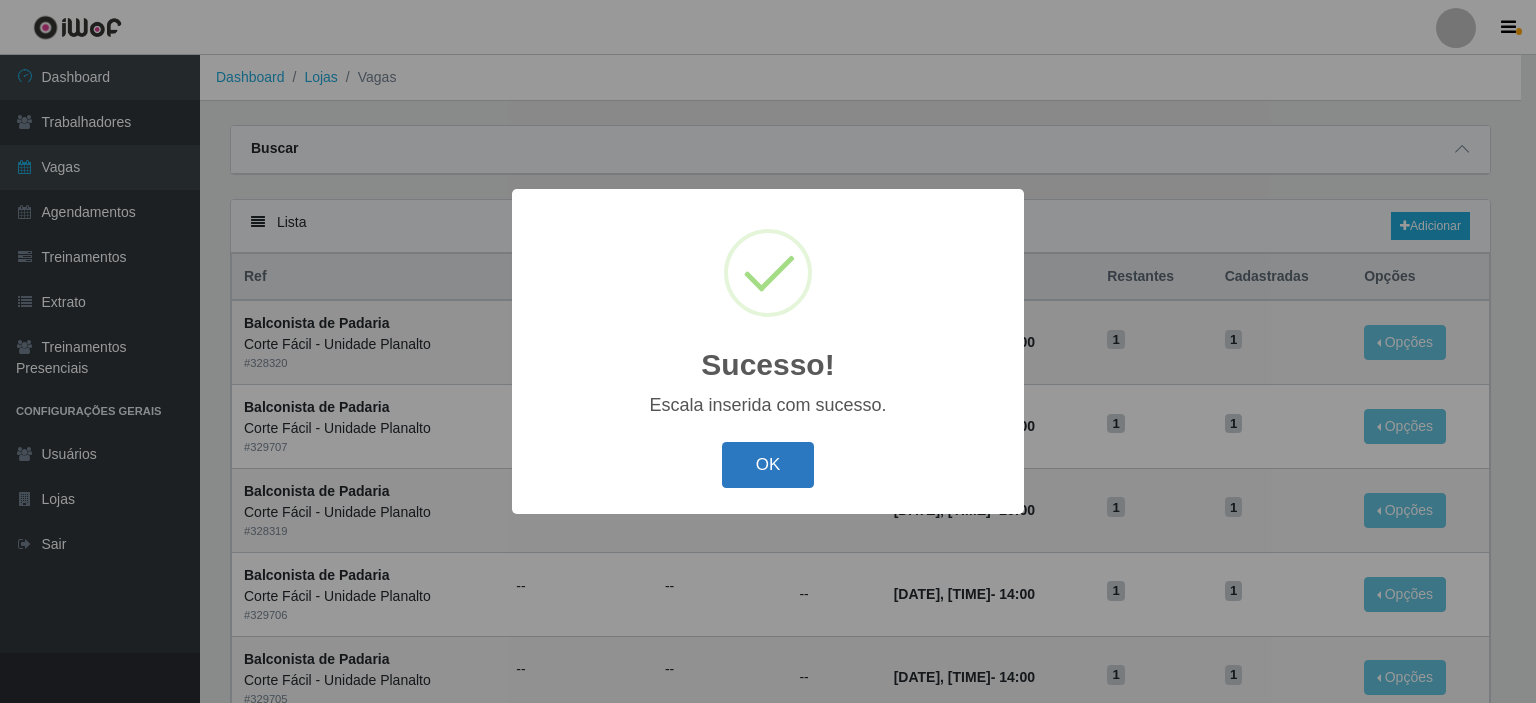 click on "OK" at bounding box center [768, 465] 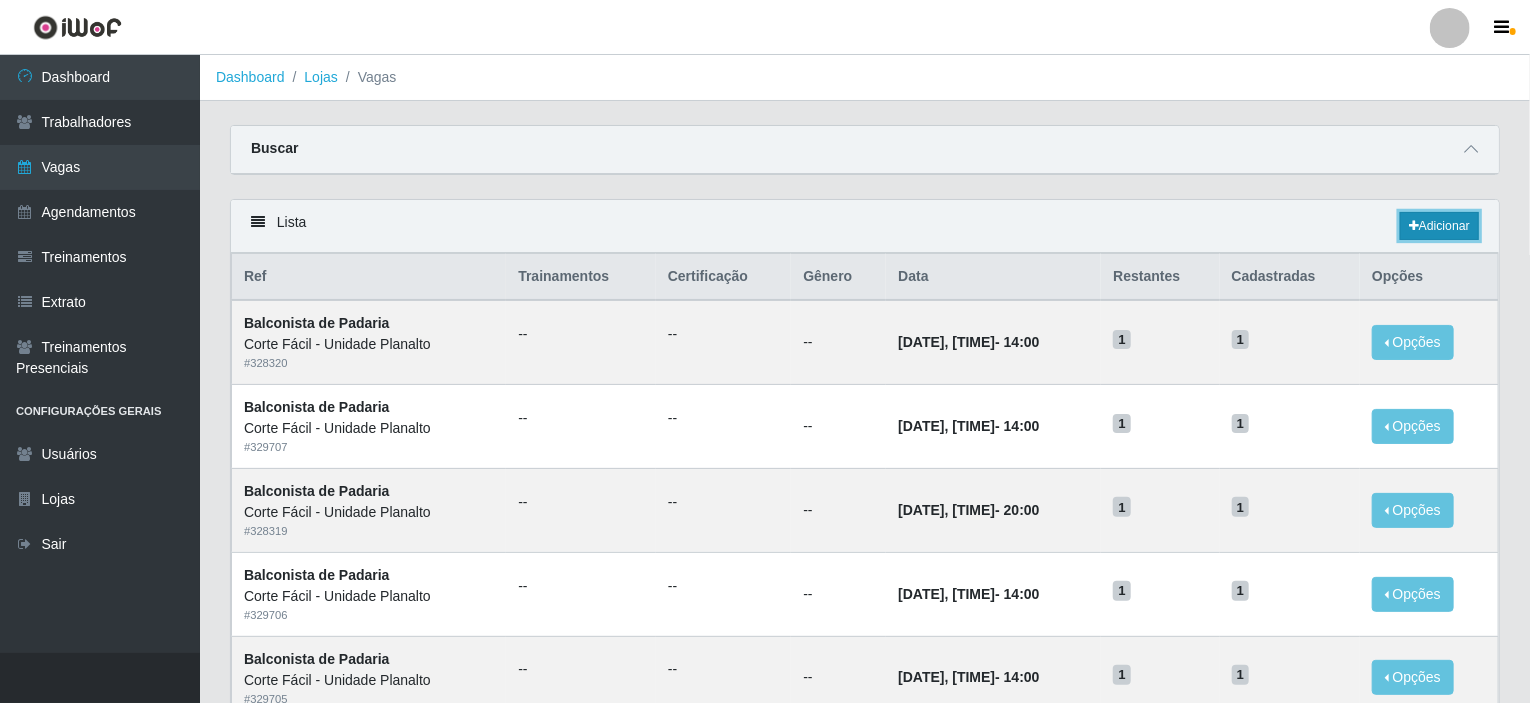 click on "Adicionar" at bounding box center (1439, 226) 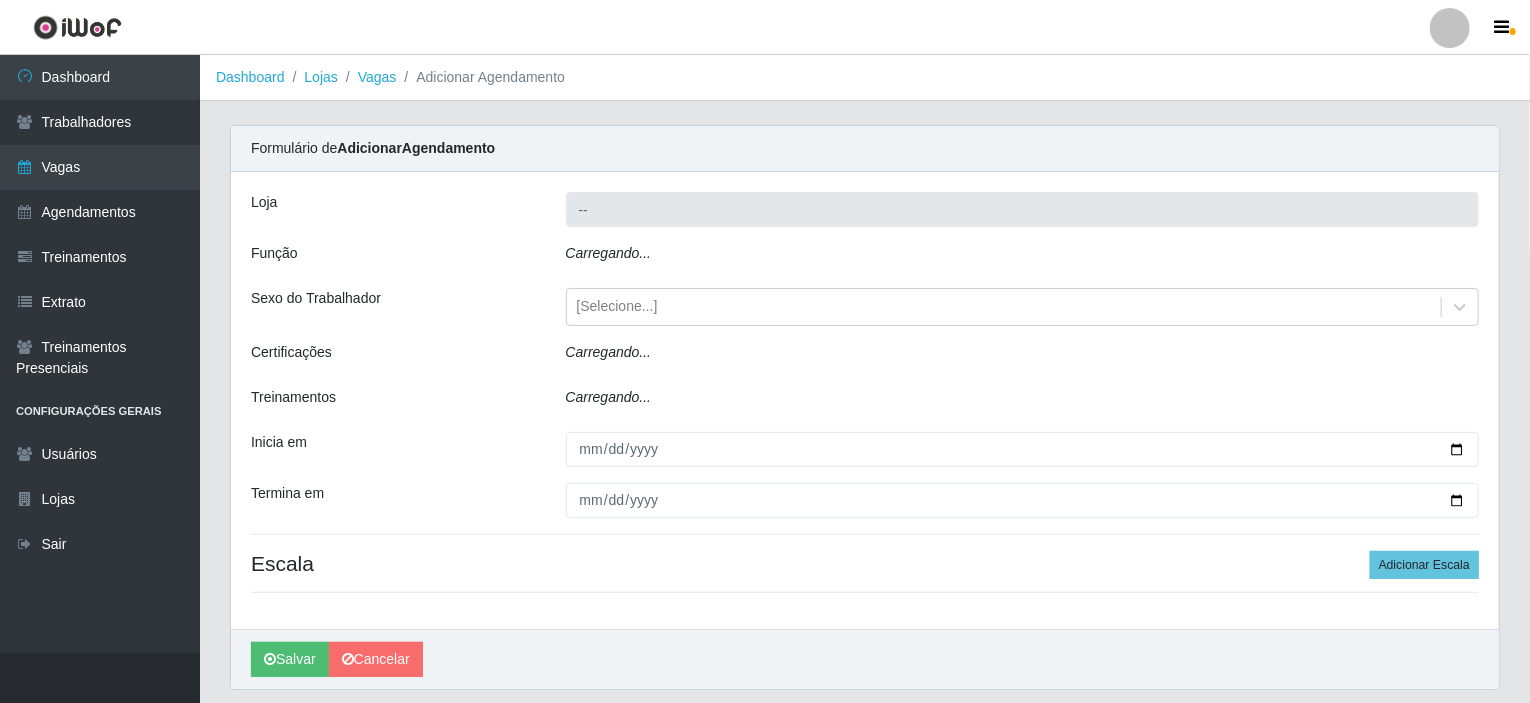 type on "Corte Fácil - Unidade Planalto" 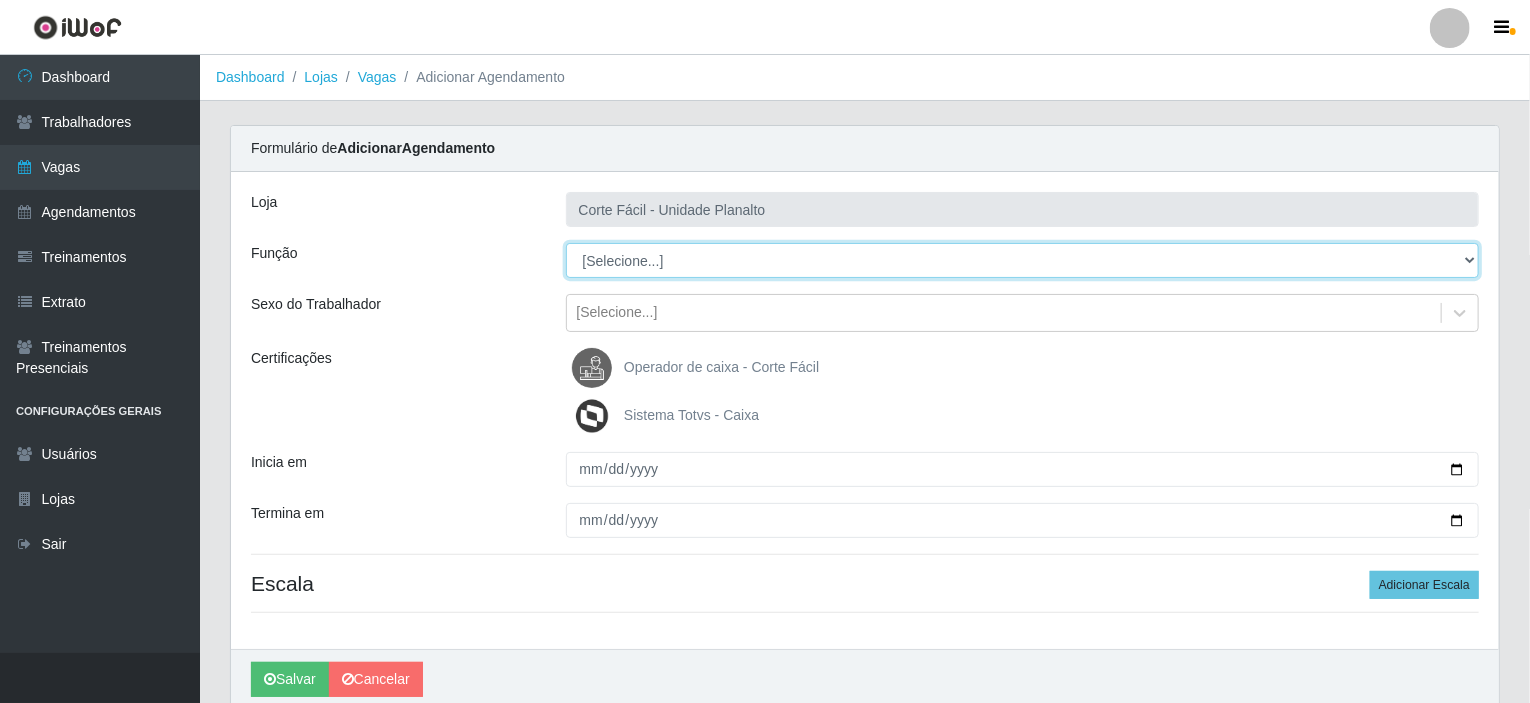 click on "[Selecione...] ASG ASG + ASG ++ Auxiliar de Estacionamento Auxiliar de Estacionamento + Auxiliar de Estacionamento ++ Balconista de Açougue  Balconista de Açougue + Balconista de Açougue ++ Balconista de Frios Balconista de Frios + Balconista de Frios ++ Balconista de Padaria  Balconista de Padaria + Balconista de Padaria ++ Embalador Embalador + Embalador ++ Operador de Caixa Operador de Caixa + Operador de Caixa ++ Repositor  Repositor + Repositor ++ Repositor de Hortifruti Repositor de Hortifruti + Repositor de Hortifruti ++" at bounding box center [1023, 260] 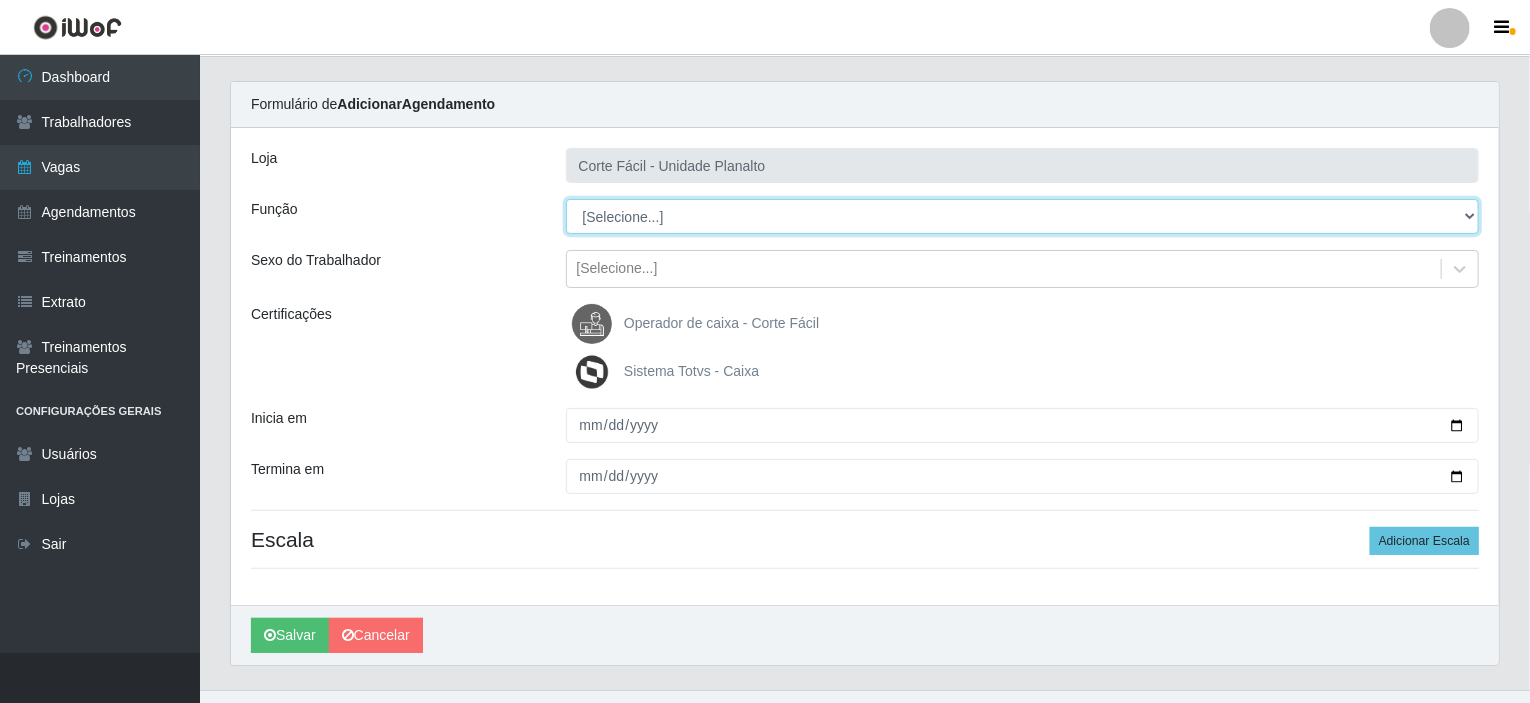 scroll, scrollTop: 79, scrollLeft: 0, axis: vertical 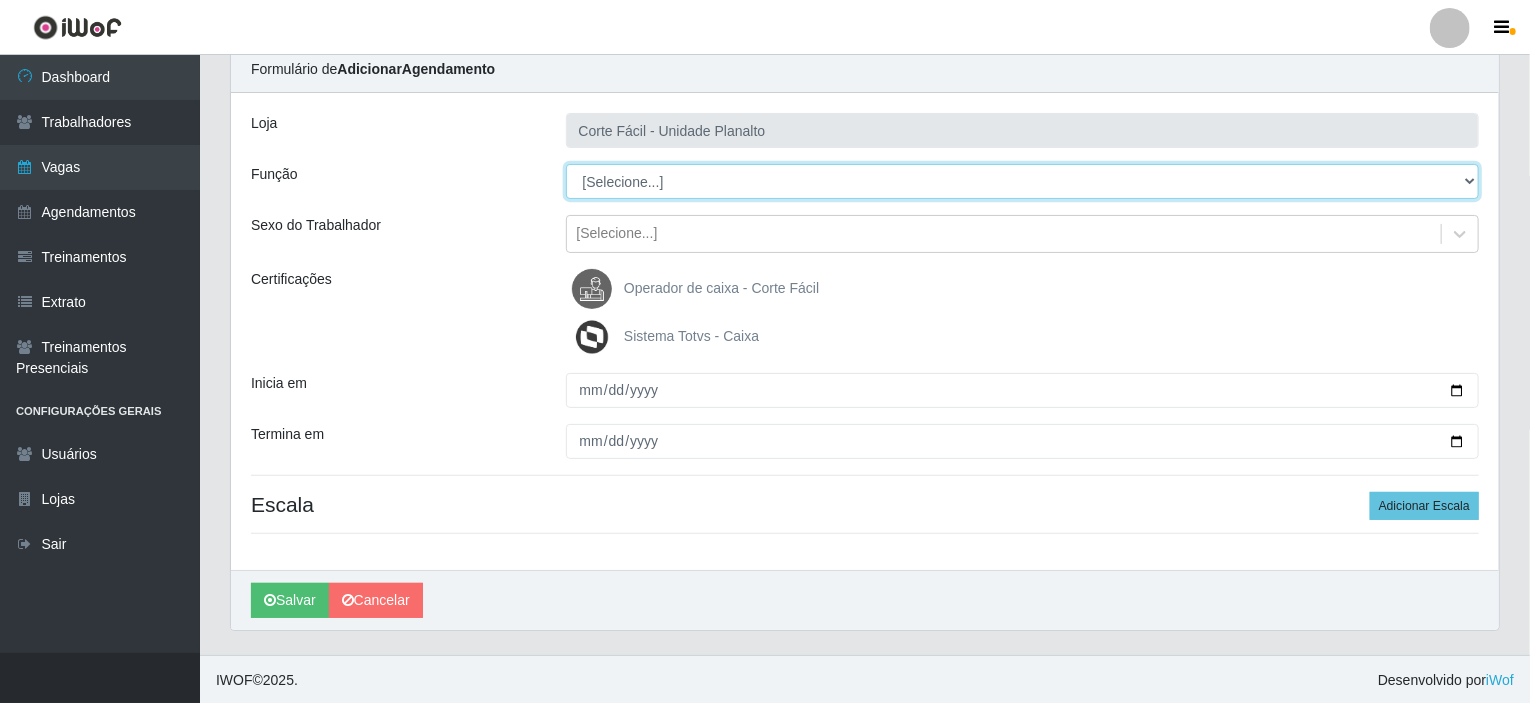 click on "[Selecione...] ASG ASG + ASG ++ Auxiliar de Estacionamento Auxiliar de Estacionamento + Auxiliar de Estacionamento ++ Balconista de Açougue  Balconista de Açougue + Balconista de Açougue ++ Balconista de Frios Balconista de Frios + Balconista de Frios ++ Balconista de Padaria  Balconista de Padaria + Balconista de Padaria ++ Embalador Embalador + Embalador ++ Operador de Caixa Operador de Caixa + Operador de Caixa ++ Repositor  Repositor + Repositor ++ Repositor de Hortifruti Repositor de Hortifruti + Repositor de Hortifruti ++" at bounding box center (1023, 181) 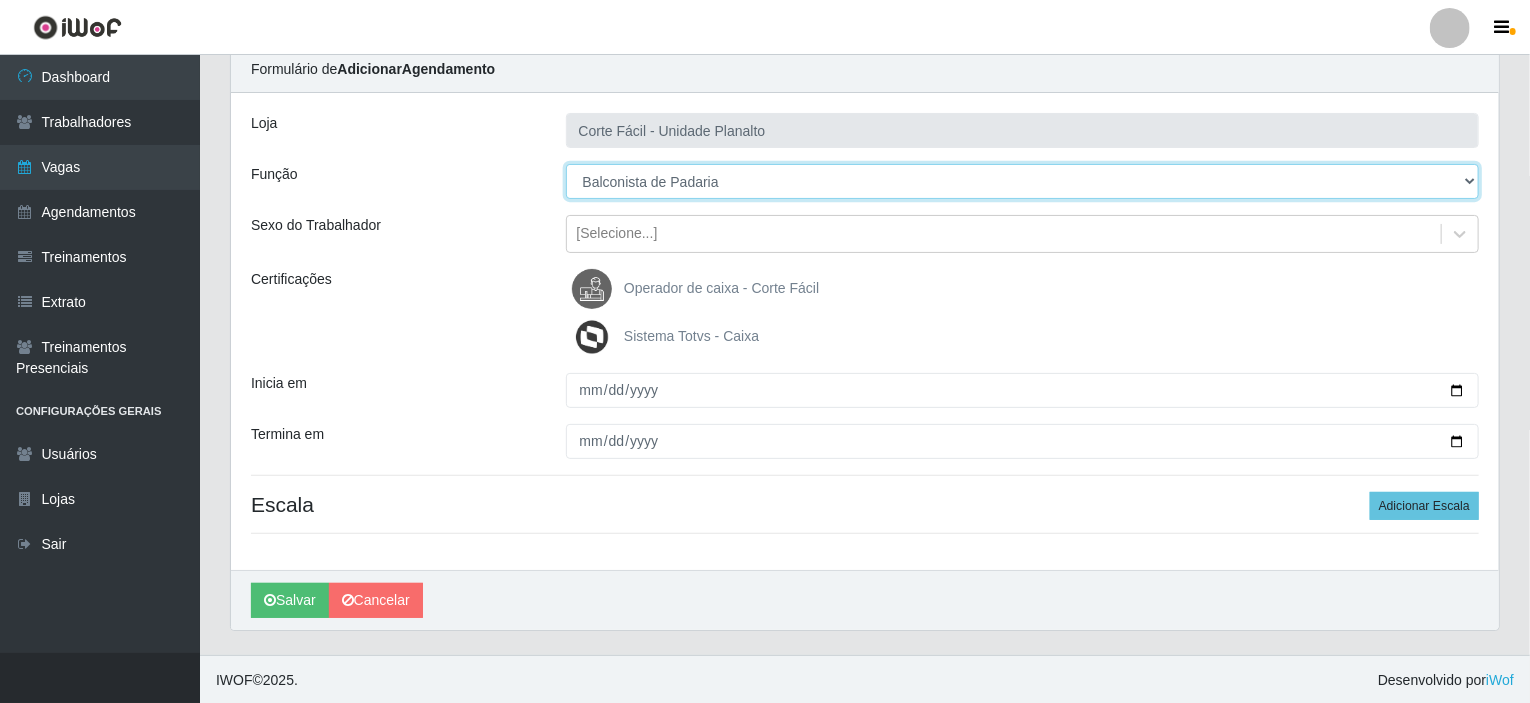 click on "[Selecione...] ASG ASG + ASG ++ Auxiliar de Estacionamento Auxiliar de Estacionamento + Auxiliar de Estacionamento ++ Balconista de Açougue  Balconista de Açougue + Balconista de Açougue ++ Balconista de Frios Balconista de Frios + Balconista de Frios ++ Balconista de Padaria  Balconista de Padaria + Balconista de Padaria ++ Embalador Embalador + Embalador ++ Operador de Caixa Operador de Caixa + Operador de Caixa ++ Repositor  Repositor + Repositor ++ Repositor de Hortifruti Repositor de Hortifruti + Repositor de Hortifruti ++" at bounding box center (1023, 181) 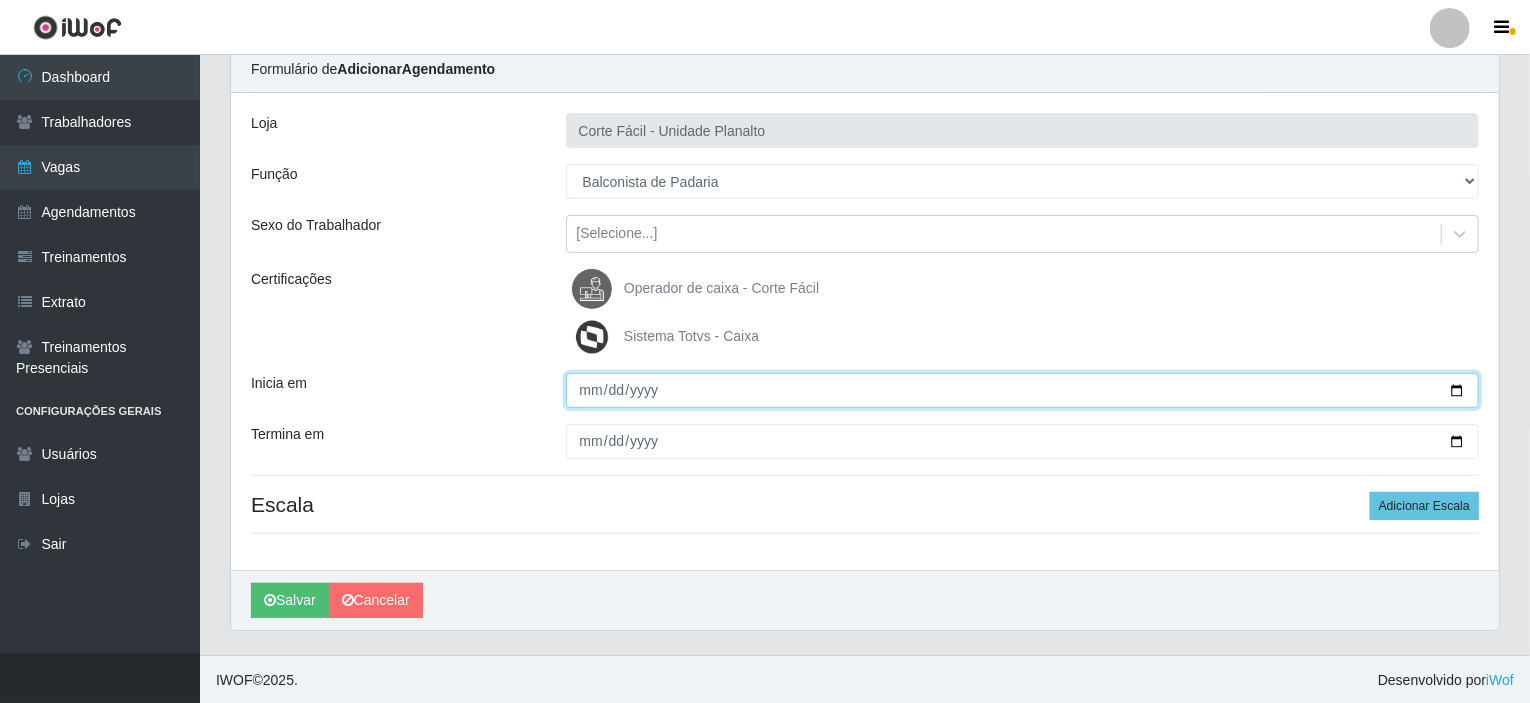 click on "Inicia em" at bounding box center [1023, 390] 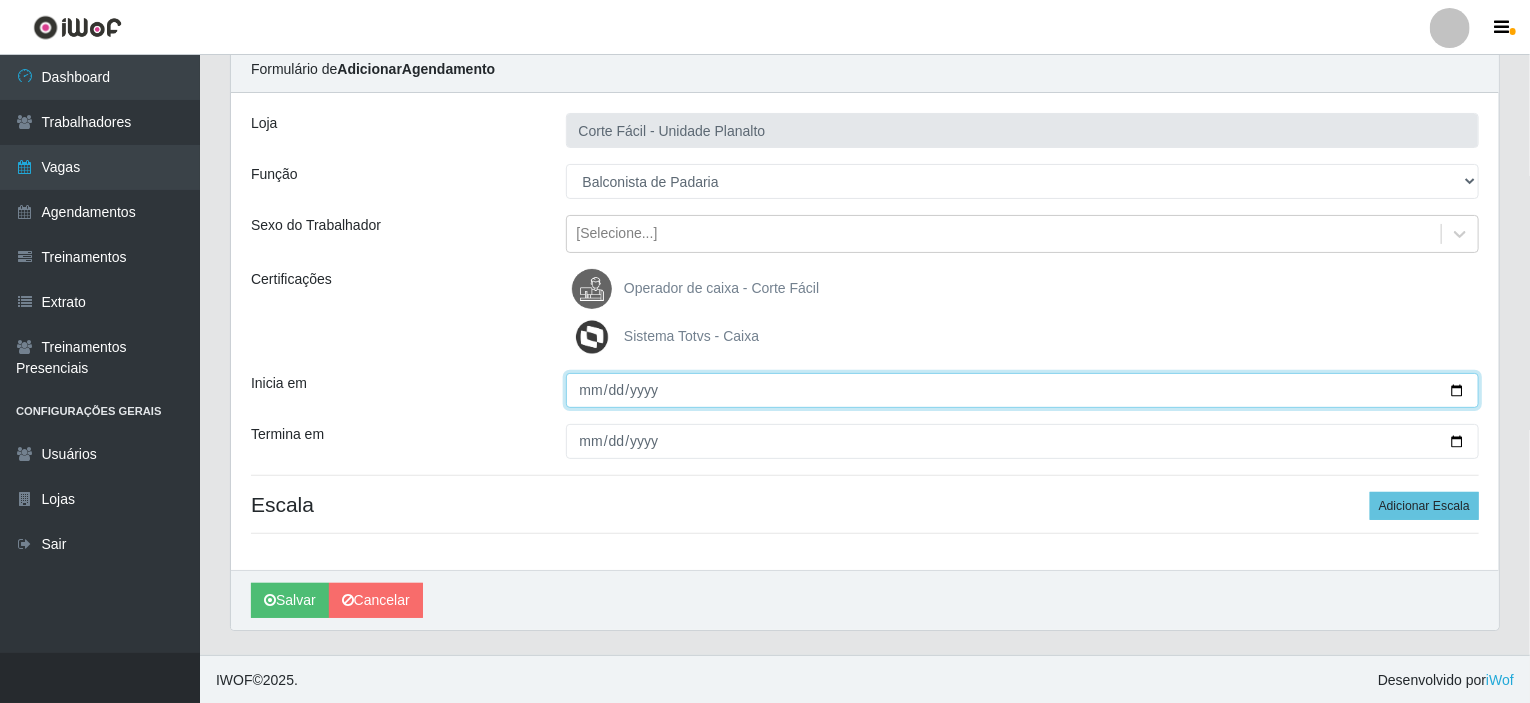type on "[DATE]" 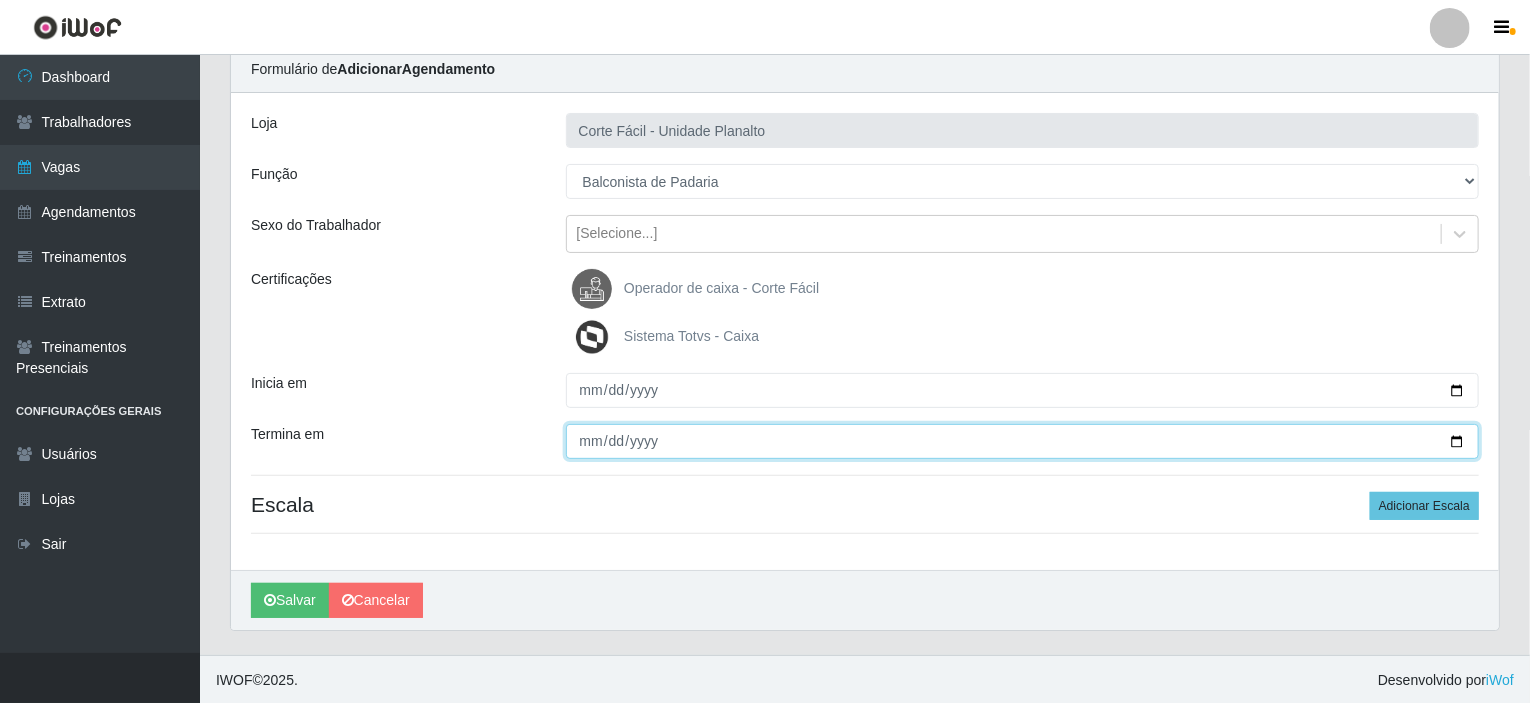 click on "Termina em" at bounding box center [1023, 441] 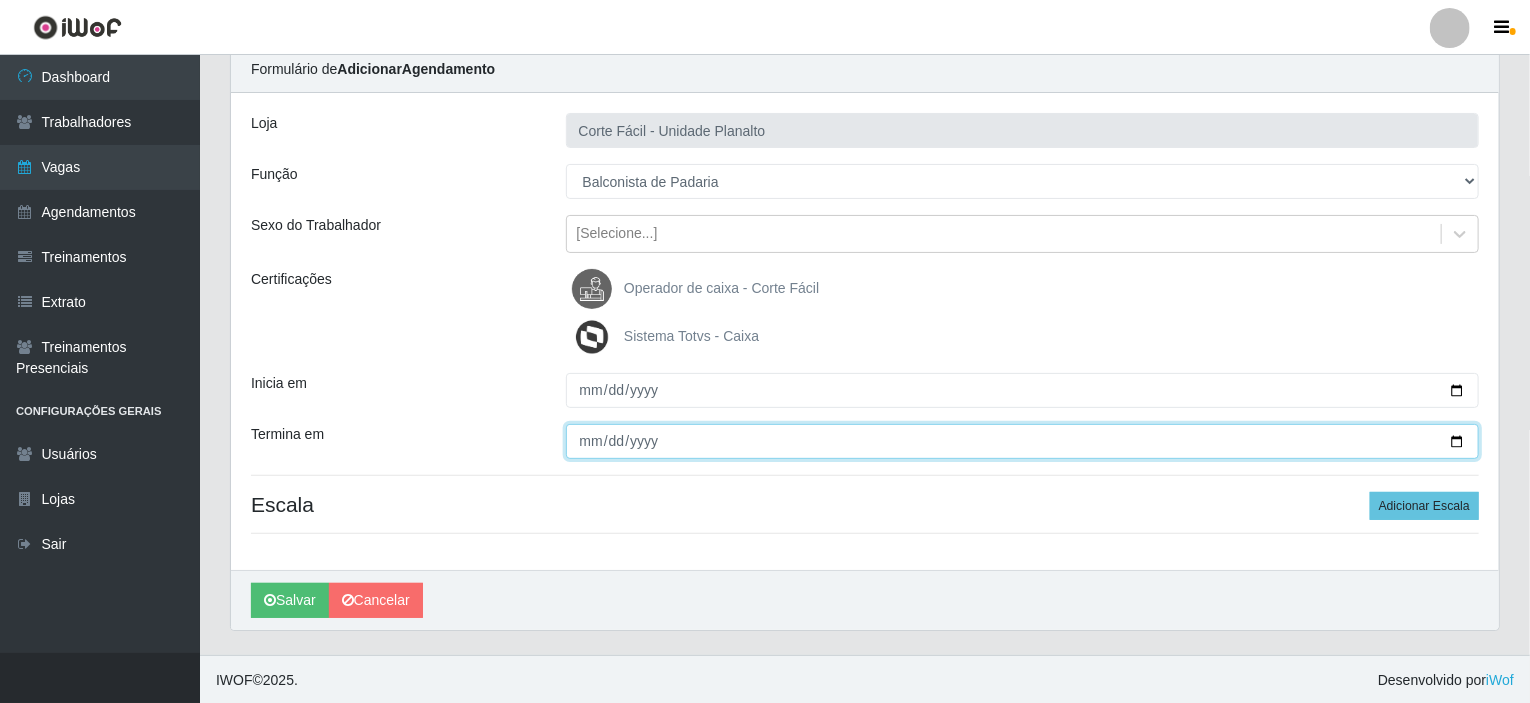 type on "[DATE]" 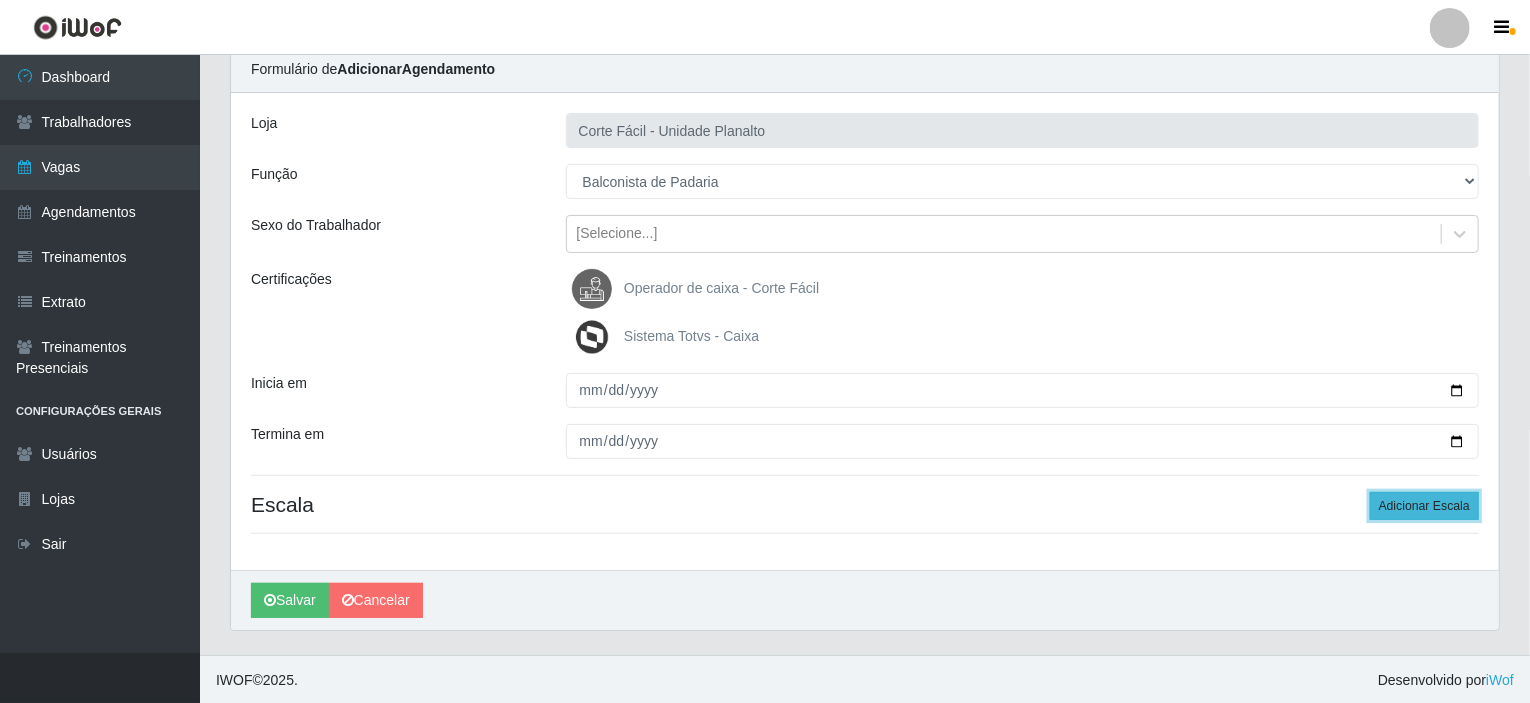 click on "Adicionar Escala" at bounding box center (1424, 506) 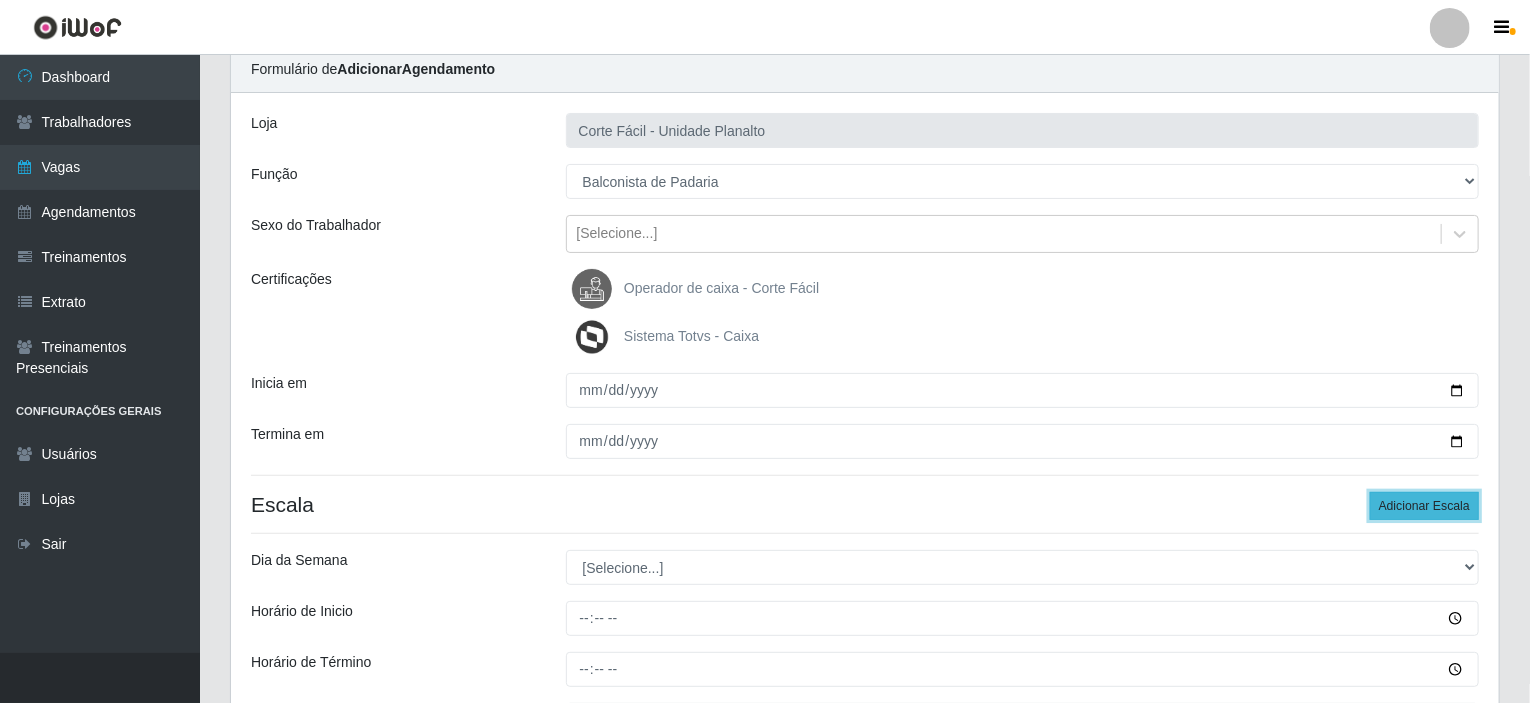 click on "Adicionar Escala" at bounding box center [1424, 506] 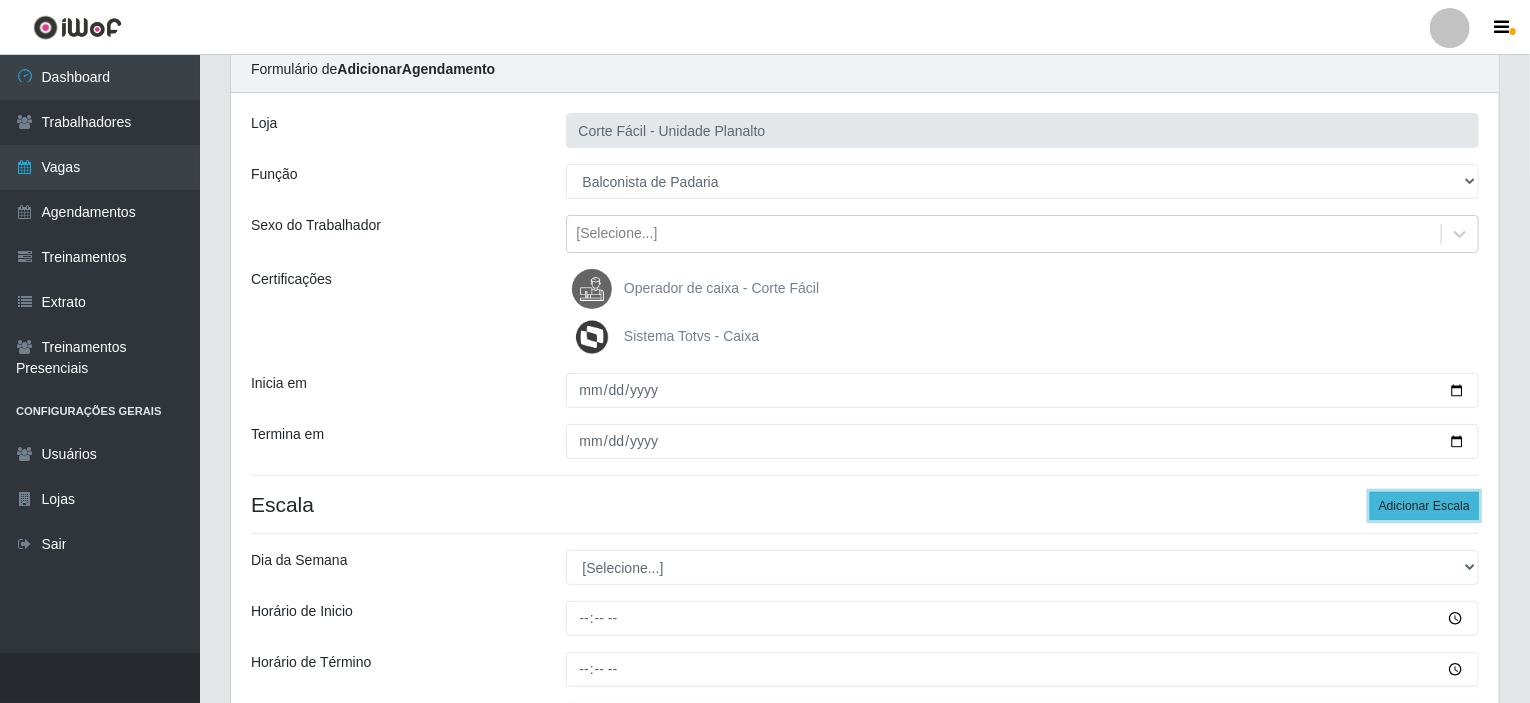 click on "Adicionar Escala" at bounding box center [1424, 506] 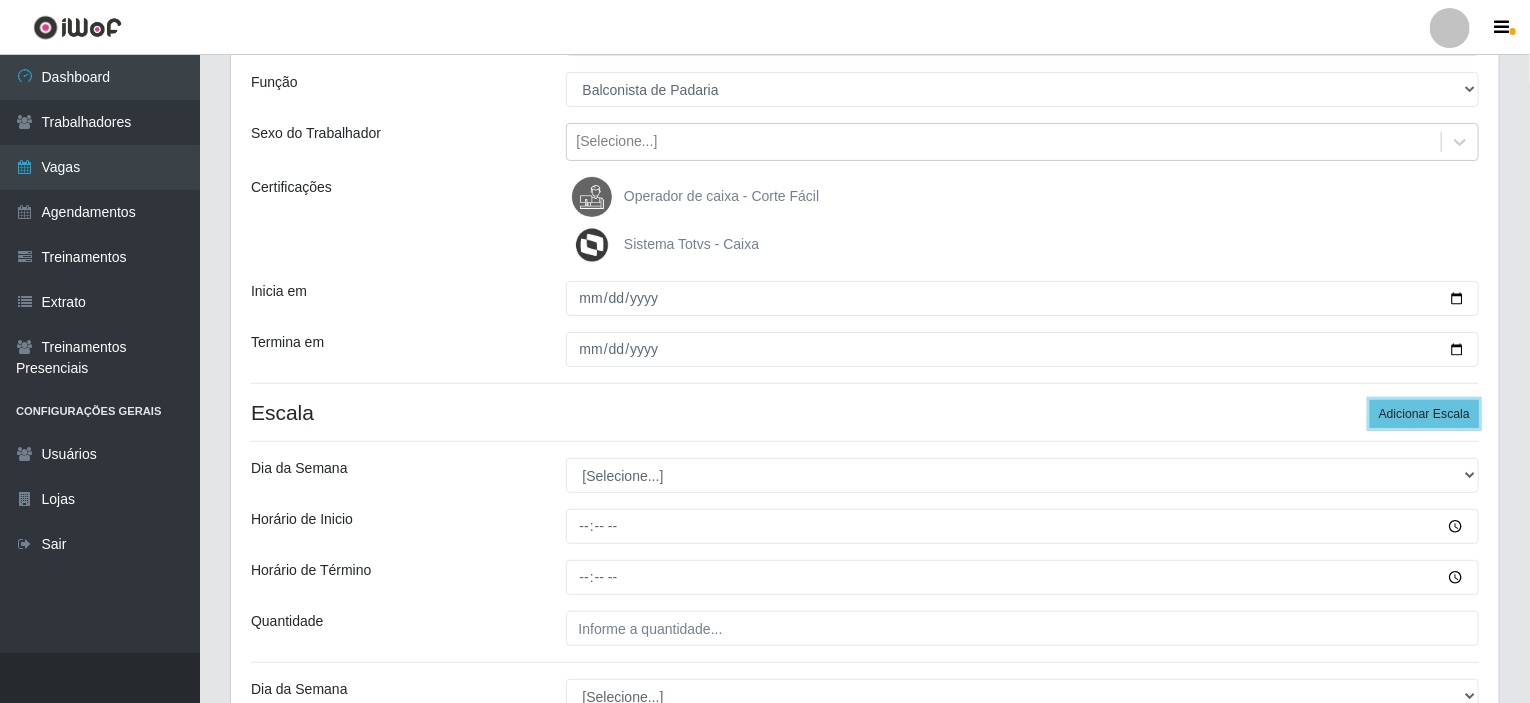 scroll, scrollTop: 279, scrollLeft: 0, axis: vertical 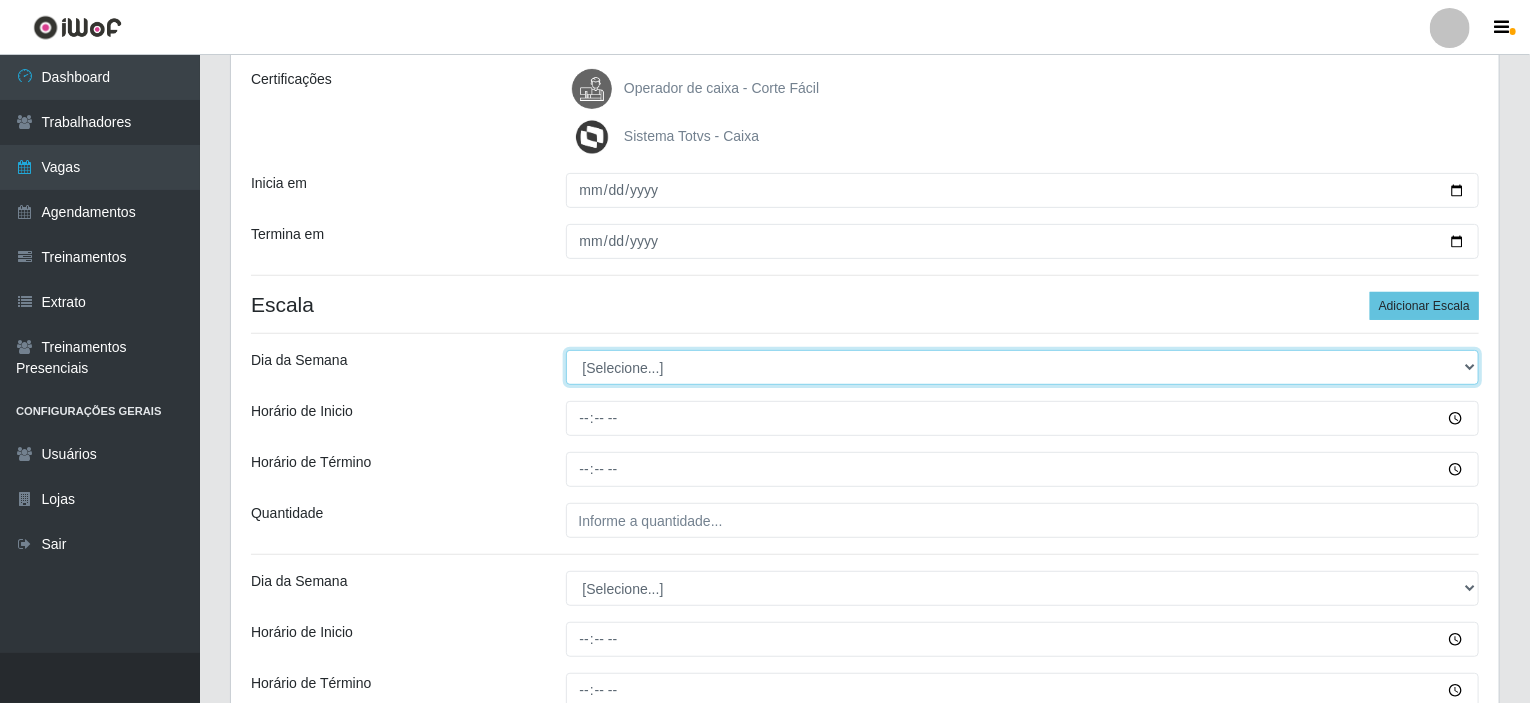 click on "[Selecione...] Segunda Terça Quarta Quinta Sexta Sábado Domingo" at bounding box center [1023, 367] 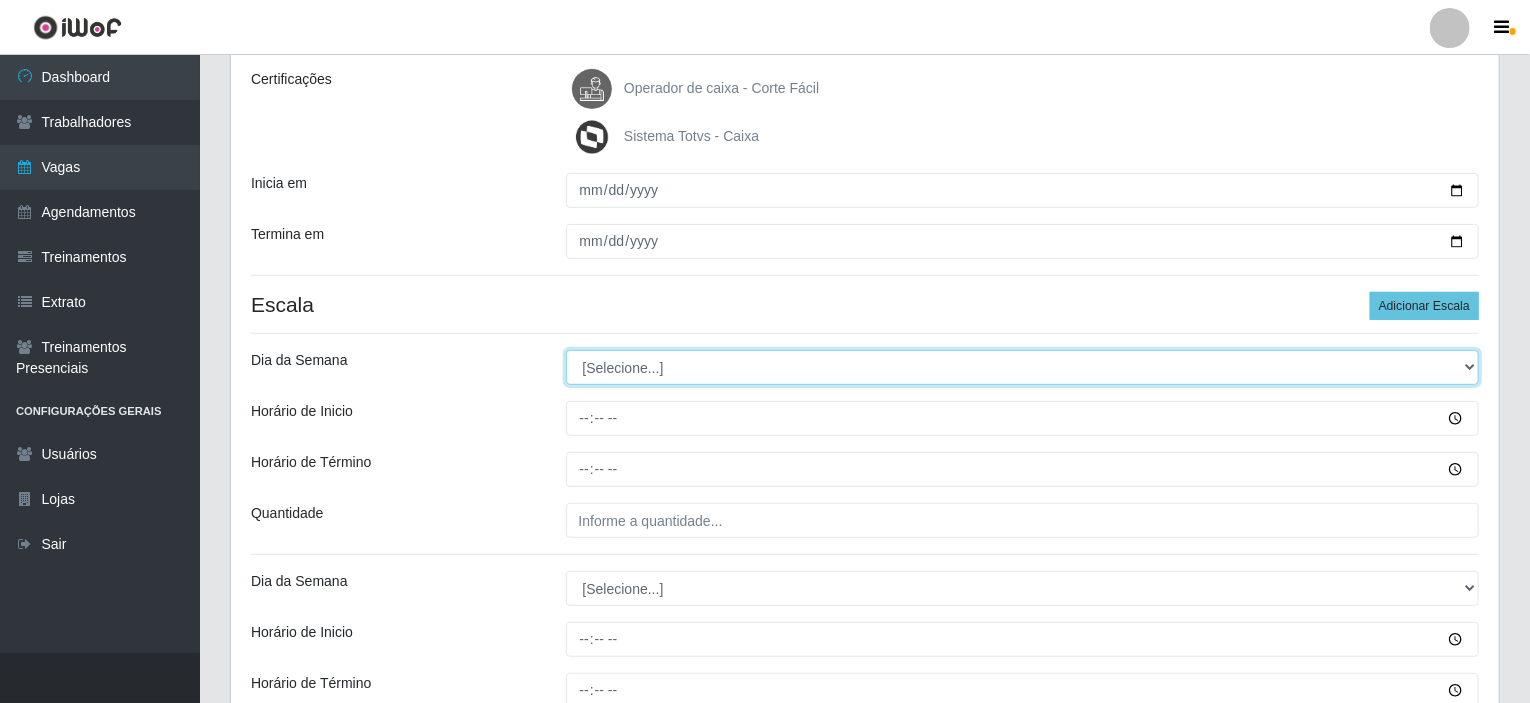 select on "5" 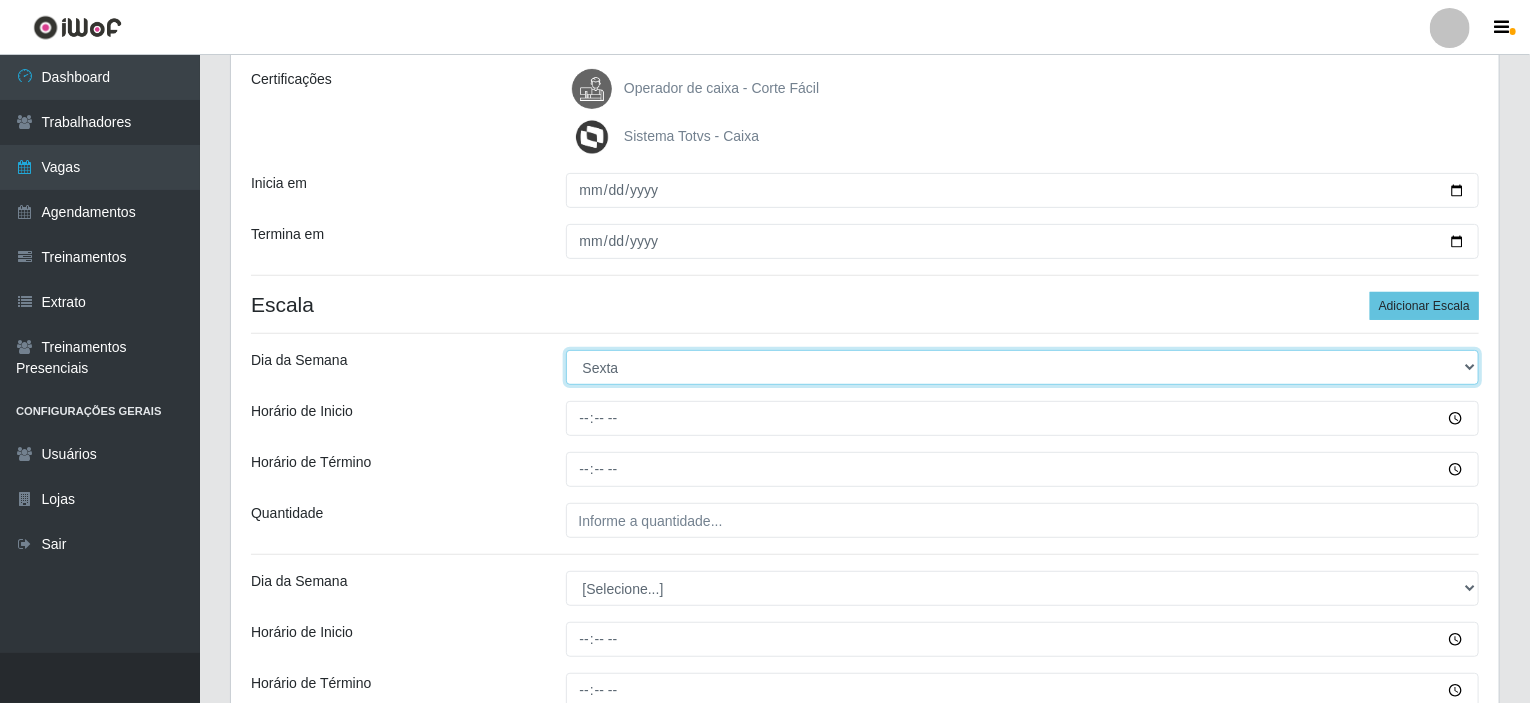 click on "[Selecione...] Segunda Terça Quarta Quinta Sexta Sábado Domingo" at bounding box center [1023, 367] 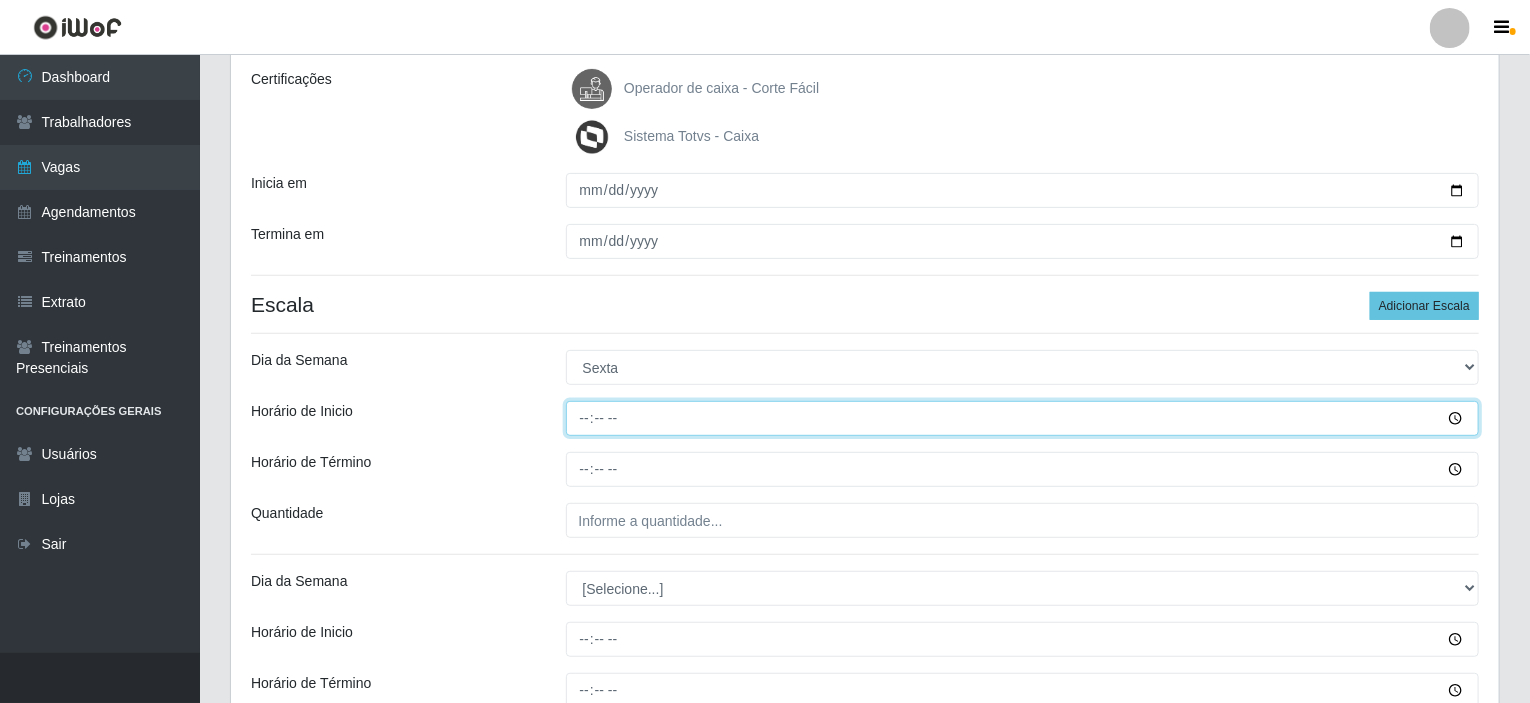 click on "Horário de Inicio" at bounding box center [1023, 418] 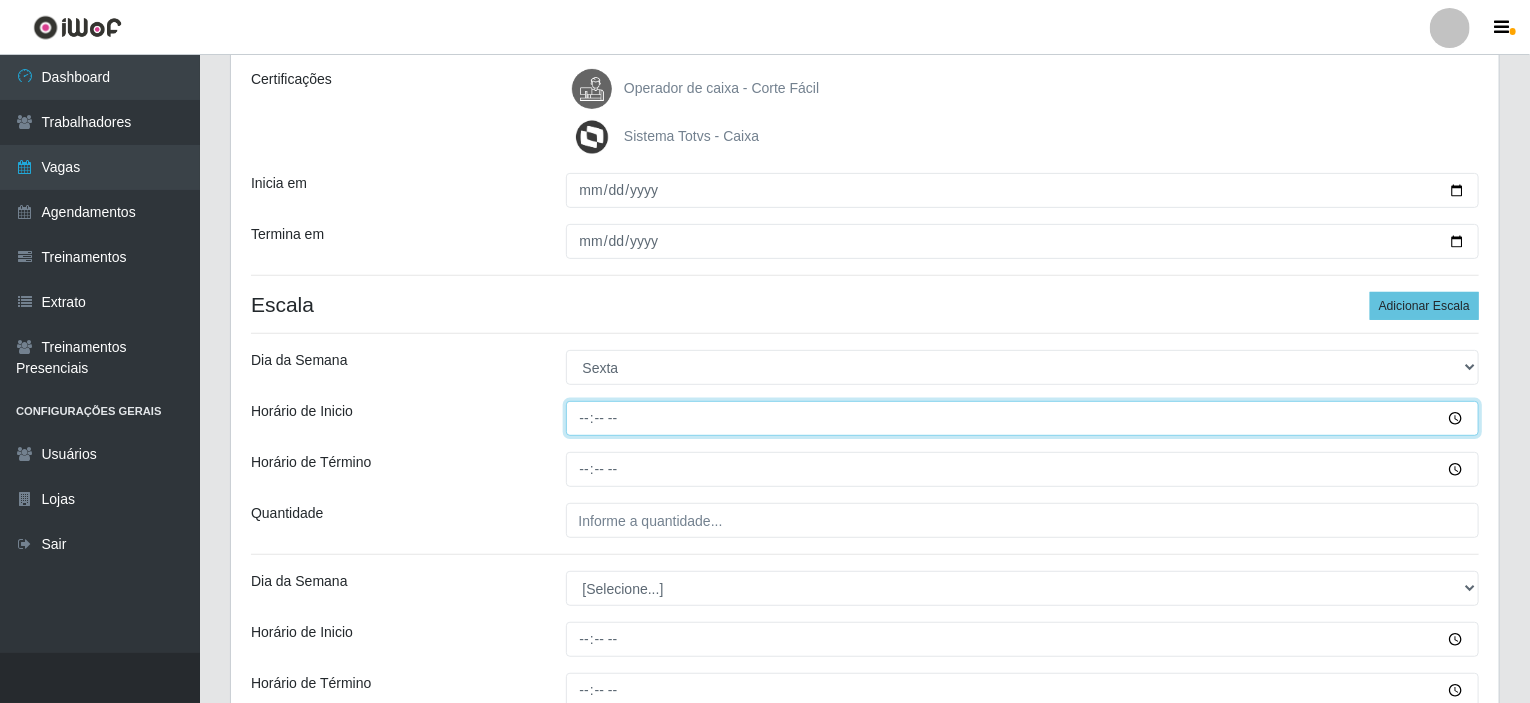 type on "08:00" 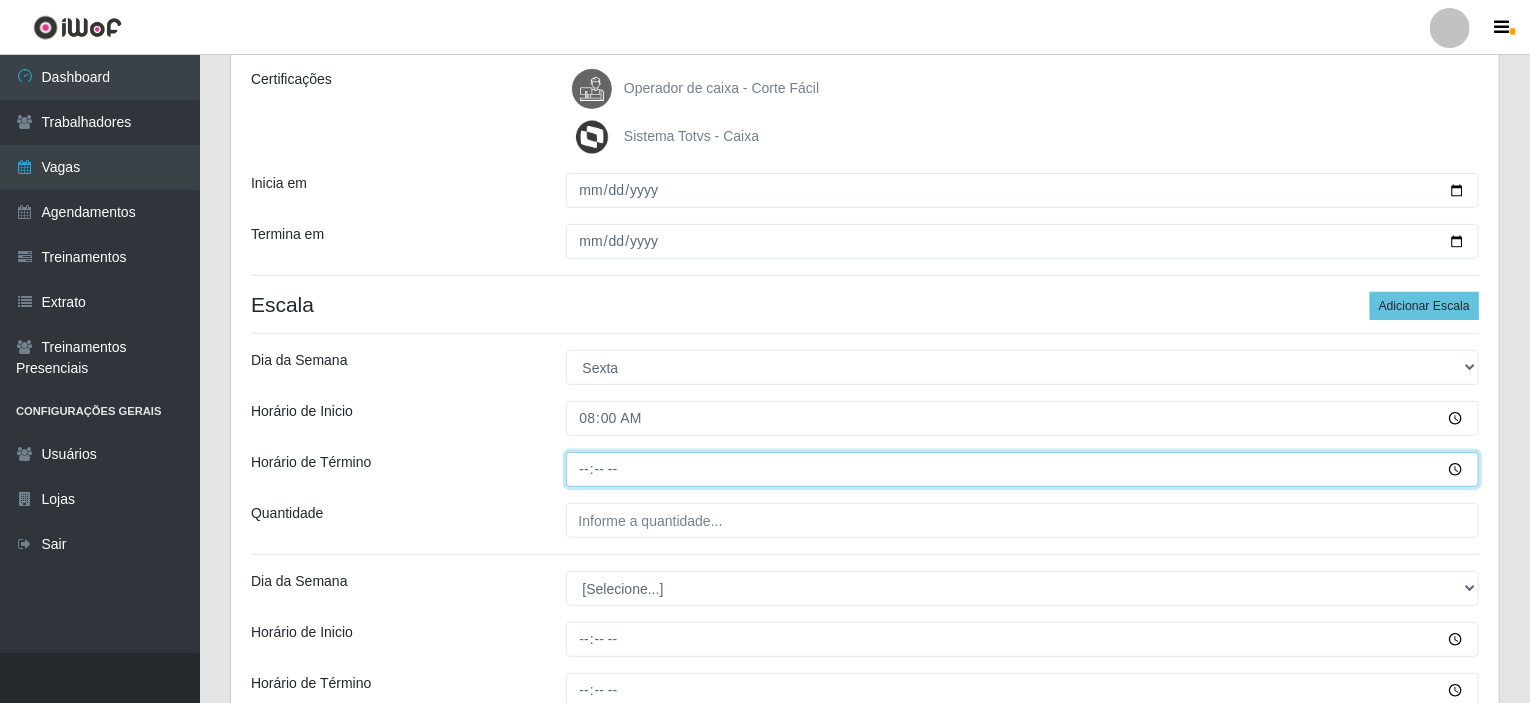 click on "Horário de Término" at bounding box center [1023, 469] 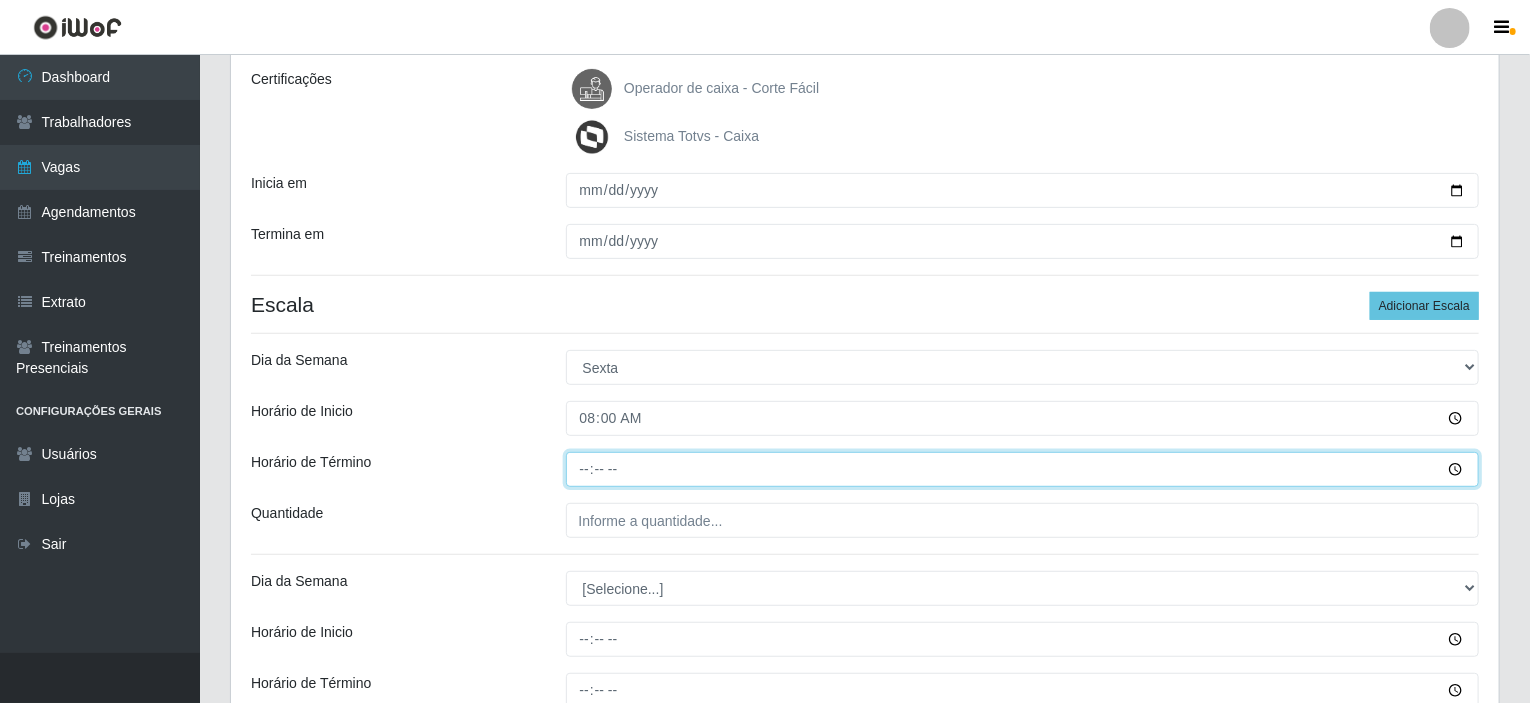 click on "Horário de Término" at bounding box center [1023, 469] 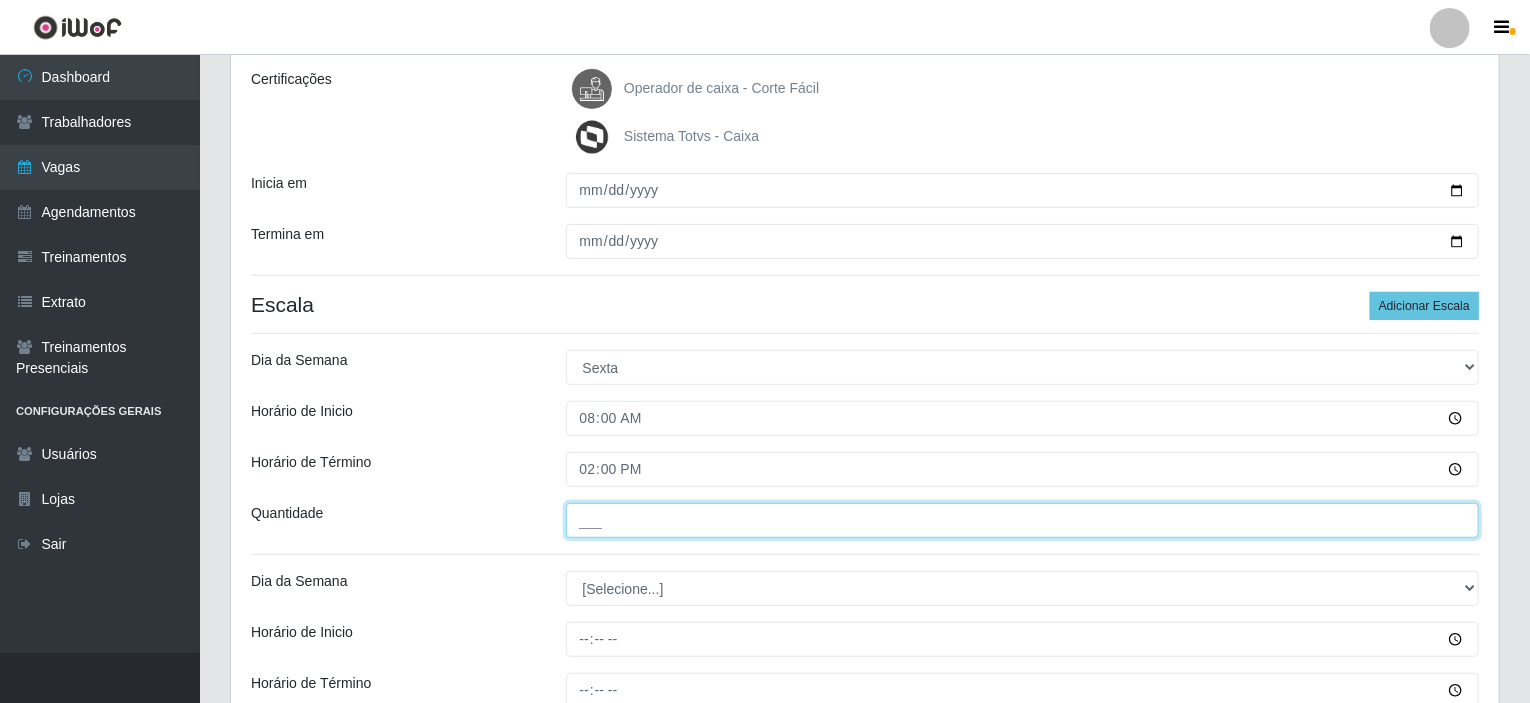 click on "___" at bounding box center (1023, 520) 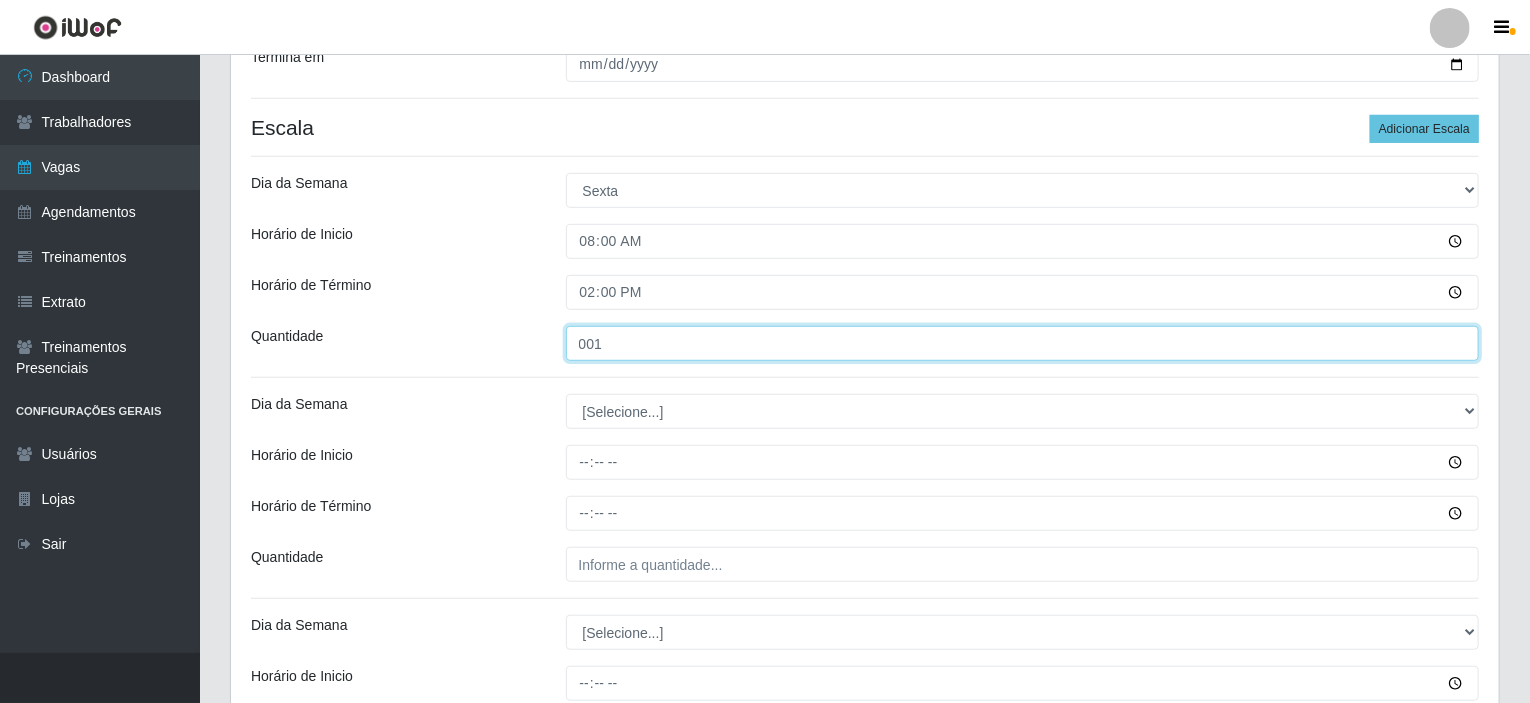 scroll, scrollTop: 479, scrollLeft: 0, axis: vertical 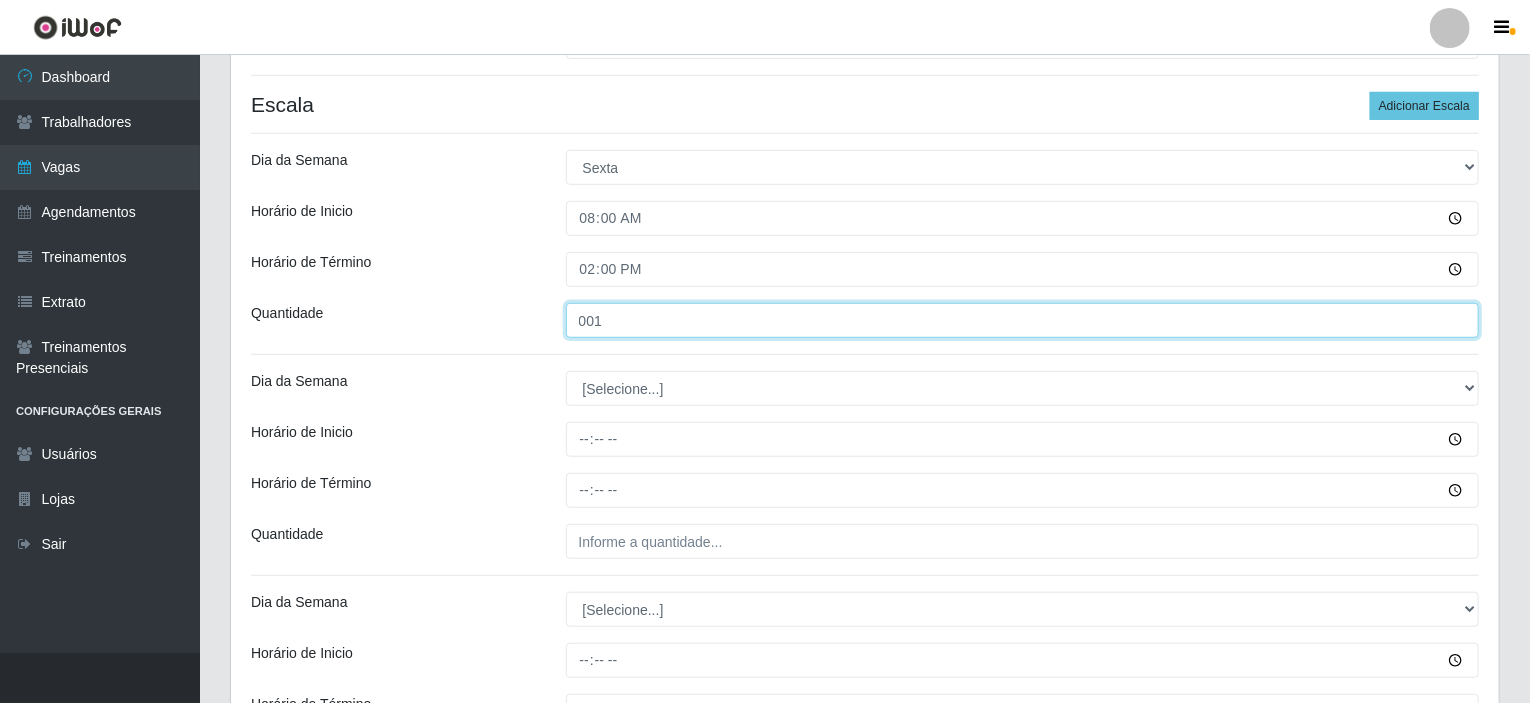 type on "001" 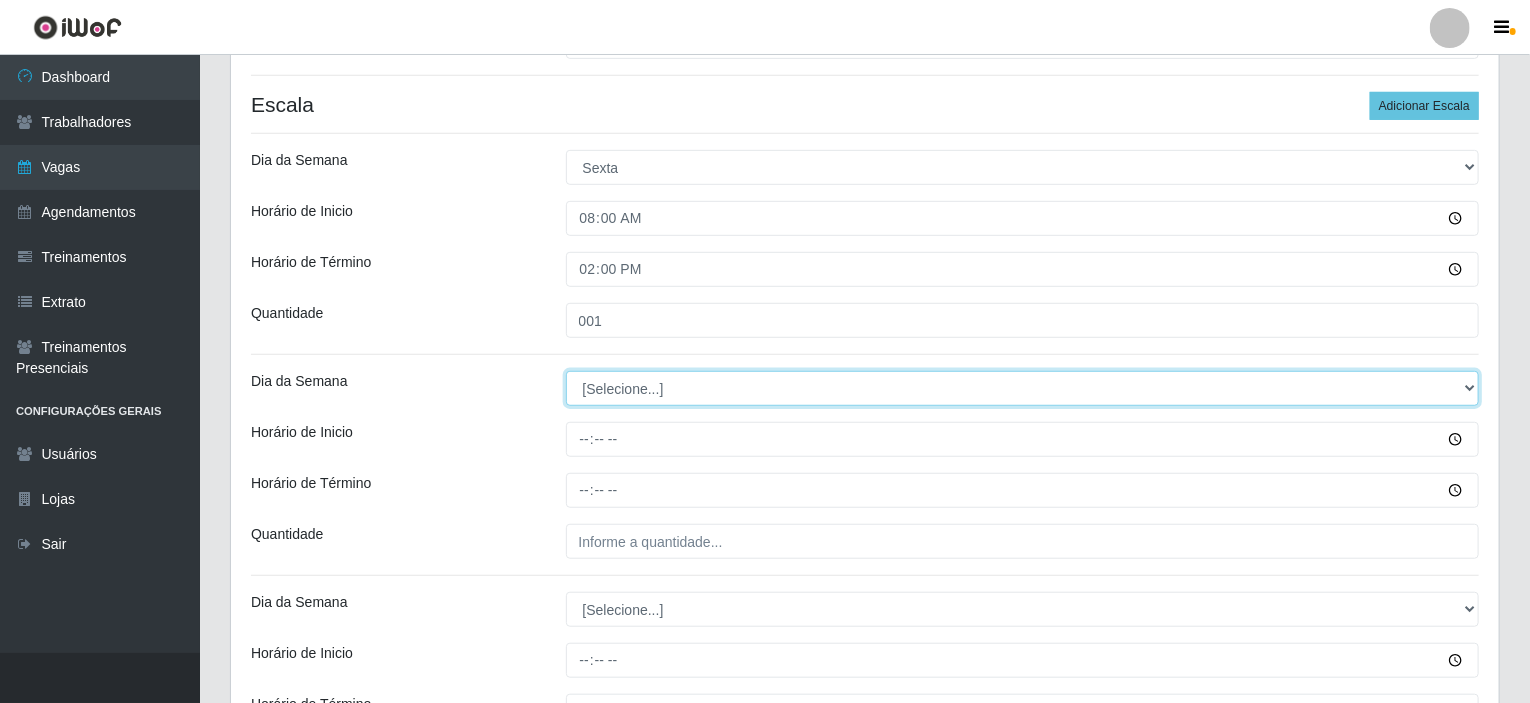 click on "[Selecione...] Segunda Terça Quarta Quinta Sexta Sábado Domingo" at bounding box center (1023, 388) 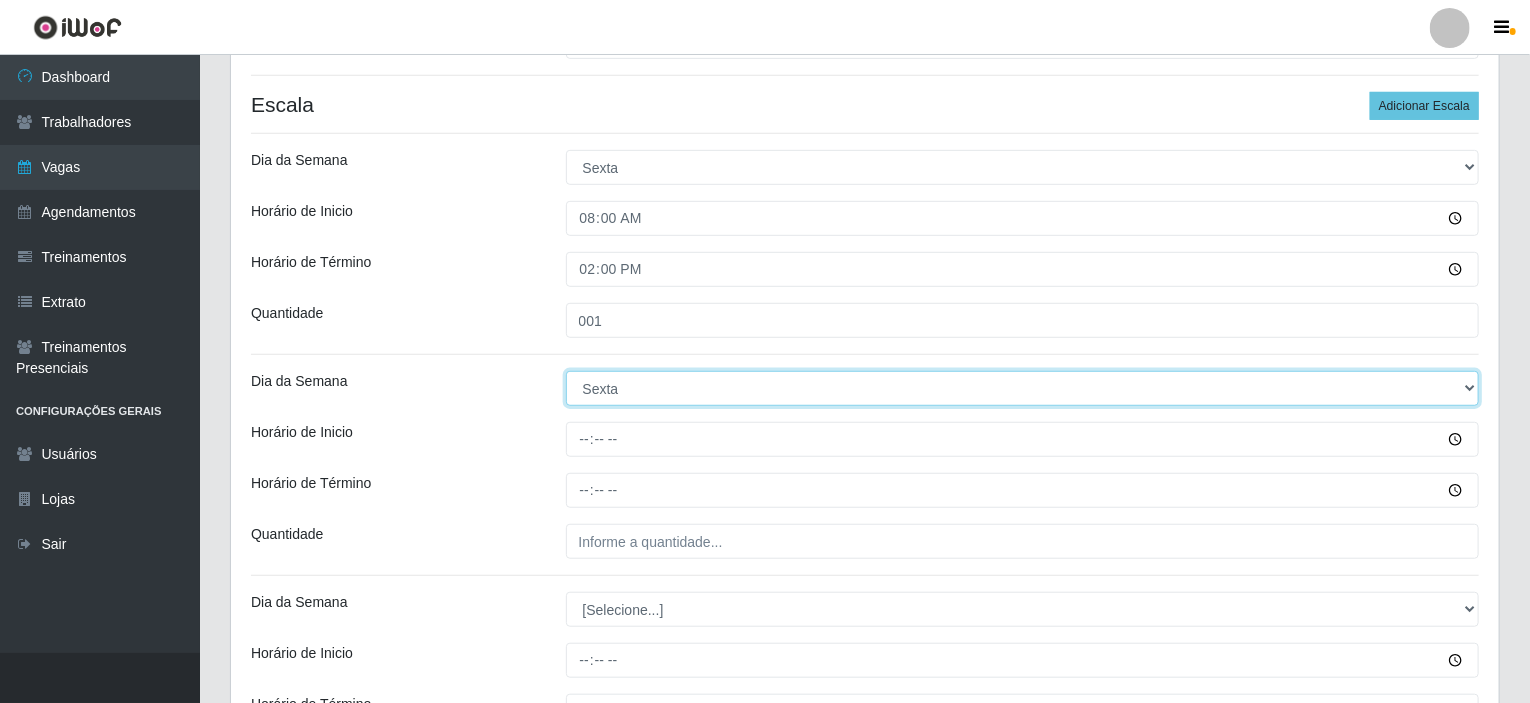 click on "[Selecione...] Segunda Terça Quarta Quinta Sexta Sábado Domingo" at bounding box center [1023, 388] 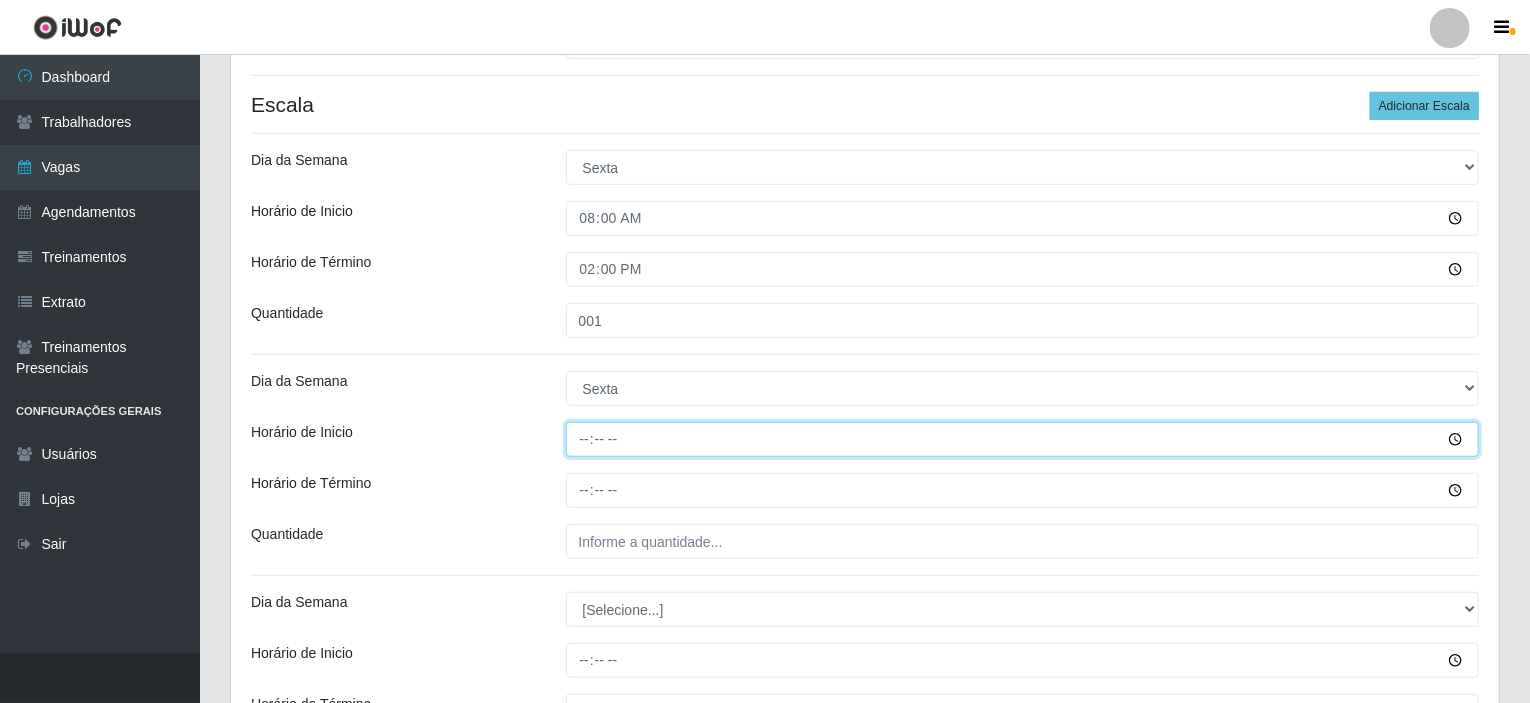 click on "Horário de Inicio" at bounding box center (1023, 439) 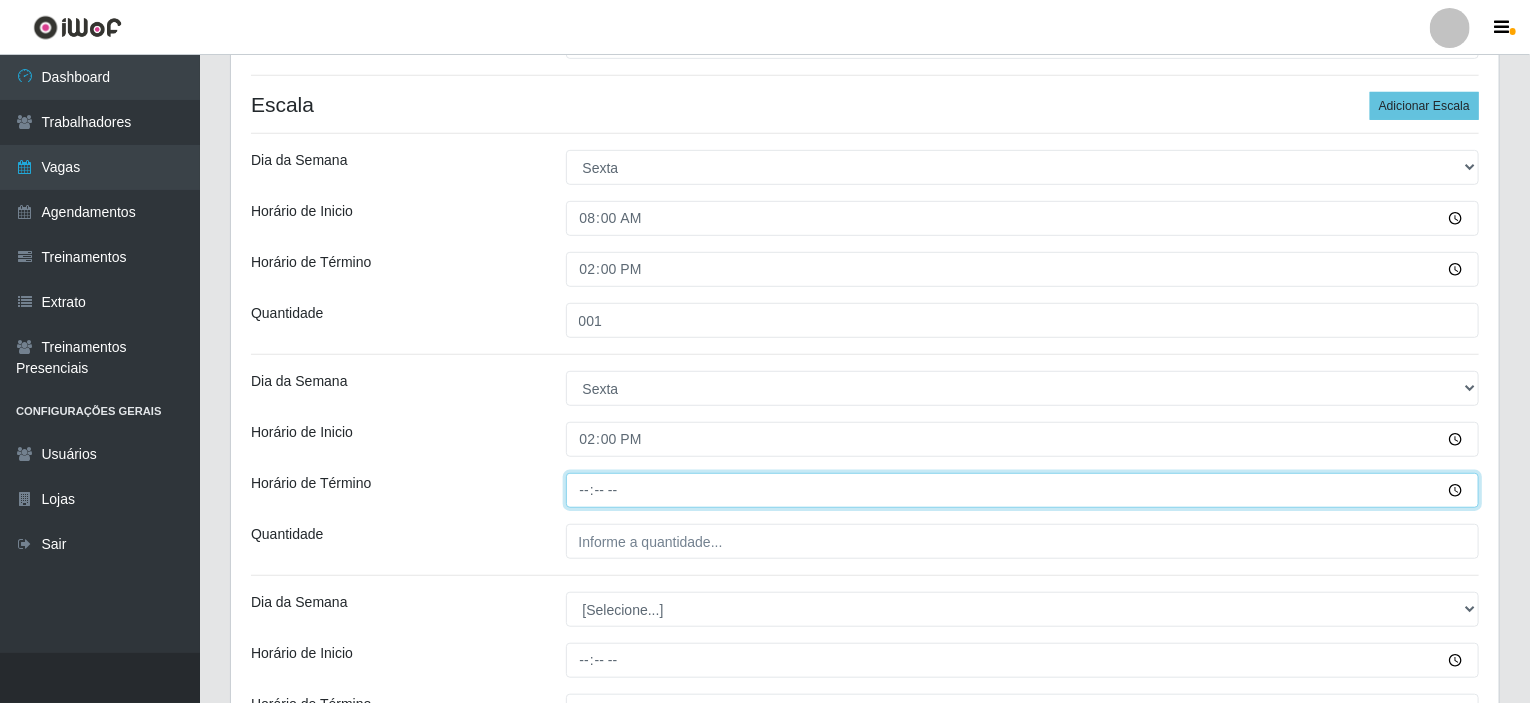 click on "Horário de Término" at bounding box center [1023, 490] 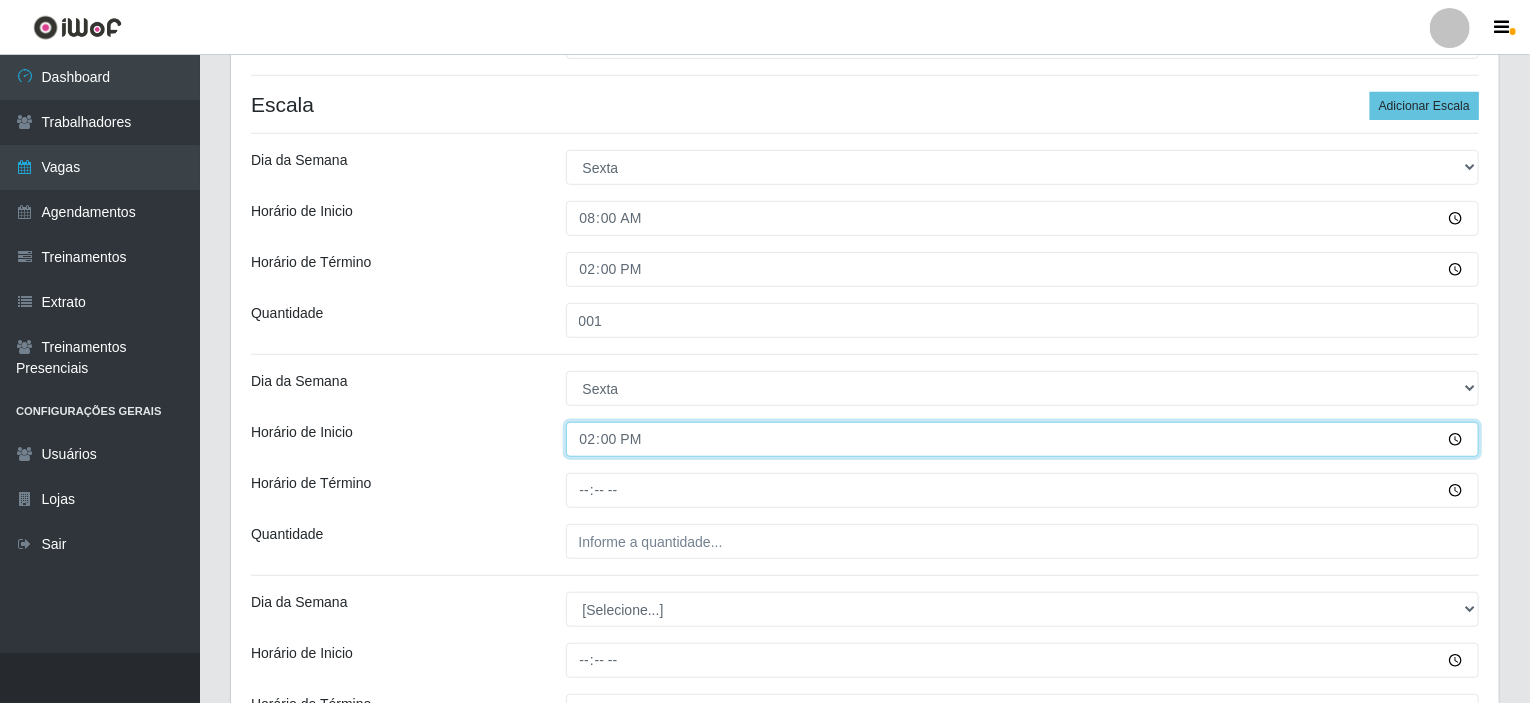 click on "14:00" at bounding box center (1023, 439) 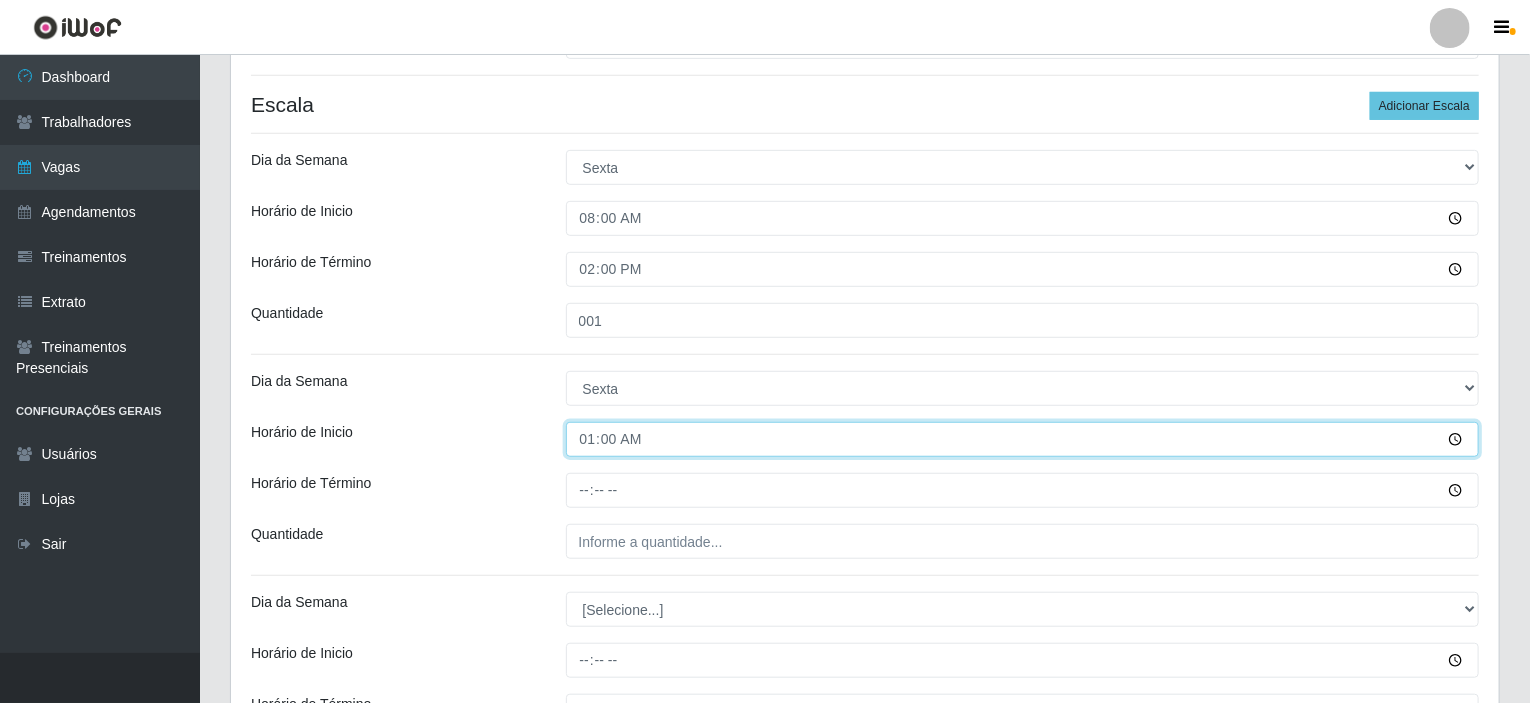 type on "15:00" 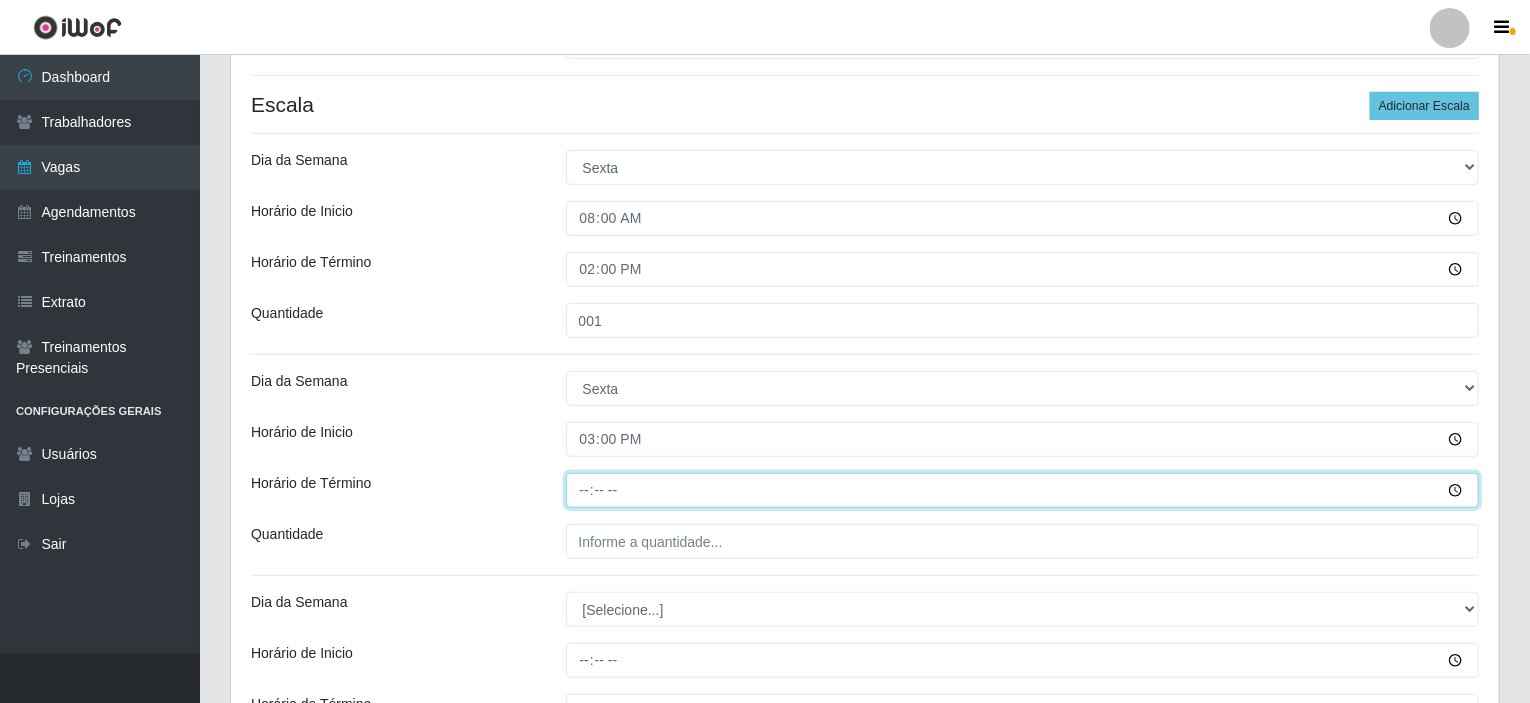 click on "Horário de Término" at bounding box center [1023, 490] 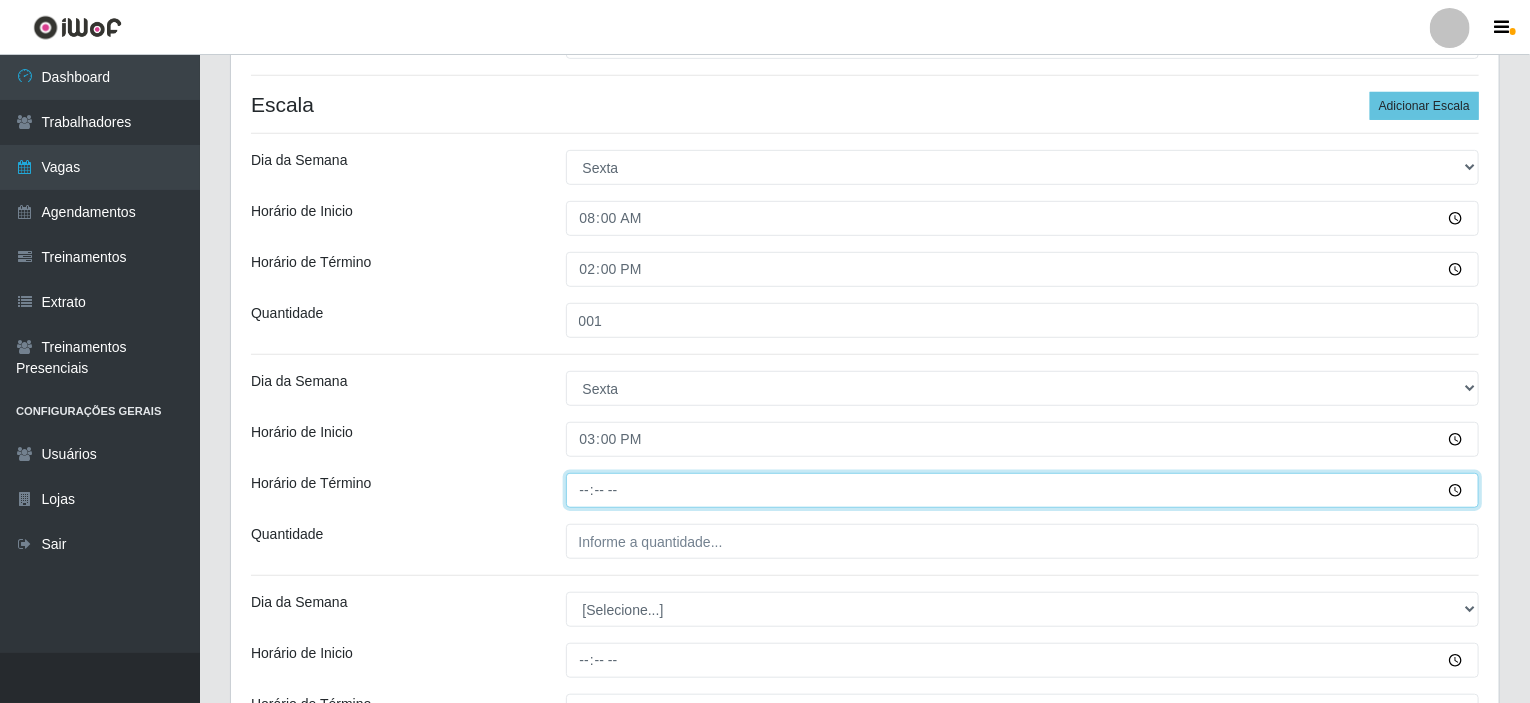 type on "21:00" 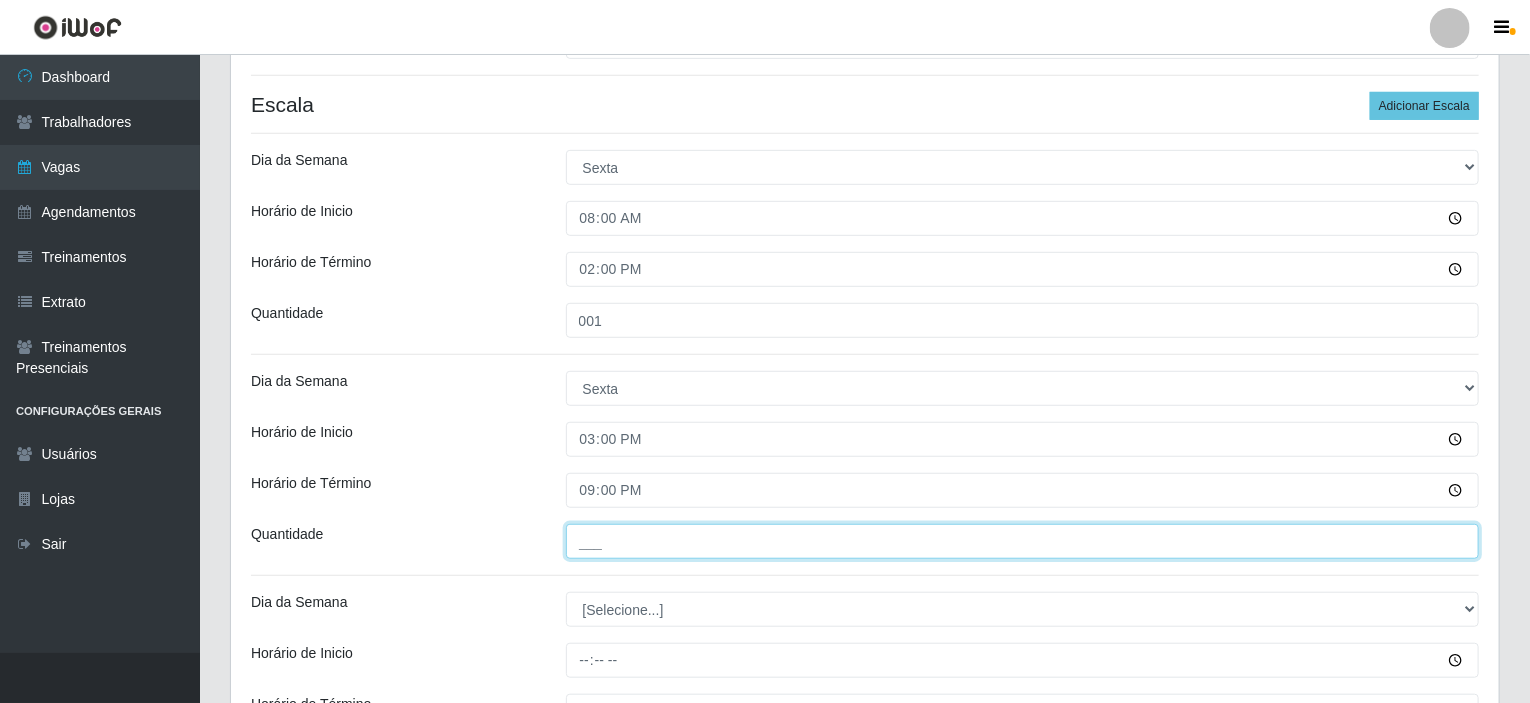 click on "___" at bounding box center (1023, 541) 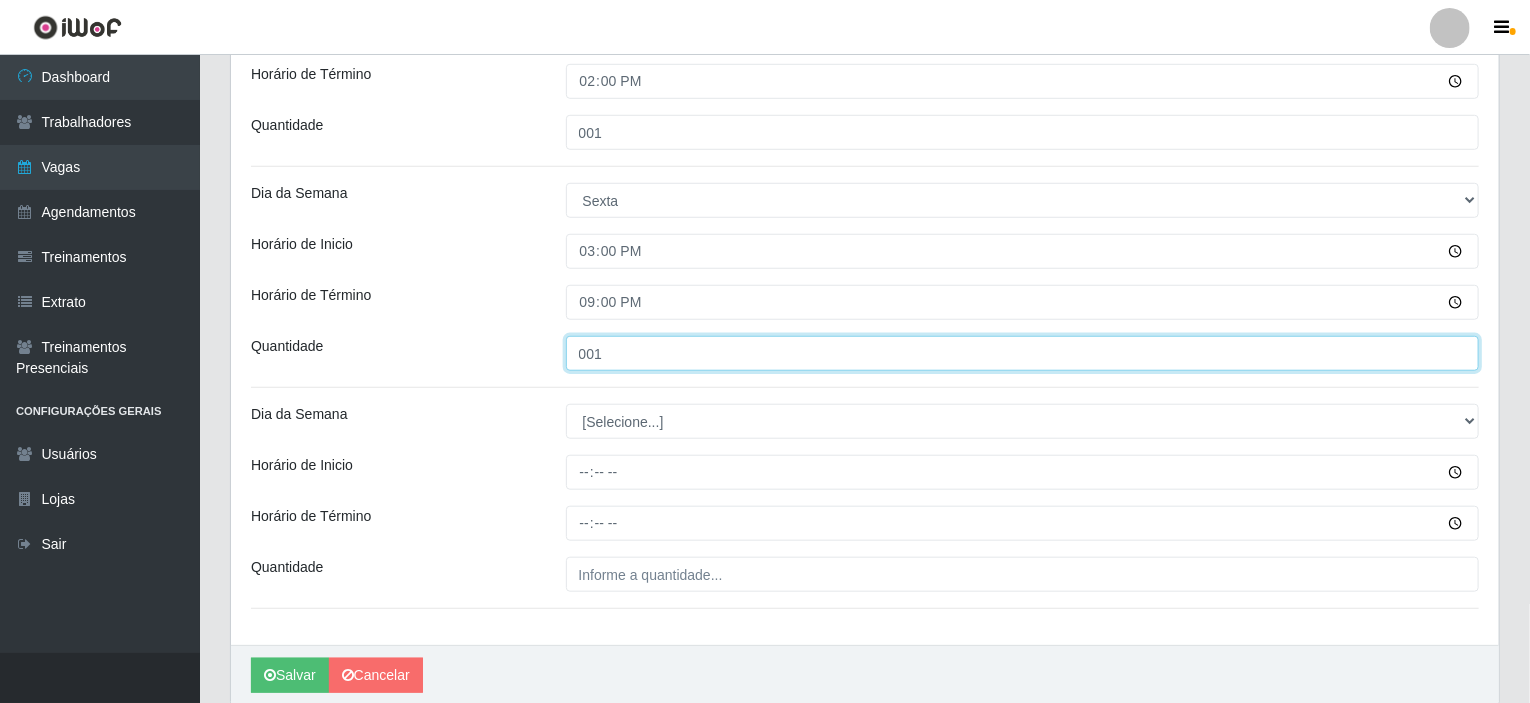 scroll, scrollTop: 679, scrollLeft: 0, axis: vertical 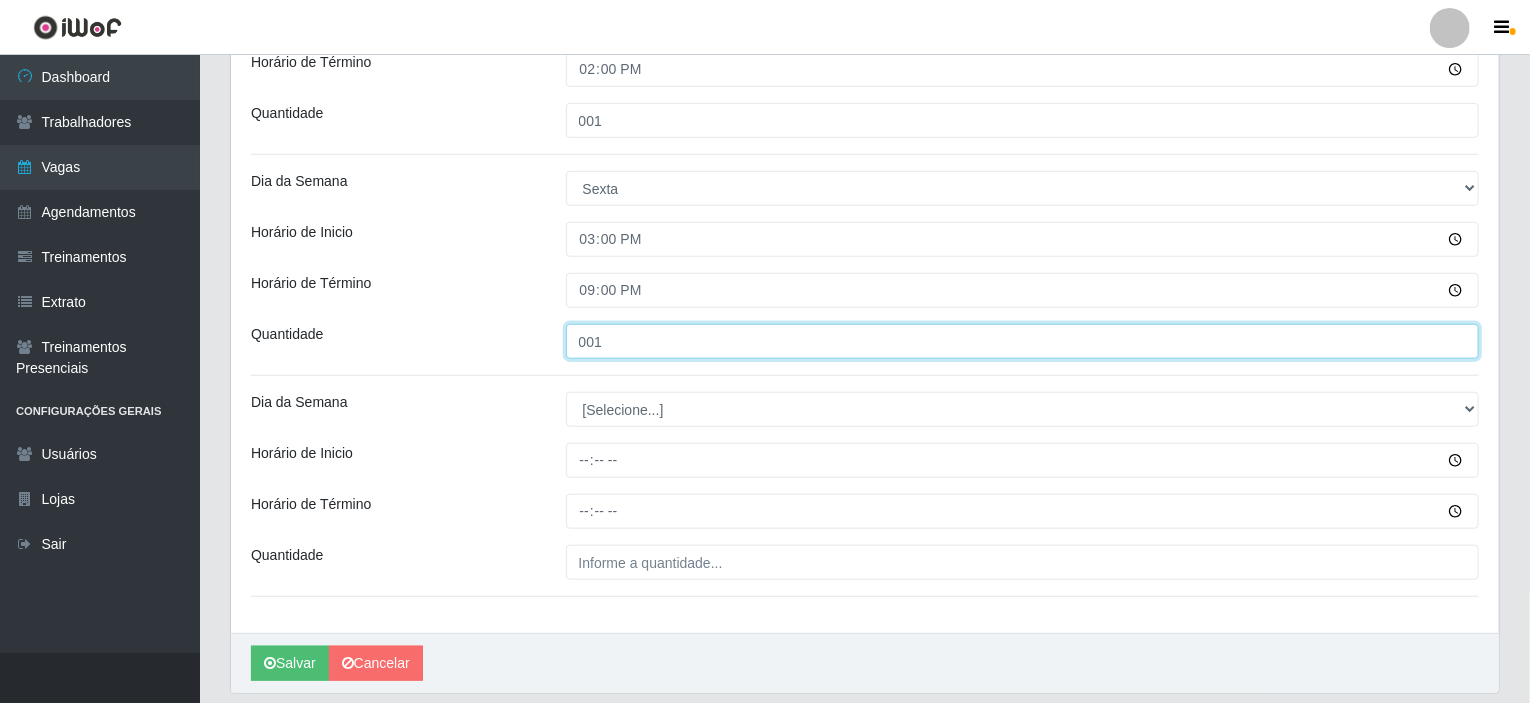 type on "001" 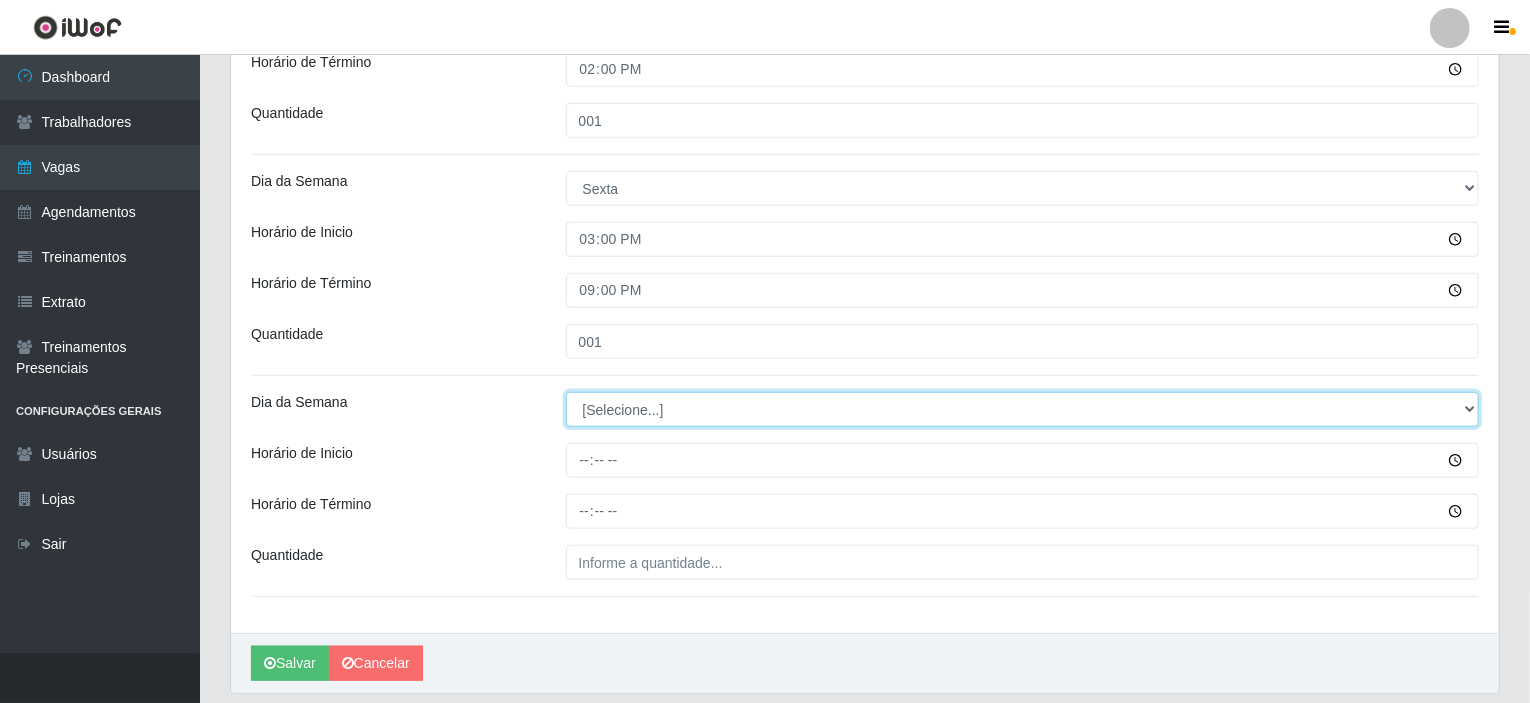 click on "[Selecione...] Segunda Terça Quarta Quinta Sexta Sábado Domingo" at bounding box center [1023, 409] 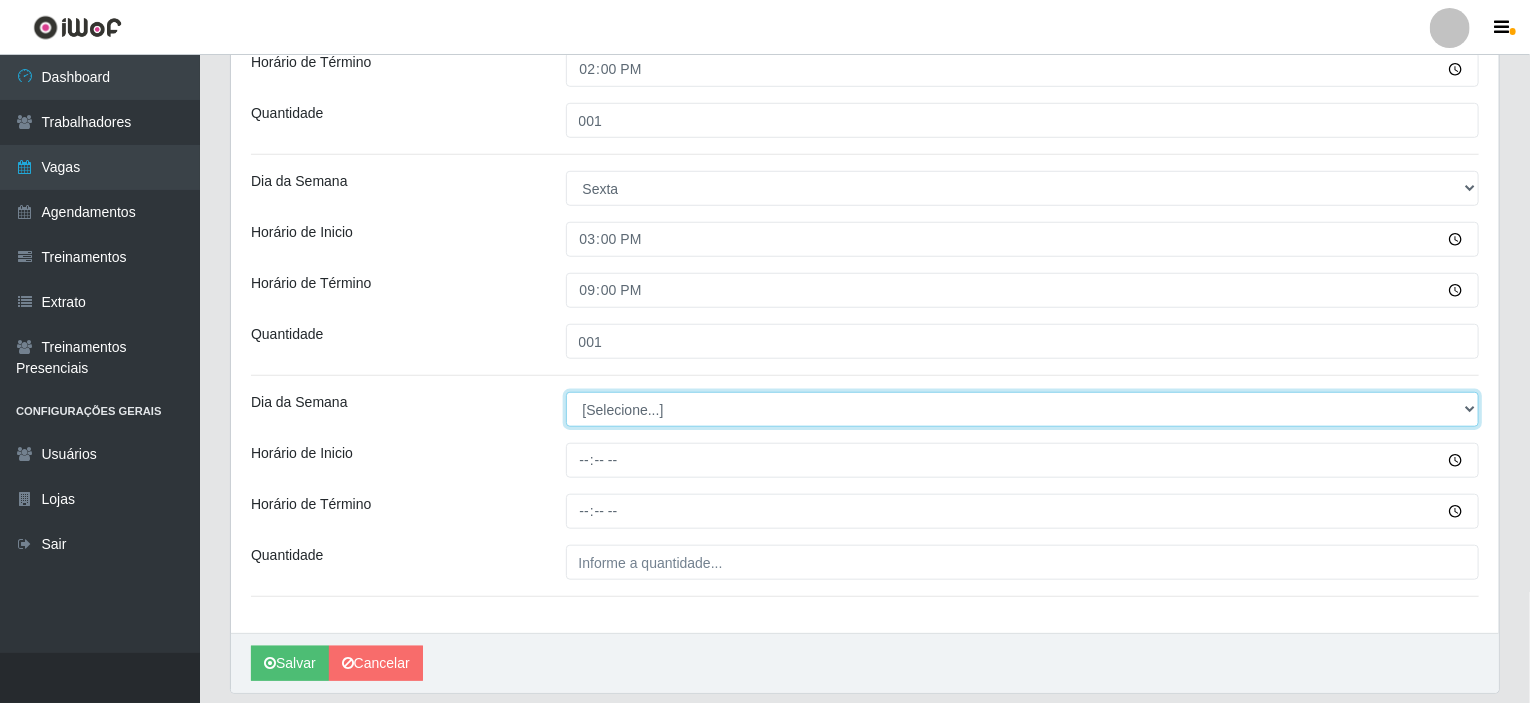 select on "6" 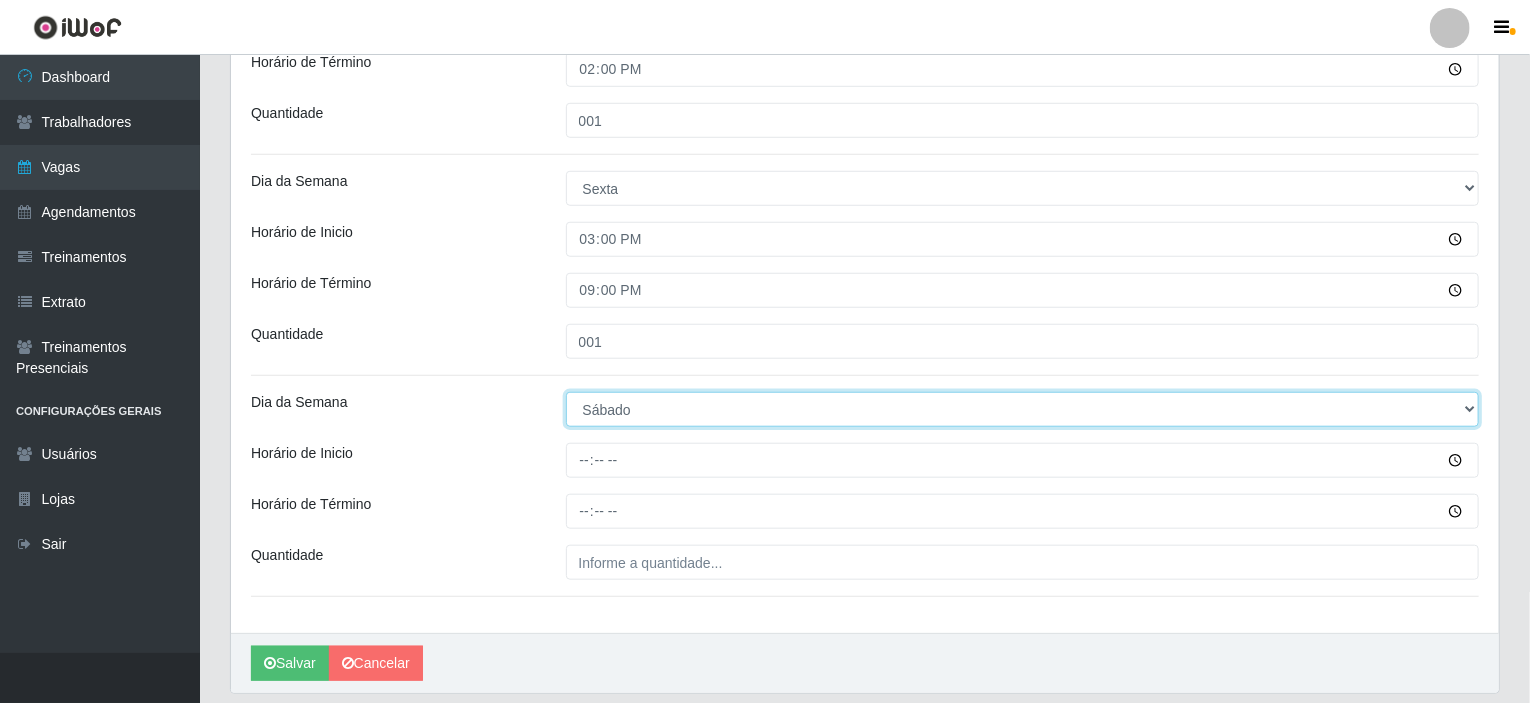 click on "[Selecione...] Segunda Terça Quarta Quinta Sexta Sábado Domingo" at bounding box center [1023, 409] 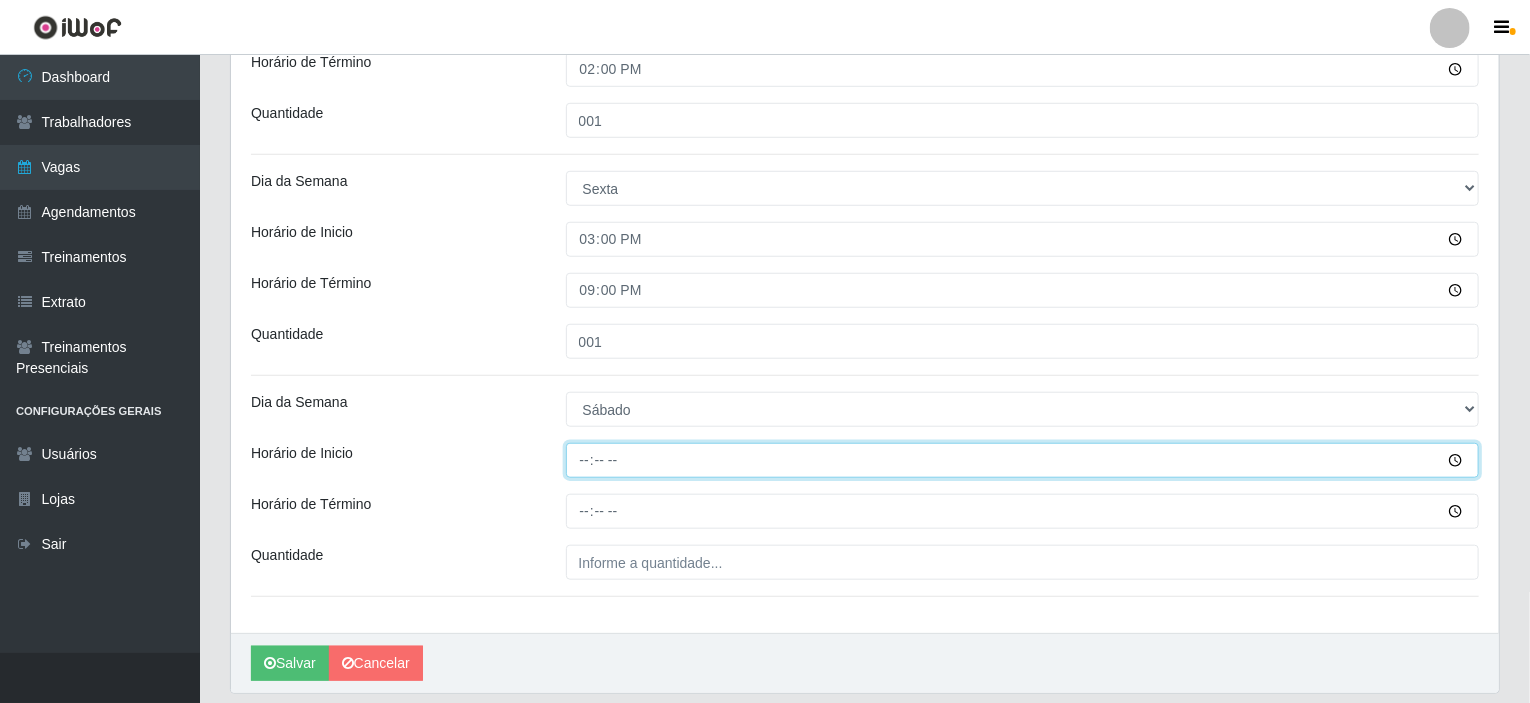 click on "Horário de Inicio" at bounding box center (1023, 460) 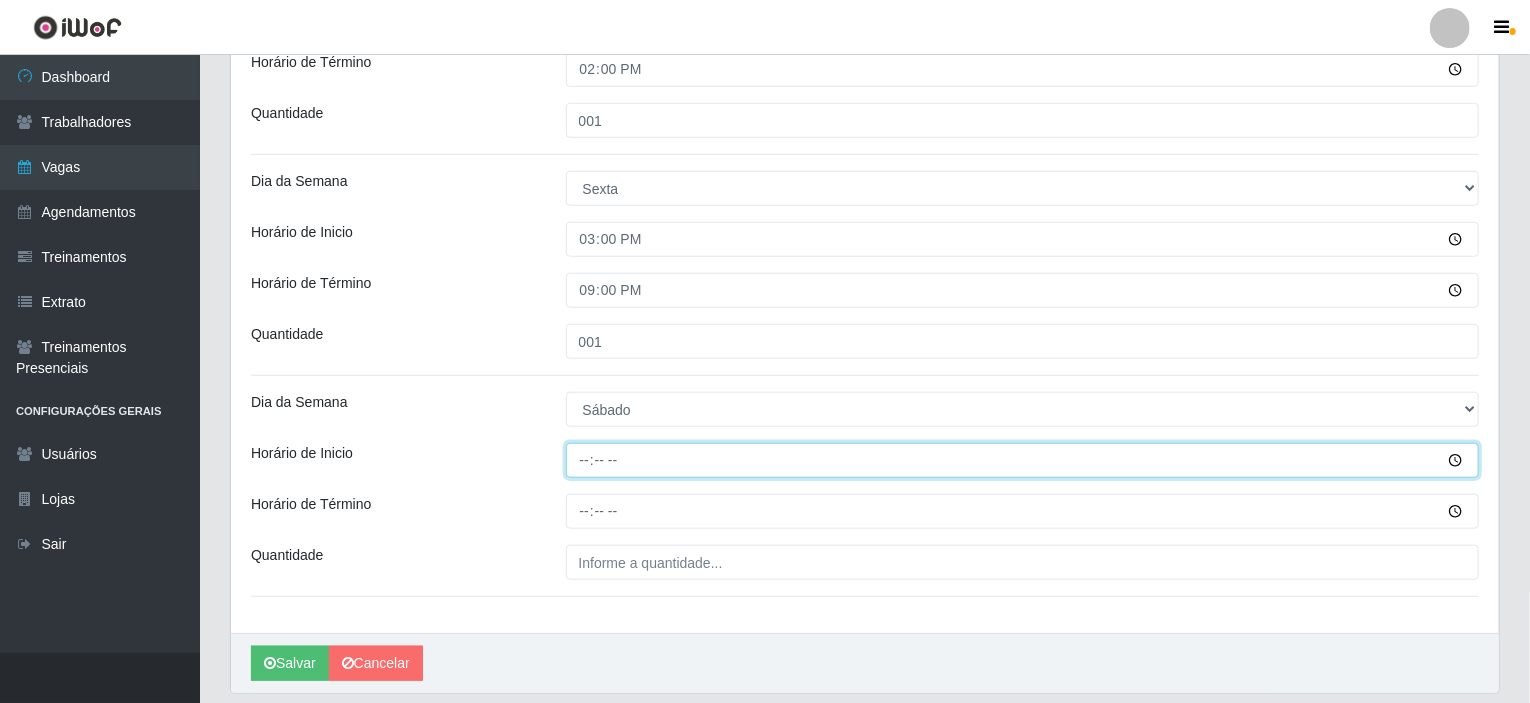 type on "14:00" 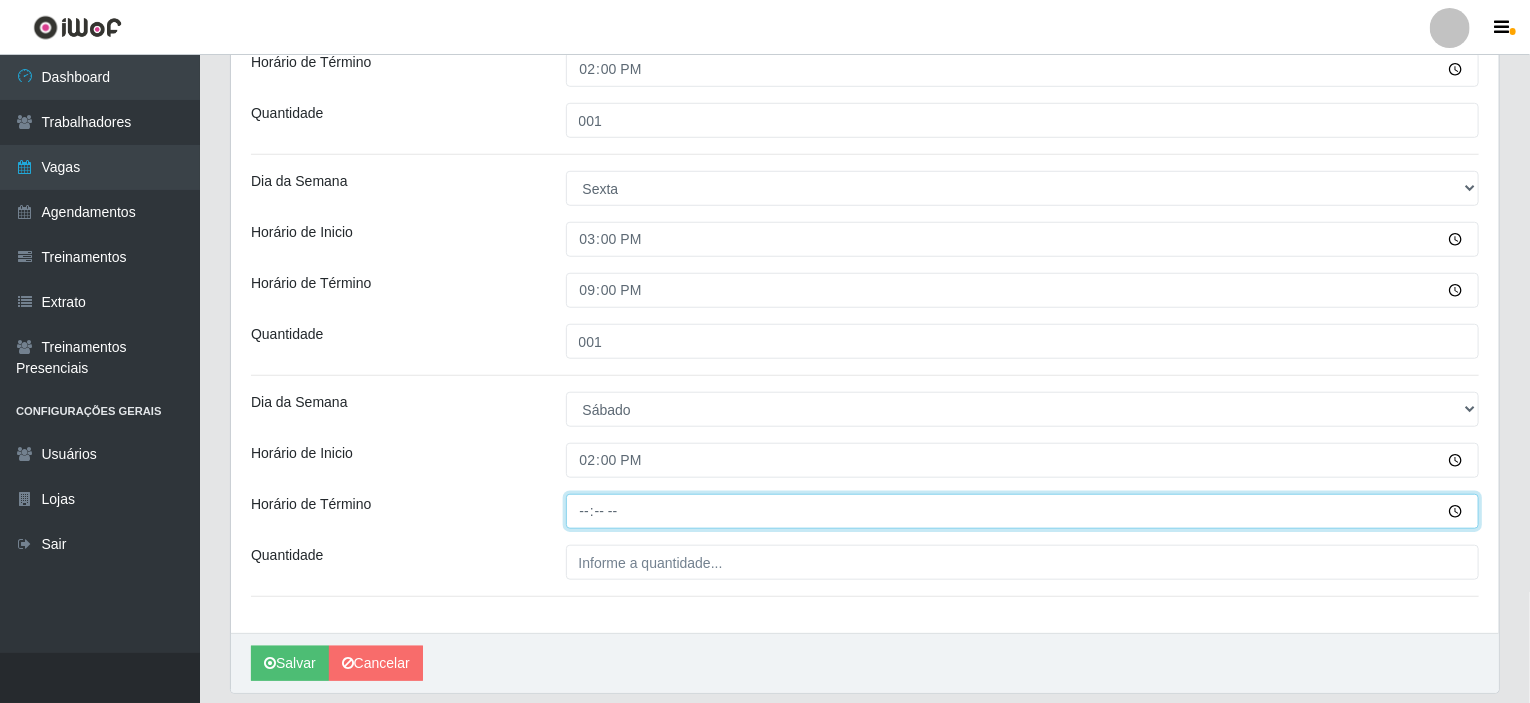 click on "Horário de Término" at bounding box center (1023, 511) 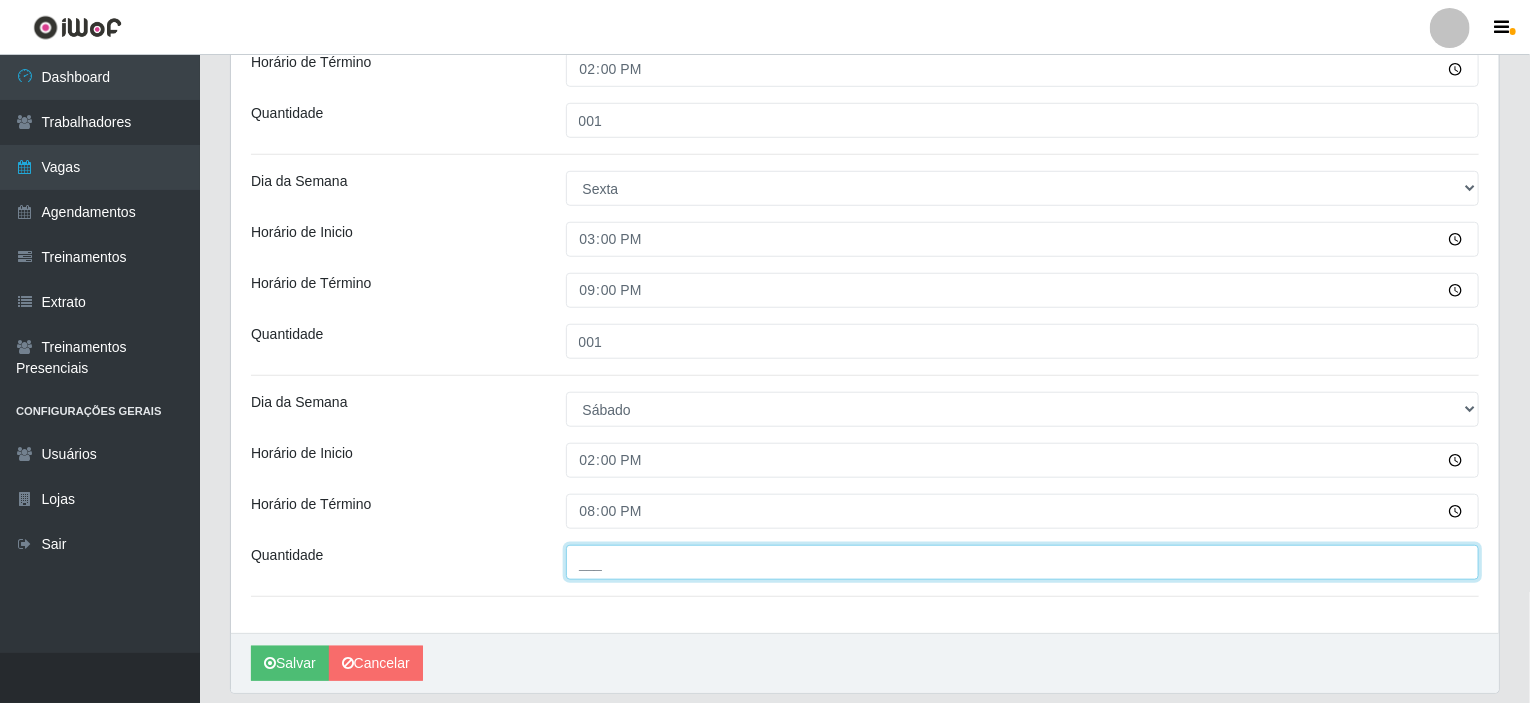 click on "___" at bounding box center [1023, 562] 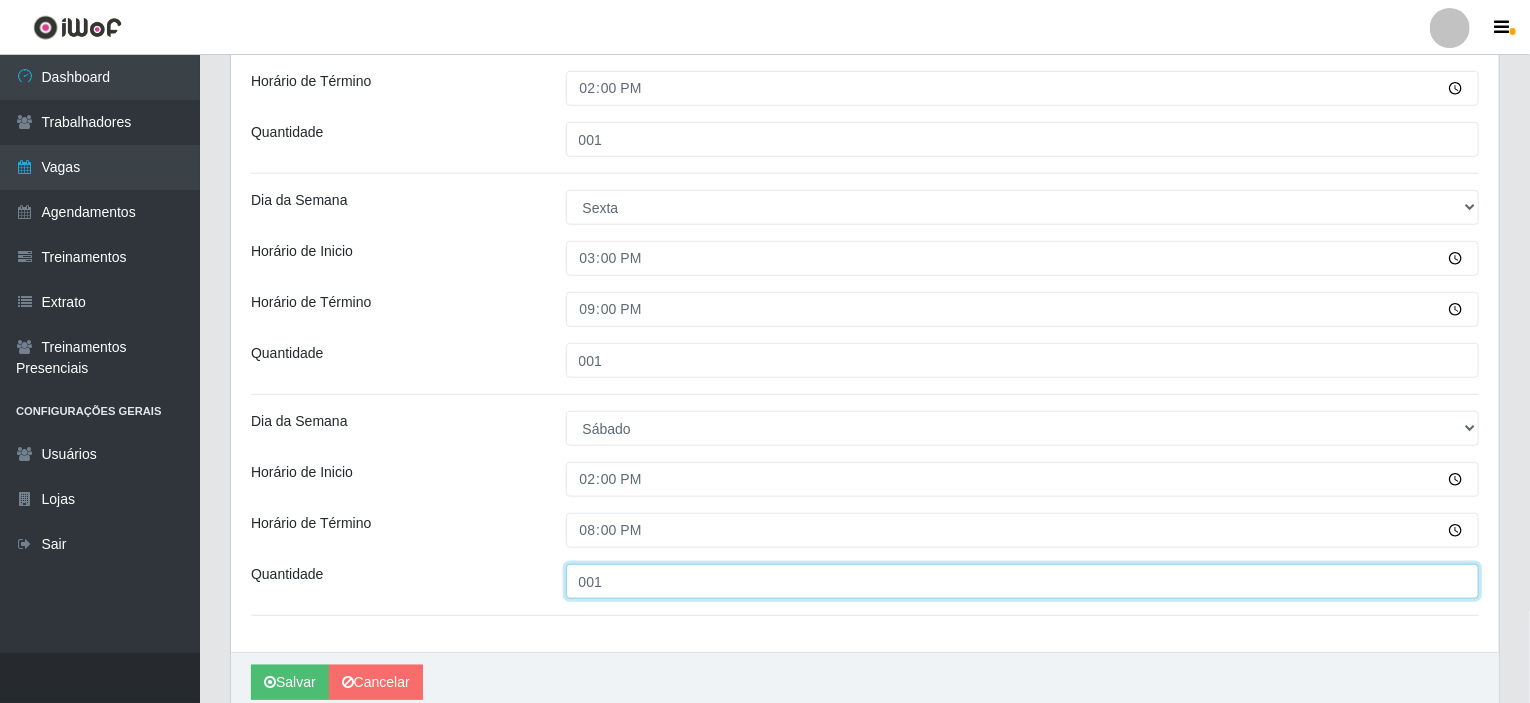 scroll, scrollTop: 741, scrollLeft: 0, axis: vertical 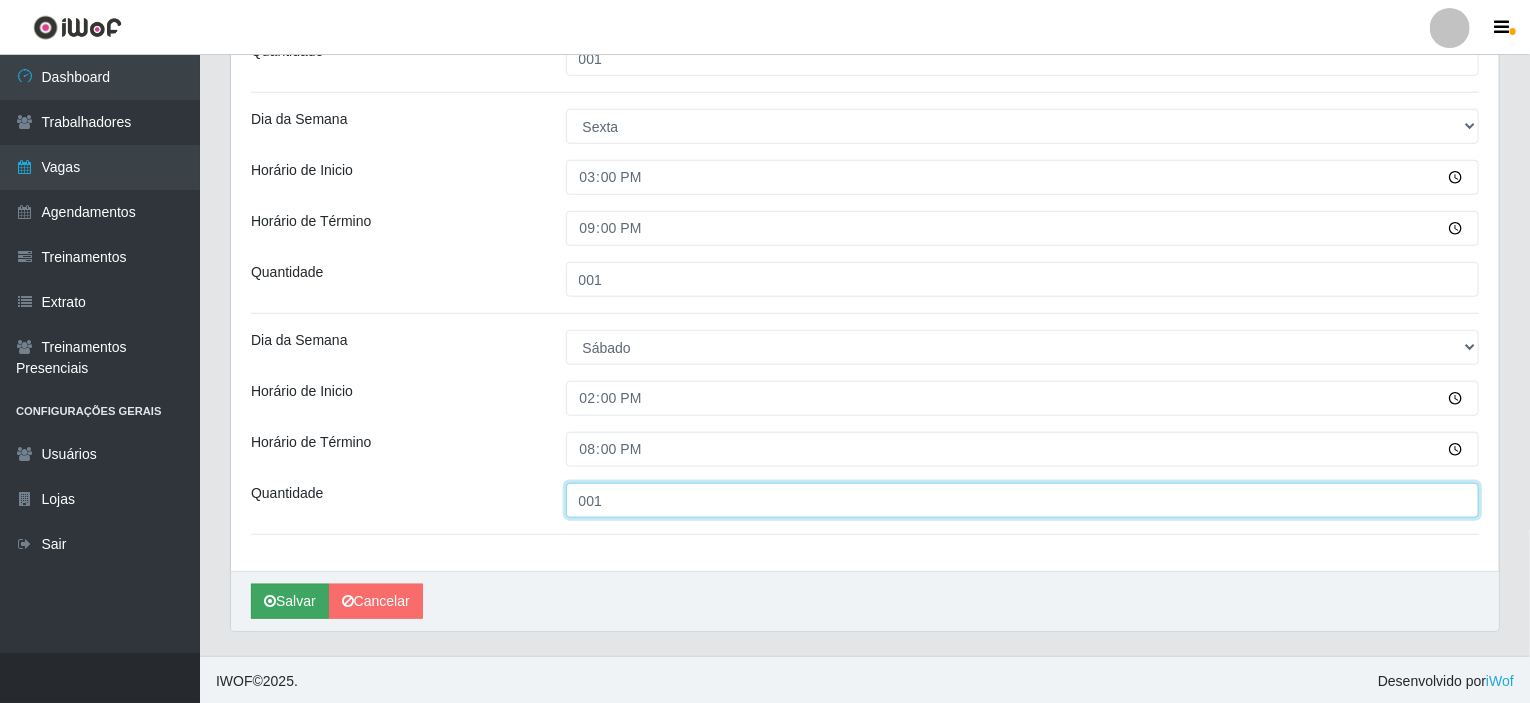 type on "001" 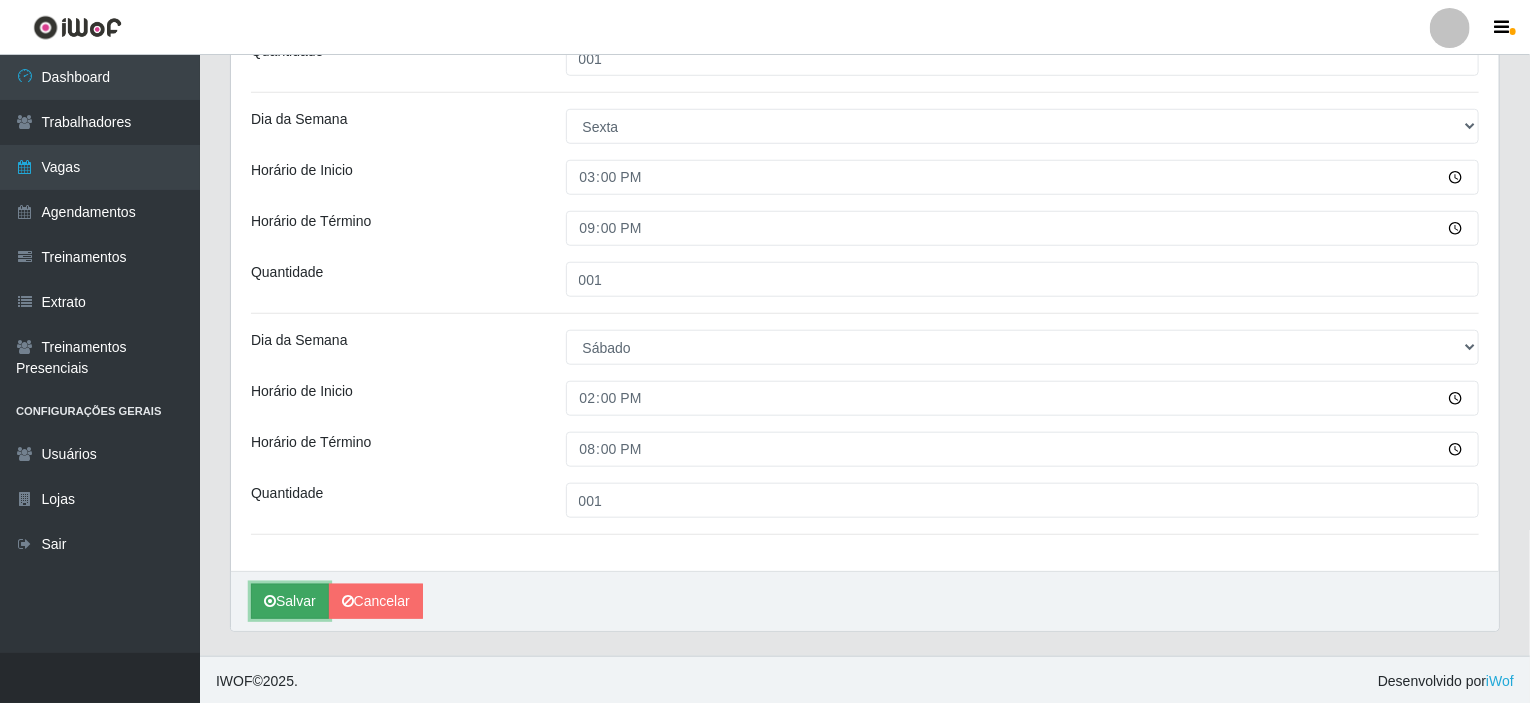 click on "Salvar" at bounding box center [290, 601] 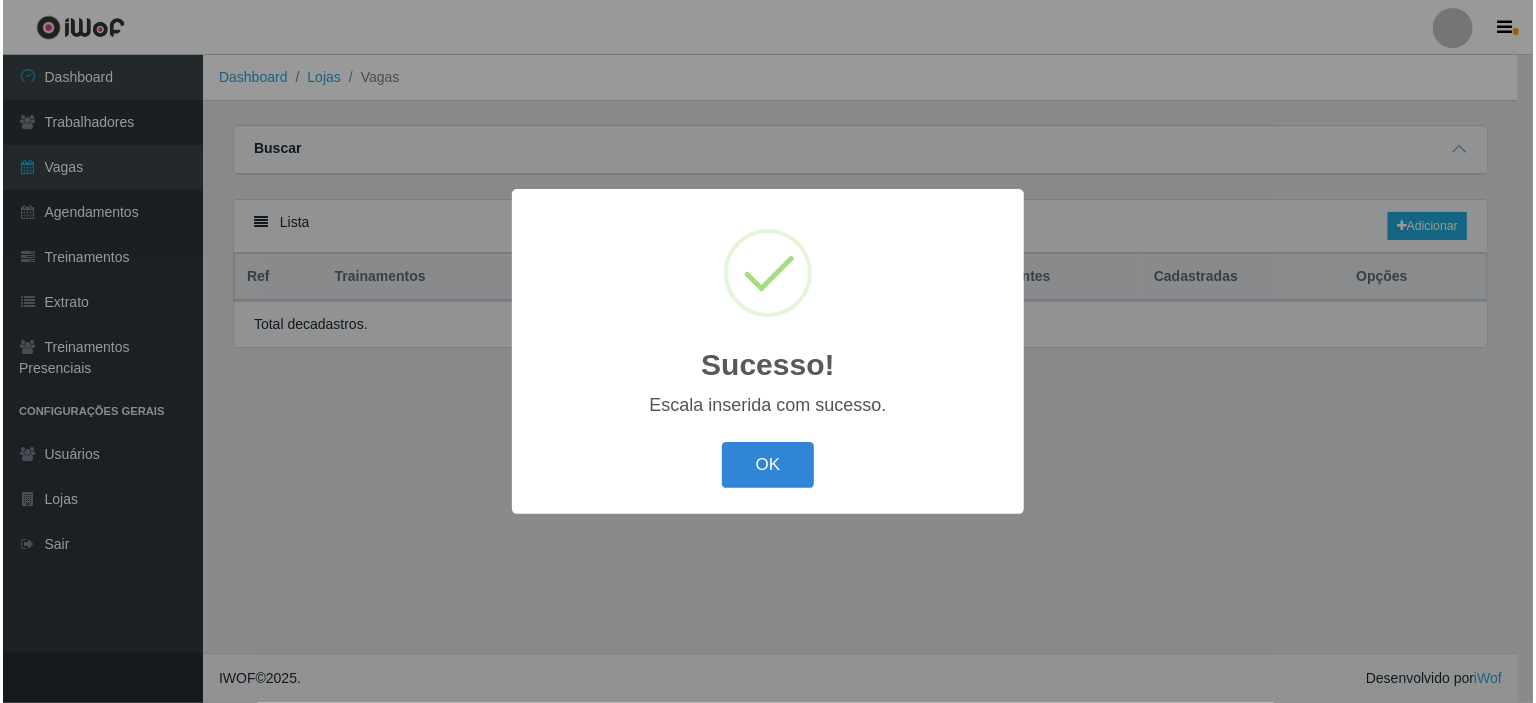scroll, scrollTop: 0, scrollLeft: 0, axis: both 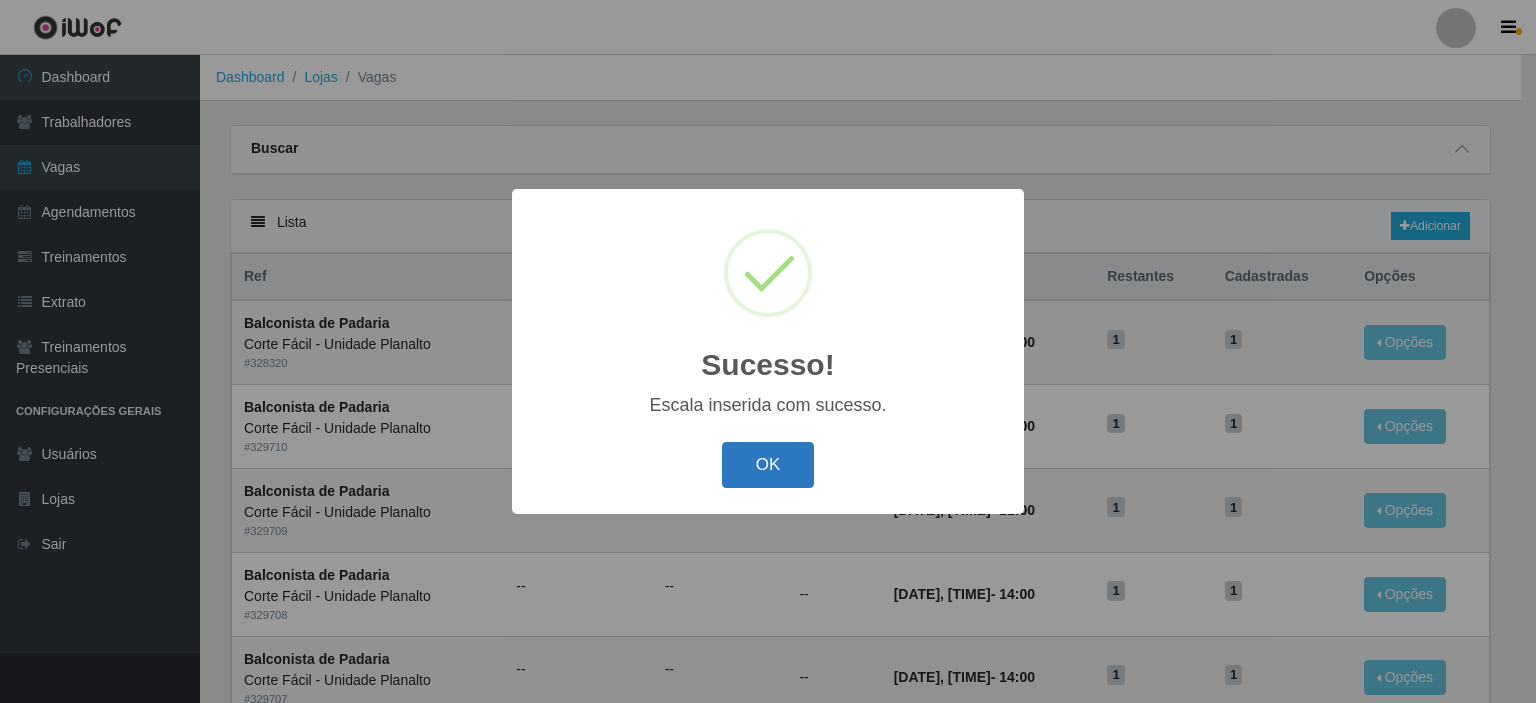 click on "OK" at bounding box center [768, 465] 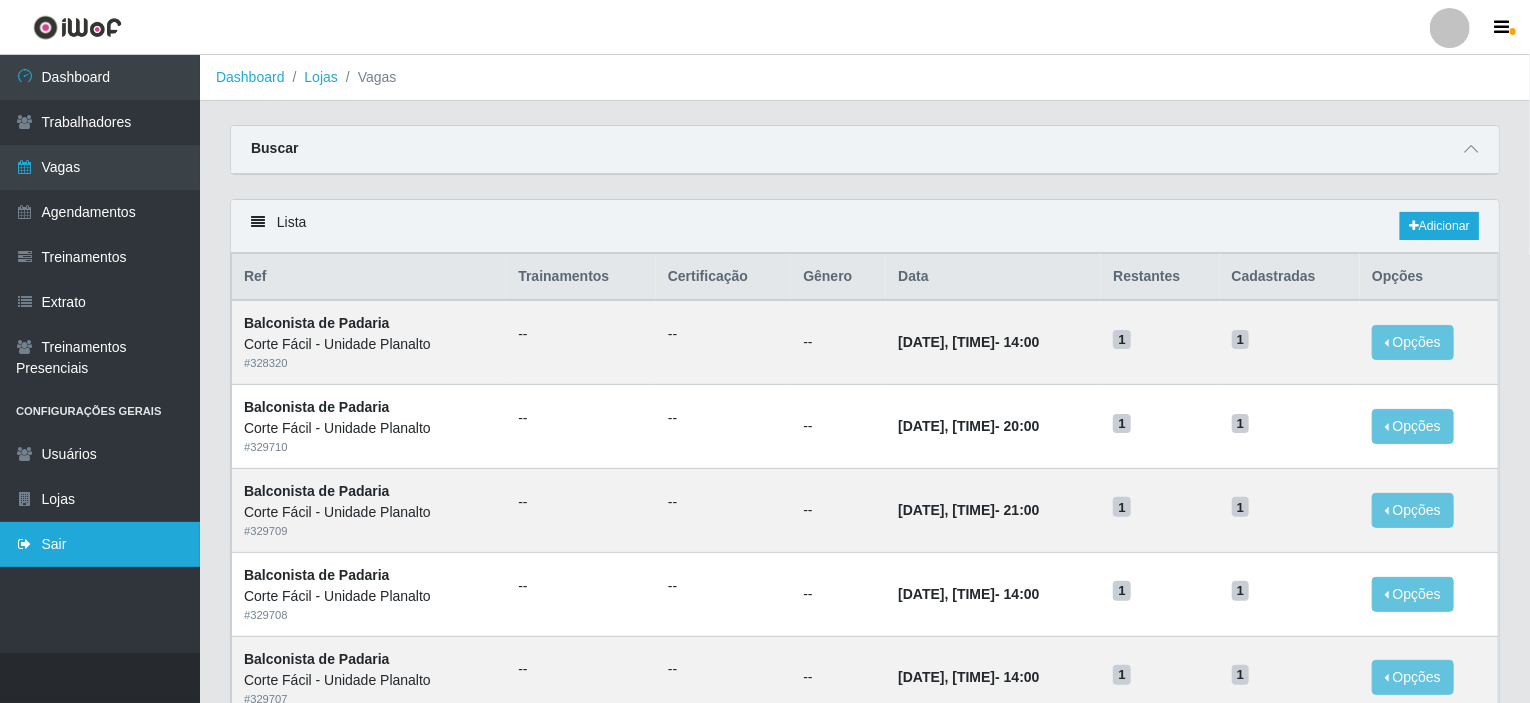 click on "Sair" at bounding box center (100, 544) 